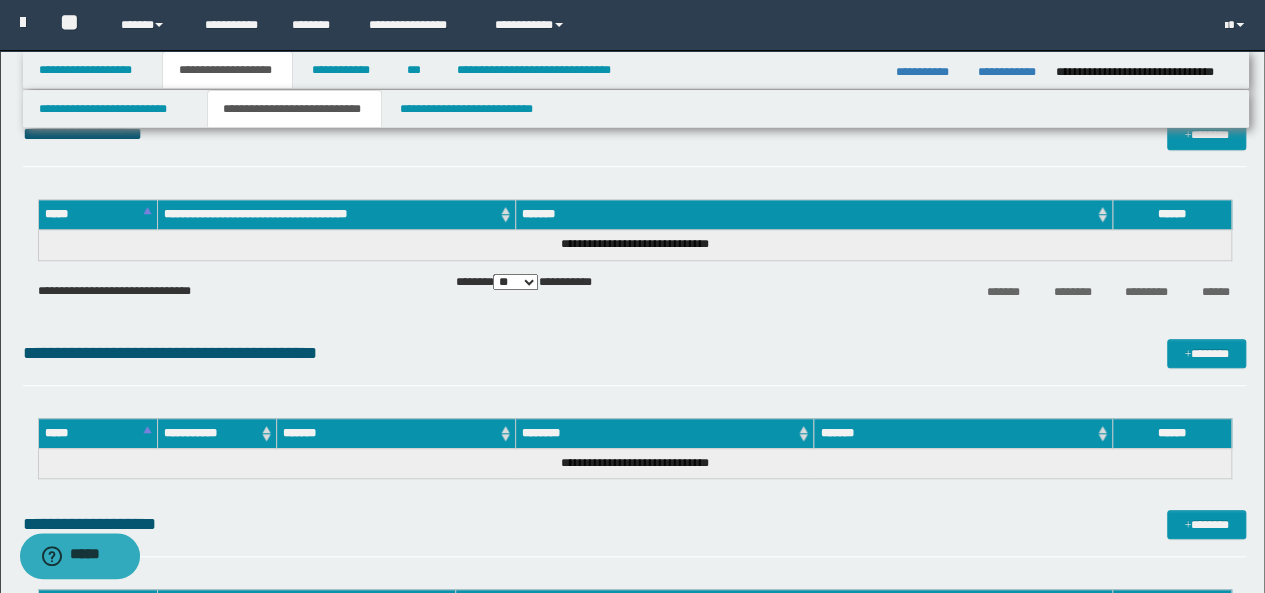 scroll, scrollTop: 0, scrollLeft: 0, axis: both 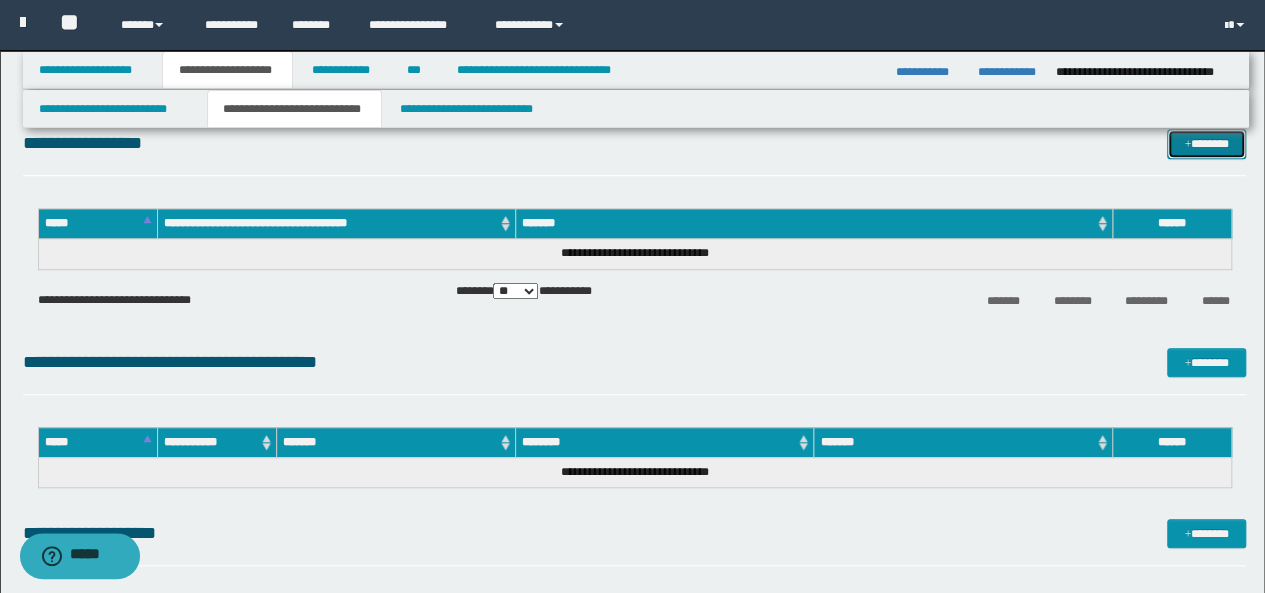 click on "*******" at bounding box center (1206, 143) 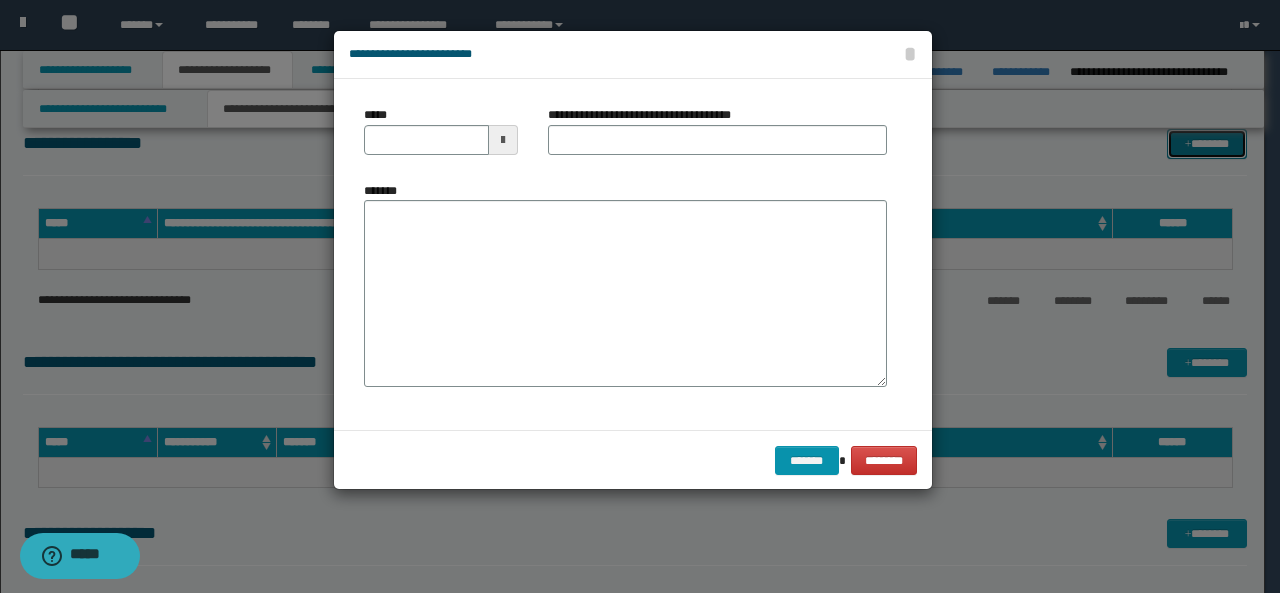 scroll, scrollTop: 0, scrollLeft: 0, axis: both 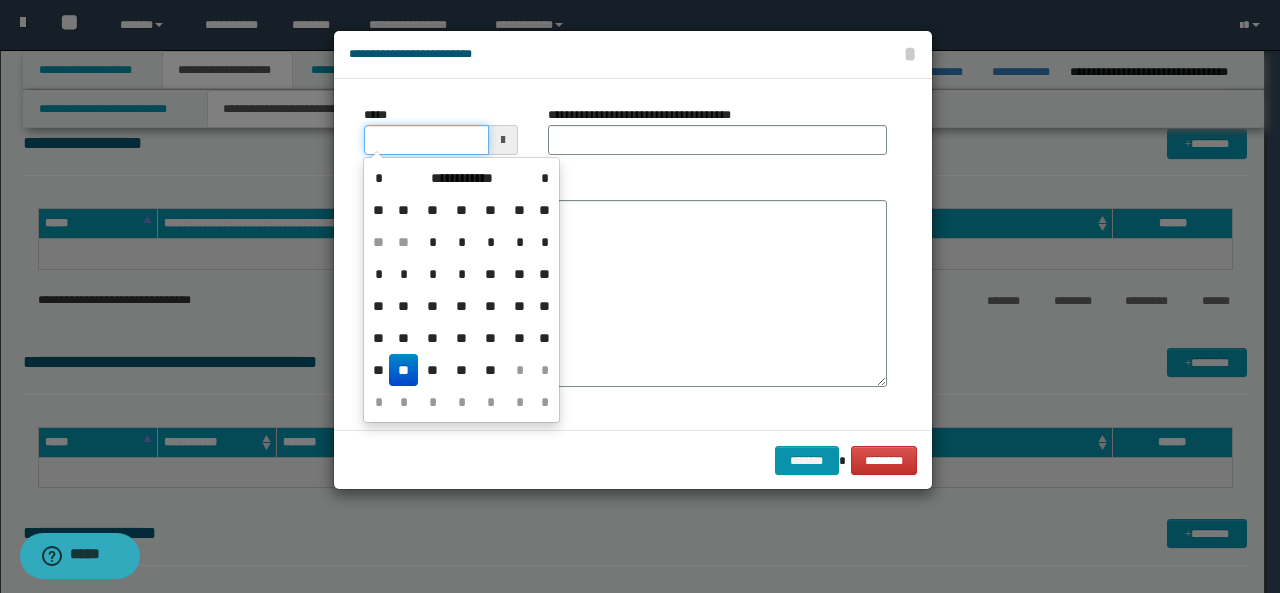 click on "*****" at bounding box center [426, 140] 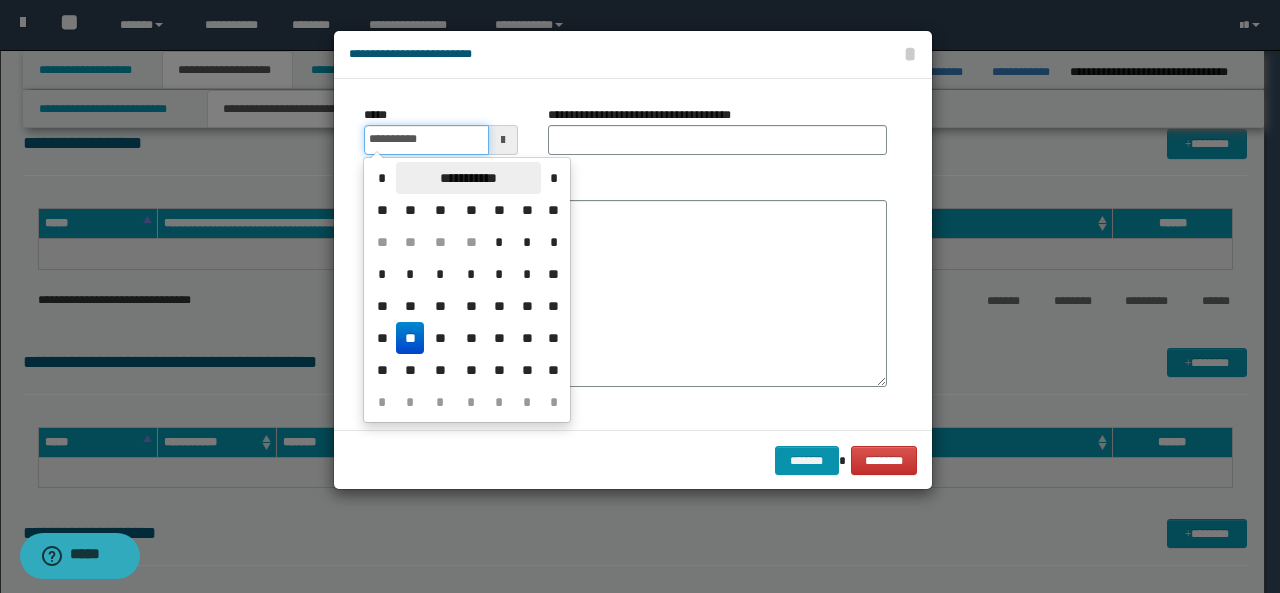type on "**********" 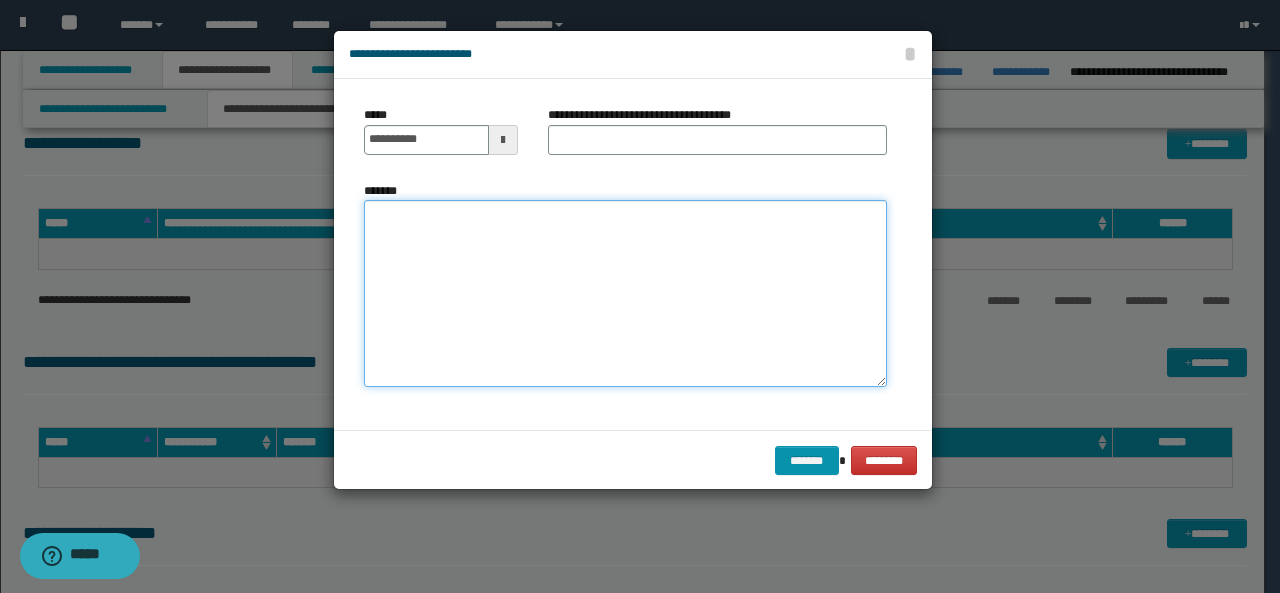 click on "*******" at bounding box center (625, 293) 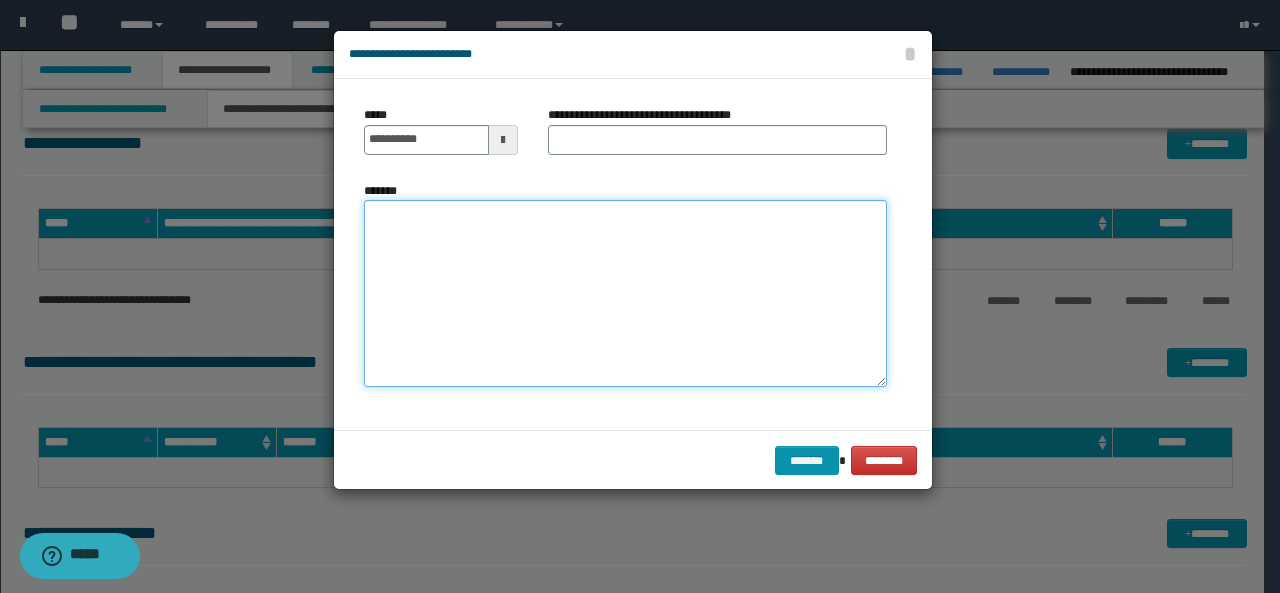 click on "*******" at bounding box center [625, 293] 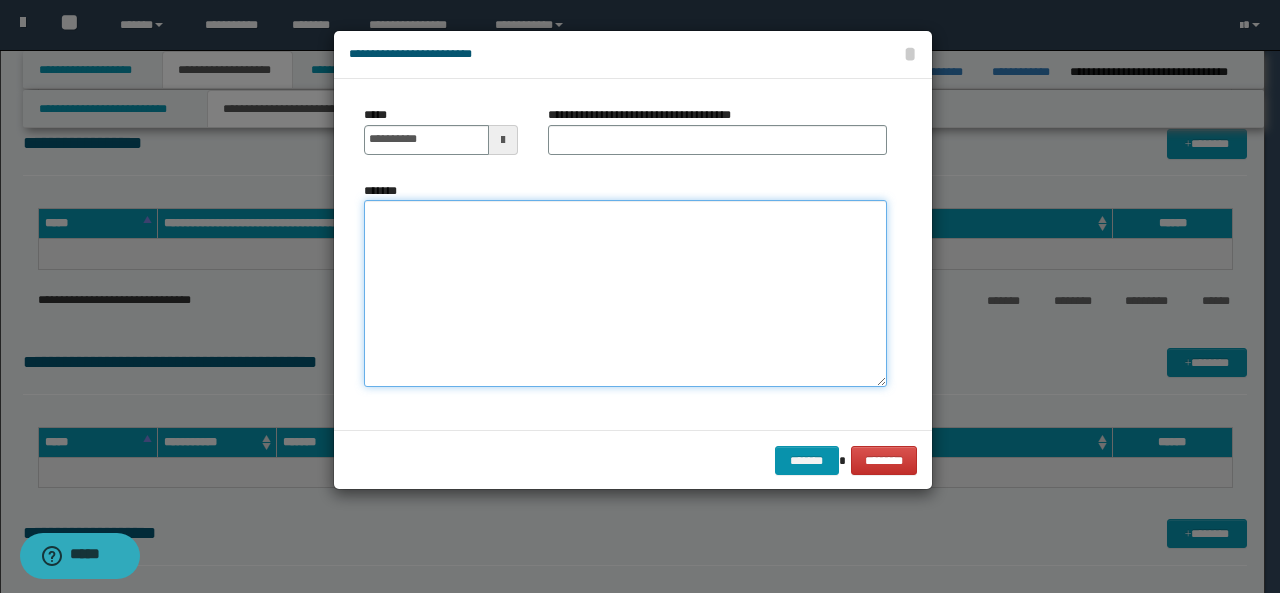 paste on "**********" 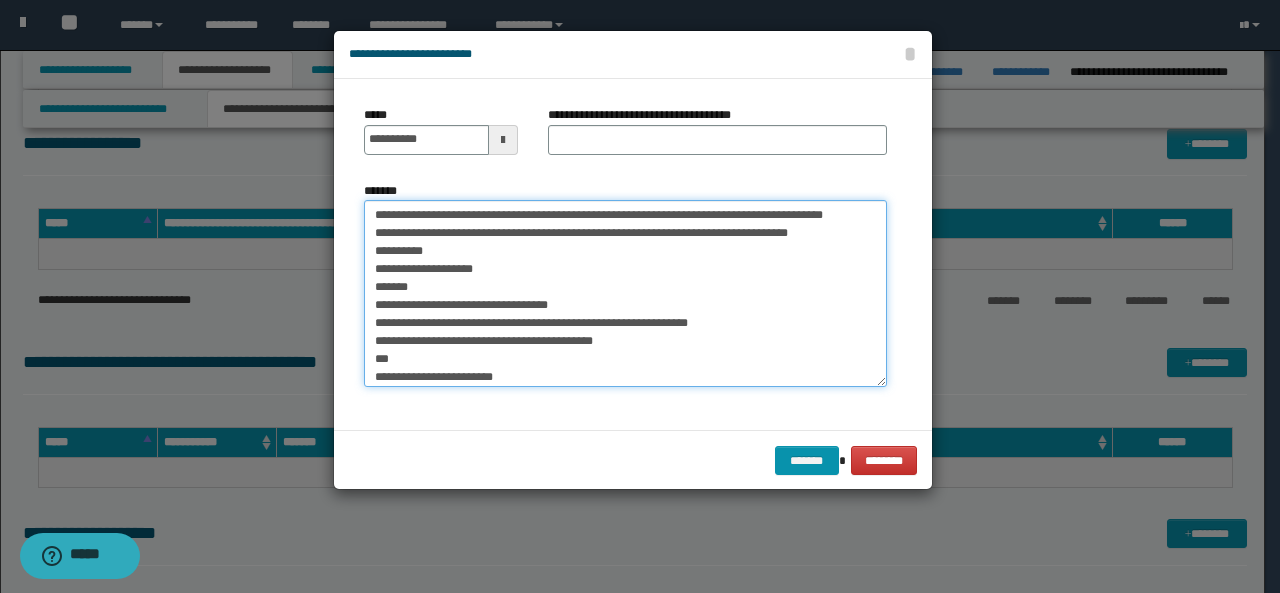scroll, scrollTop: 1, scrollLeft: 0, axis: vertical 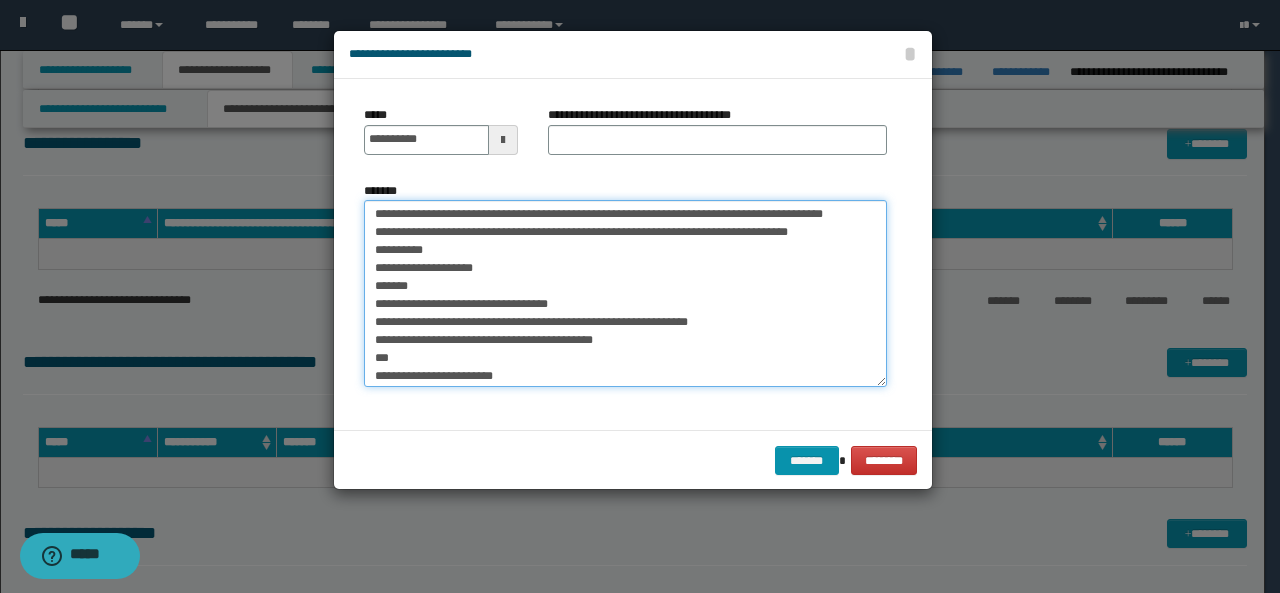 click on "*******" at bounding box center [625, 293] 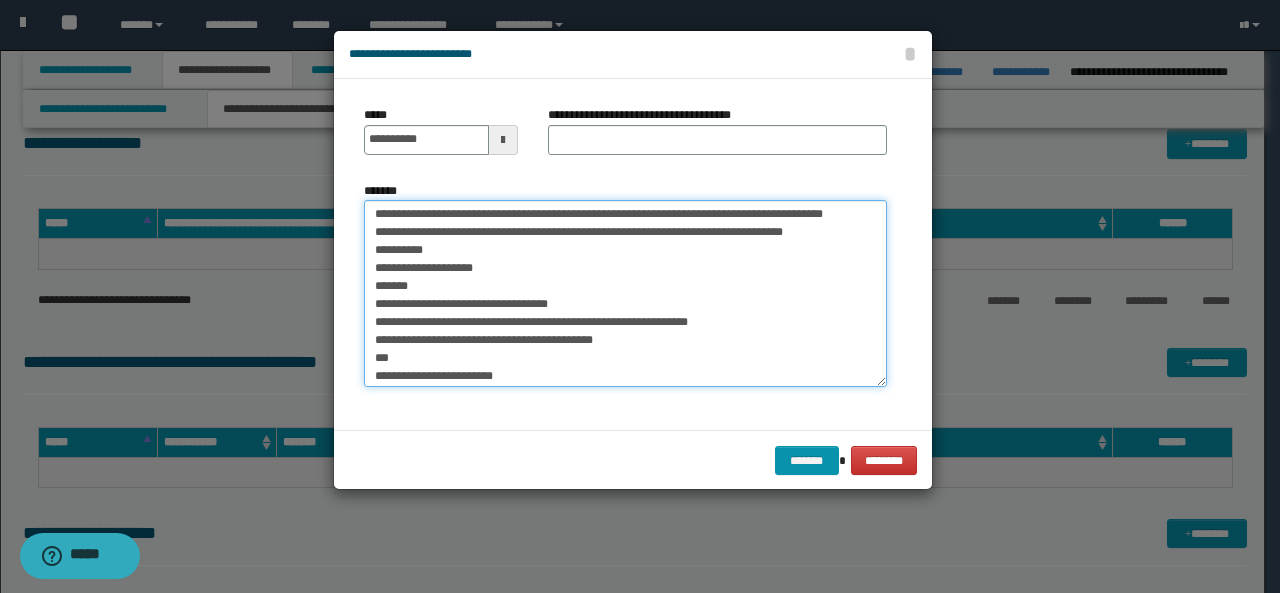 click on "*******" at bounding box center (625, 293) 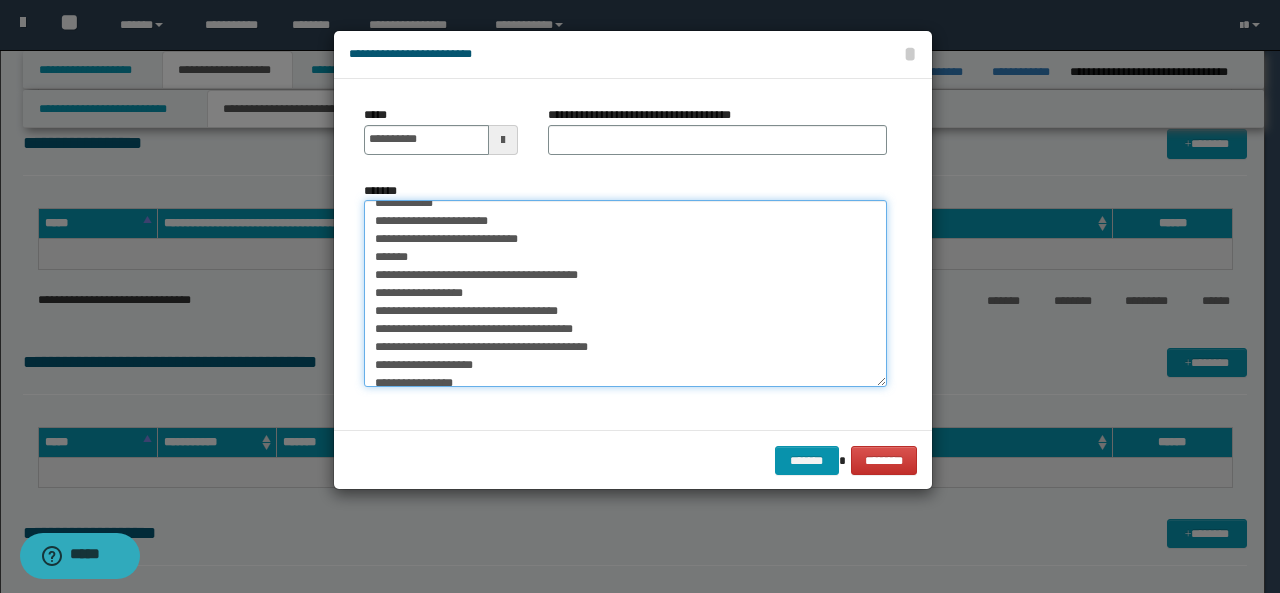 scroll, scrollTop: 373, scrollLeft: 0, axis: vertical 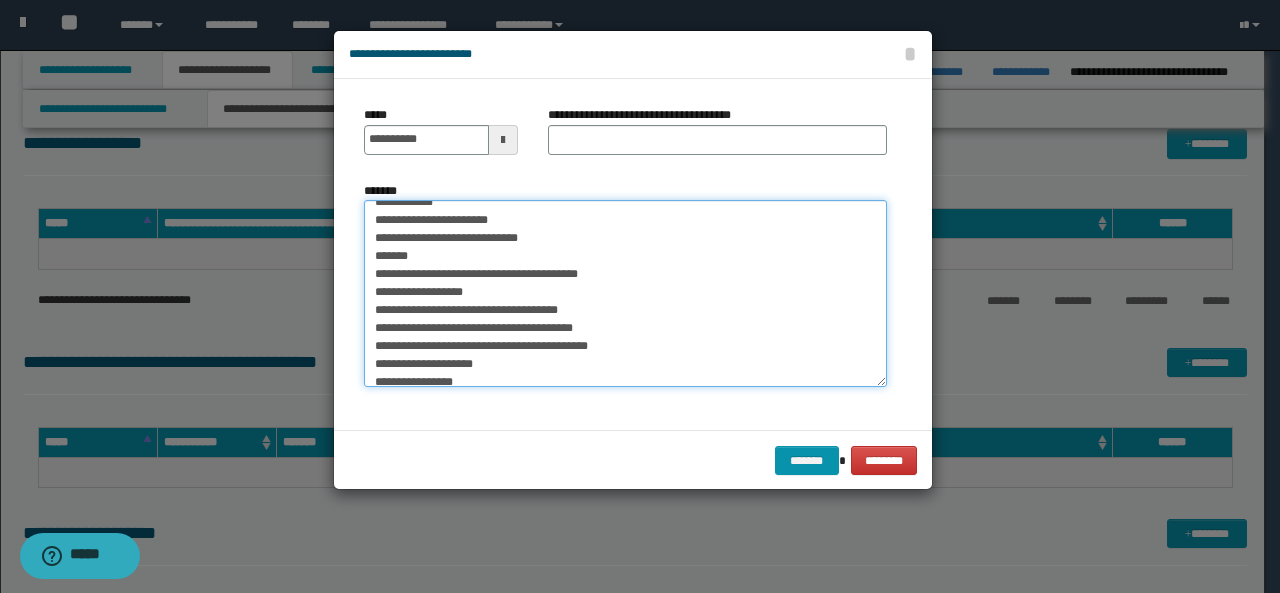 drag, startPoint x: 373, startPoint y: 288, endPoint x: 607, endPoint y: 309, distance: 234.94041 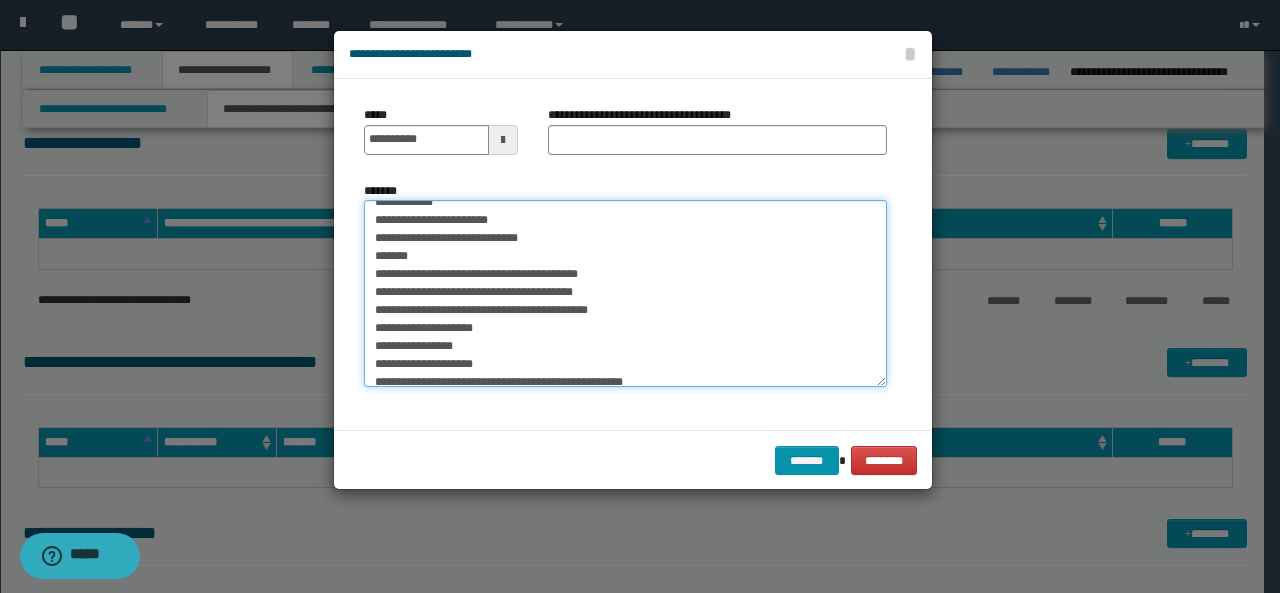 drag, startPoint x: 607, startPoint y: 309, endPoint x: 554, endPoint y: 349, distance: 66.4003 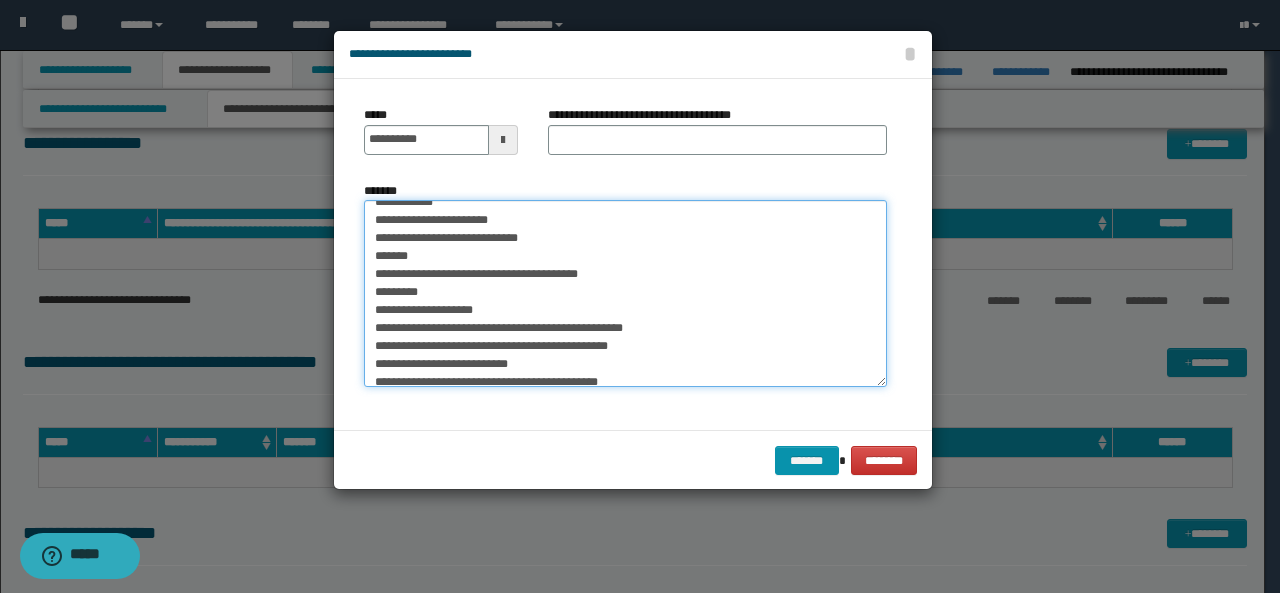click on "**********" at bounding box center (625, 293) 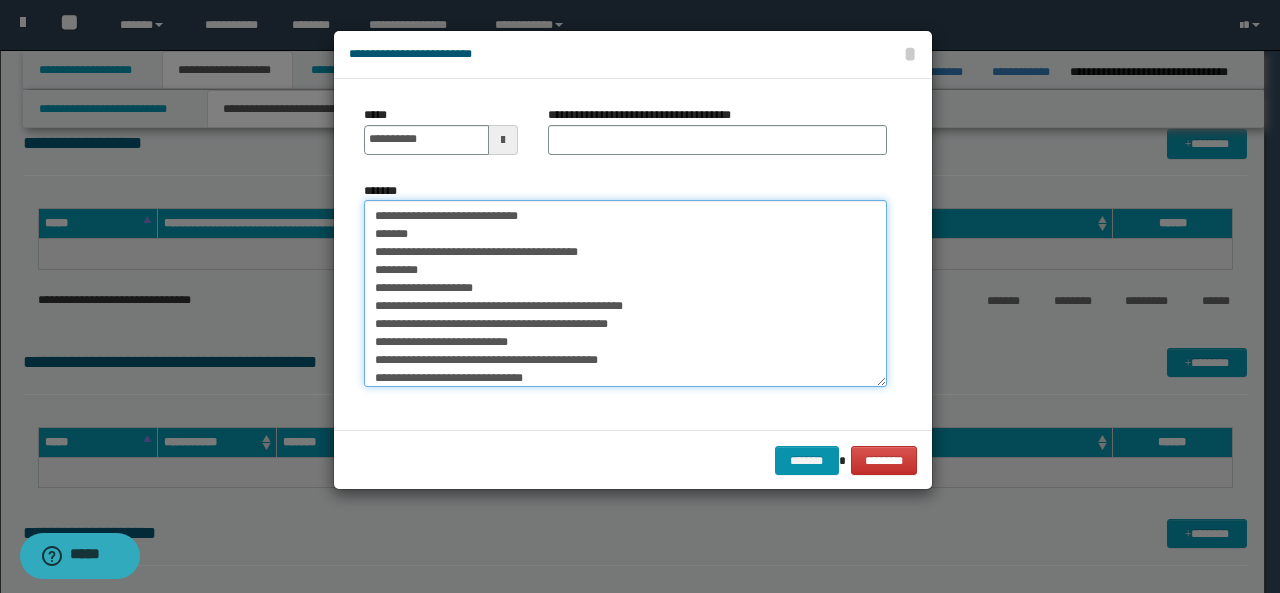 scroll, scrollTop: 399, scrollLeft: 0, axis: vertical 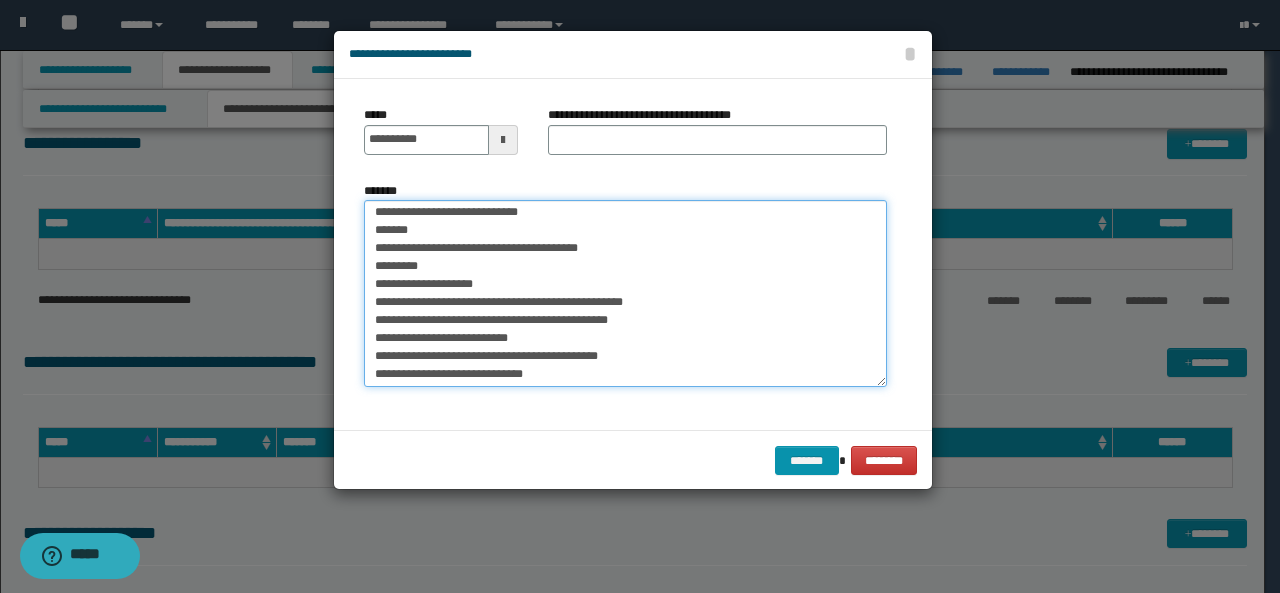 click on "**********" at bounding box center (625, 293) 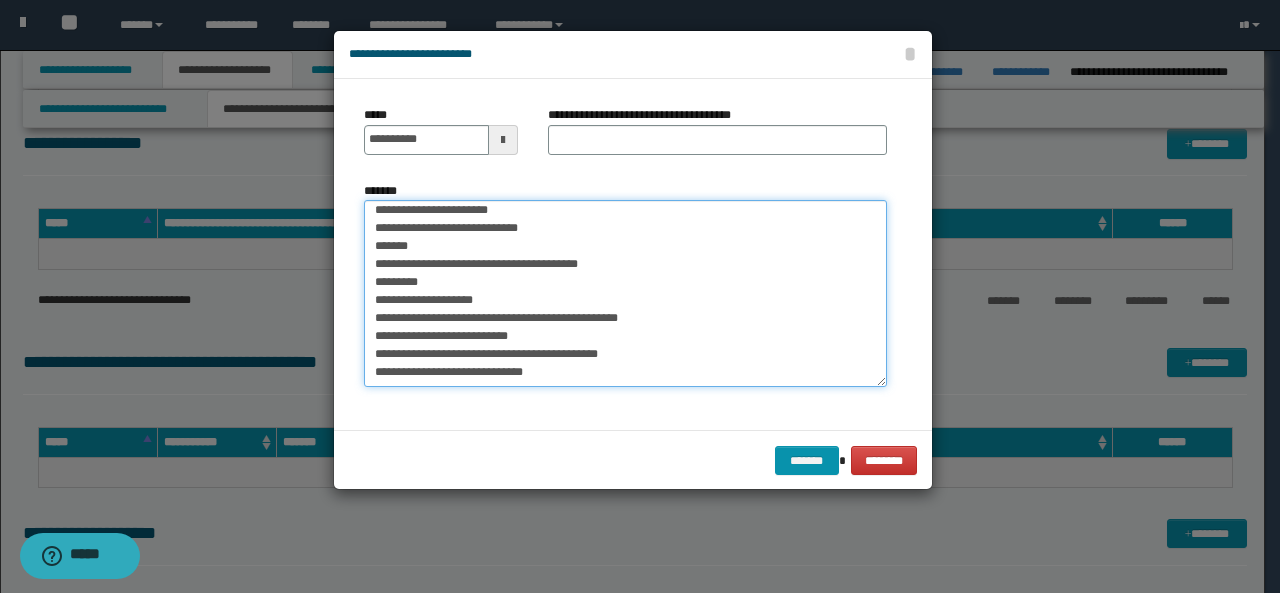 scroll, scrollTop: 382, scrollLeft: 0, axis: vertical 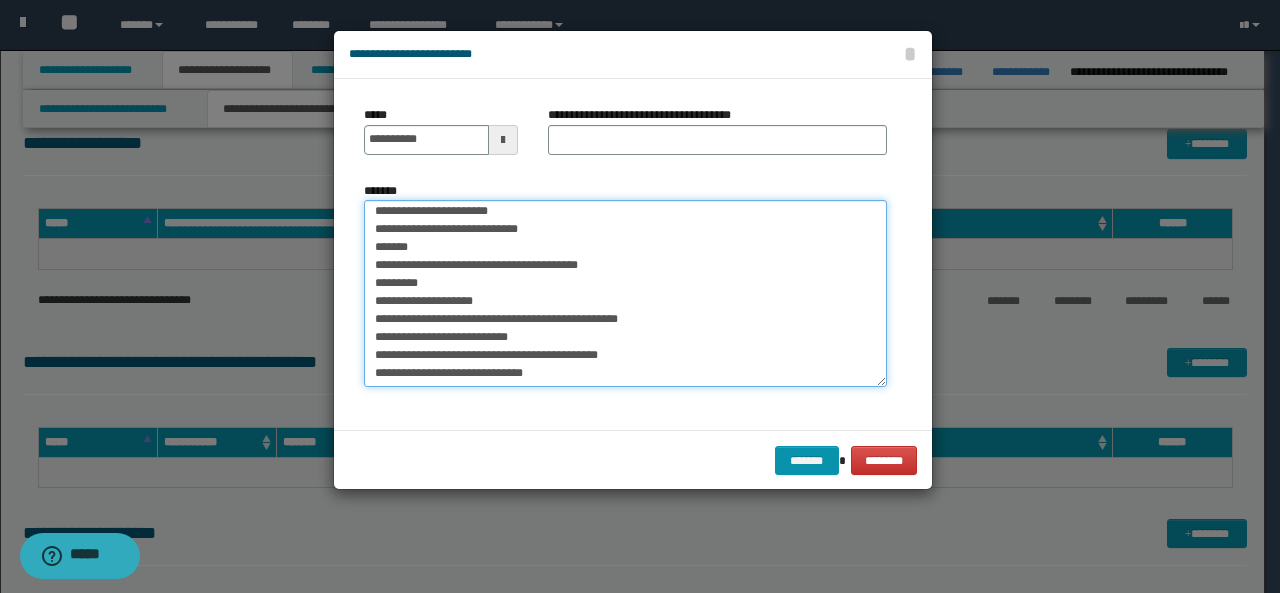 click on "**********" at bounding box center [625, 293] 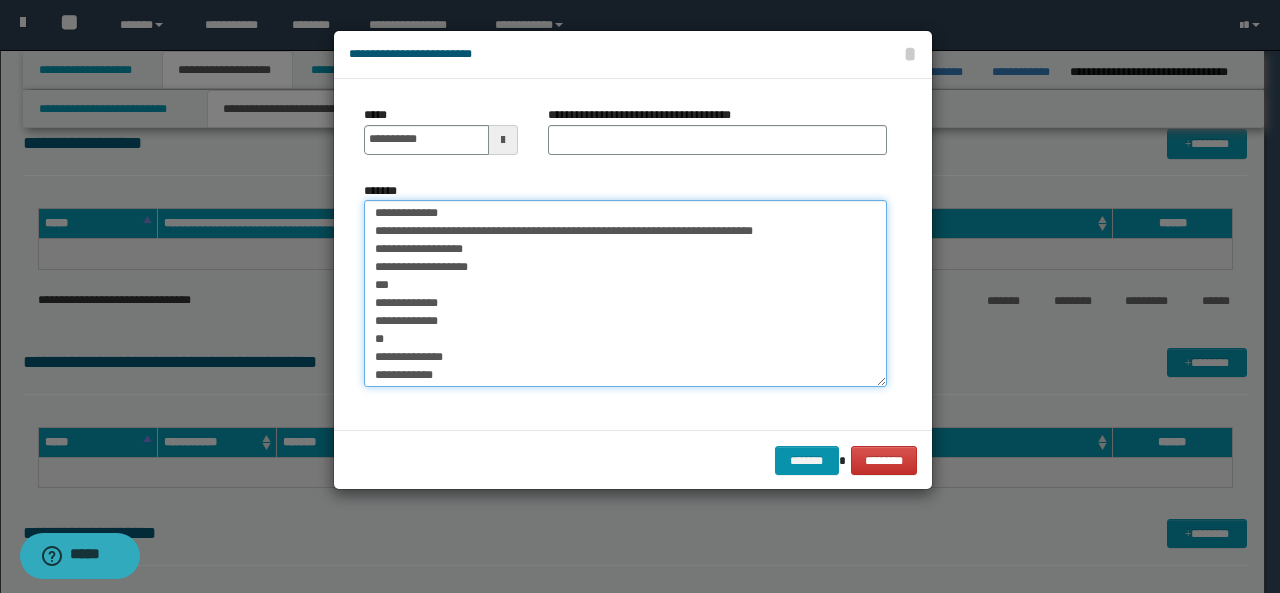 scroll, scrollTop: 199, scrollLeft: 0, axis: vertical 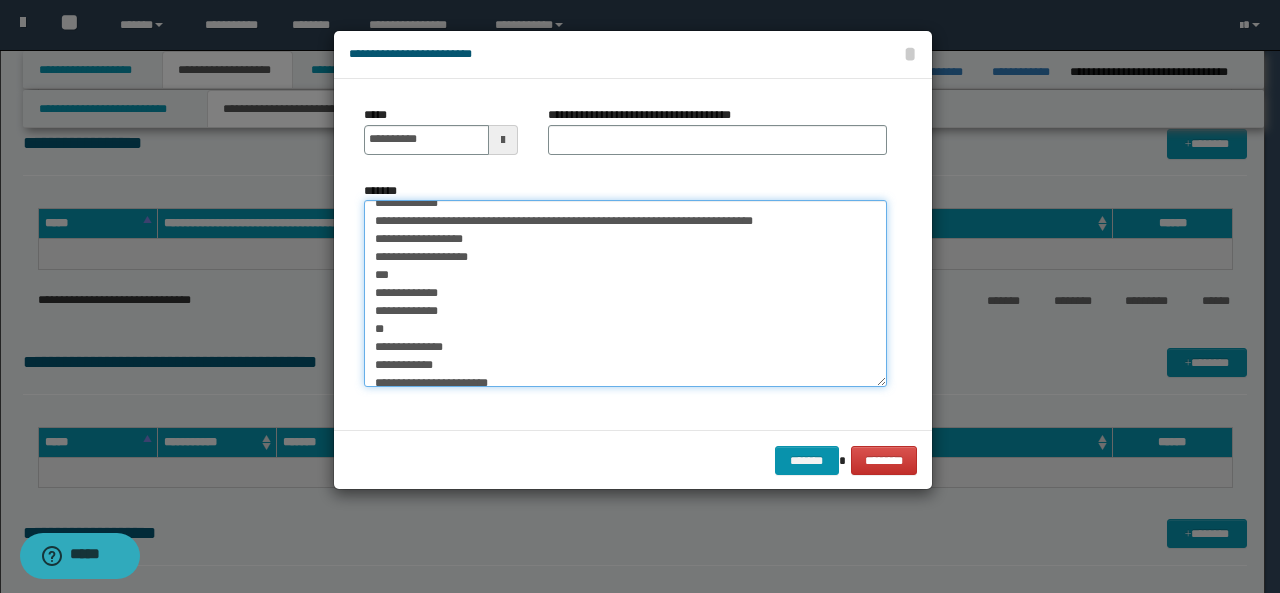 click on "**********" at bounding box center (625, 293) 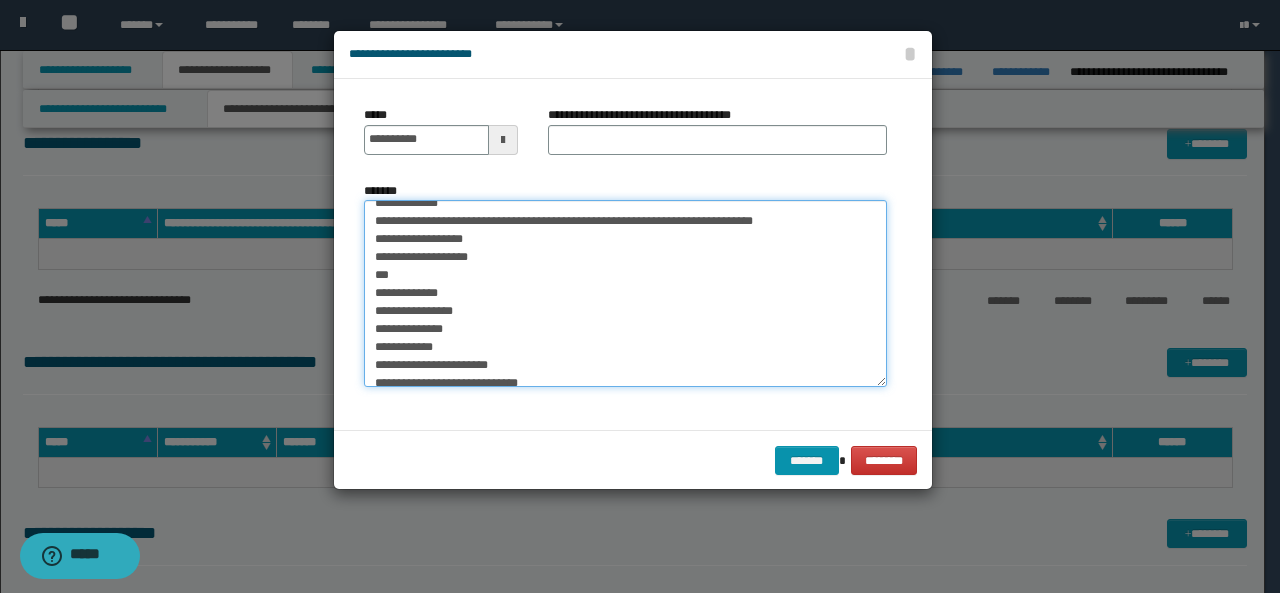 drag, startPoint x: 447, startPoint y: 299, endPoint x: 430, endPoint y: 262, distance: 40.718548 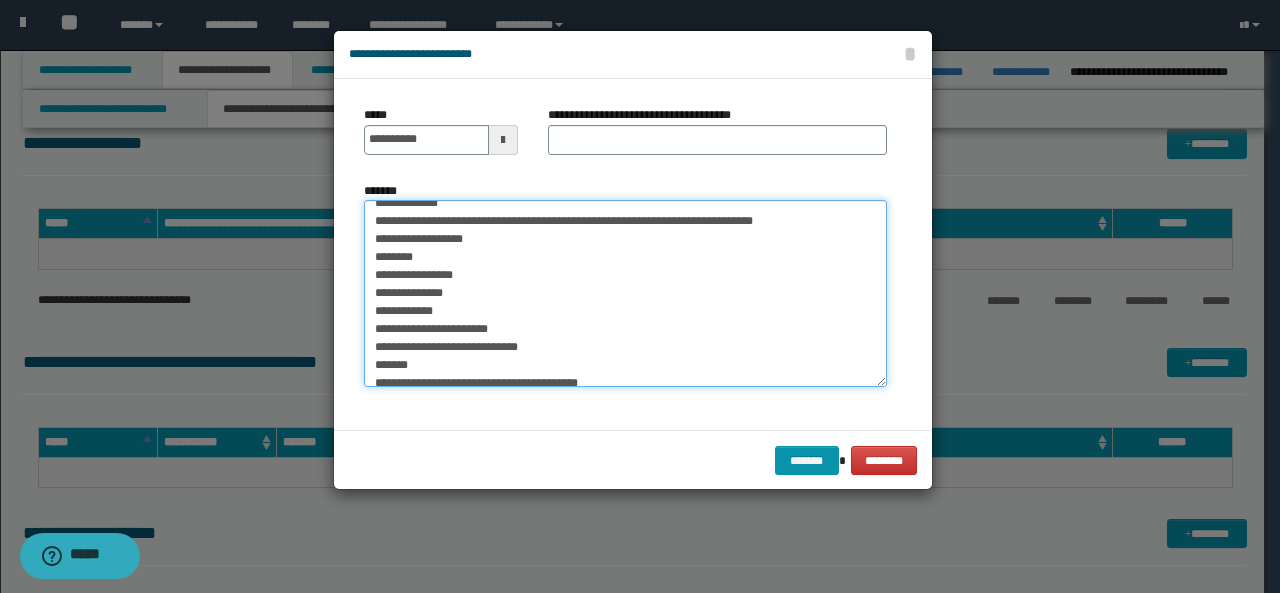 drag, startPoint x: 374, startPoint y: 255, endPoint x: 434, endPoint y: 255, distance: 60 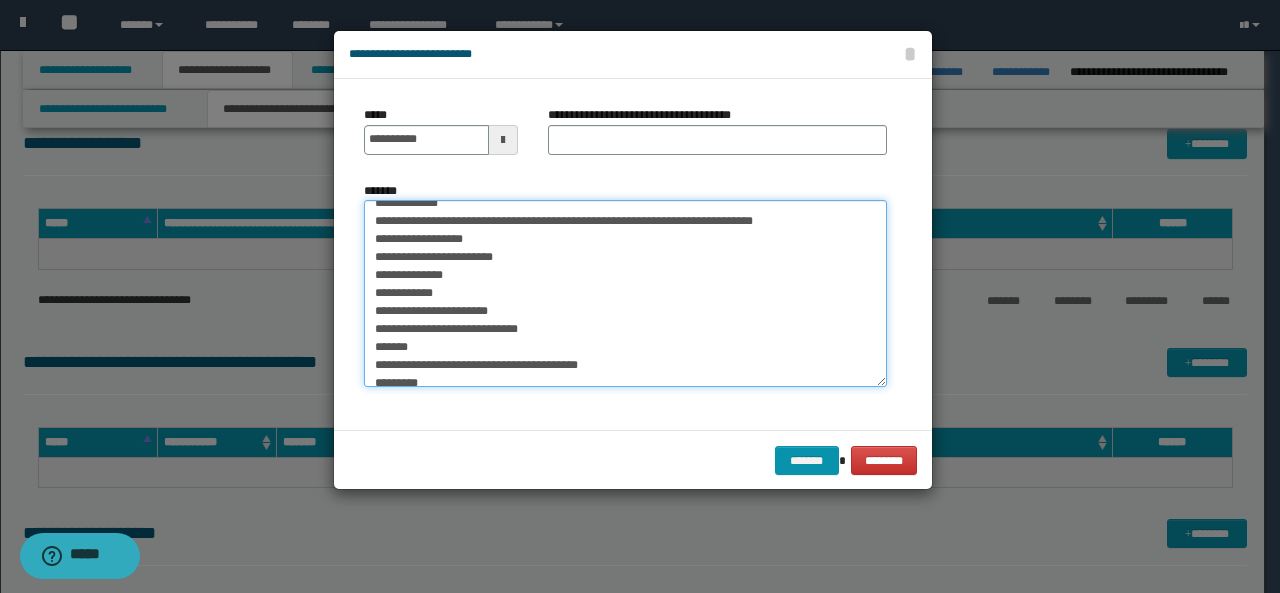click on "**********" at bounding box center [625, 293] 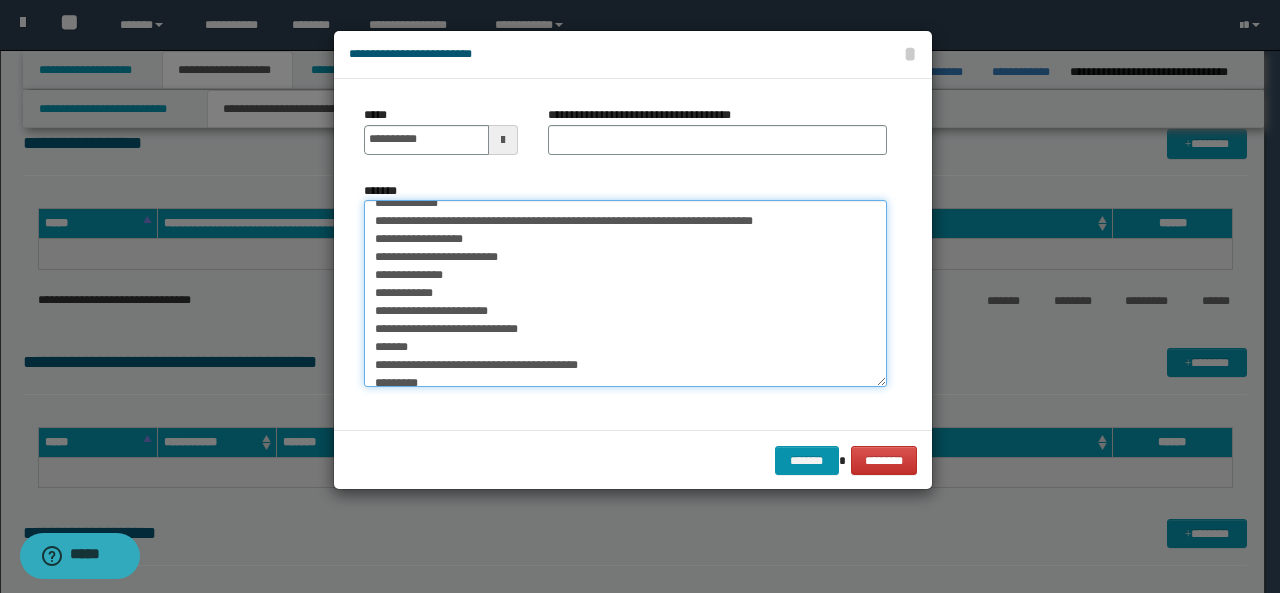click on "**********" at bounding box center (625, 293) 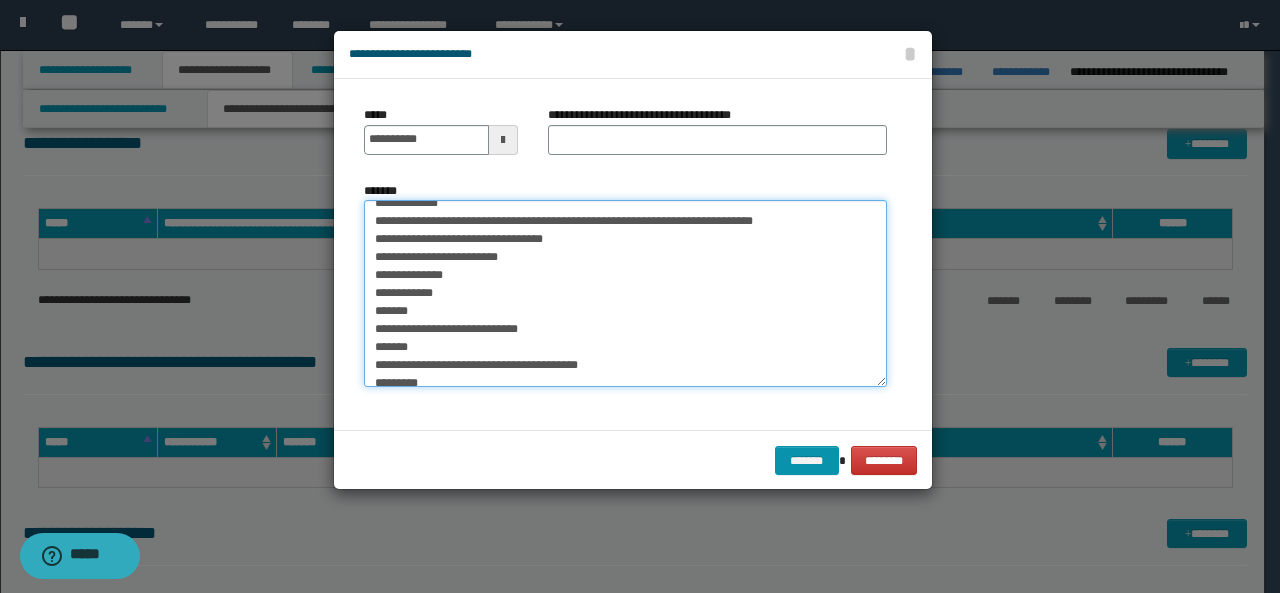 click on "**********" at bounding box center [625, 293] 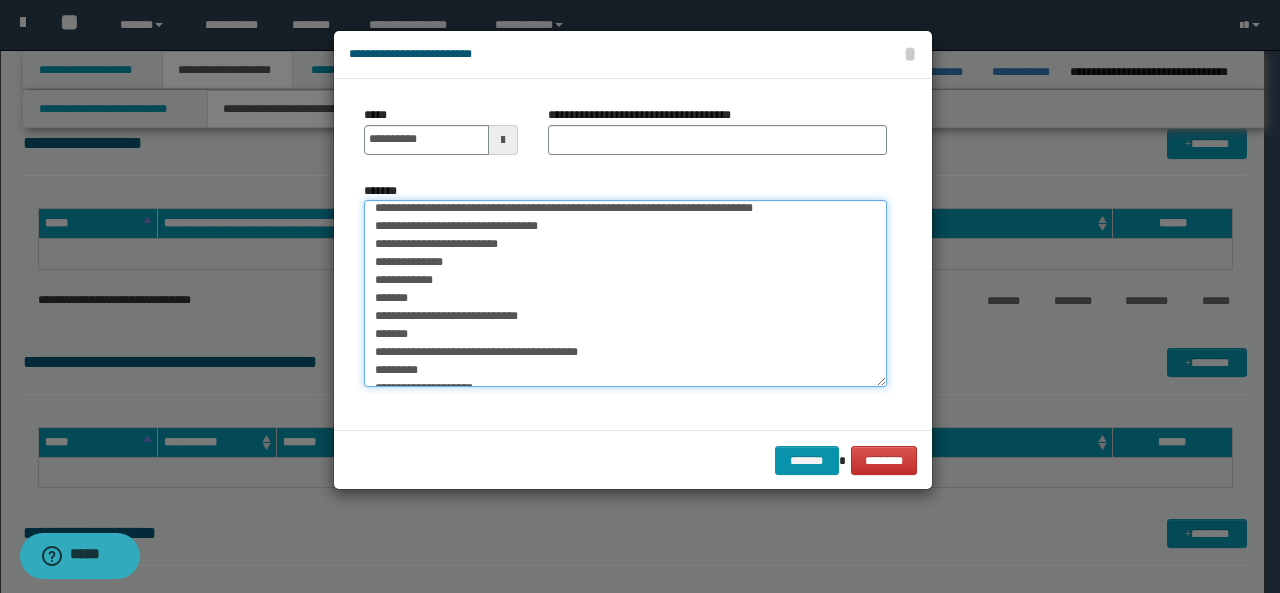 scroll, scrollTop: 224, scrollLeft: 0, axis: vertical 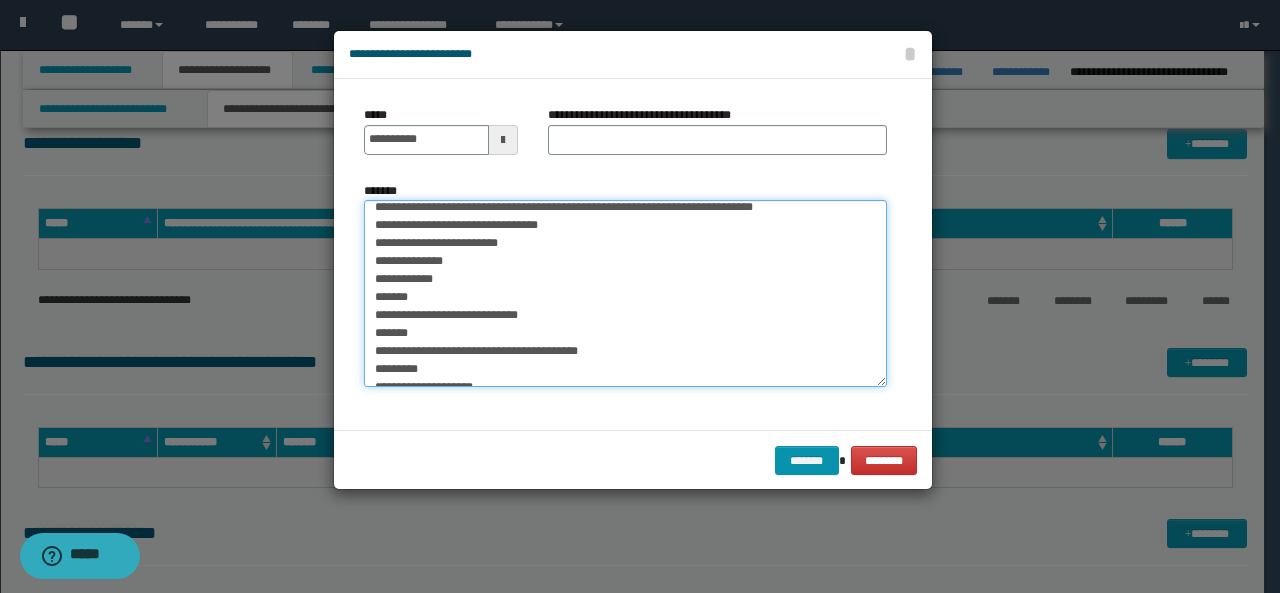 click on "**********" at bounding box center (625, 293) 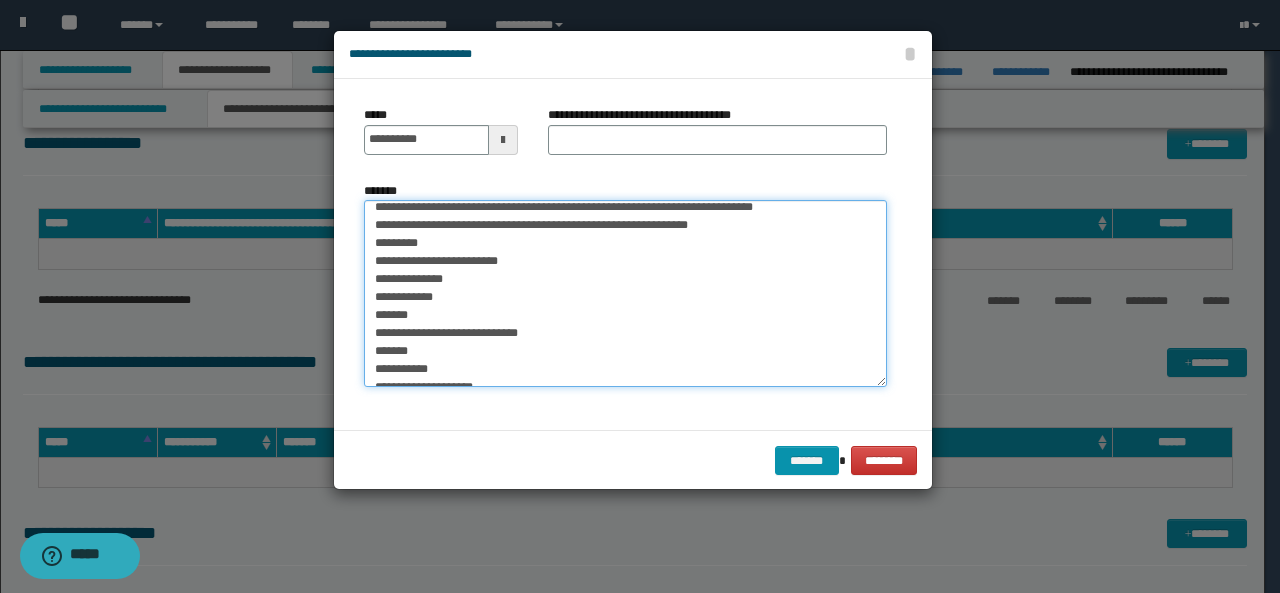 click on "**********" at bounding box center (625, 293) 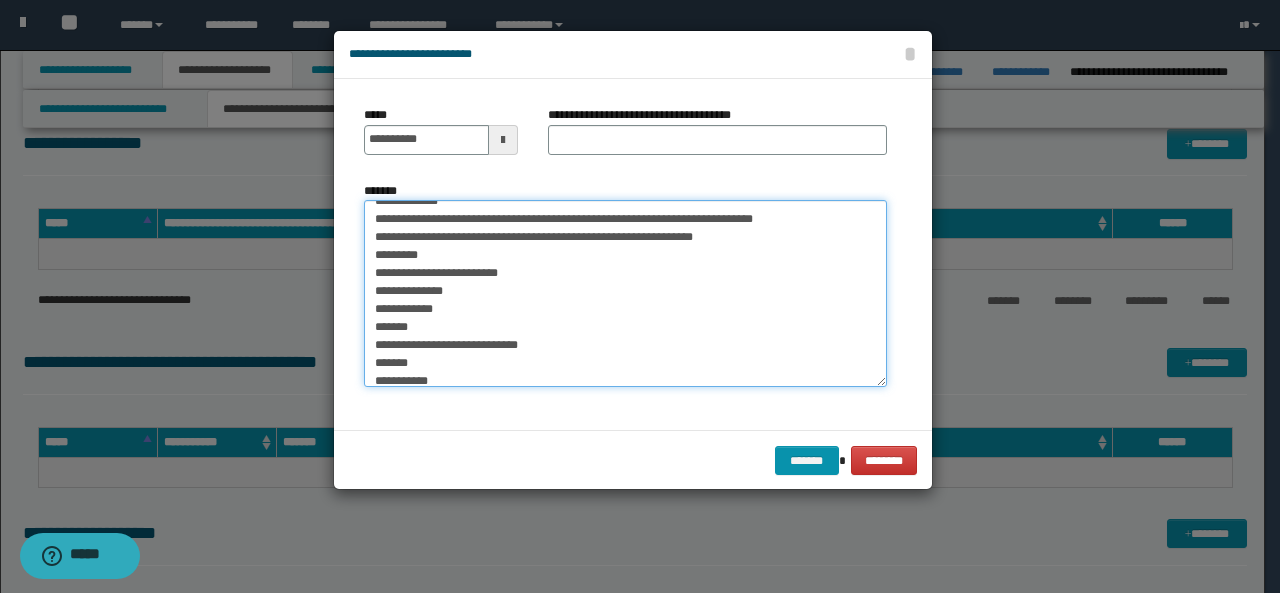 scroll, scrollTop: 223, scrollLeft: 0, axis: vertical 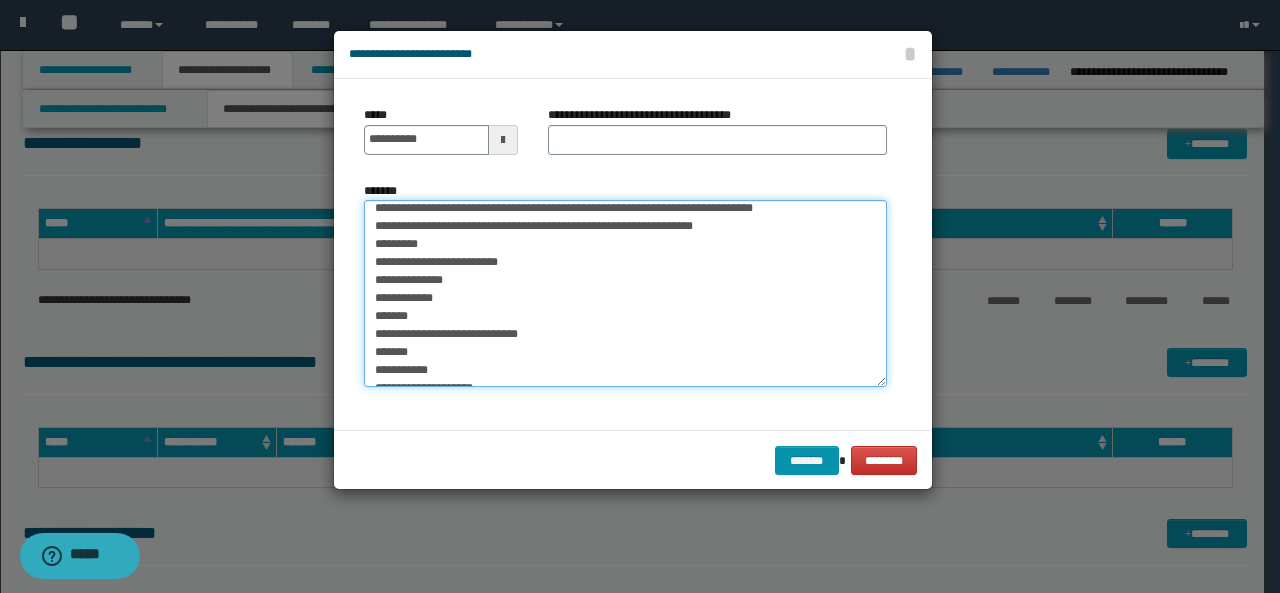 click on "**********" at bounding box center [625, 293] 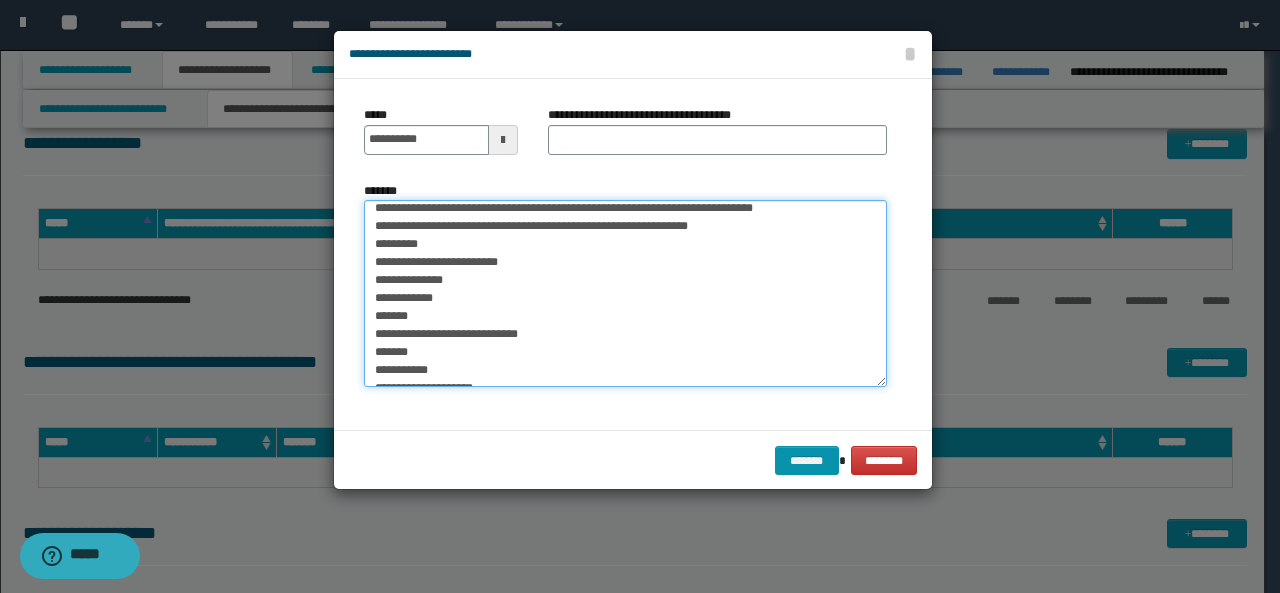 scroll, scrollTop: 224, scrollLeft: 0, axis: vertical 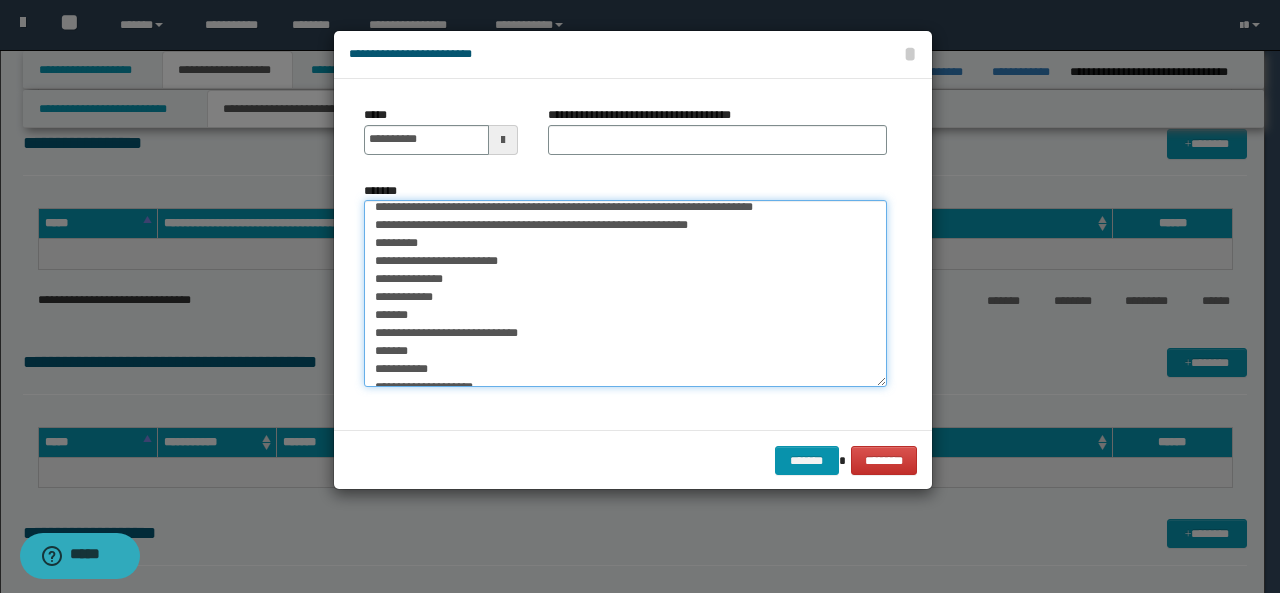 drag, startPoint x: 374, startPoint y: 282, endPoint x: 471, endPoint y: 340, distance: 113.0177 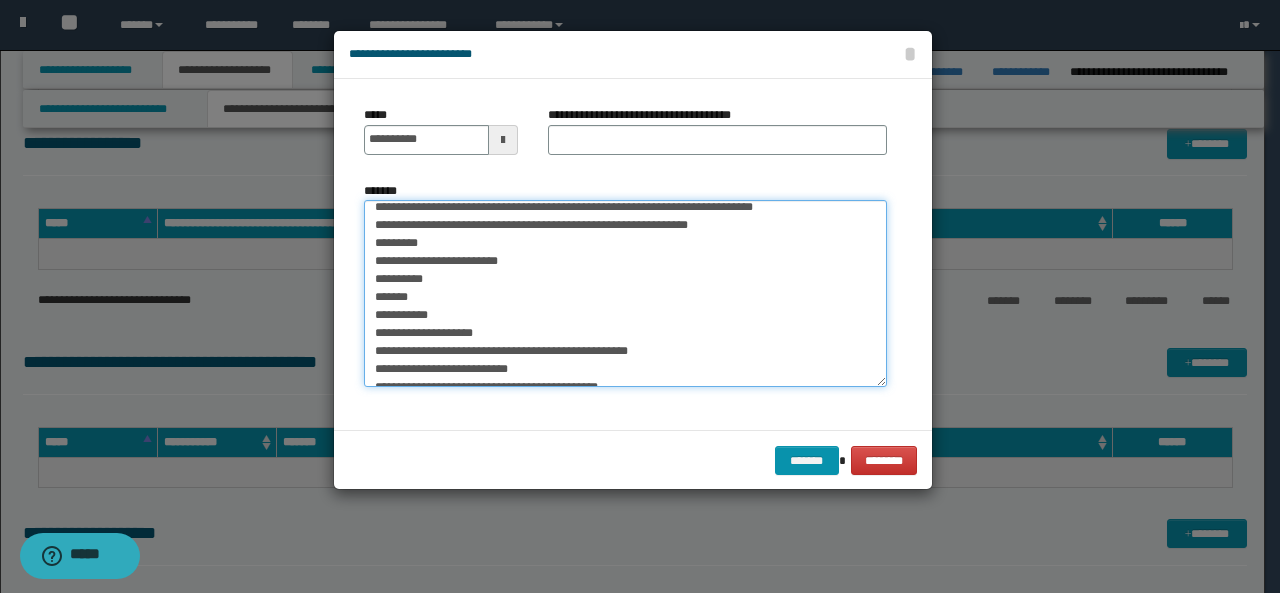 click on "**********" at bounding box center (625, 293) 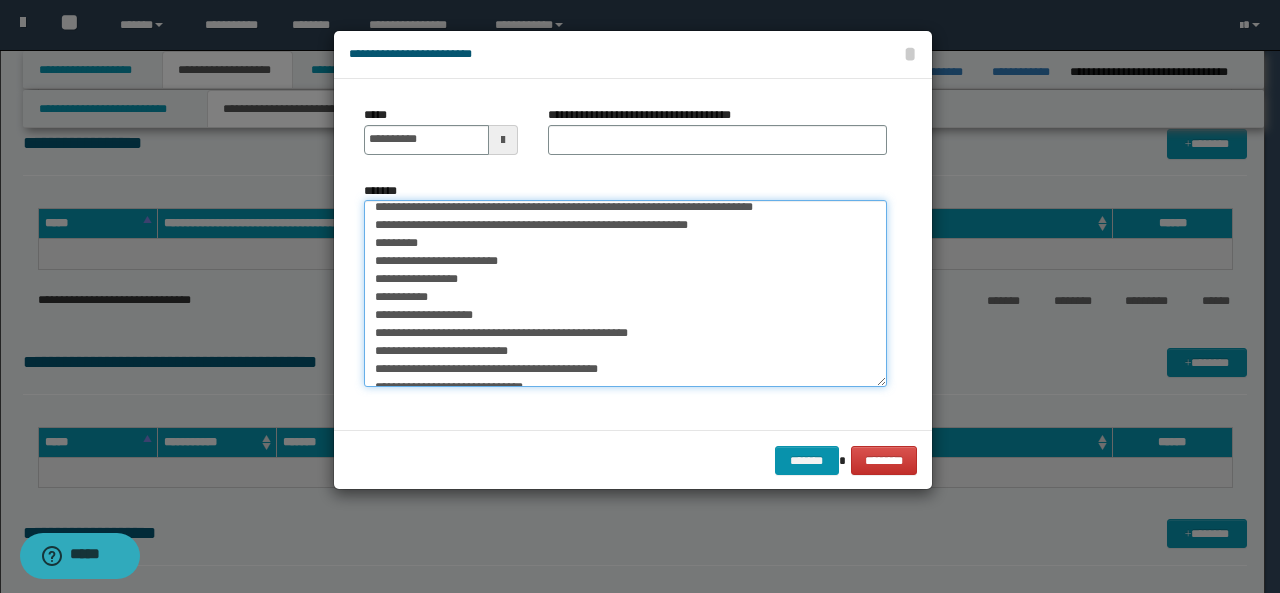 click on "**********" at bounding box center (625, 293) 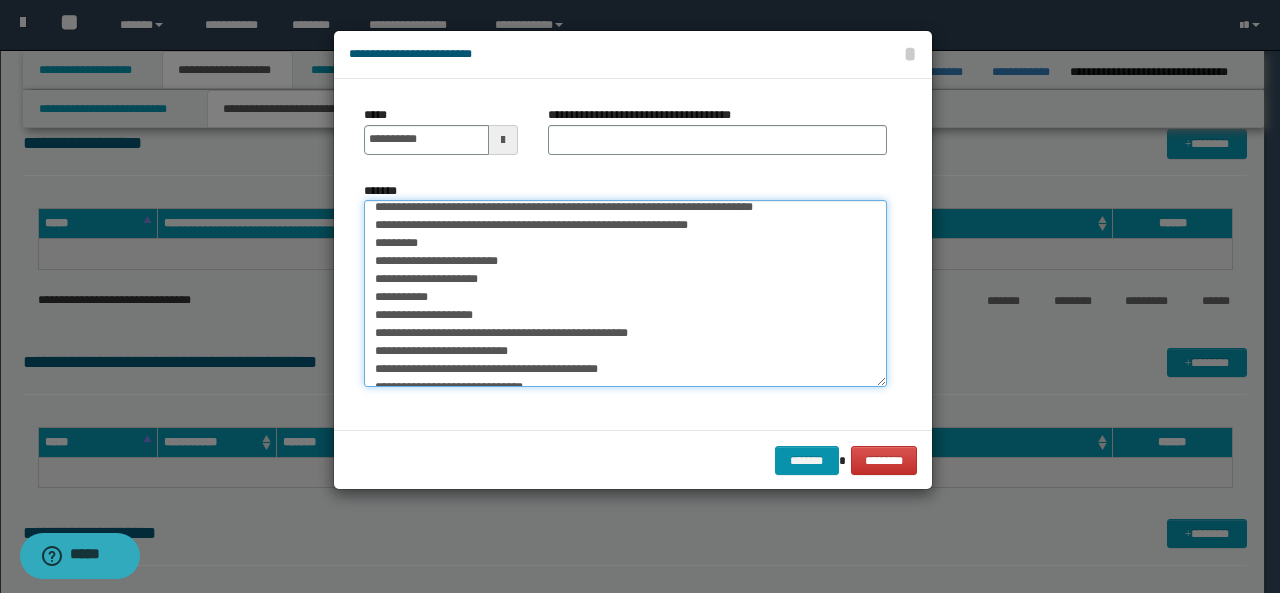 click on "**********" at bounding box center [625, 293] 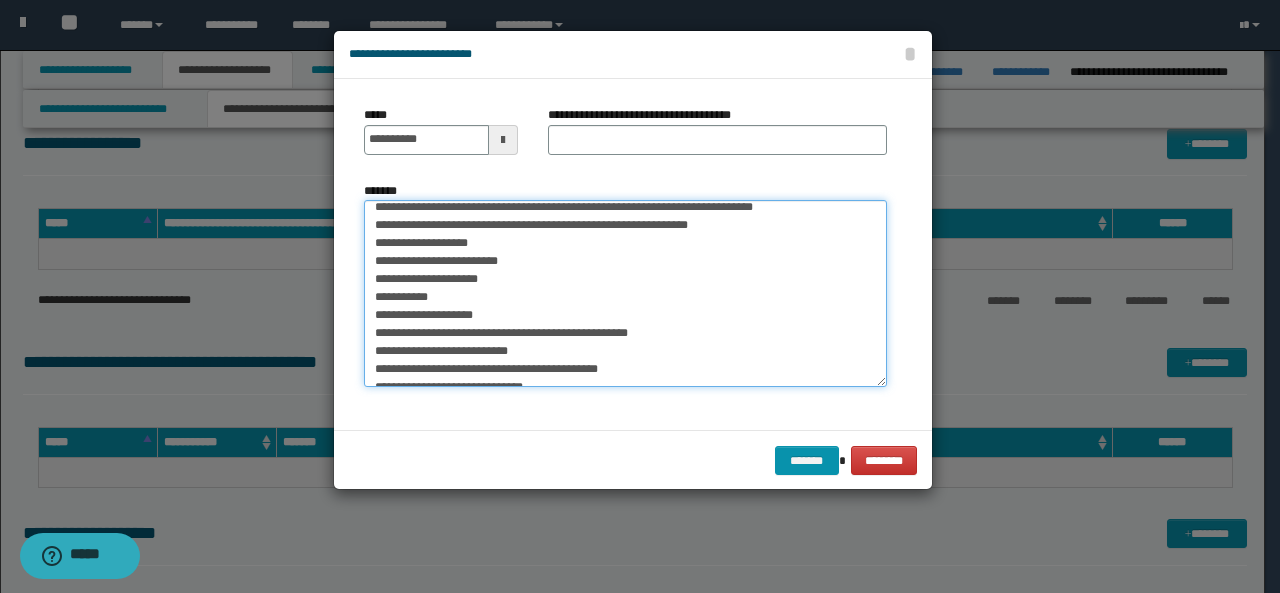 click on "**********" at bounding box center (625, 293) 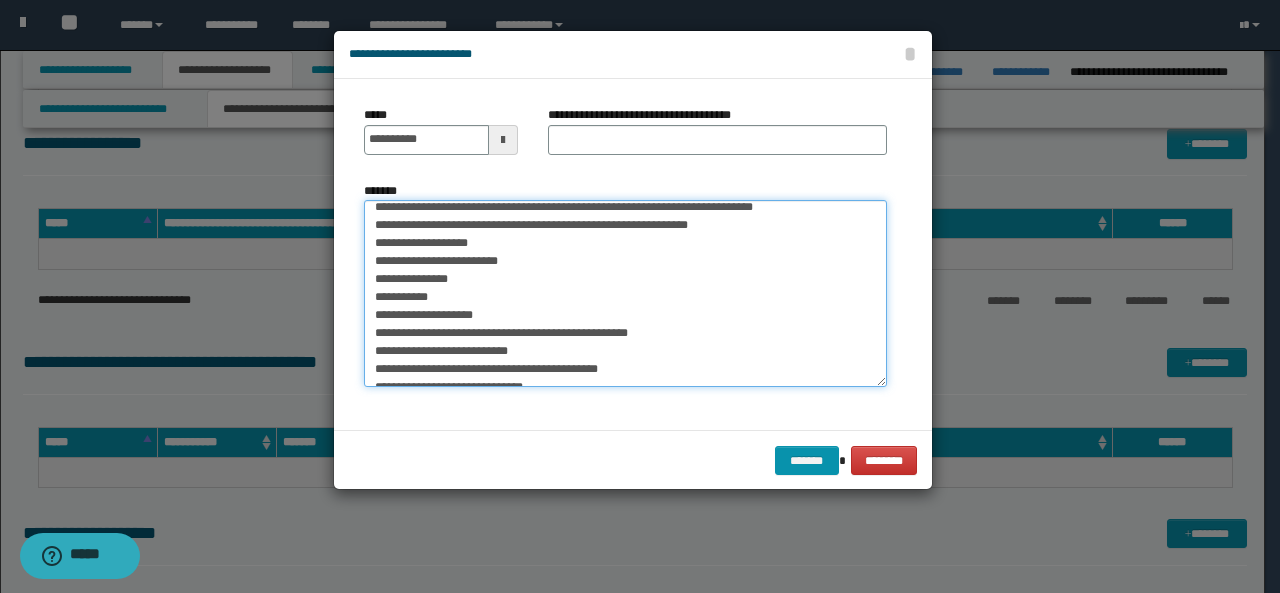 click on "**********" at bounding box center [625, 293] 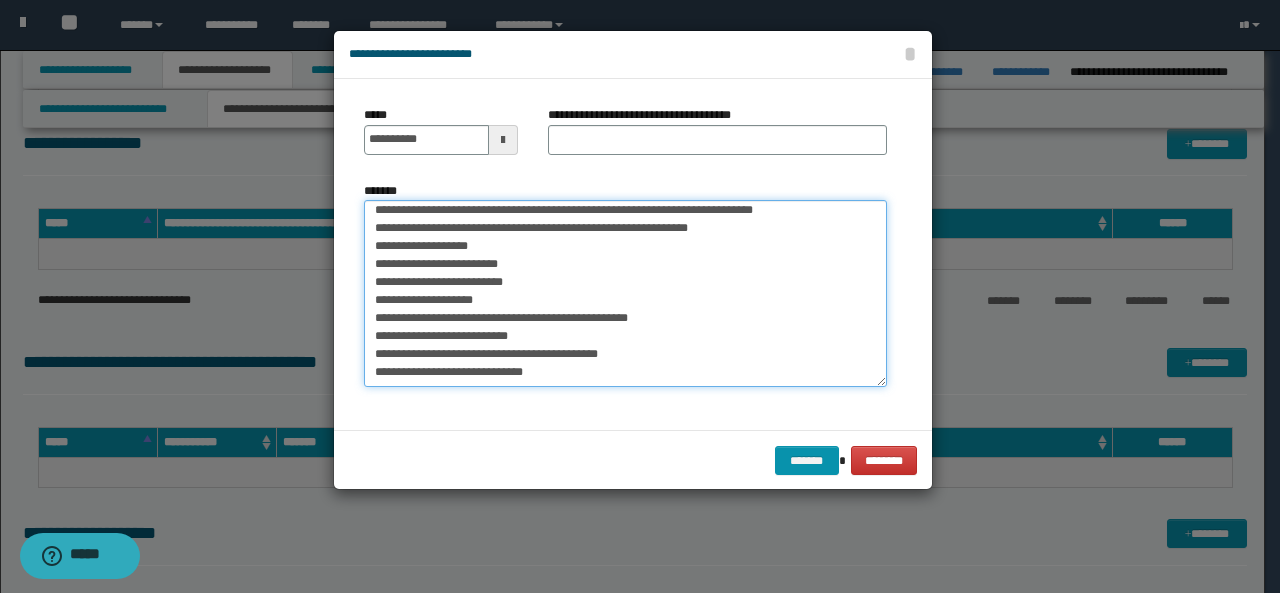 scroll, scrollTop: 220, scrollLeft: 0, axis: vertical 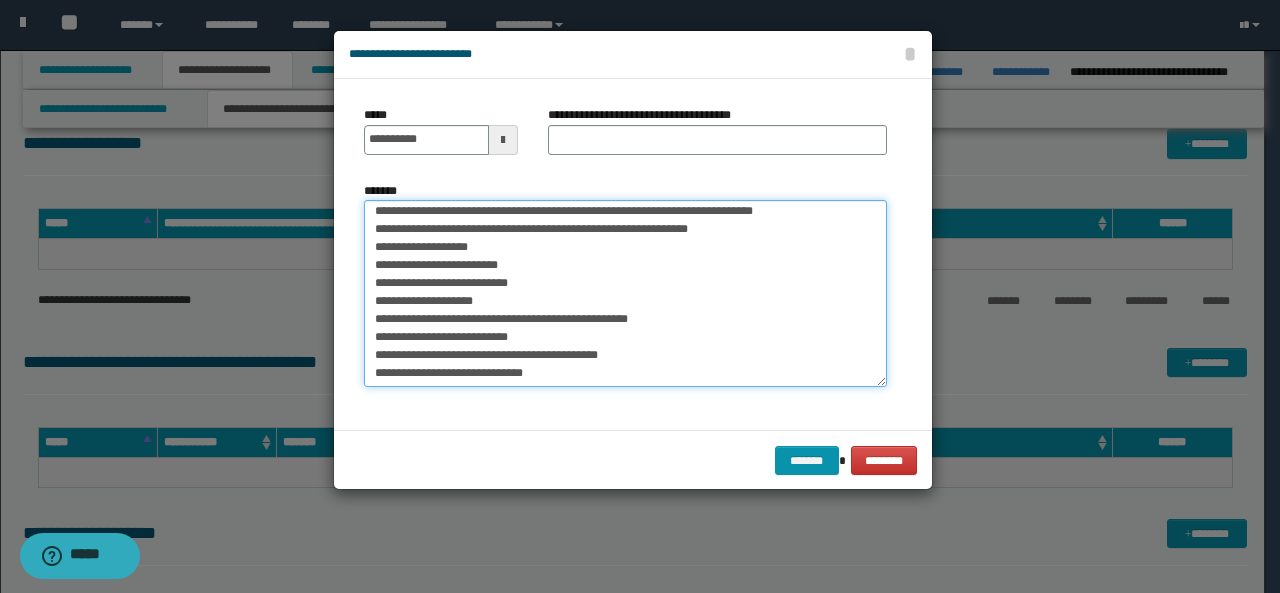 click on "**********" at bounding box center (625, 293) 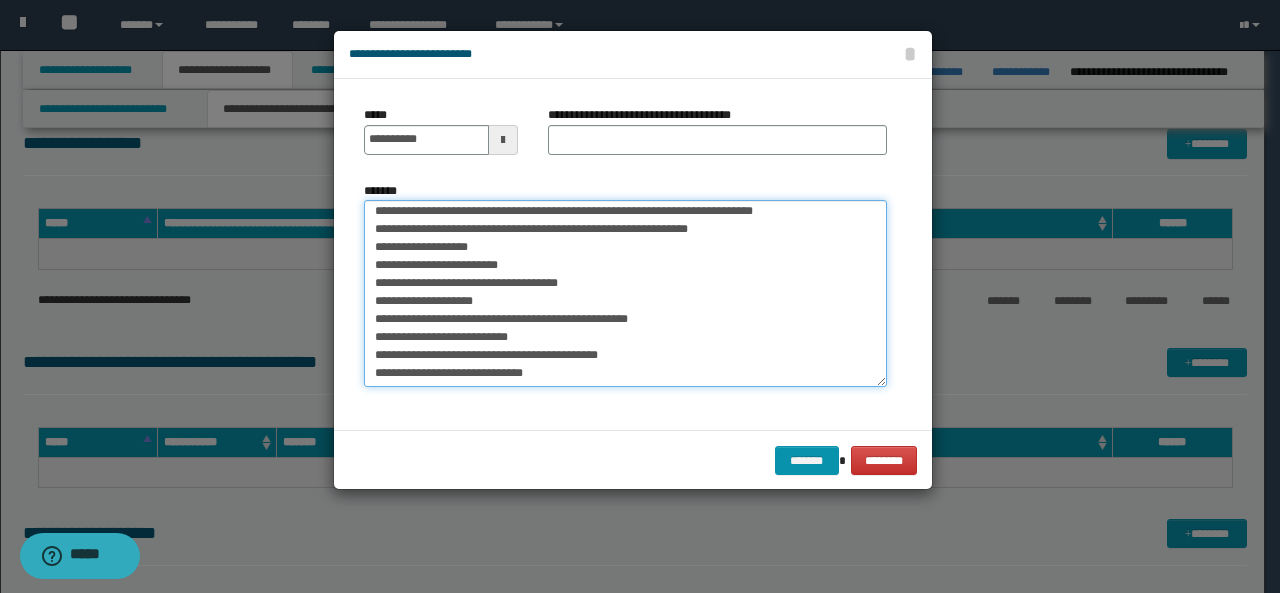 click on "**********" at bounding box center [625, 293] 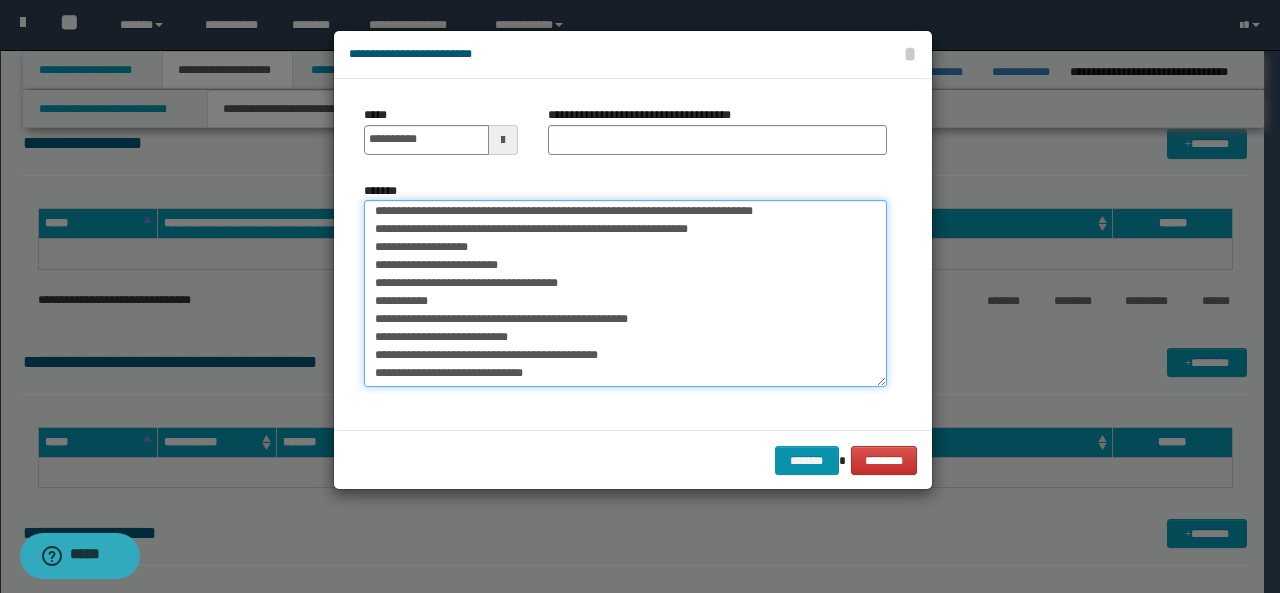click on "**********" at bounding box center (625, 293) 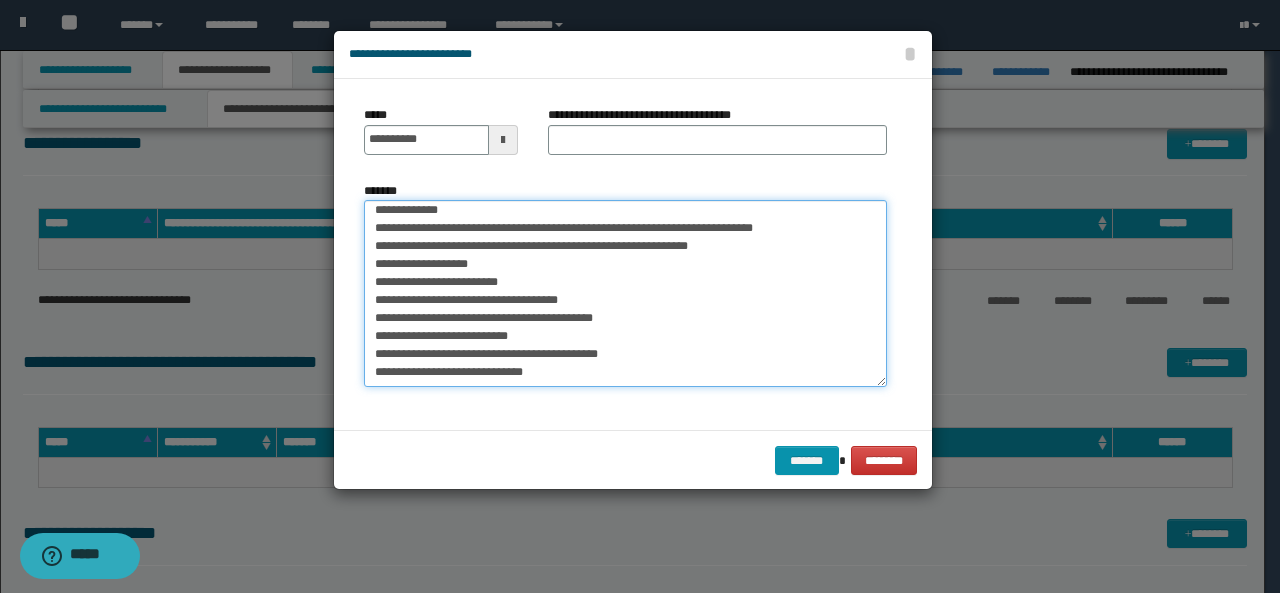 scroll, scrollTop: 202, scrollLeft: 0, axis: vertical 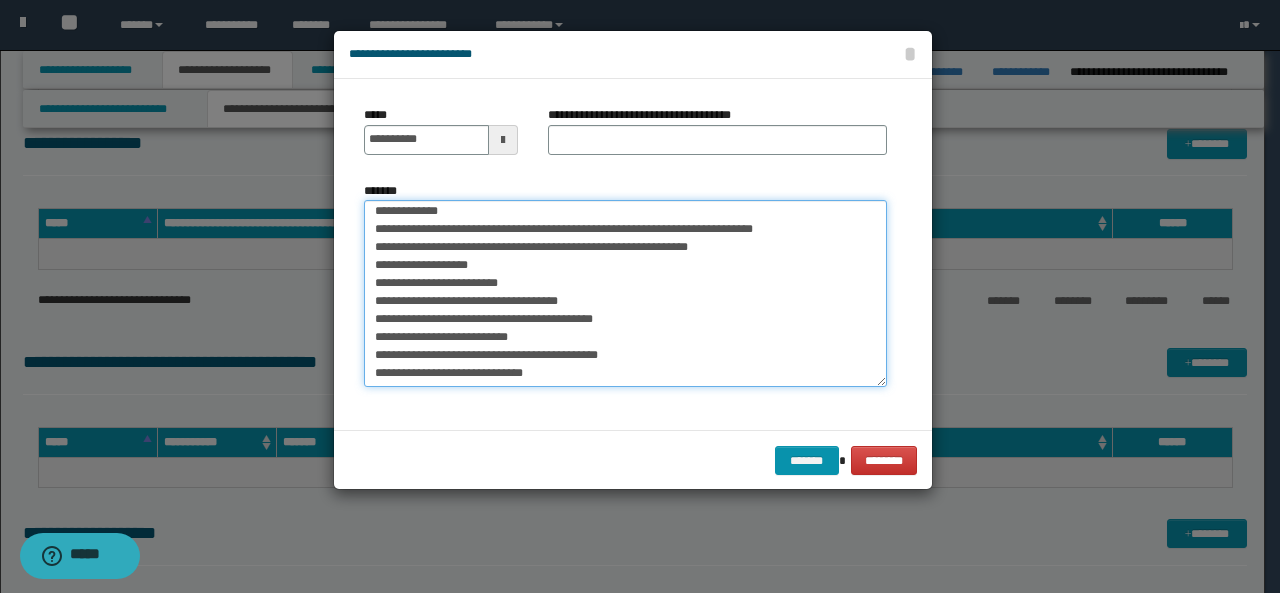 click on "**********" at bounding box center (625, 293) 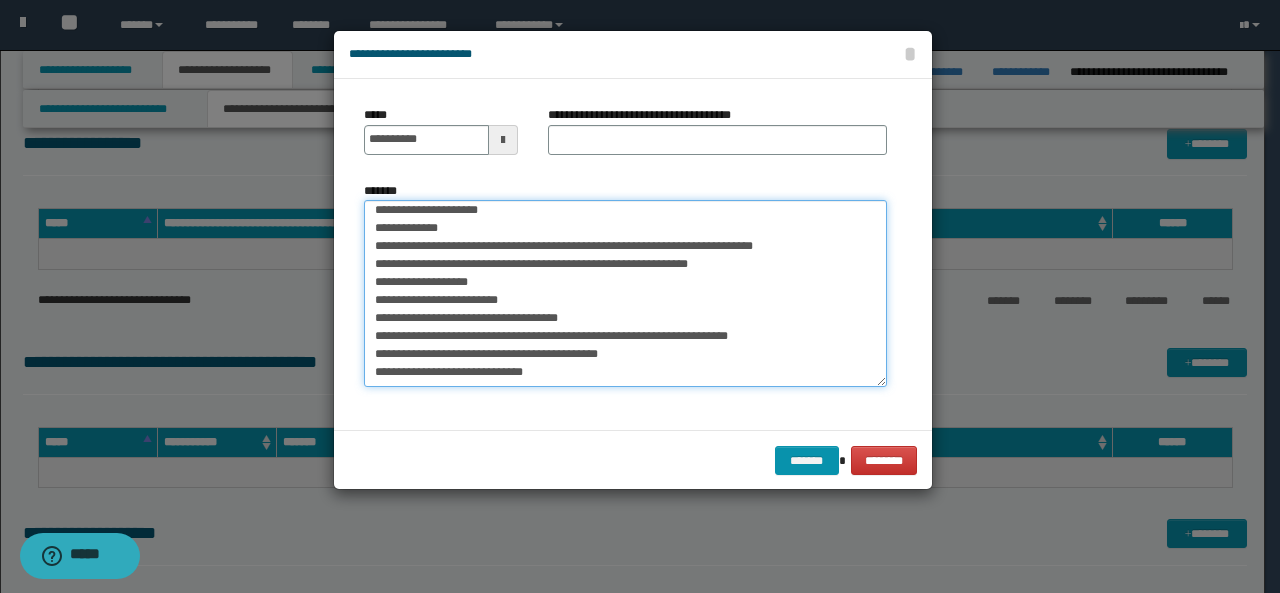 scroll, scrollTop: 184, scrollLeft: 0, axis: vertical 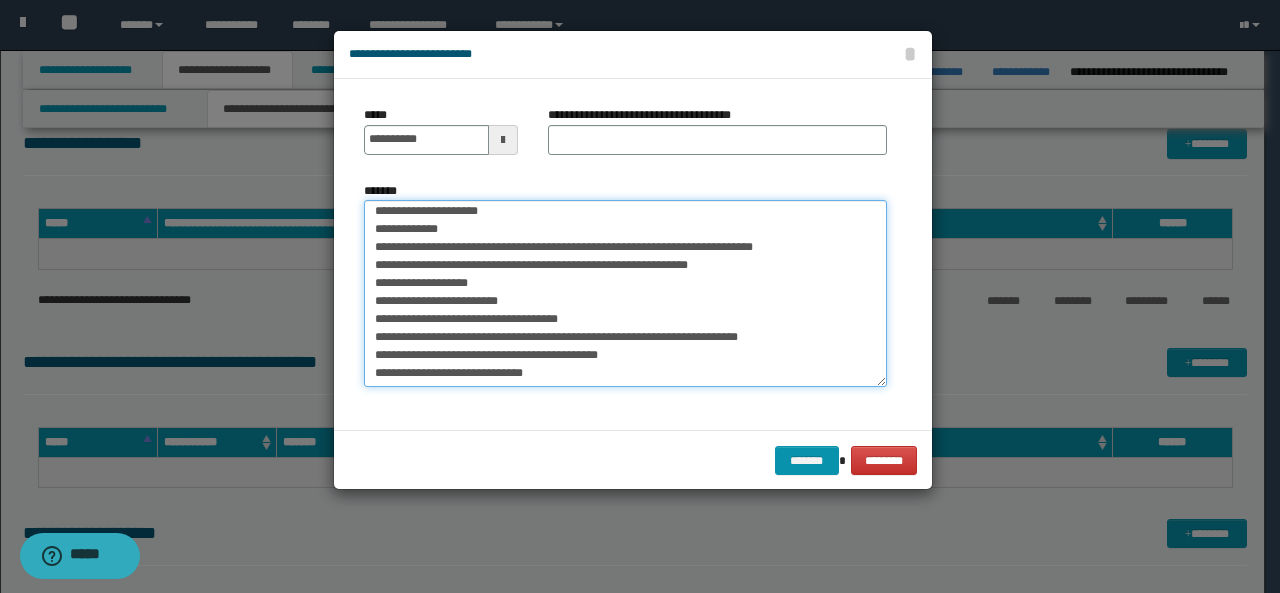 click on "**********" at bounding box center [625, 293] 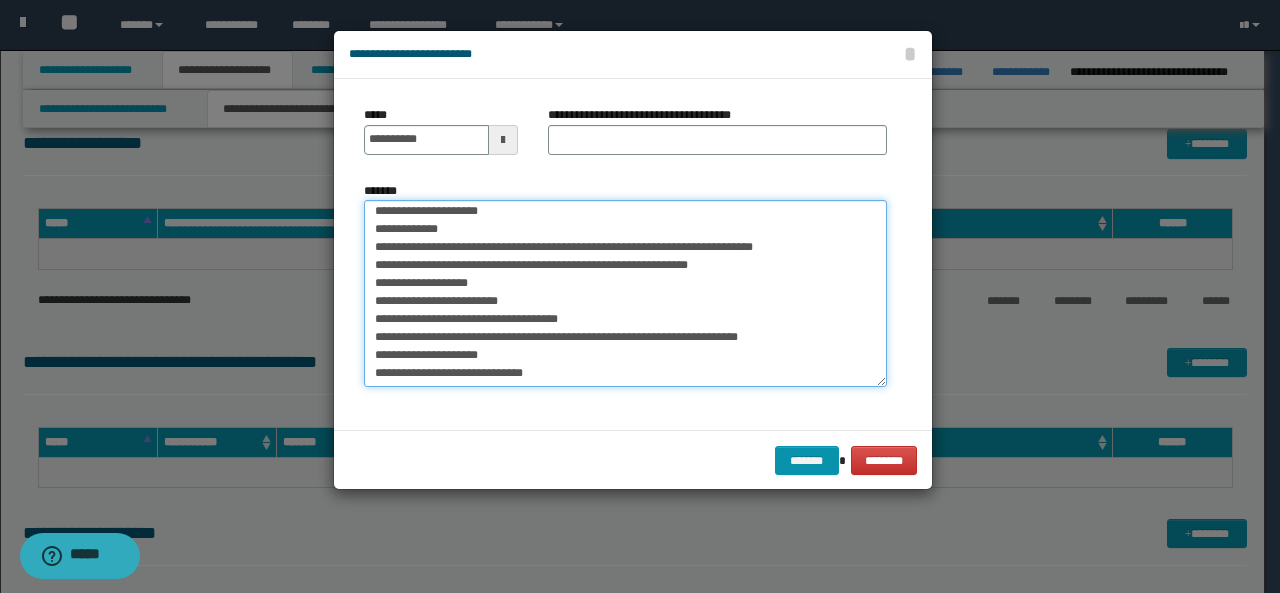 click on "**********" at bounding box center [625, 293] 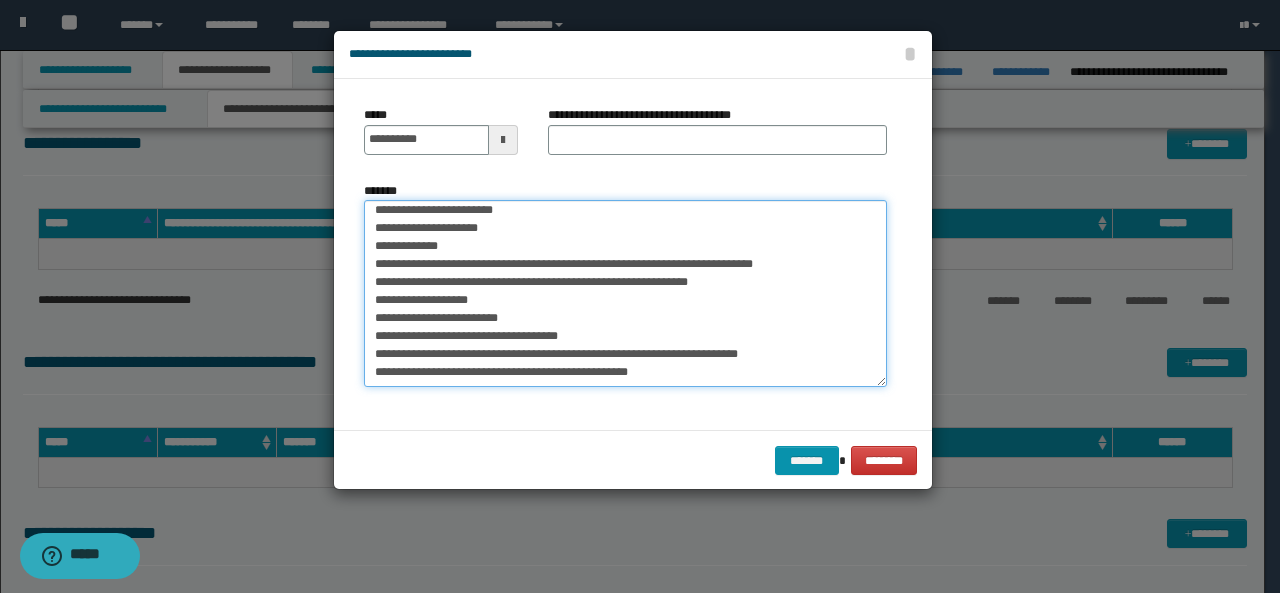 scroll, scrollTop: 166, scrollLeft: 0, axis: vertical 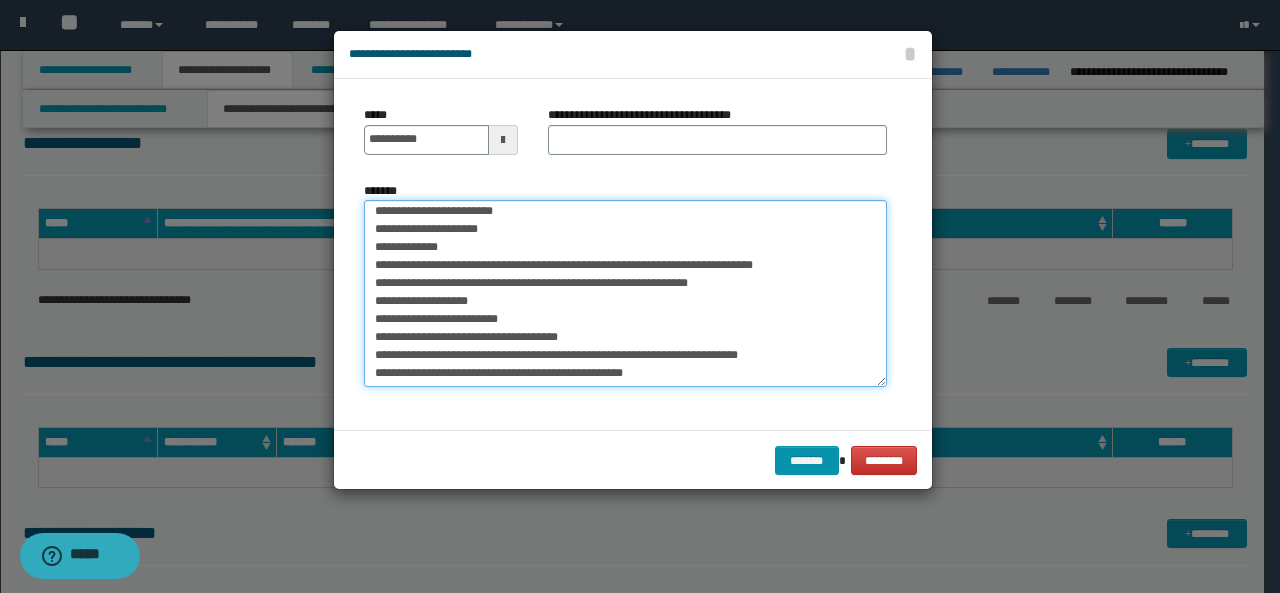 click on "**********" at bounding box center [625, 293] 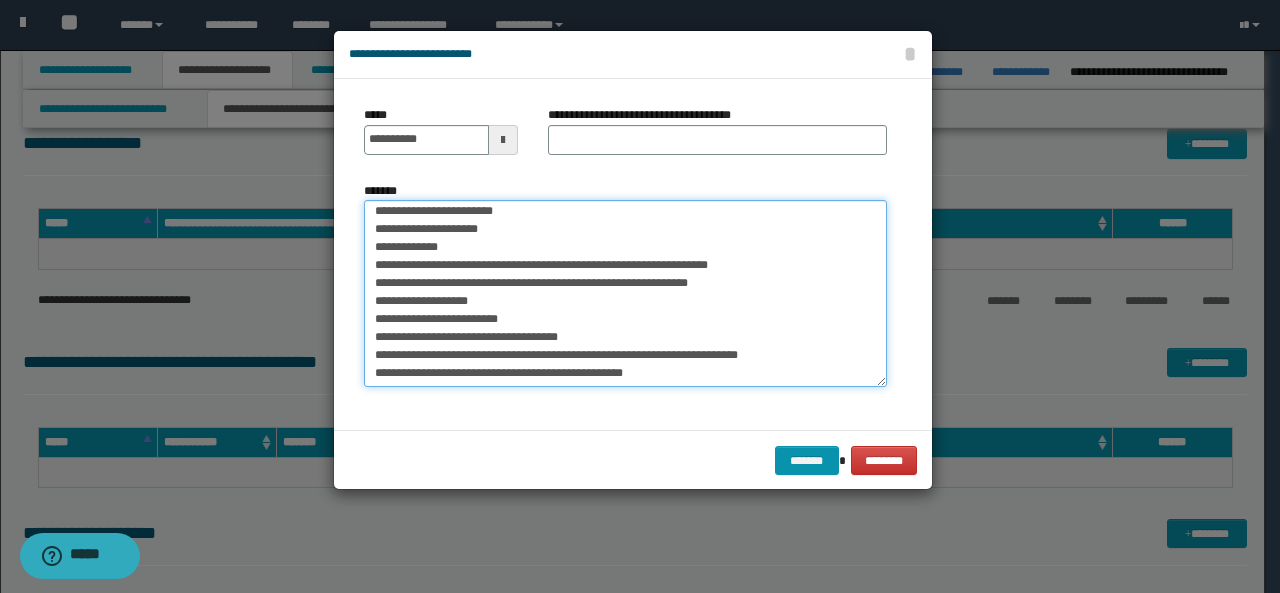 click on "**********" at bounding box center (625, 293) 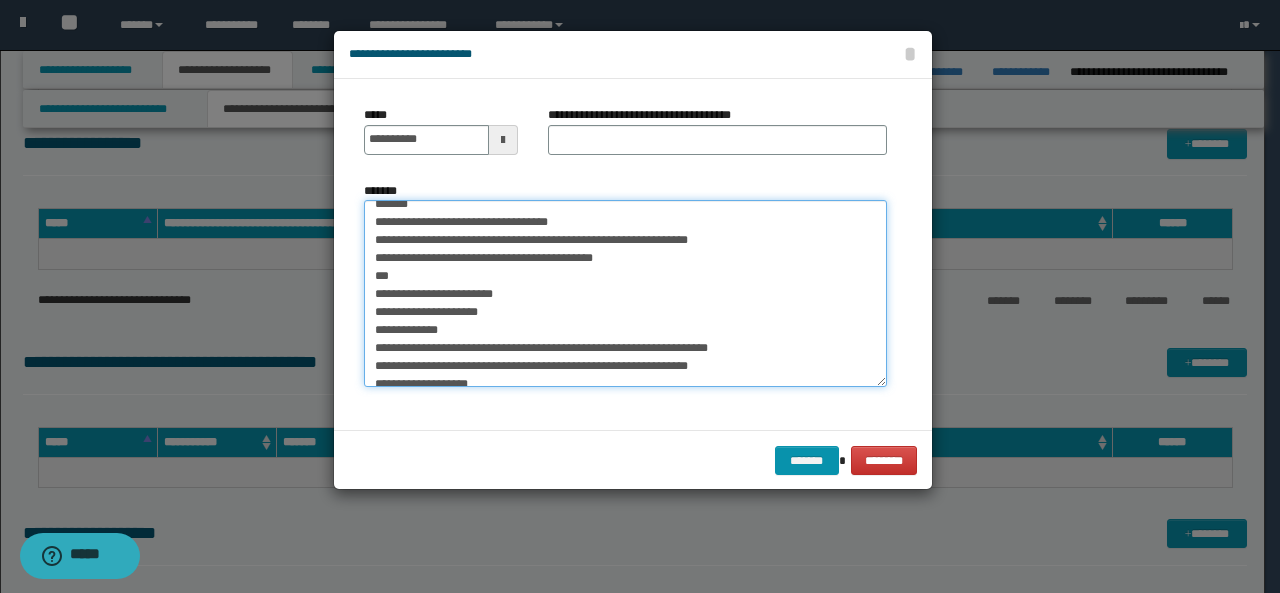 scroll, scrollTop: 82, scrollLeft: 0, axis: vertical 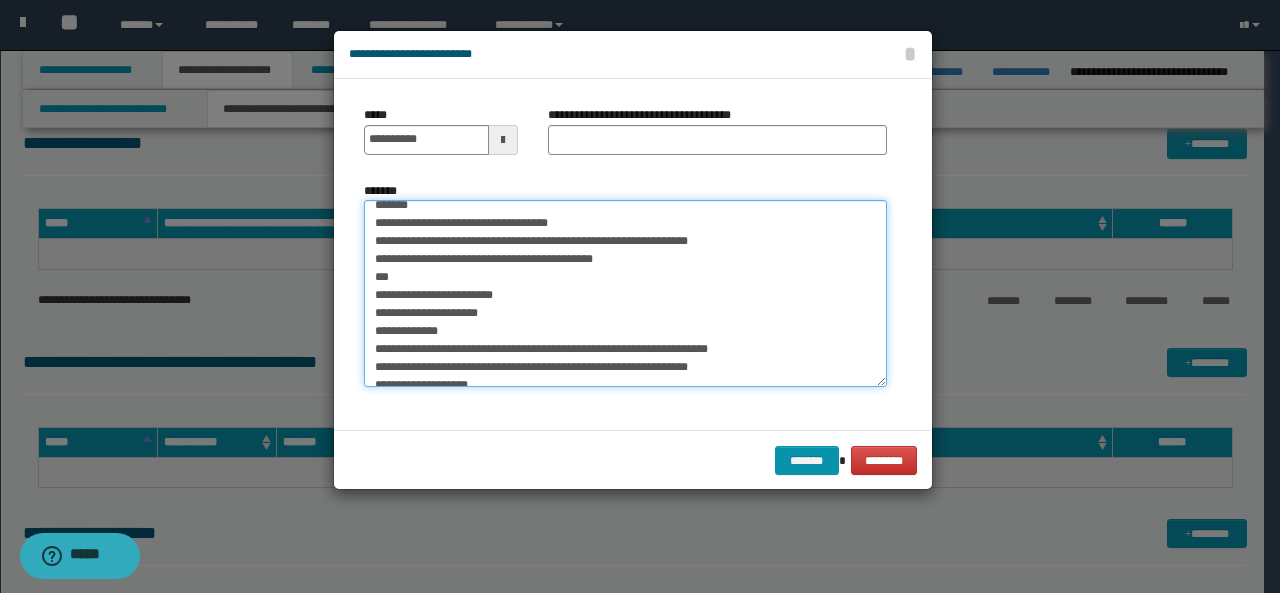 click on "**********" at bounding box center (625, 293) 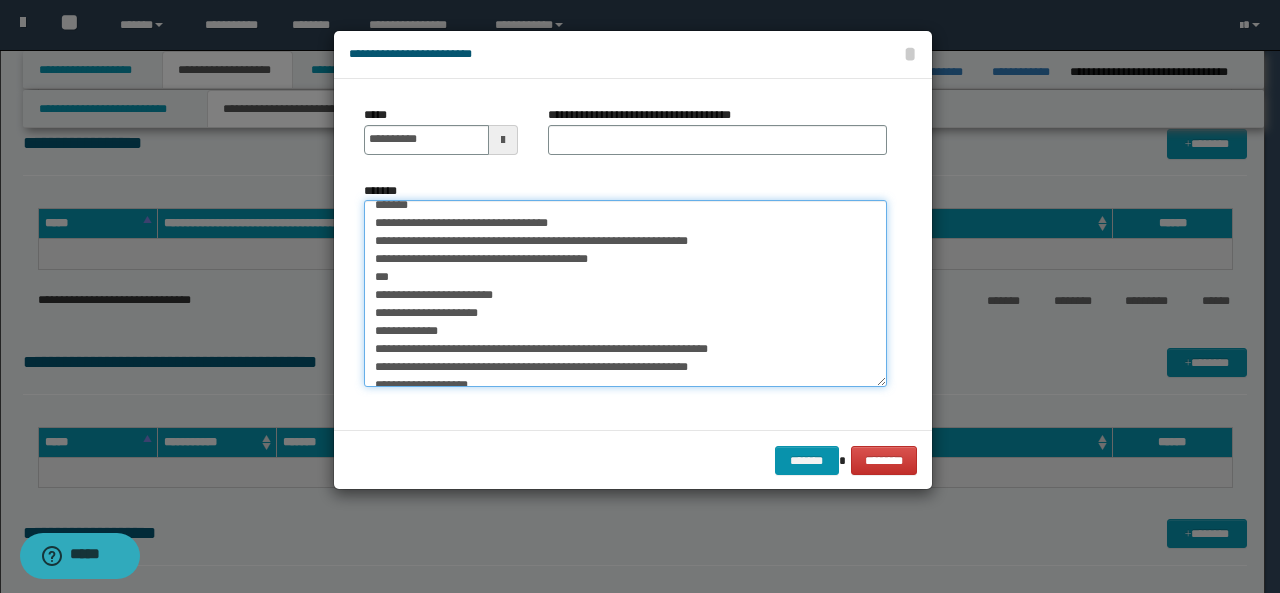 click on "**********" at bounding box center [625, 293] 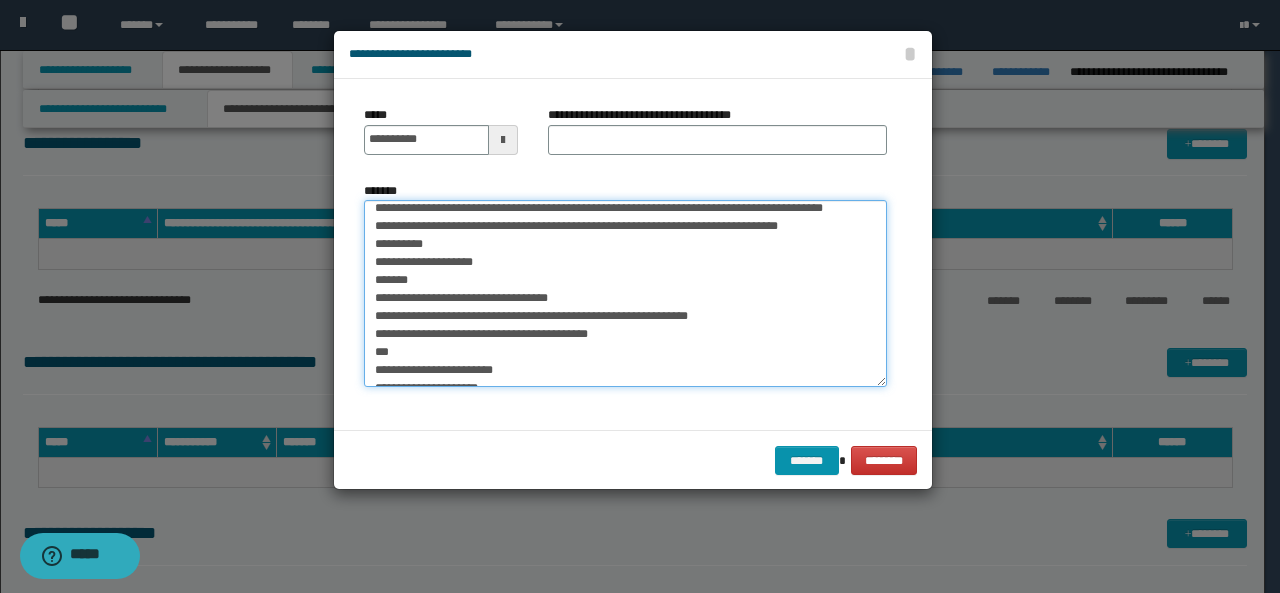 scroll, scrollTop: 0, scrollLeft: 0, axis: both 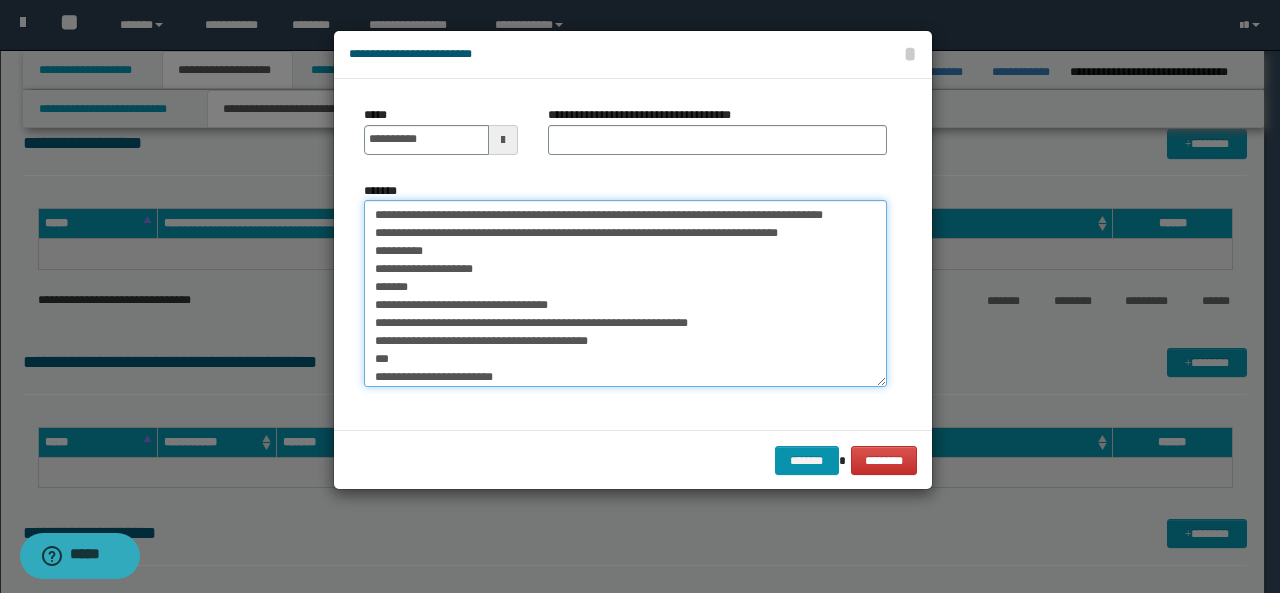 type on "**********" 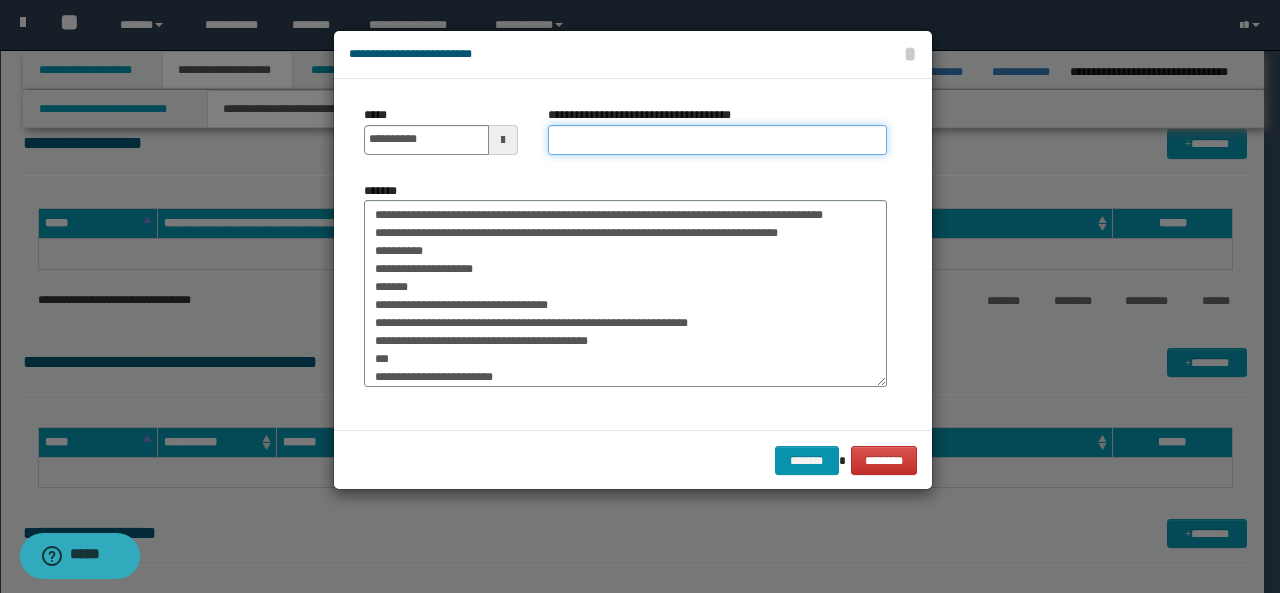 click on "**********" at bounding box center [717, 140] 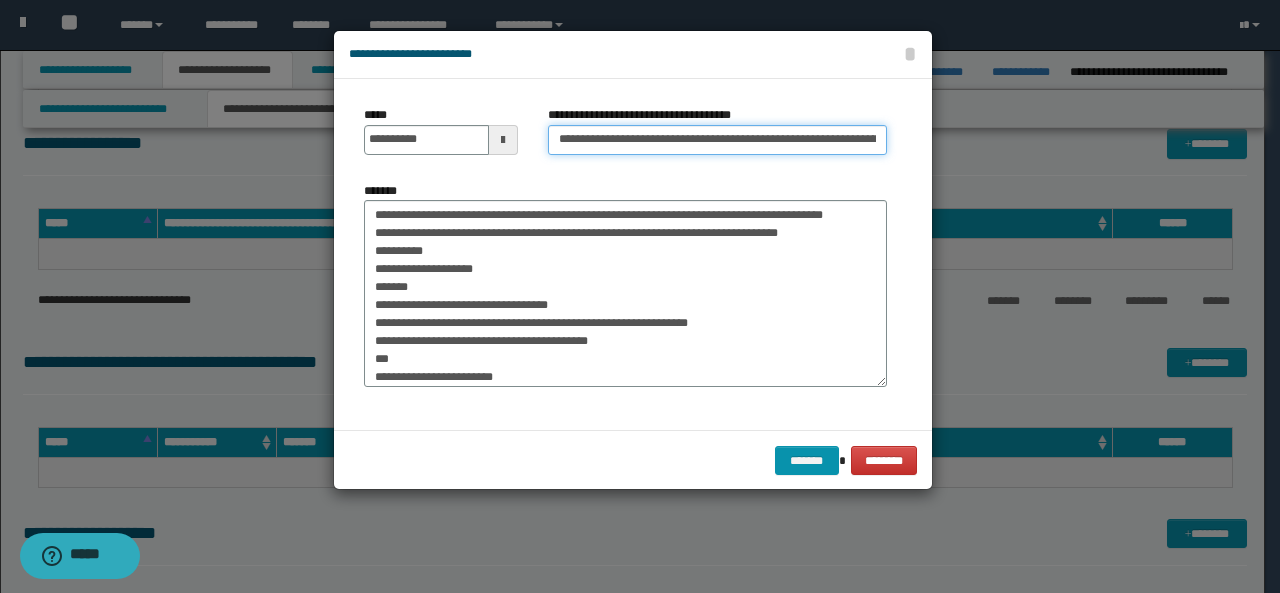 click on "**********" at bounding box center [717, 140] 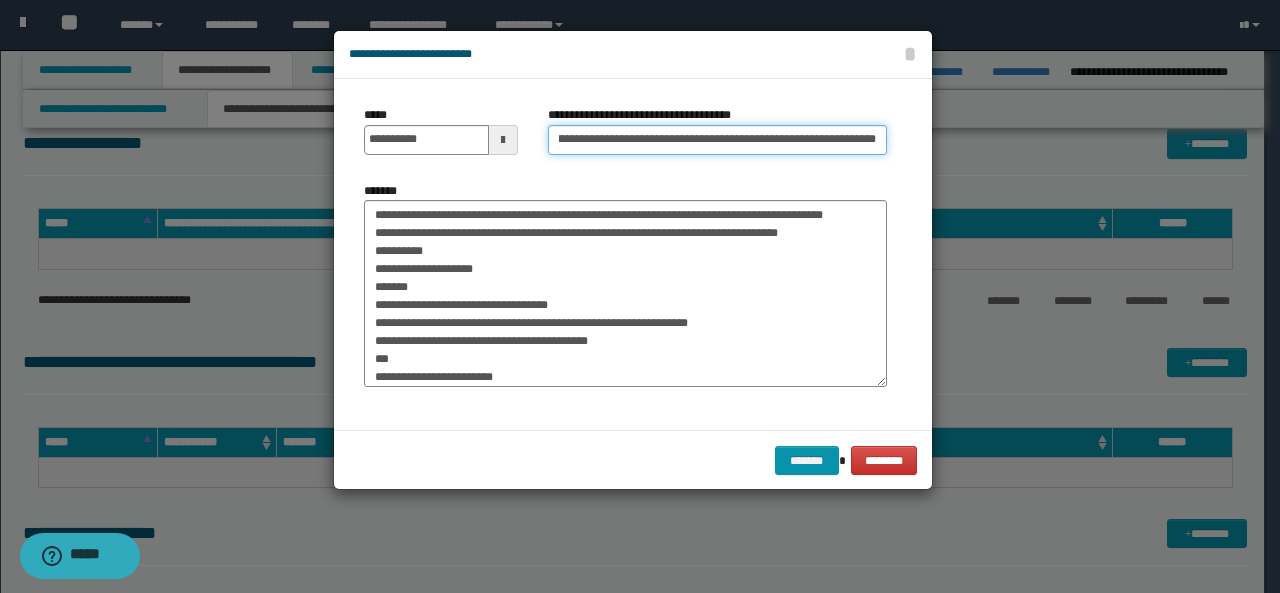 drag, startPoint x: 771, startPoint y: 141, endPoint x: 939, endPoint y: 123, distance: 168.96153 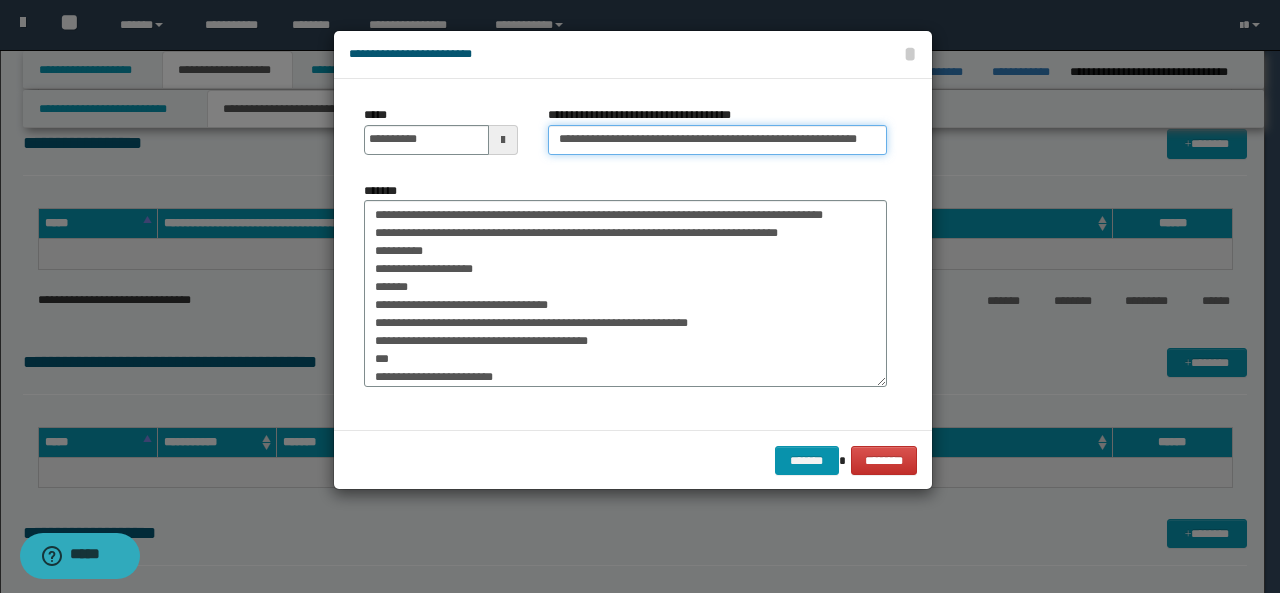 scroll, scrollTop: 0, scrollLeft: 49, axis: horizontal 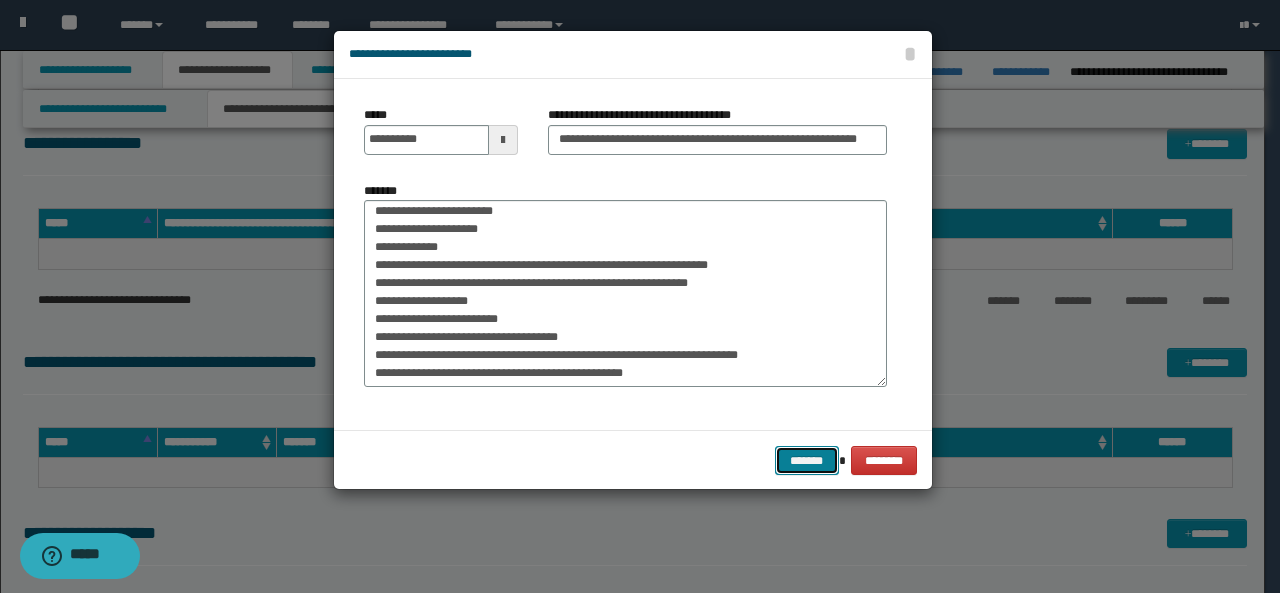 click on "*******" at bounding box center [807, 460] 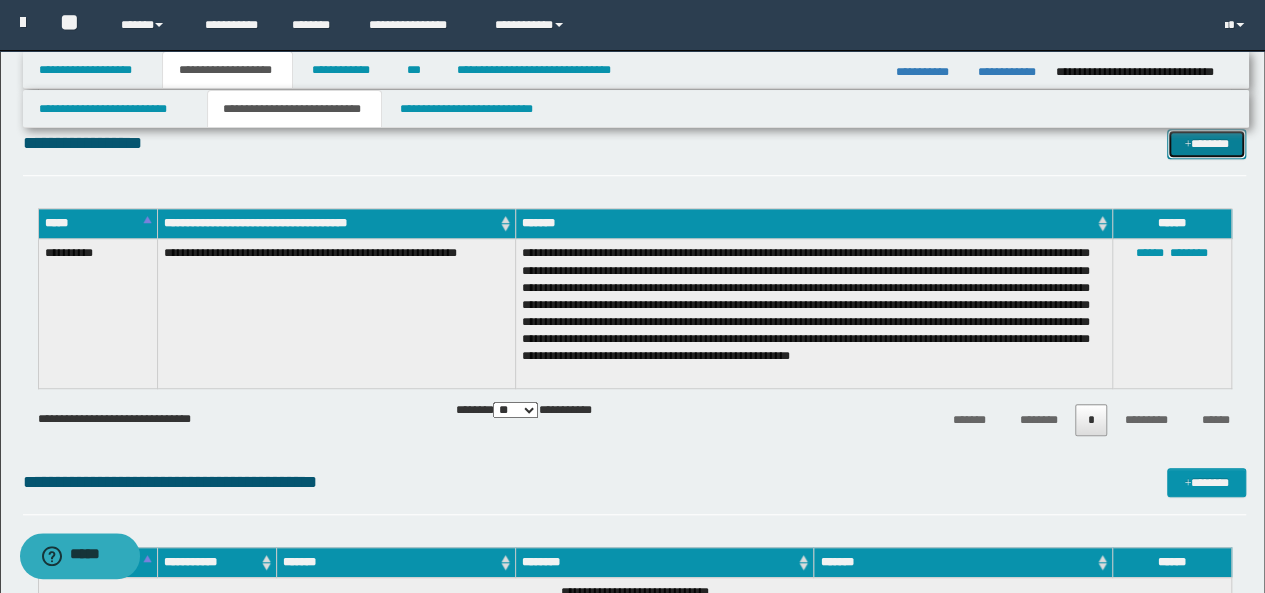 click on "*******" at bounding box center [1206, 143] 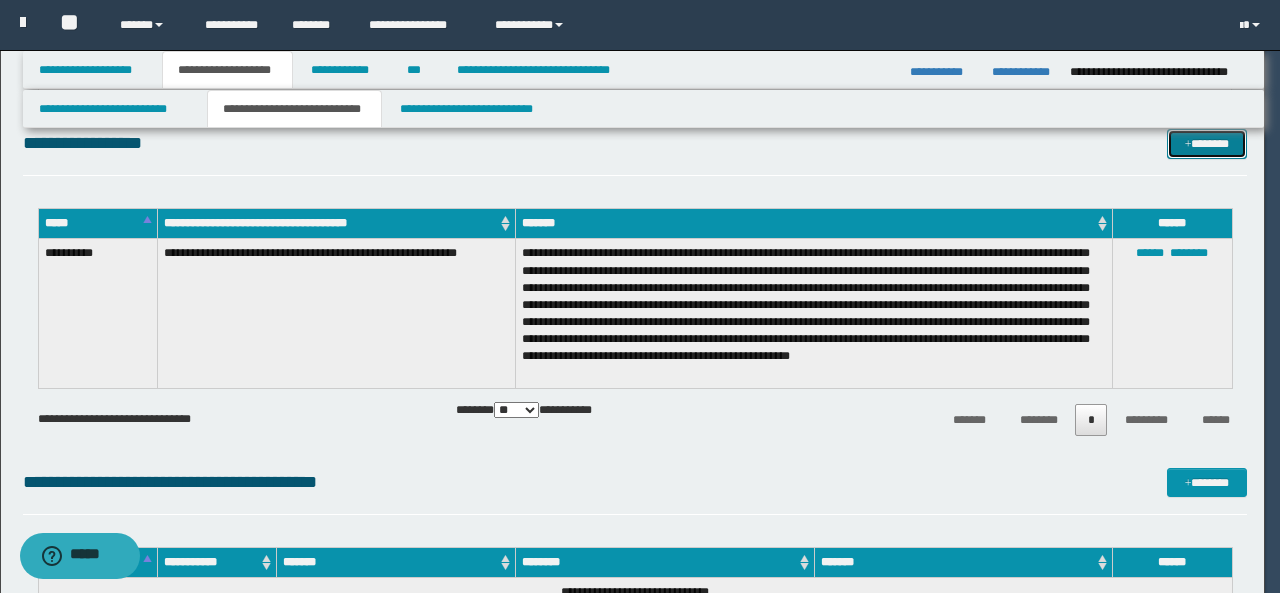 scroll, scrollTop: 0, scrollLeft: 0, axis: both 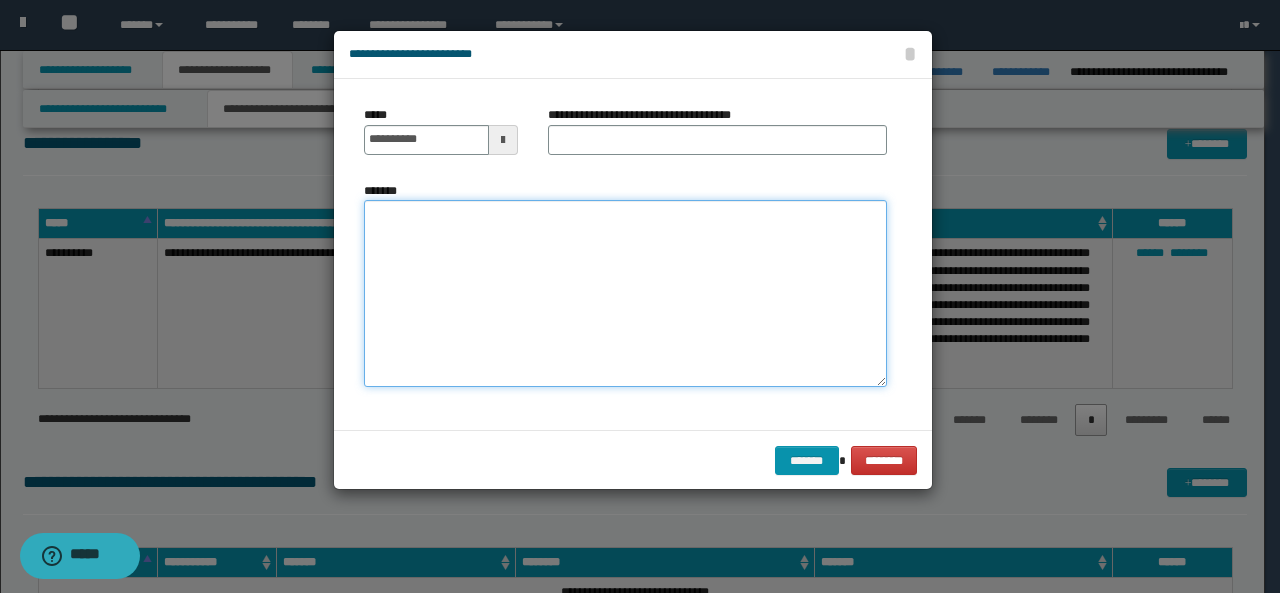 click on "*******" at bounding box center [625, 293] 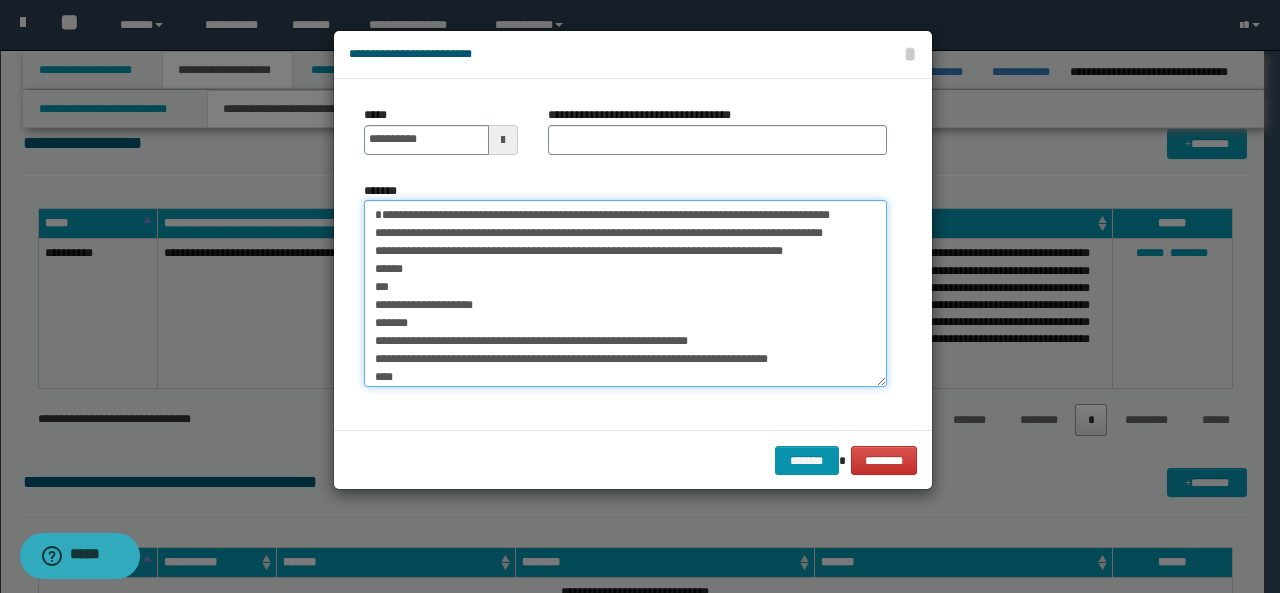 scroll, scrollTop: 322, scrollLeft: 0, axis: vertical 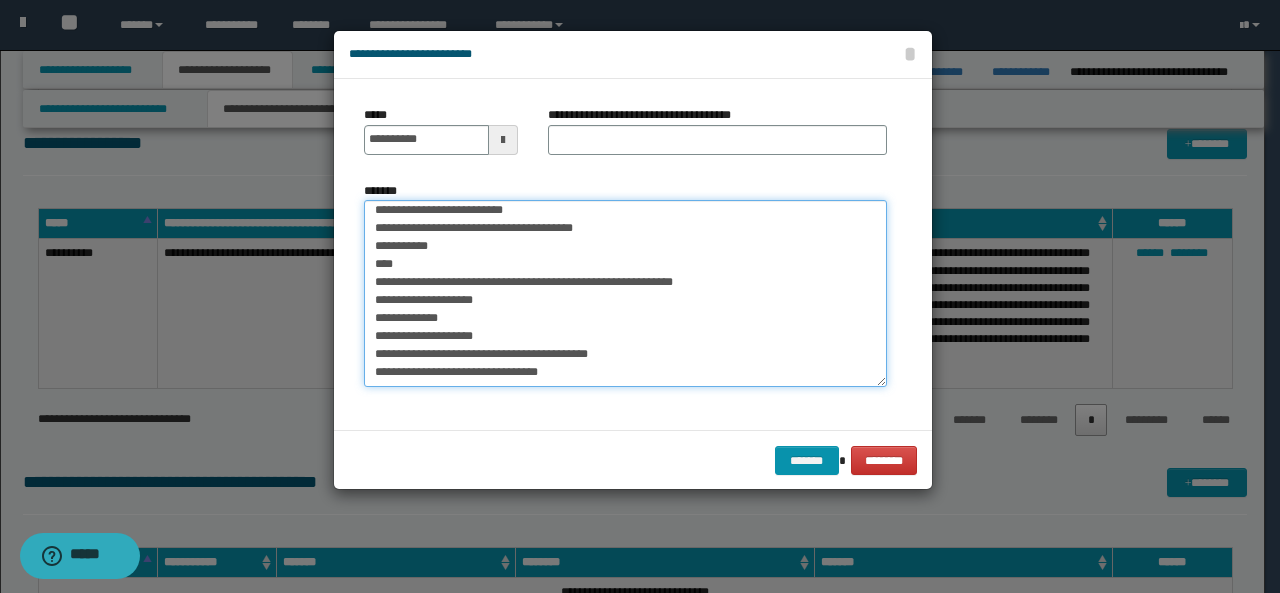 type on "**********" 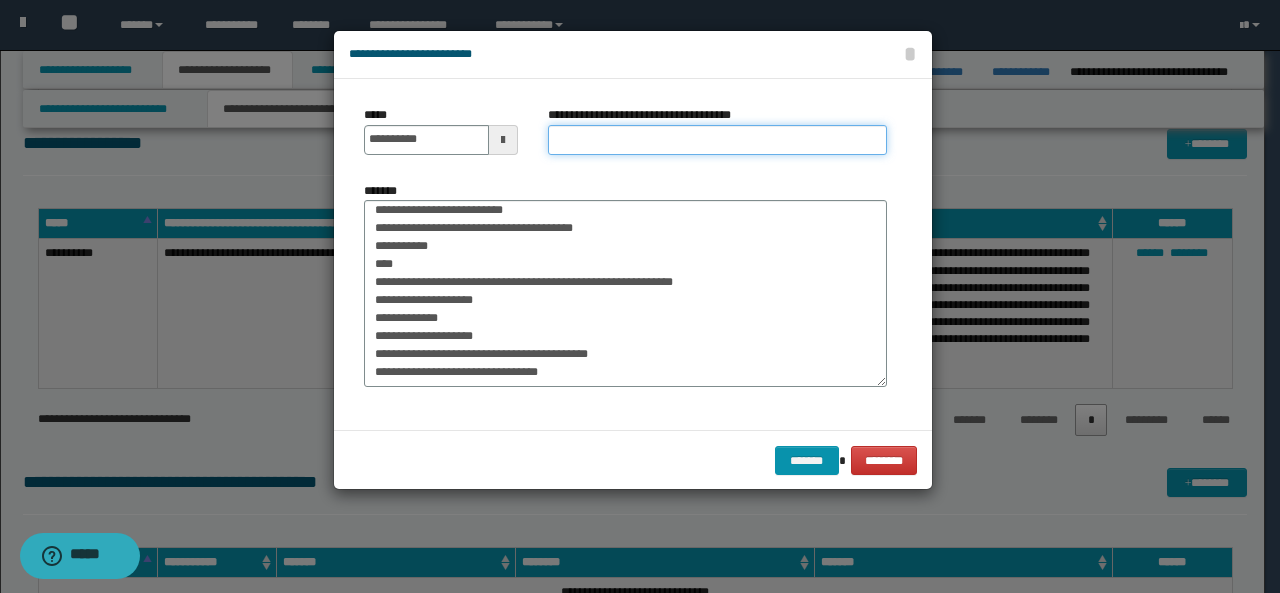 click on "**********" at bounding box center [717, 140] 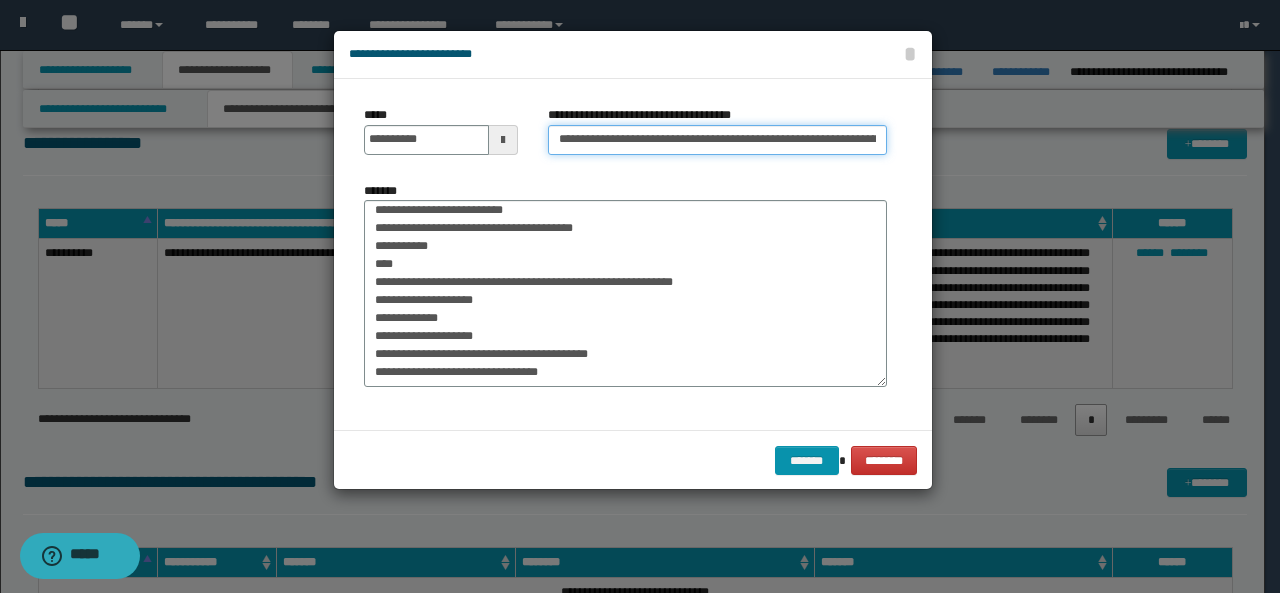 scroll, scrollTop: 0, scrollLeft: 101, axis: horizontal 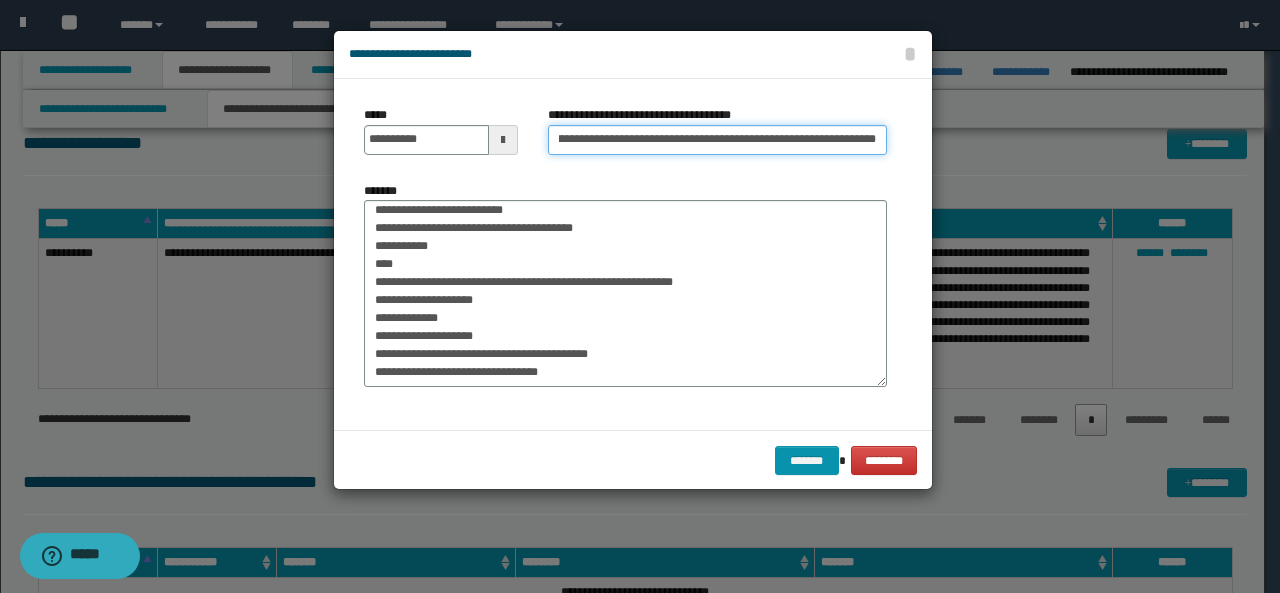 drag, startPoint x: 768, startPoint y: 140, endPoint x: 922, endPoint y: 128, distance: 154.46683 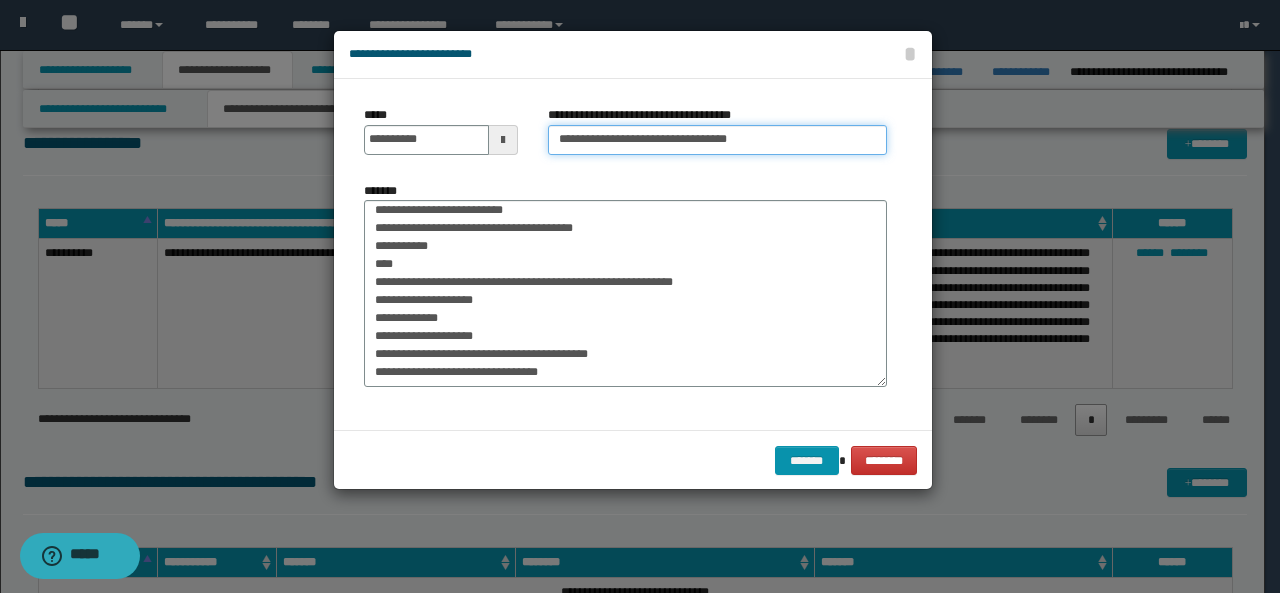 scroll, scrollTop: 0, scrollLeft: 0, axis: both 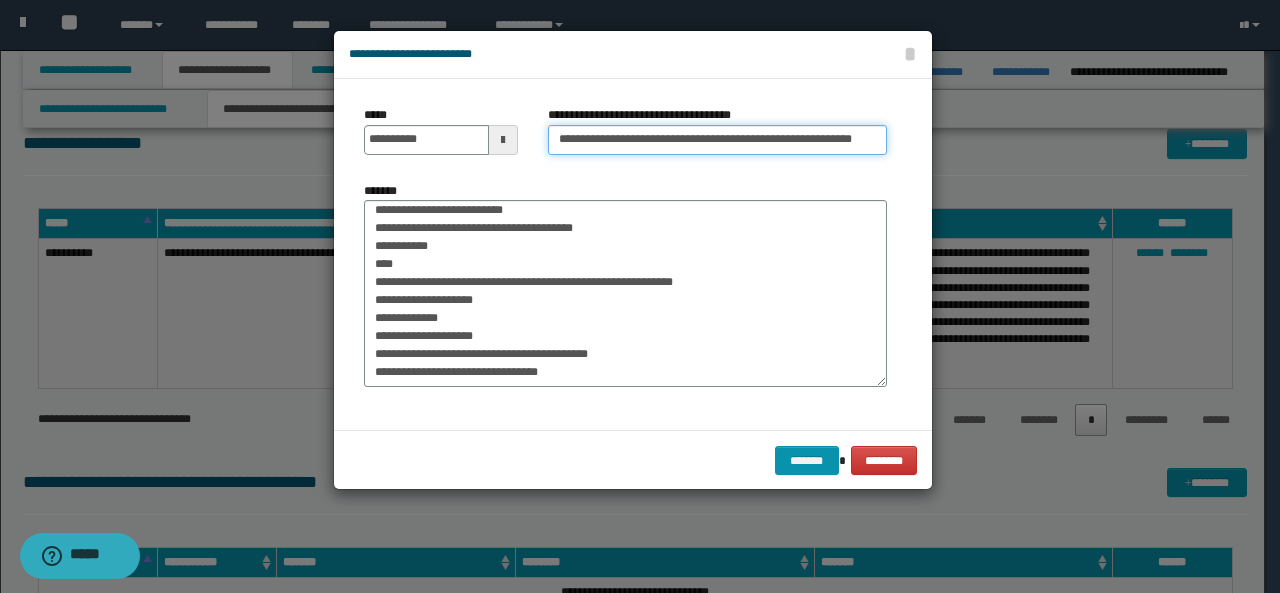 type on "**********" 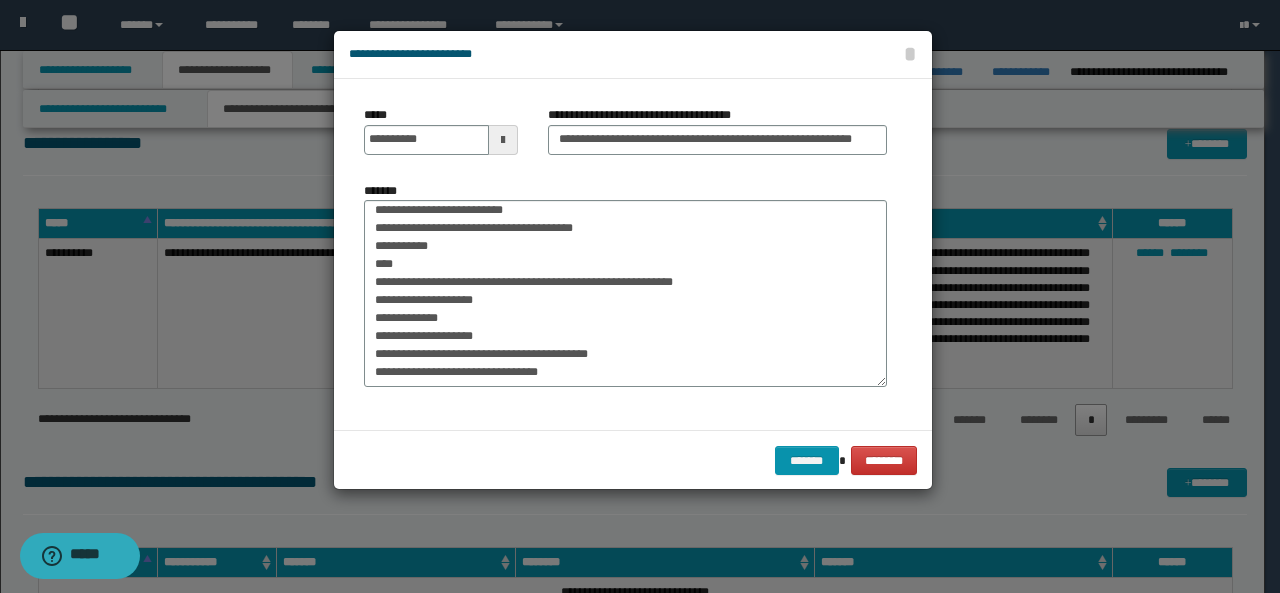 scroll, scrollTop: 0, scrollLeft: 0, axis: both 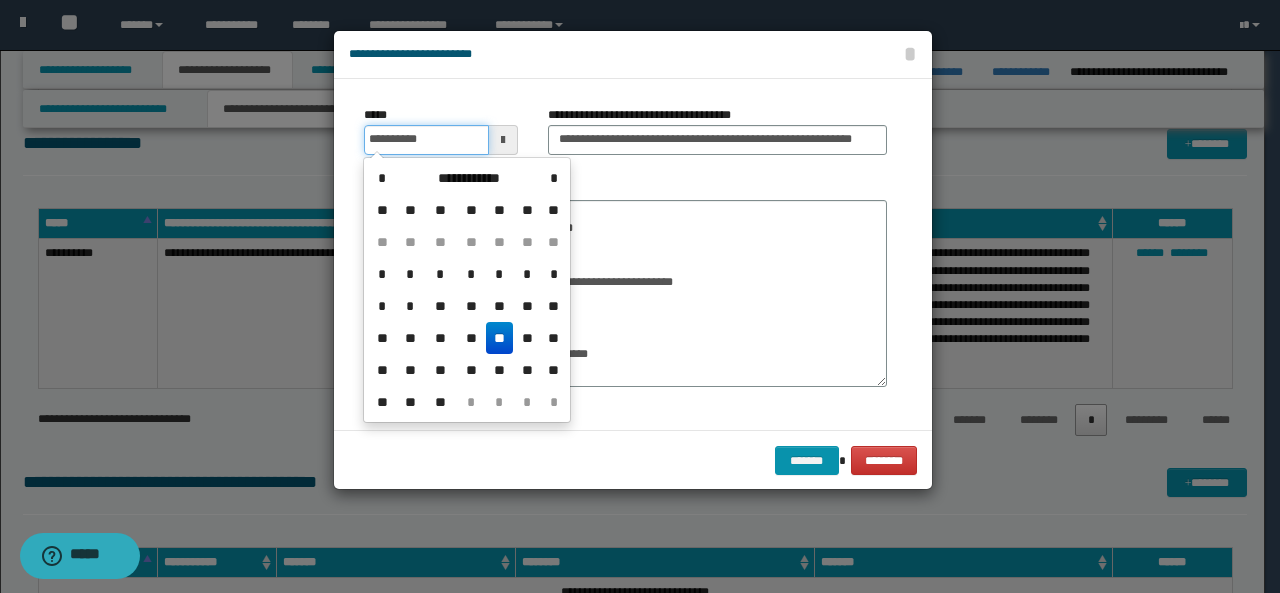 click on "**********" at bounding box center (426, 140) 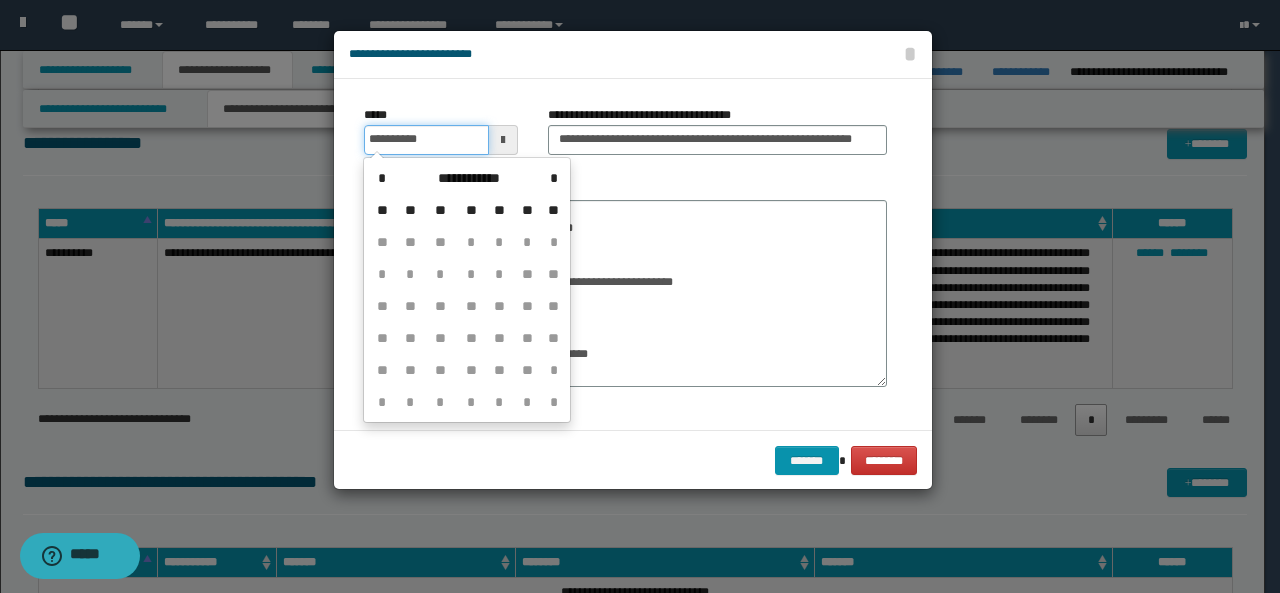 type on "**********" 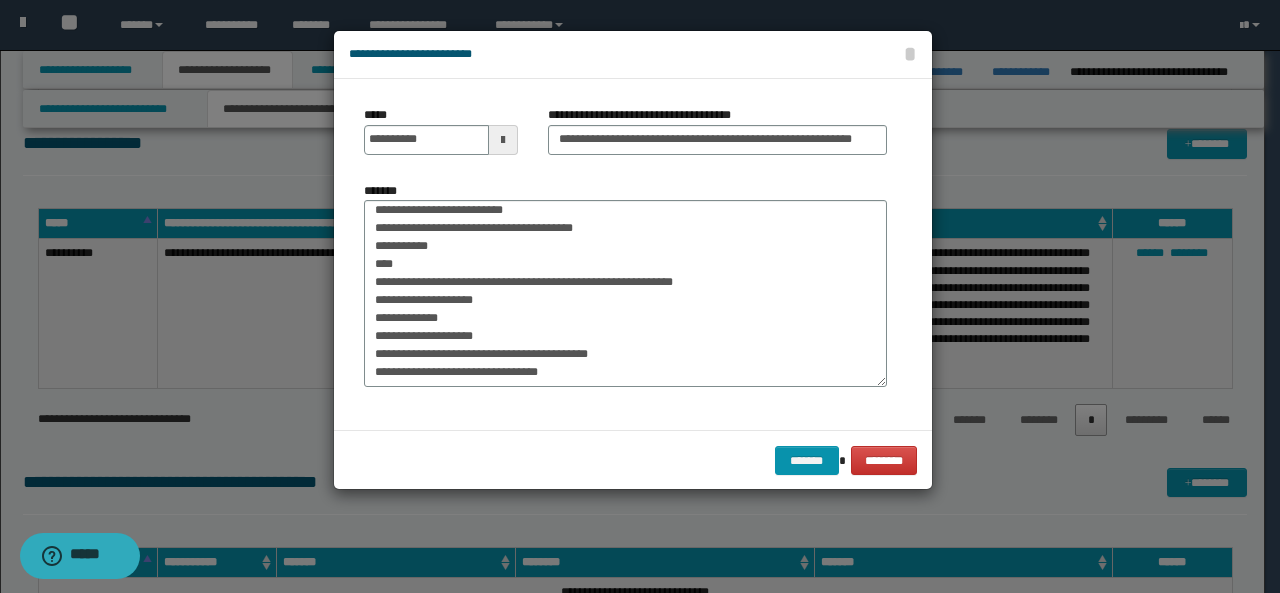click on "**********" at bounding box center (633, 55) 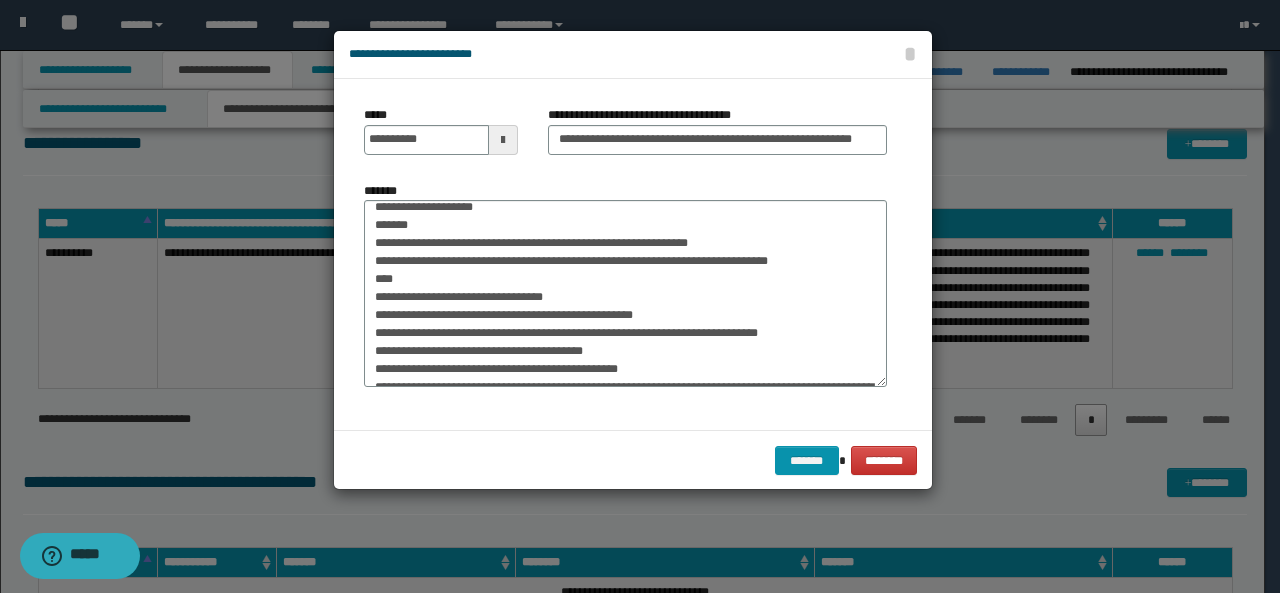 scroll, scrollTop: 0, scrollLeft: 0, axis: both 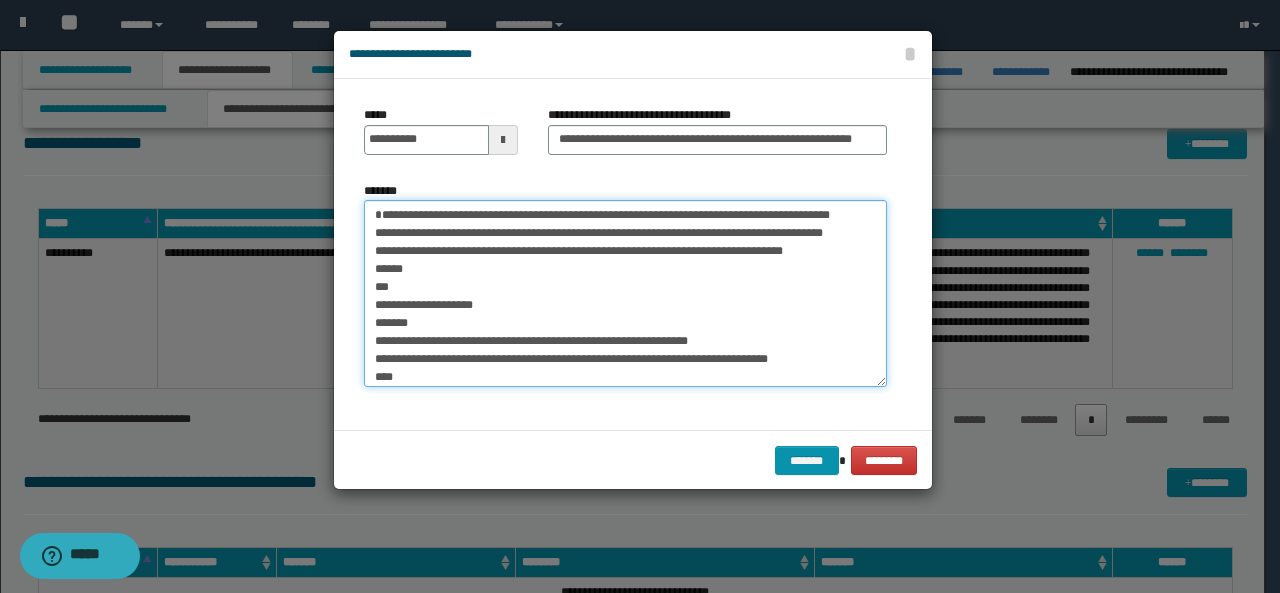 click on "*******" at bounding box center (625, 293) 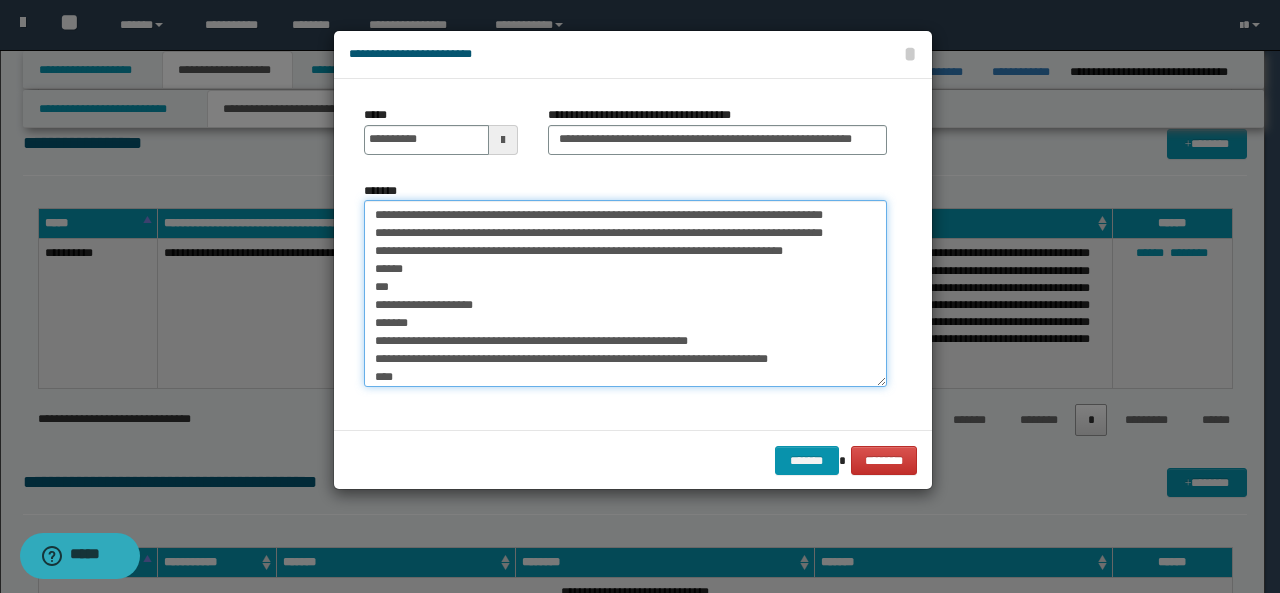 click on "*******" at bounding box center (625, 293) 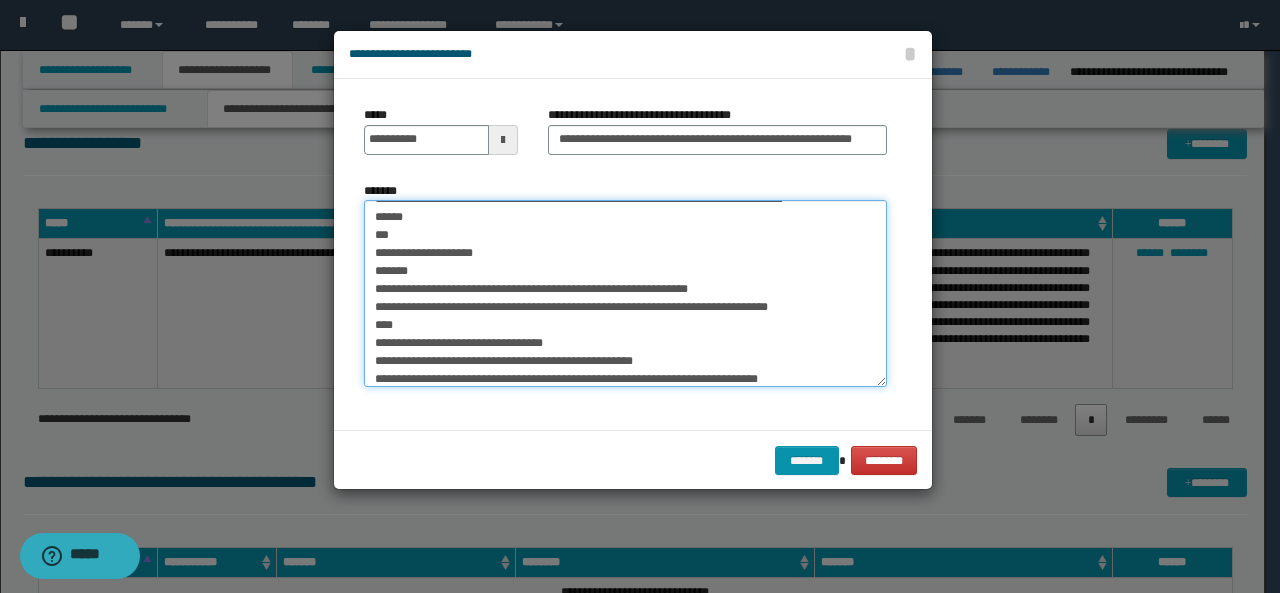 click on "*******" at bounding box center (625, 293) 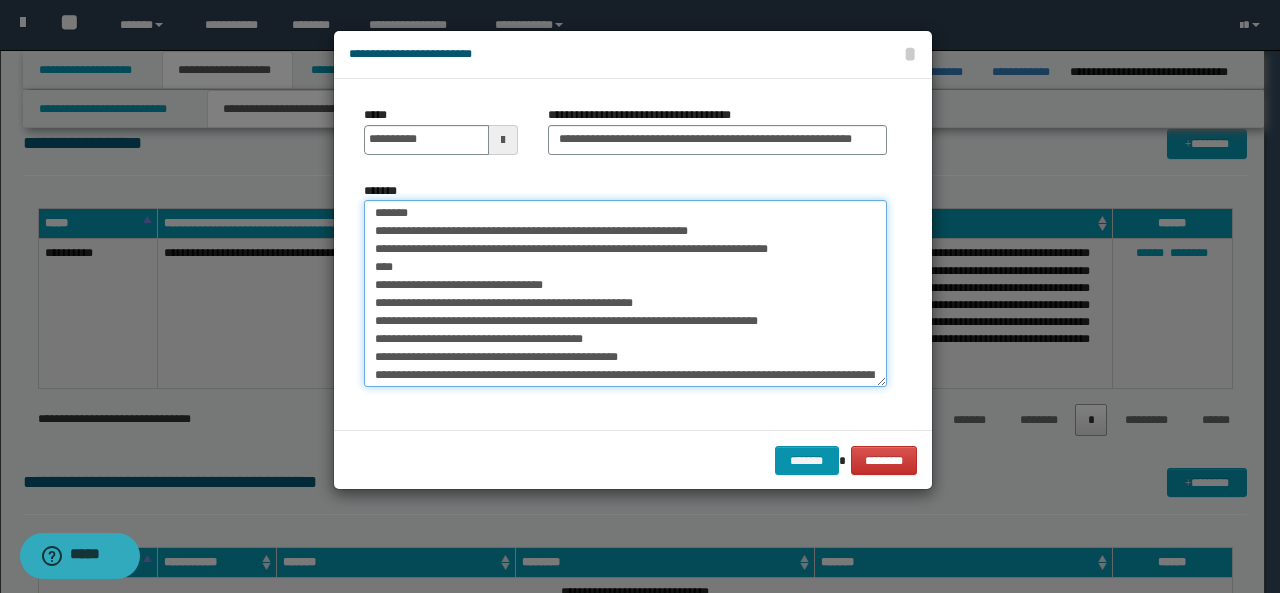 scroll, scrollTop: 112, scrollLeft: 0, axis: vertical 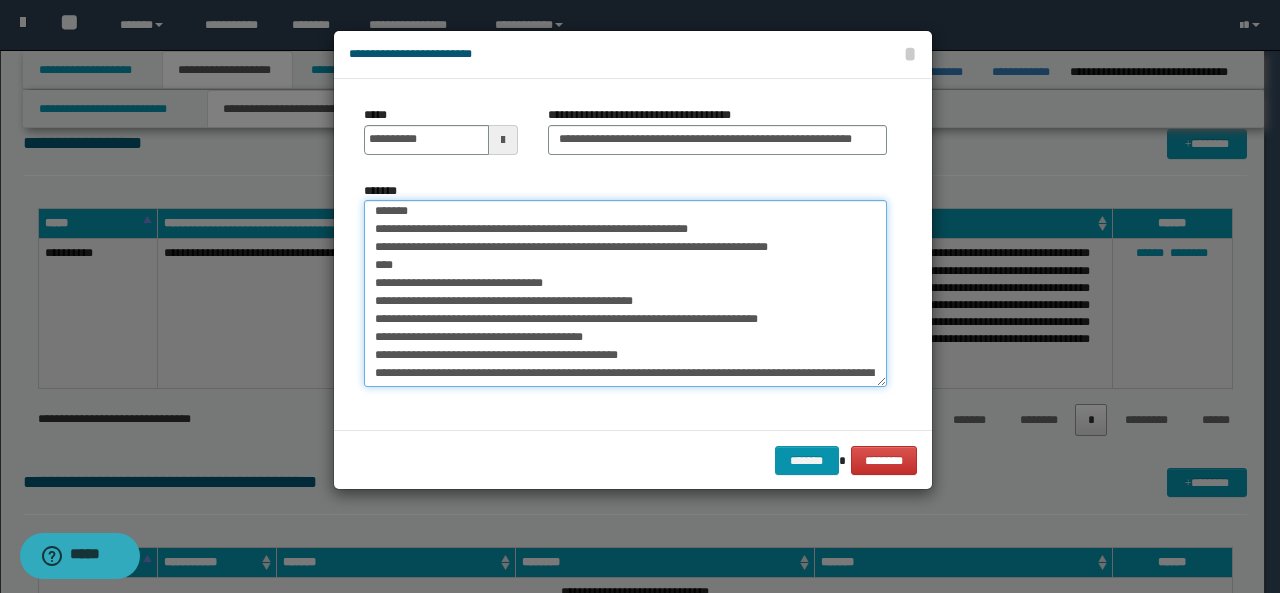 click on "*******" at bounding box center (625, 293) 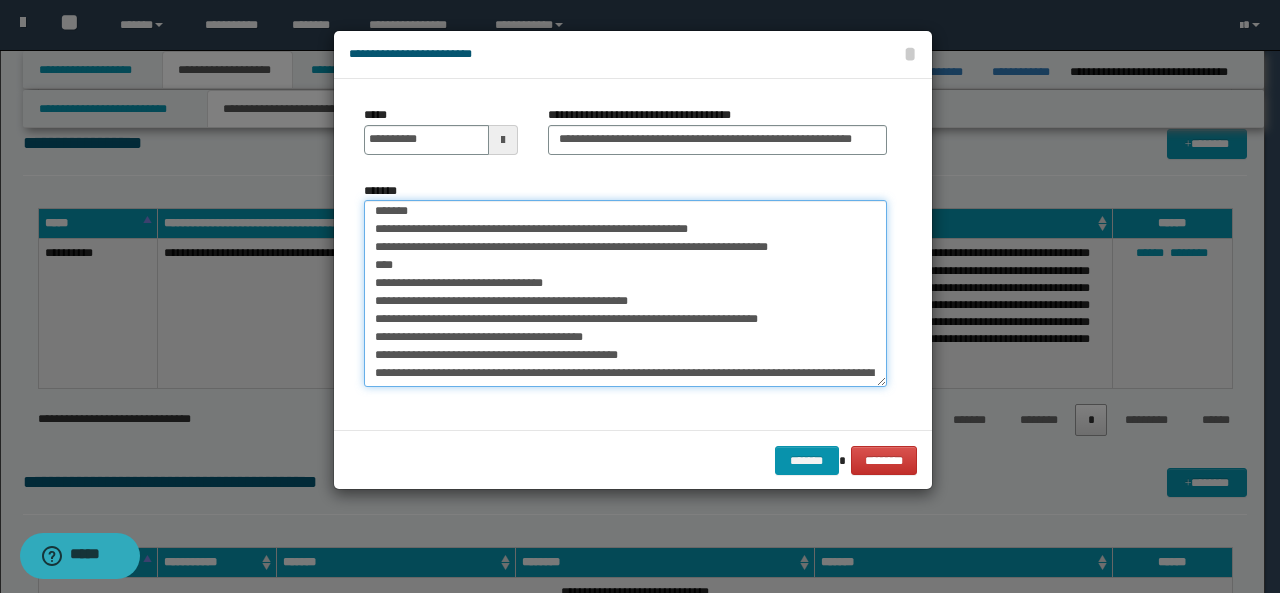 click on "*******" at bounding box center (625, 293) 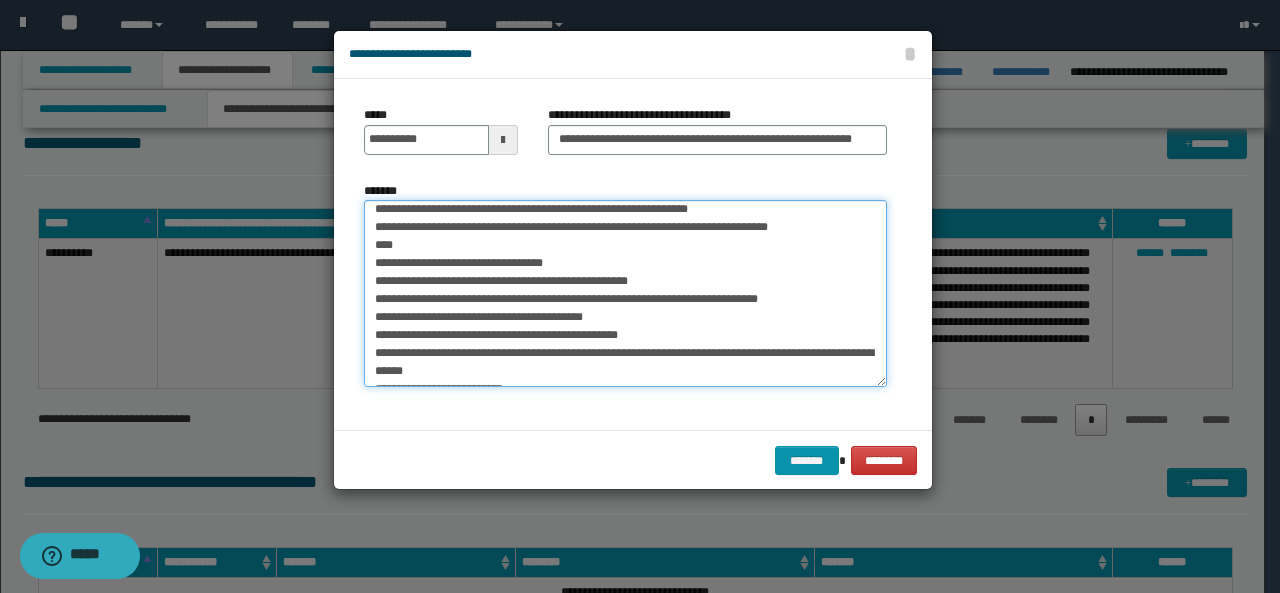 click on "*******" at bounding box center (625, 293) 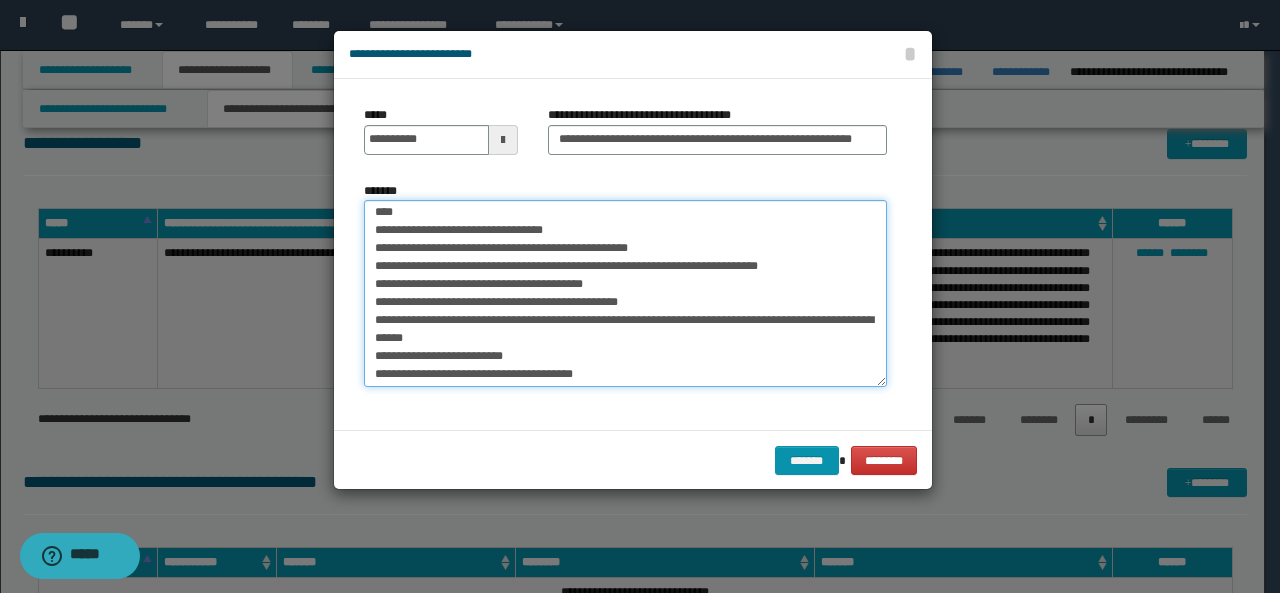 scroll, scrollTop: 166, scrollLeft: 0, axis: vertical 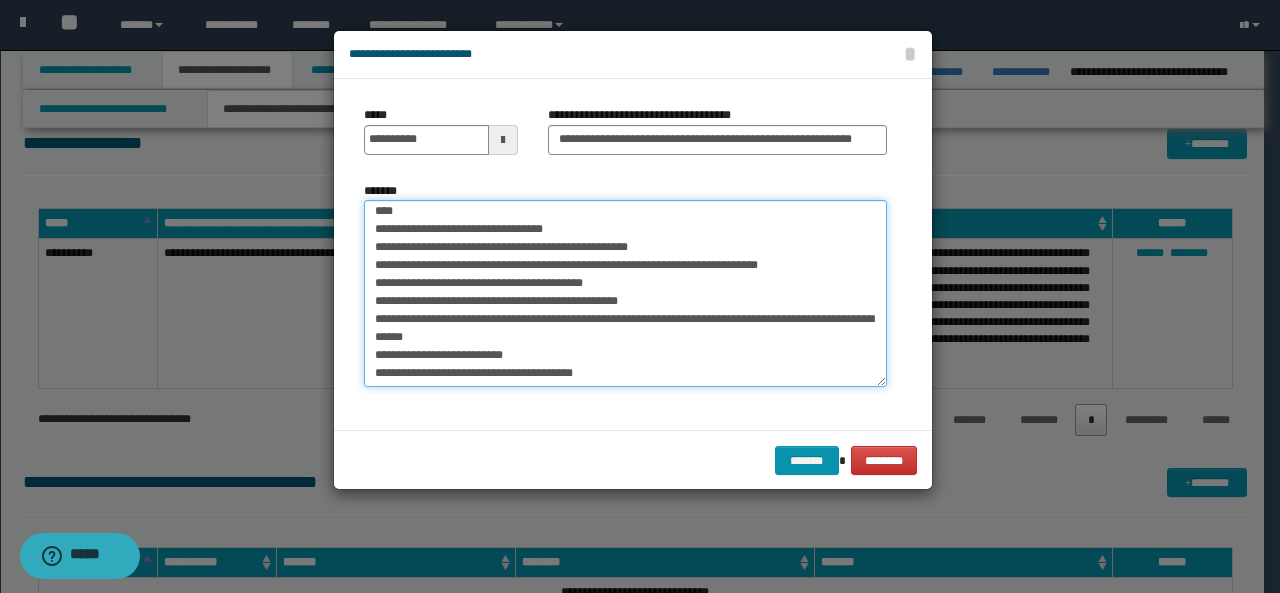 click on "*******" at bounding box center [625, 293] 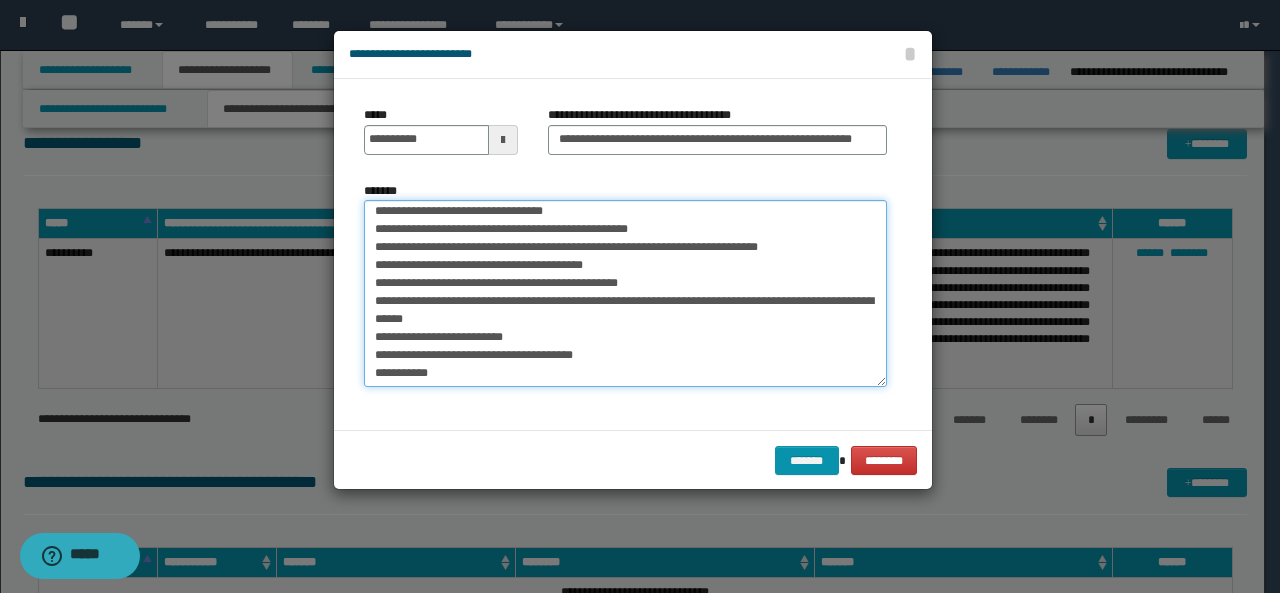 scroll, scrollTop: 185, scrollLeft: 0, axis: vertical 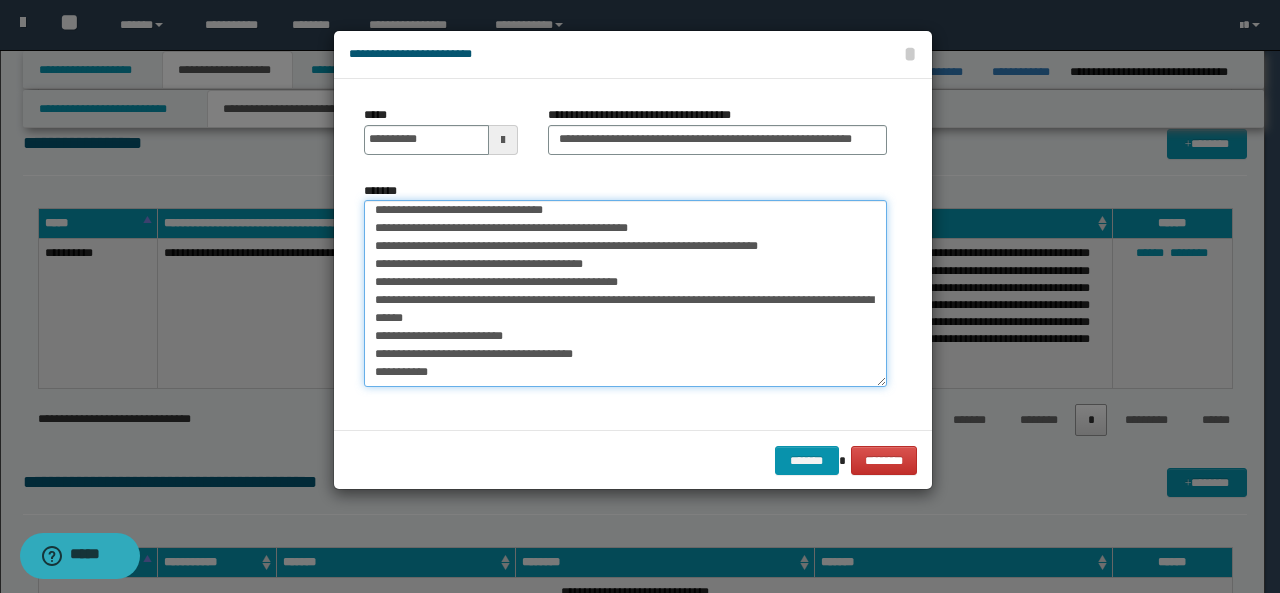 click on "*******" at bounding box center (625, 293) 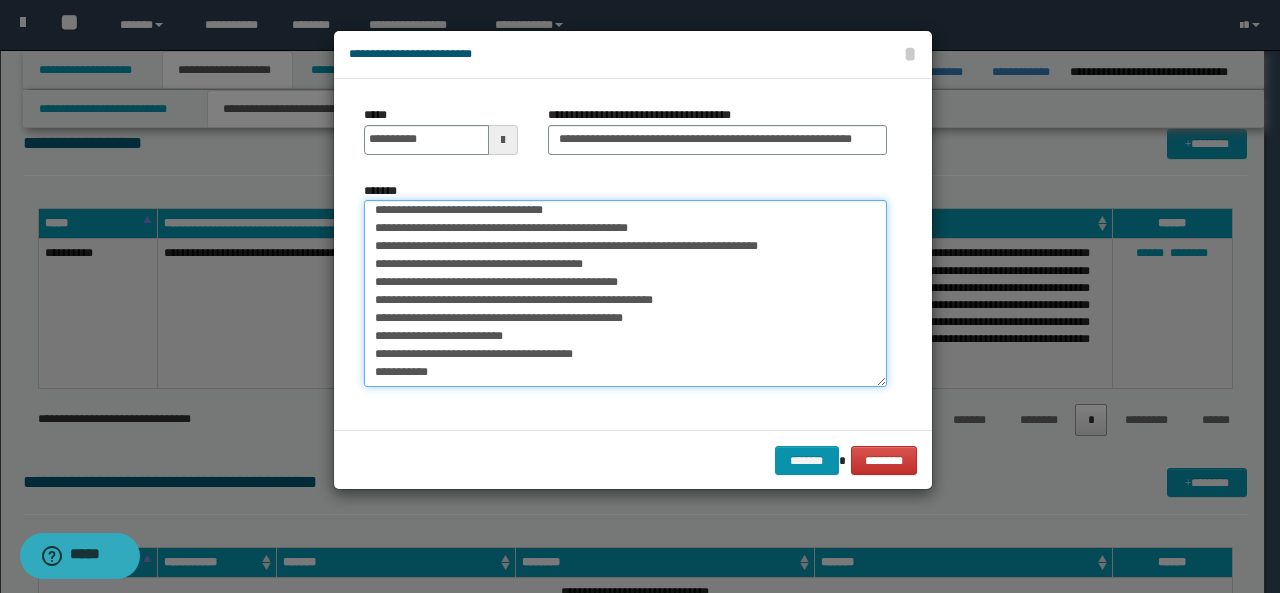 click on "*******" at bounding box center (625, 293) 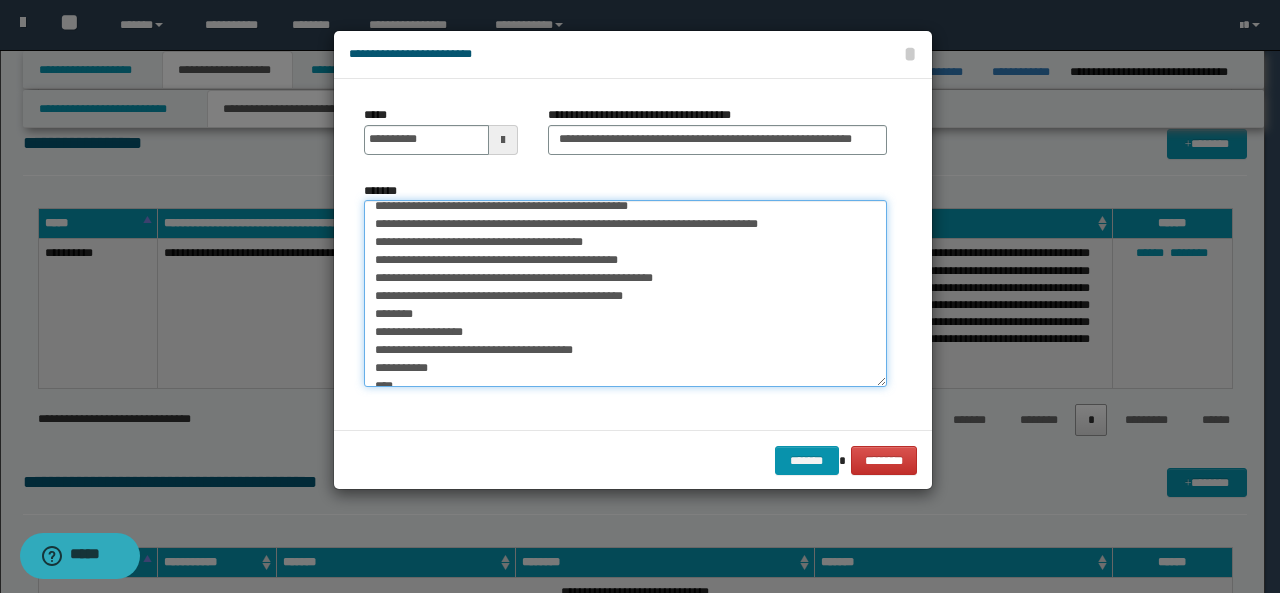 scroll, scrollTop: 212, scrollLeft: 0, axis: vertical 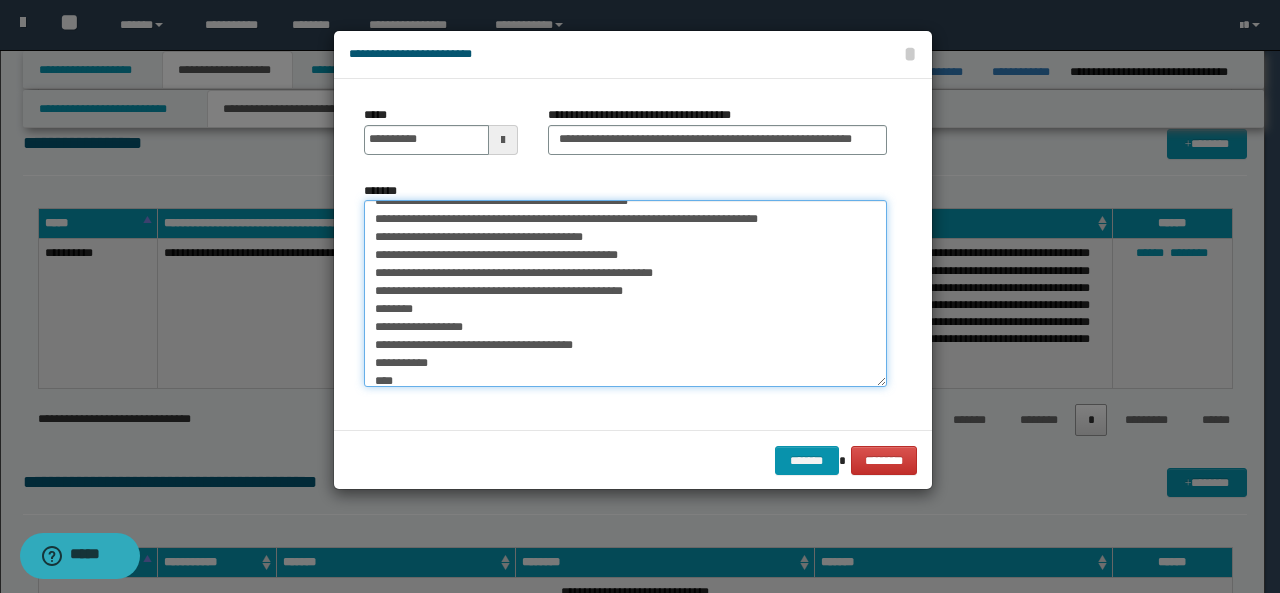 click on "*******" at bounding box center [625, 293] 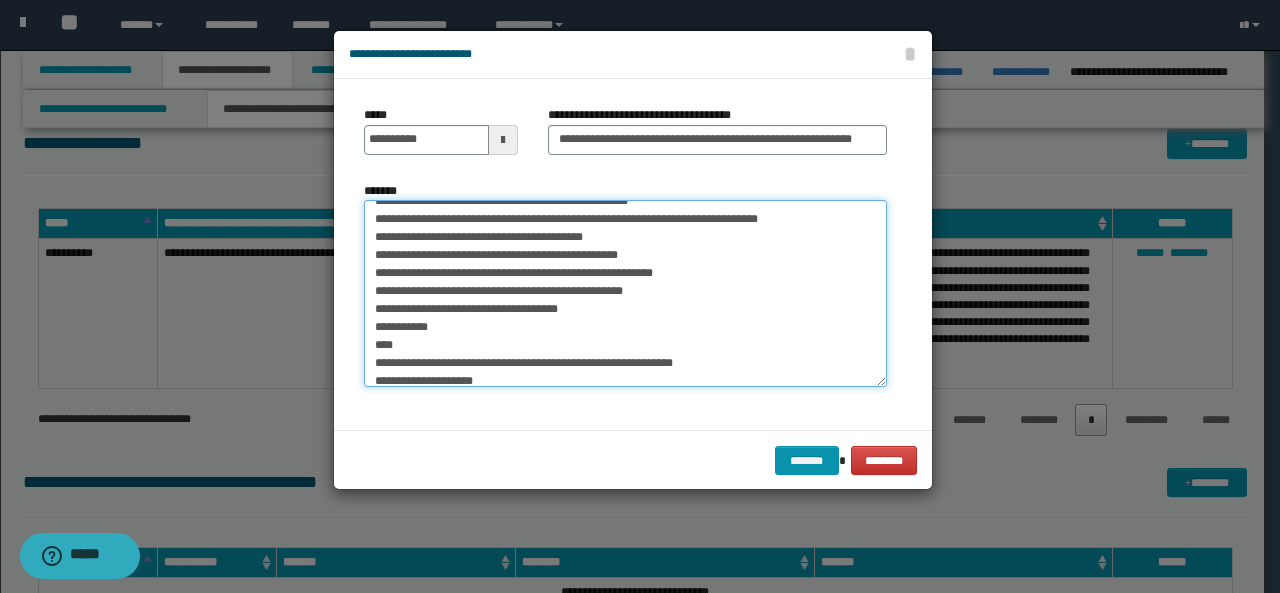 click on "*******" at bounding box center (625, 293) 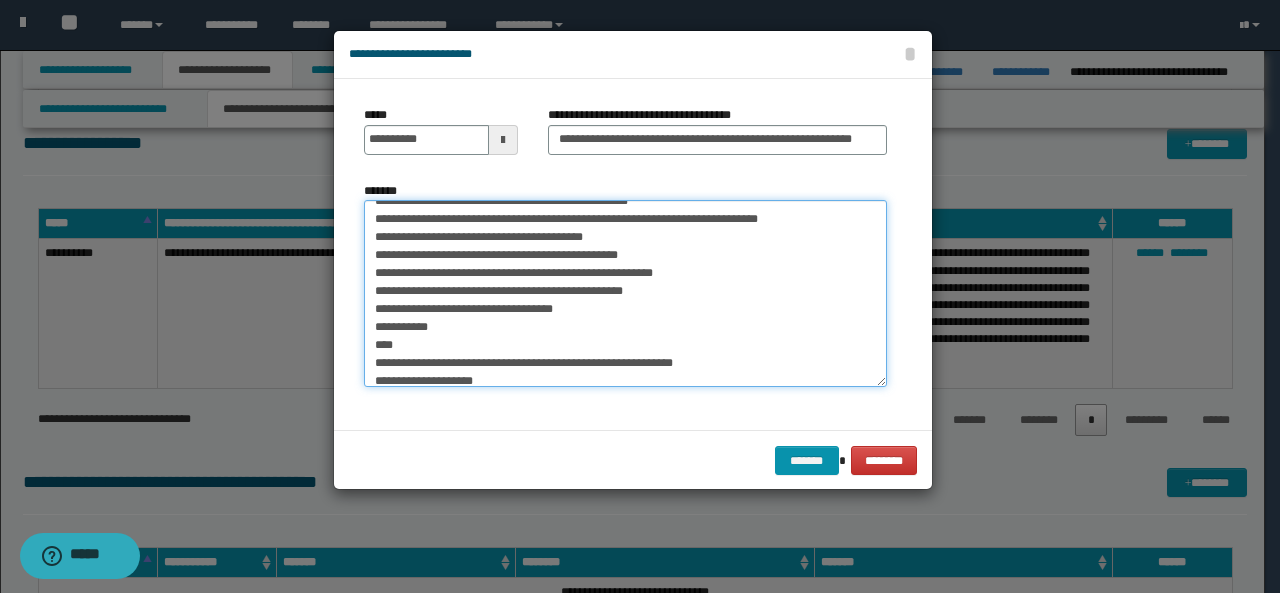 click on "*******" at bounding box center (625, 293) 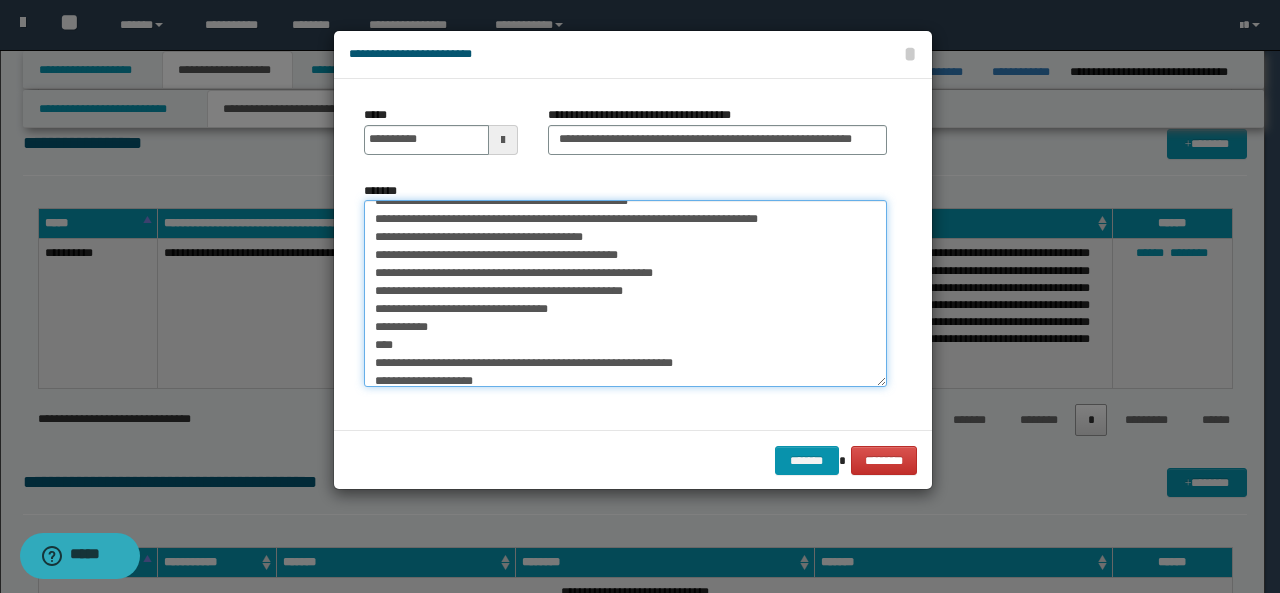 click on "*******" at bounding box center (625, 293) 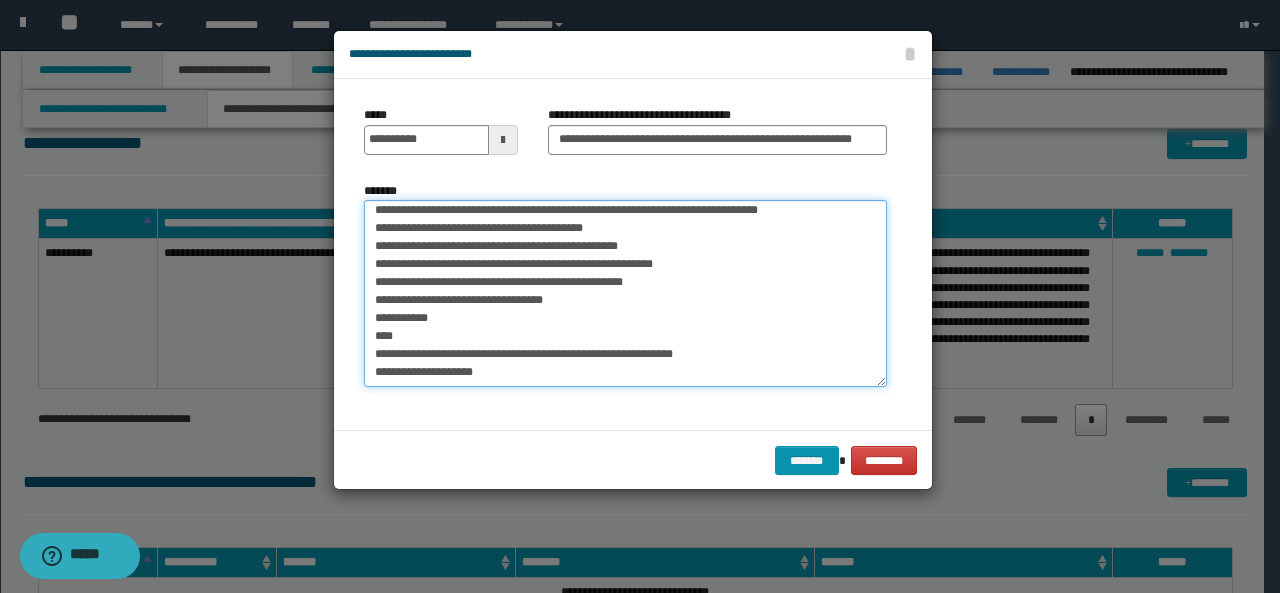 scroll, scrollTop: 232, scrollLeft: 0, axis: vertical 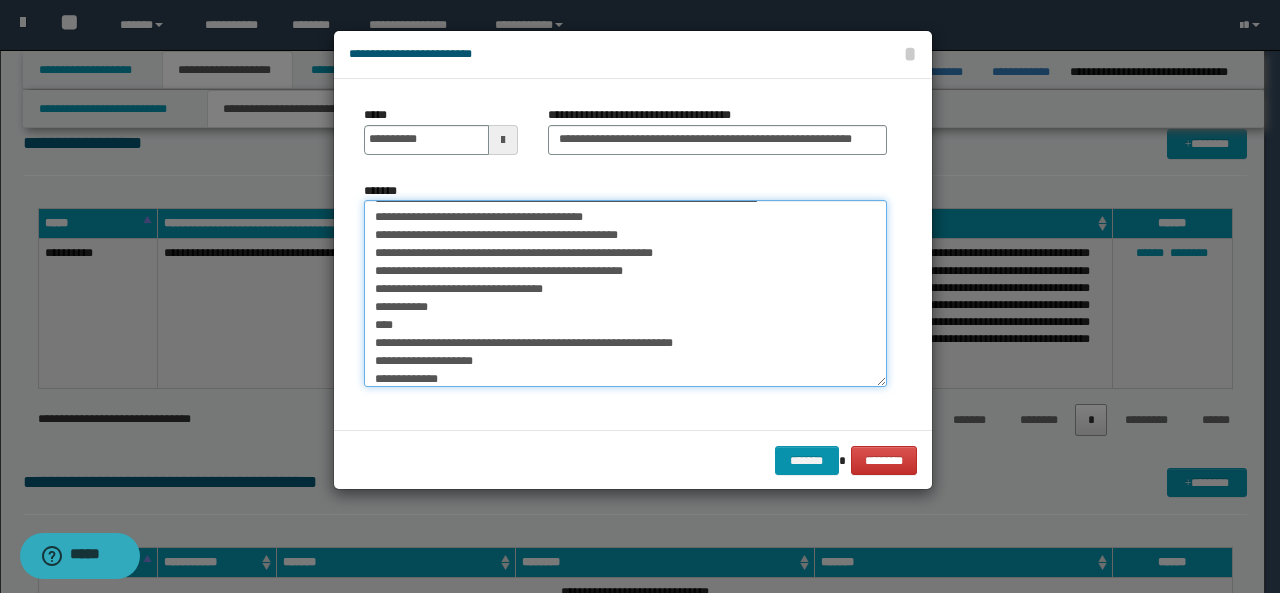 drag, startPoint x: 404, startPoint y: 324, endPoint x: 372, endPoint y: 313, distance: 33.83785 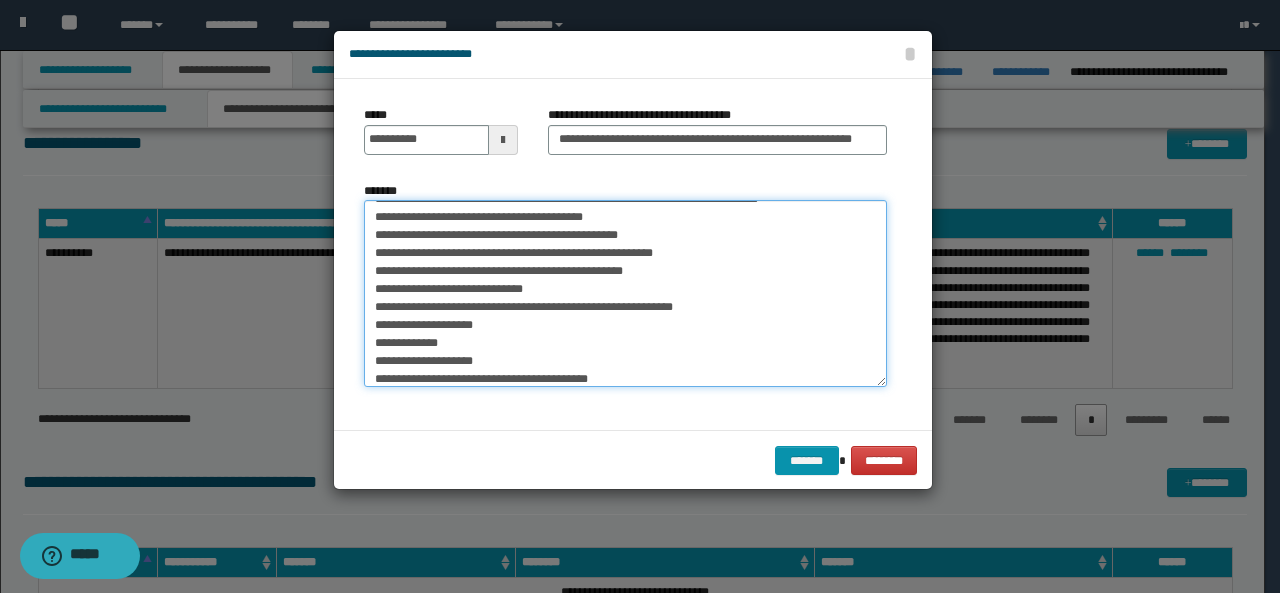 click on "*******" at bounding box center [625, 293] 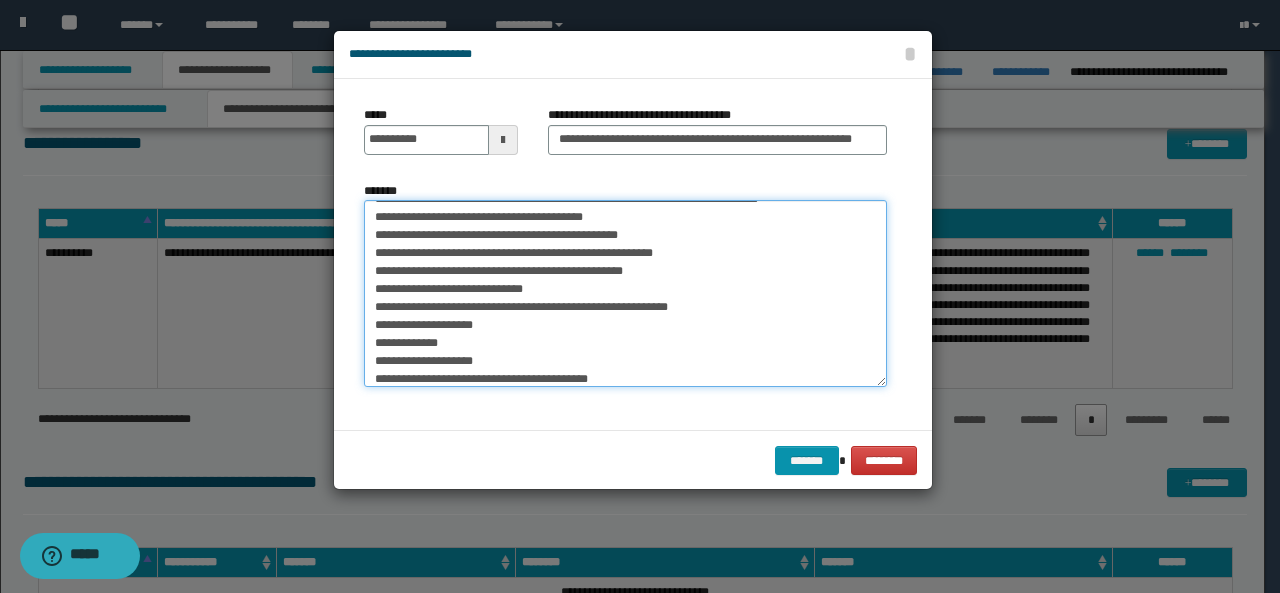 scroll, scrollTop: 256, scrollLeft: 0, axis: vertical 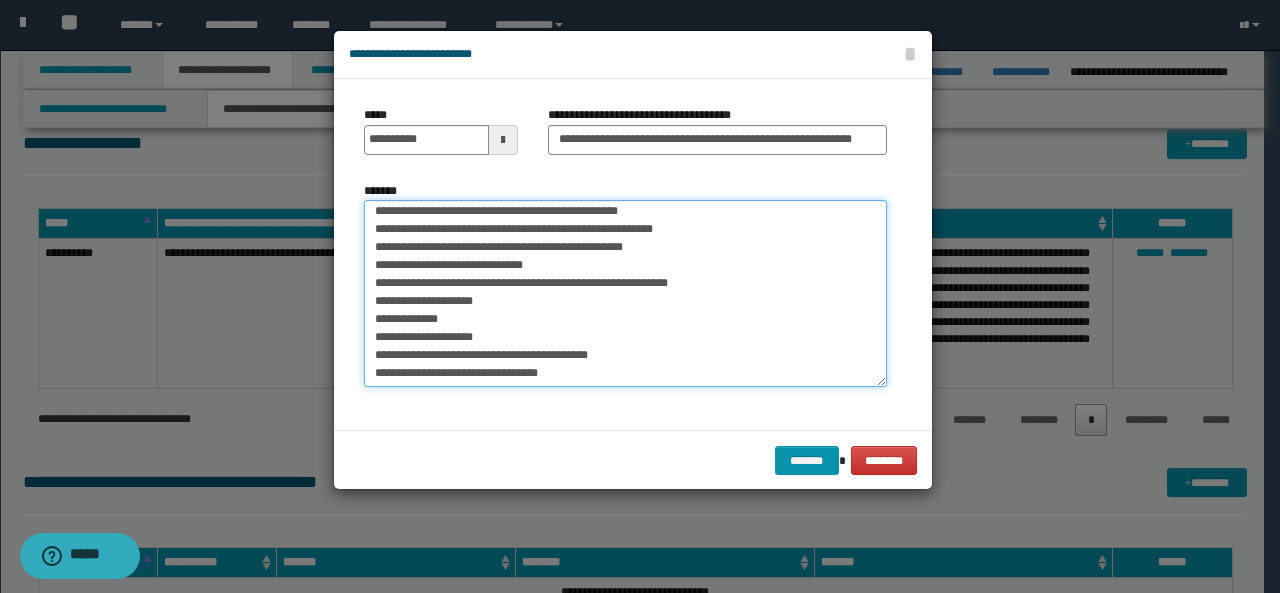 drag, startPoint x: 462, startPoint y: 315, endPoint x: 370, endPoint y: 305, distance: 92.541885 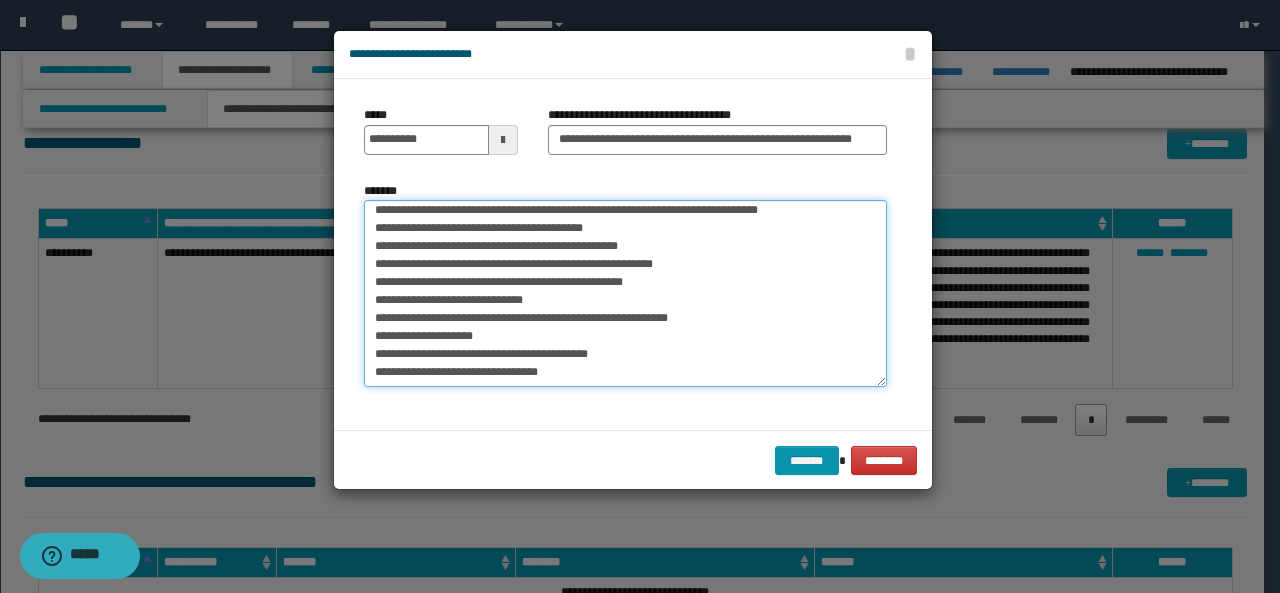 scroll, scrollTop: 220, scrollLeft: 0, axis: vertical 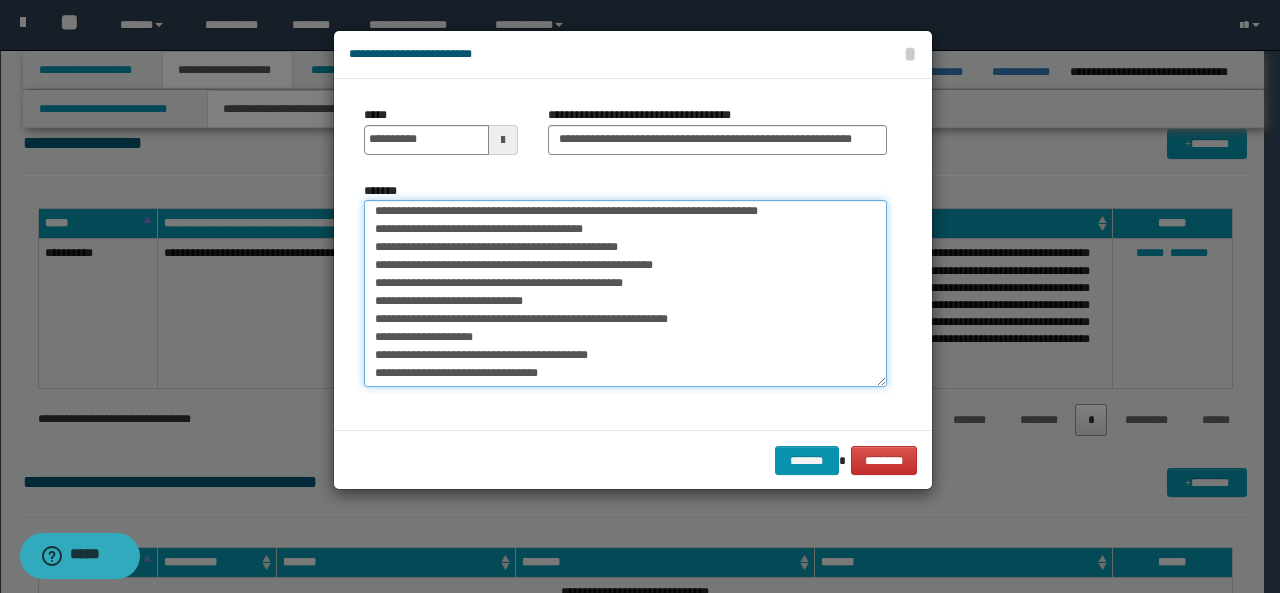 click on "**********" at bounding box center [625, 293] 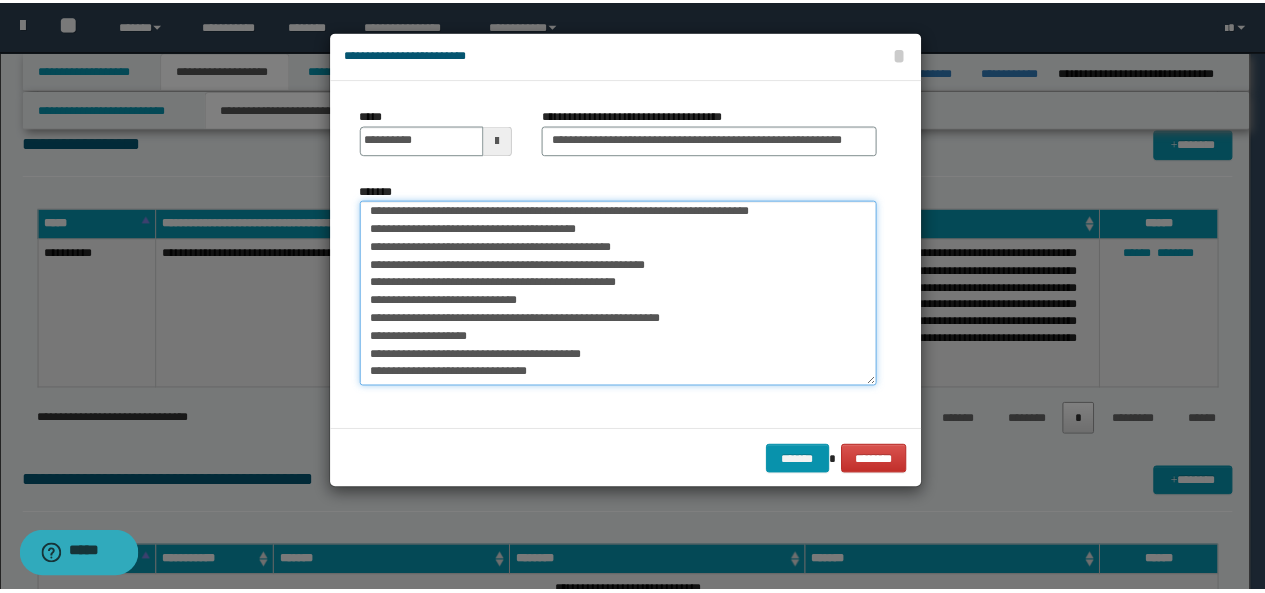scroll, scrollTop: 219, scrollLeft: 0, axis: vertical 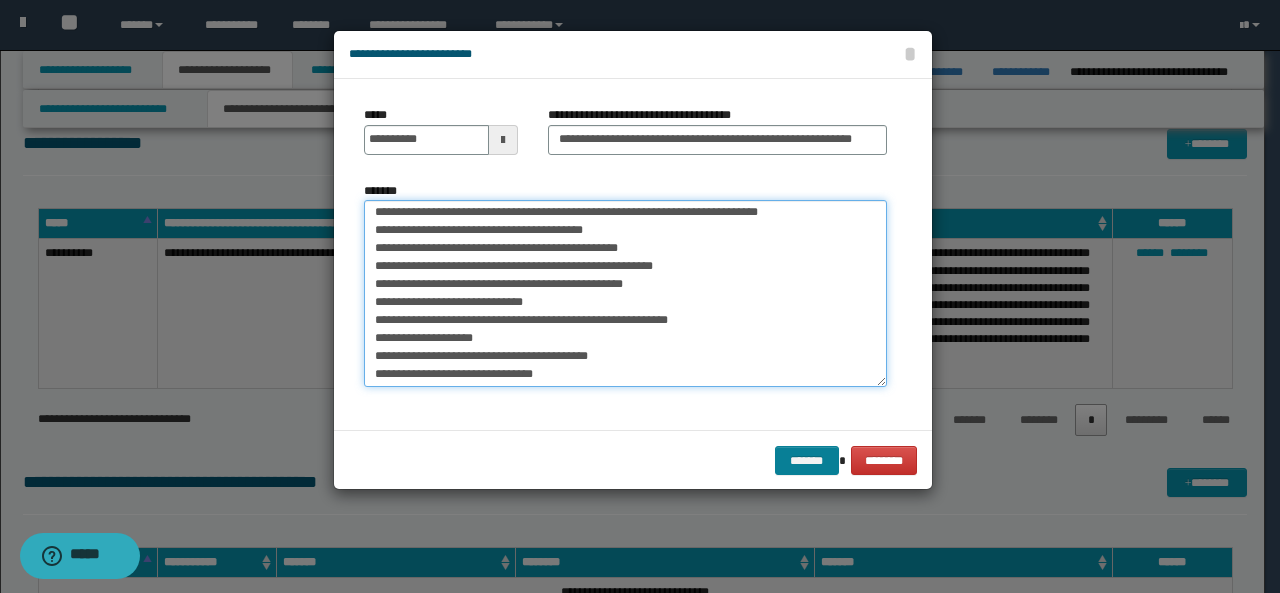 type on "**********" 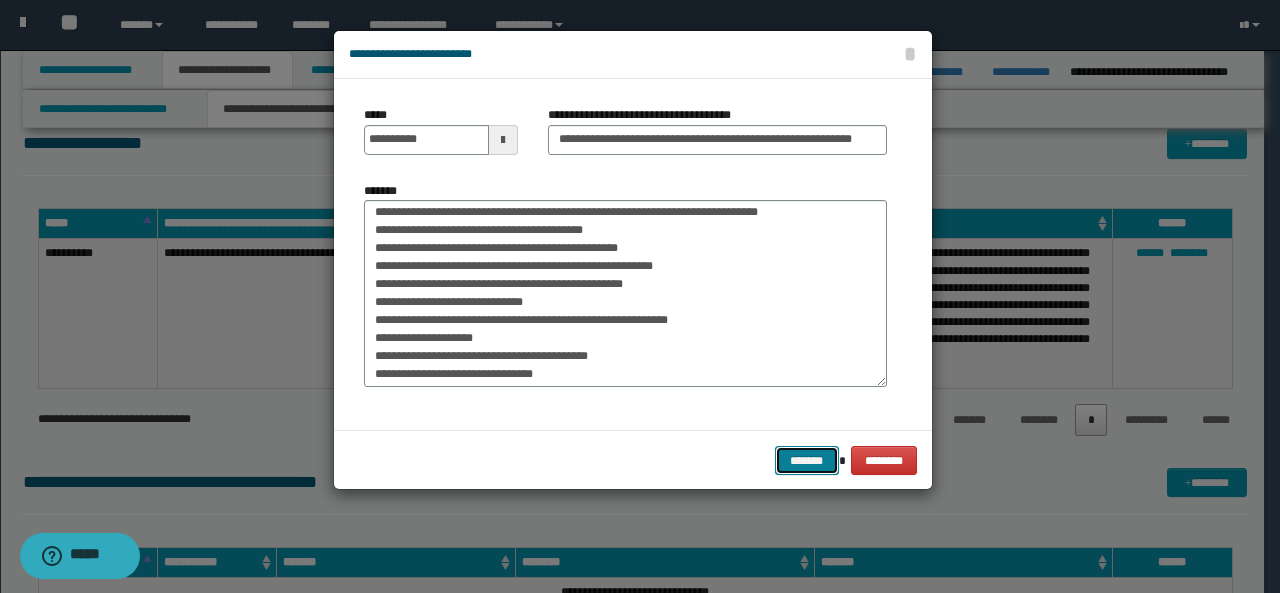 click on "*******" at bounding box center (807, 460) 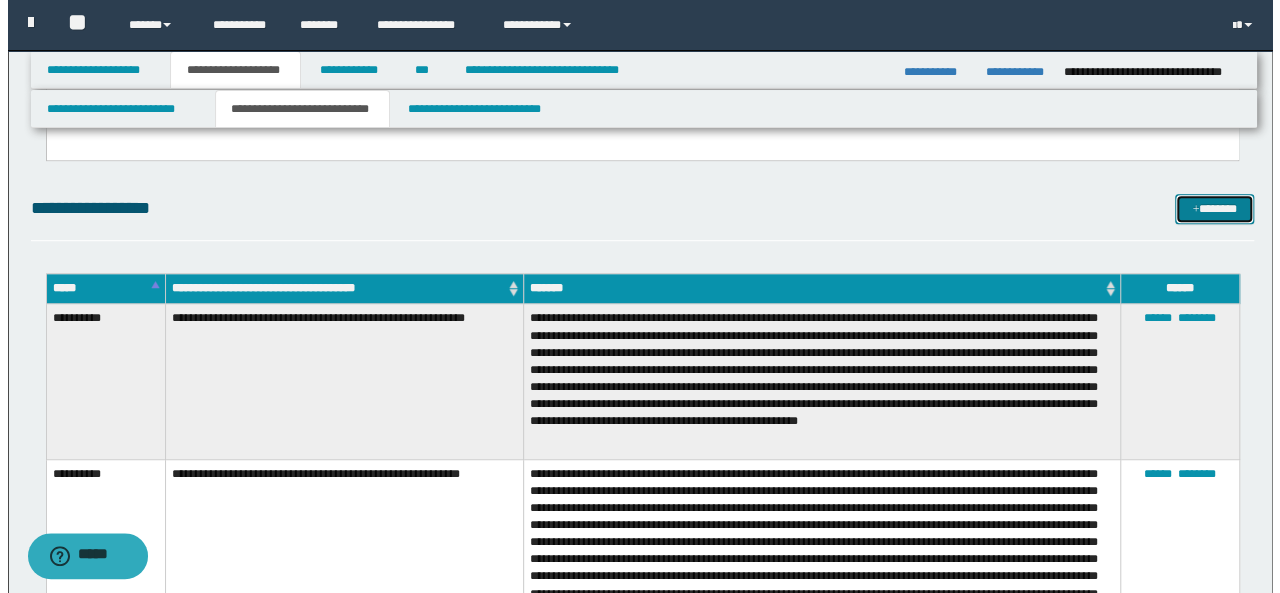 scroll, scrollTop: 477, scrollLeft: 0, axis: vertical 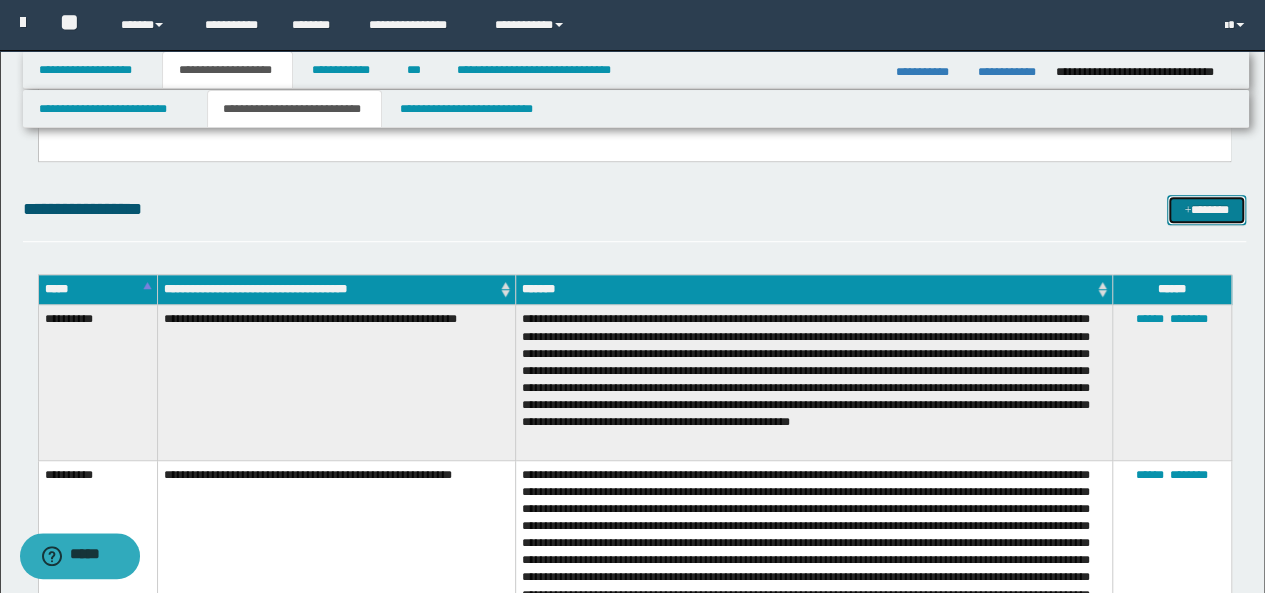 click on "*******" at bounding box center (1206, 209) 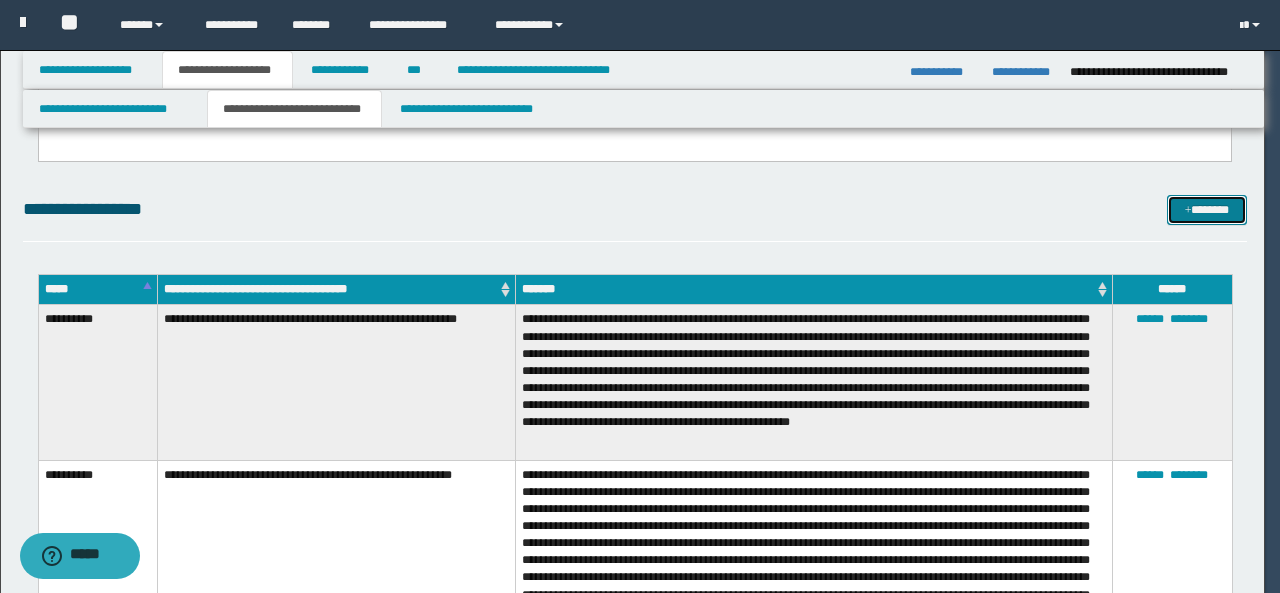 scroll, scrollTop: 0, scrollLeft: 0, axis: both 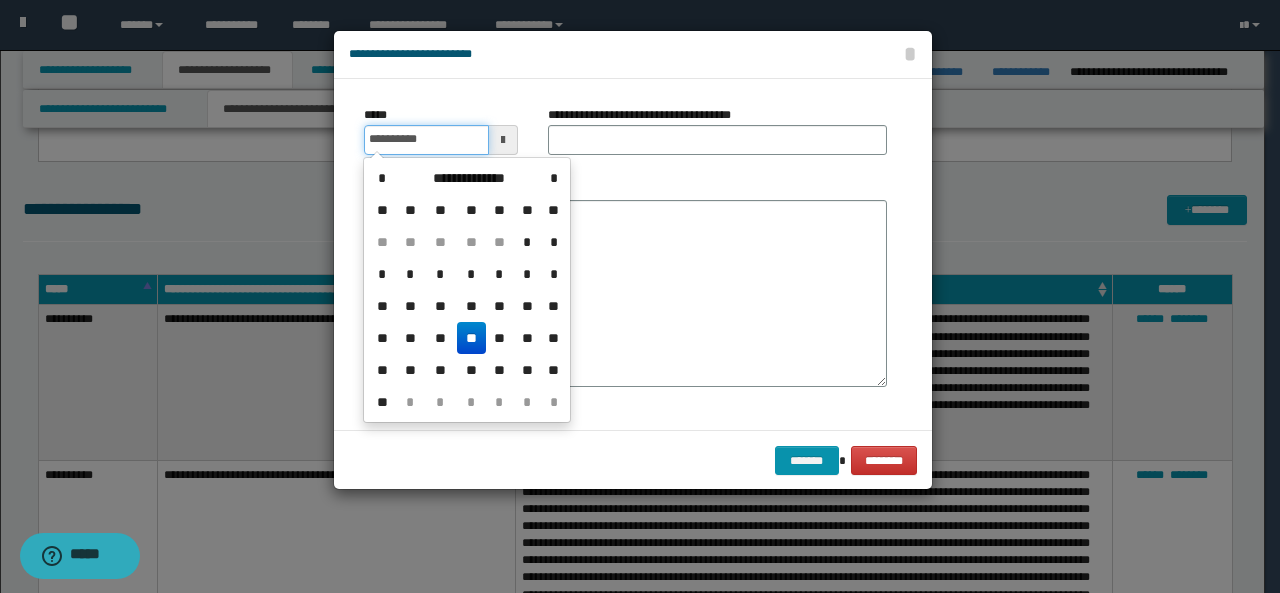 click on "**********" at bounding box center (426, 140) 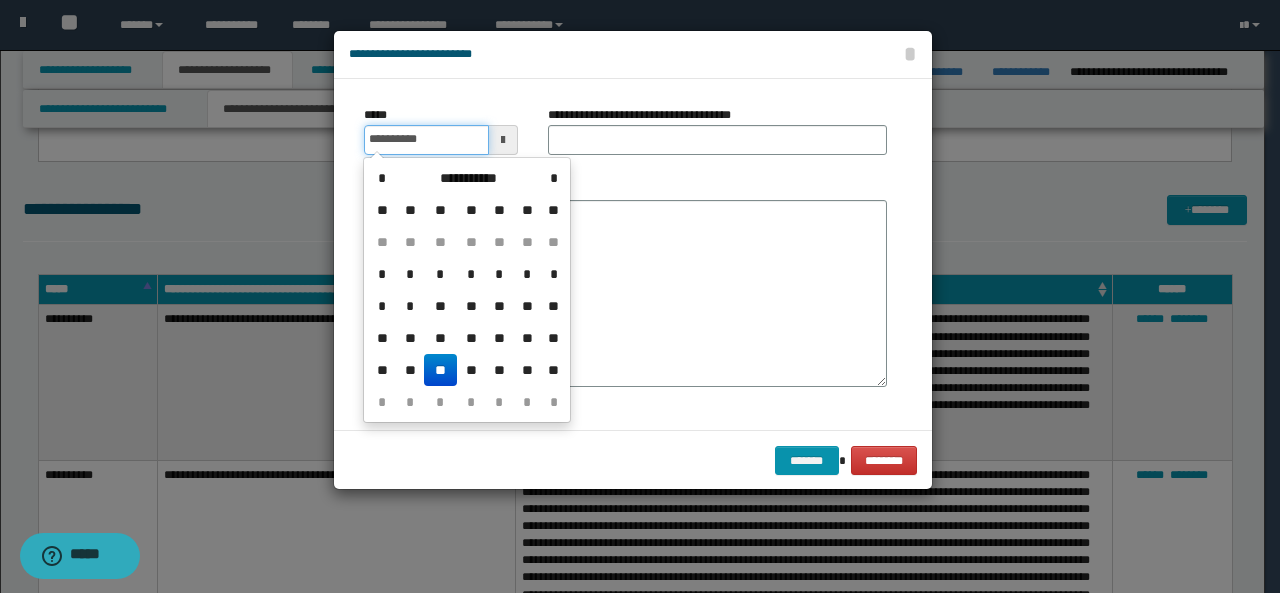 type on "**********" 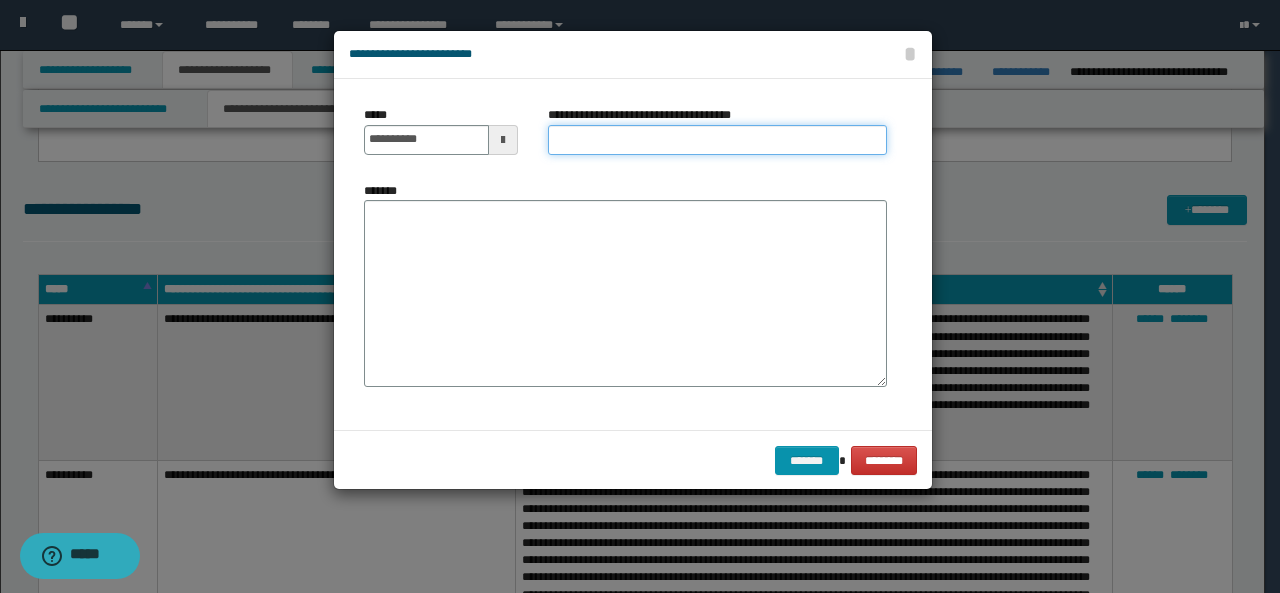click on "**********" at bounding box center [717, 140] 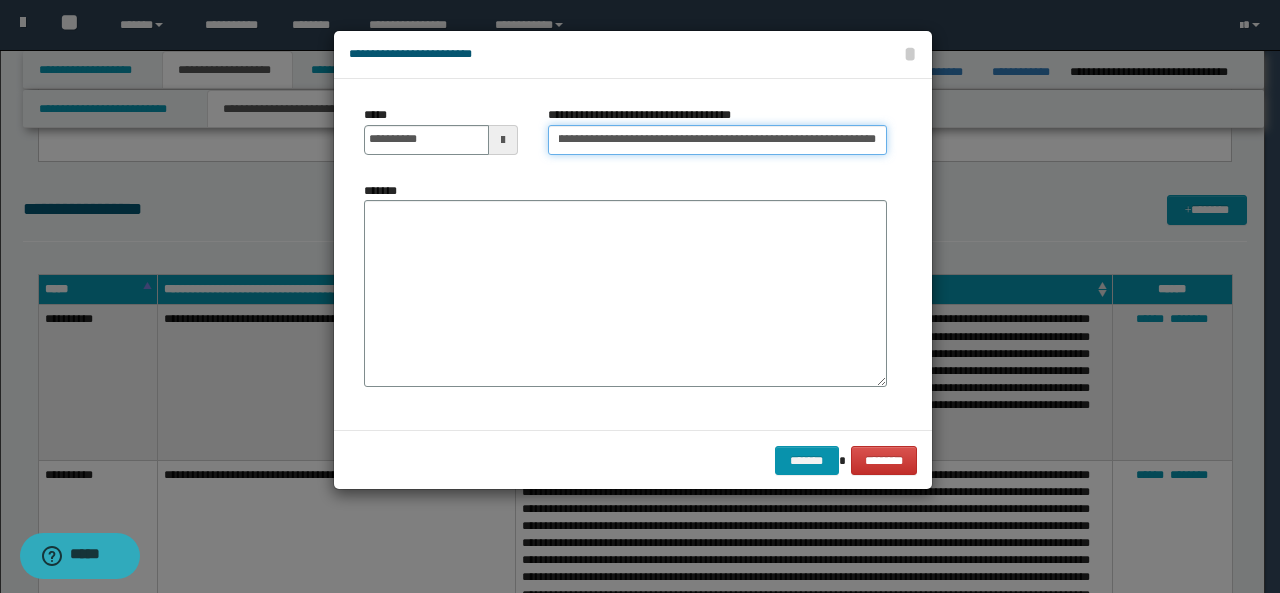 scroll, scrollTop: 0, scrollLeft: 156, axis: horizontal 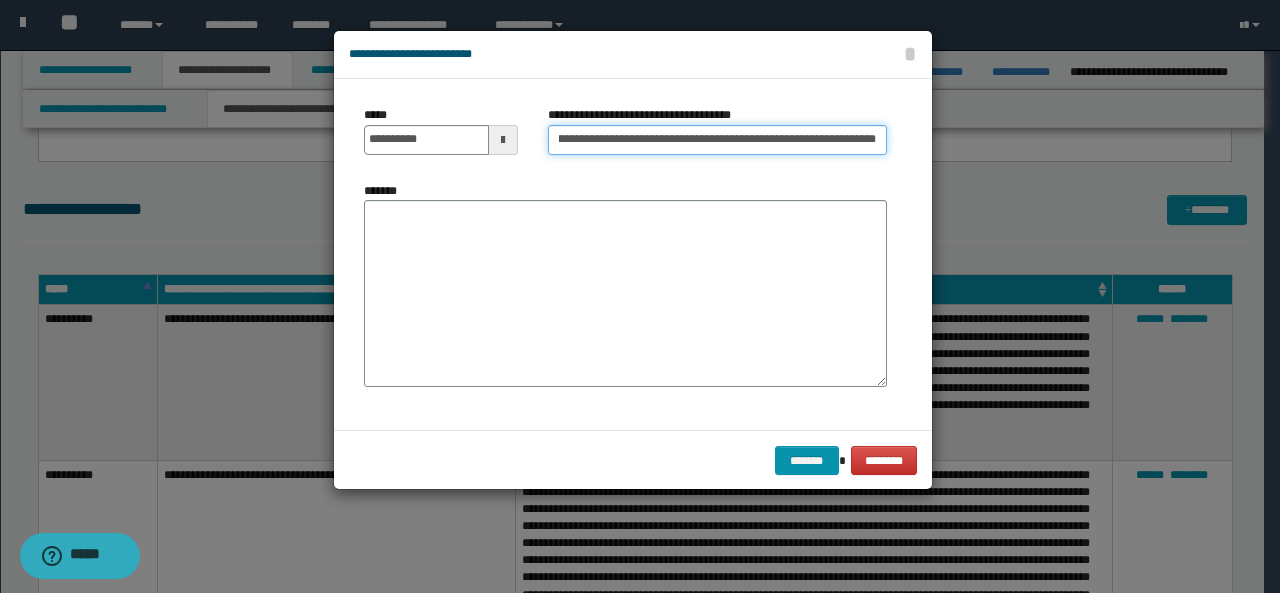 drag, startPoint x: 660, startPoint y: 139, endPoint x: 931, endPoint y: 169, distance: 272.65546 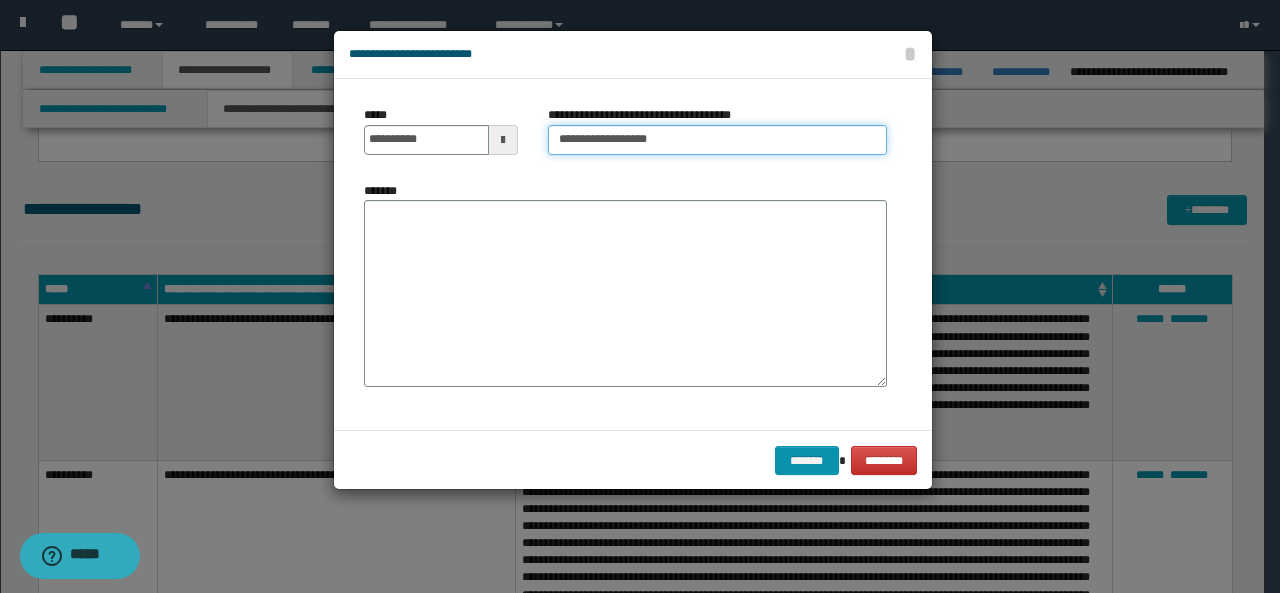 scroll, scrollTop: 0, scrollLeft: 0, axis: both 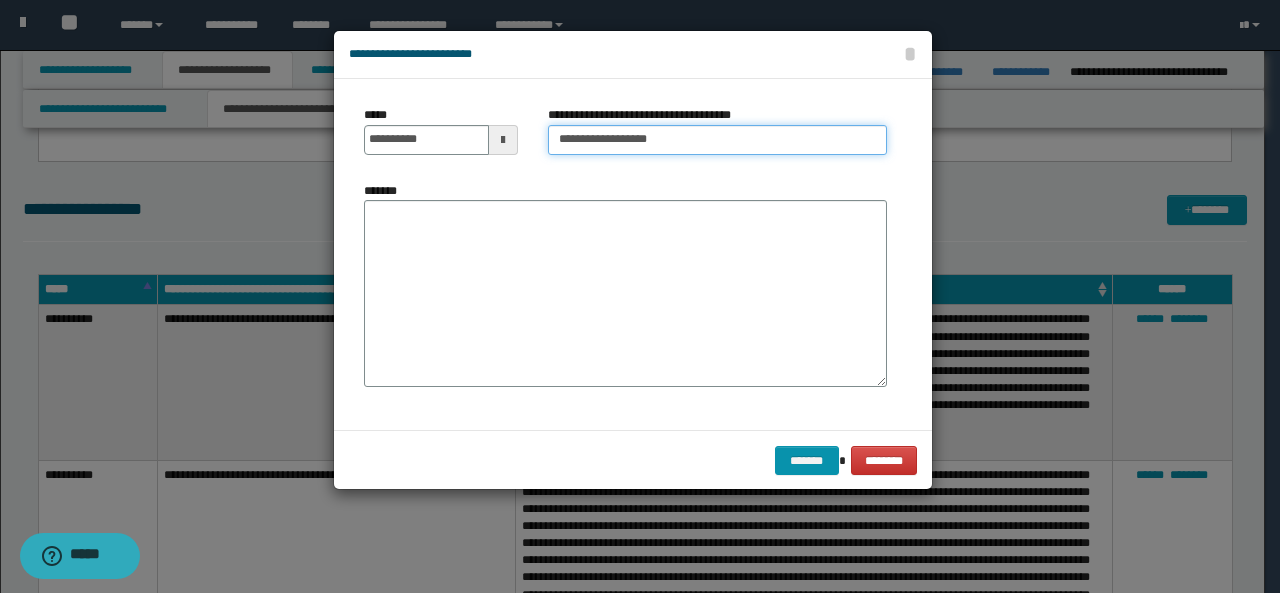 click on "**********" at bounding box center (717, 140) 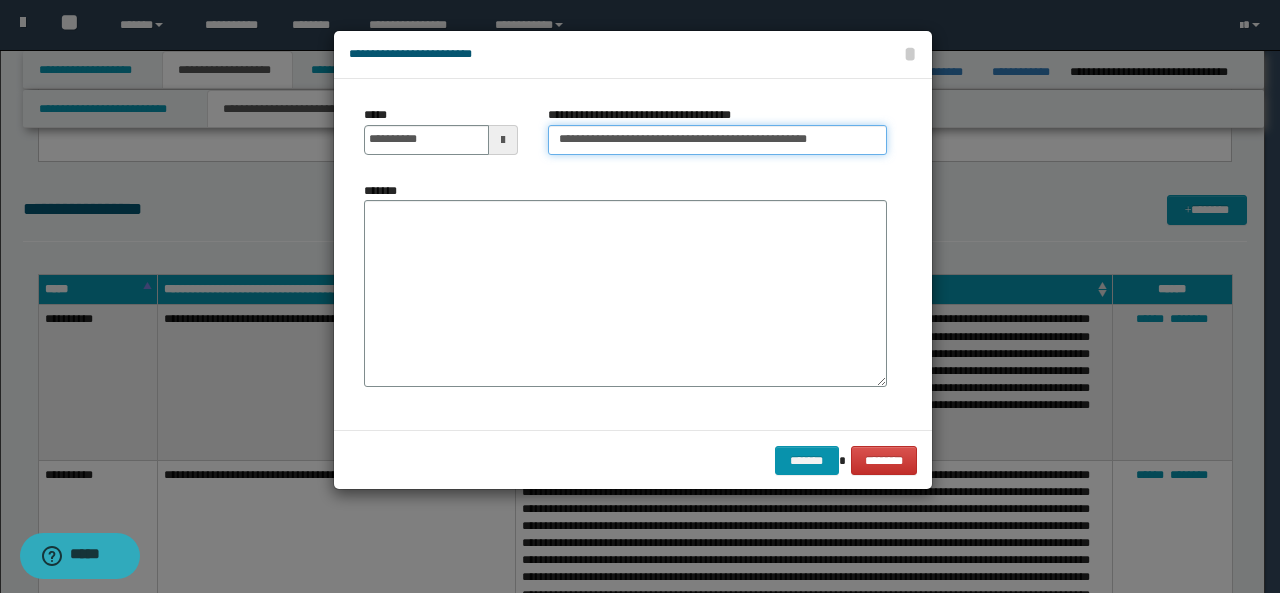 click on "**********" at bounding box center (717, 140) 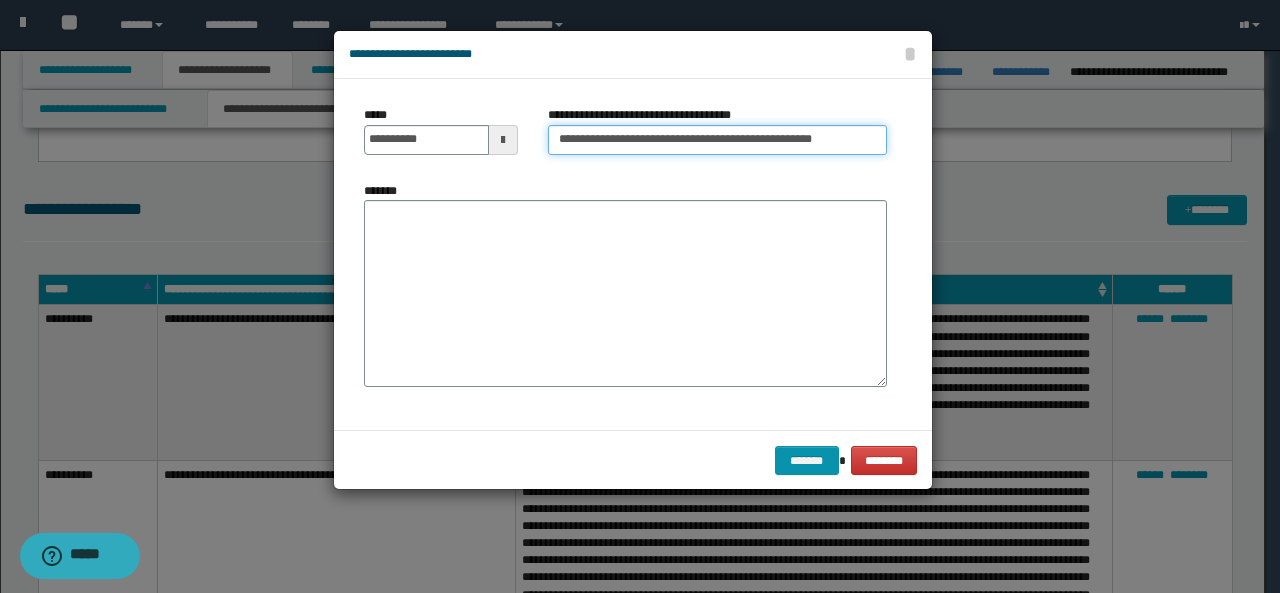 type on "**********" 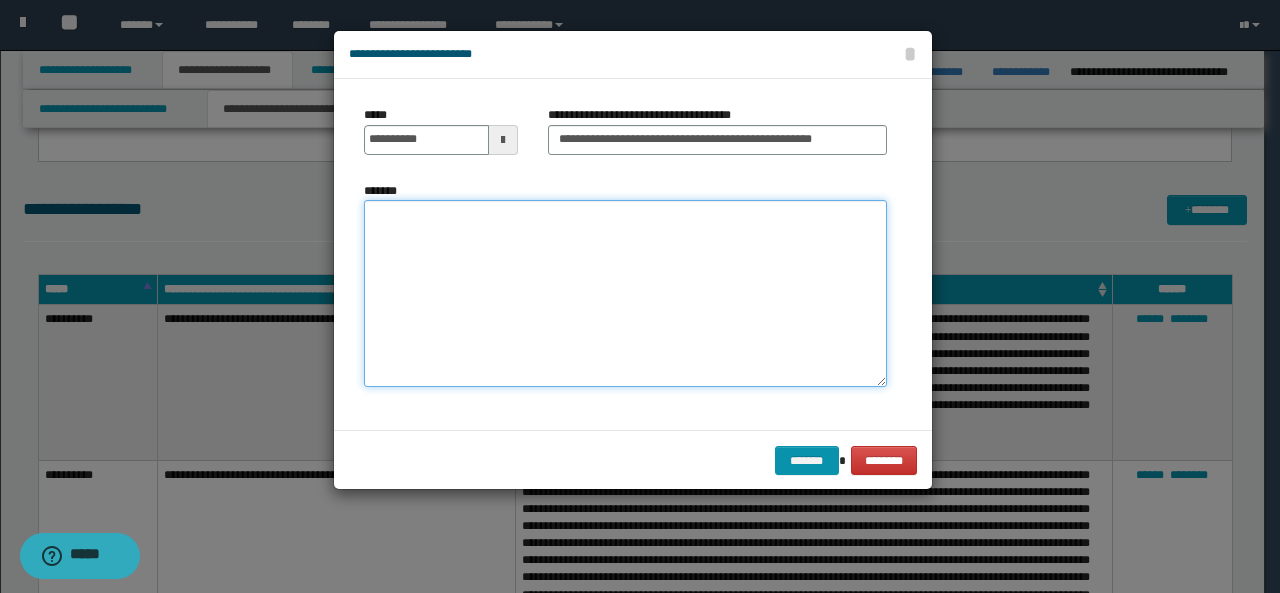click on "*******" at bounding box center (625, 293) 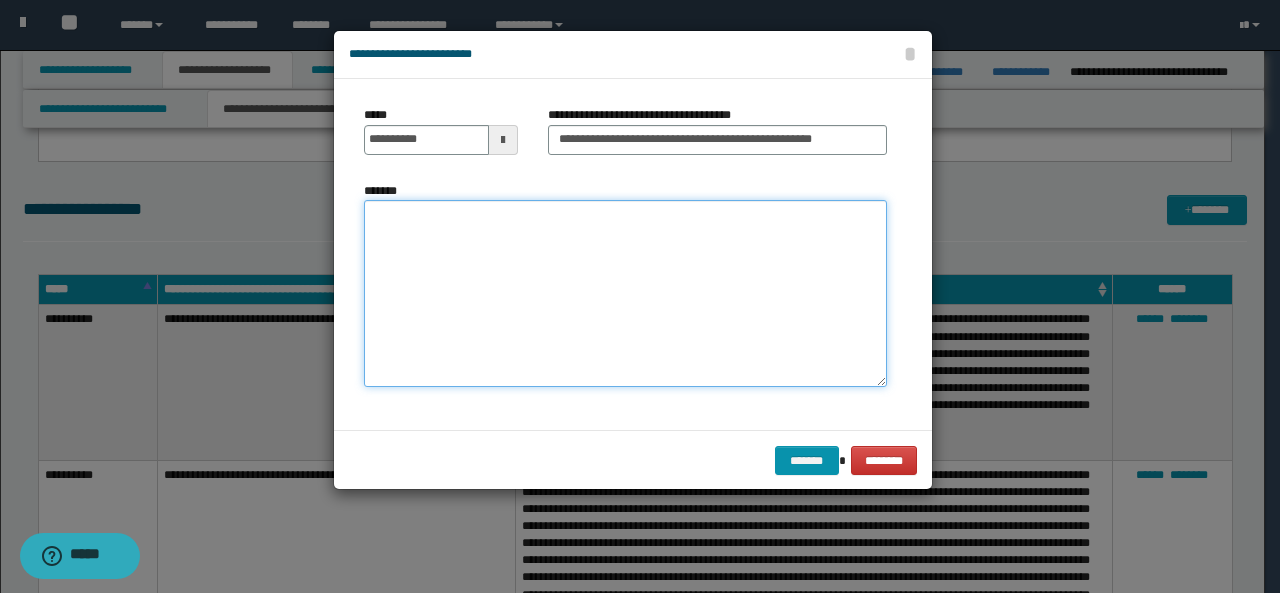 paste on "**********" 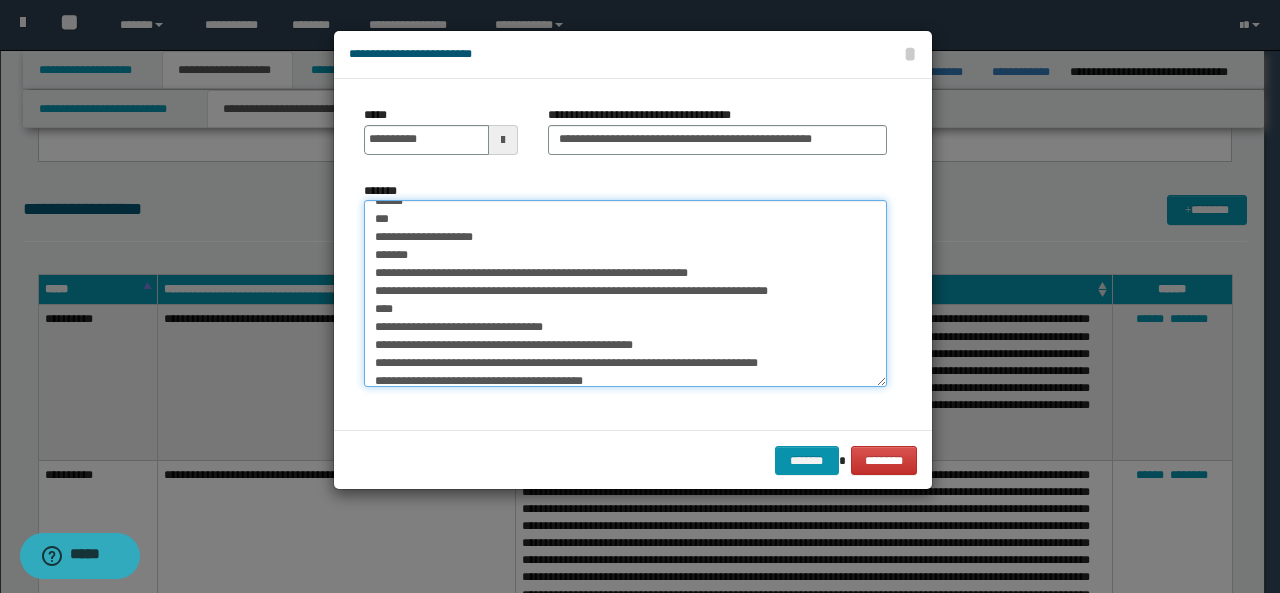 scroll, scrollTop: 0, scrollLeft: 0, axis: both 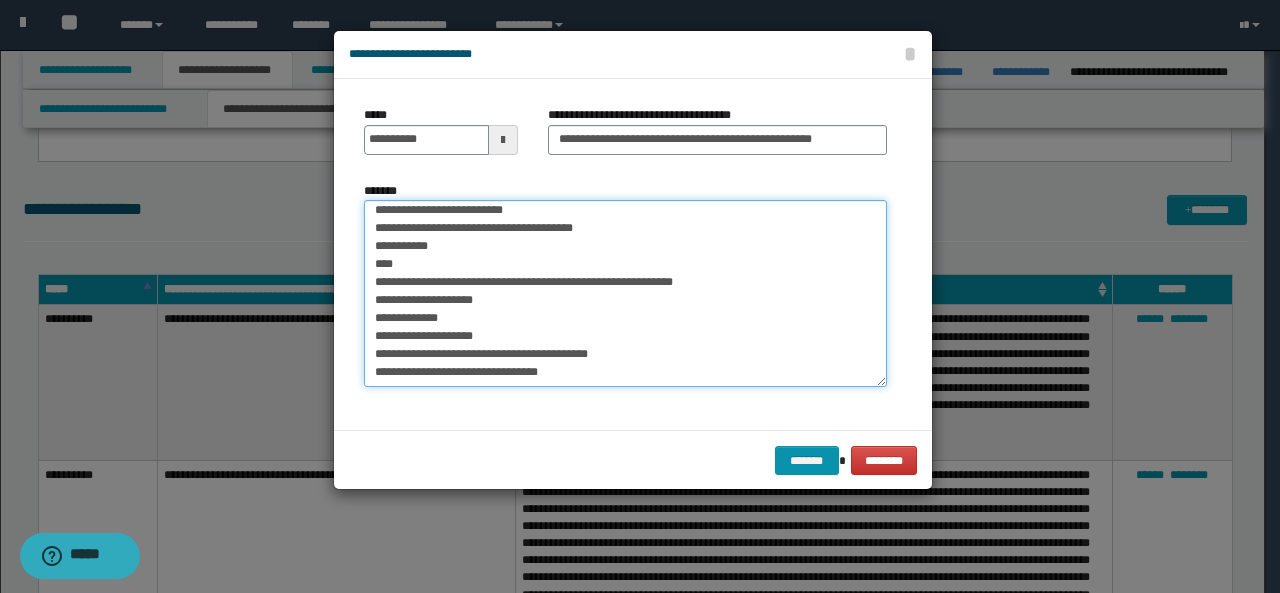 drag, startPoint x: 373, startPoint y: 225, endPoint x: 800, endPoint y: 383, distance: 455.2944 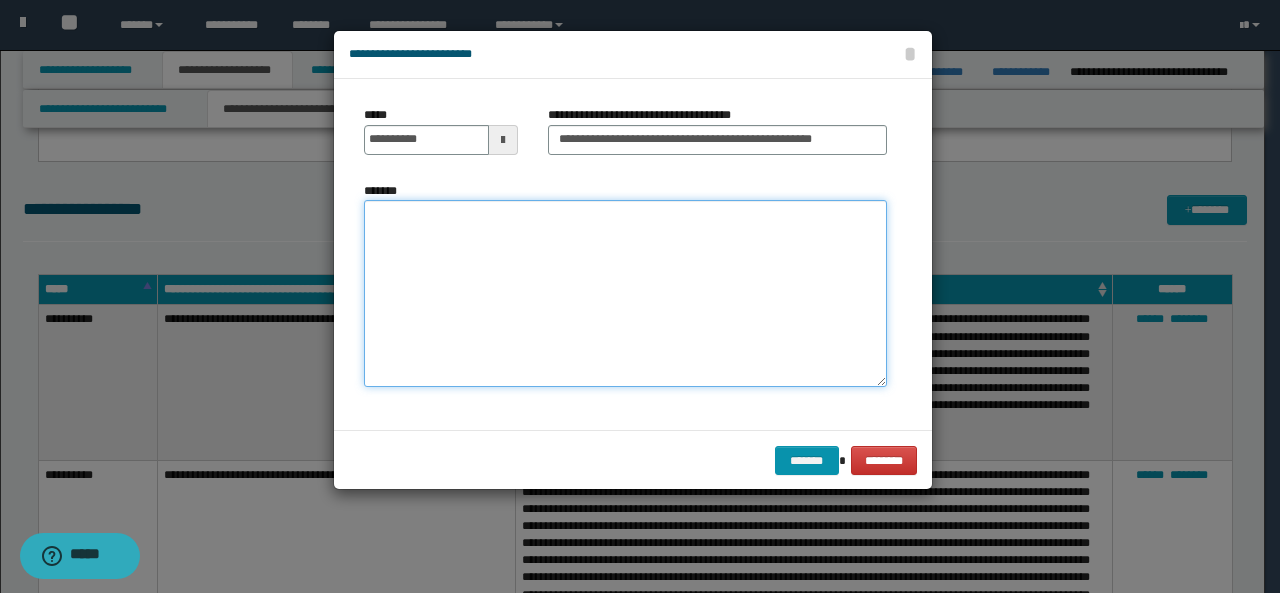 scroll, scrollTop: 0, scrollLeft: 0, axis: both 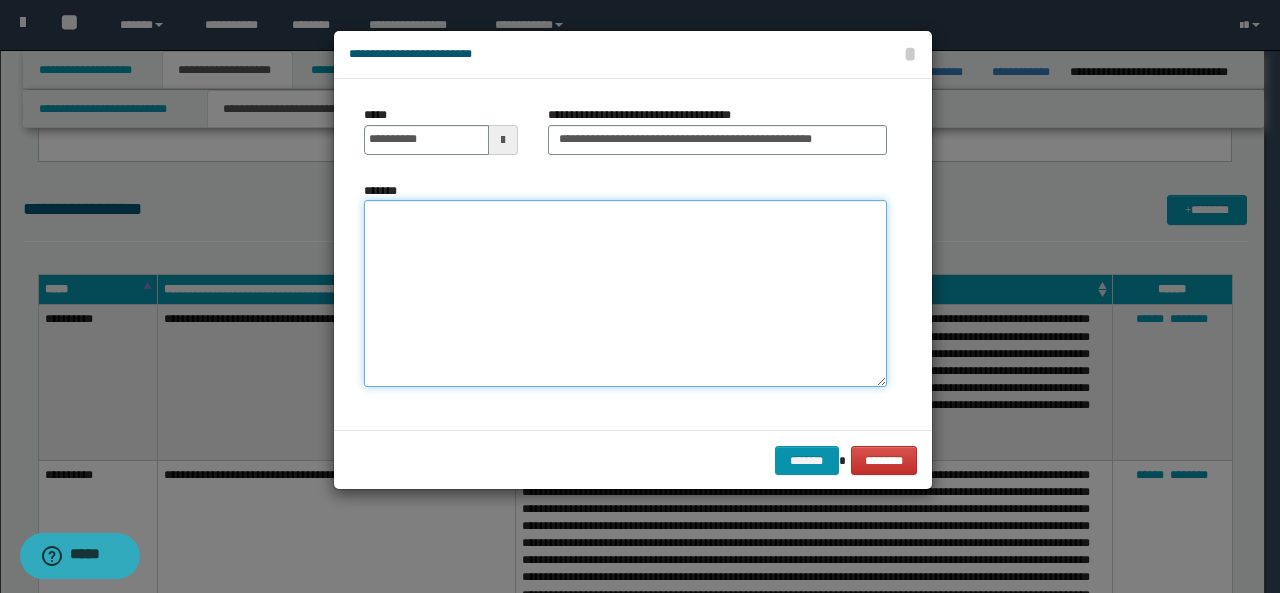 paste on "**********" 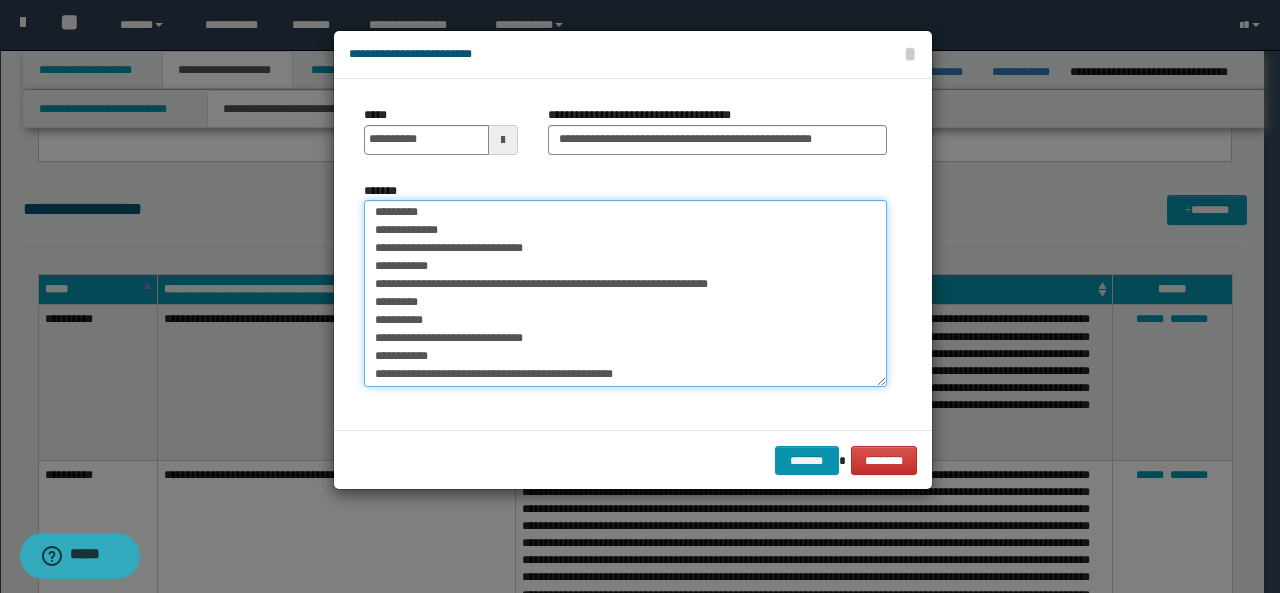 scroll, scrollTop: 0, scrollLeft: 0, axis: both 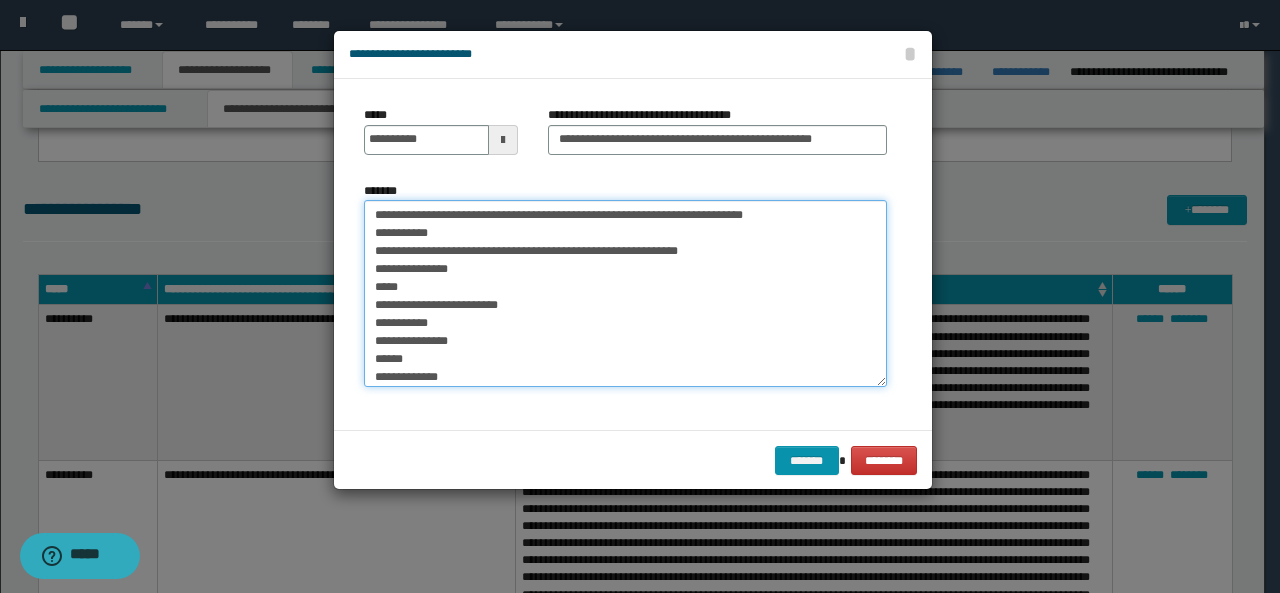 drag, startPoint x: 445, startPoint y: 258, endPoint x: 370, endPoint y: 251, distance: 75.32596 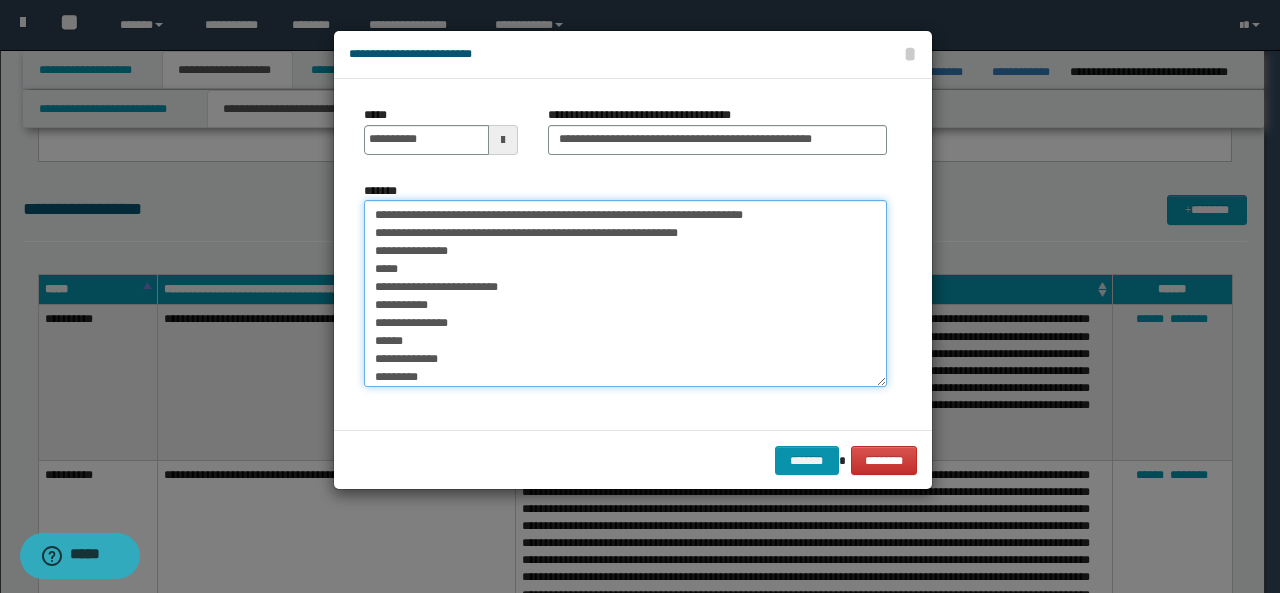 click on "*******" at bounding box center (625, 293) 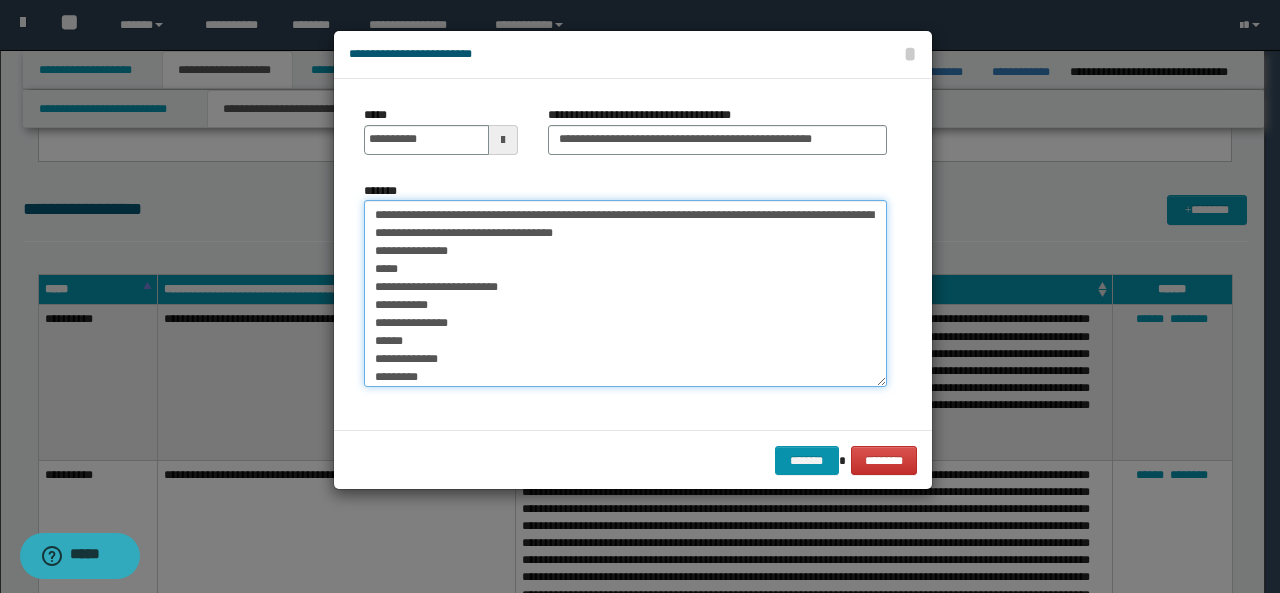 click on "*******" at bounding box center (625, 293) 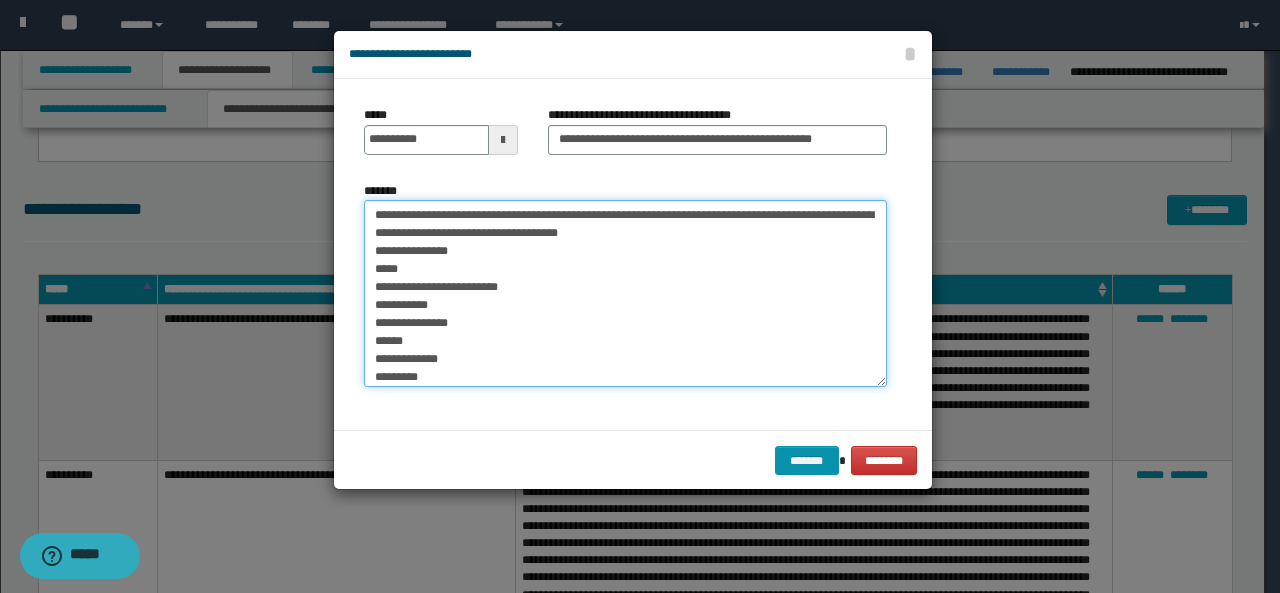 drag, startPoint x: 373, startPoint y: 251, endPoint x: 420, endPoint y: 288, distance: 59.816387 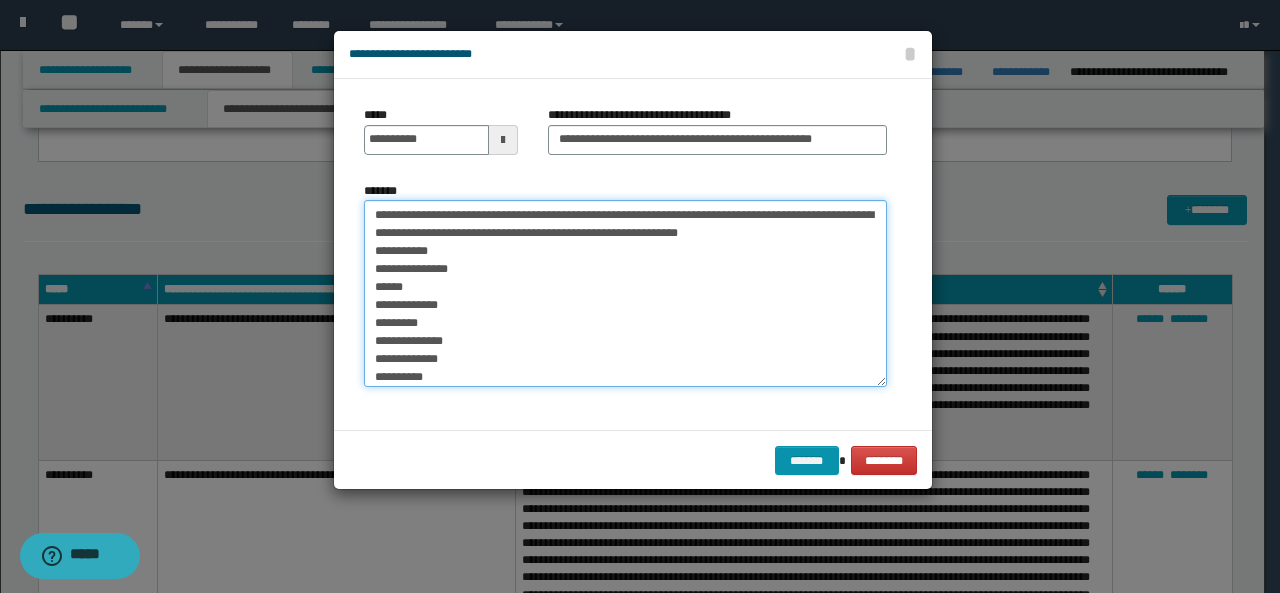 drag, startPoint x: 374, startPoint y: 255, endPoint x: 458, endPoint y: 364, distance: 137.61177 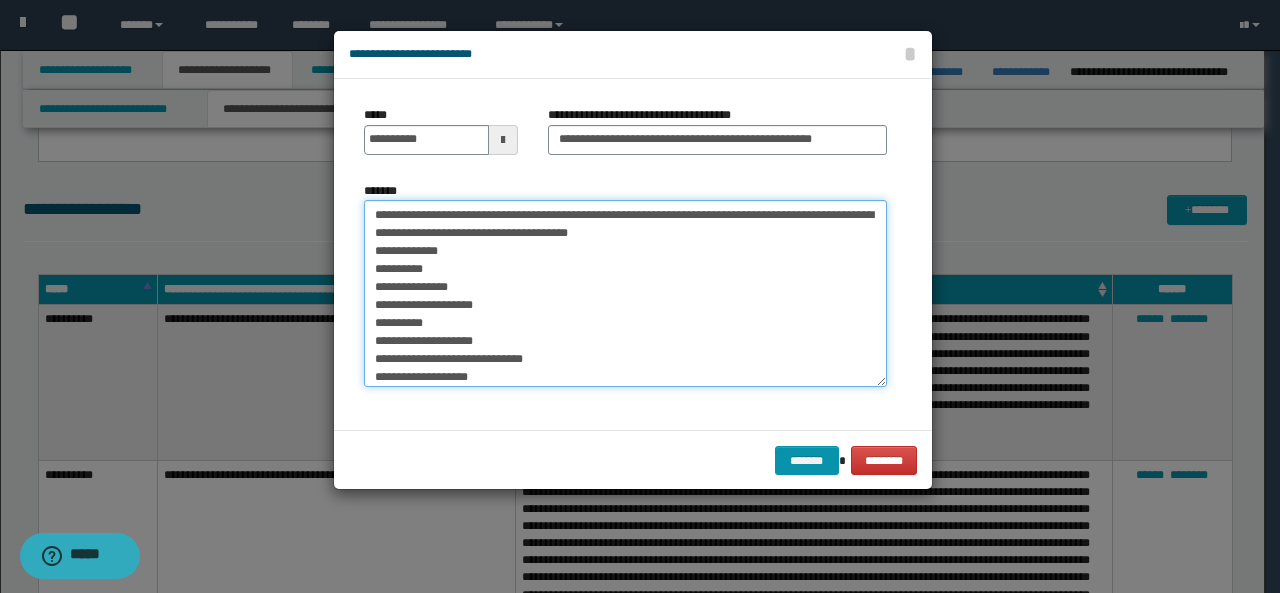 drag, startPoint x: 374, startPoint y: 271, endPoint x: 474, endPoint y: 285, distance: 100.97524 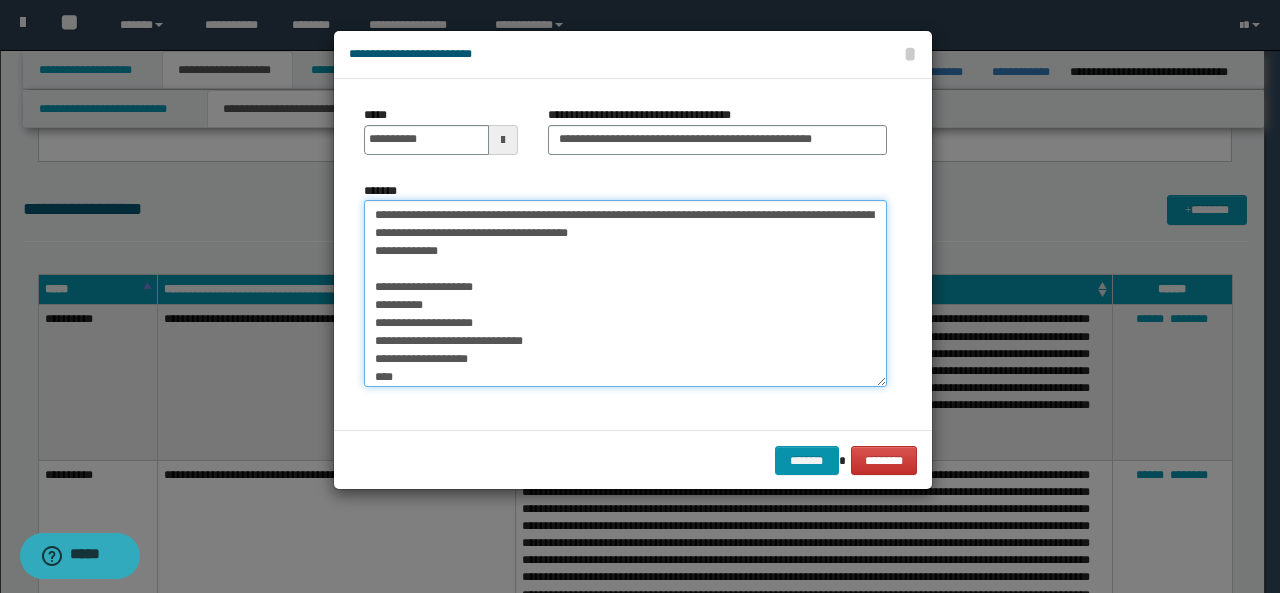 drag, startPoint x: 373, startPoint y: 255, endPoint x: 466, endPoint y: 307, distance: 106.55046 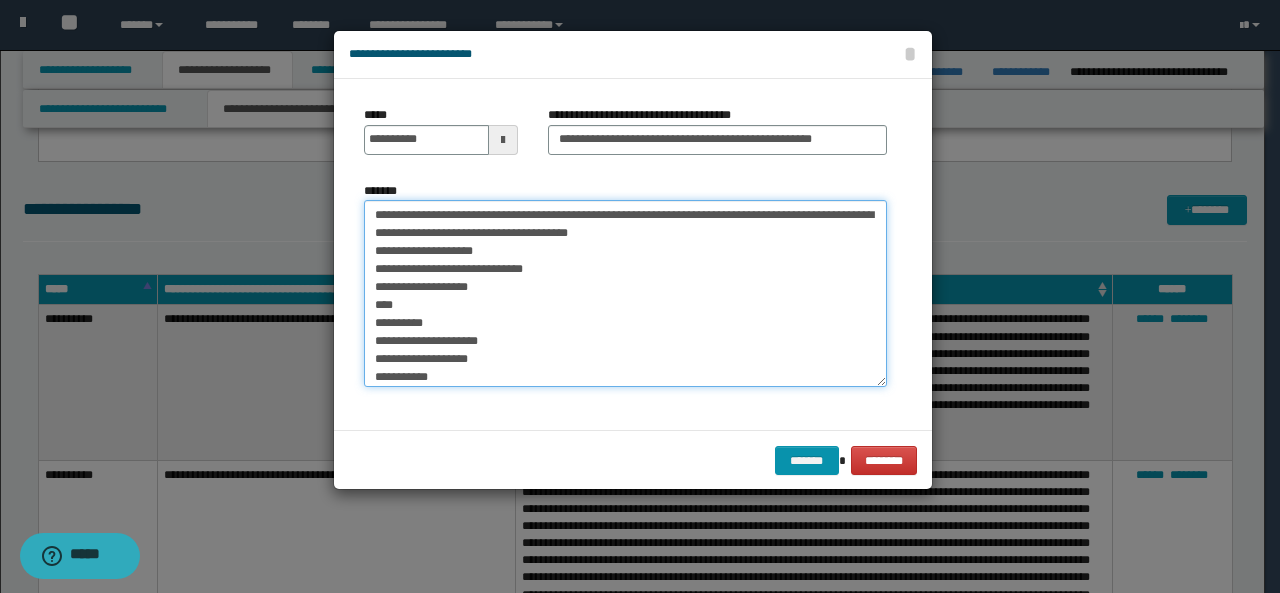 click on "*******" at bounding box center [625, 293] 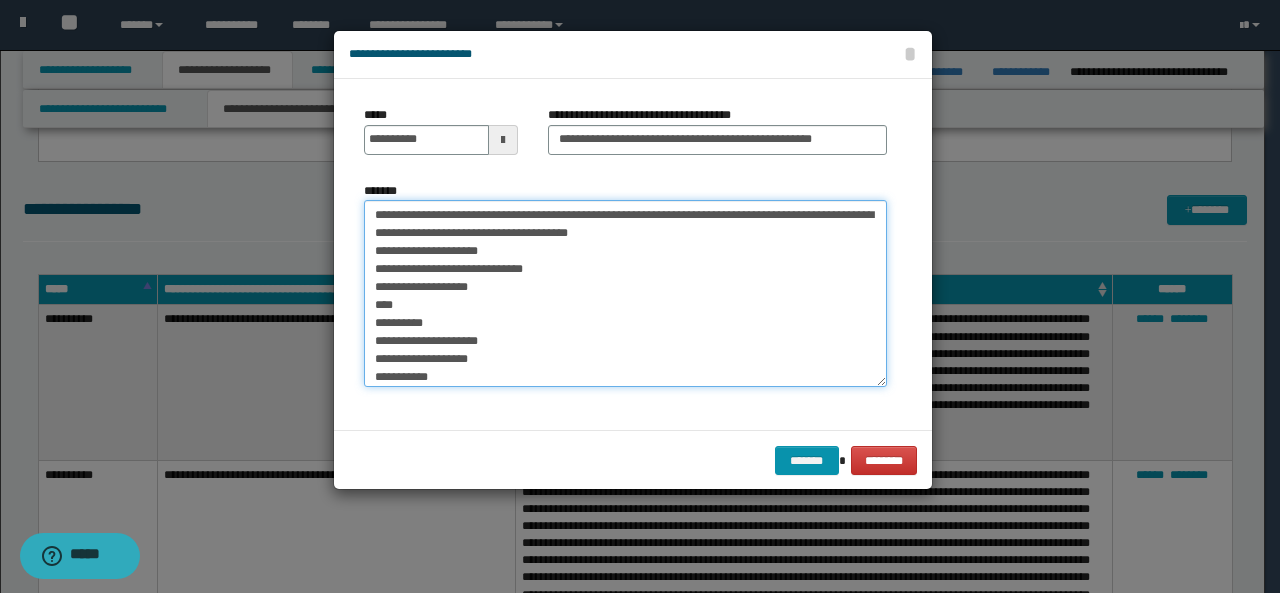 click on "*******" at bounding box center [625, 293] 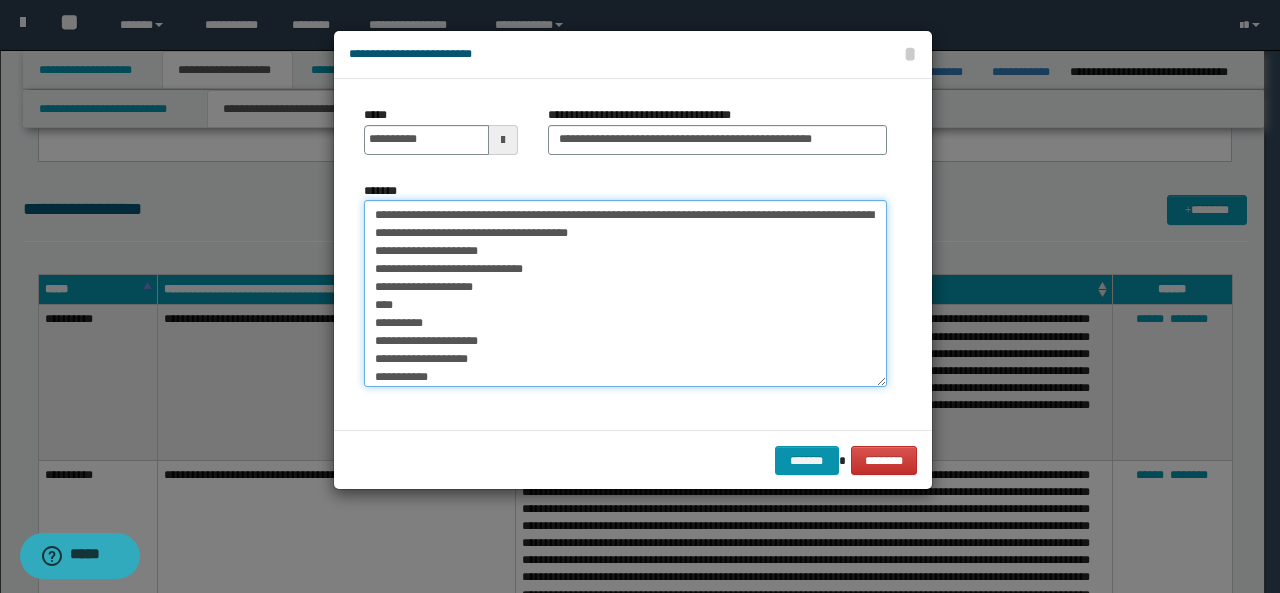click on "*******" at bounding box center (625, 293) 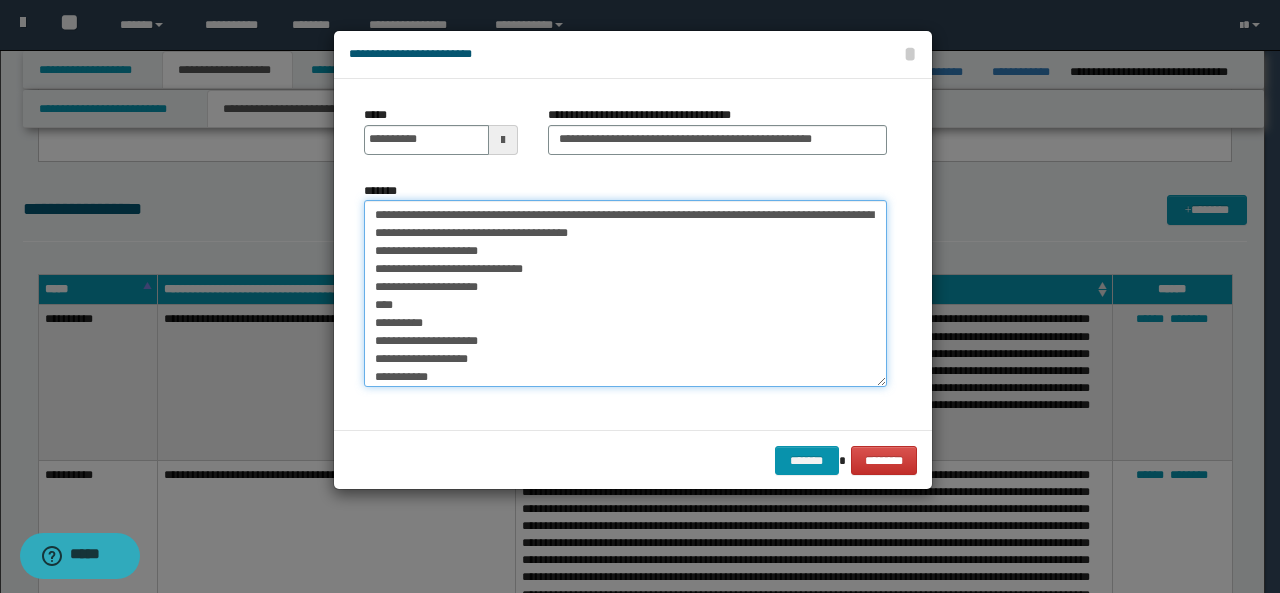 click on "*******" at bounding box center [625, 293] 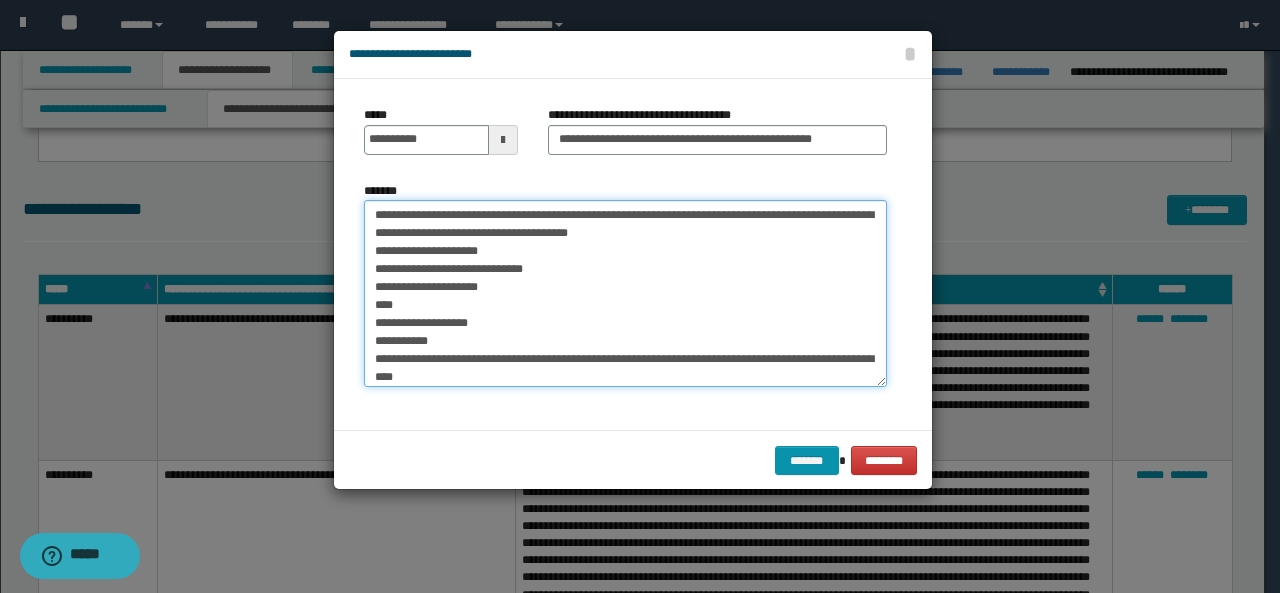 drag, startPoint x: 372, startPoint y: 327, endPoint x: 508, endPoint y: 319, distance: 136.23509 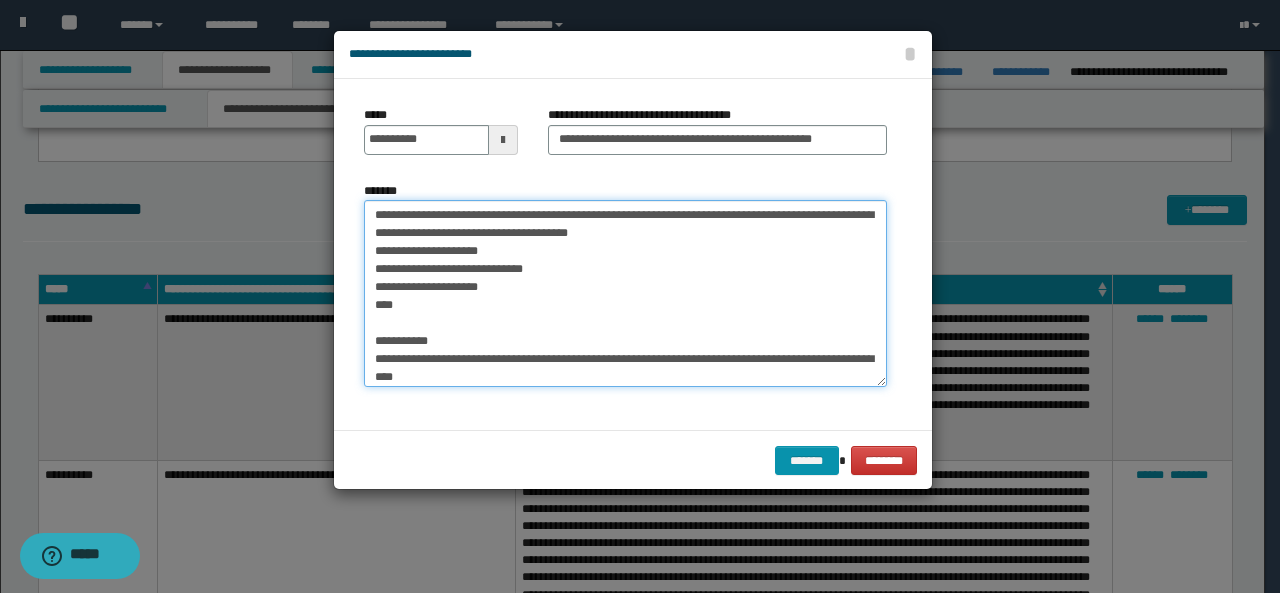 click on "*******" at bounding box center [625, 293] 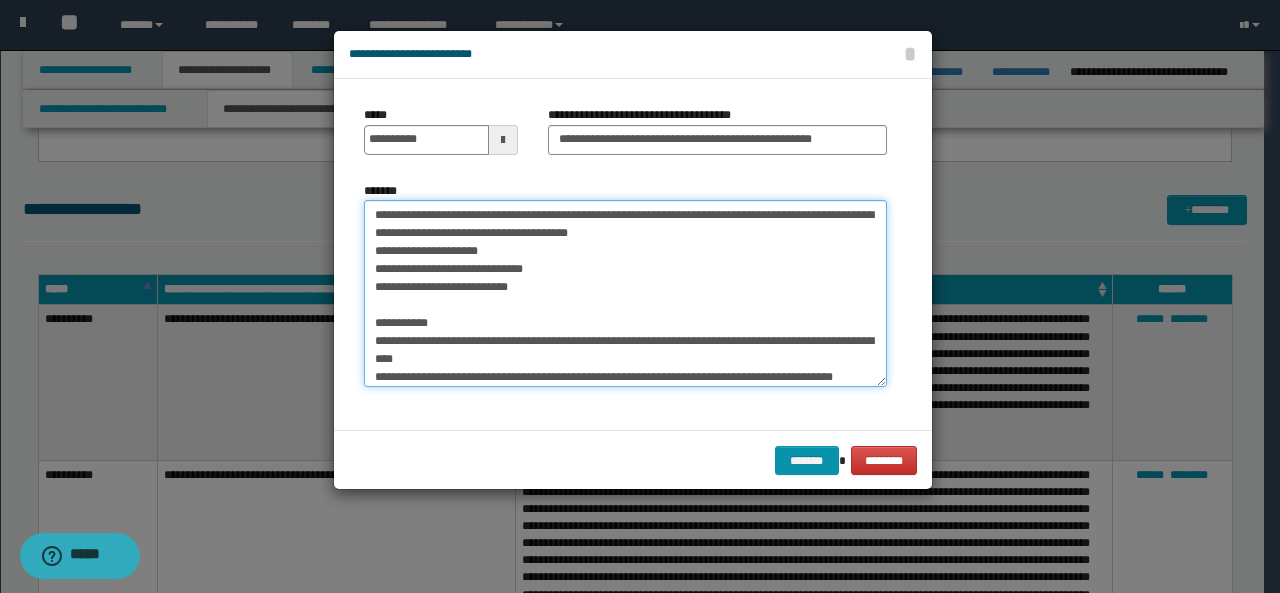 click on "*******" at bounding box center (625, 293) 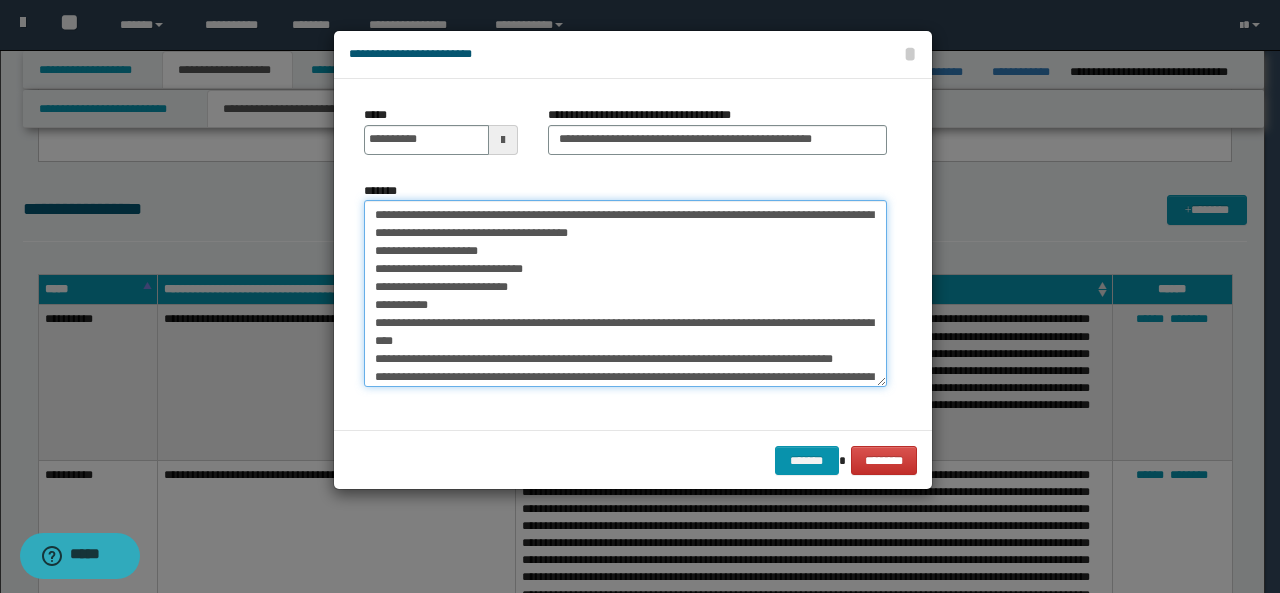 click on "*******" at bounding box center (625, 293) 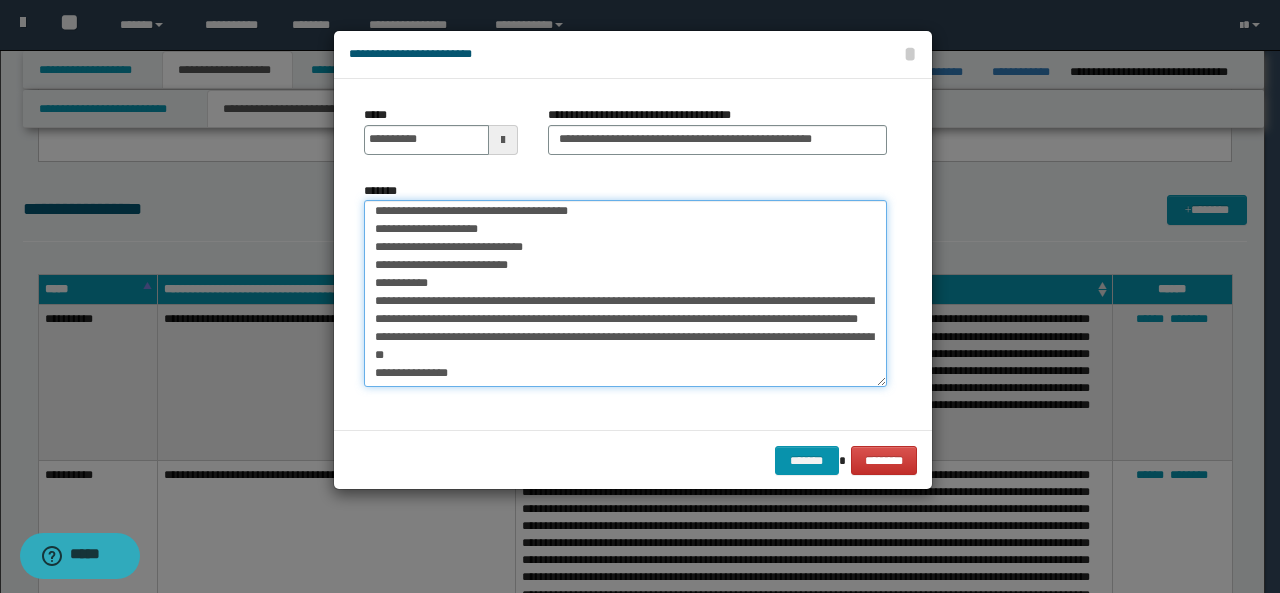 scroll, scrollTop: 36, scrollLeft: 0, axis: vertical 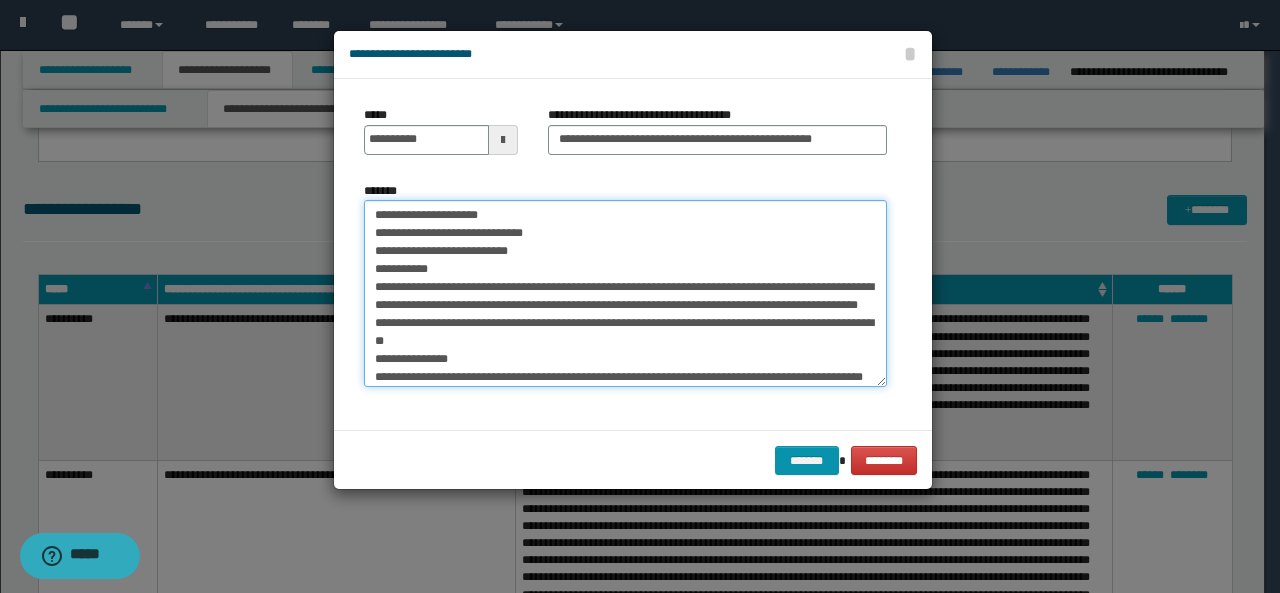 click on "*******" at bounding box center [625, 293] 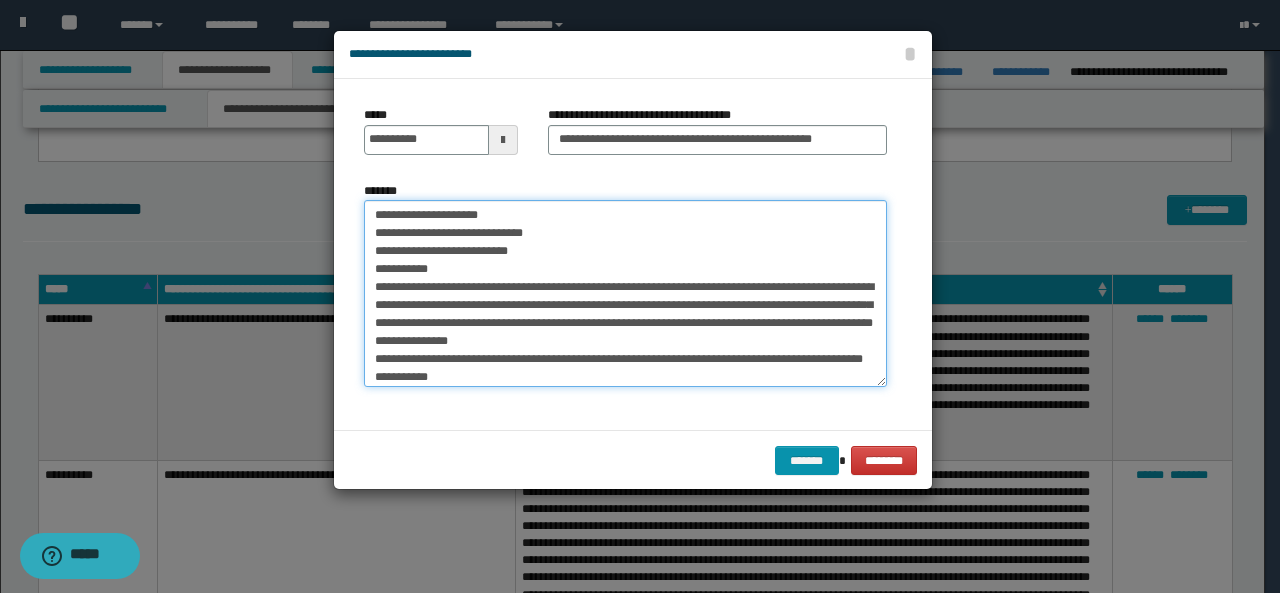 click on "*******" at bounding box center (625, 293) 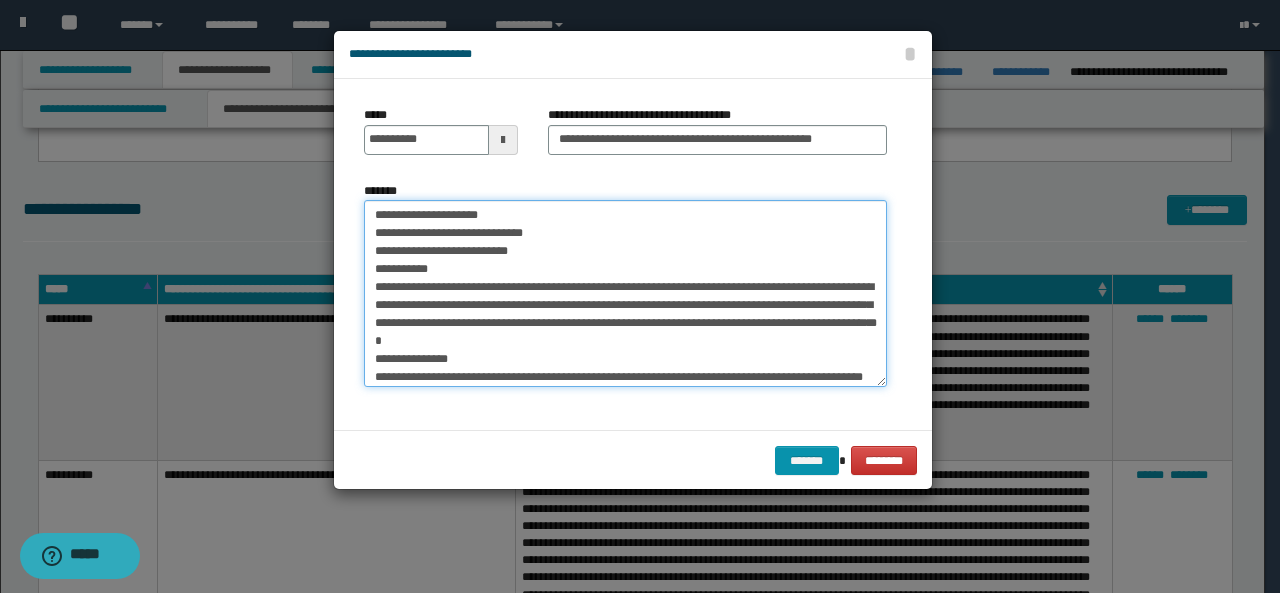 click on "*******" at bounding box center [625, 293] 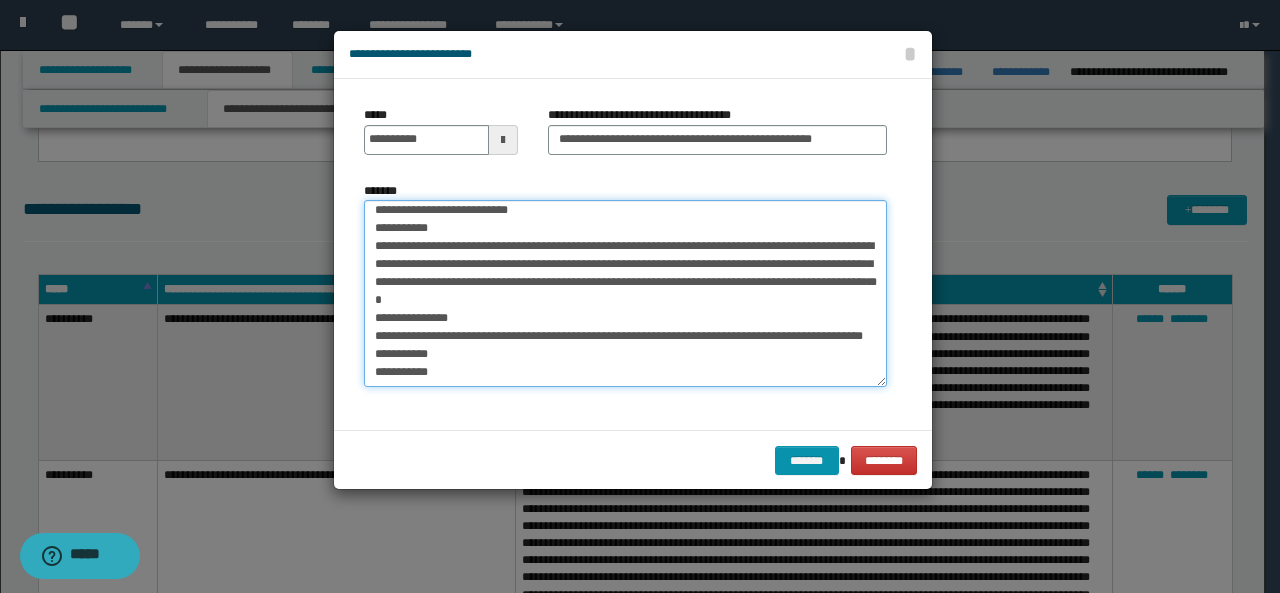 scroll, scrollTop: 78, scrollLeft: 0, axis: vertical 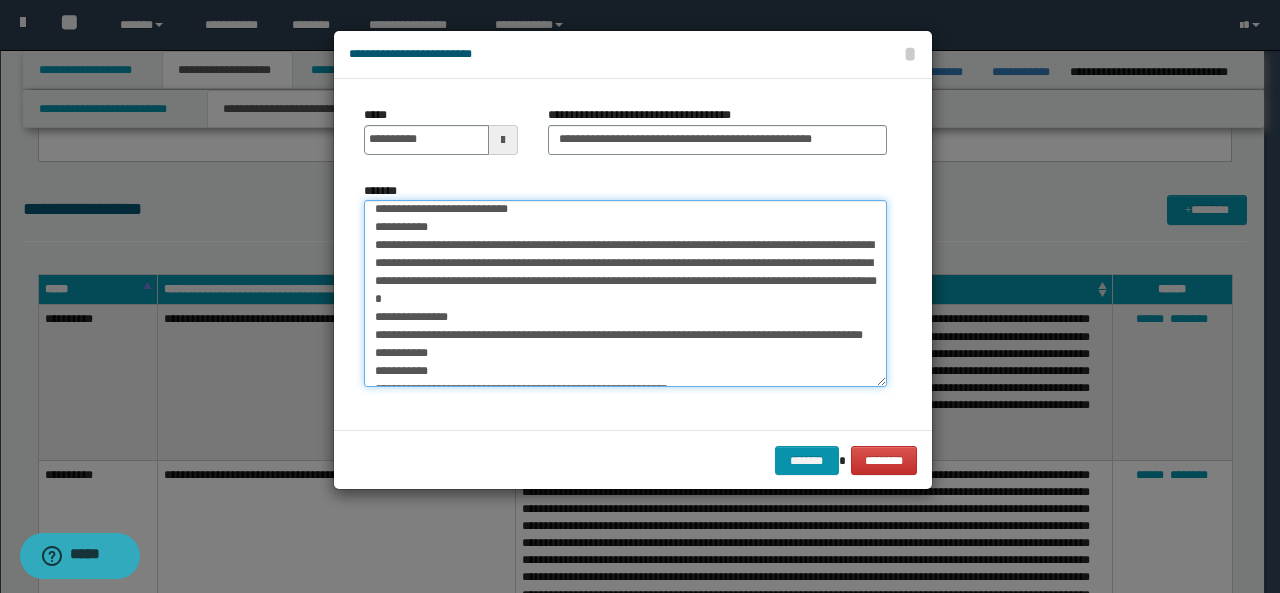 drag, startPoint x: 469, startPoint y: 339, endPoint x: 368, endPoint y: 339, distance: 101 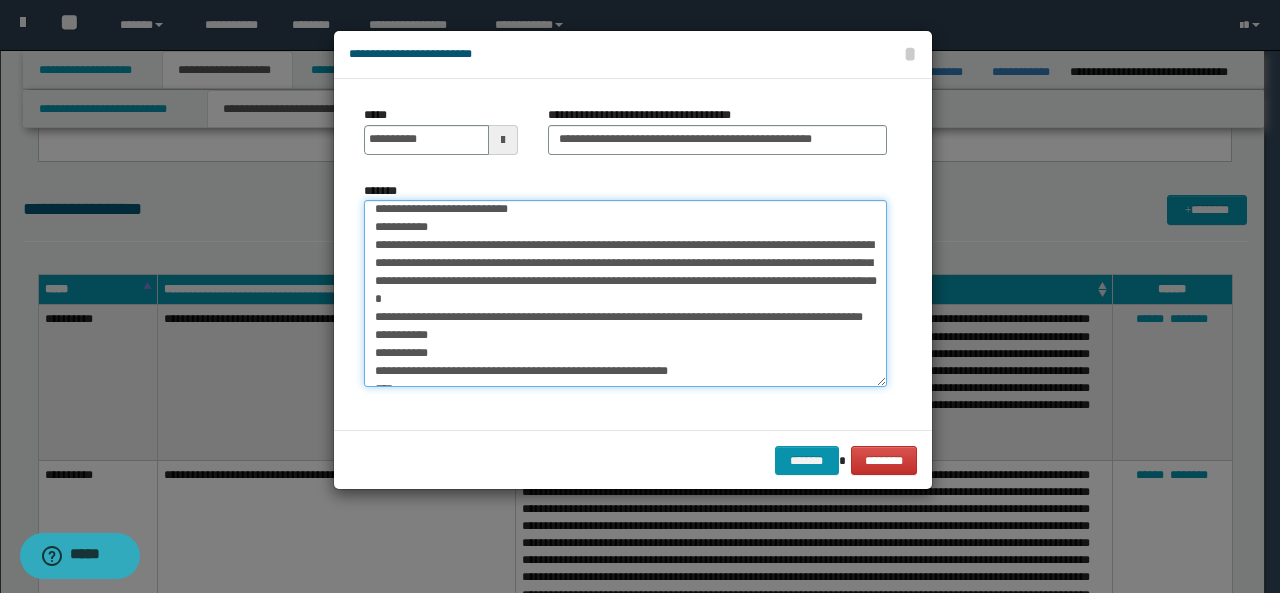 click on "*******" at bounding box center [625, 293] 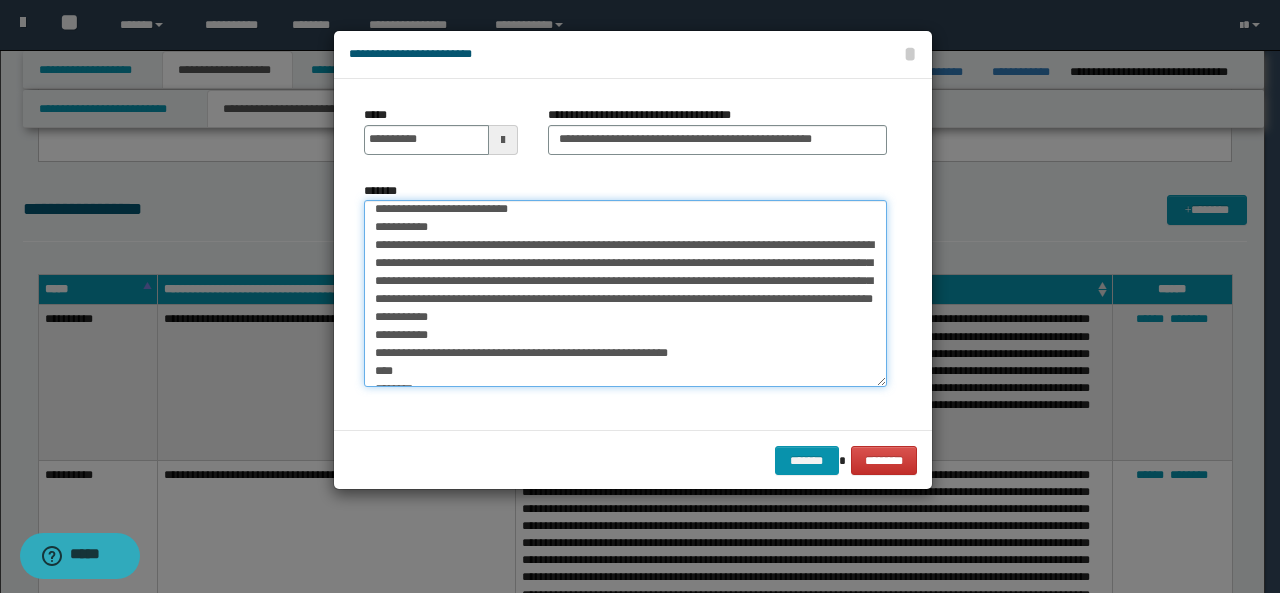 click on "*******" at bounding box center (625, 293) 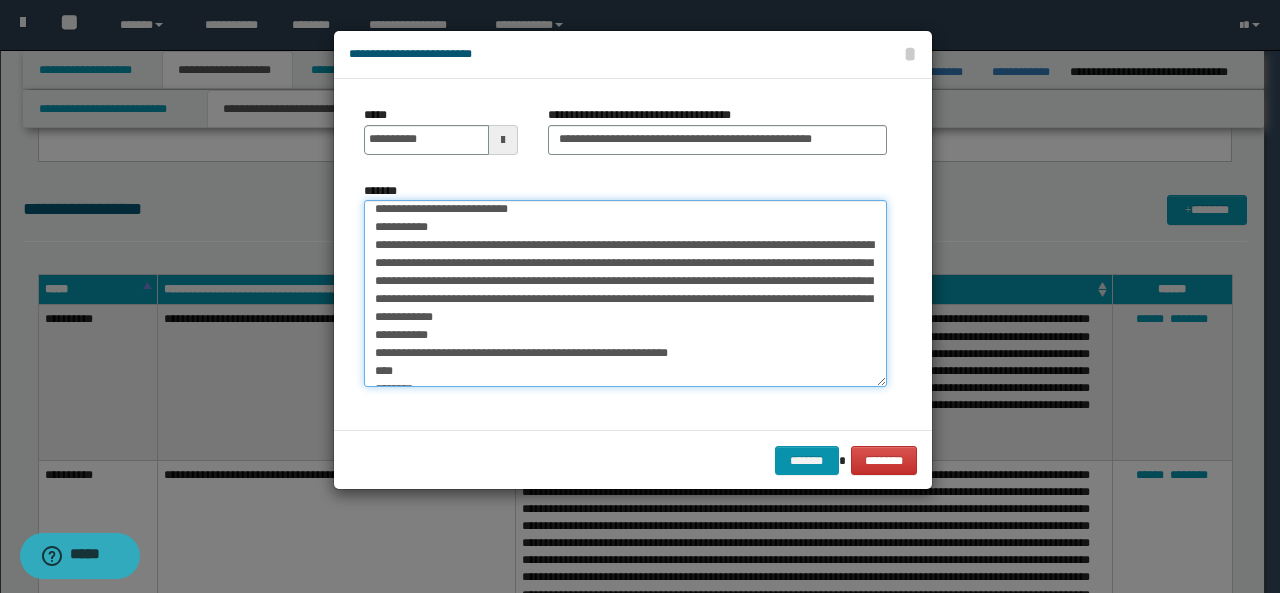 click on "*******" at bounding box center [625, 293] 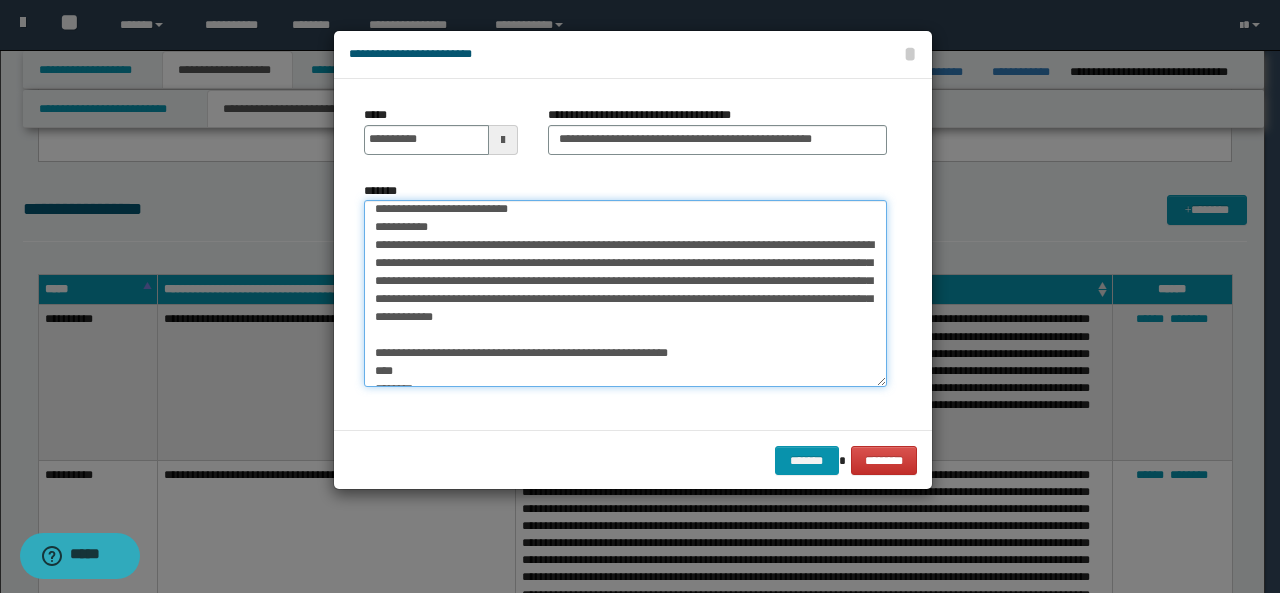 click on "*******" at bounding box center [625, 293] 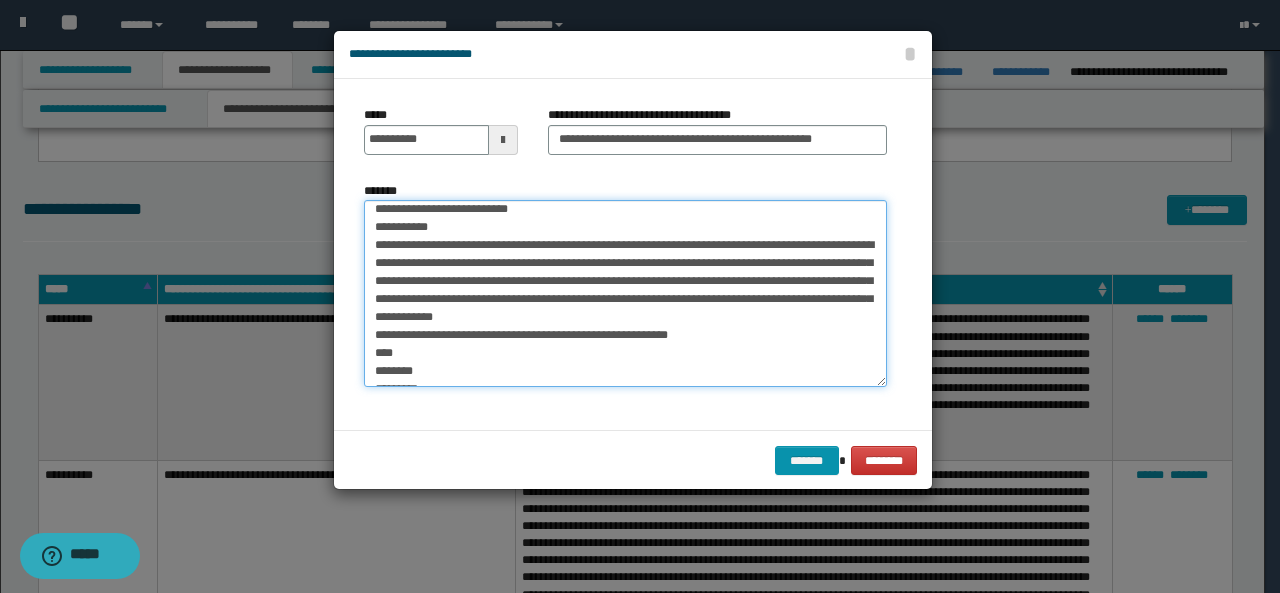 click on "*******" at bounding box center [625, 293] 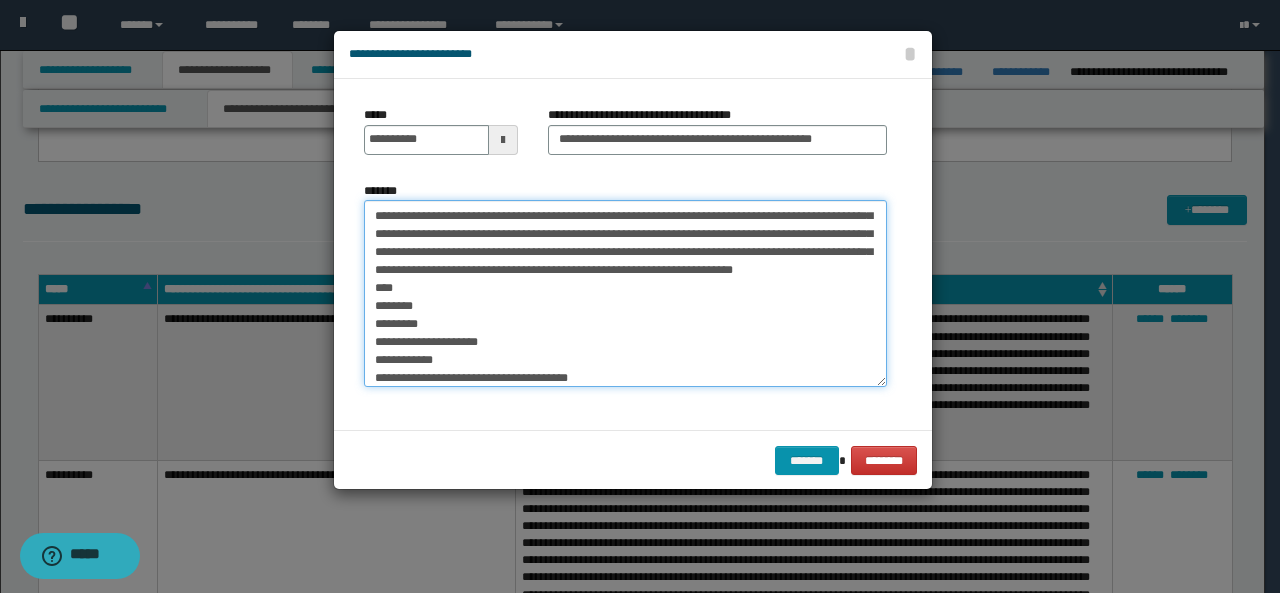 scroll, scrollTop: 126, scrollLeft: 0, axis: vertical 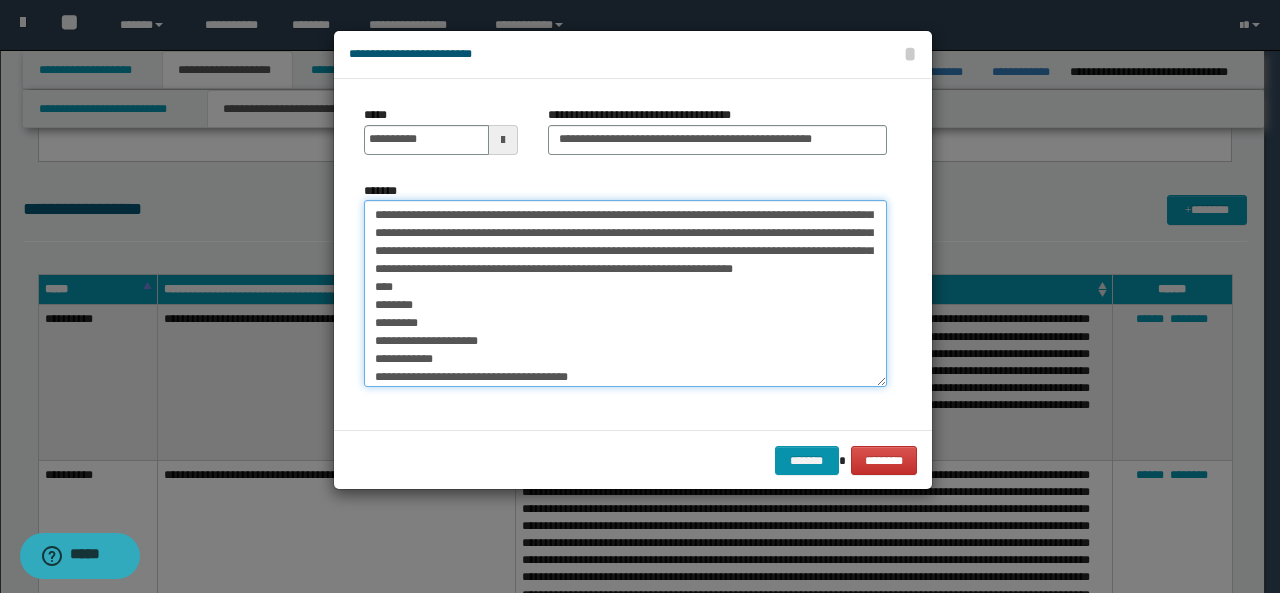 drag, startPoint x: 370, startPoint y: 325, endPoint x: 430, endPoint y: 352, distance: 65.795135 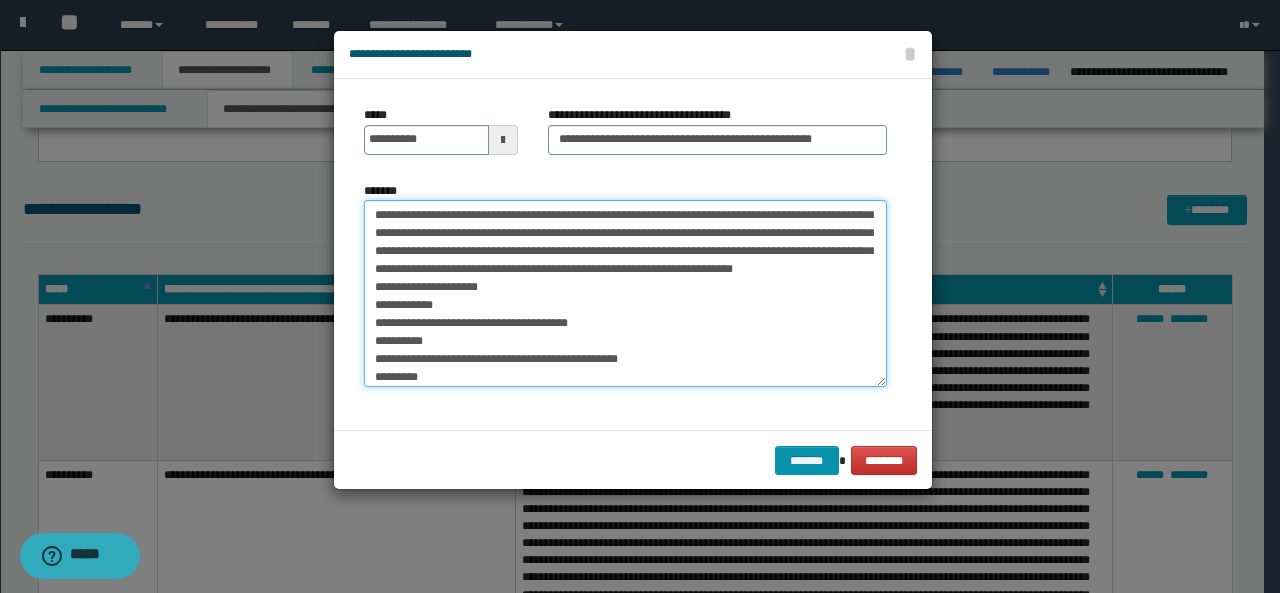scroll, scrollTop: 108, scrollLeft: 0, axis: vertical 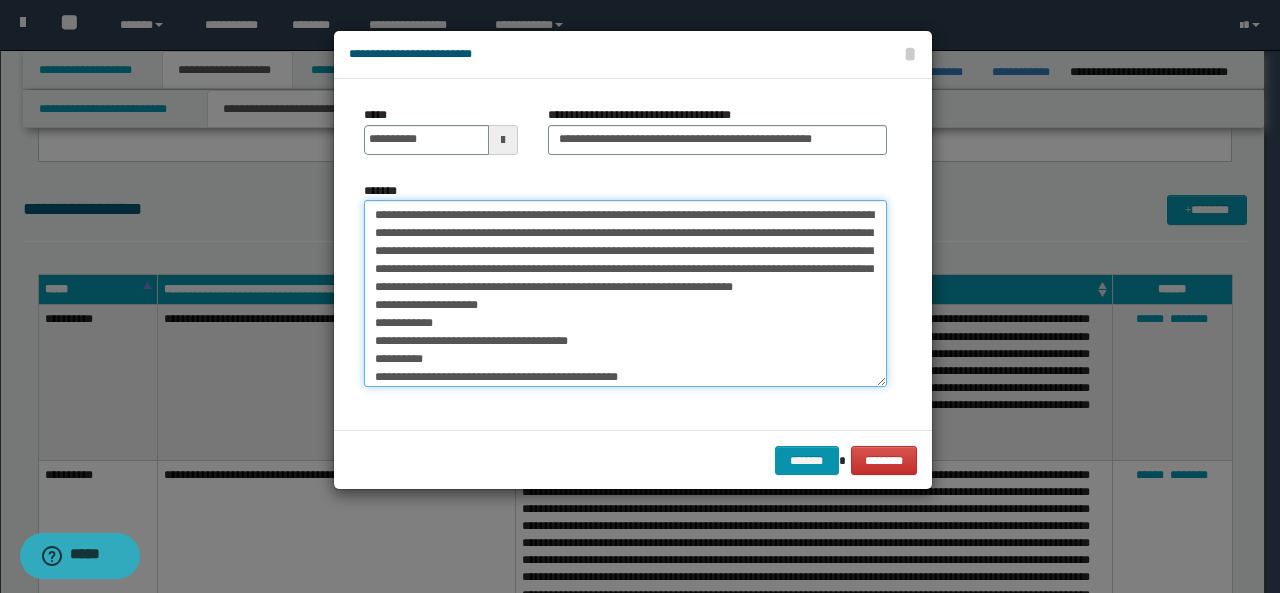 click on "*******" at bounding box center [625, 293] 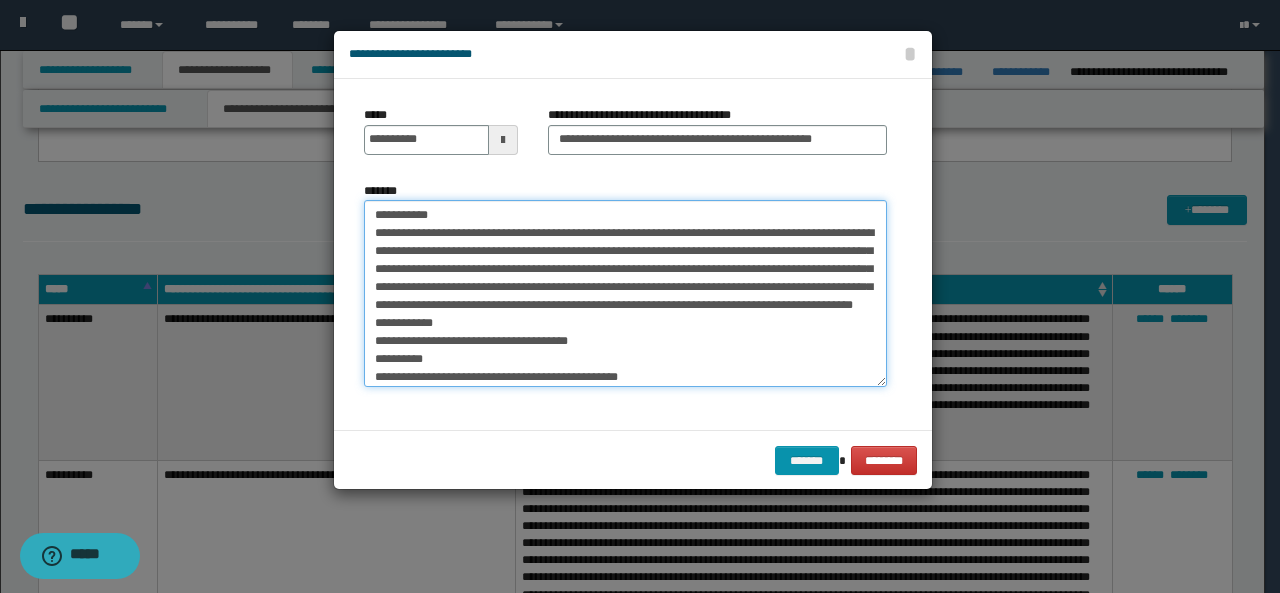scroll, scrollTop: 104, scrollLeft: 0, axis: vertical 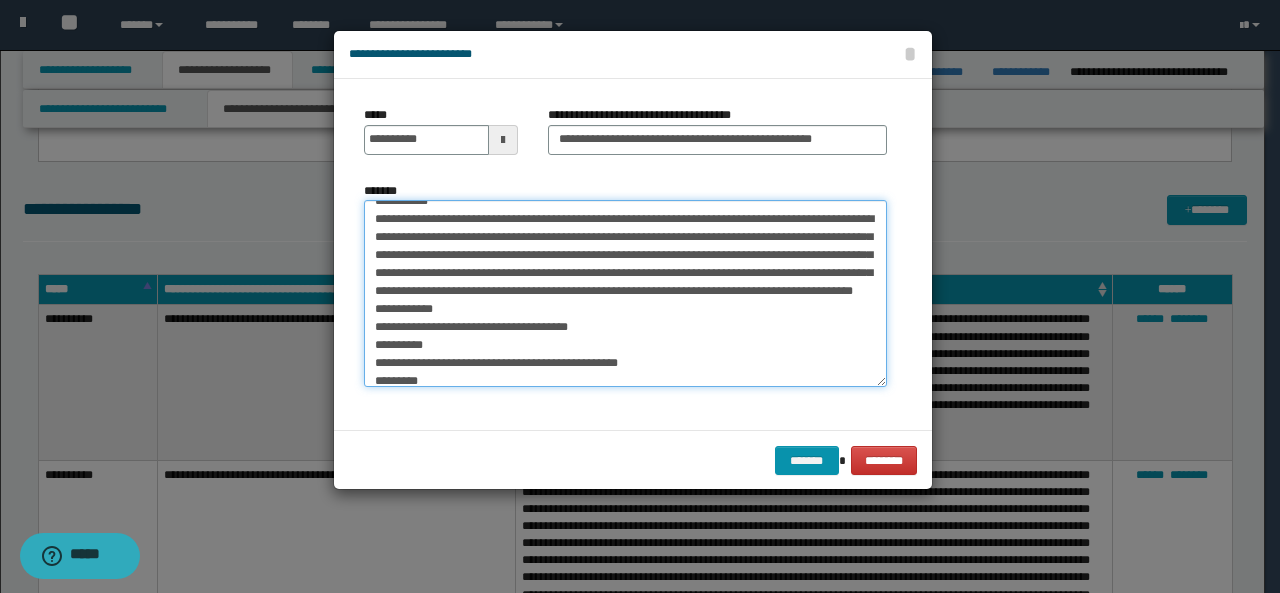 drag, startPoint x: 455, startPoint y: 347, endPoint x: 345, endPoint y: 344, distance: 110.0409 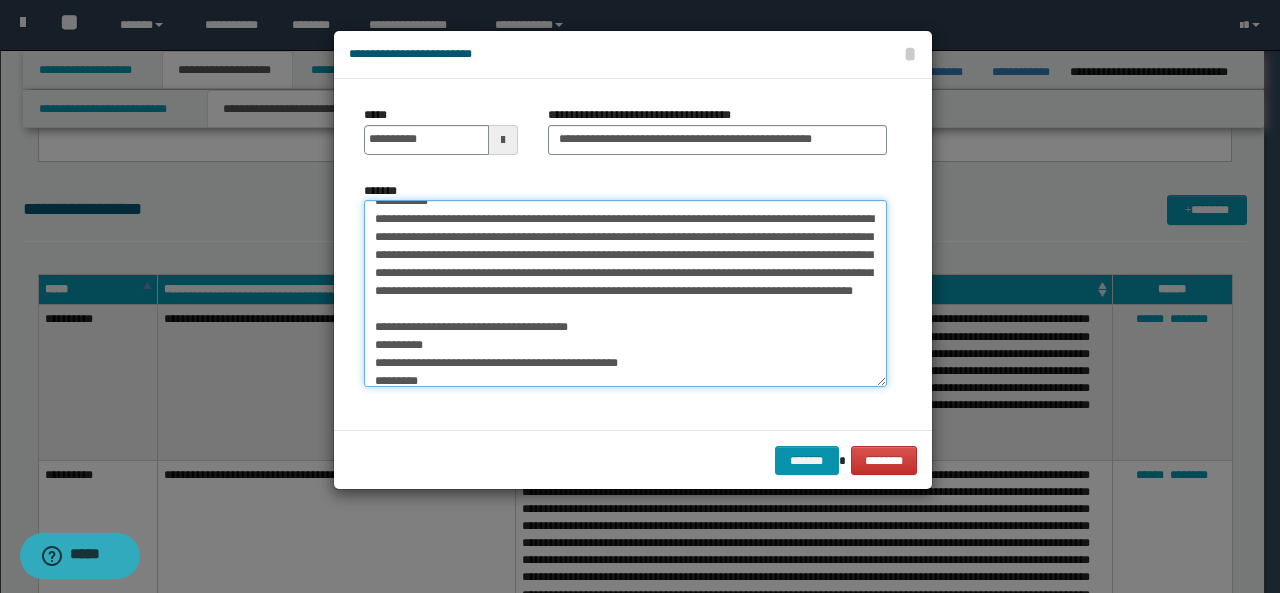 click on "*******" at bounding box center (625, 293) 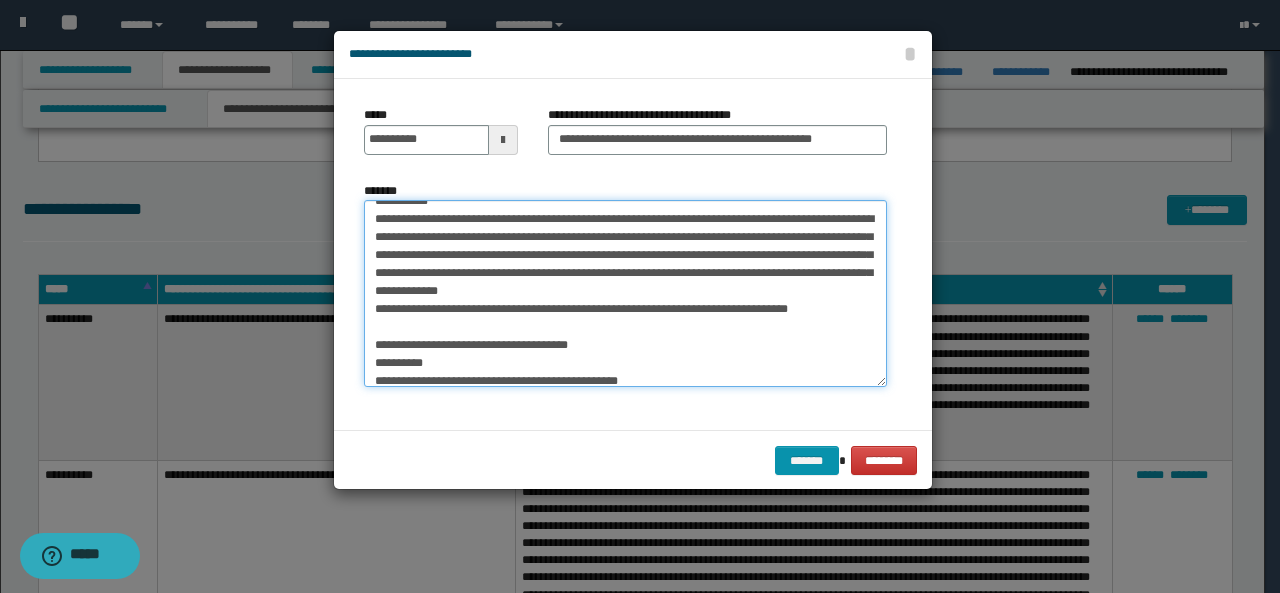click on "*******" at bounding box center [625, 293] 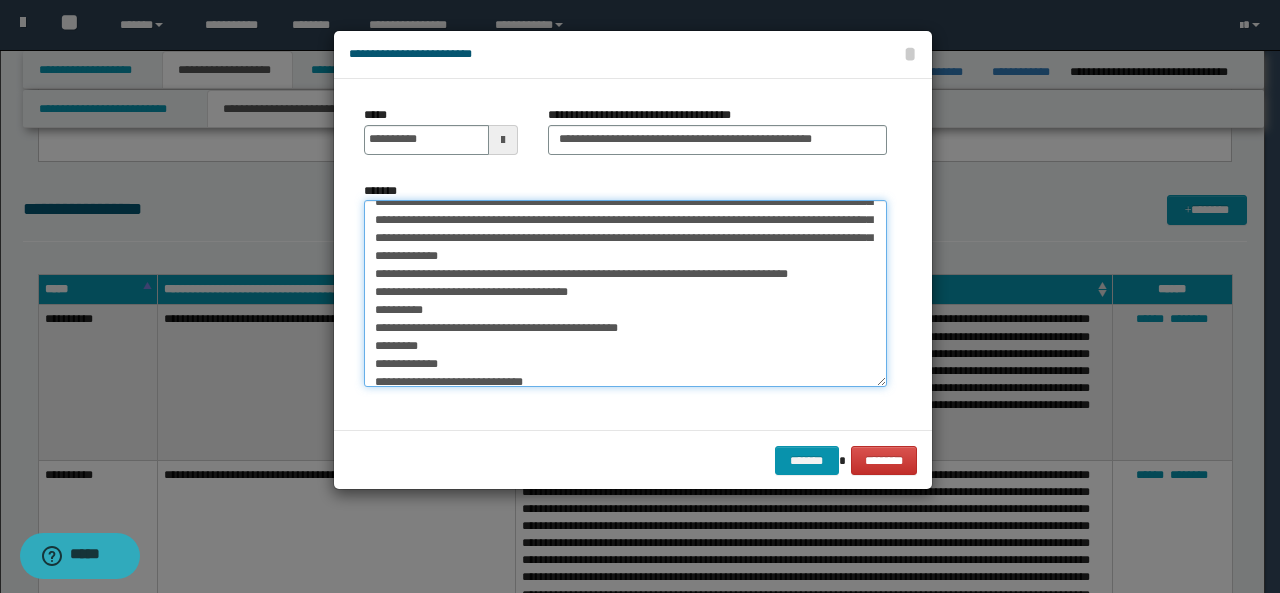 scroll, scrollTop: 140, scrollLeft: 0, axis: vertical 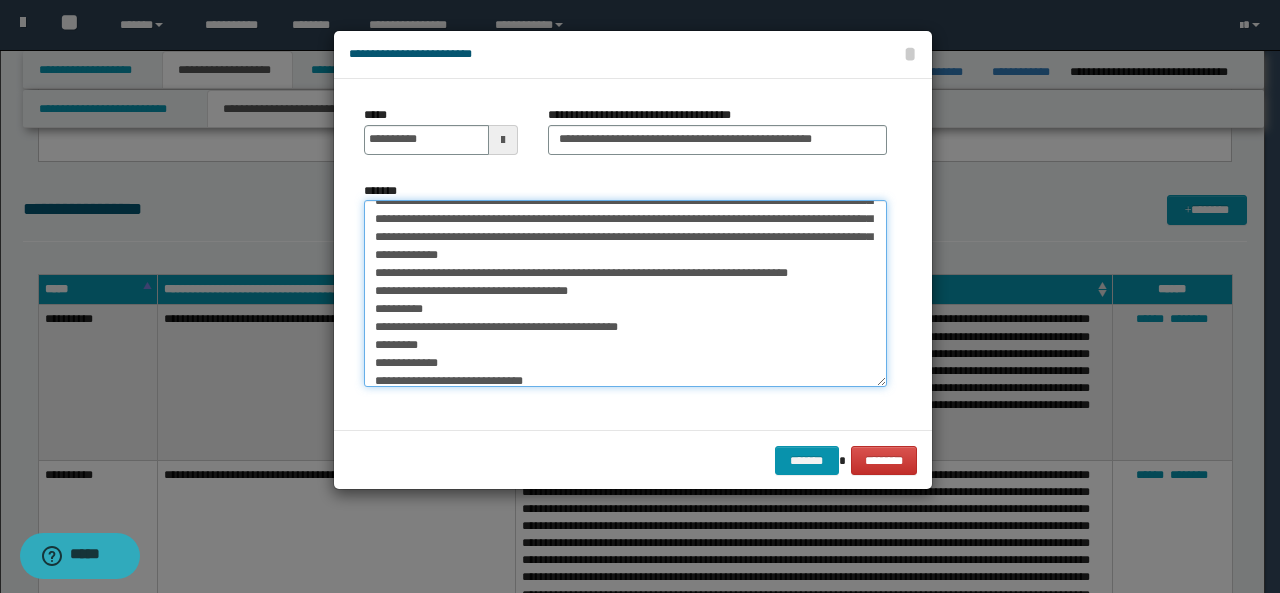 drag, startPoint x: 371, startPoint y: 347, endPoint x: 434, endPoint y: 345, distance: 63.03174 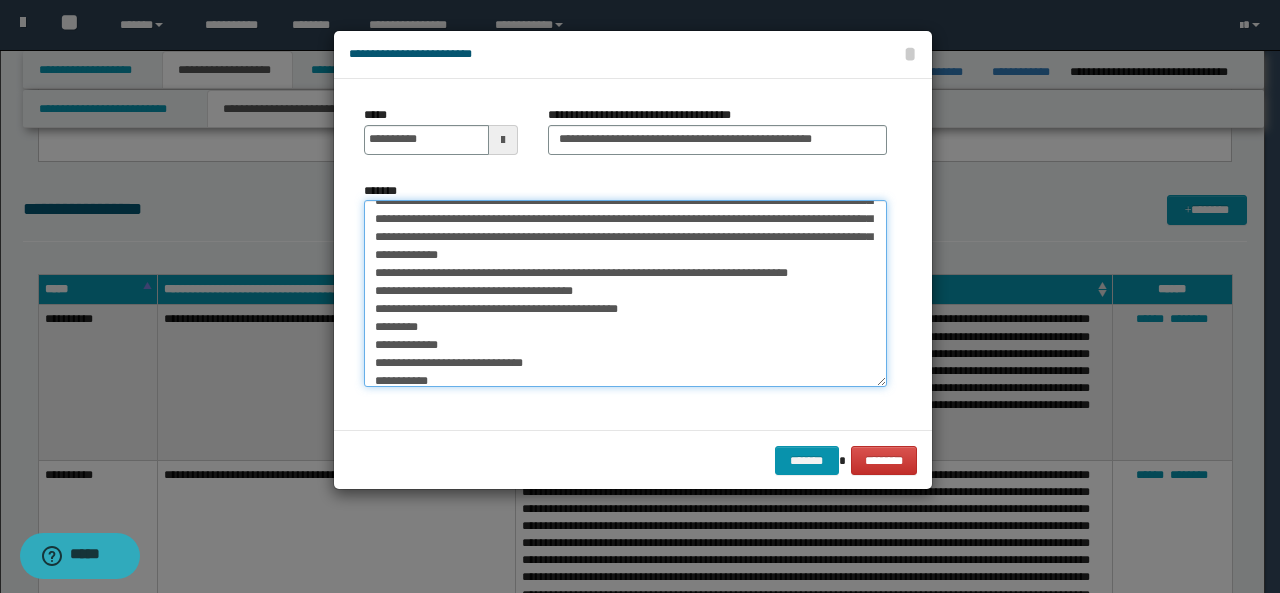click on "*******" at bounding box center [625, 293] 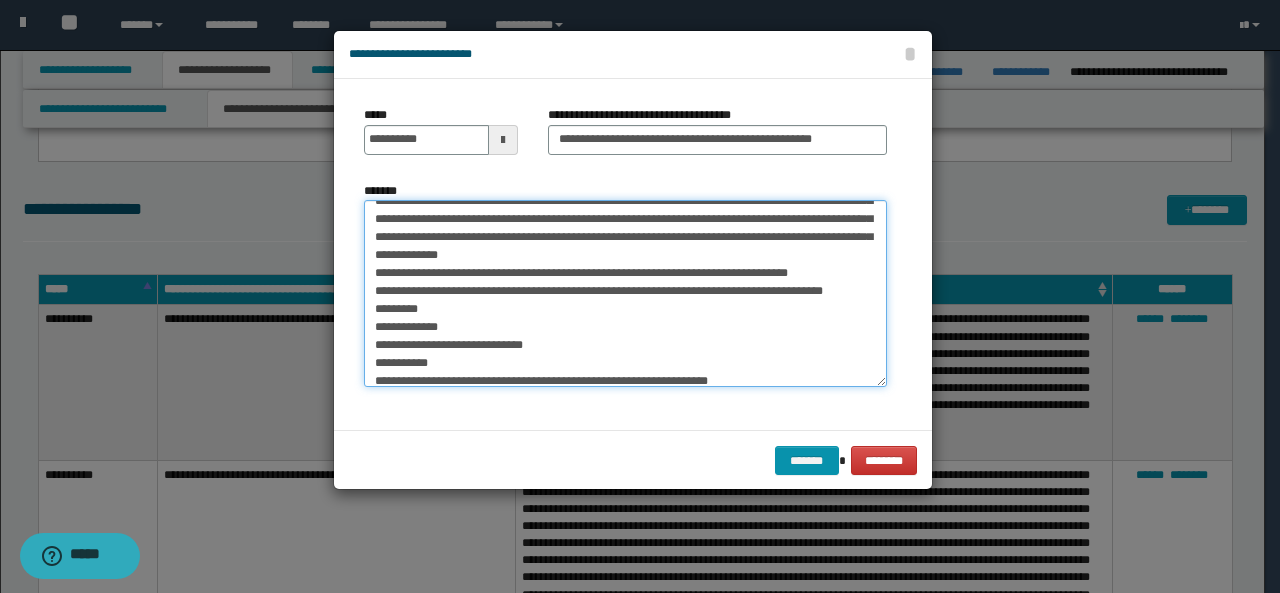 click on "*******" at bounding box center (625, 293) 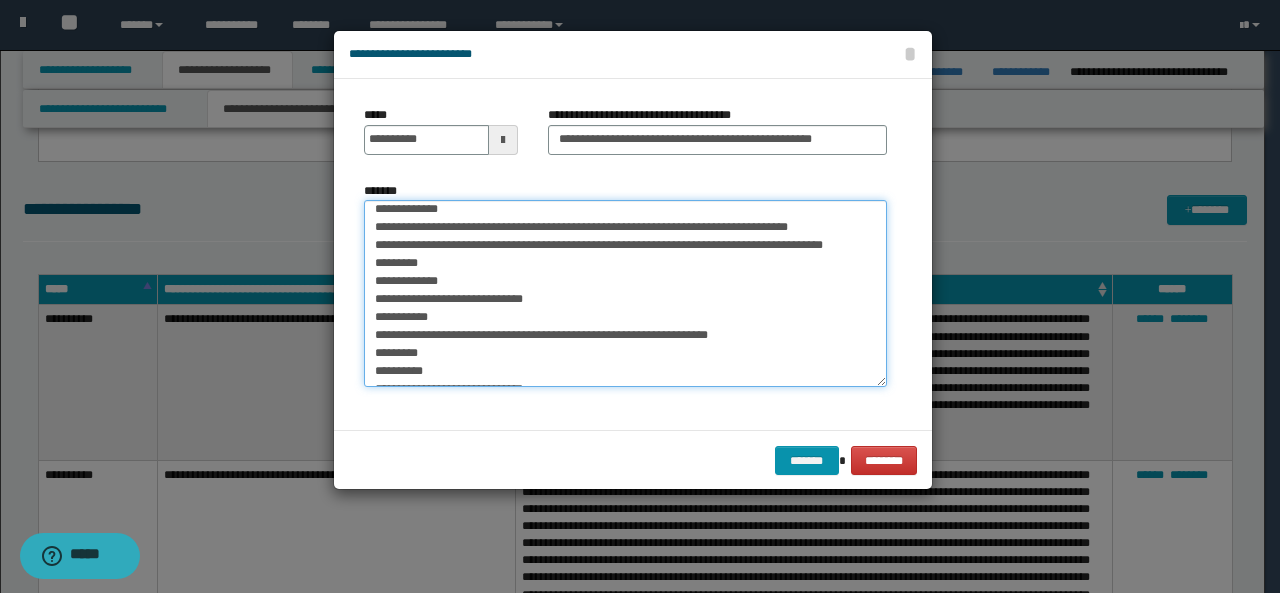 scroll, scrollTop: 175, scrollLeft: 0, axis: vertical 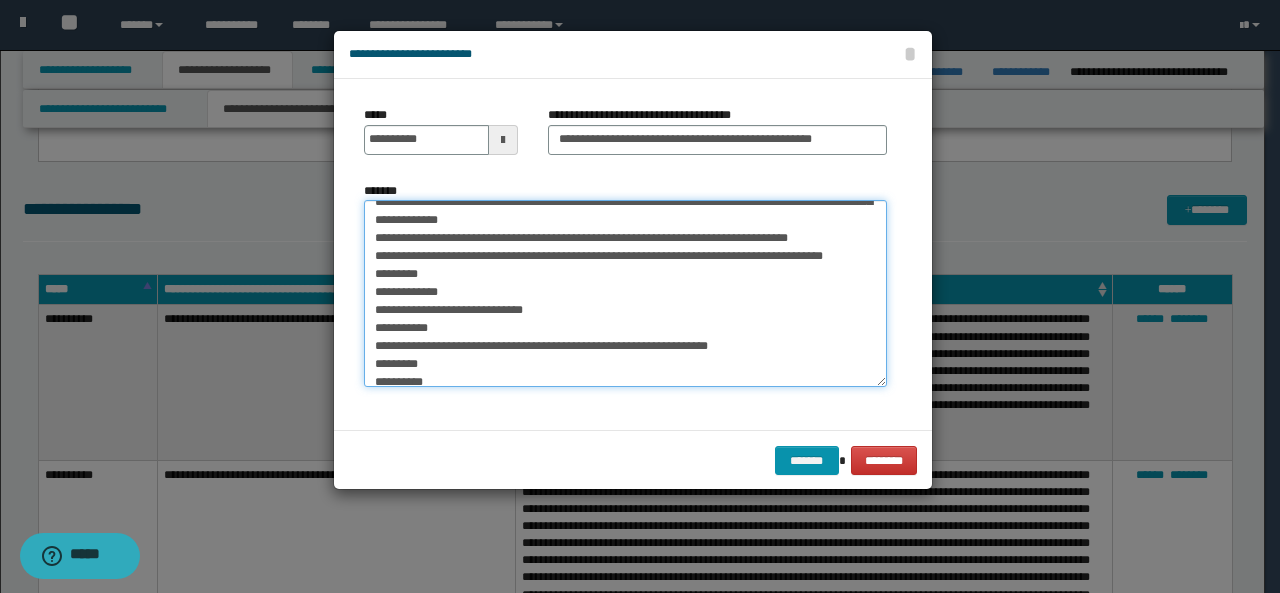 drag, startPoint x: 372, startPoint y: 368, endPoint x: 372, endPoint y: 330, distance: 38 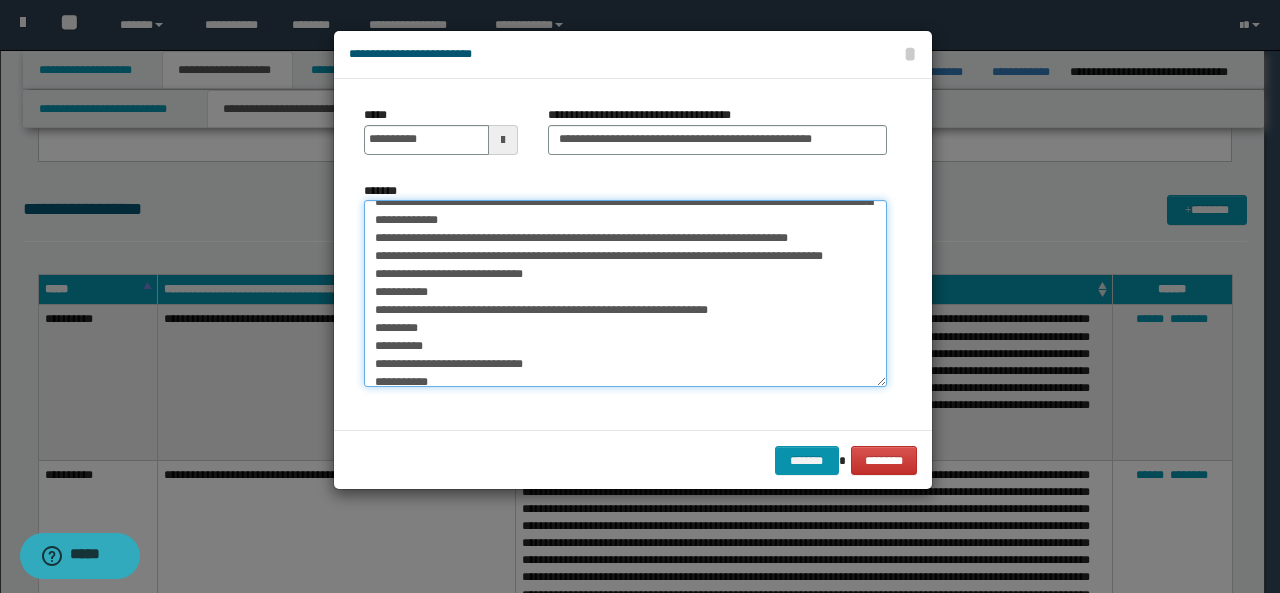 drag, startPoint x: 374, startPoint y: 348, endPoint x: 371, endPoint y: 363, distance: 15.297058 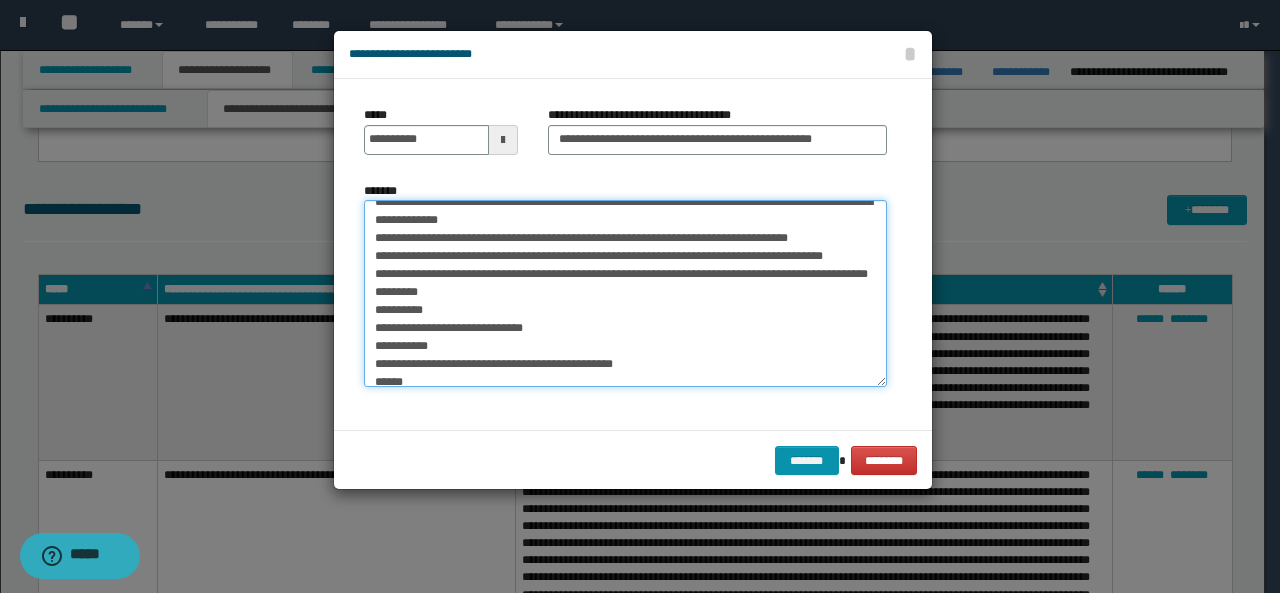 click on "*******" at bounding box center [625, 293] 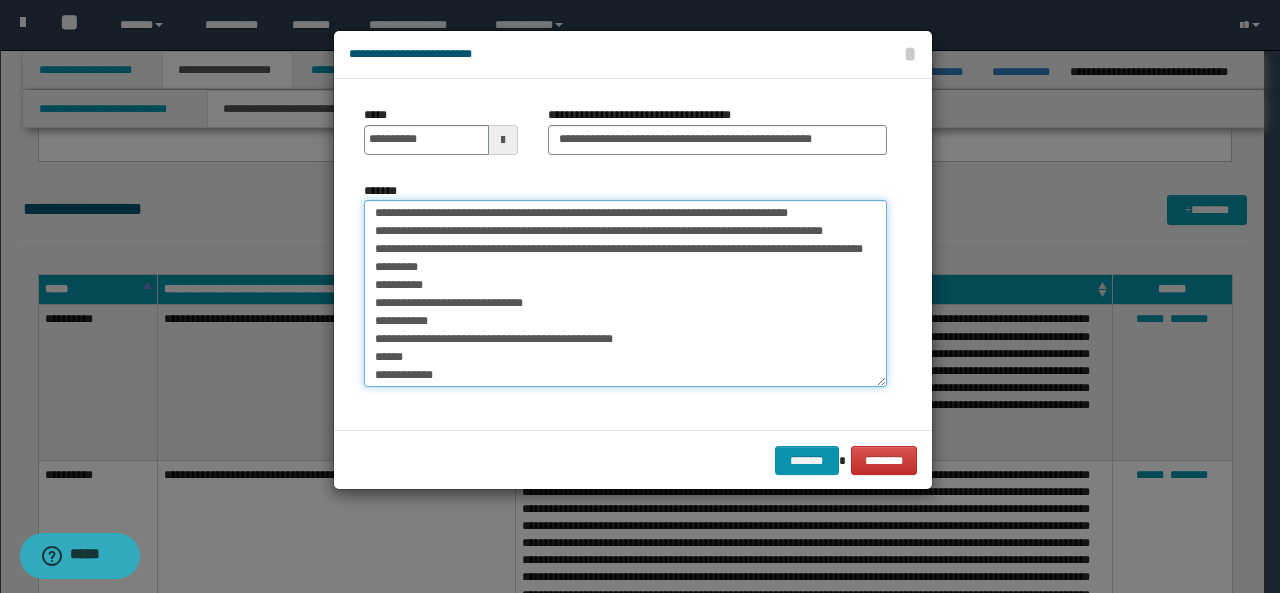 scroll, scrollTop: 204, scrollLeft: 0, axis: vertical 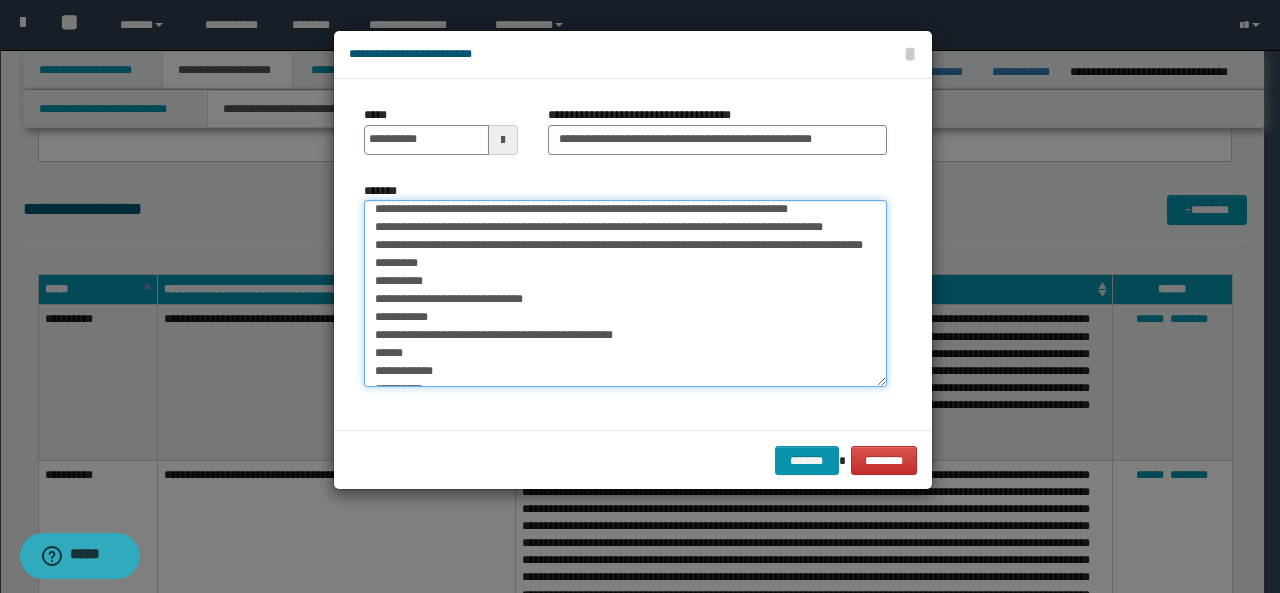 drag, startPoint x: 372, startPoint y: 339, endPoint x: 440, endPoint y: 349, distance: 68.73136 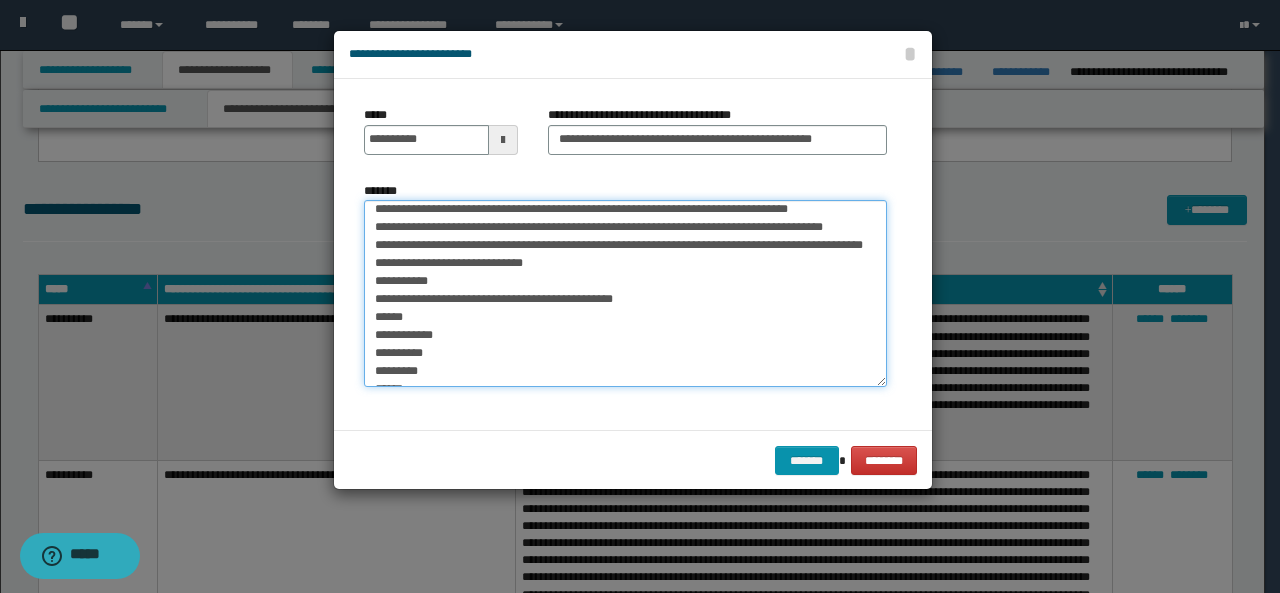 drag, startPoint x: 380, startPoint y: 353, endPoint x: 368, endPoint y: 367, distance: 18.439089 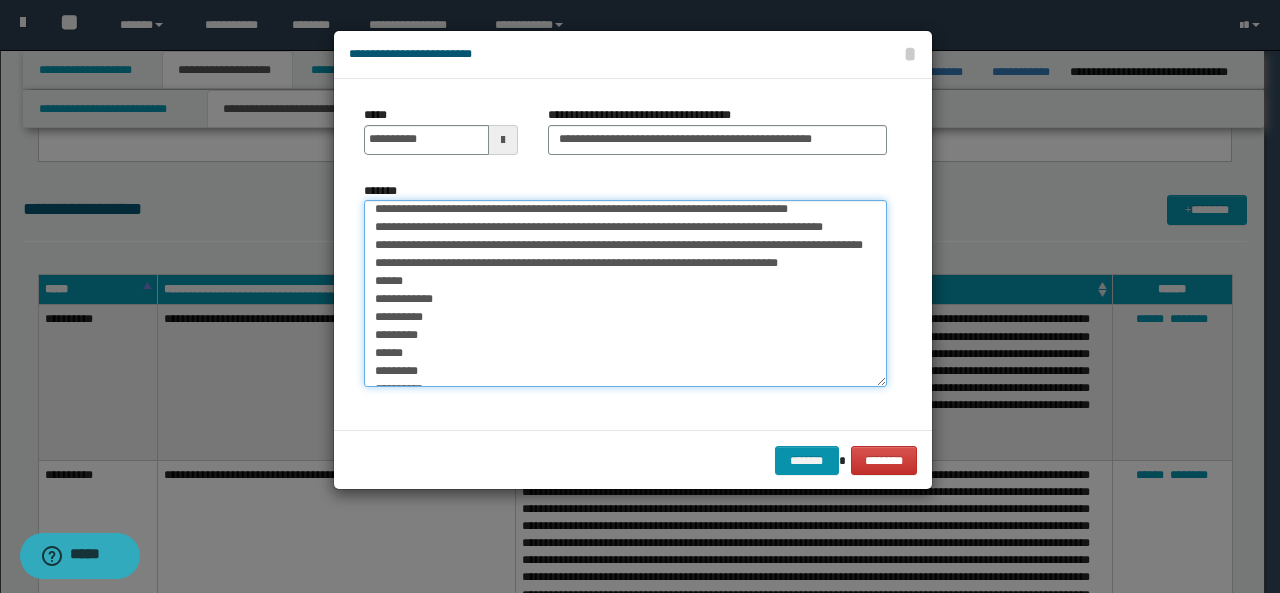 click on "*******" at bounding box center (625, 293) 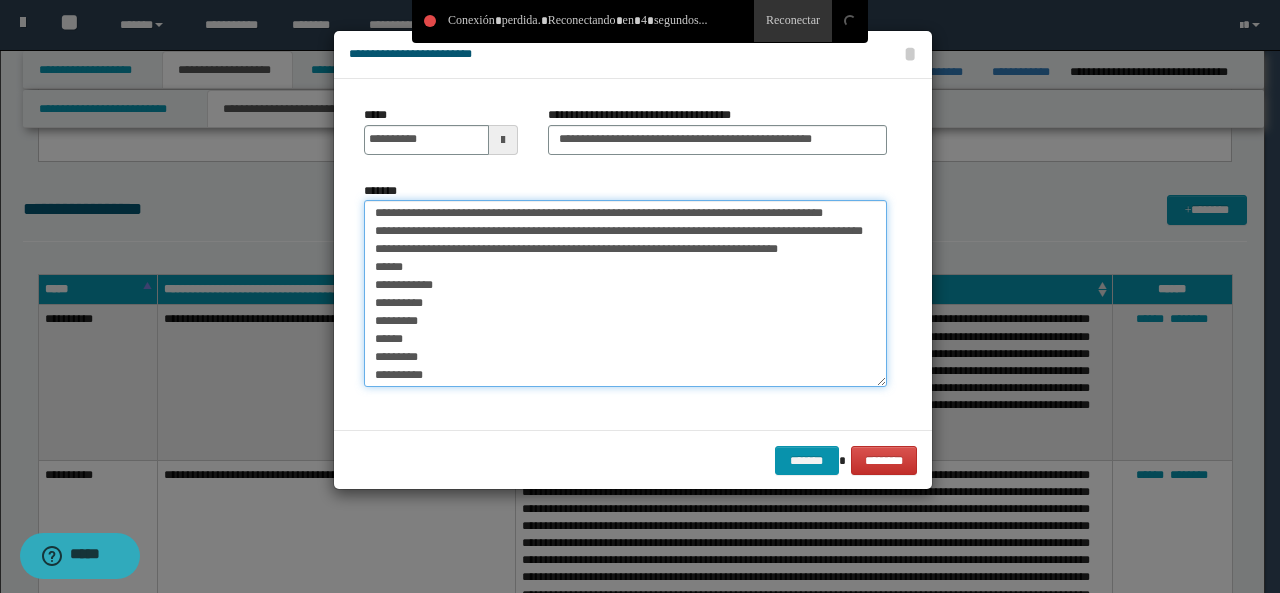 click on "*******" at bounding box center [625, 293] 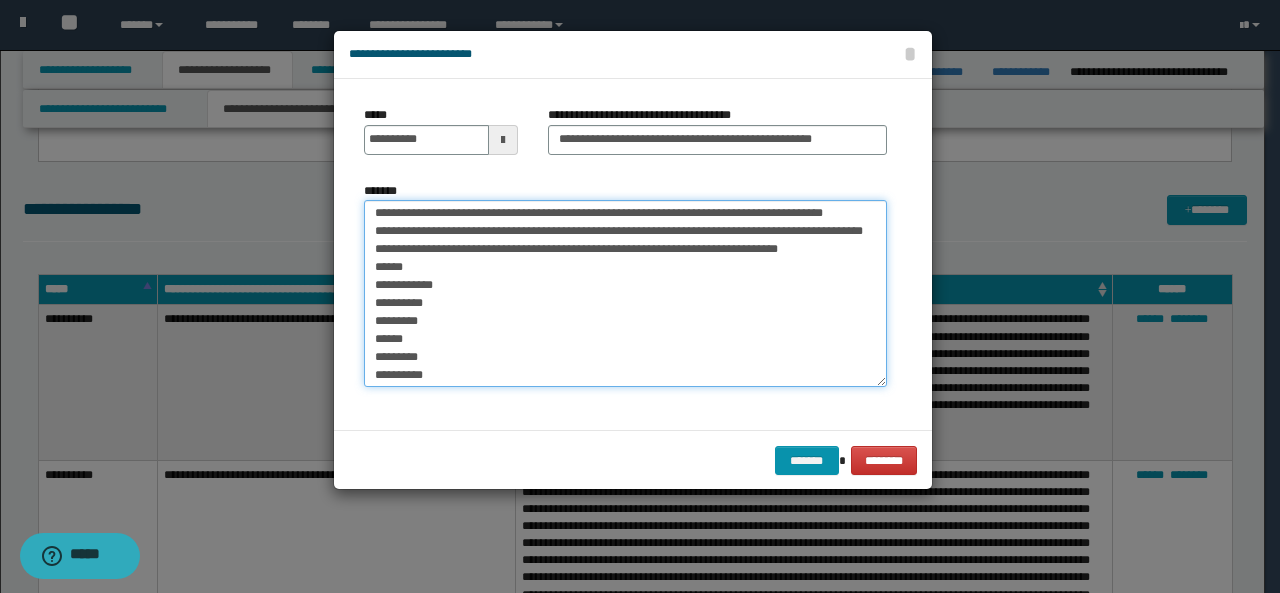 drag, startPoint x: 372, startPoint y: 337, endPoint x: 460, endPoint y: 357, distance: 90.24411 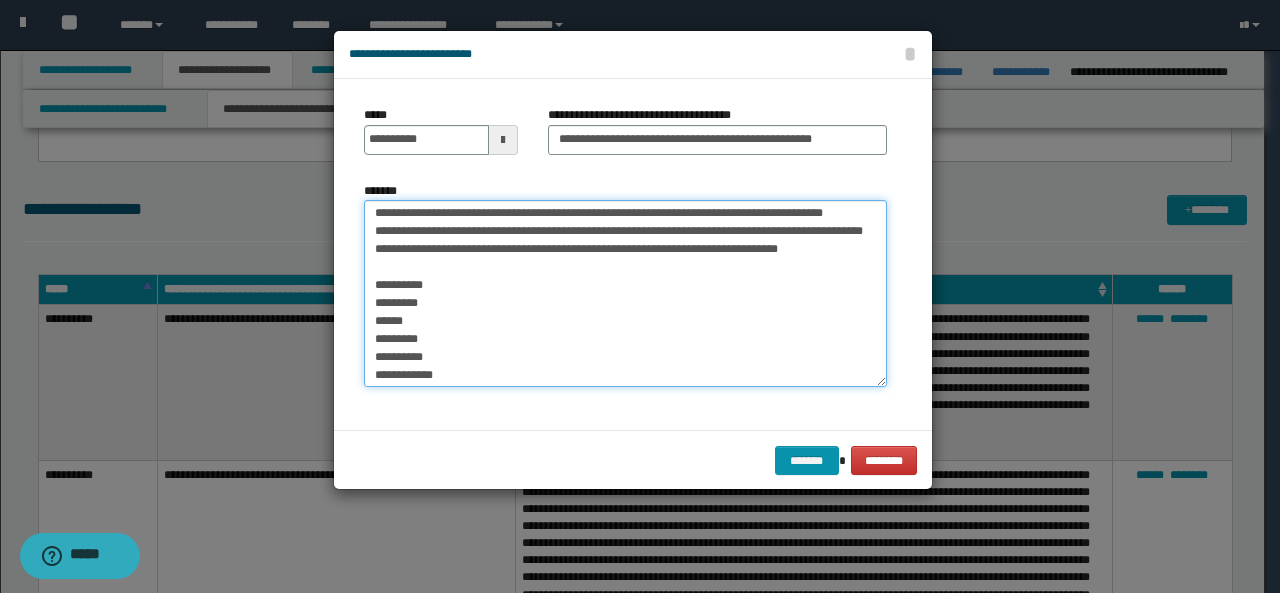 click on "*******" at bounding box center (625, 293) 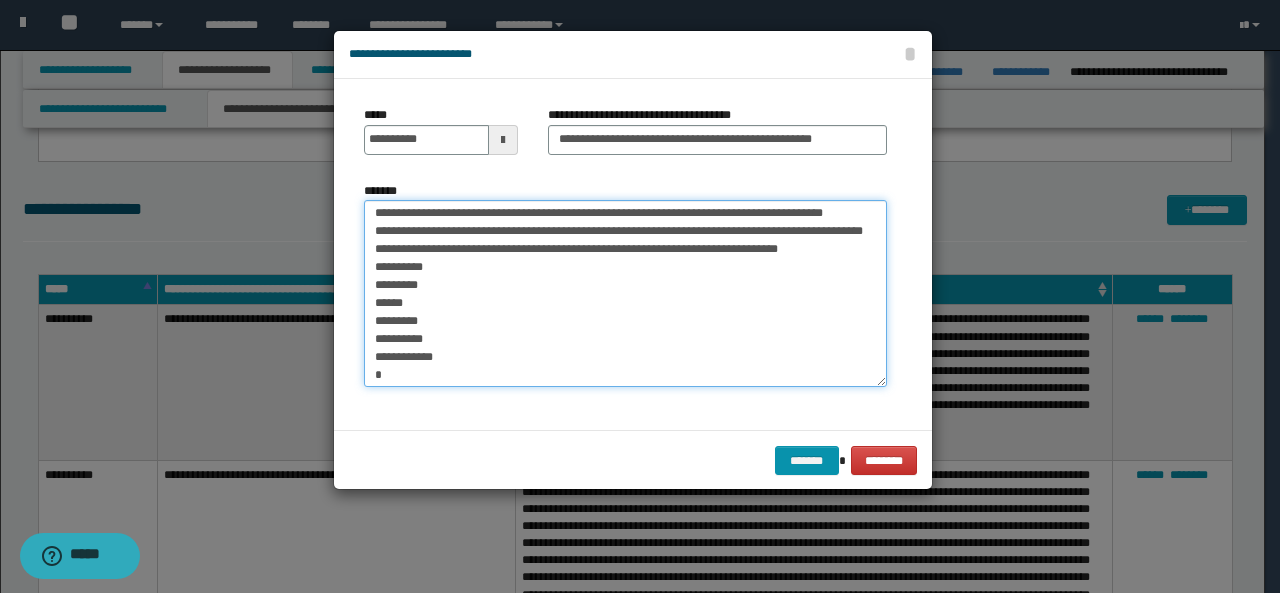 drag, startPoint x: 373, startPoint y: 359, endPoint x: 440, endPoint y: 360, distance: 67.00746 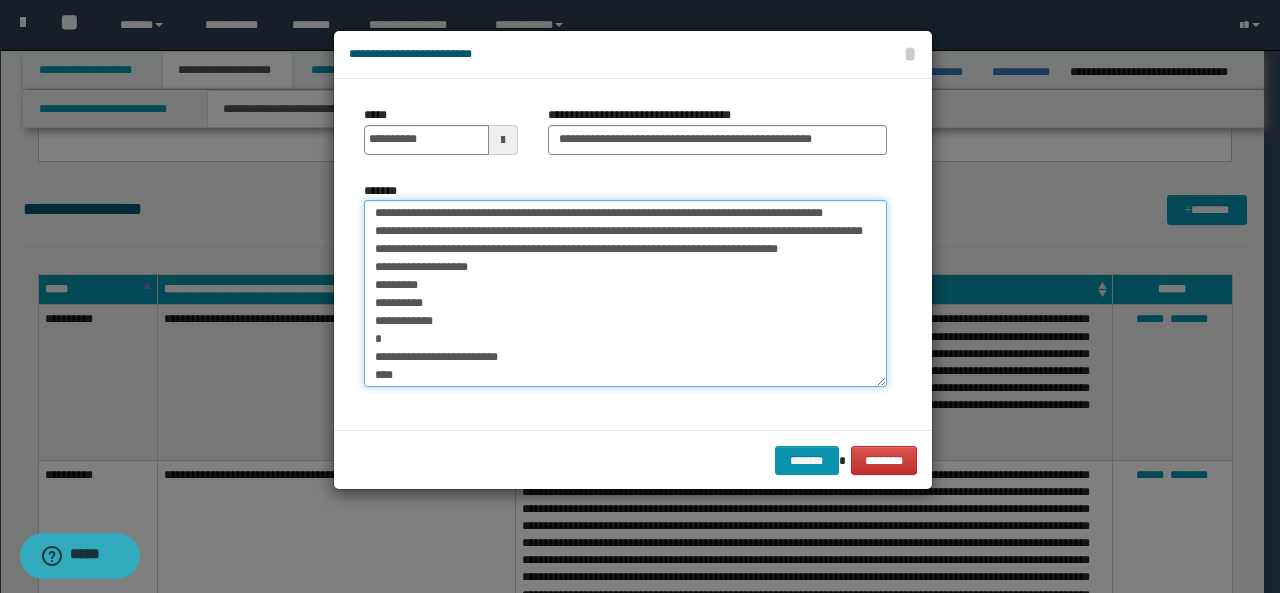 click on "*******" at bounding box center (625, 293) 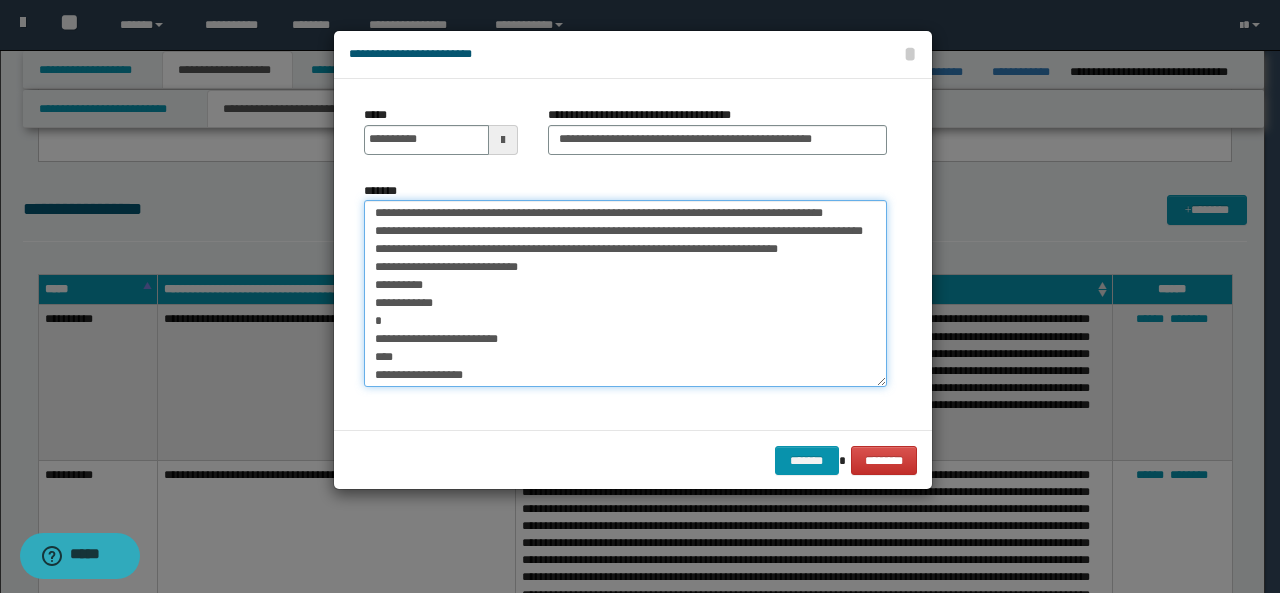 click on "*******" at bounding box center (625, 293) 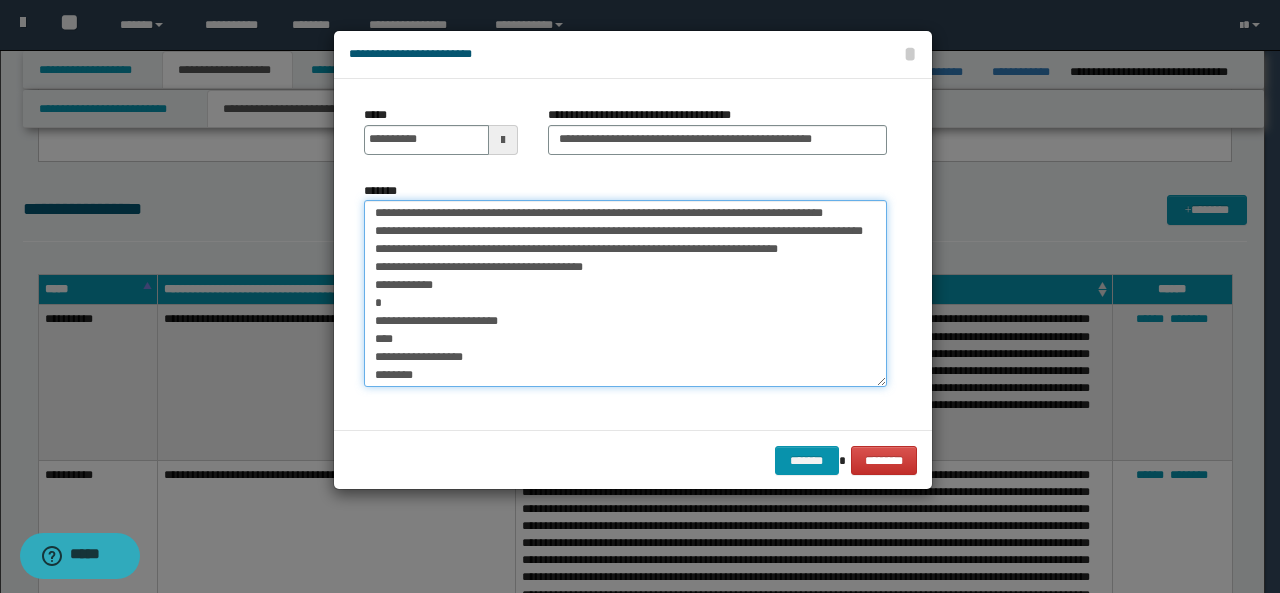 click on "*******" at bounding box center [625, 293] 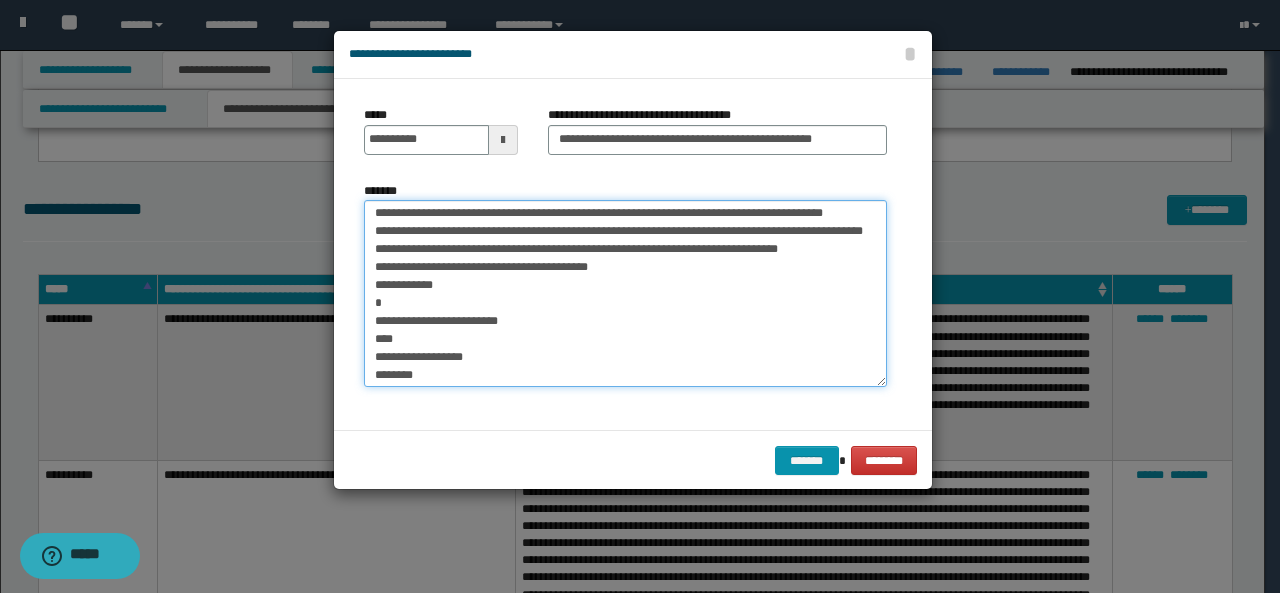 drag, startPoint x: 374, startPoint y: 358, endPoint x: 420, endPoint y: 357, distance: 46.010868 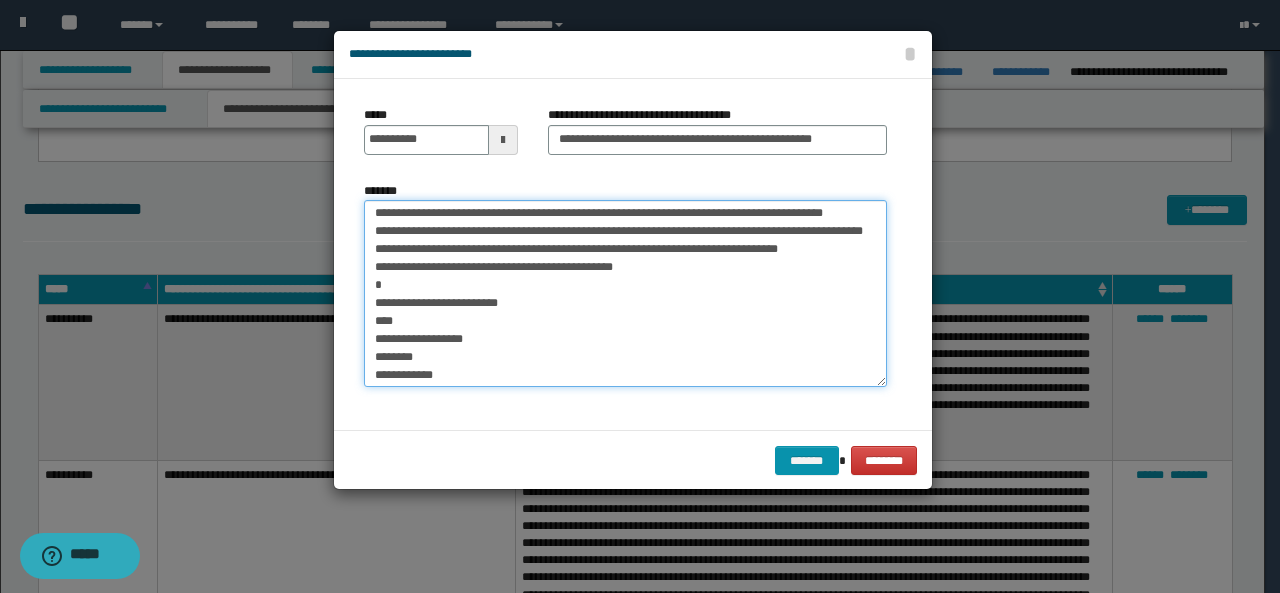 click on "*******" at bounding box center (625, 293) 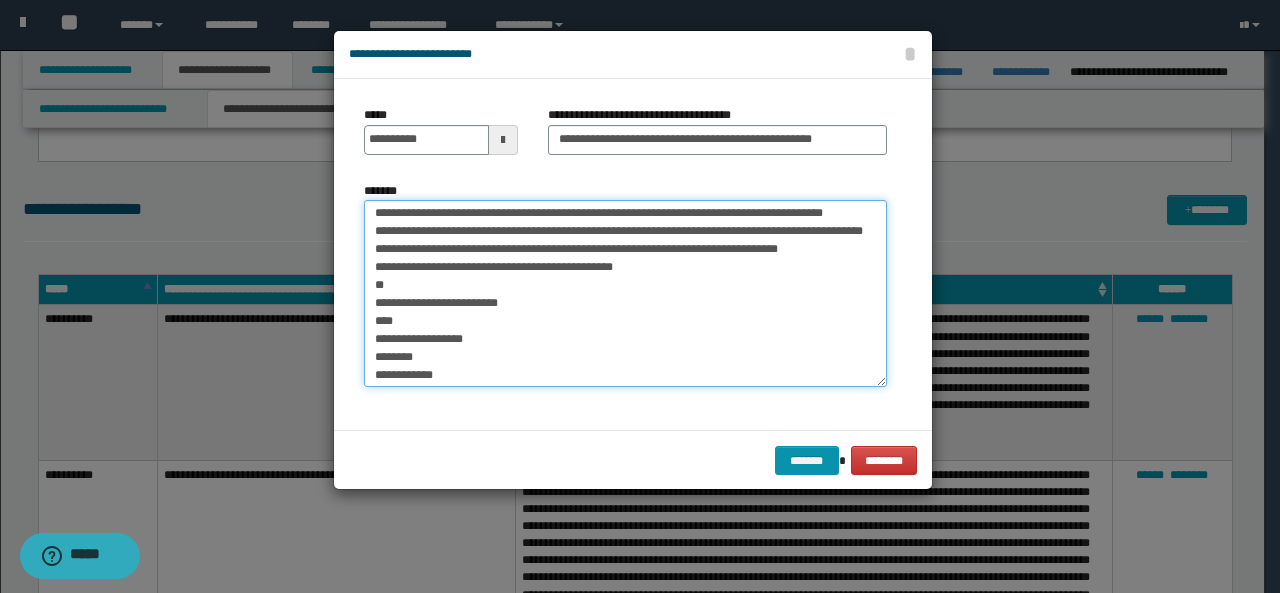 drag, startPoint x: 434, startPoint y: 339, endPoint x: 592, endPoint y: 341, distance: 158.01266 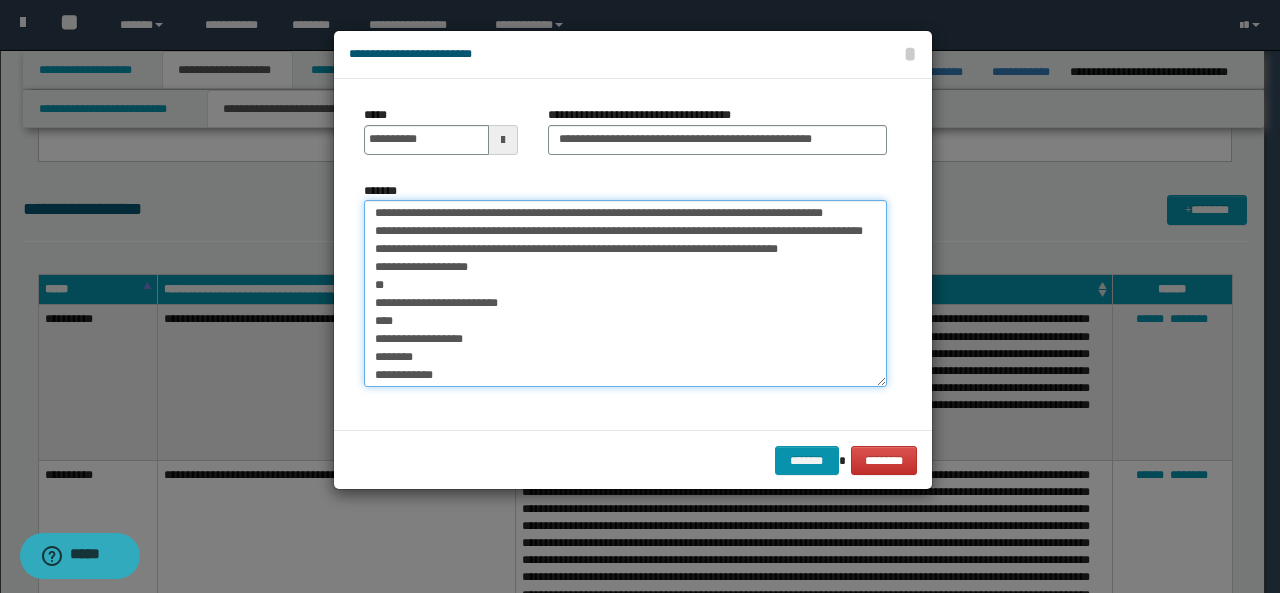 click on "*******" at bounding box center (625, 293) 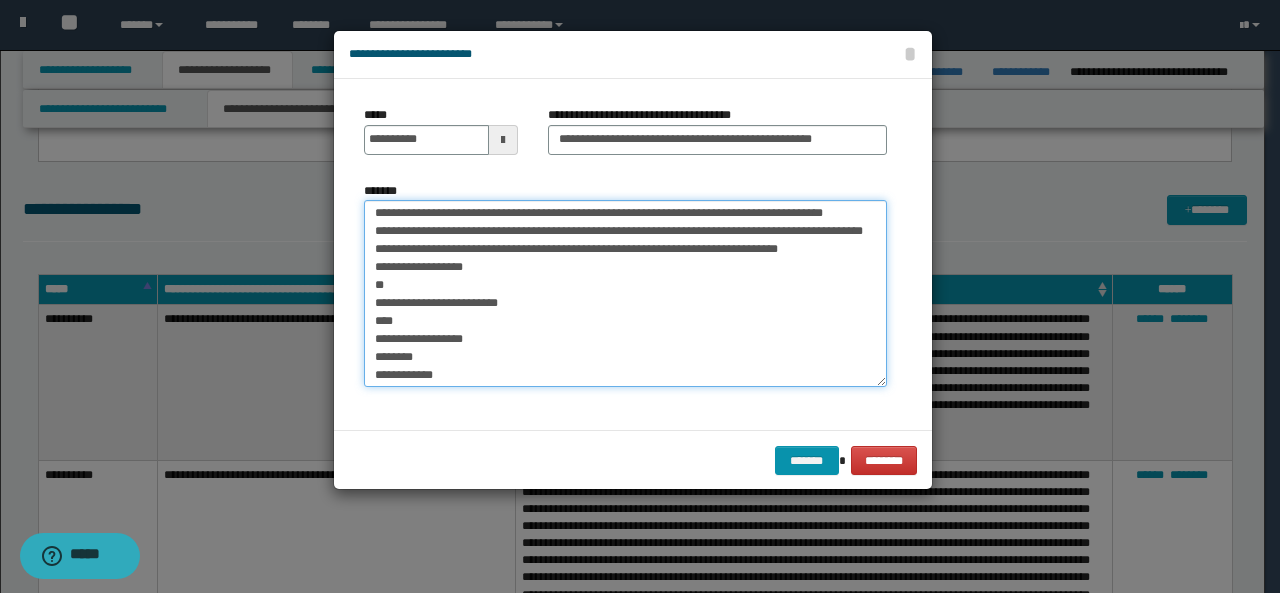 click on "*******" at bounding box center (625, 293) 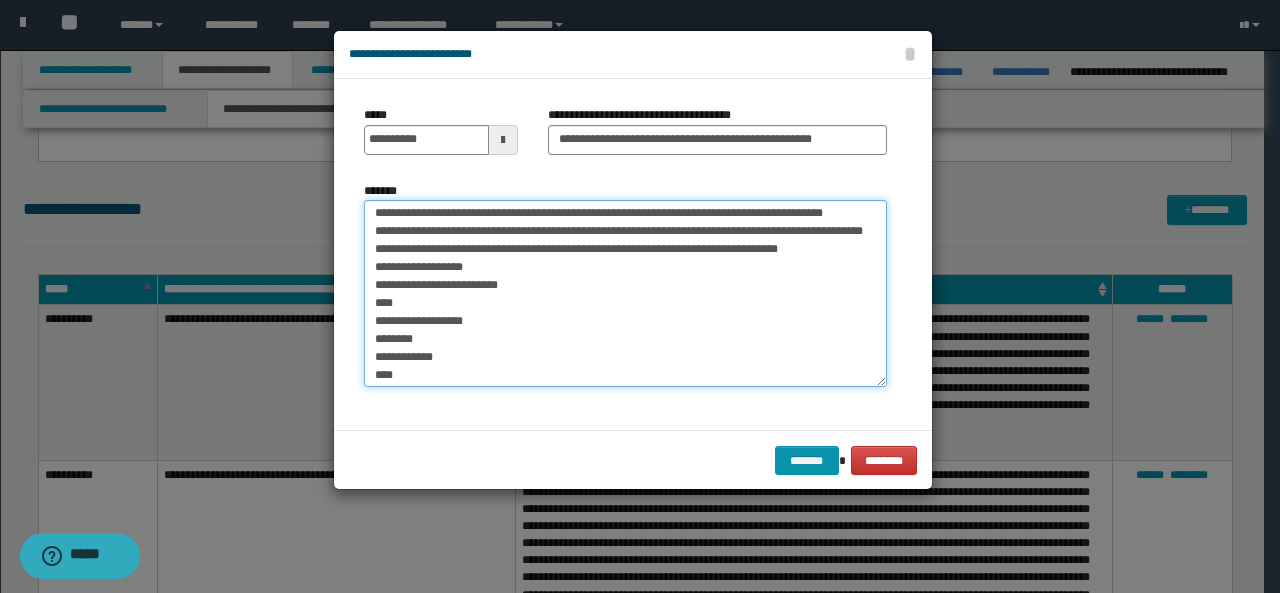 click on "*******" at bounding box center [625, 293] 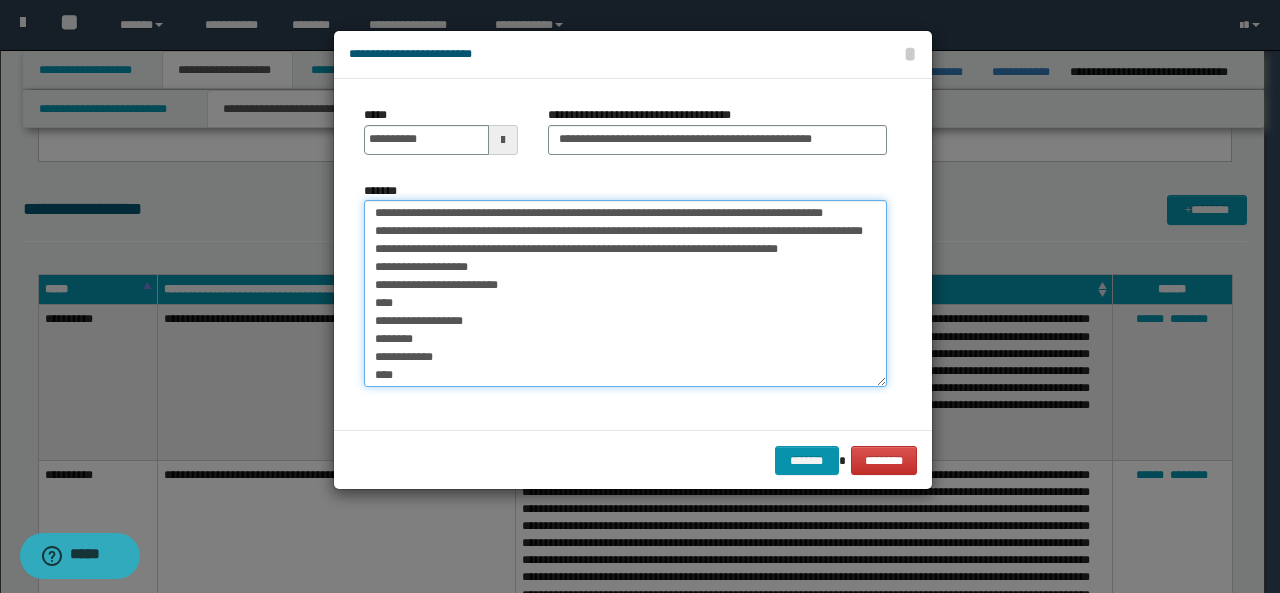 click on "*******" at bounding box center (625, 293) 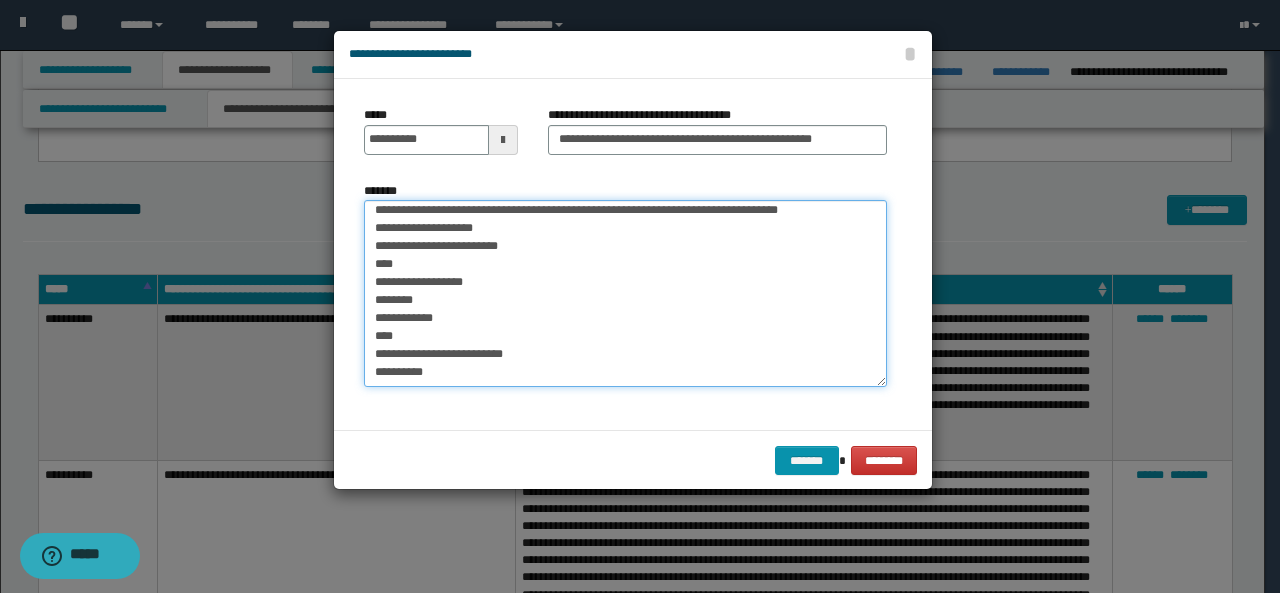 scroll, scrollTop: 346, scrollLeft: 0, axis: vertical 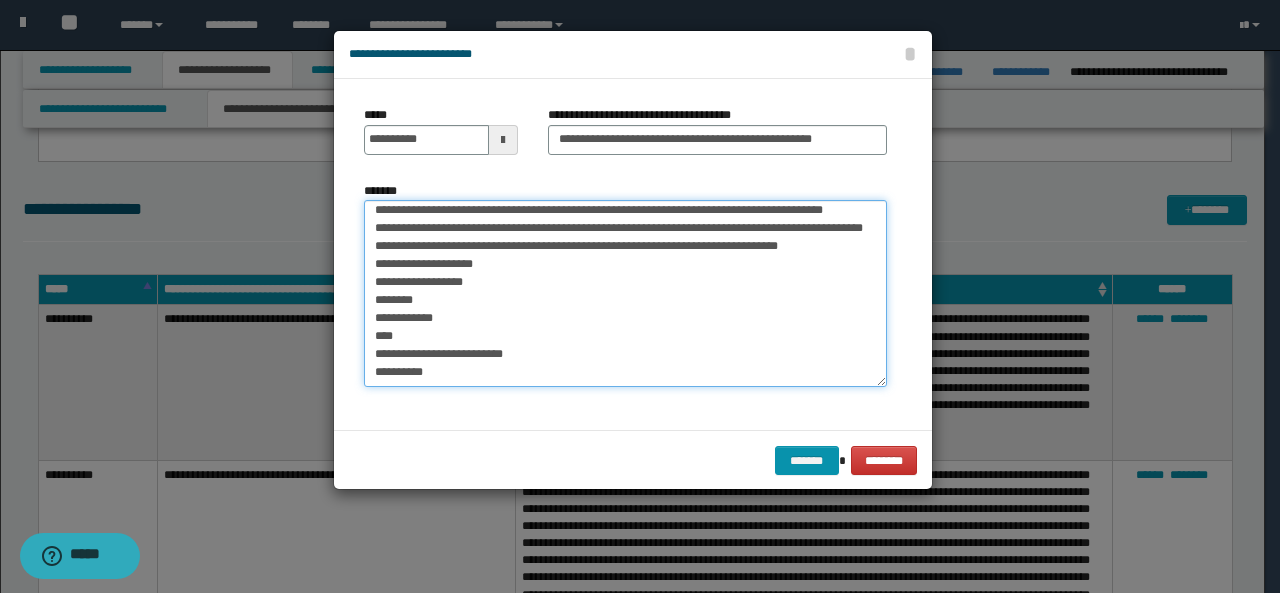 drag, startPoint x: 371, startPoint y: 283, endPoint x: 451, endPoint y: 303, distance: 82.46211 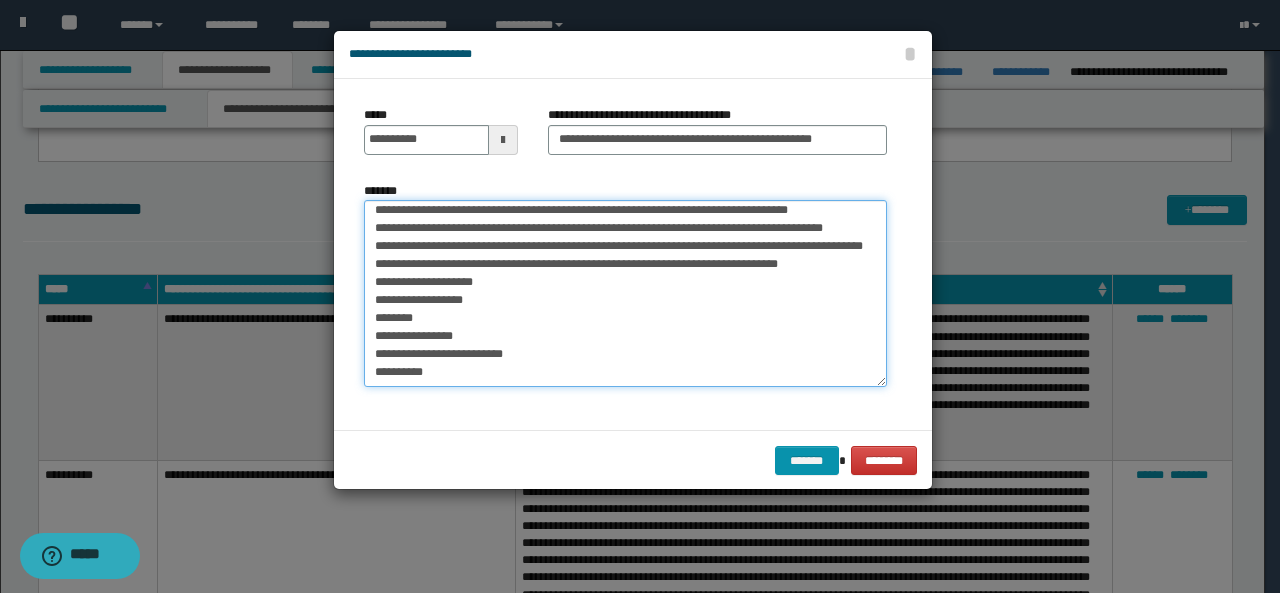 scroll, scrollTop: 292, scrollLeft: 0, axis: vertical 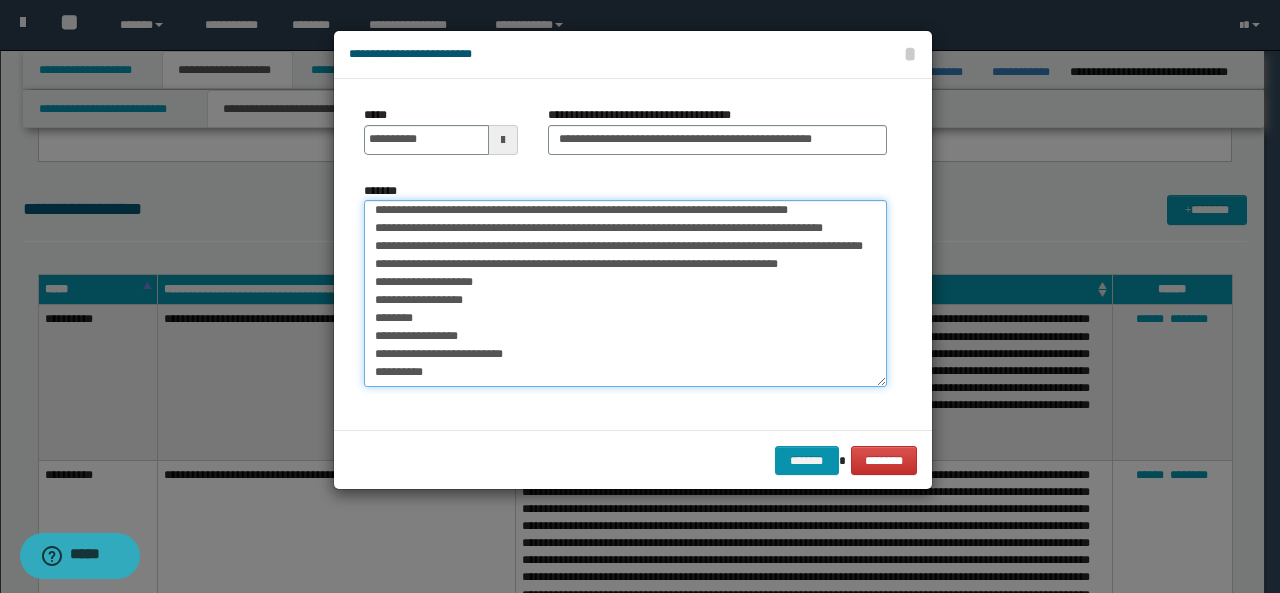 click on "*******" at bounding box center [625, 293] 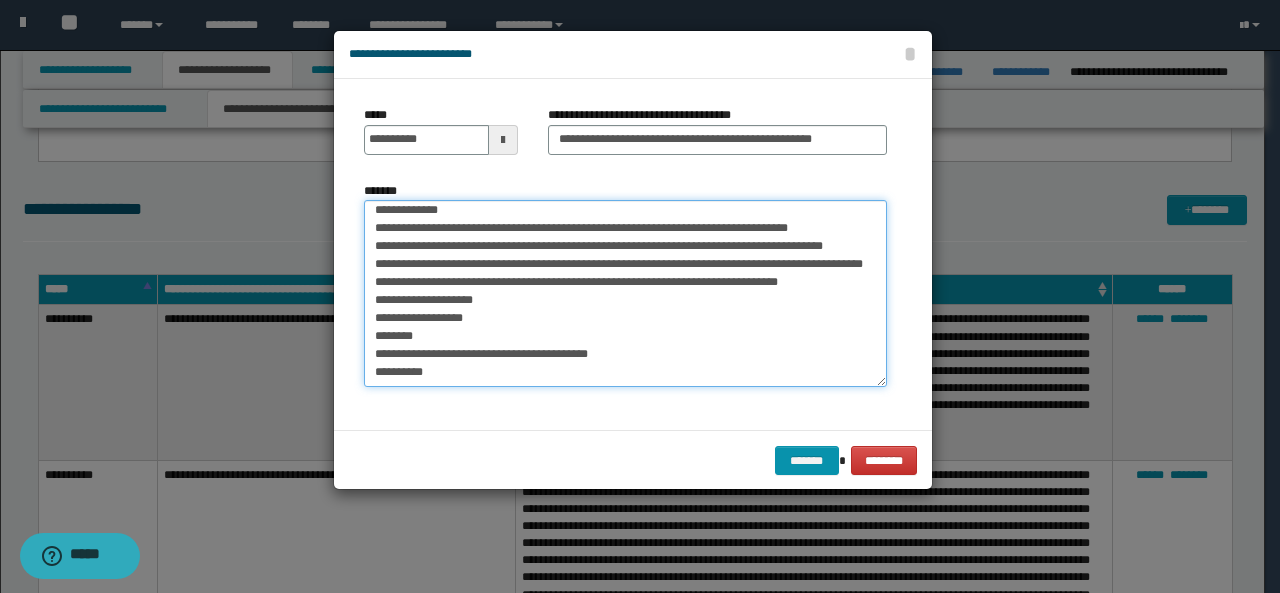 scroll, scrollTop: 274, scrollLeft: 0, axis: vertical 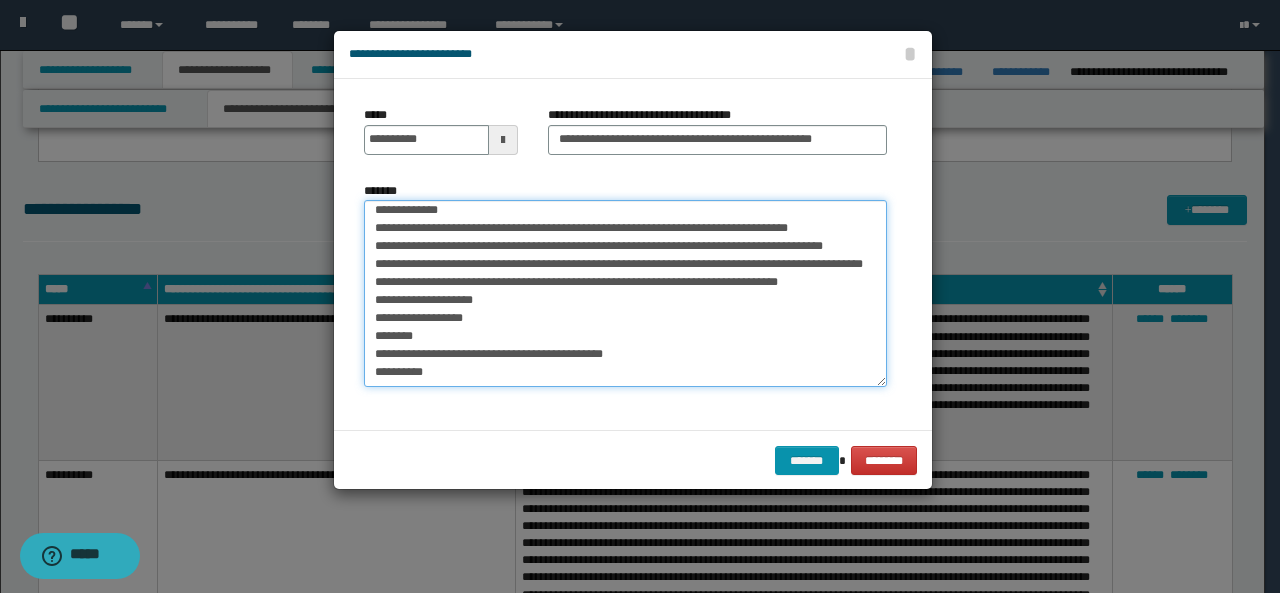 click on "*******" at bounding box center [625, 293] 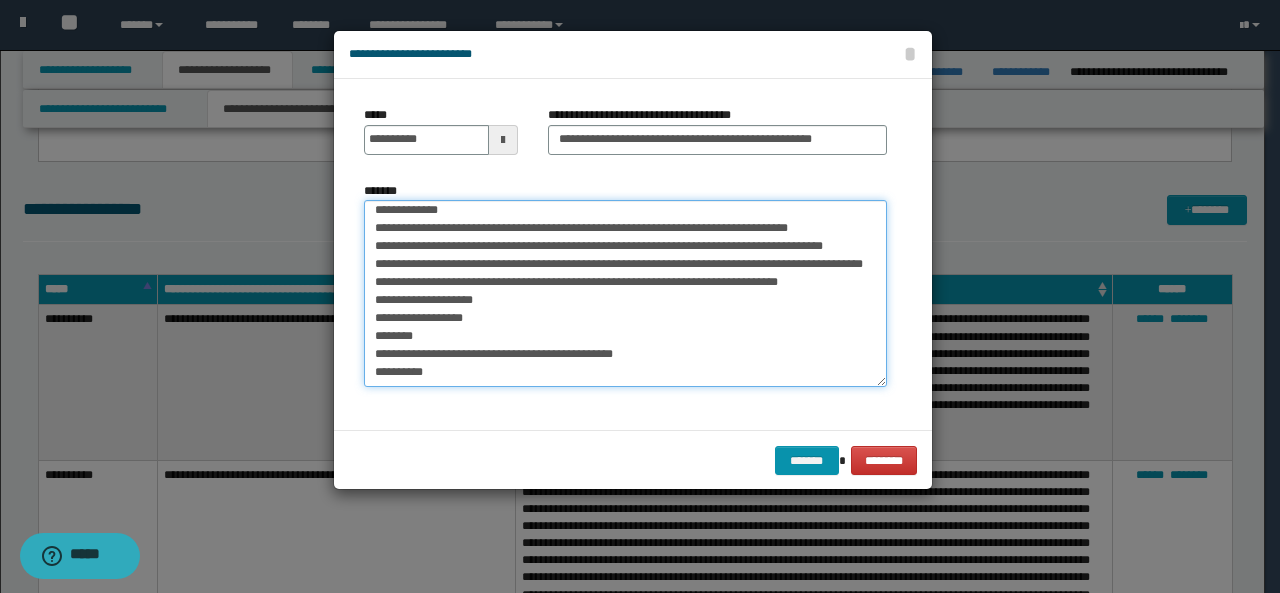 click on "*******" at bounding box center [625, 293] 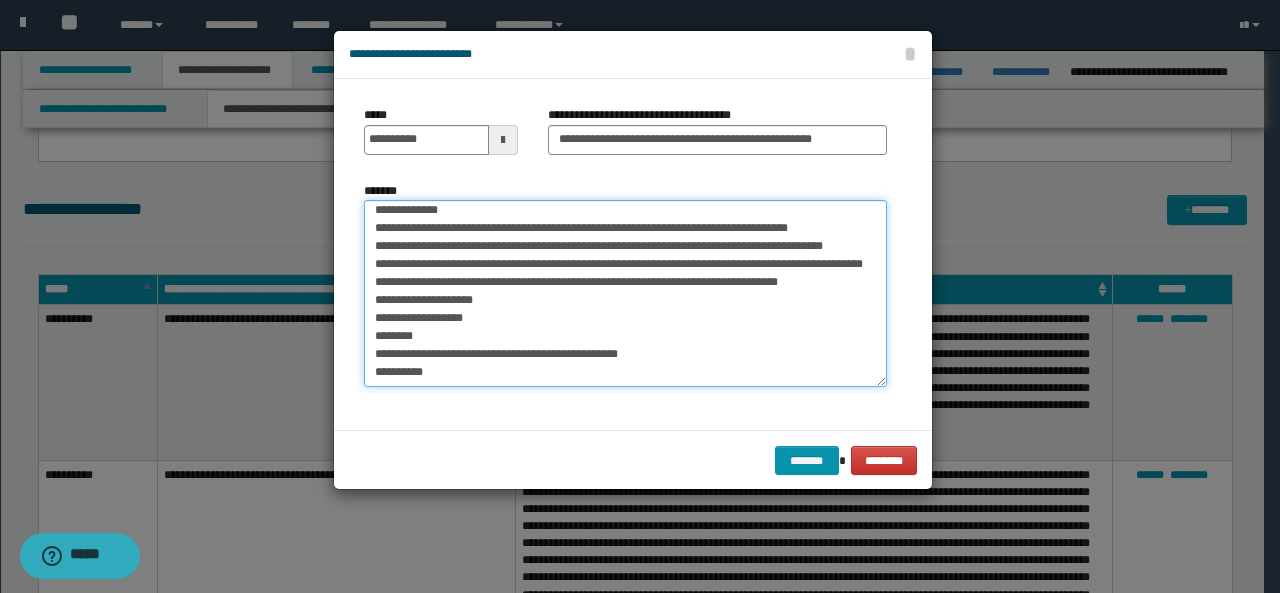 click on "*******" at bounding box center [625, 293] 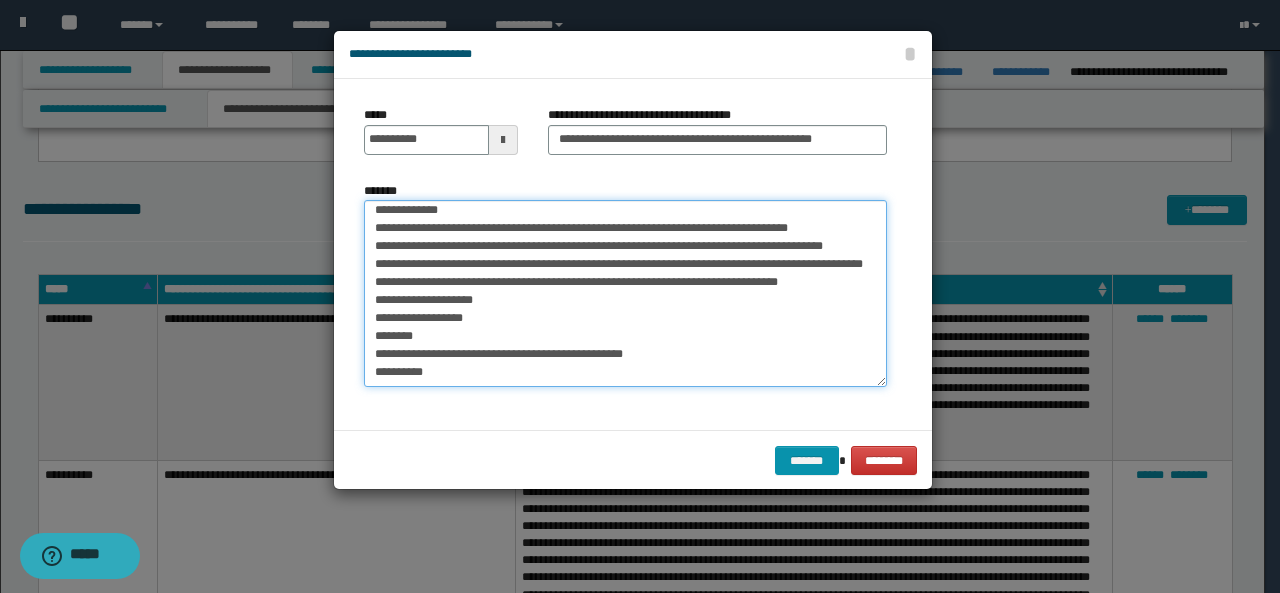 drag, startPoint x: 430, startPoint y: 360, endPoint x: 364, endPoint y: 355, distance: 66.189125 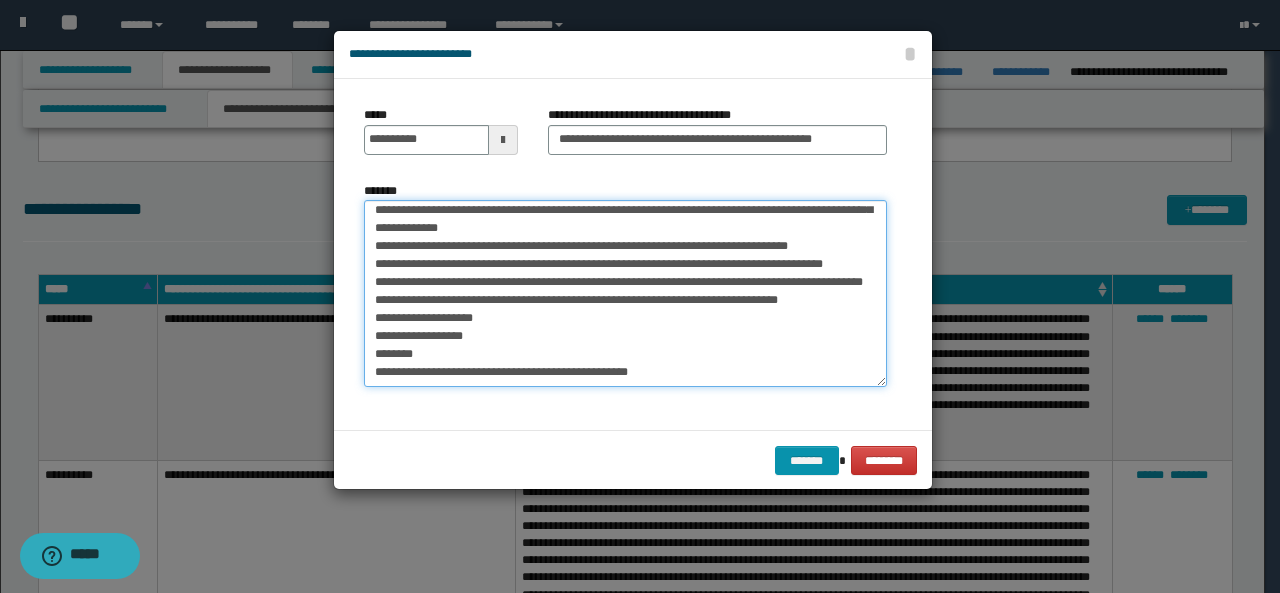 scroll, scrollTop: 256, scrollLeft: 0, axis: vertical 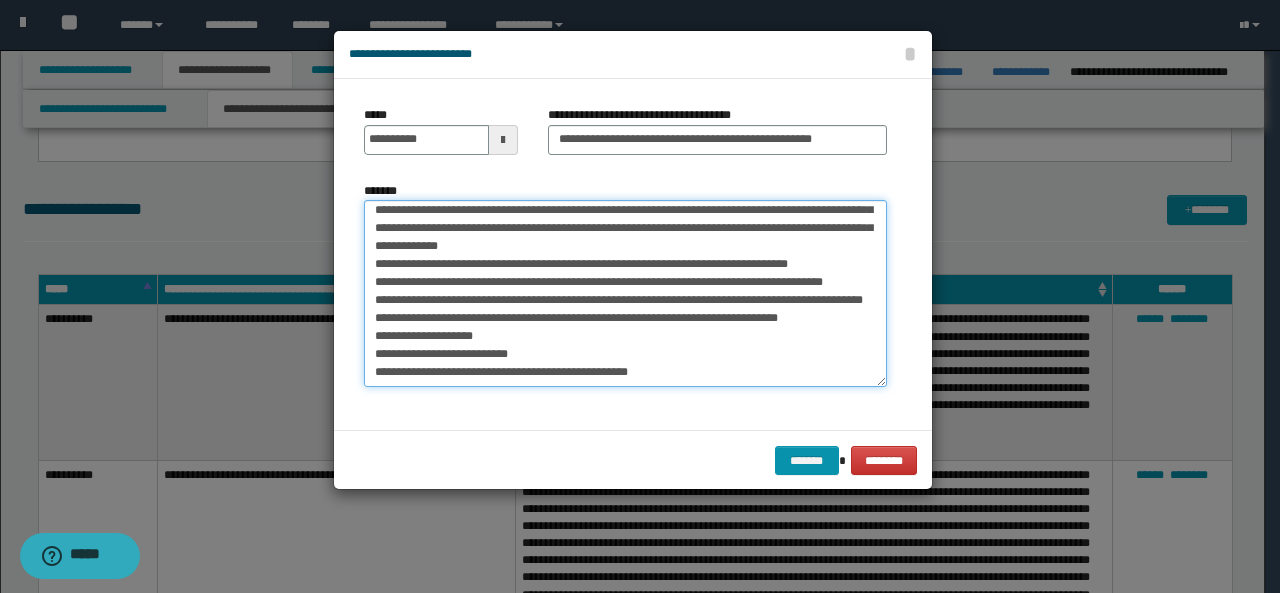 click on "*******" at bounding box center [625, 293] 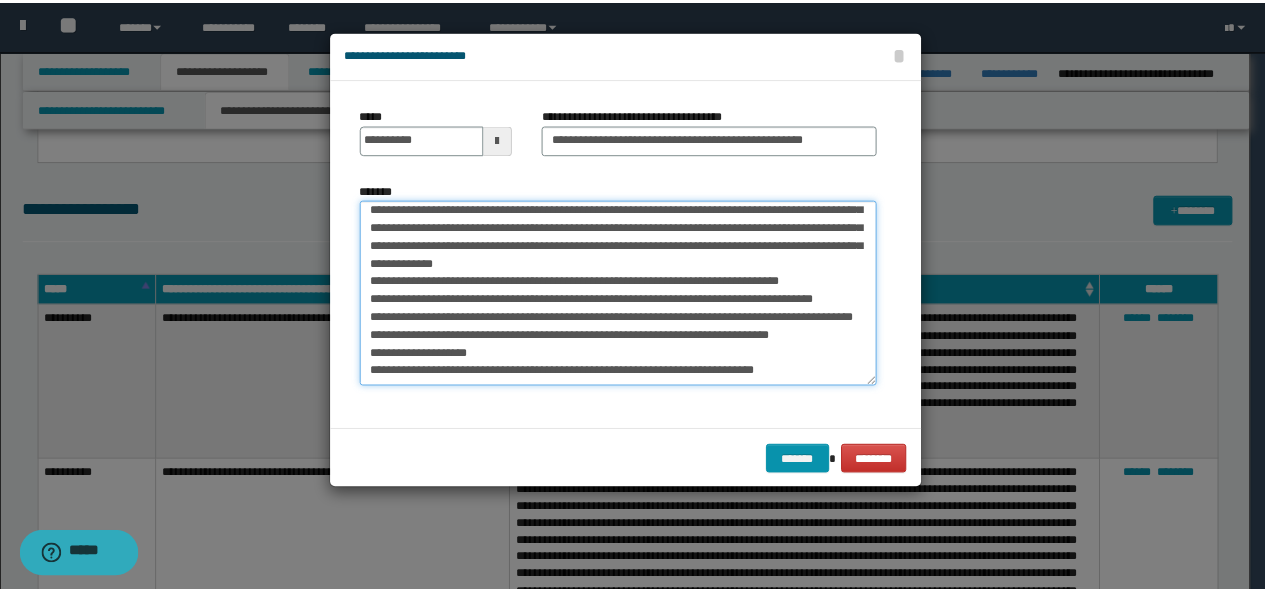 scroll, scrollTop: 220, scrollLeft: 0, axis: vertical 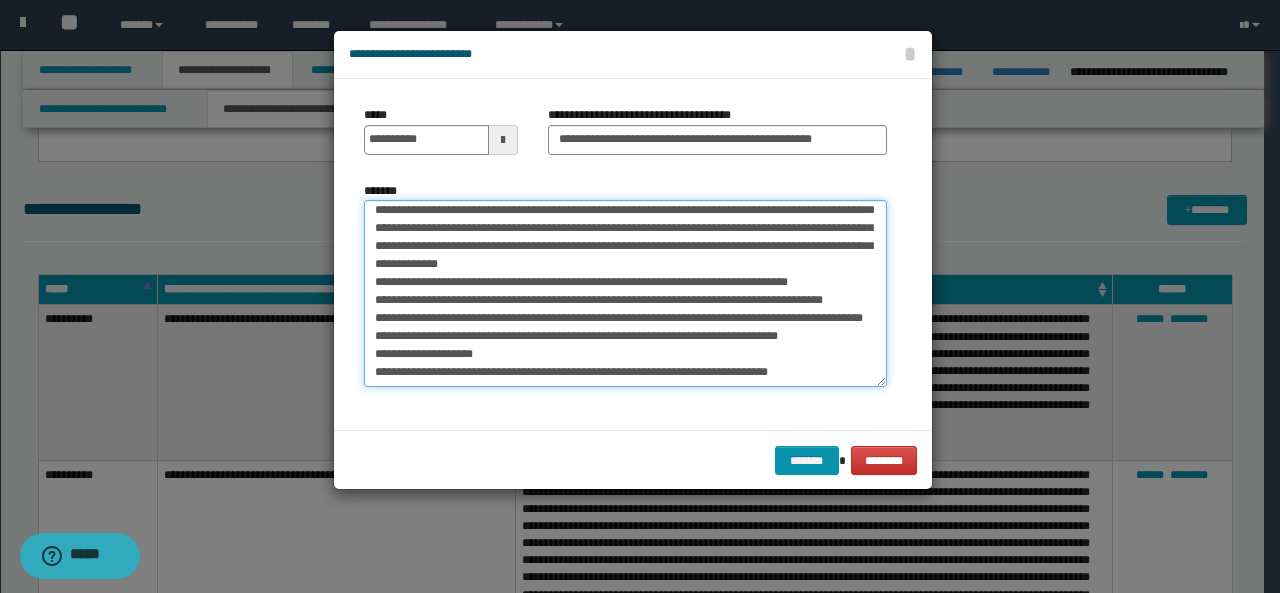click on "*******" at bounding box center [625, 293] 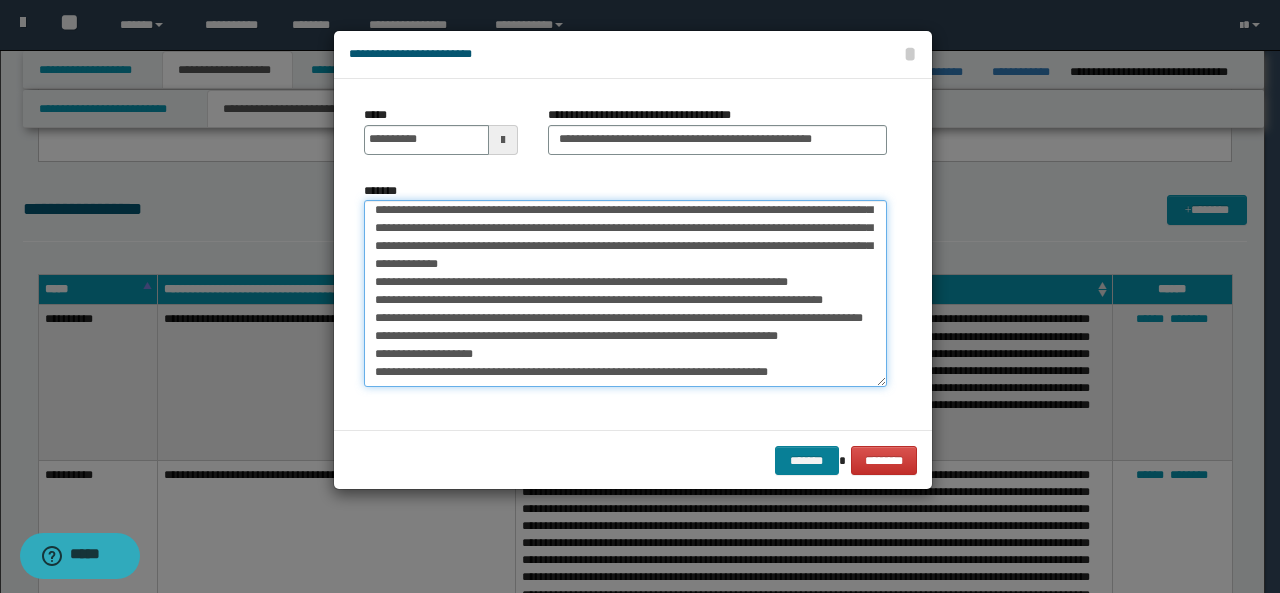 type on "**********" 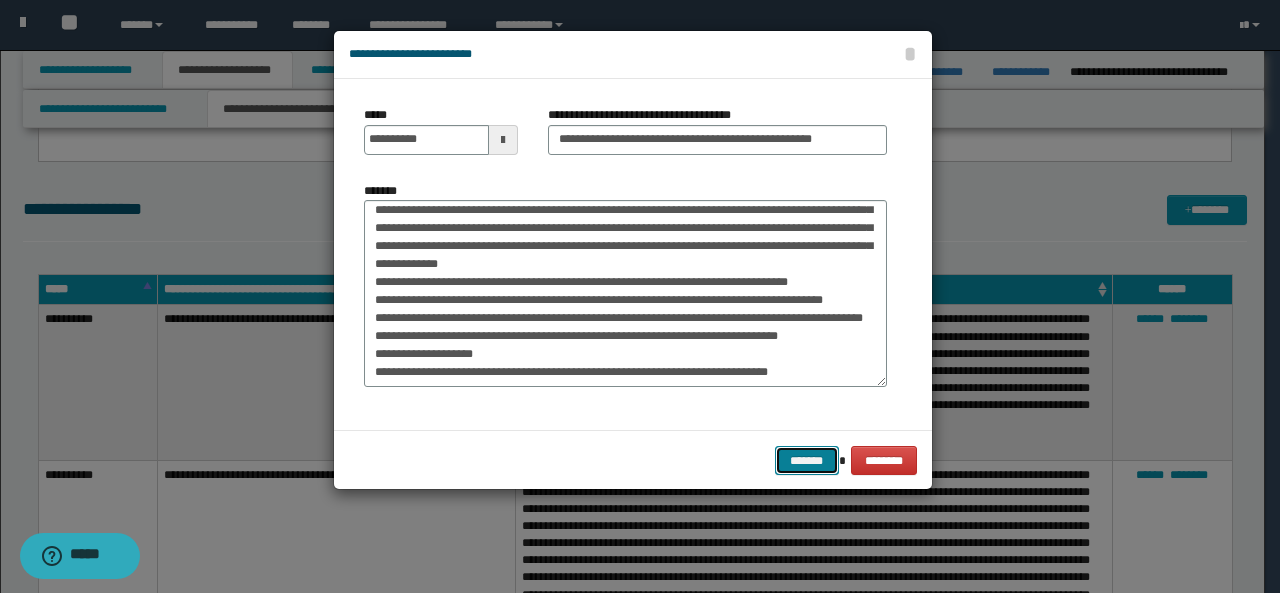 click on "*******" at bounding box center (807, 460) 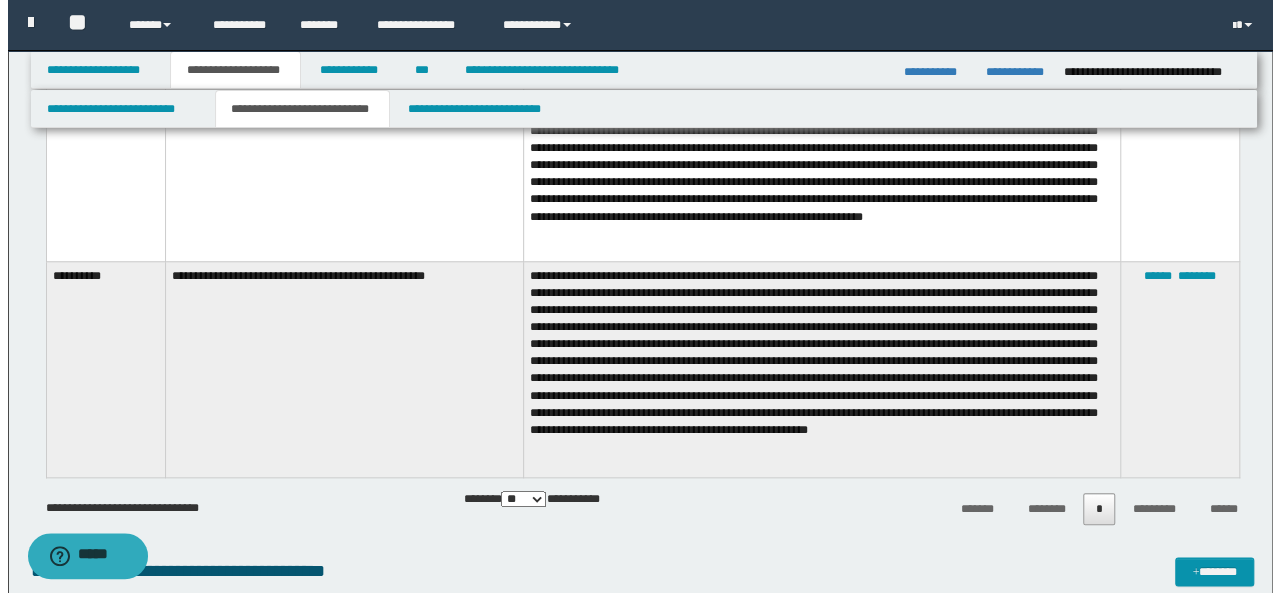 scroll, scrollTop: 872, scrollLeft: 0, axis: vertical 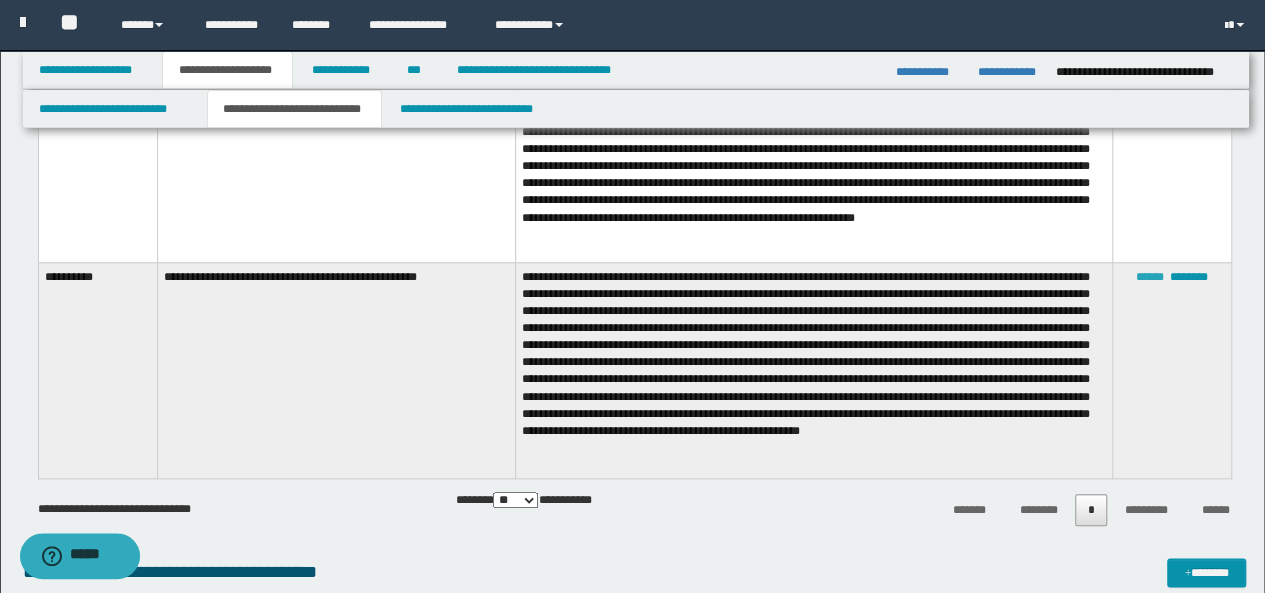 click on "******" at bounding box center (1150, 277) 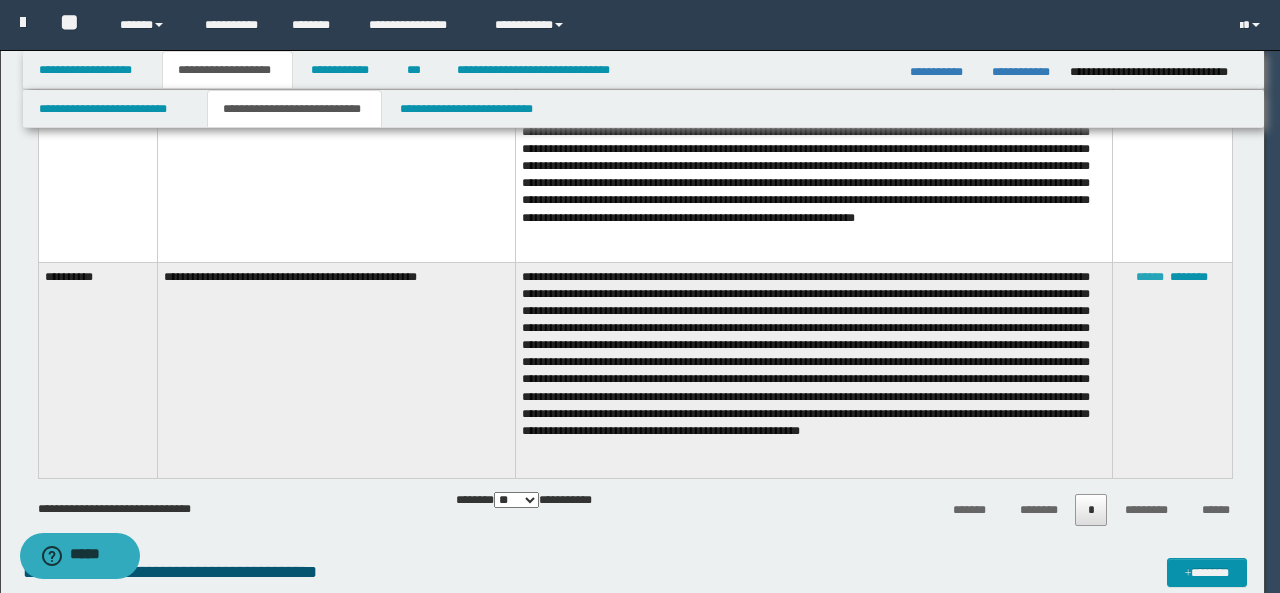 scroll, scrollTop: 94, scrollLeft: 0, axis: vertical 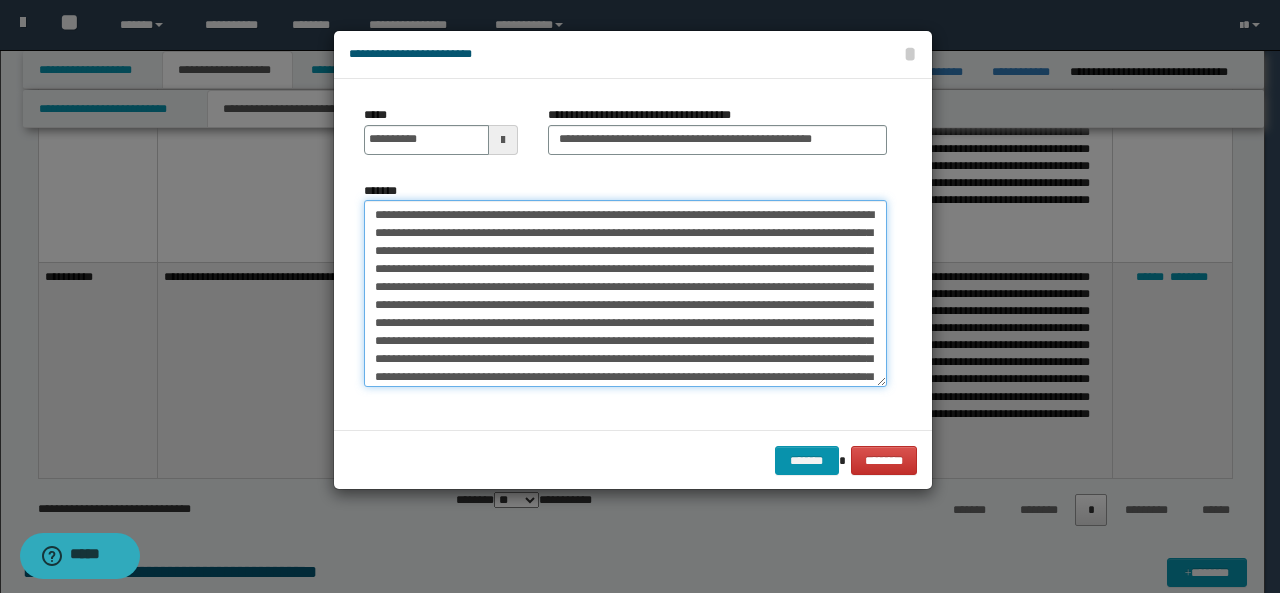 drag, startPoint x: 370, startPoint y: 248, endPoint x: 406, endPoint y: 273, distance: 43.829212 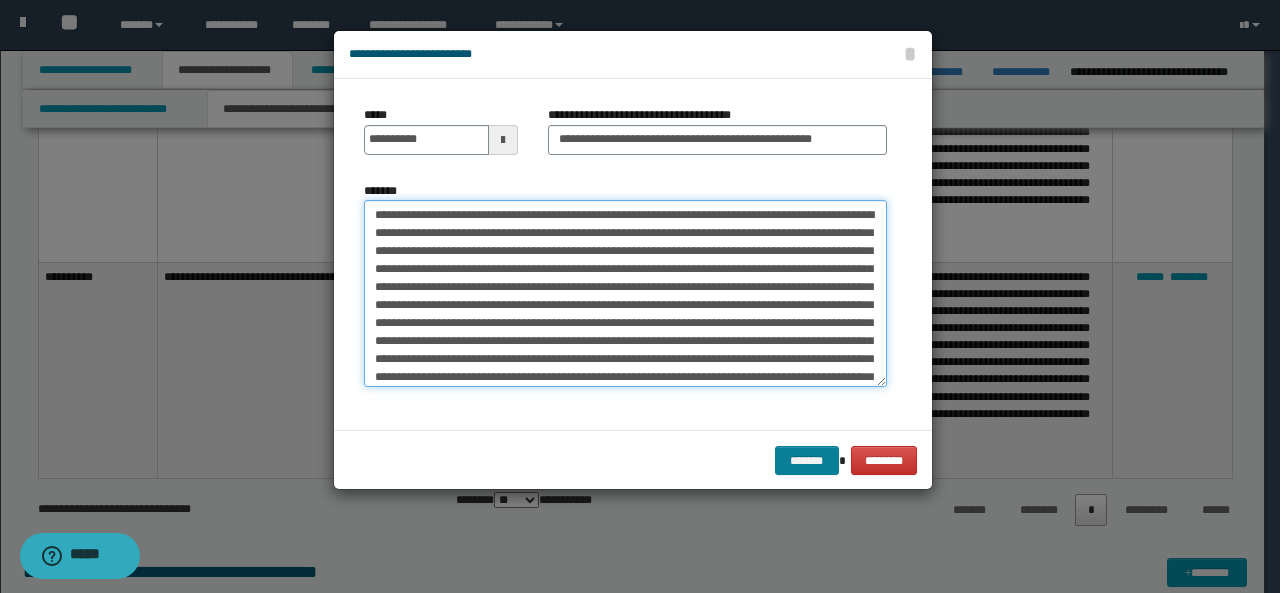 type on "**********" 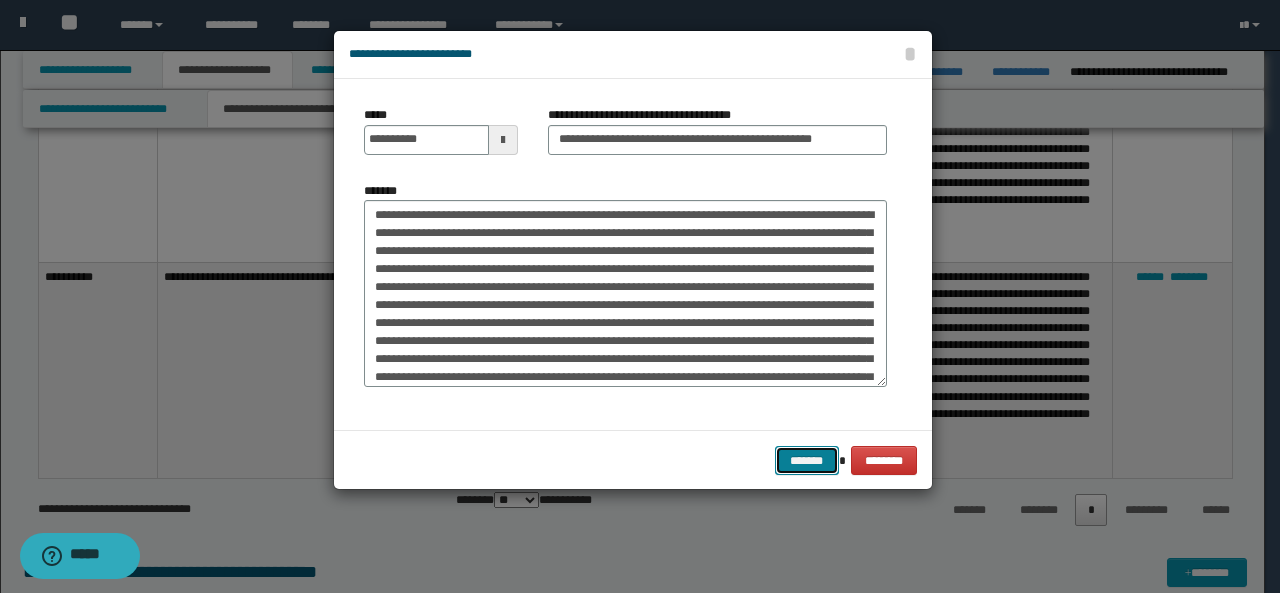 click on "*******" at bounding box center (807, 460) 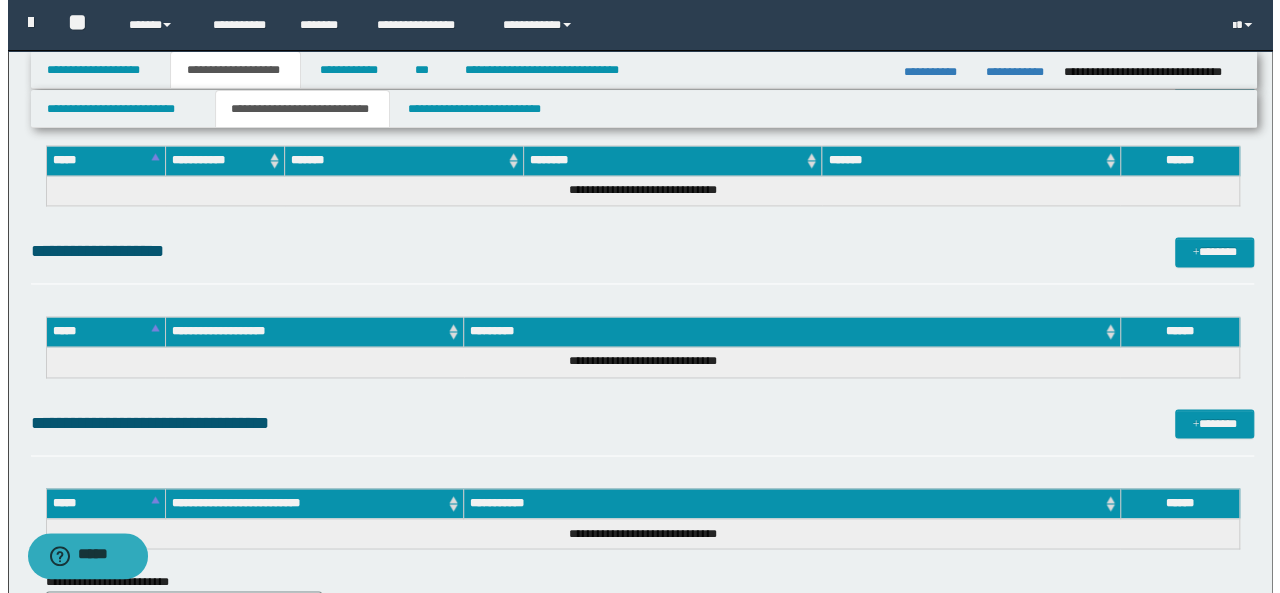 scroll, scrollTop: 1365, scrollLeft: 0, axis: vertical 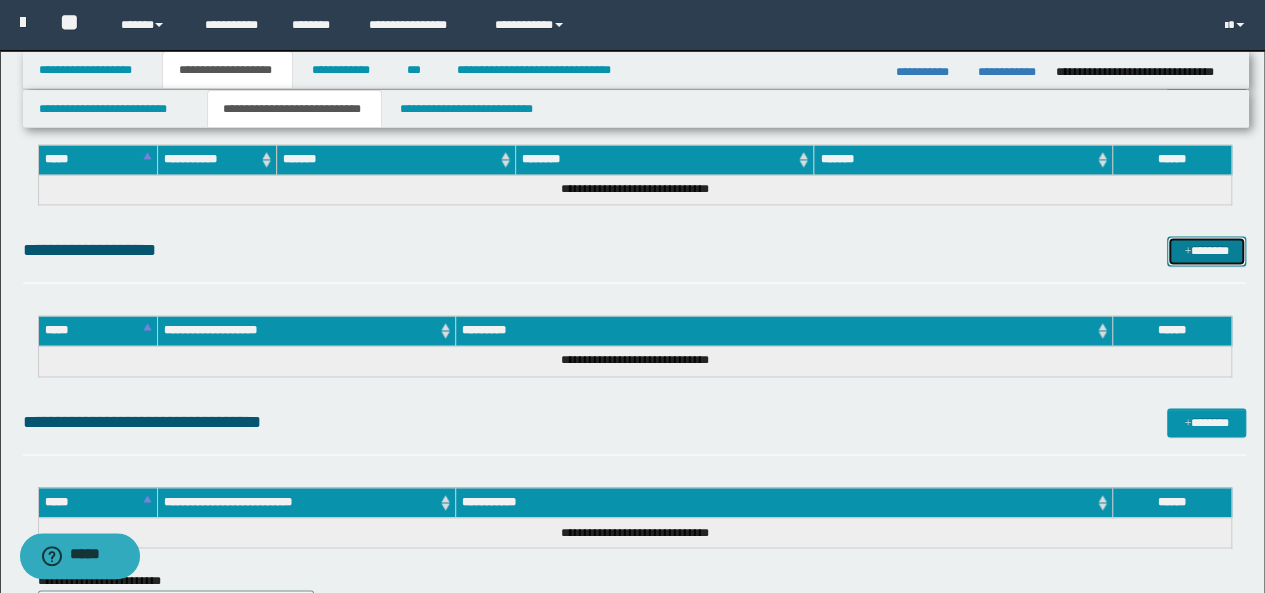 click on "*******" at bounding box center [1206, 250] 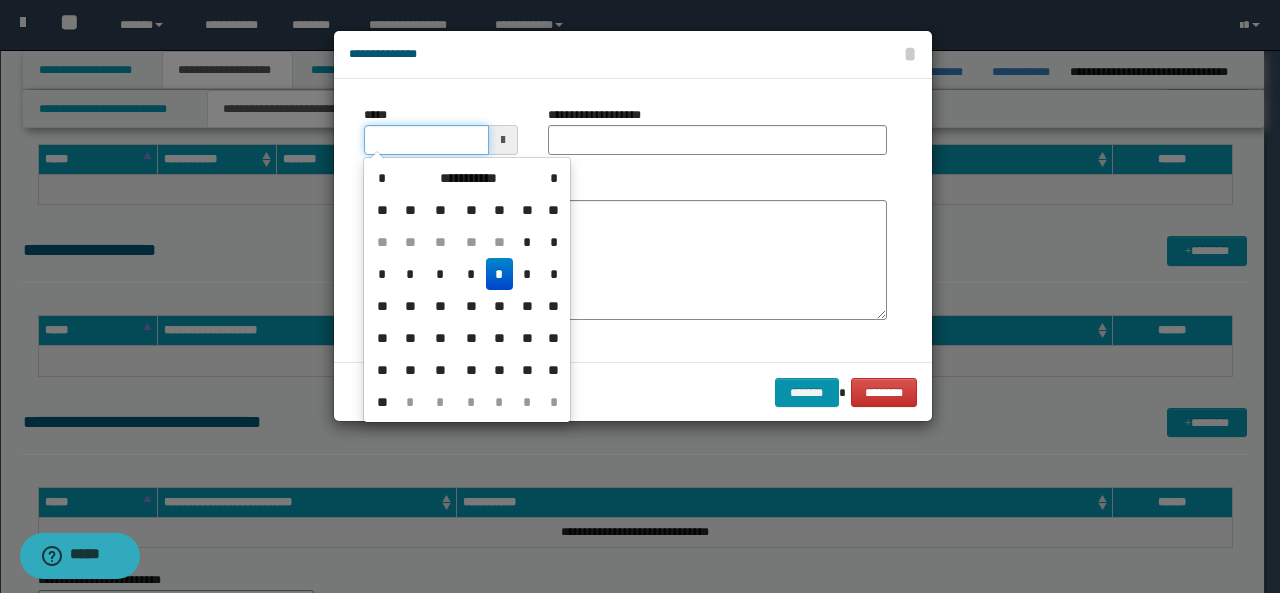 click on "*****" at bounding box center [426, 140] 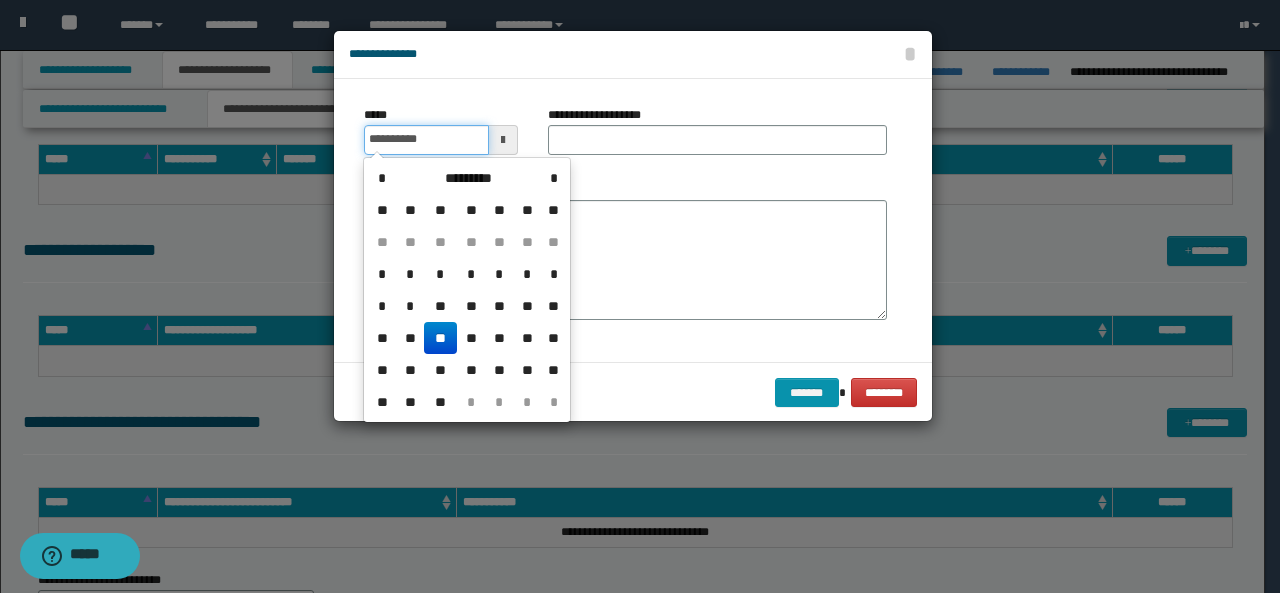 type on "**********" 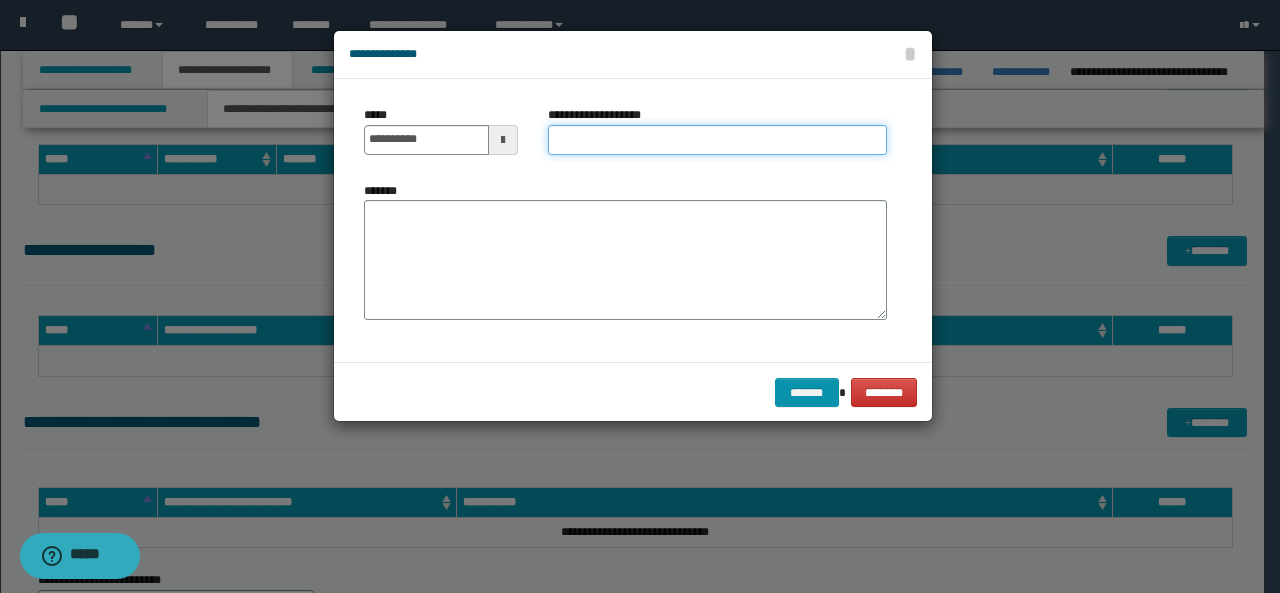 click on "**********" at bounding box center (717, 140) 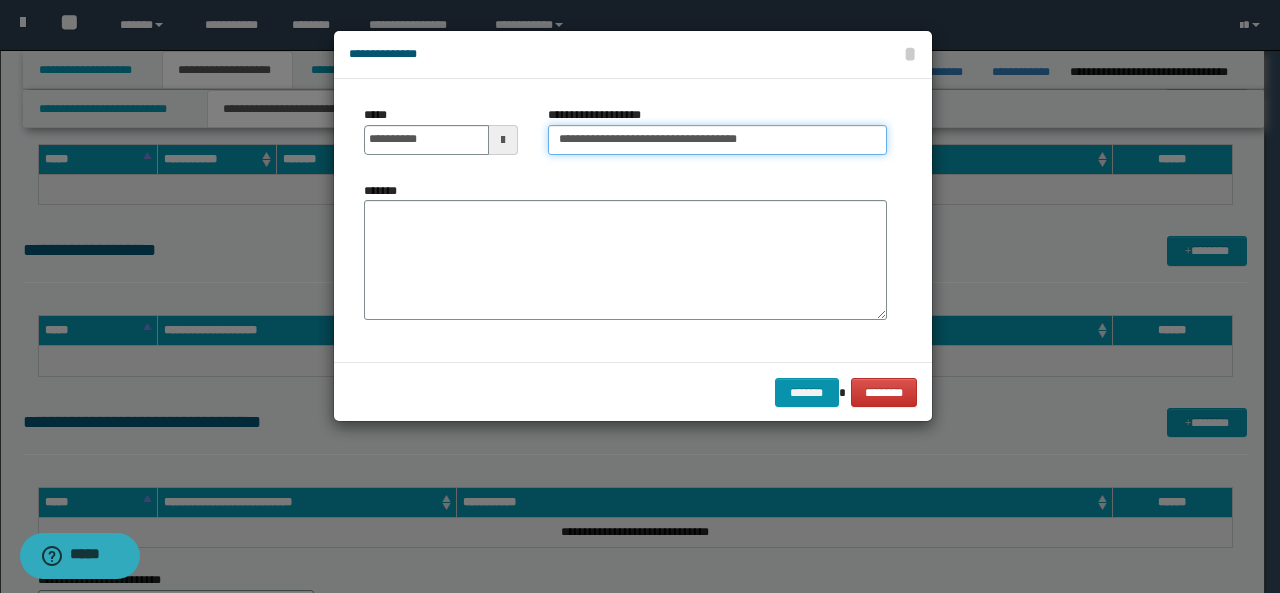 type on "**********" 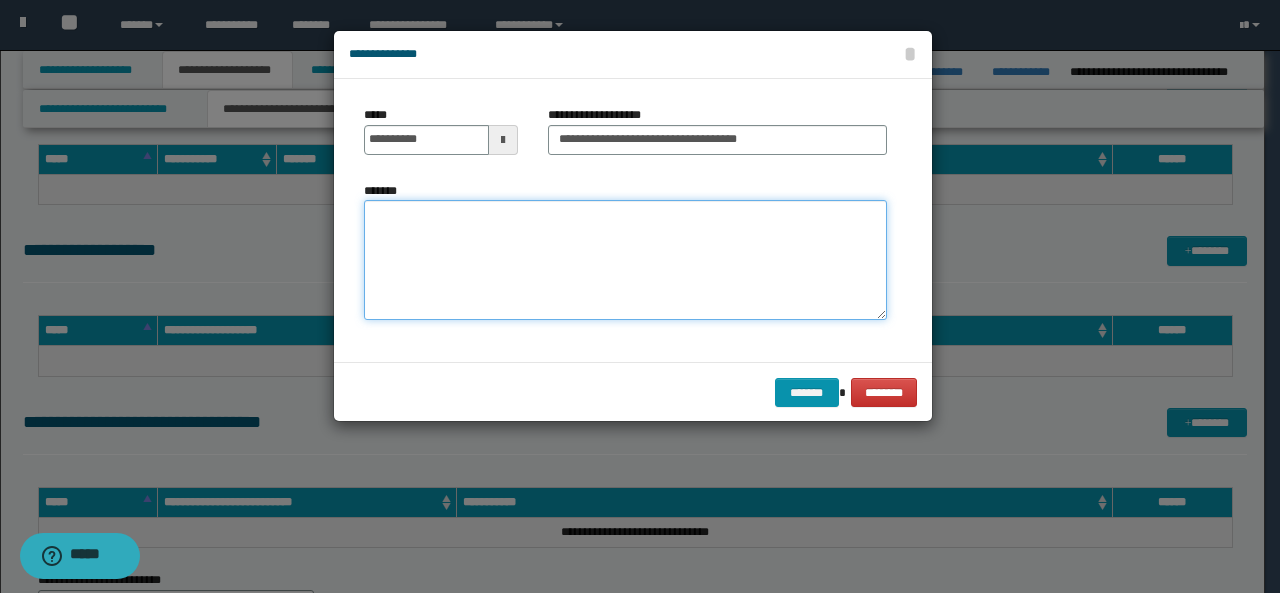 click on "*******" at bounding box center (625, 260) 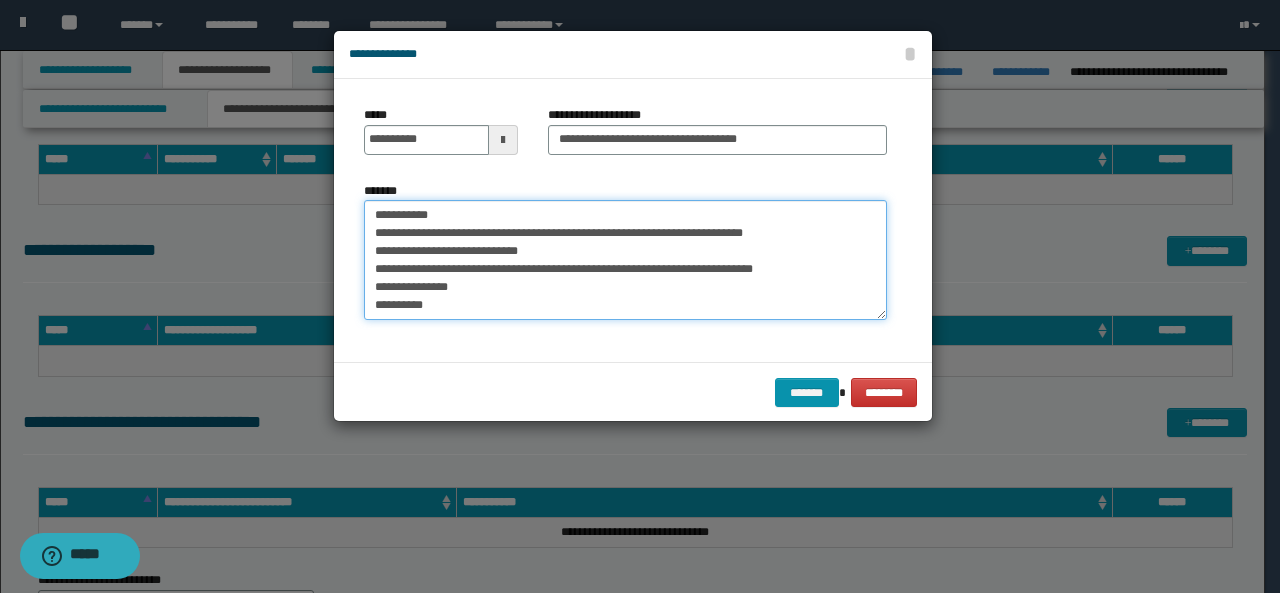 scroll, scrollTop: 120, scrollLeft: 0, axis: vertical 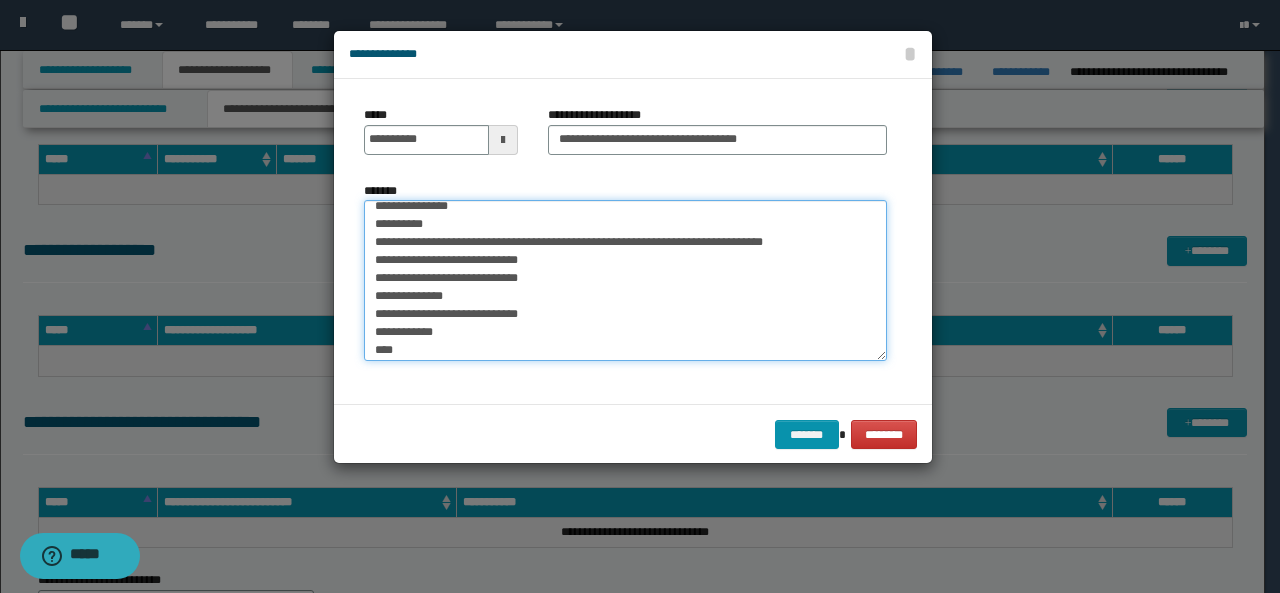 drag, startPoint x: 876, startPoint y: 313, endPoint x: 903, endPoint y: 358, distance: 52.478565 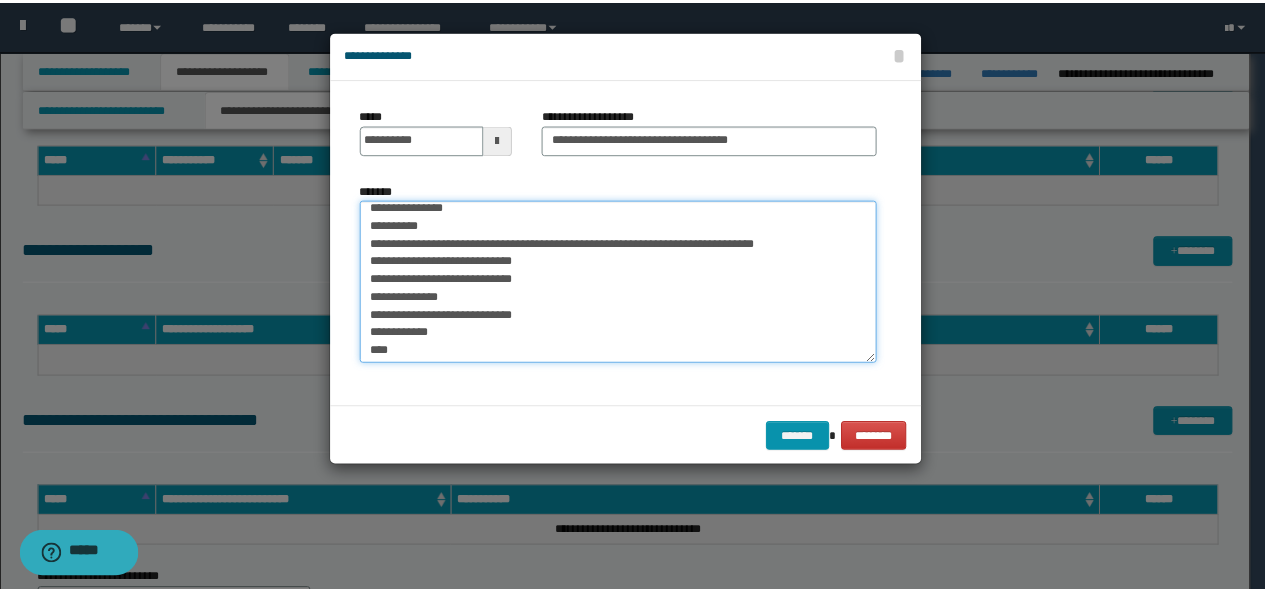 scroll, scrollTop: 81, scrollLeft: 0, axis: vertical 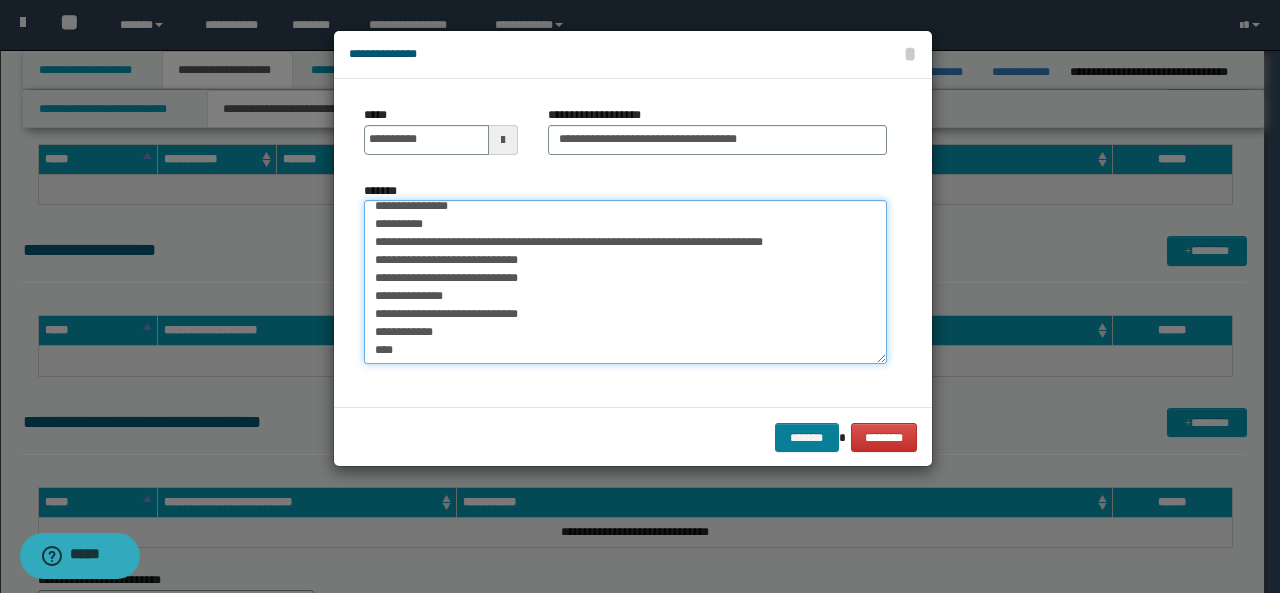 type on "**********" 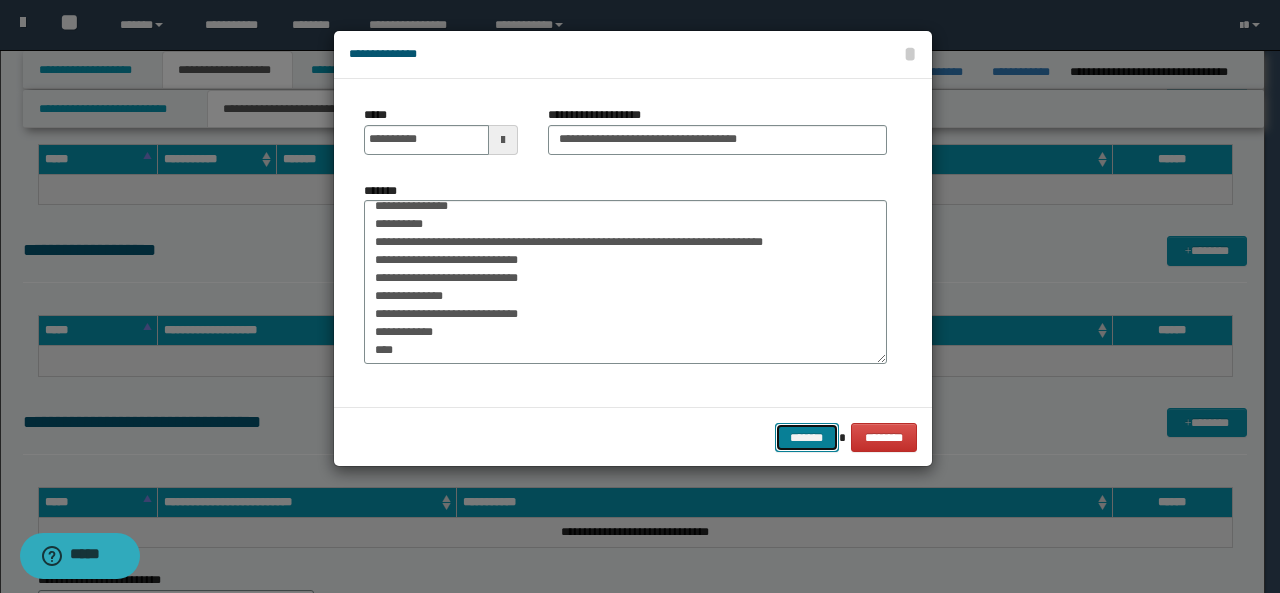 click on "*******" at bounding box center [807, 437] 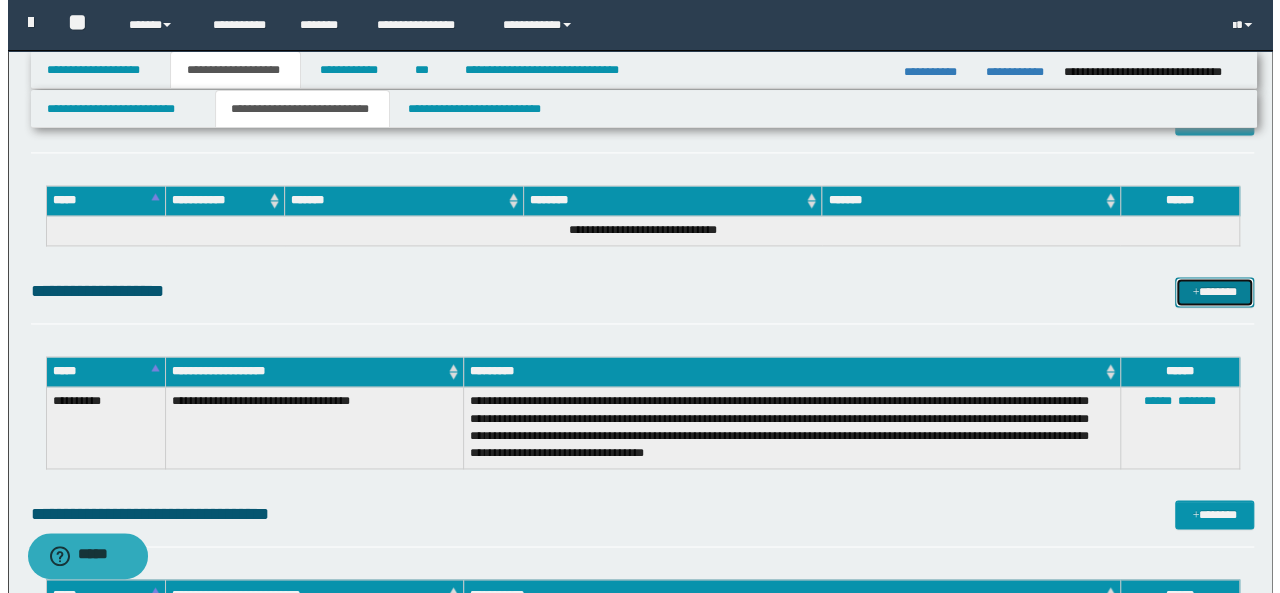 scroll, scrollTop: 1323, scrollLeft: 0, axis: vertical 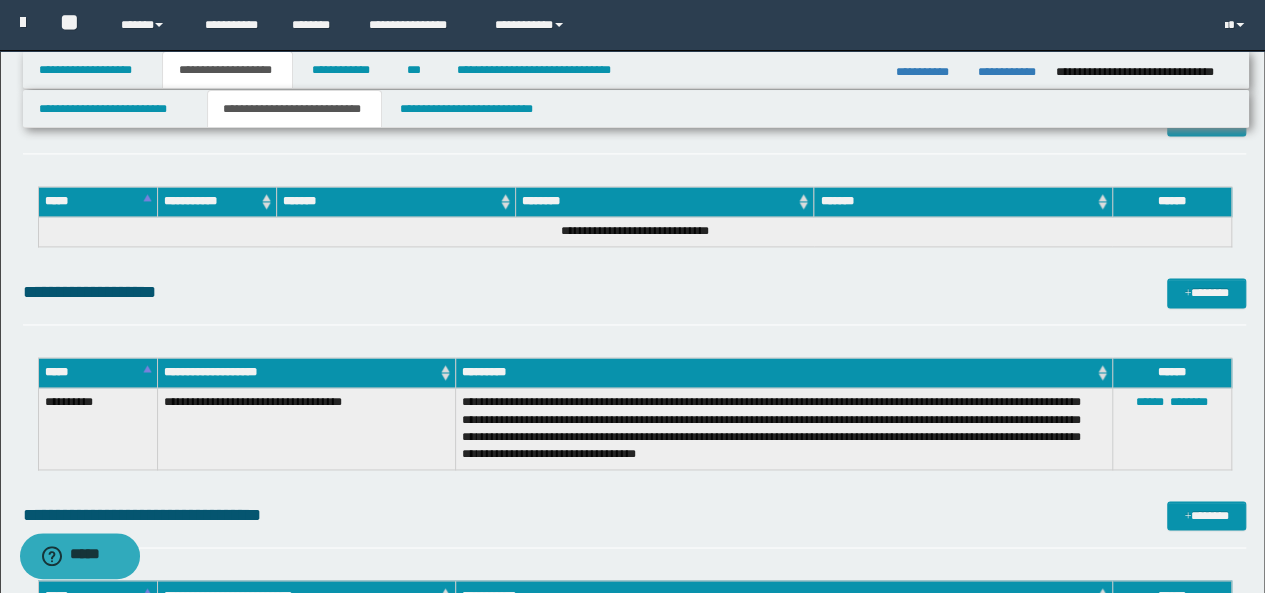 click on "**********" at bounding box center (784, 429) 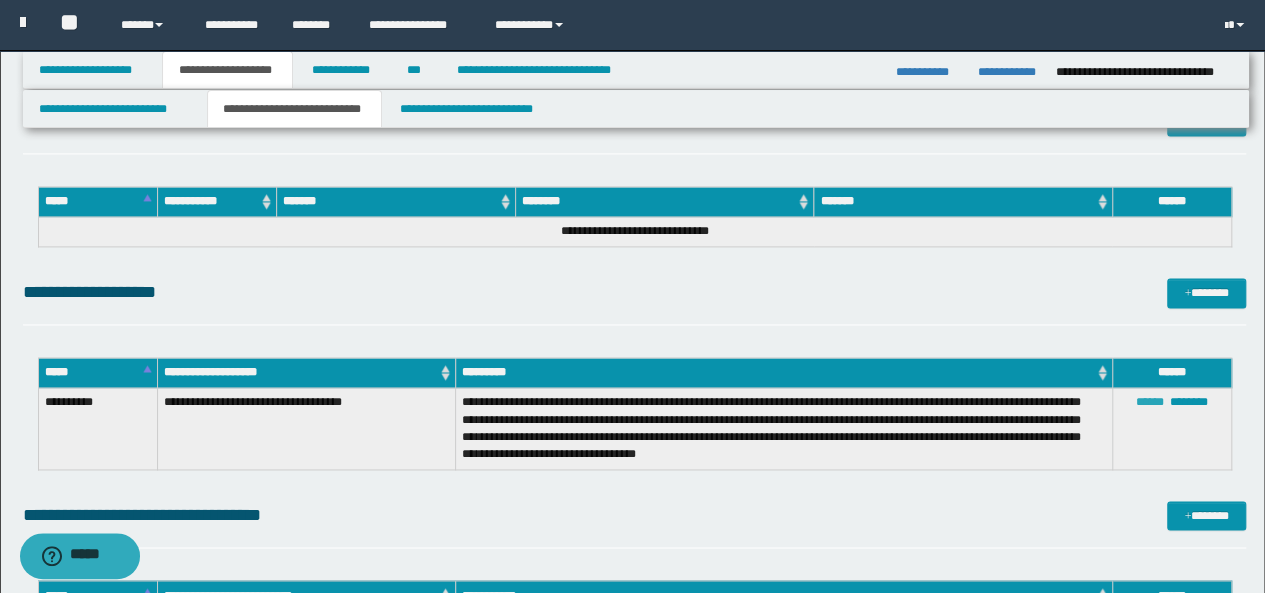 click on "******" at bounding box center [1150, 402] 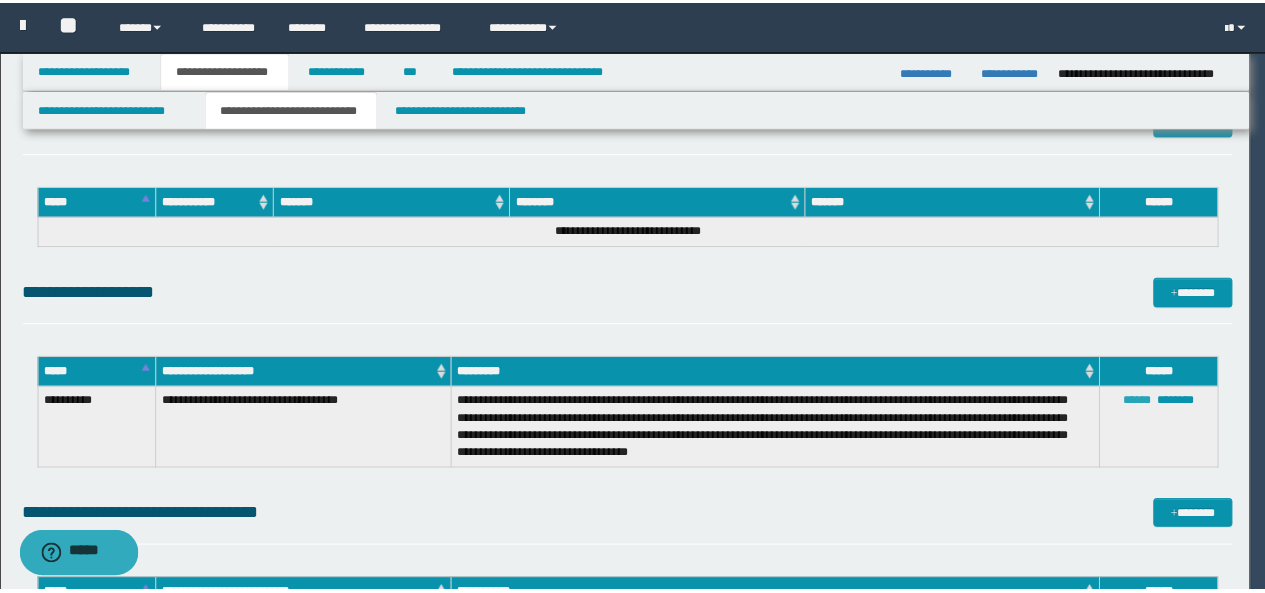 scroll, scrollTop: 0, scrollLeft: 0, axis: both 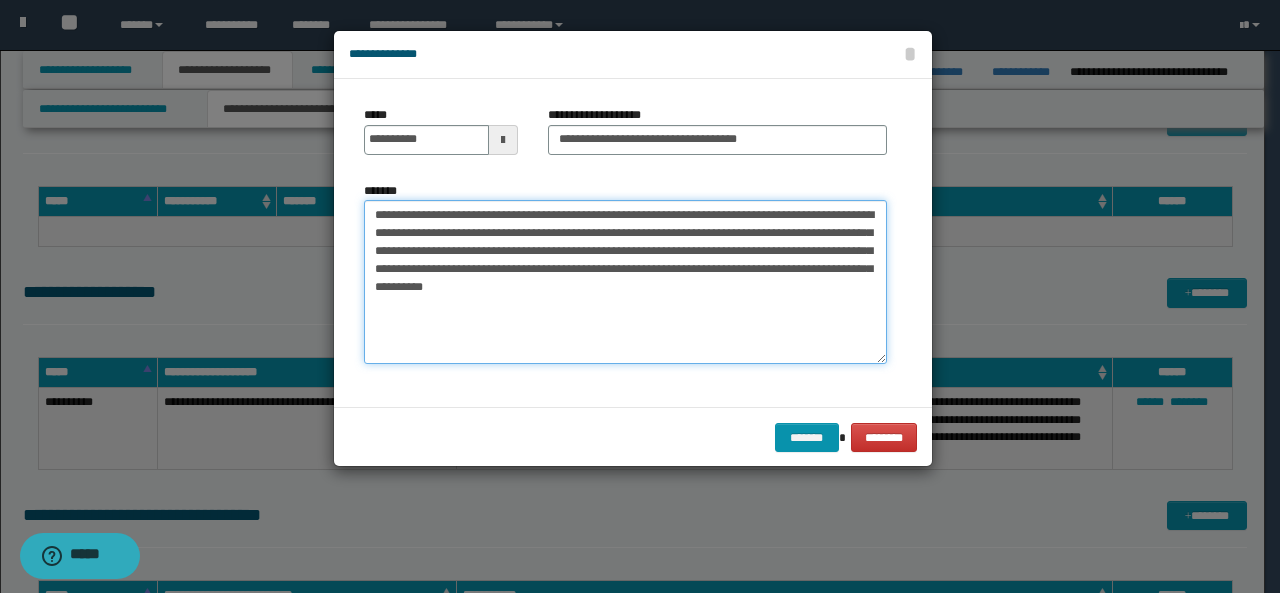 click on "**********" at bounding box center [625, 282] 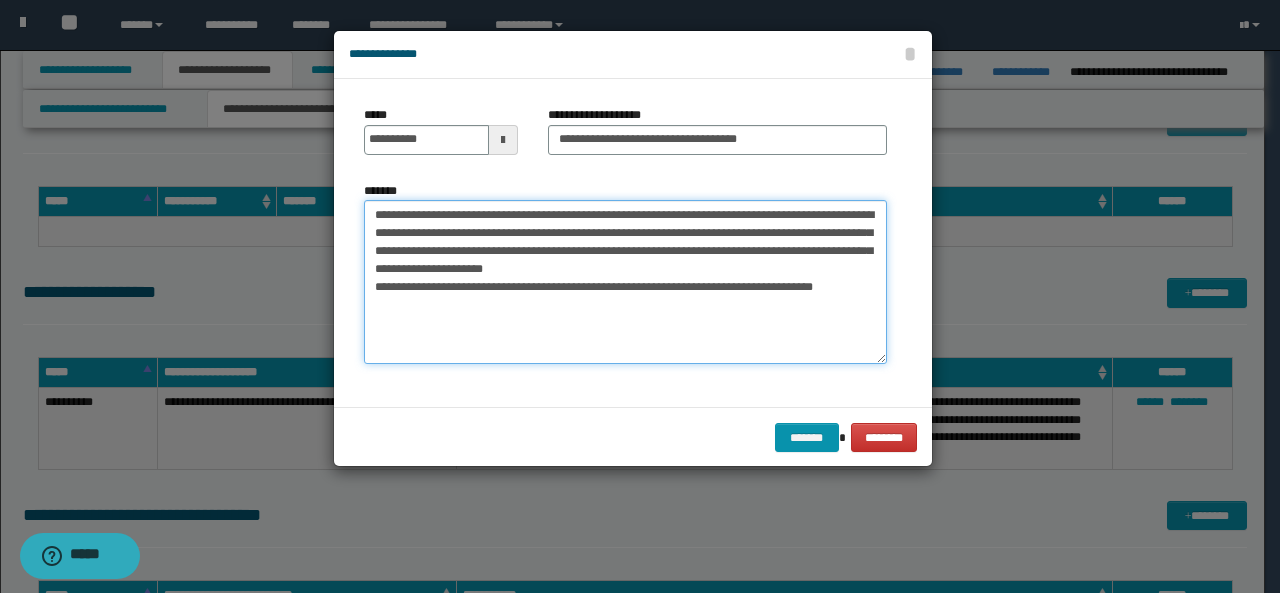 click on "**********" at bounding box center [625, 282] 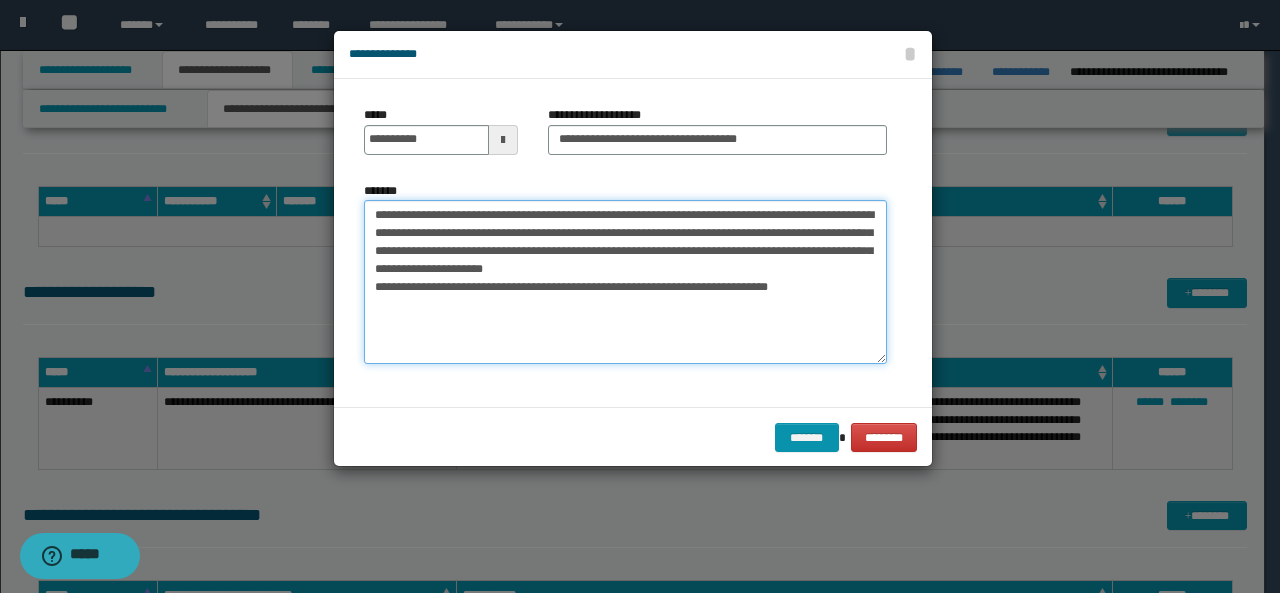 click on "**********" at bounding box center (625, 282) 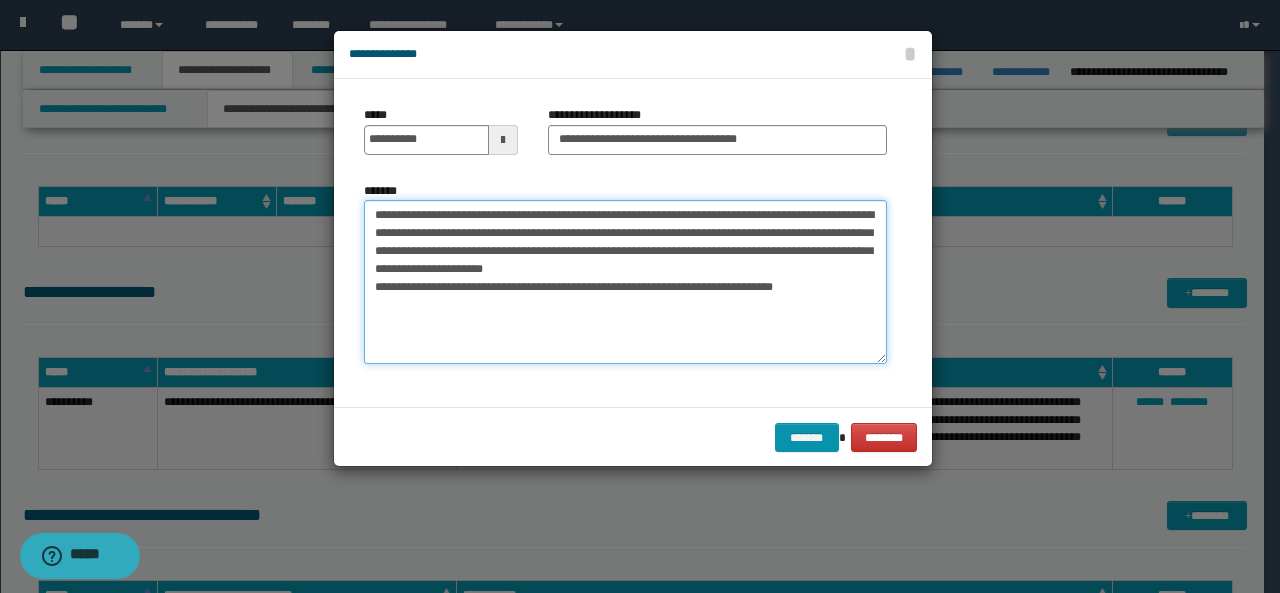 click on "**********" at bounding box center [625, 282] 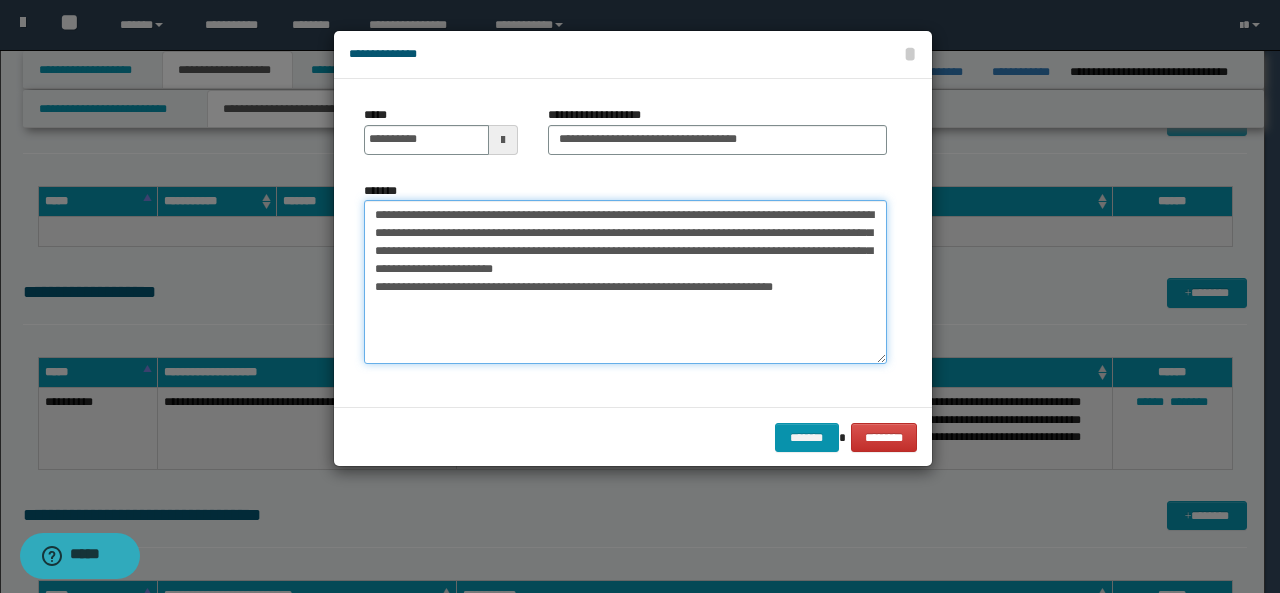 click on "**********" at bounding box center (625, 282) 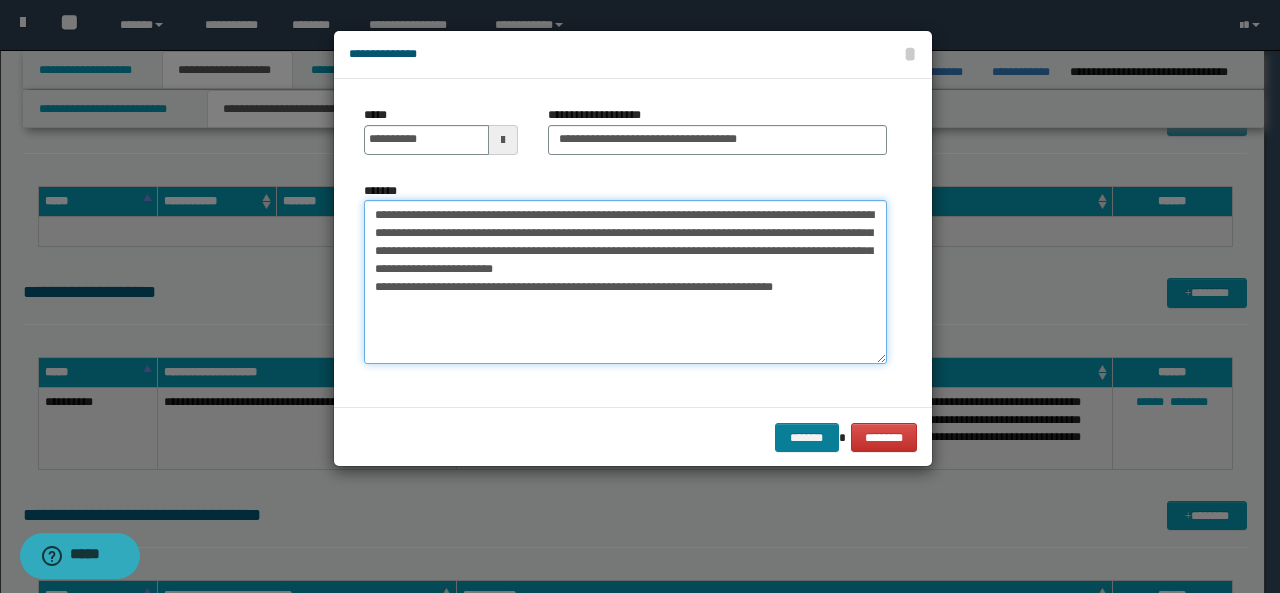 type on "**********" 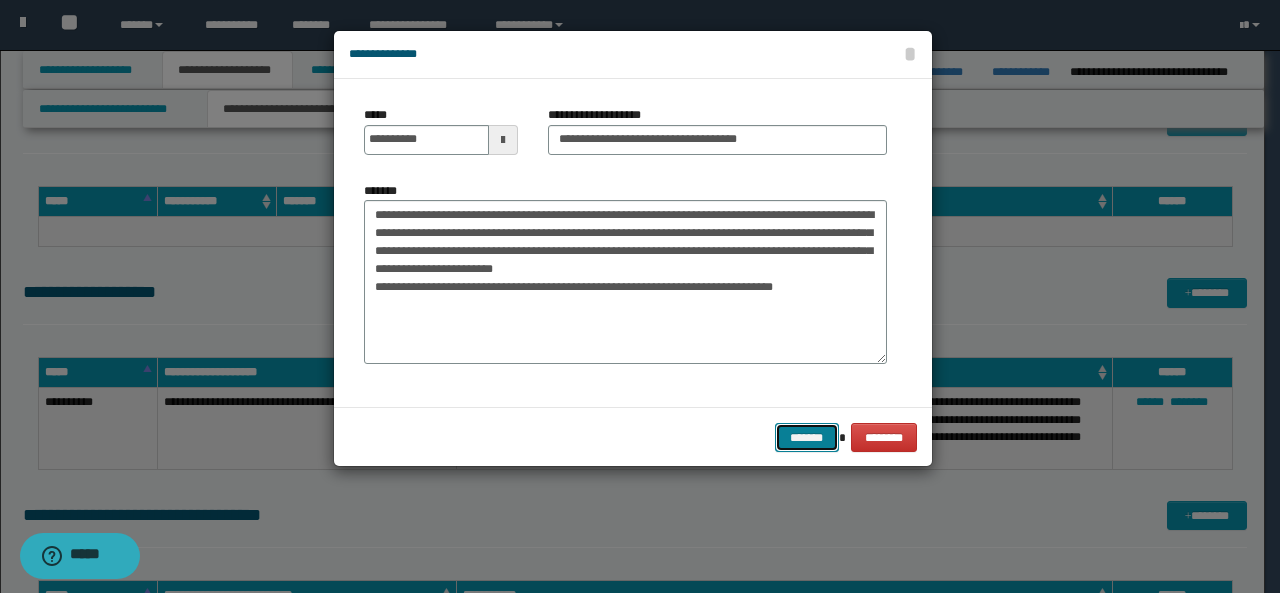 click on "*******" at bounding box center [807, 437] 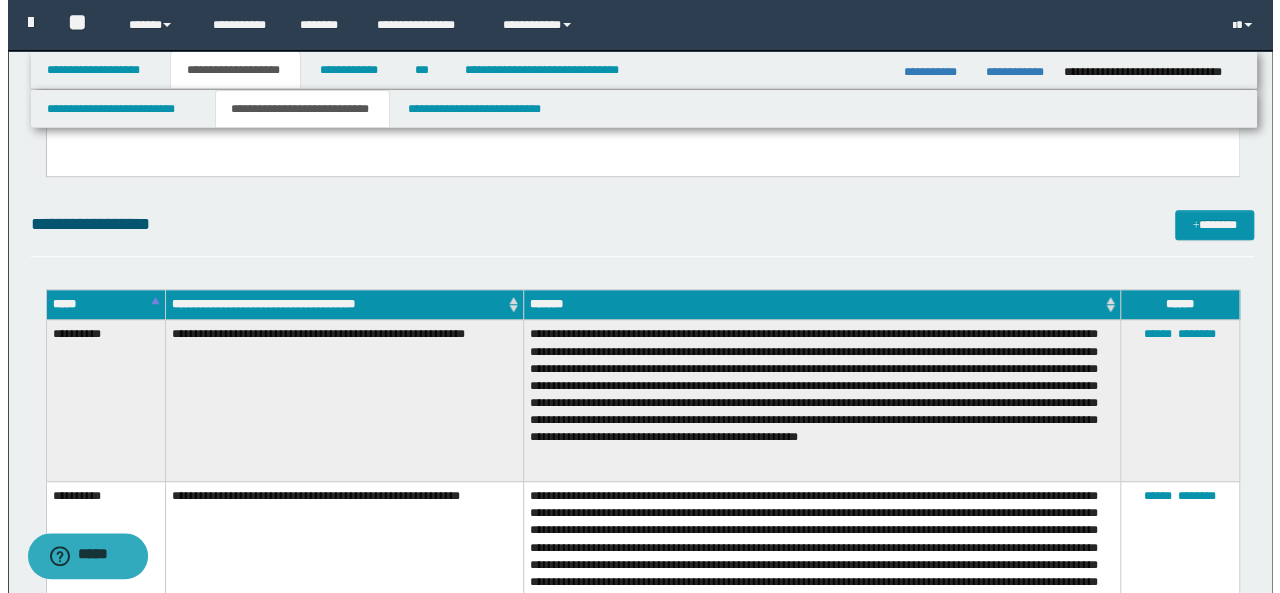 scroll, scrollTop: 461, scrollLeft: 0, axis: vertical 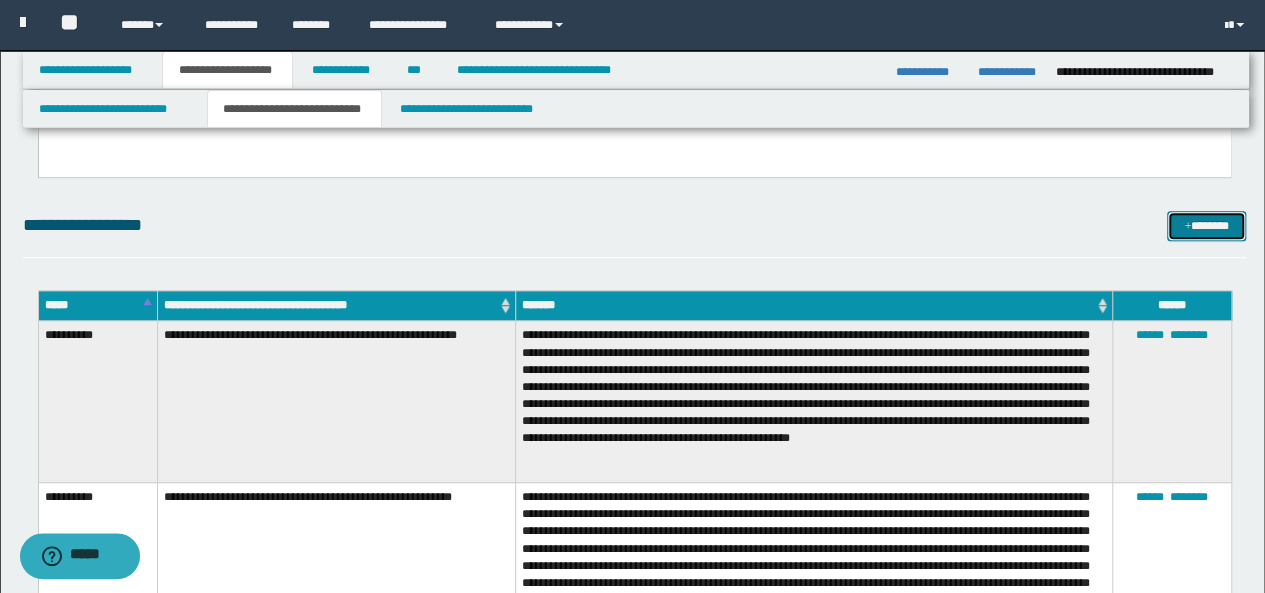 click on "*******" at bounding box center [1206, 225] 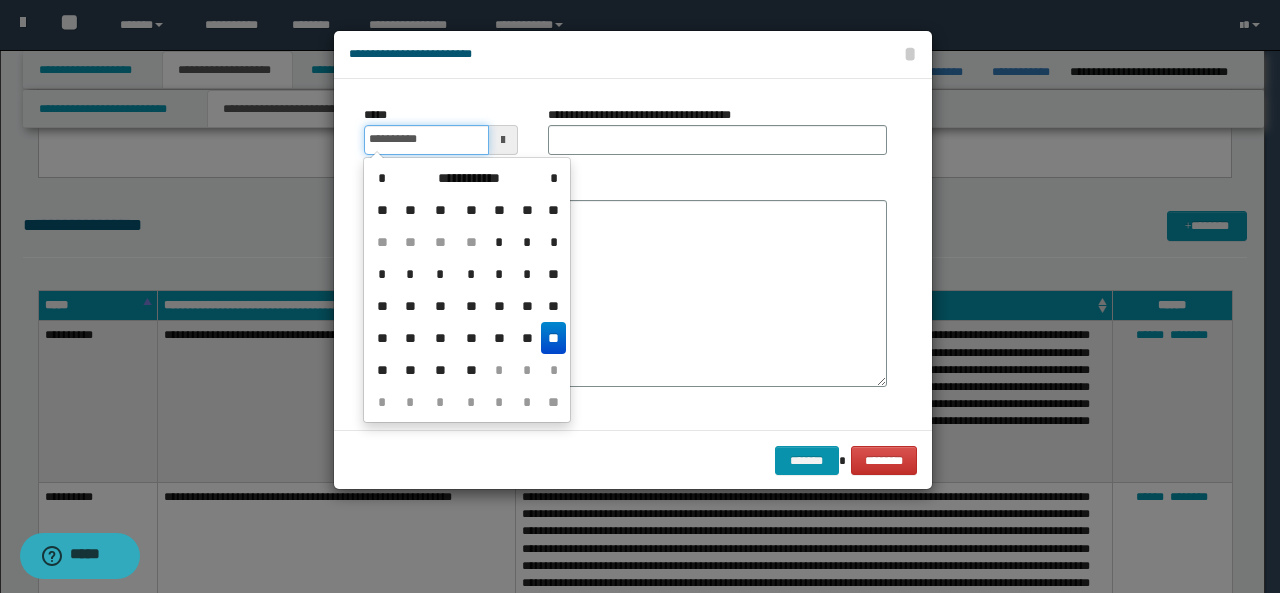 click on "**********" at bounding box center [426, 140] 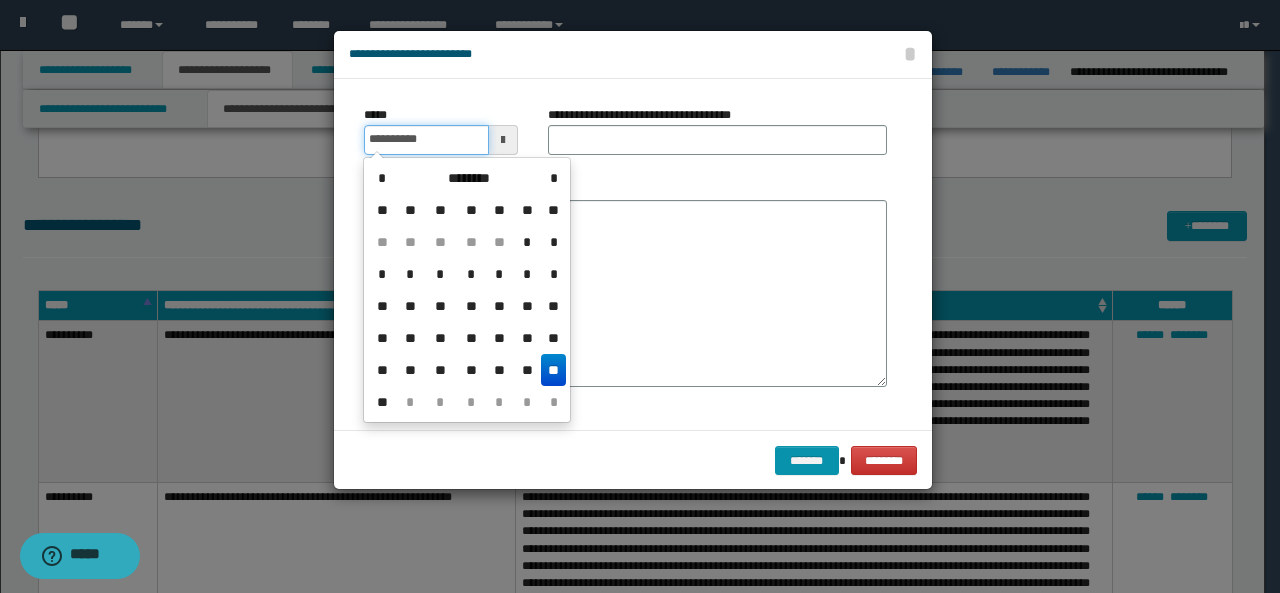 type on "**********" 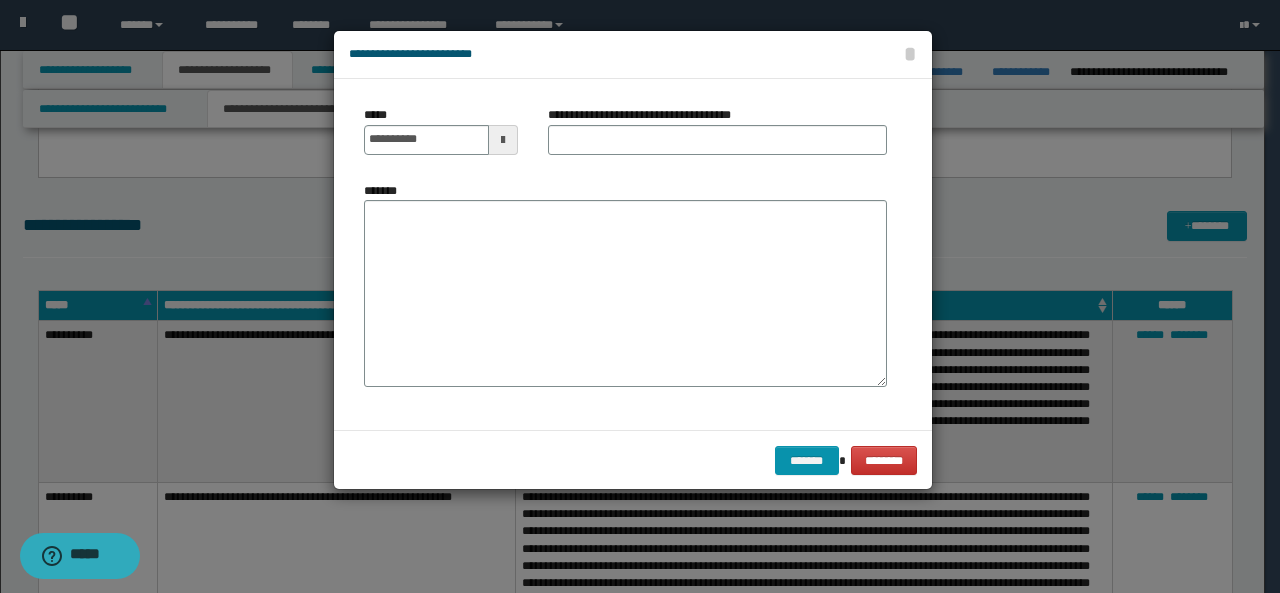 click on "**********" at bounding box center [625, 254] 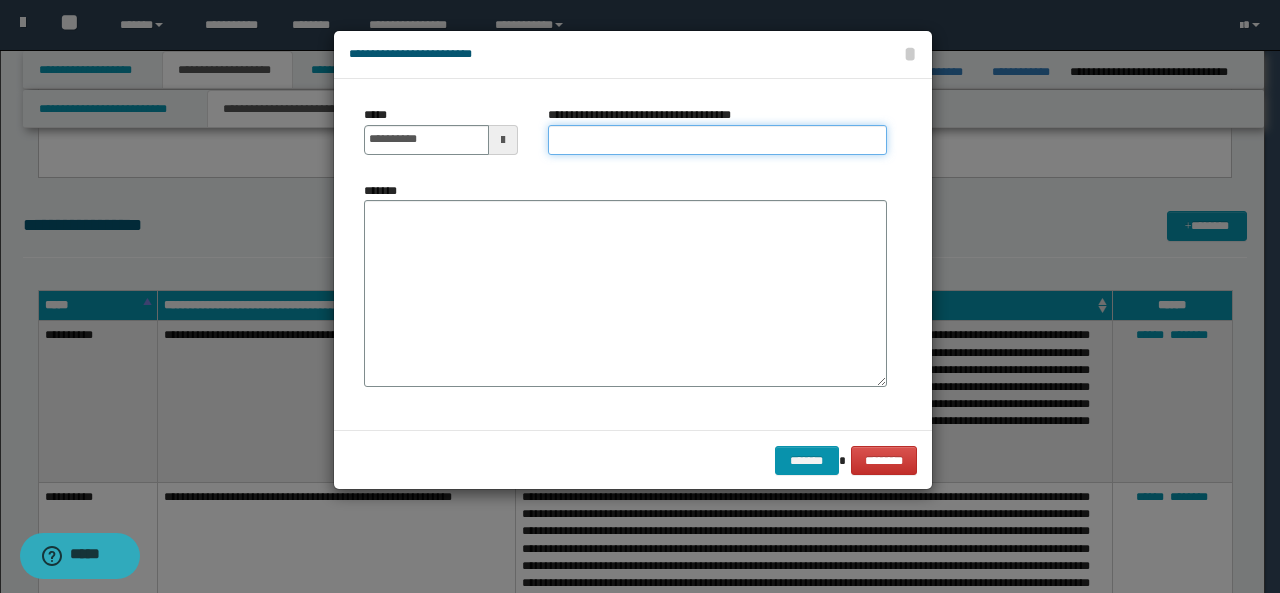click on "**********" at bounding box center [717, 140] 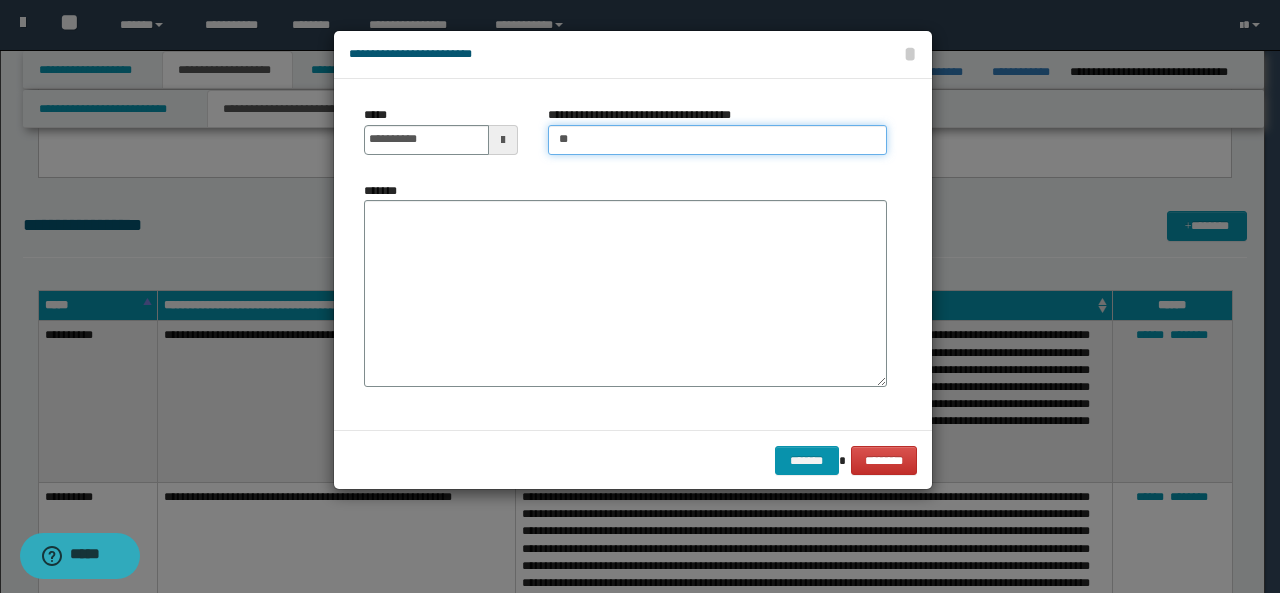 click on "**" at bounding box center [717, 140] 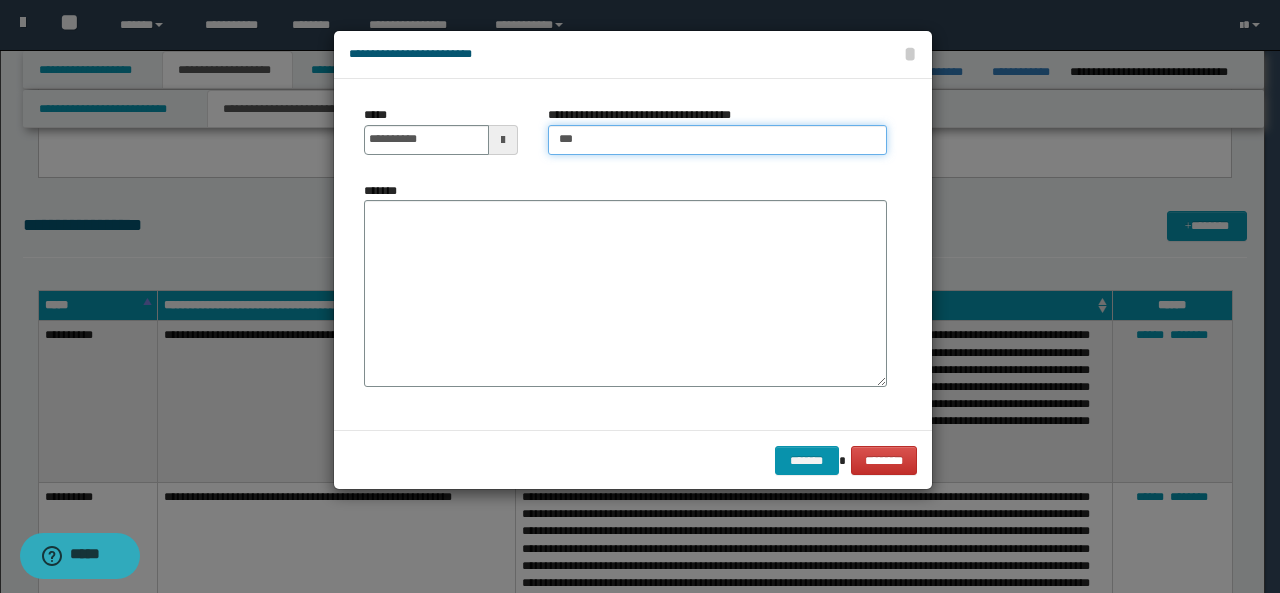 click on "***" at bounding box center [717, 140] 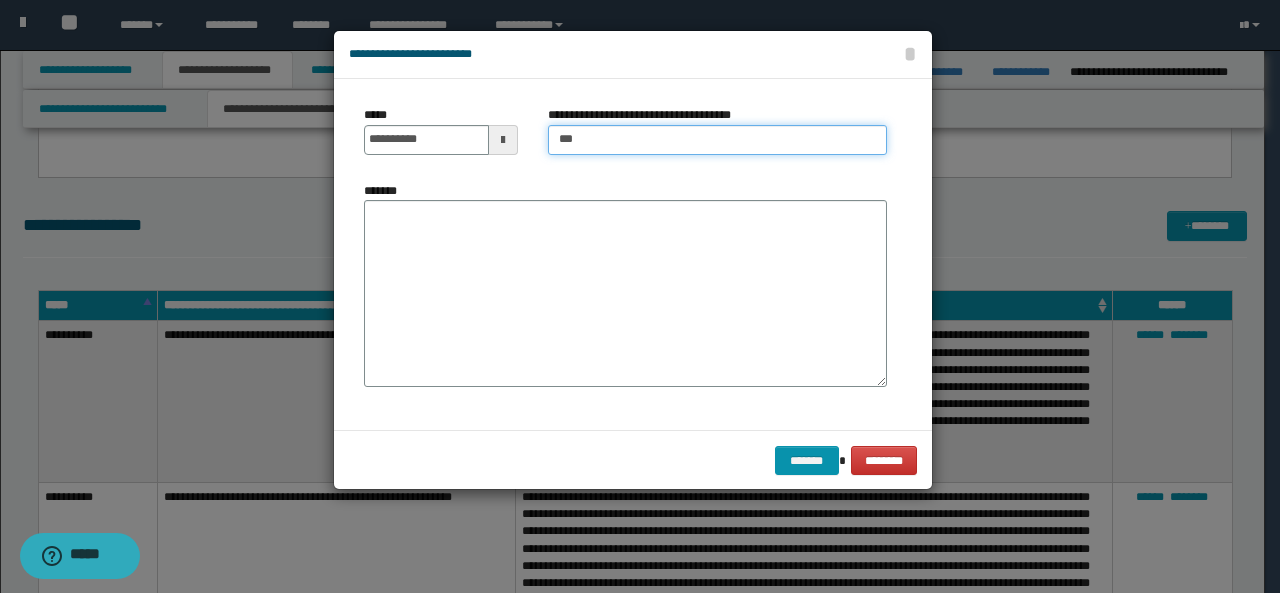 click on "***" at bounding box center (717, 140) 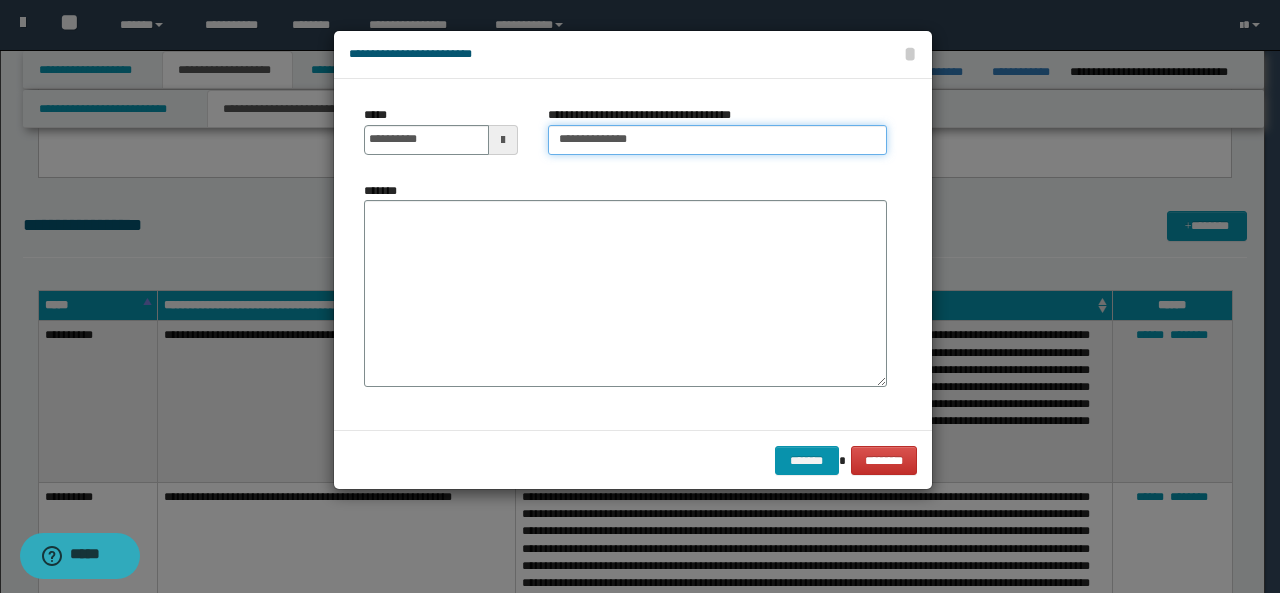 click on "**********" at bounding box center [717, 140] 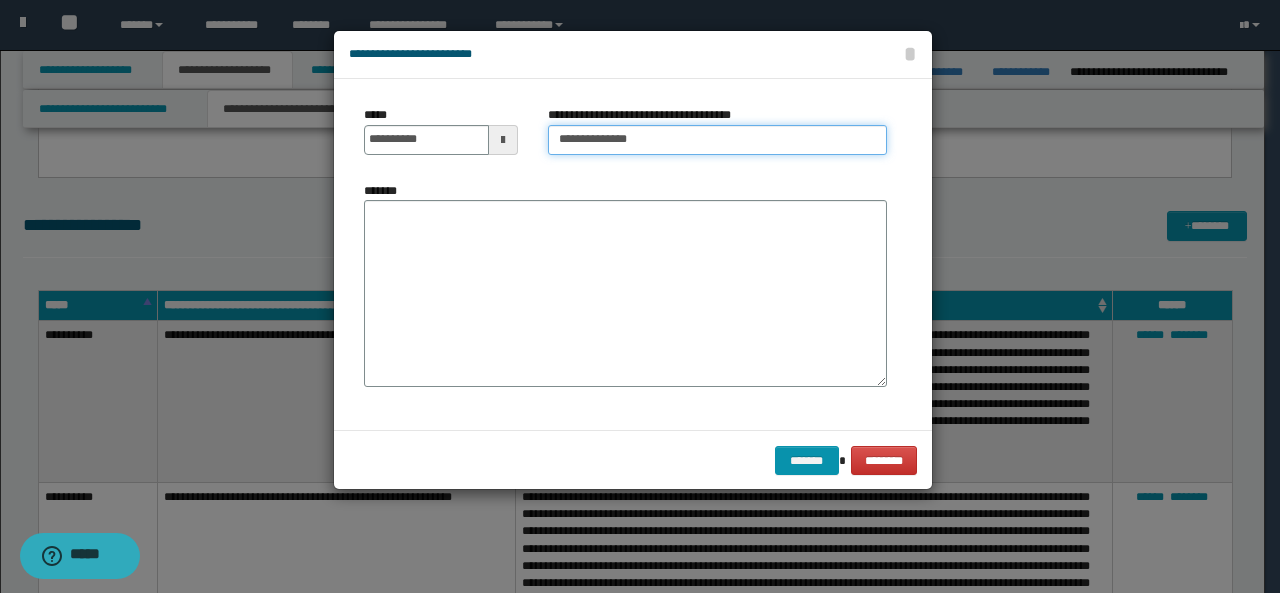 click on "**********" at bounding box center (717, 140) 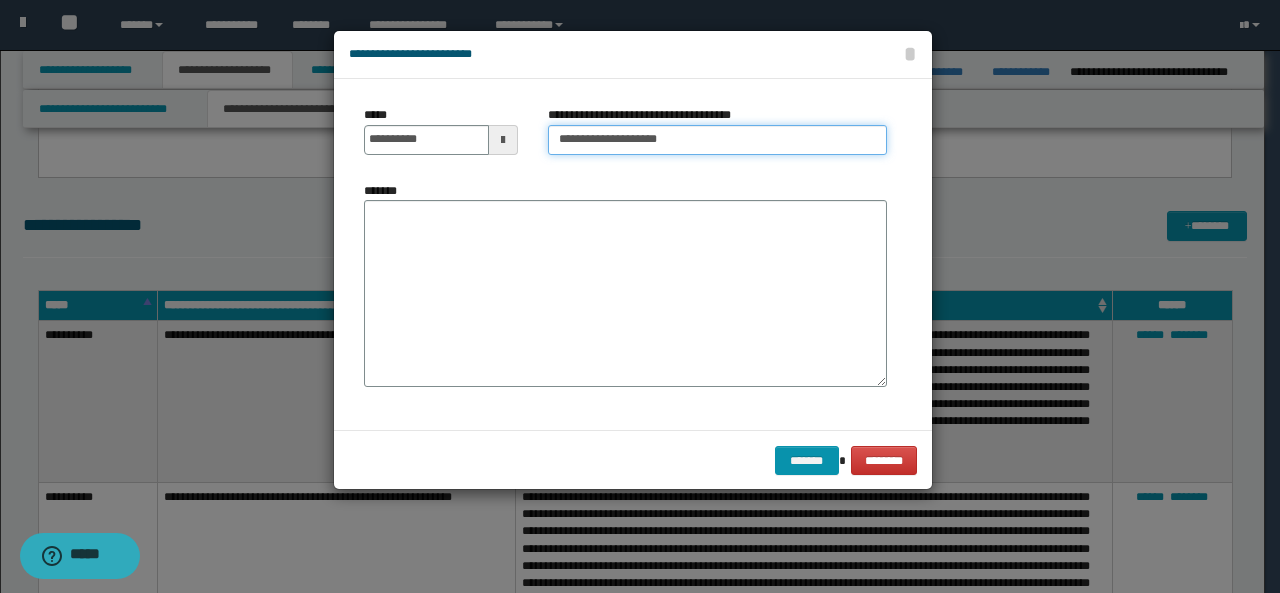 type on "**********" 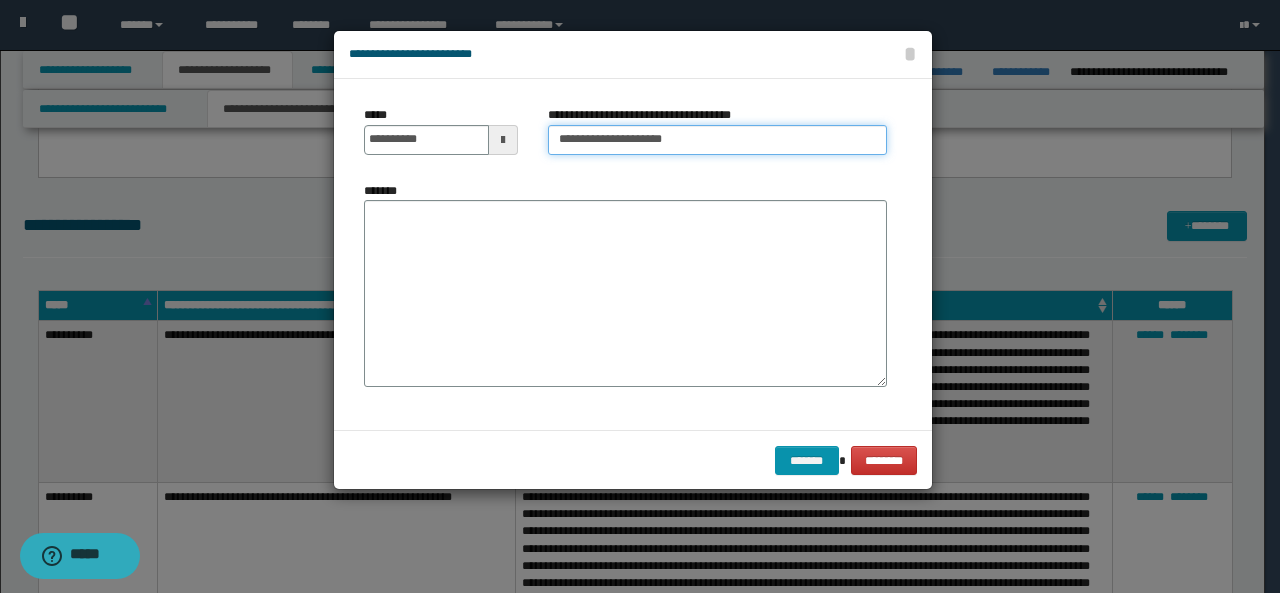 drag, startPoint x: 703, startPoint y: 137, endPoint x: 530, endPoint y: 141, distance: 173.04623 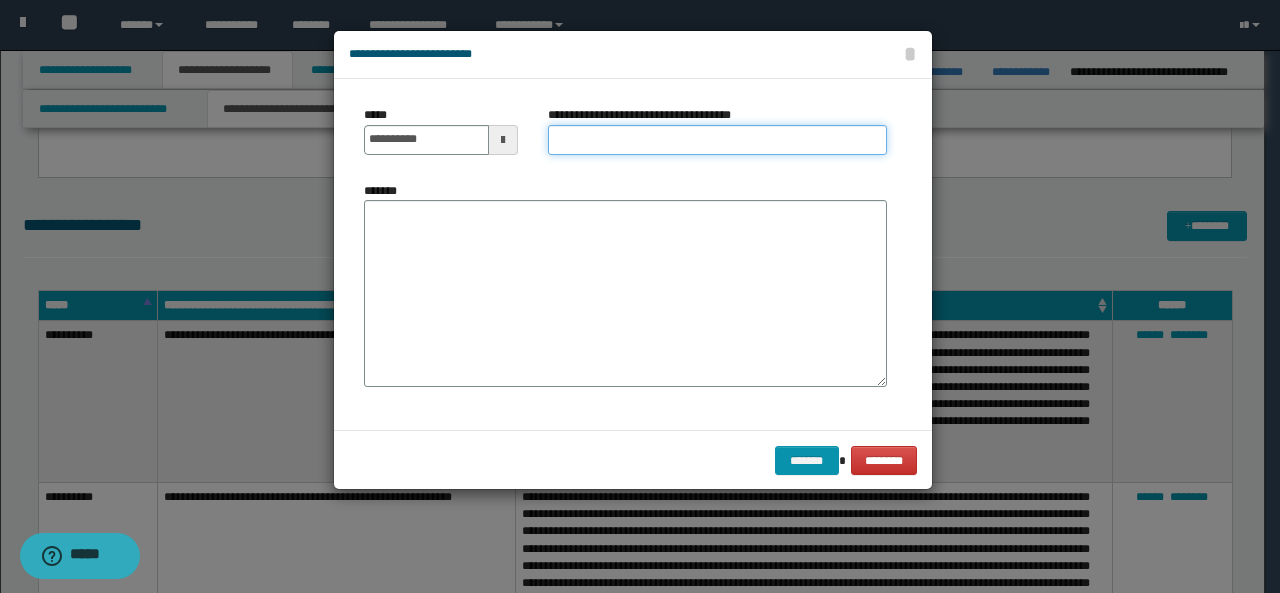click on "**********" at bounding box center (717, 140) 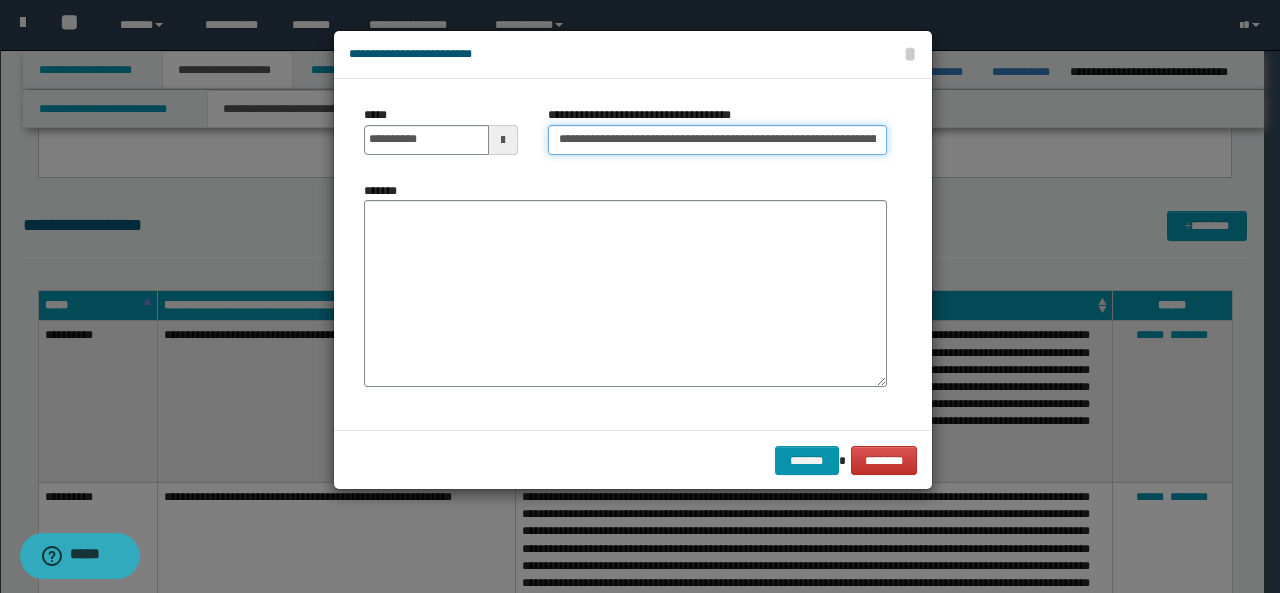 drag, startPoint x: 764, startPoint y: 141, endPoint x: 552, endPoint y: 136, distance: 212.05896 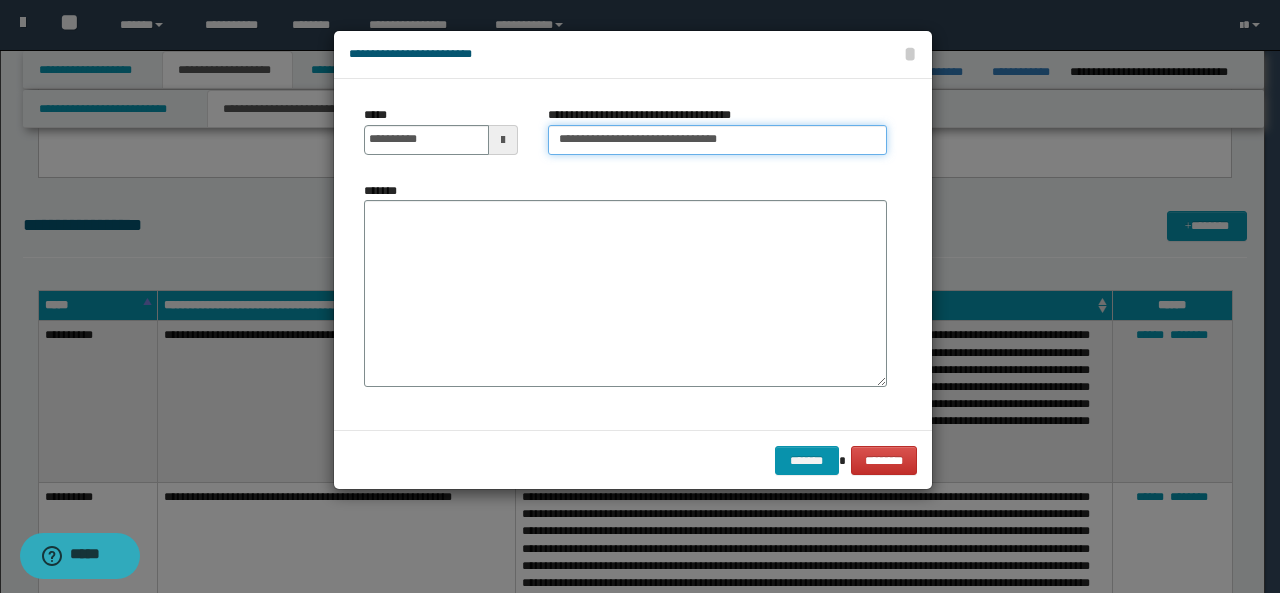 drag, startPoint x: 782, startPoint y: 146, endPoint x: 489, endPoint y: 133, distance: 293.28827 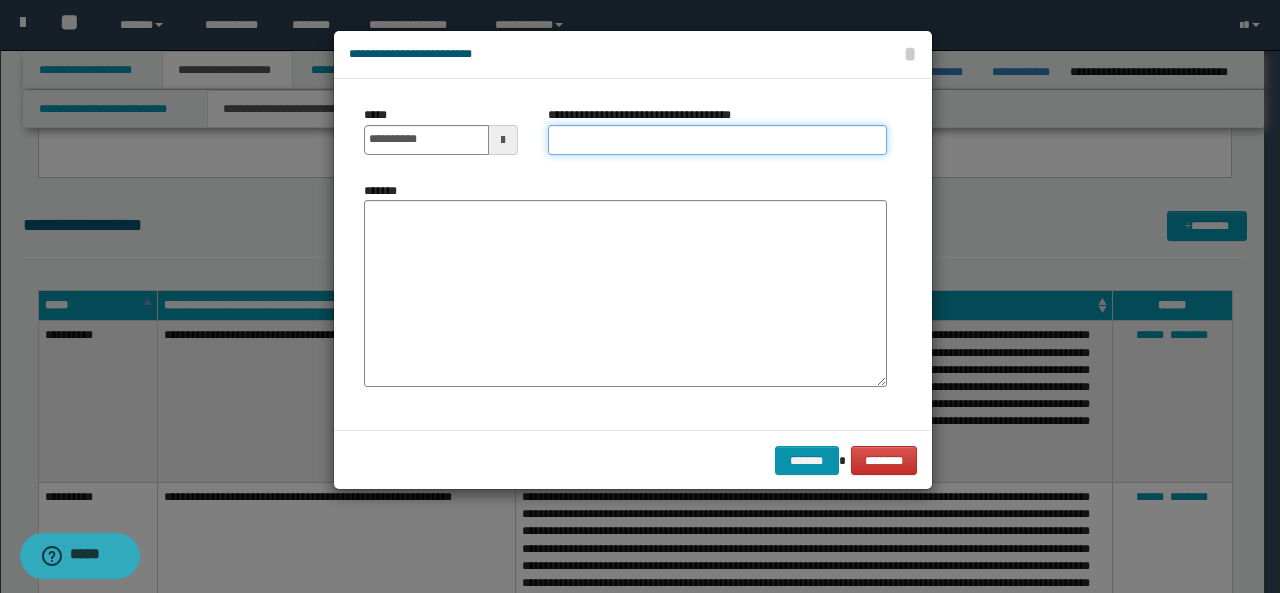 paste on "**********" 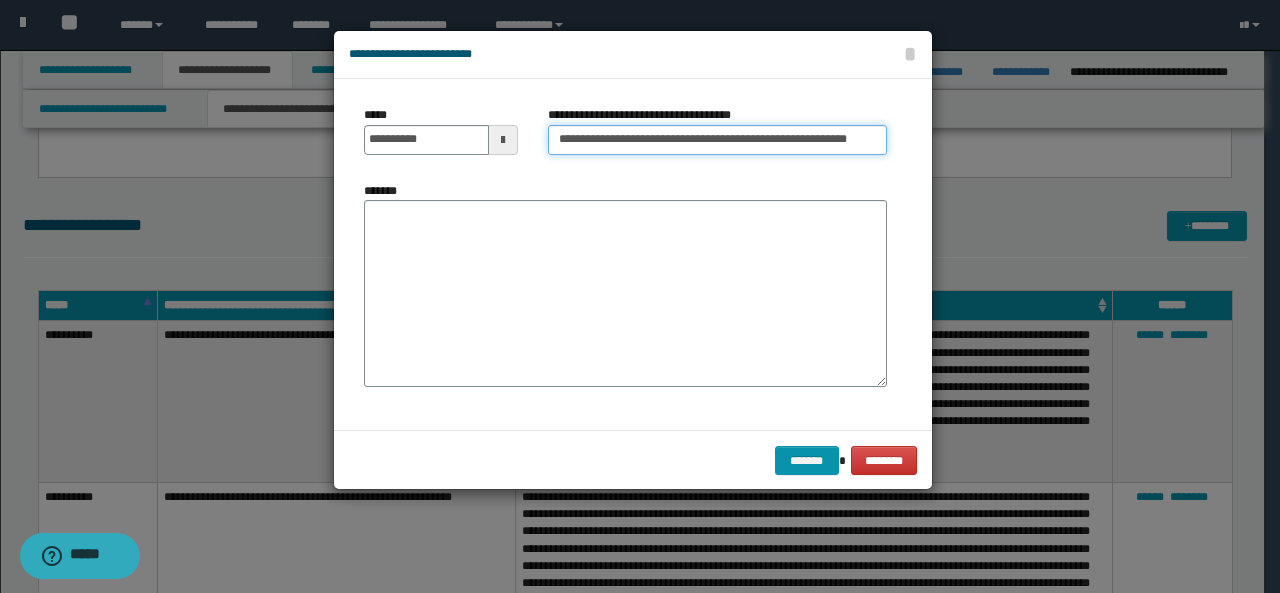 scroll, scrollTop: 0, scrollLeft: 46, axis: horizontal 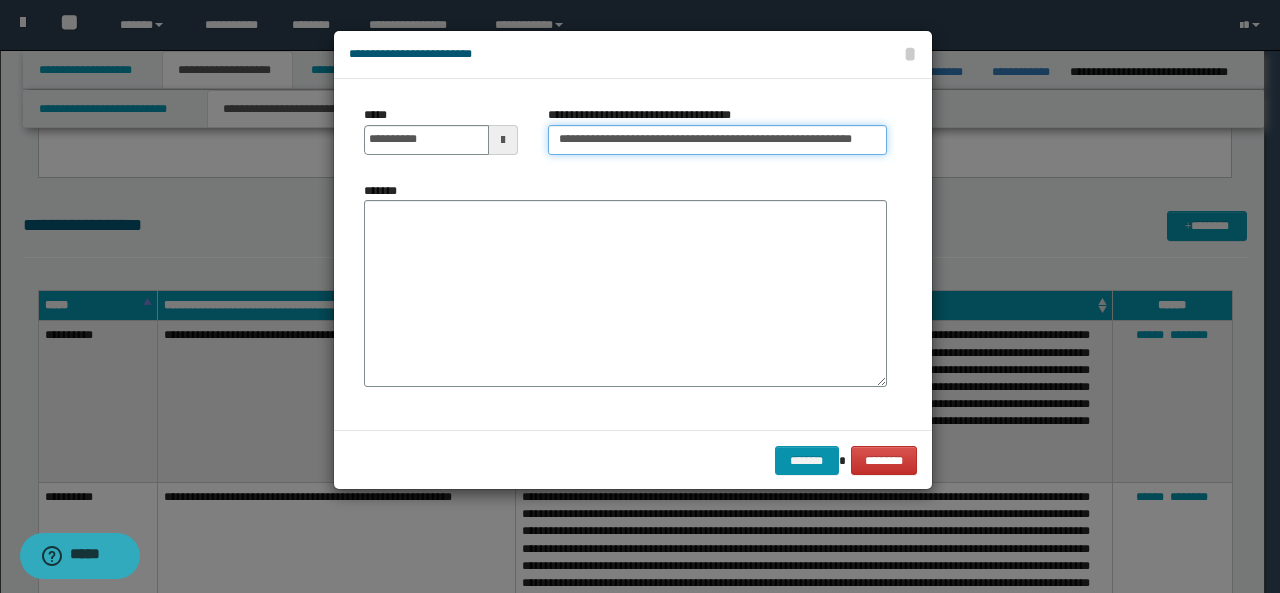 type on "**********" 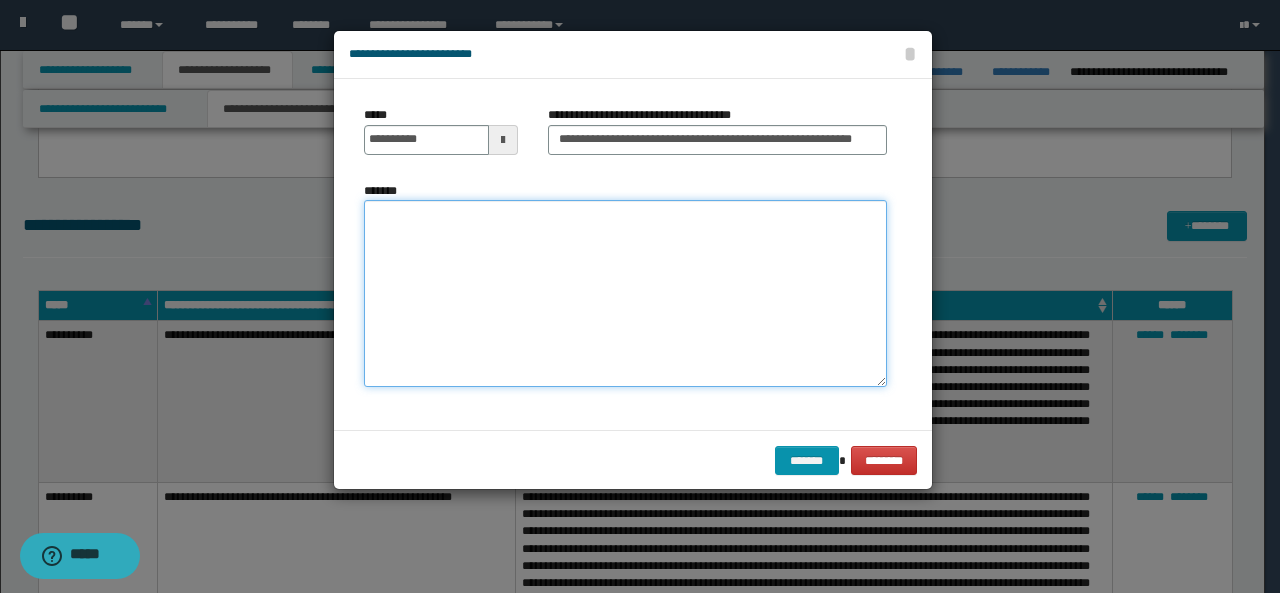 scroll, scrollTop: 0, scrollLeft: 0, axis: both 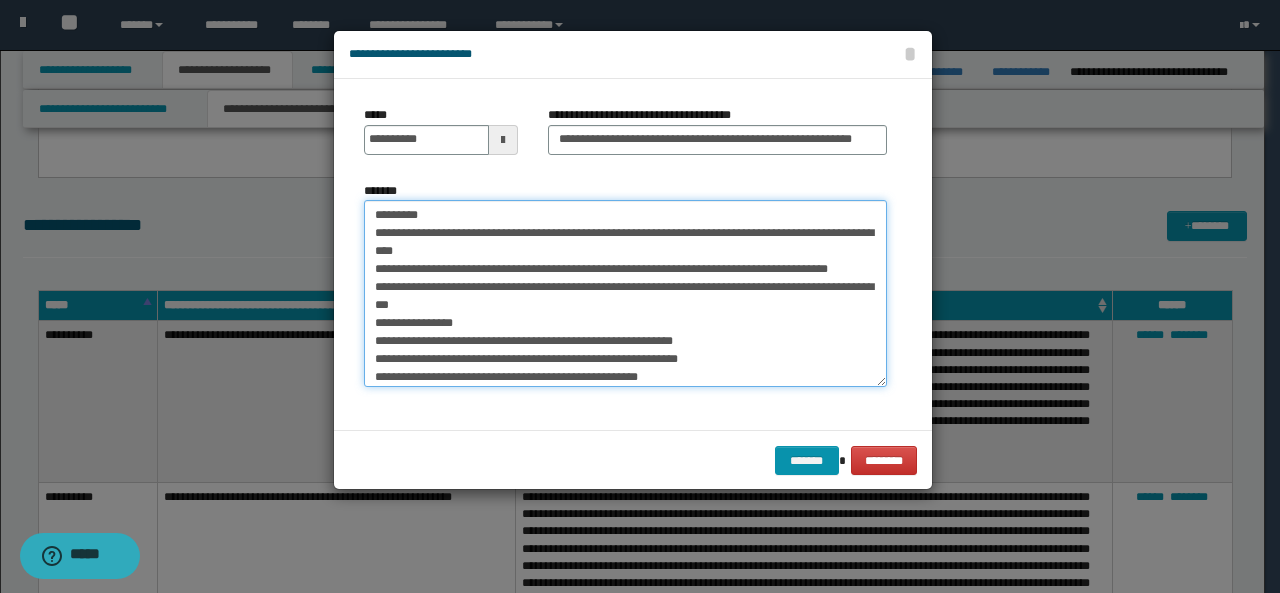 click on "*******" at bounding box center (625, 293) 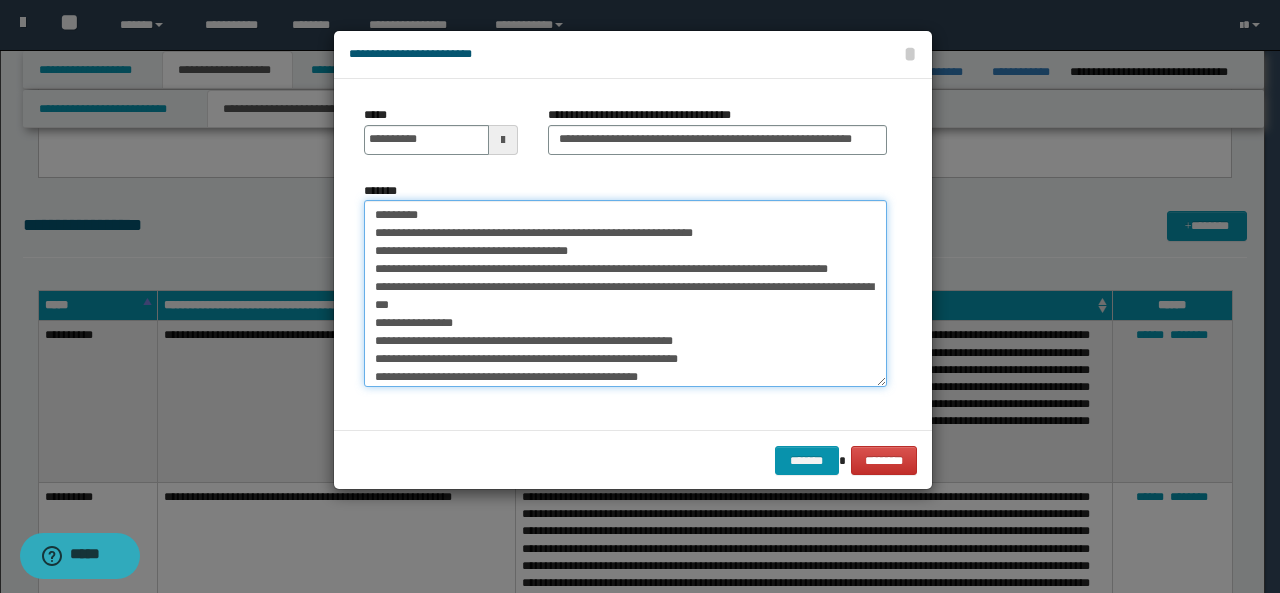 drag, startPoint x: 588, startPoint y: 253, endPoint x: 848, endPoint y: 271, distance: 260.62234 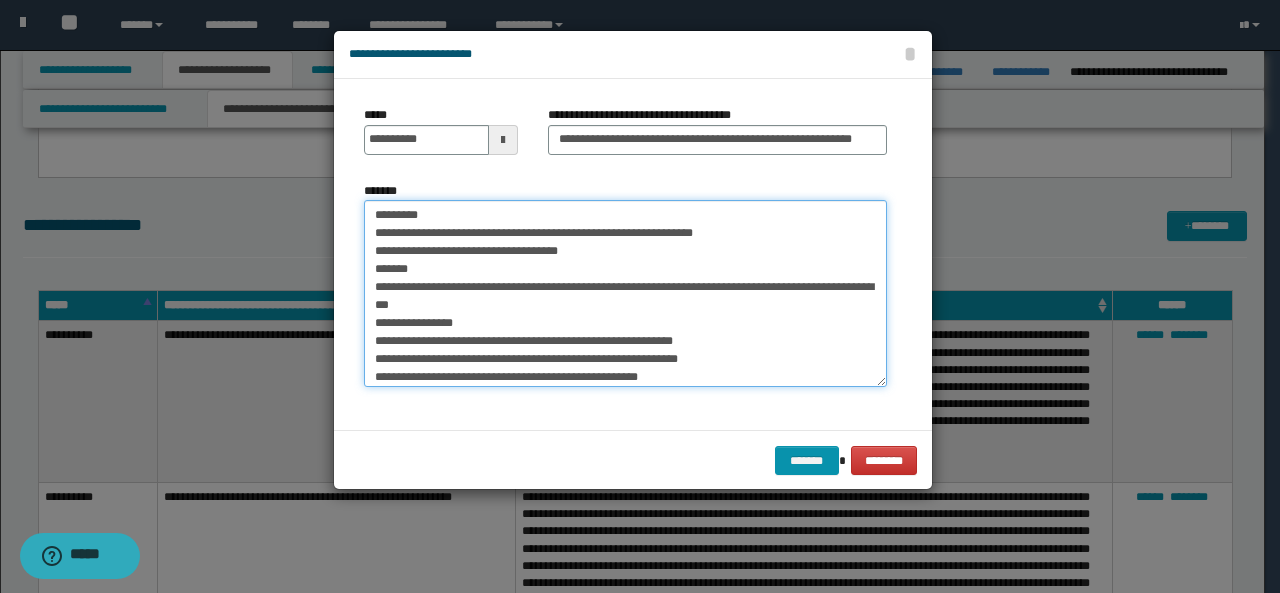 click on "*******" at bounding box center [625, 293] 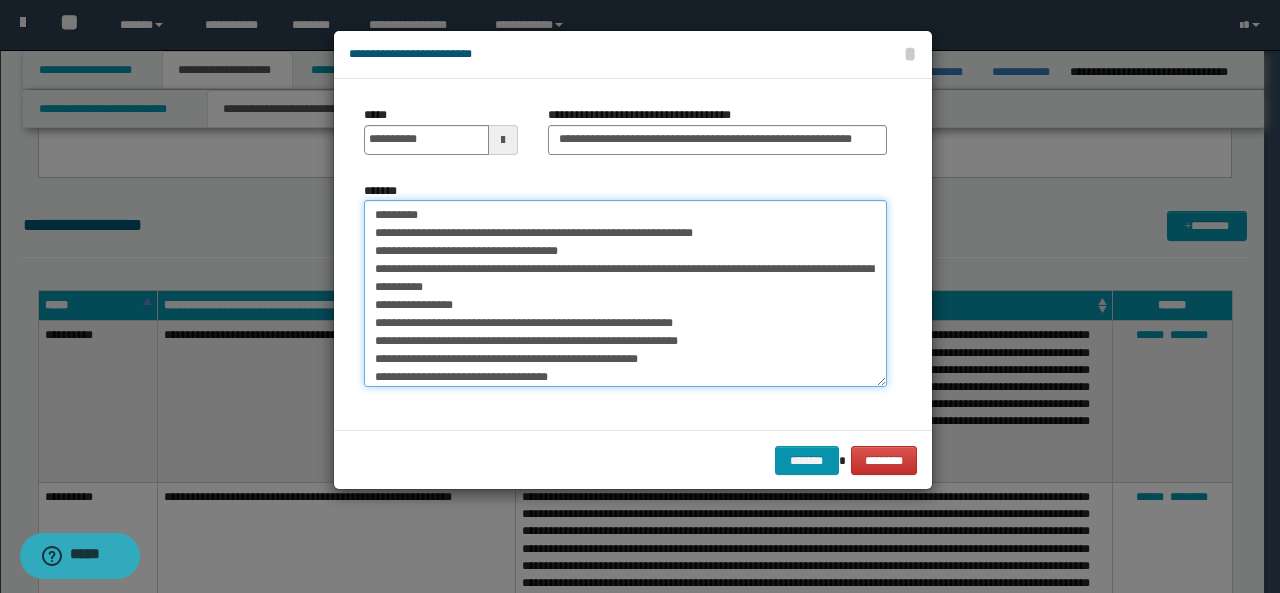 click on "*******" at bounding box center [625, 293] 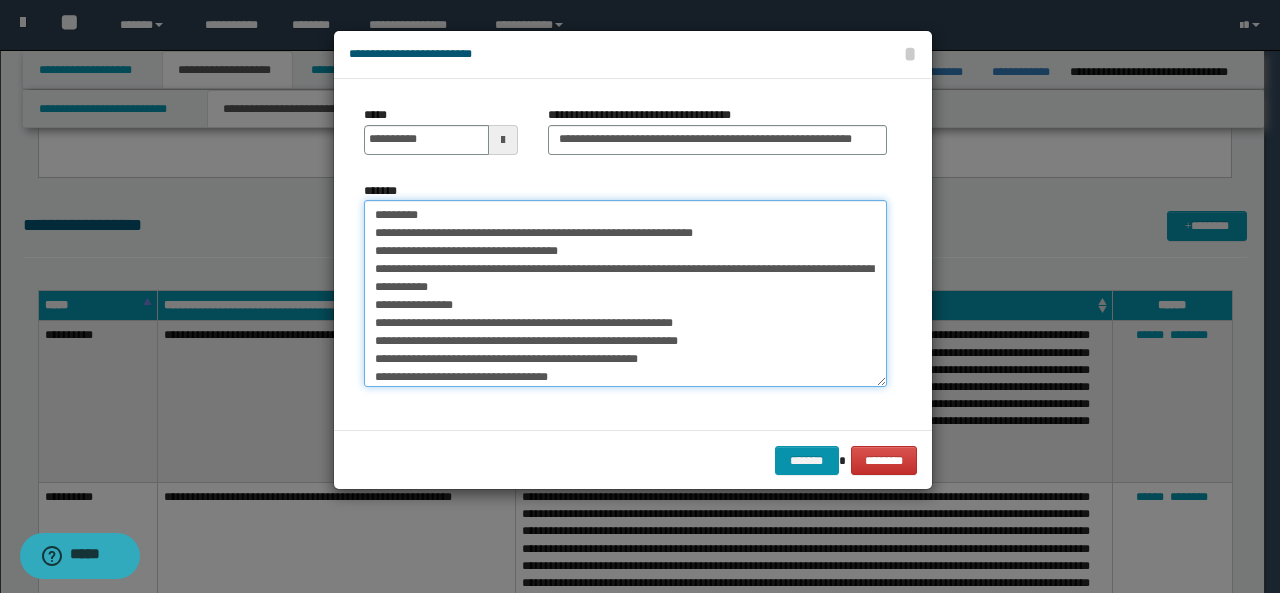 click on "*******" at bounding box center [625, 293] 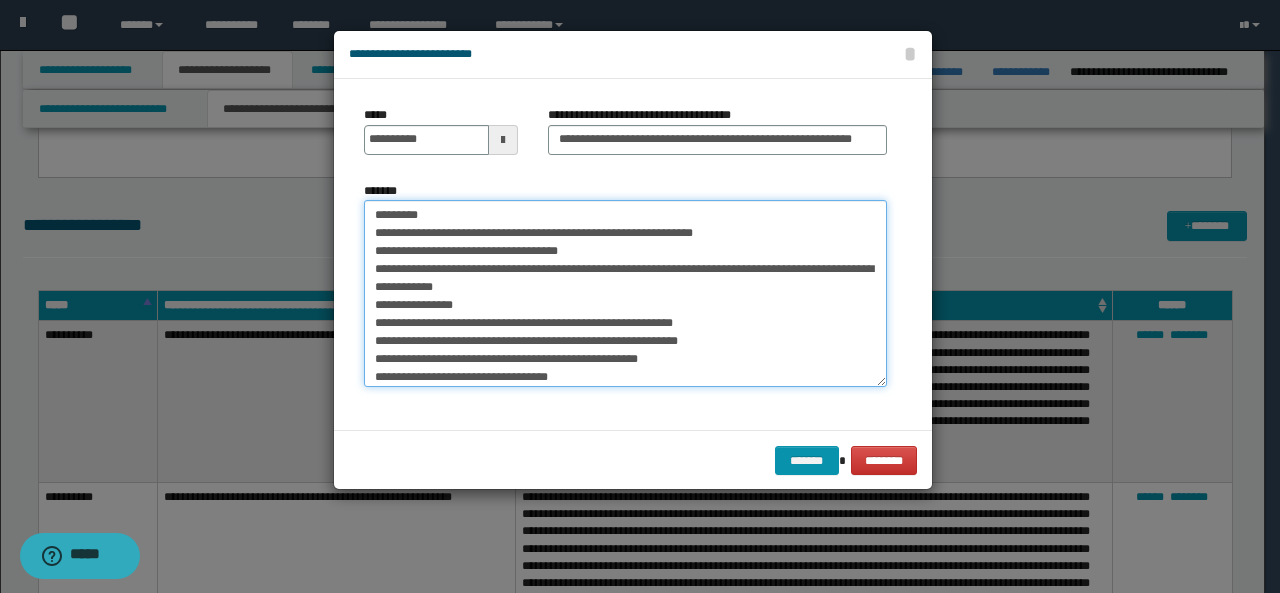drag, startPoint x: 530, startPoint y: 286, endPoint x: 394, endPoint y: 307, distance: 137.61177 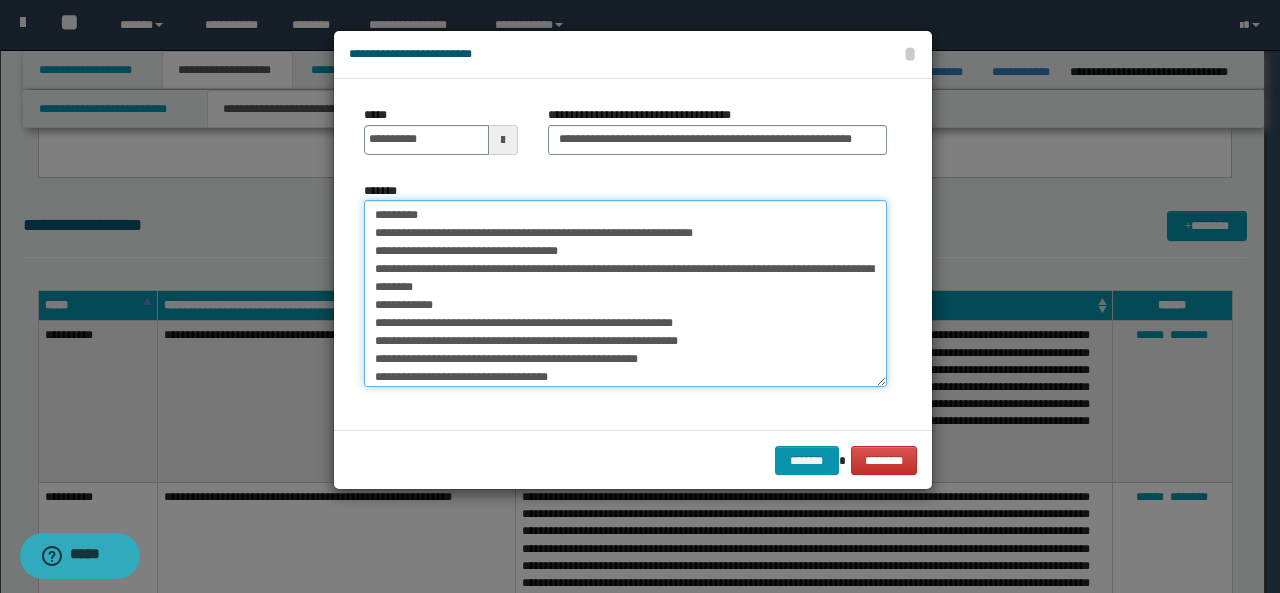 click on "*******" at bounding box center [625, 293] 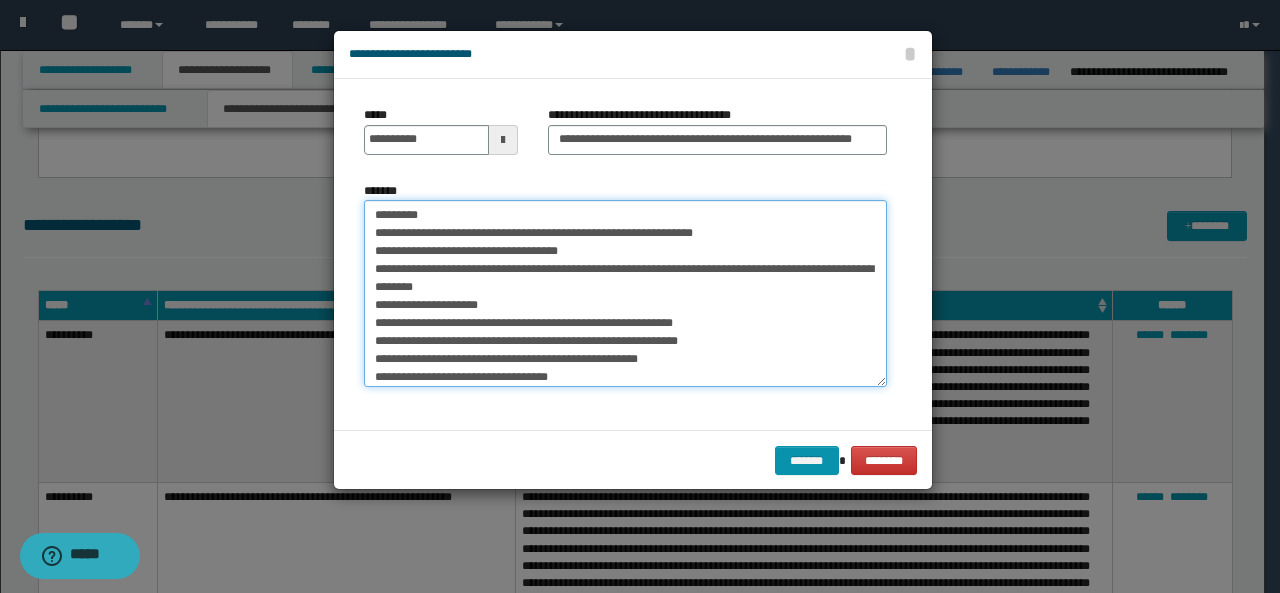 scroll, scrollTop: 12, scrollLeft: 0, axis: vertical 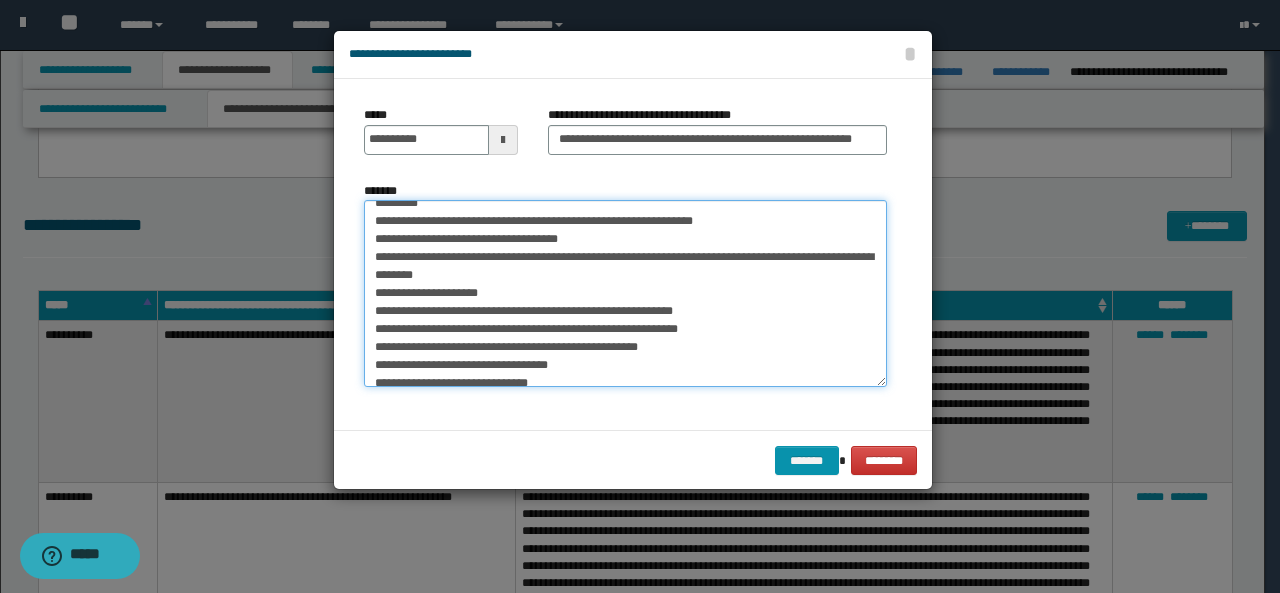 click on "*******" at bounding box center (625, 293) 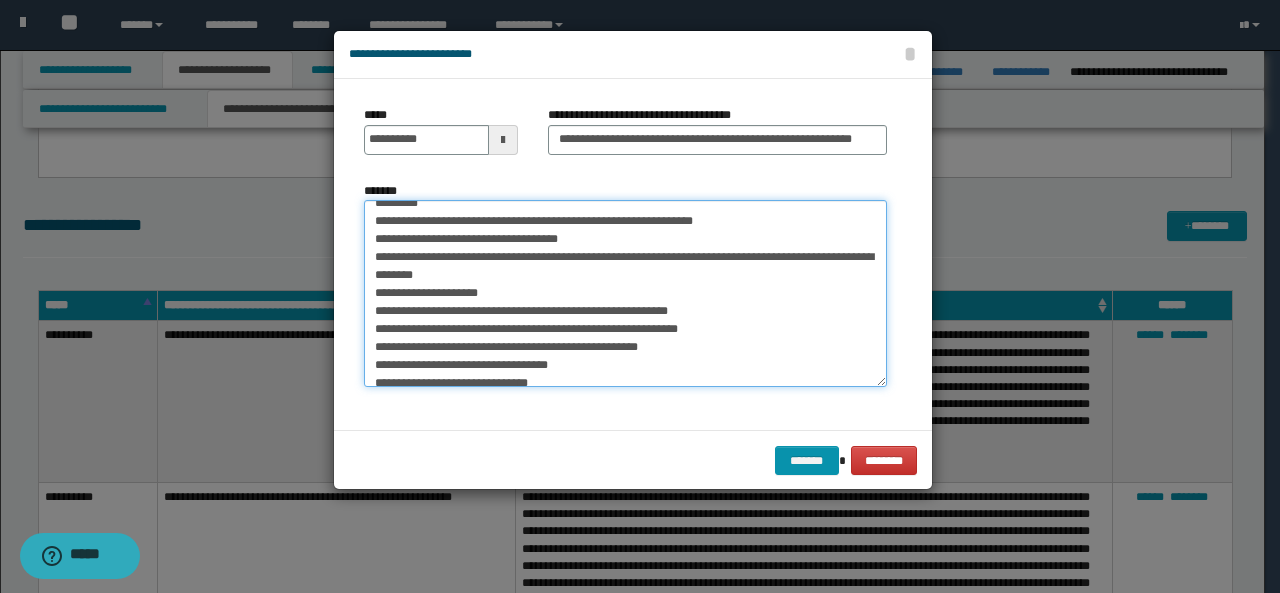 drag, startPoint x: 502, startPoint y: 305, endPoint x: 504, endPoint y: 332, distance: 27.073973 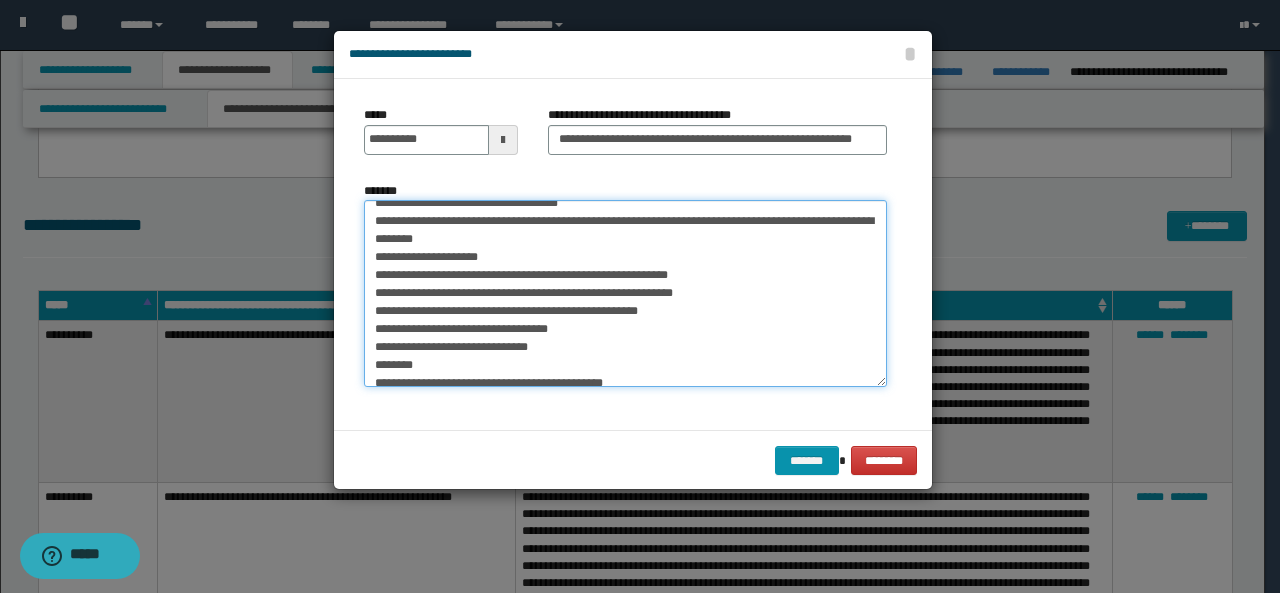 scroll, scrollTop: 58, scrollLeft: 0, axis: vertical 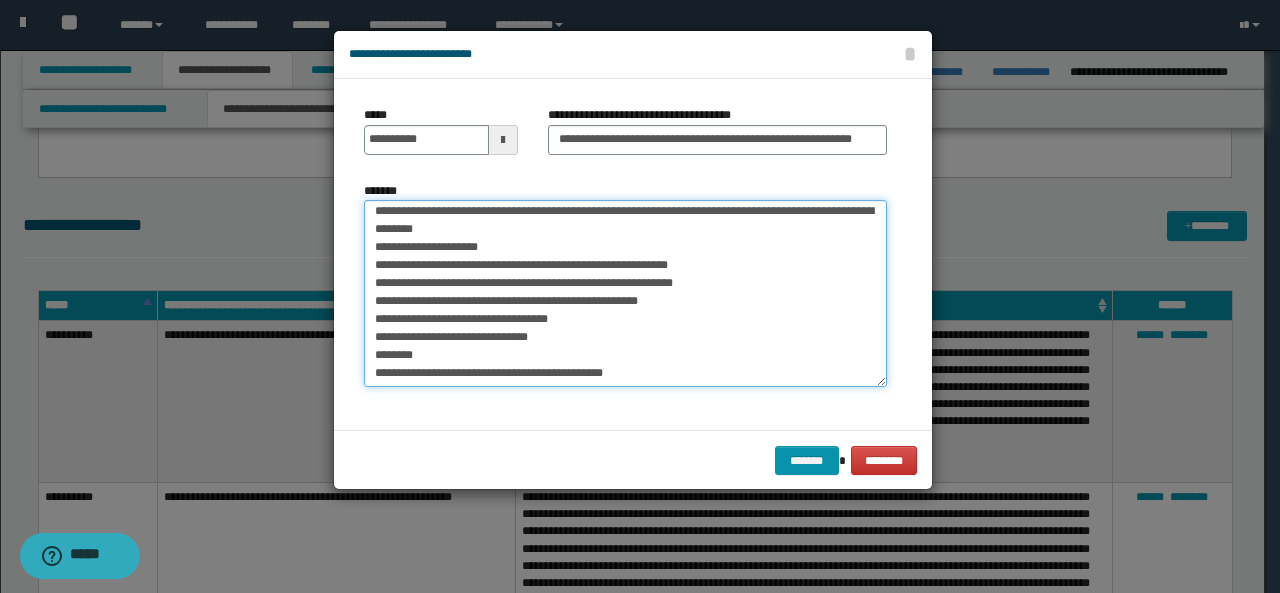 drag, startPoint x: 374, startPoint y: 337, endPoint x: 675, endPoint y: 372, distance: 303.02805 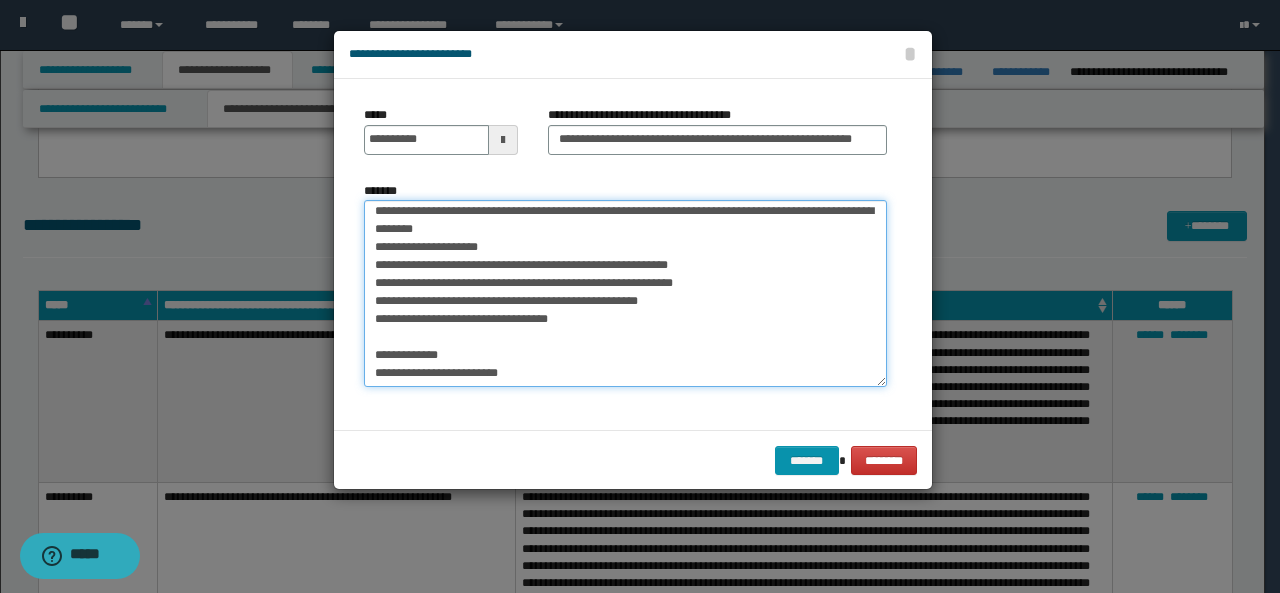 click on "*******" at bounding box center (625, 293) 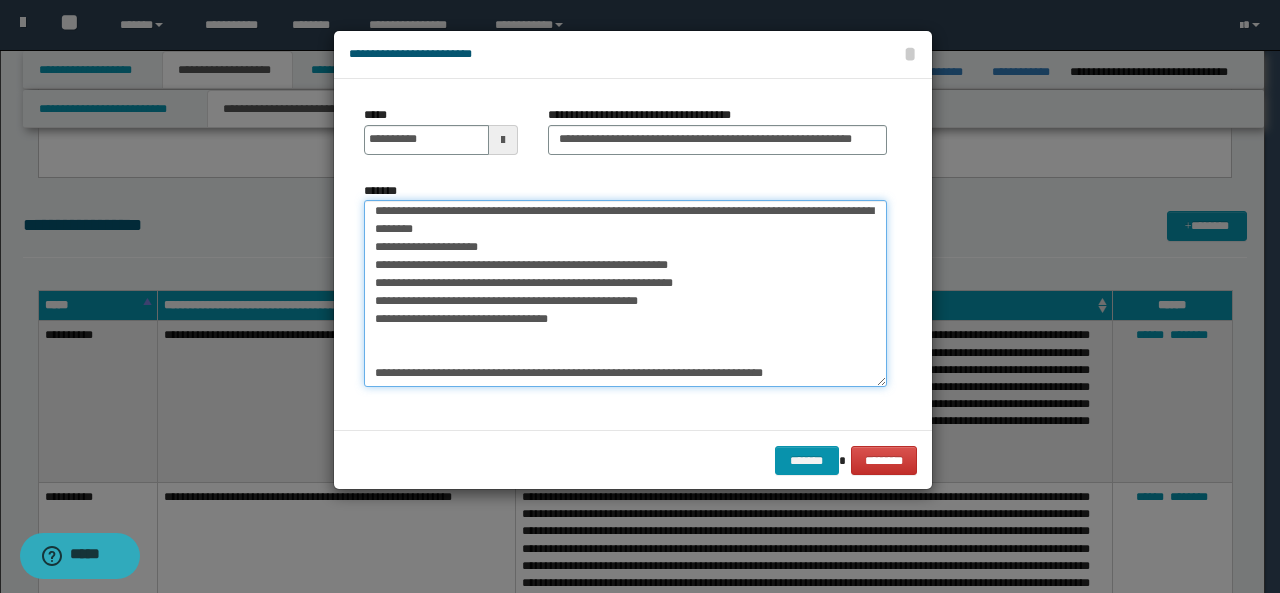 click on "*******" at bounding box center [625, 293] 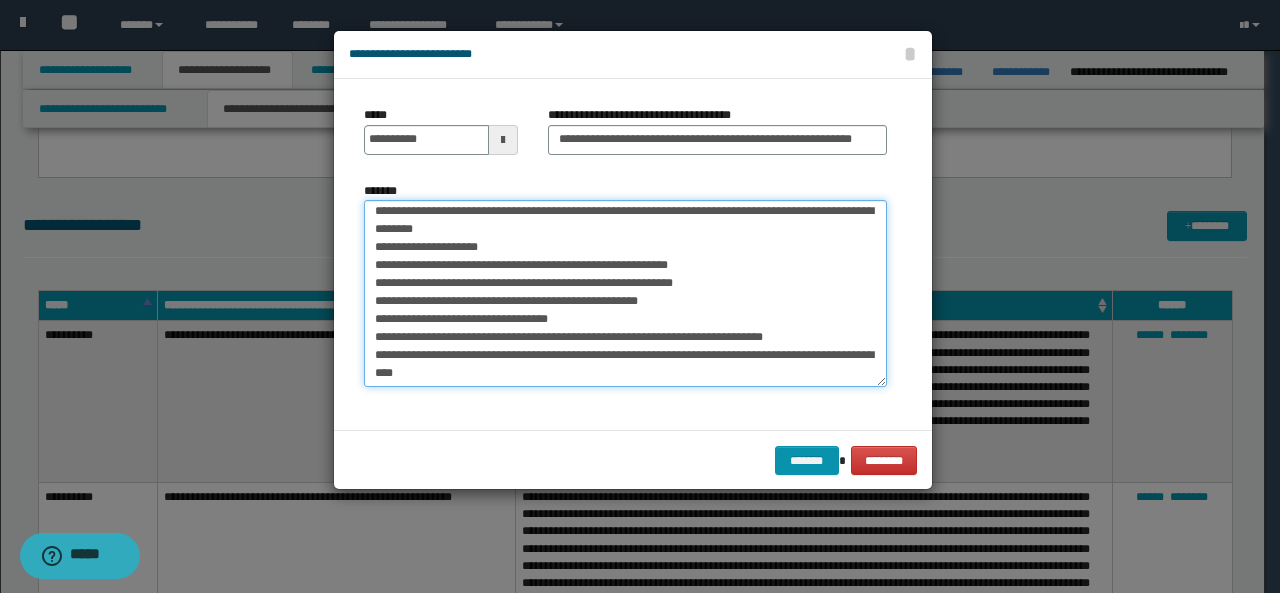click on "*******" at bounding box center [625, 293] 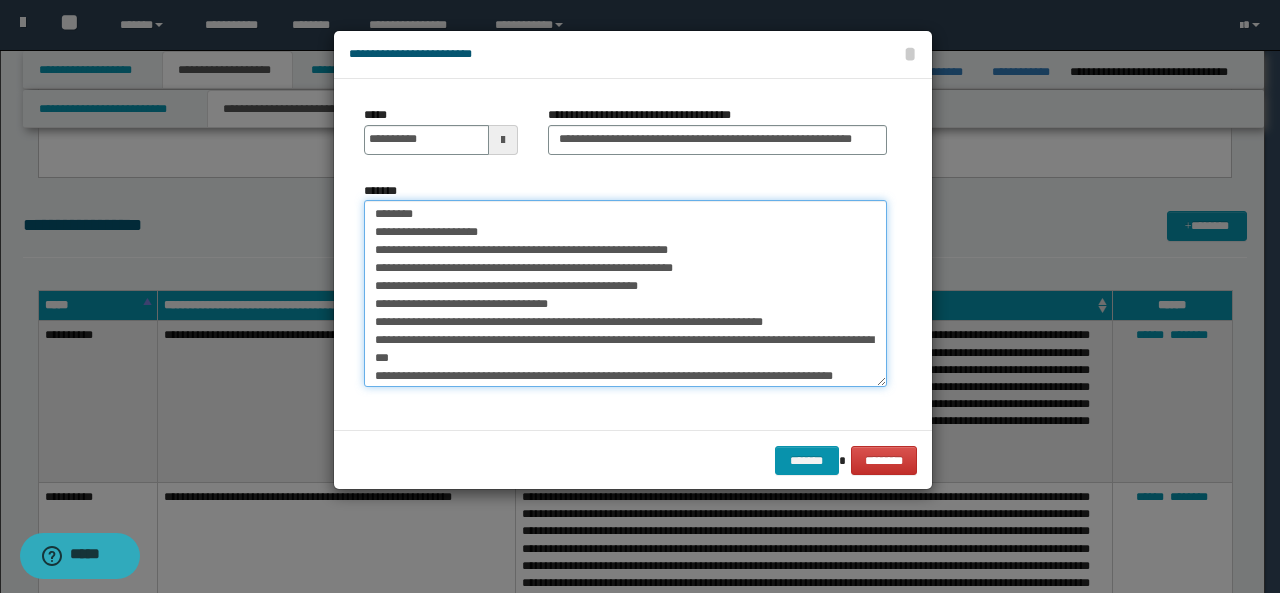 scroll, scrollTop: 74, scrollLeft: 0, axis: vertical 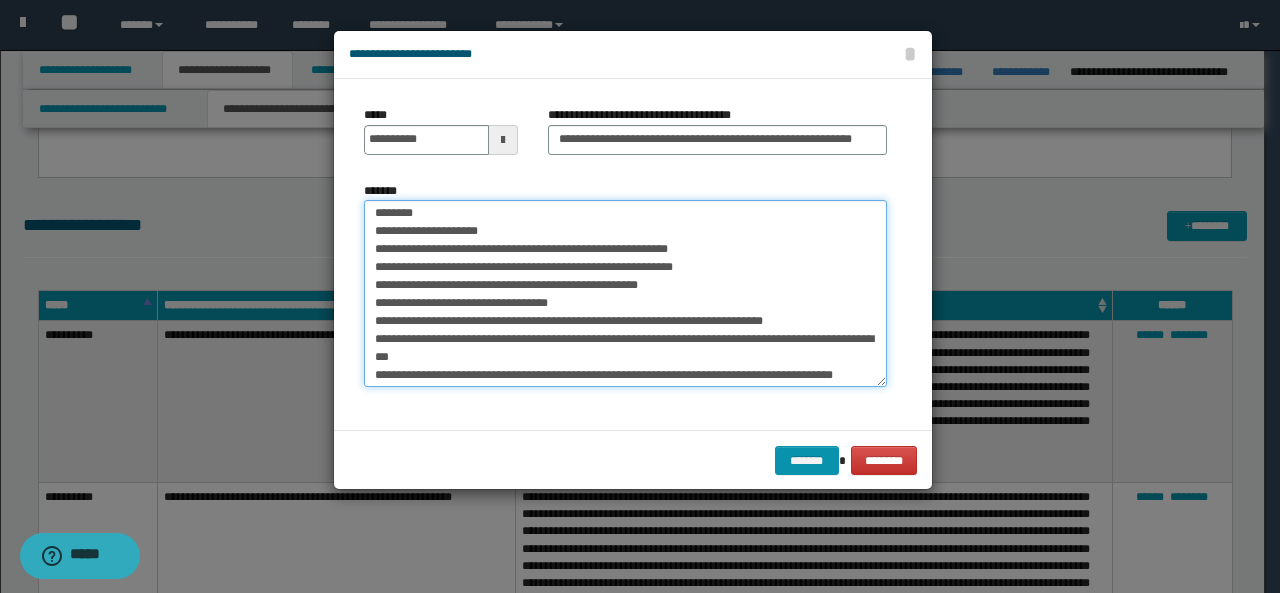 click on "*******" at bounding box center (625, 293) 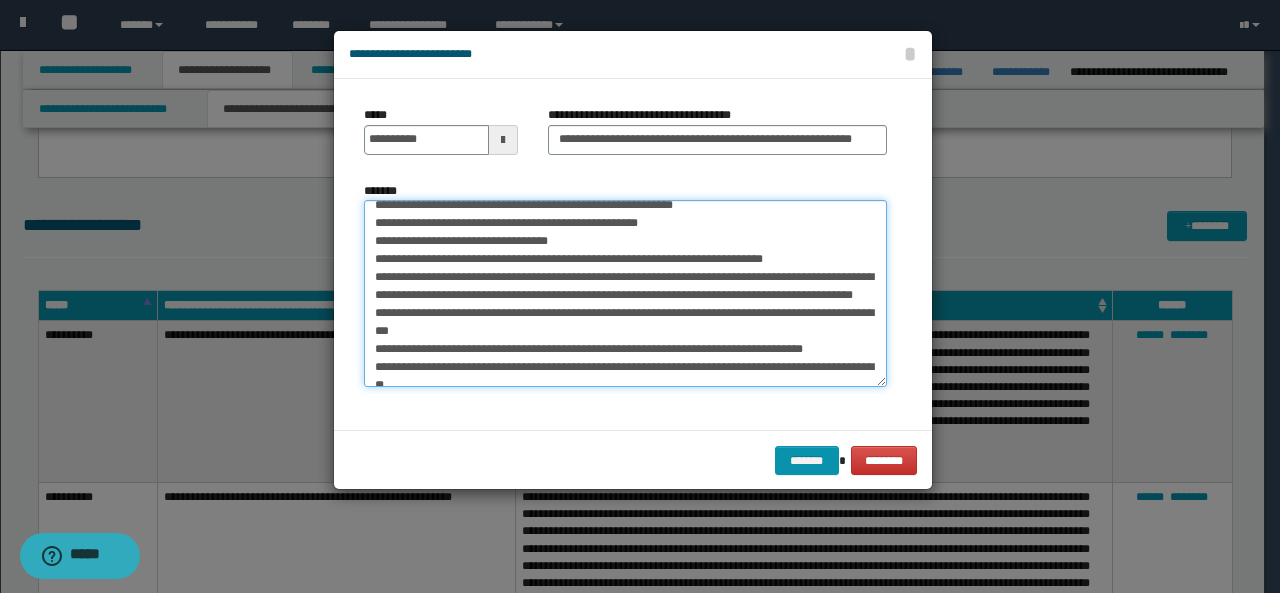 scroll, scrollTop: 139, scrollLeft: 0, axis: vertical 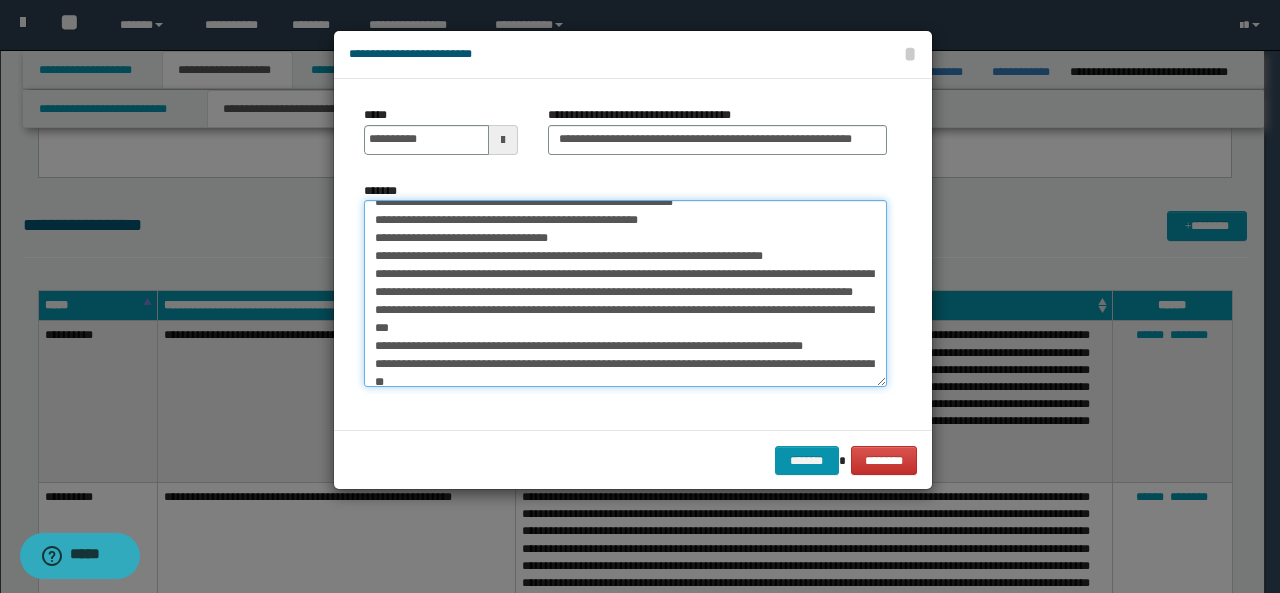 click on "*******" at bounding box center [625, 293] 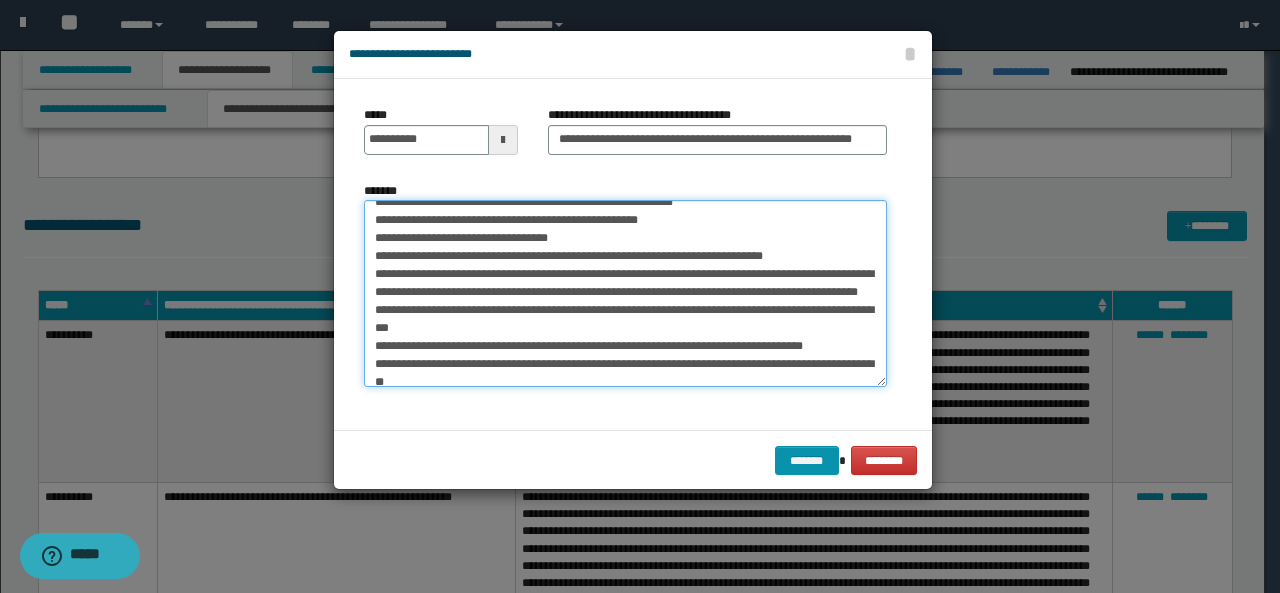 click on "*******" at bounding box center [625, 293] 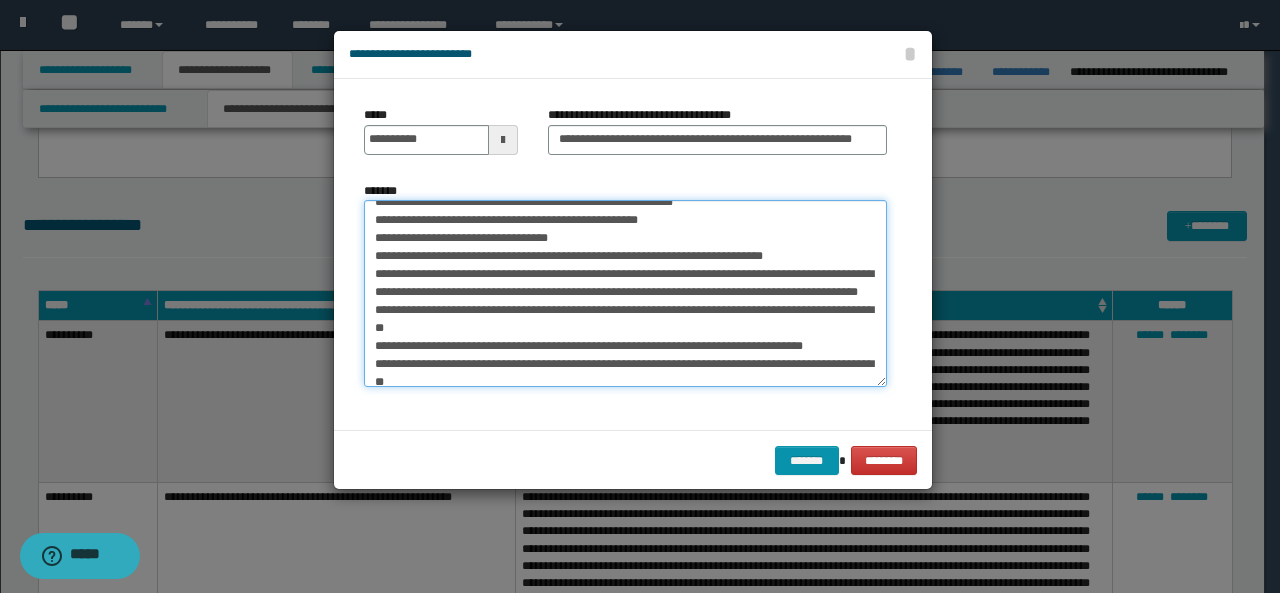click on "*******" at bounding box center [625, 293] 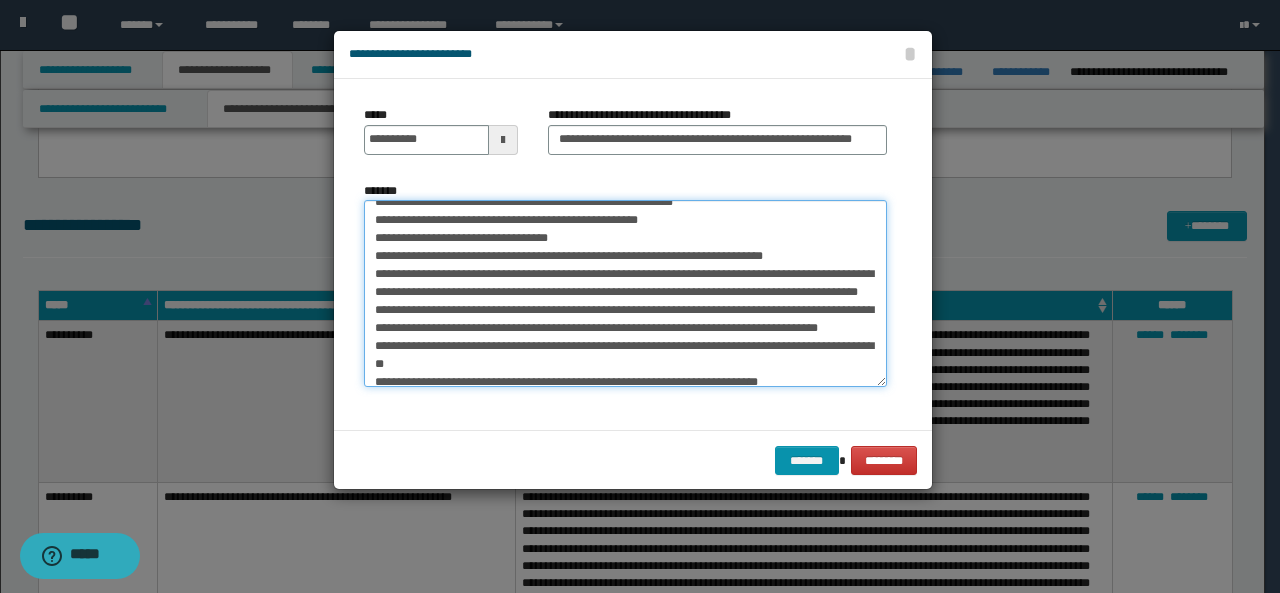 click on "*******" at bounding box center (625, 293) 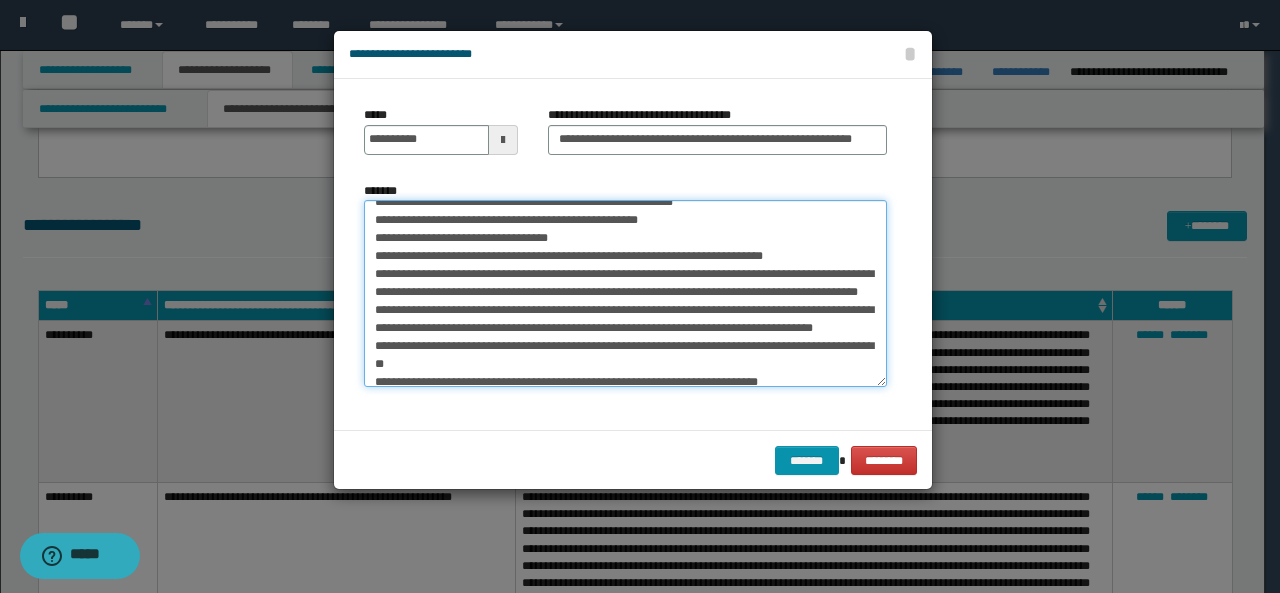 scroll, scrollTop: 171, scrollLeft: 0, axis: vertical 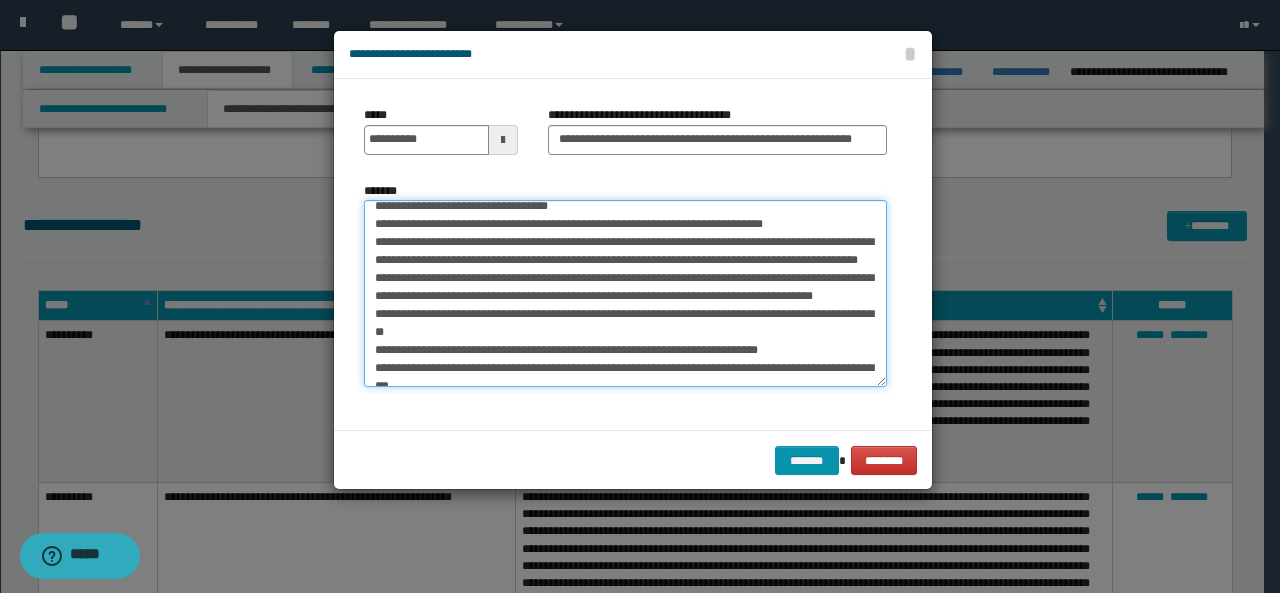 click on "*******" at bounding box center [625, 293] 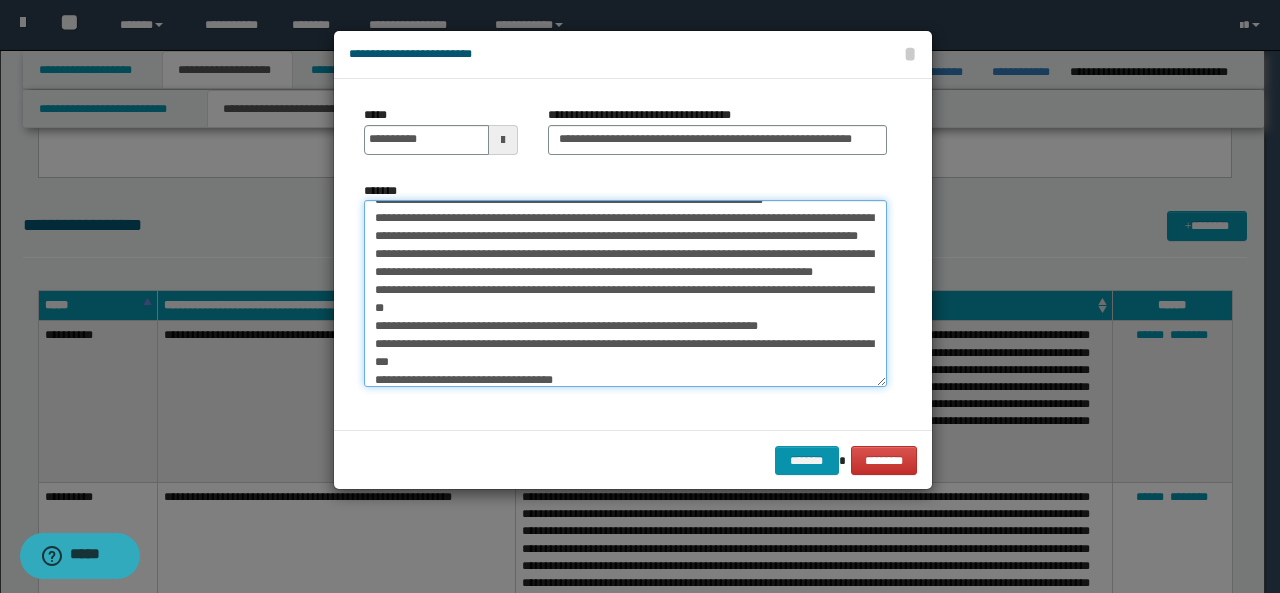 scroll, scrollTop: 226, scrollLeft: 0, axis: vertical 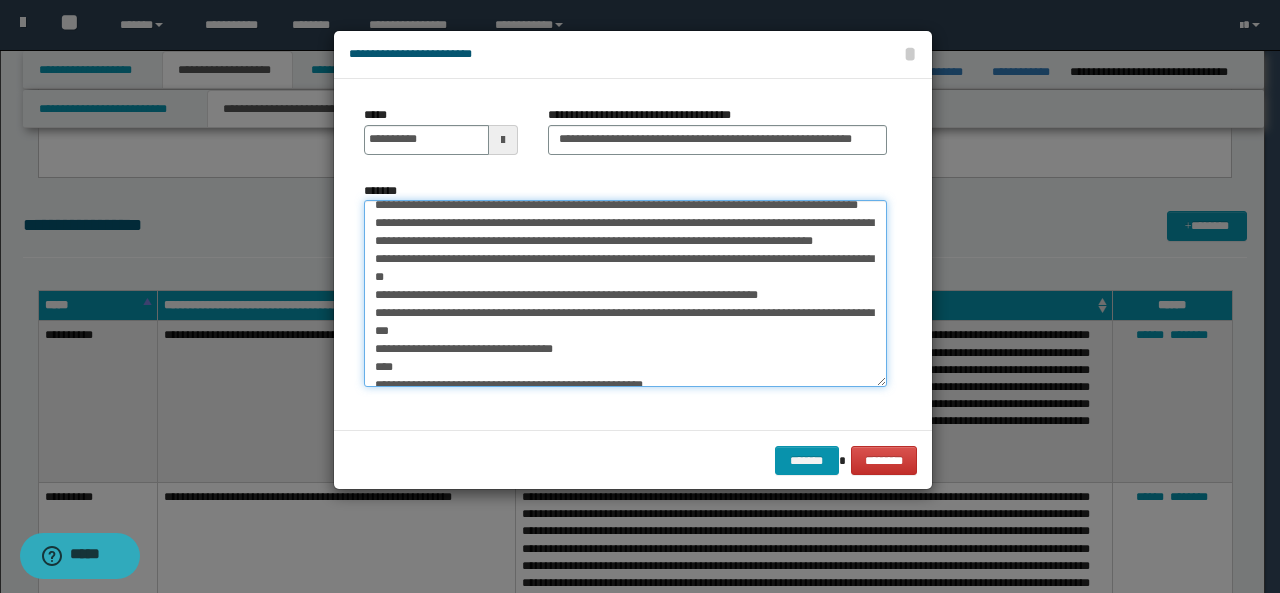 click on "*******" at bounding box center [625, 293] 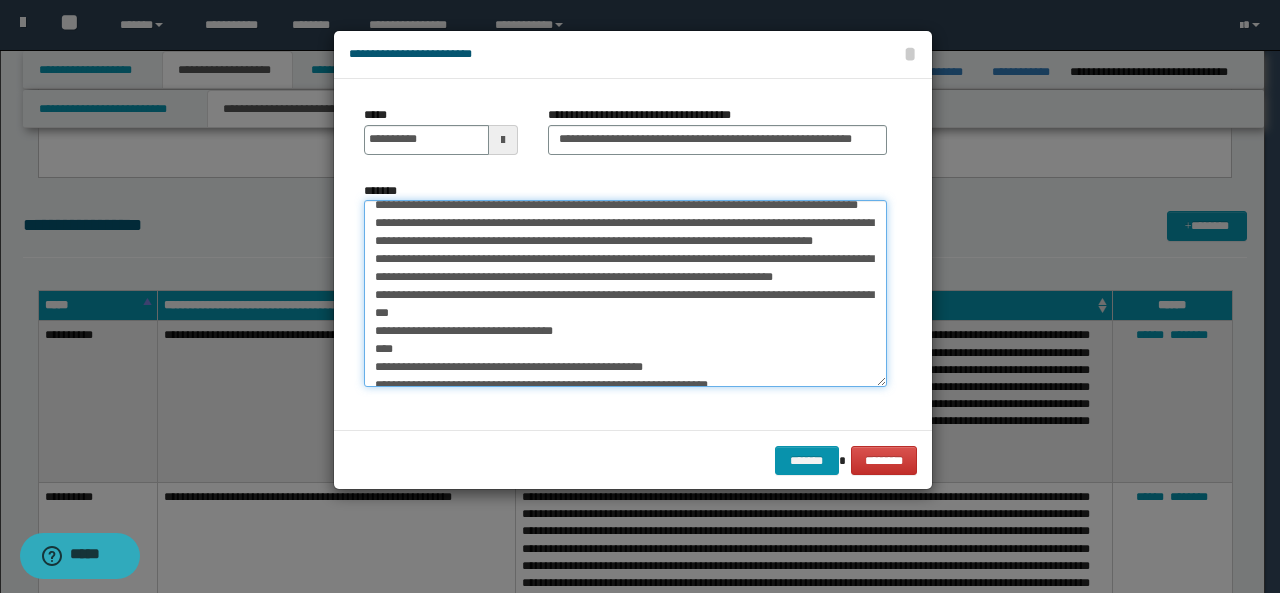 click on "*******" at bounding box center (625, 293) 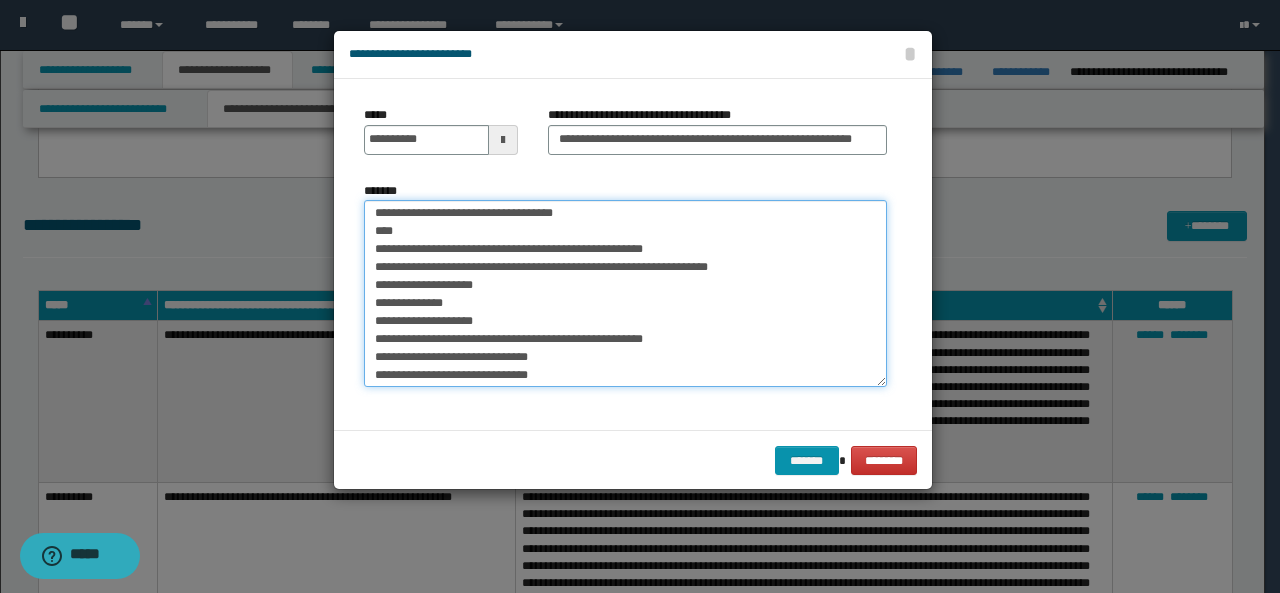 scroll, scrollTop: 350, scrollLeft: 0, axis: vertical 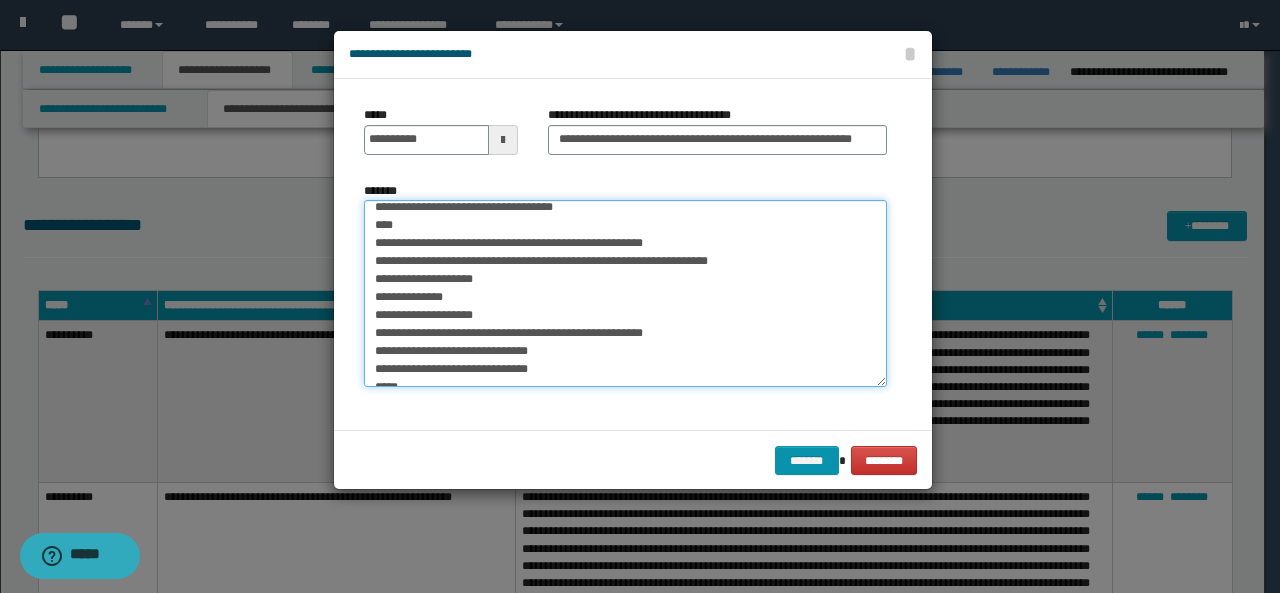 drag, startPoint x: 370, startPoint y: 279, endPoint x: 473, endPoint y: 338, distance: 118.70131 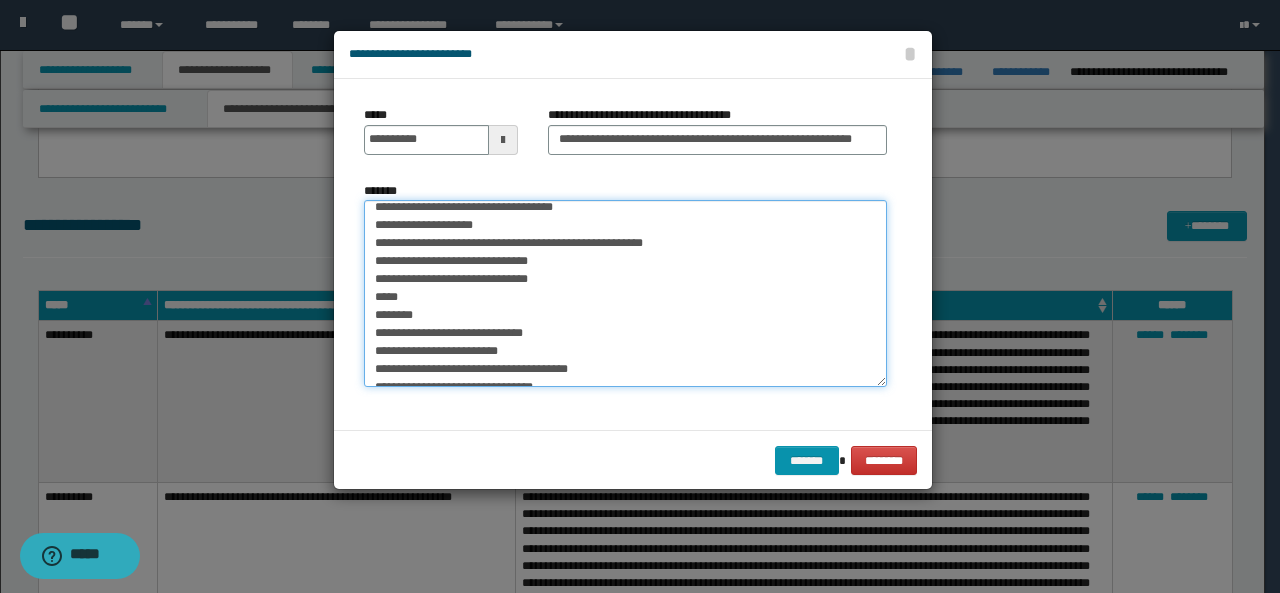drag, startPoint x: 567, startPoint y: 278, endPoint x: 741, endPoint y: 271, distance: 174.14075 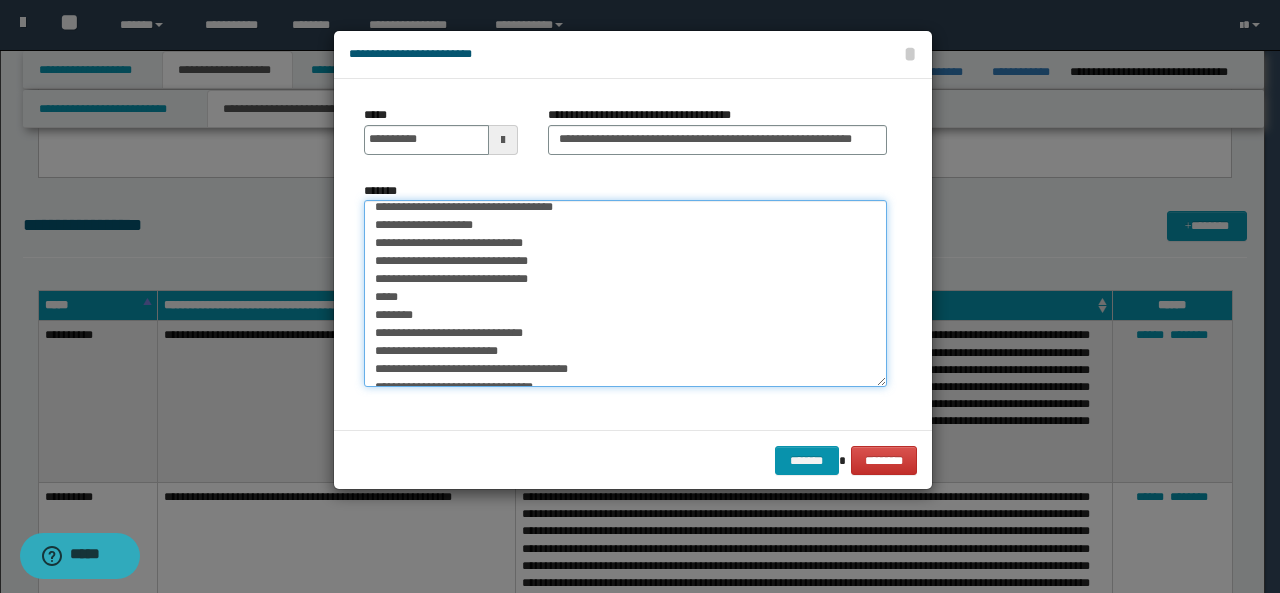 drag, startPoint x: 455, startPoint y: 295, endPoint x: 368, endPoint y: 295, distance: 87 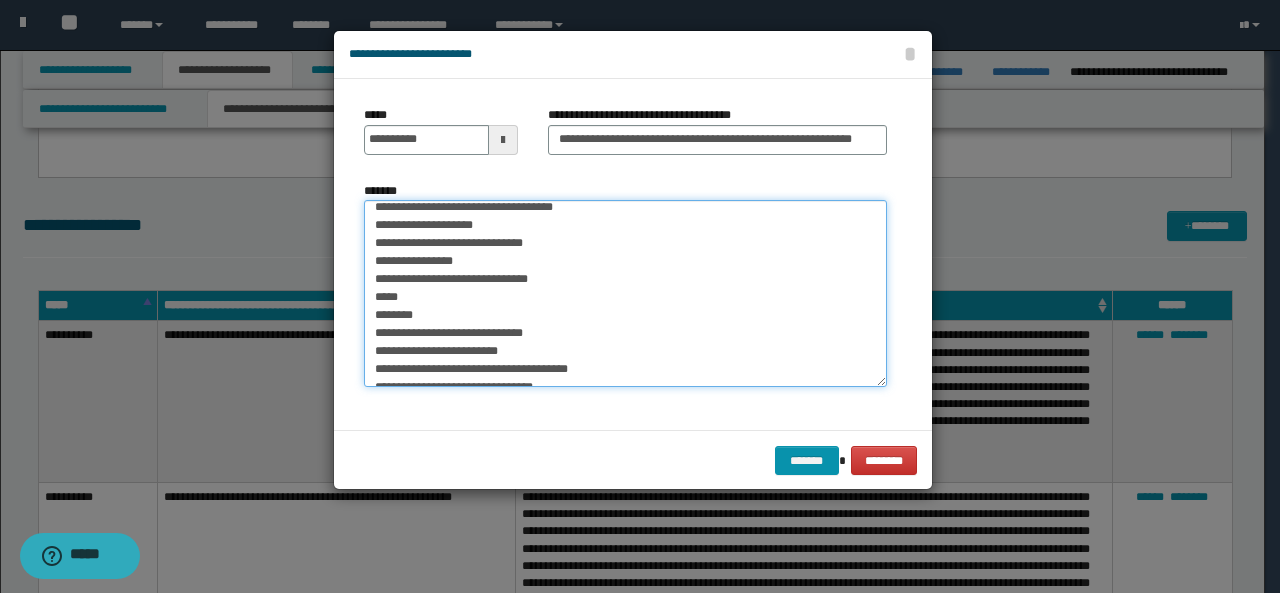 click on "*******" at bounding box center (625, 293) 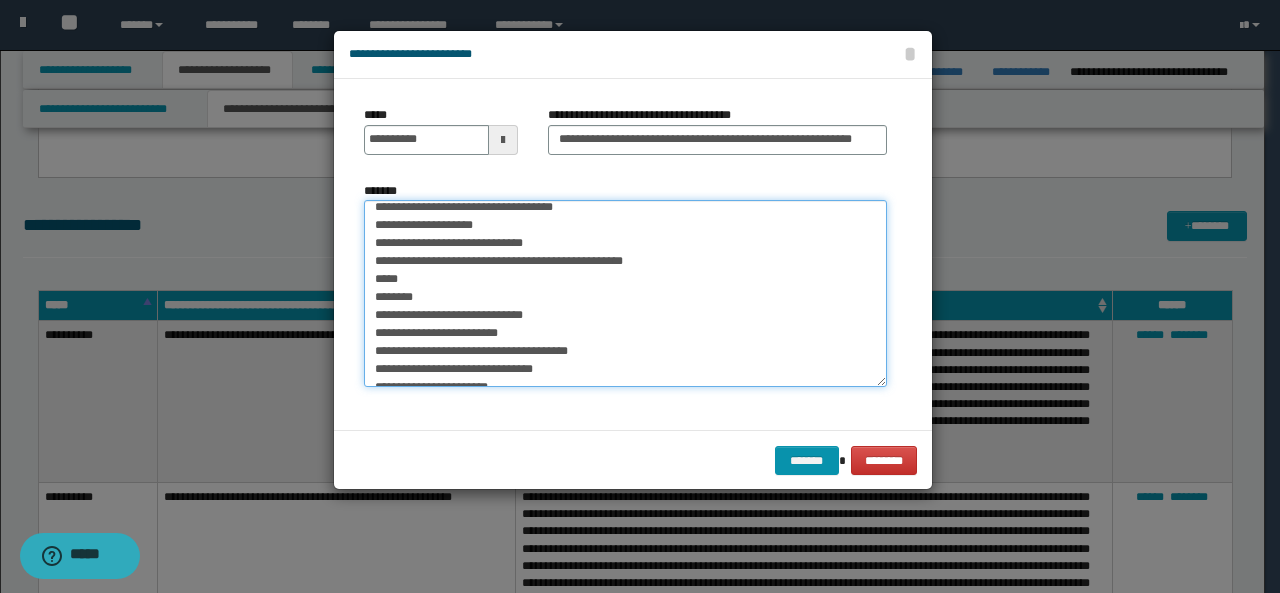 click on "*******" at bounding box center [625, 293] 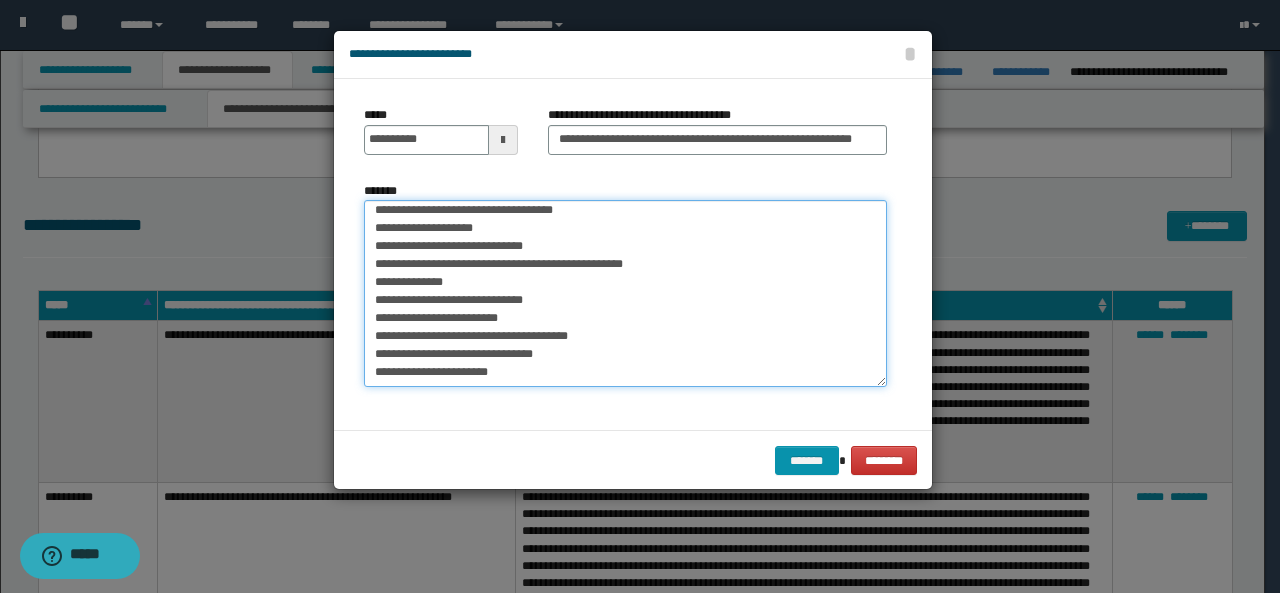 click on "*******" at bounding box center (625, 293) 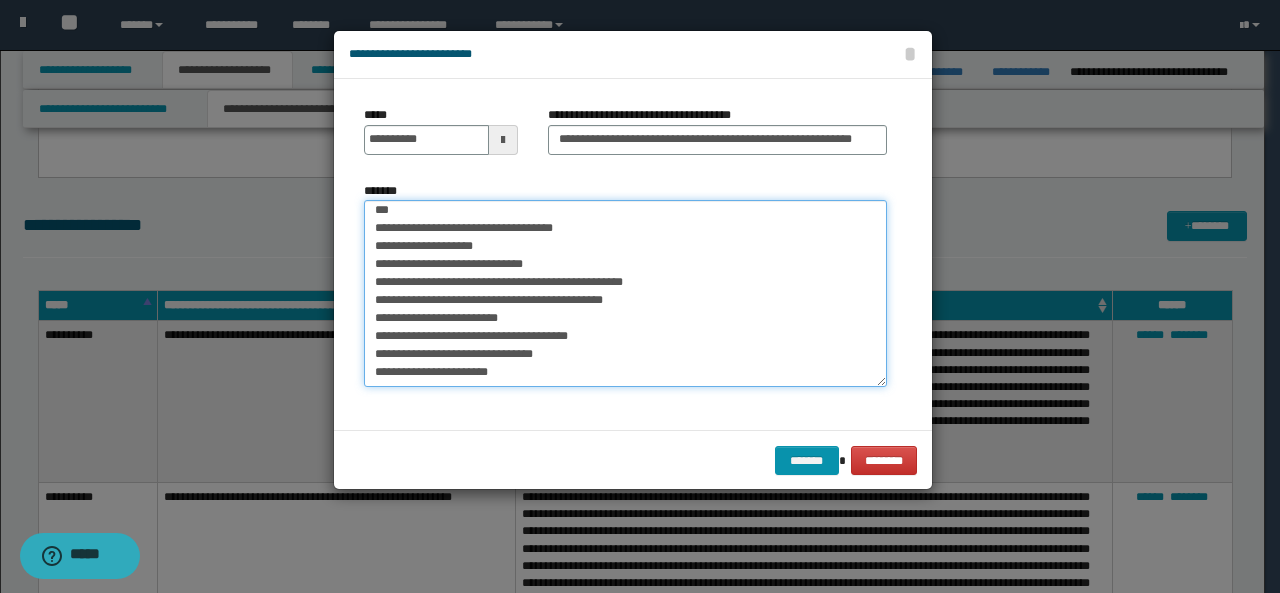 click on "*******" at bounding box center (625, 293) 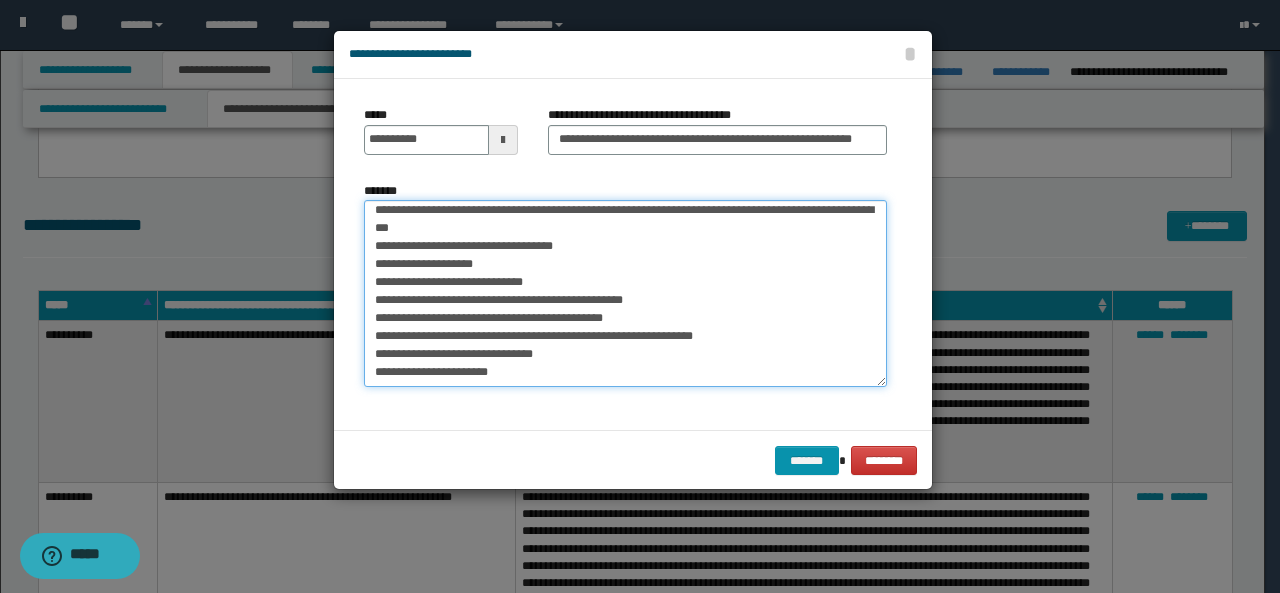scroll, scrollTop: 346, scrollLeft: 0, axis: vertical 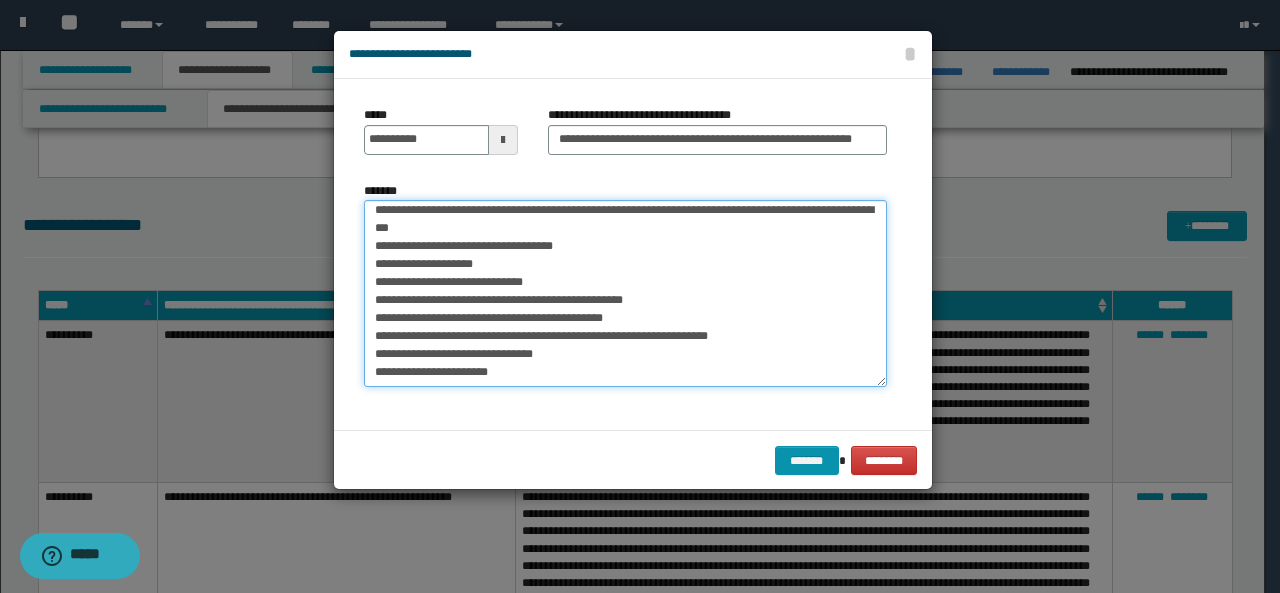 drag, startPoint x: 371, startPoint y: 352, endPoint x: 520, endPoint y: 375, distance: 150.76472 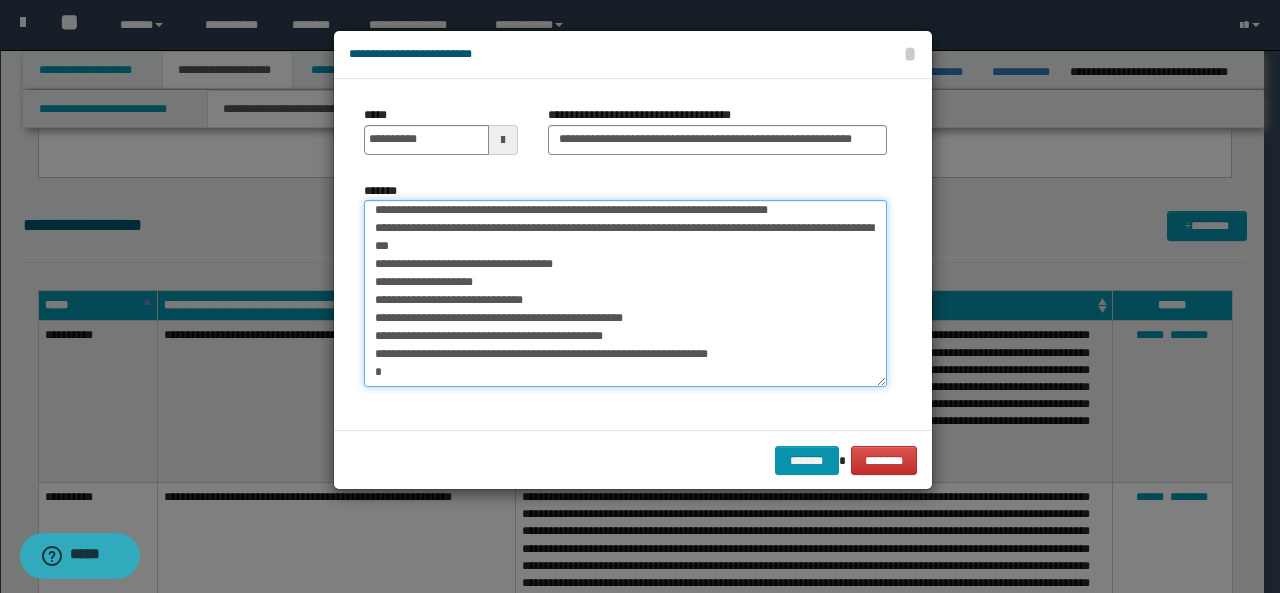 scroll, scrollTop: 328, scrollLeft: 0, axis: vertical 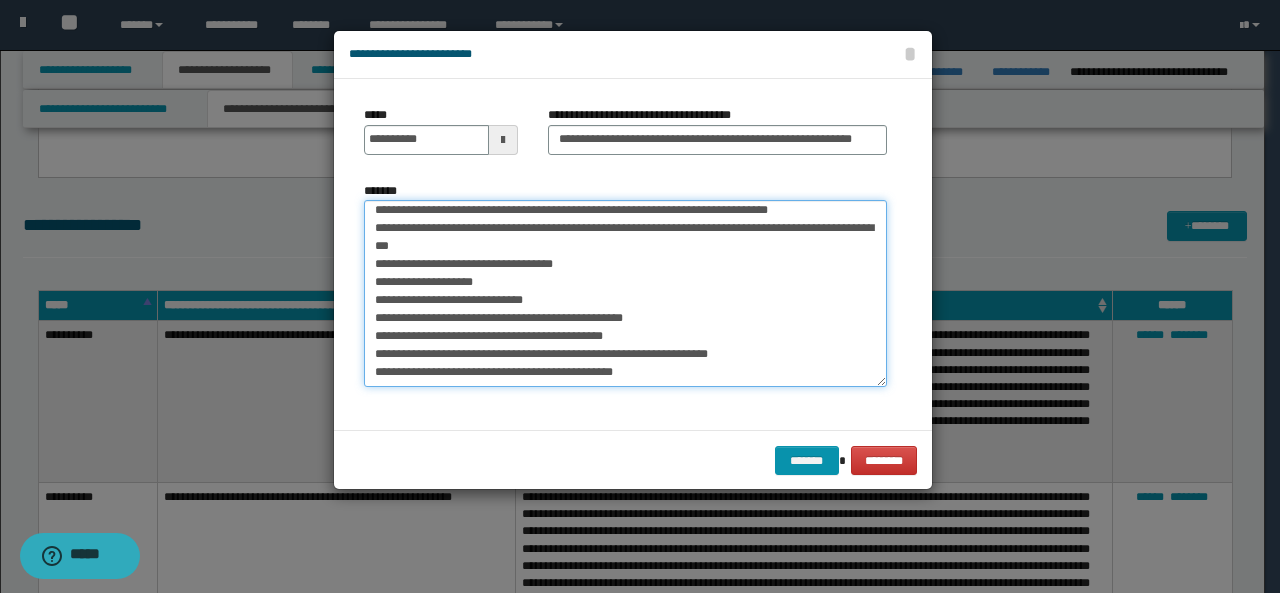 click on "*******" at bounding box center [625, 293] 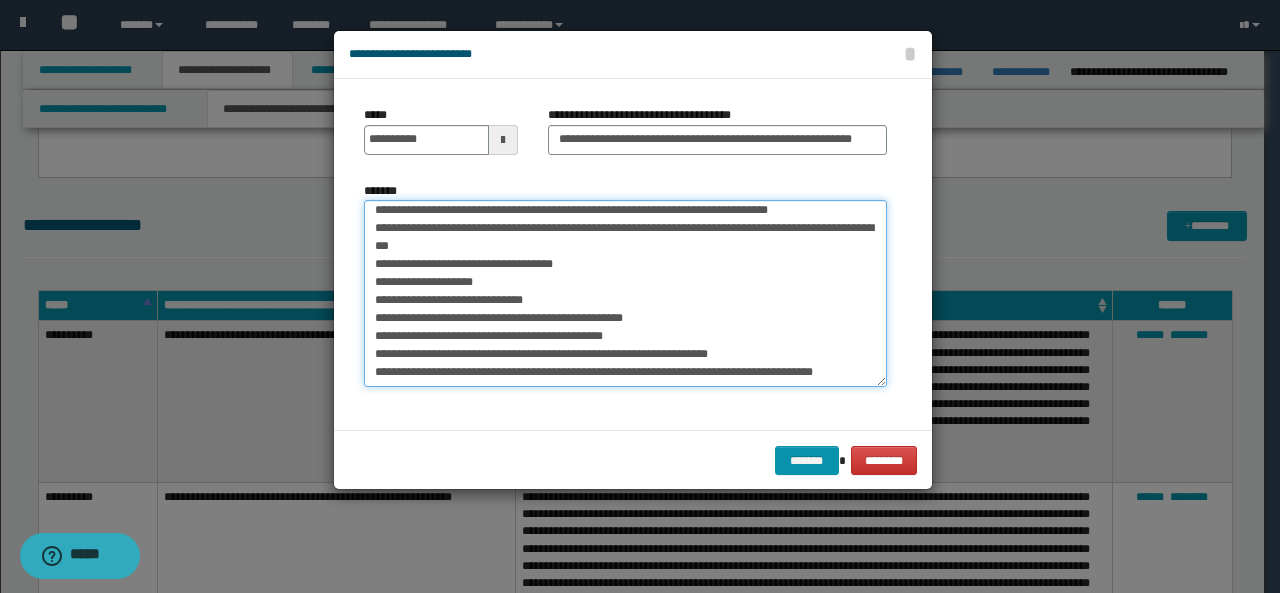 scroll, scrollTop: 346, scrollLeft: 0, axis: vertical 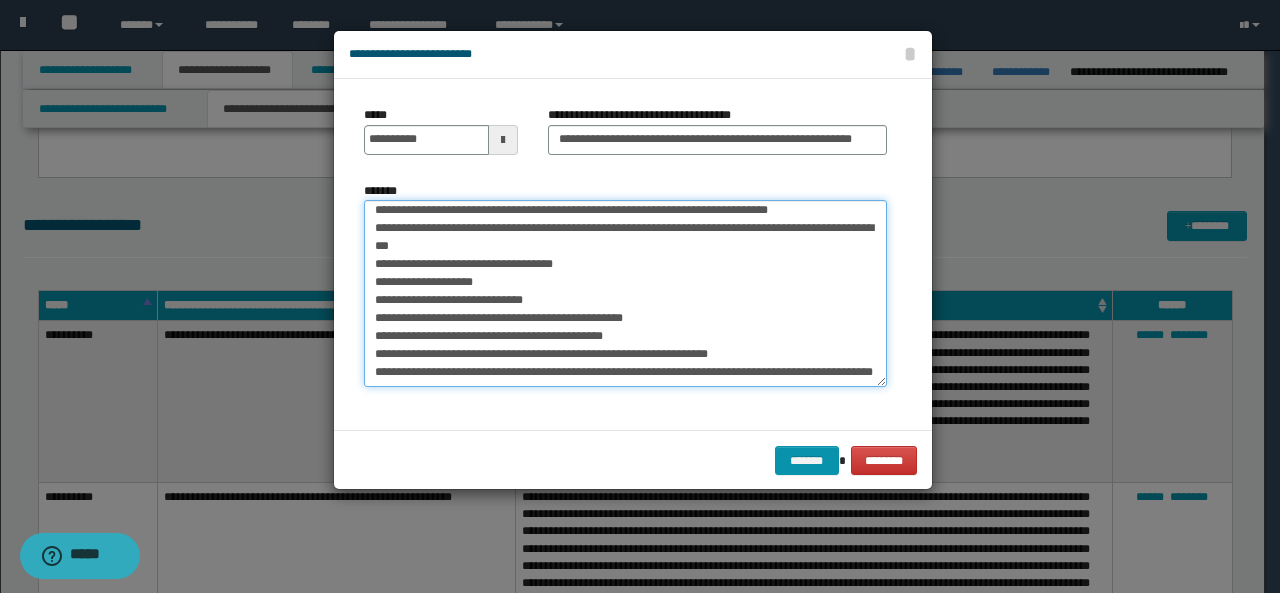 type on "**********" 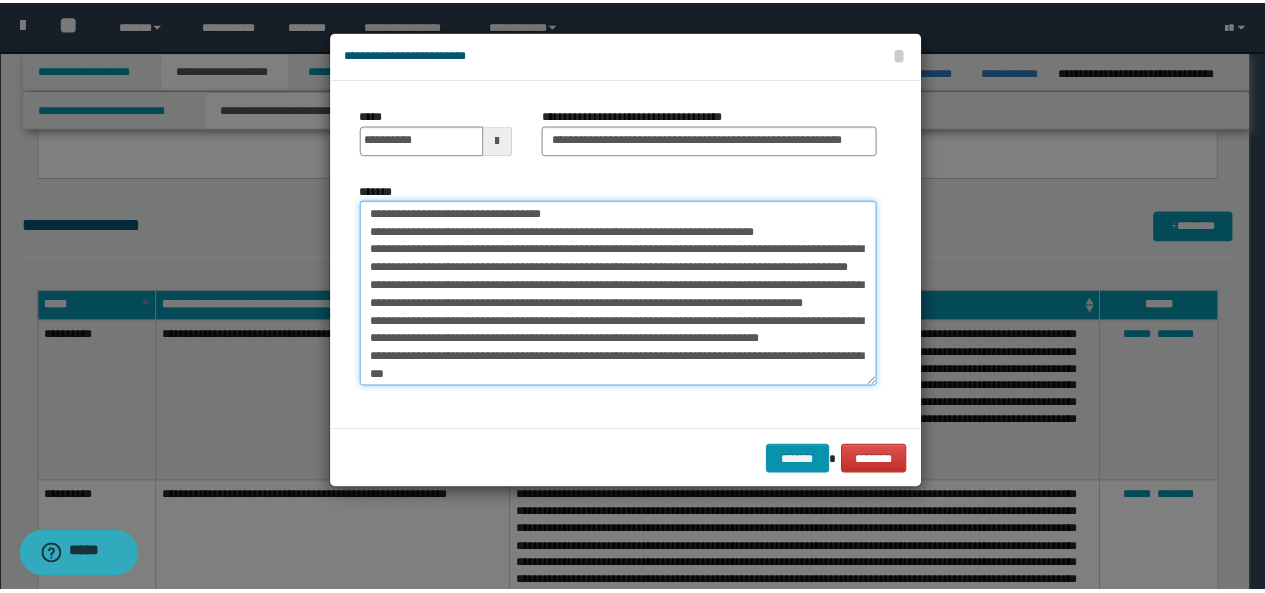 scroll, scrollTop: 162, scrollLeft: 0, axis: vertical 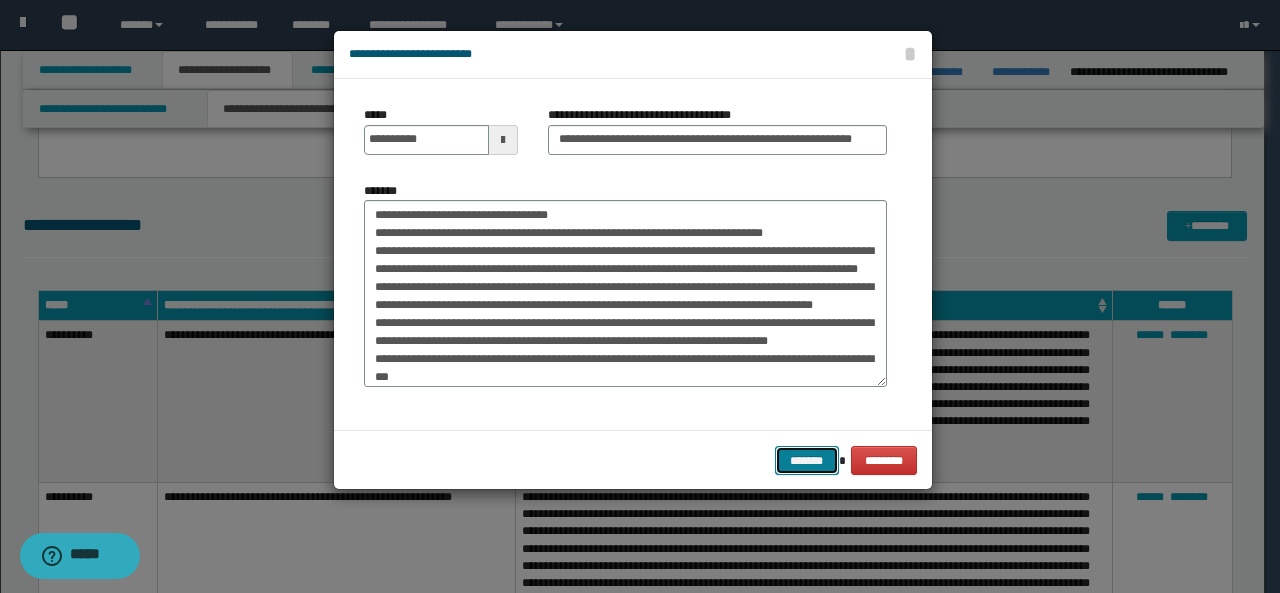 click on "*******" at bounding box center [807, 460] 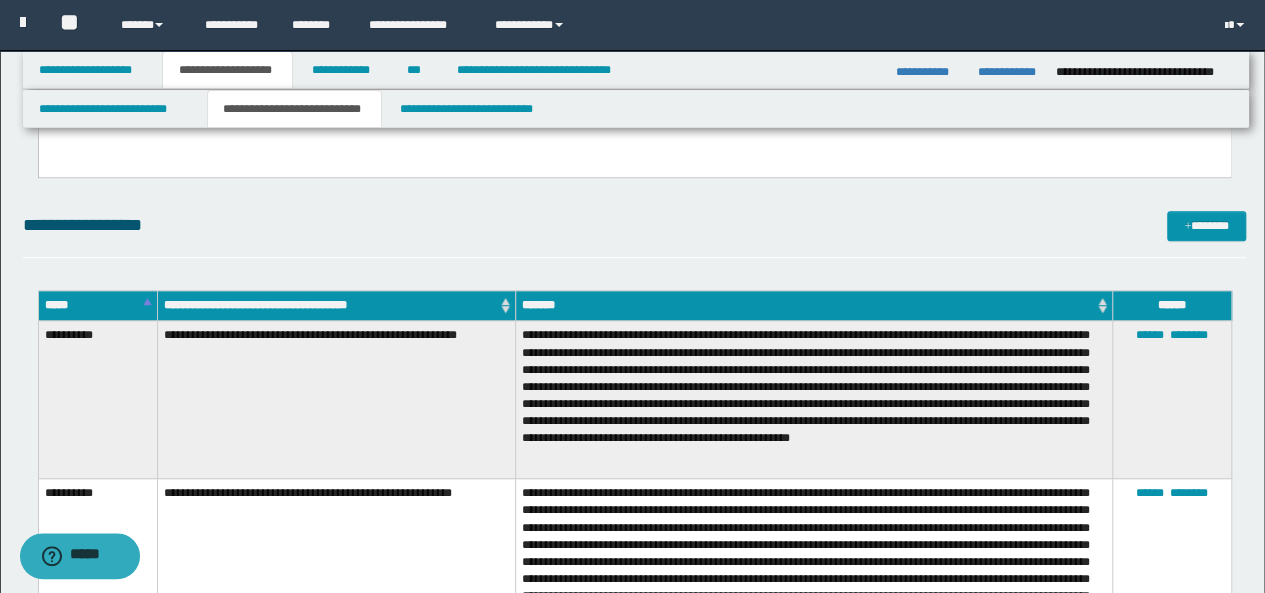drag, startPoint x: 814, startPoint y: 5, endPoint x: 1143, endPoint y: 123, distance: 349.5211 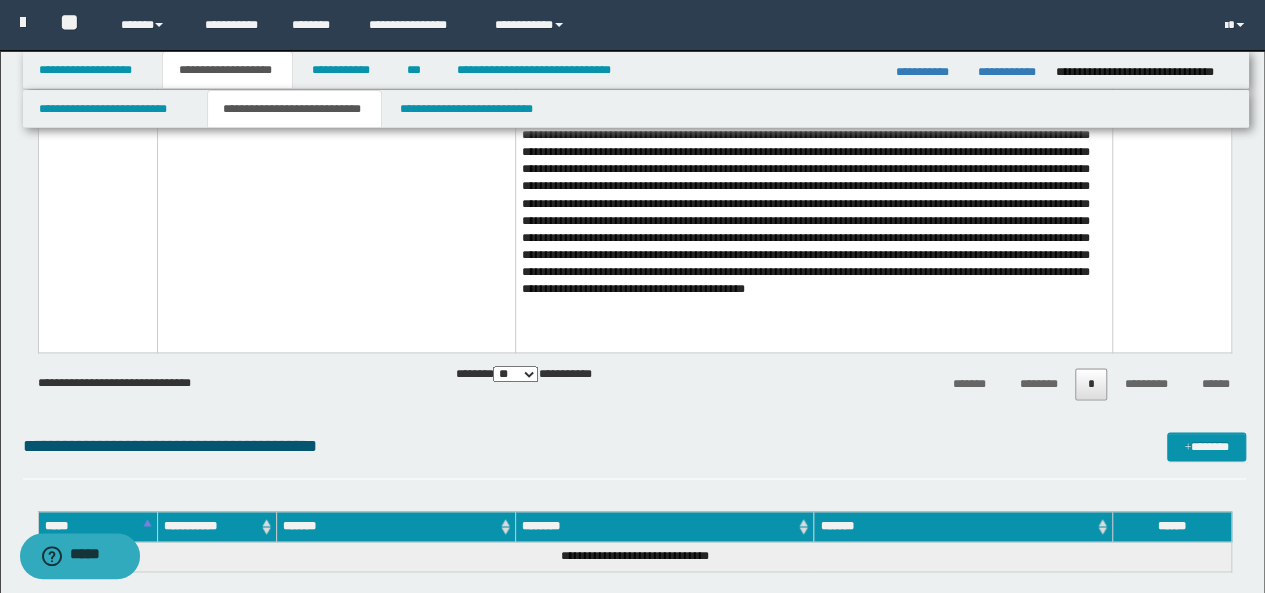 scroll, scrollTop: 1273, scrollLeft: 0, axis: vertical 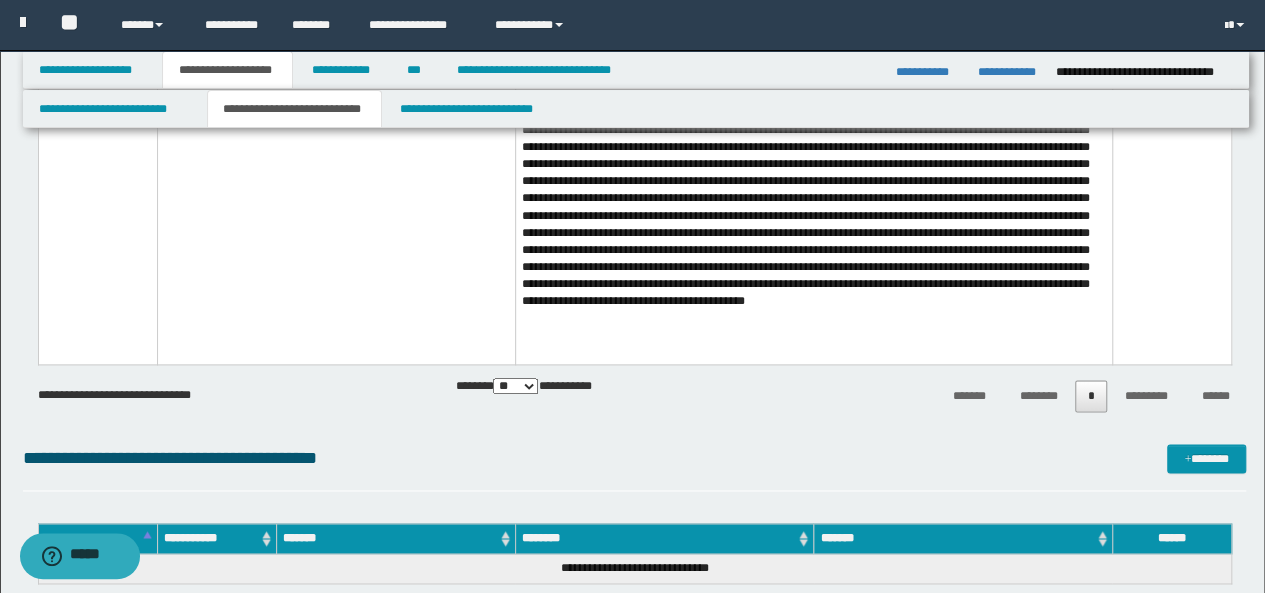click on "**********" at bounding box center (635, 386) 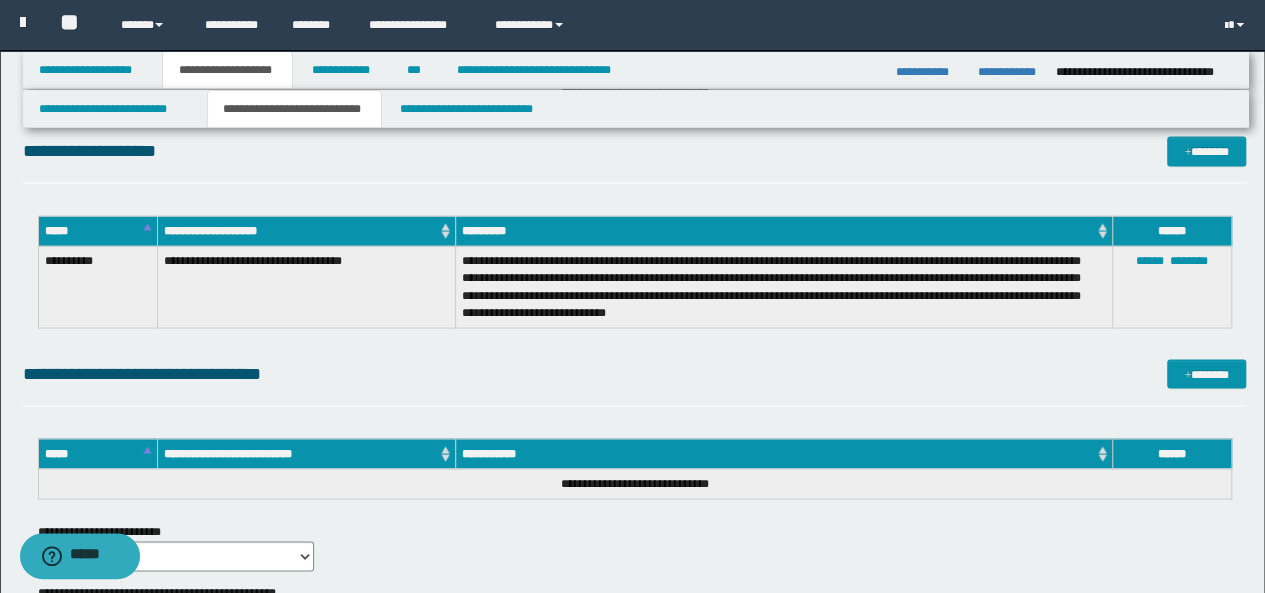 scroll, scrollTop: 1749, scrollLeft: 0, axis: vertical 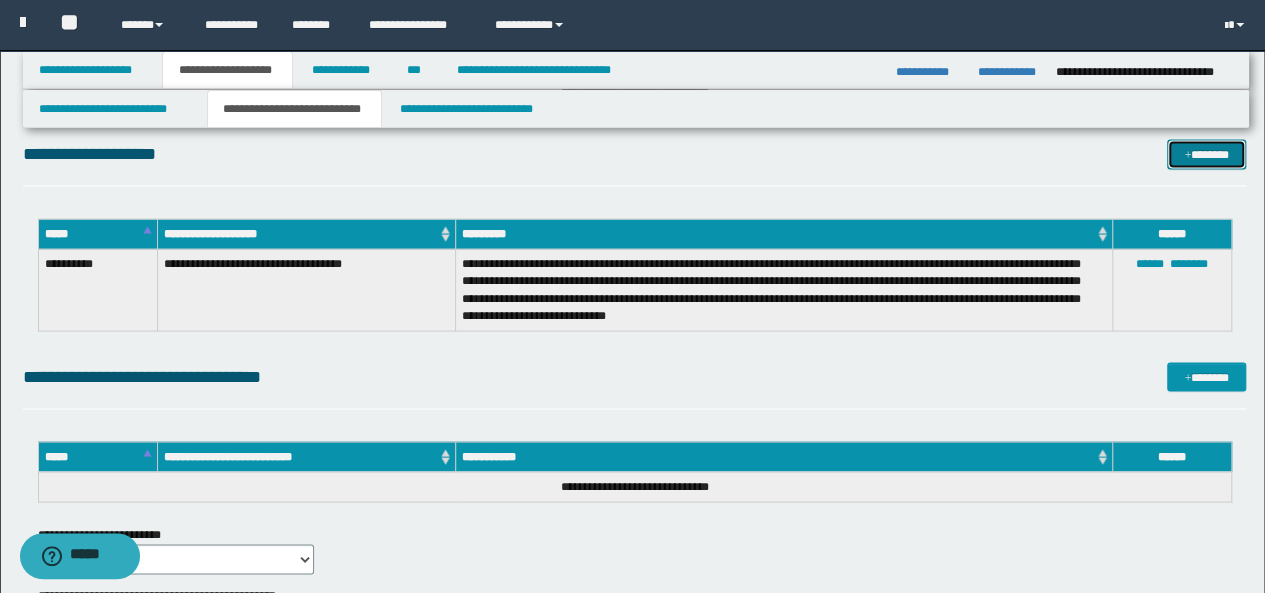 click on "*******" at bounding box center (1206, 153) 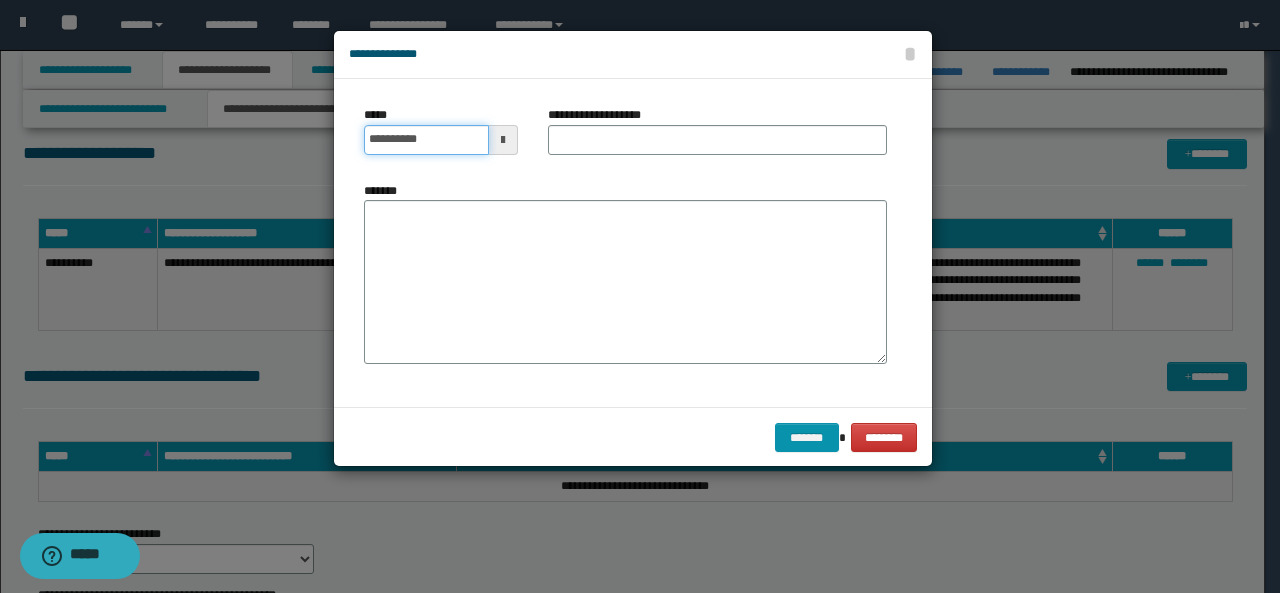 click on "**********" at bounding box center [426, 140] 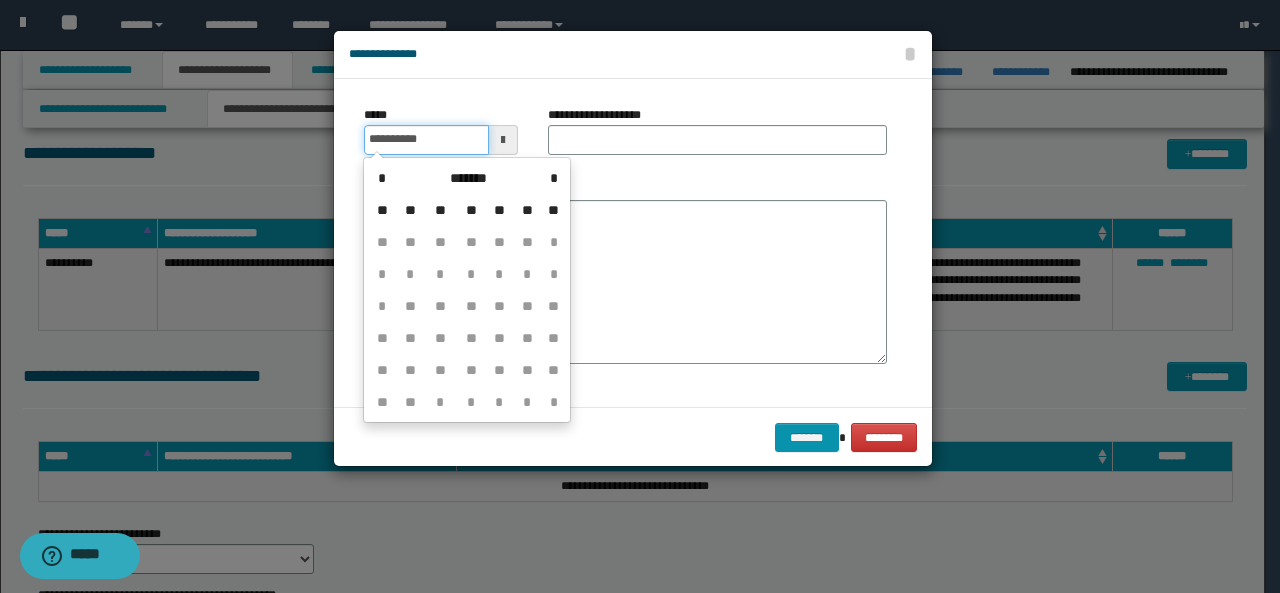 type on "**********" 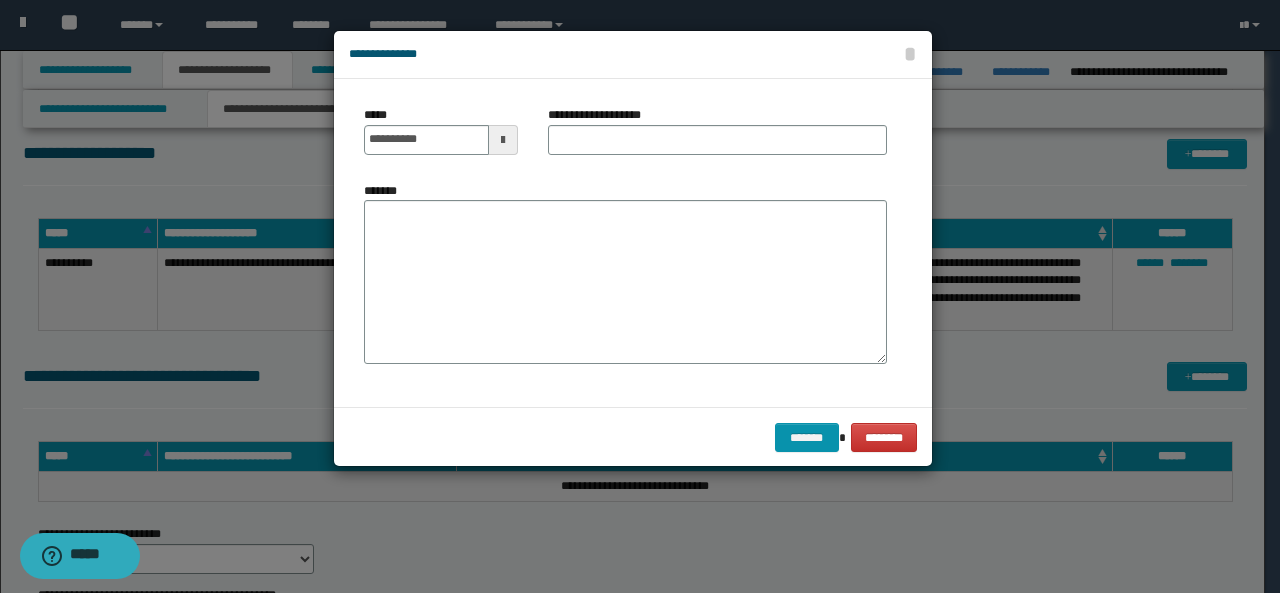 click on "**********" at bounding box center [633, 55] 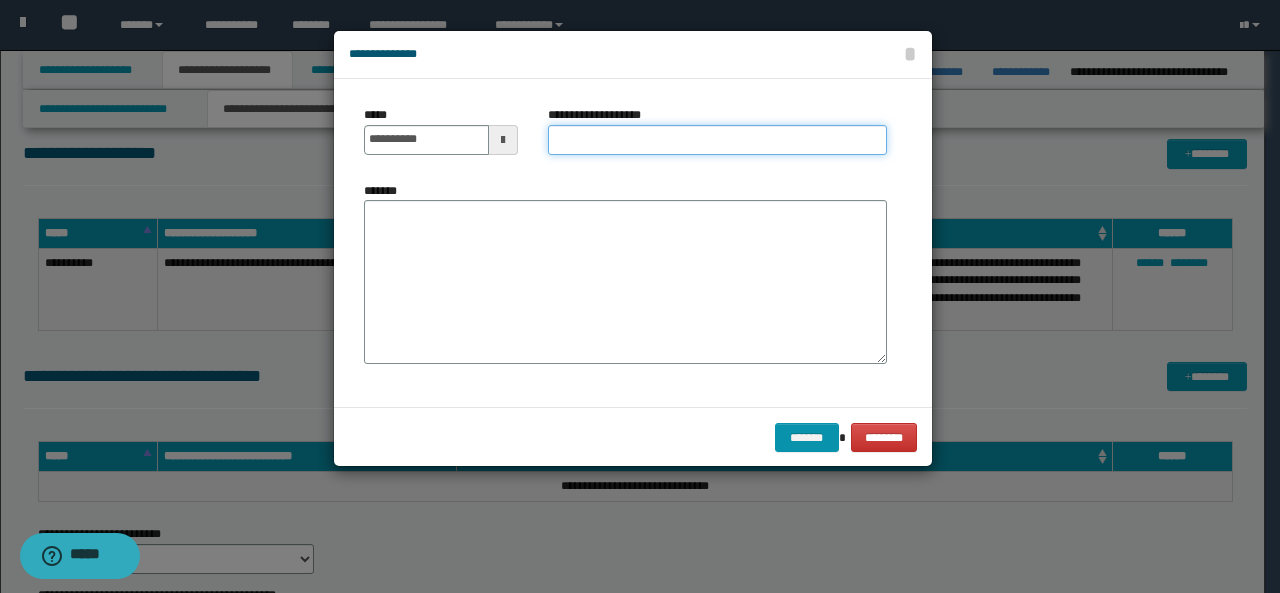 click on "**********" at bounding box center (717, 140) 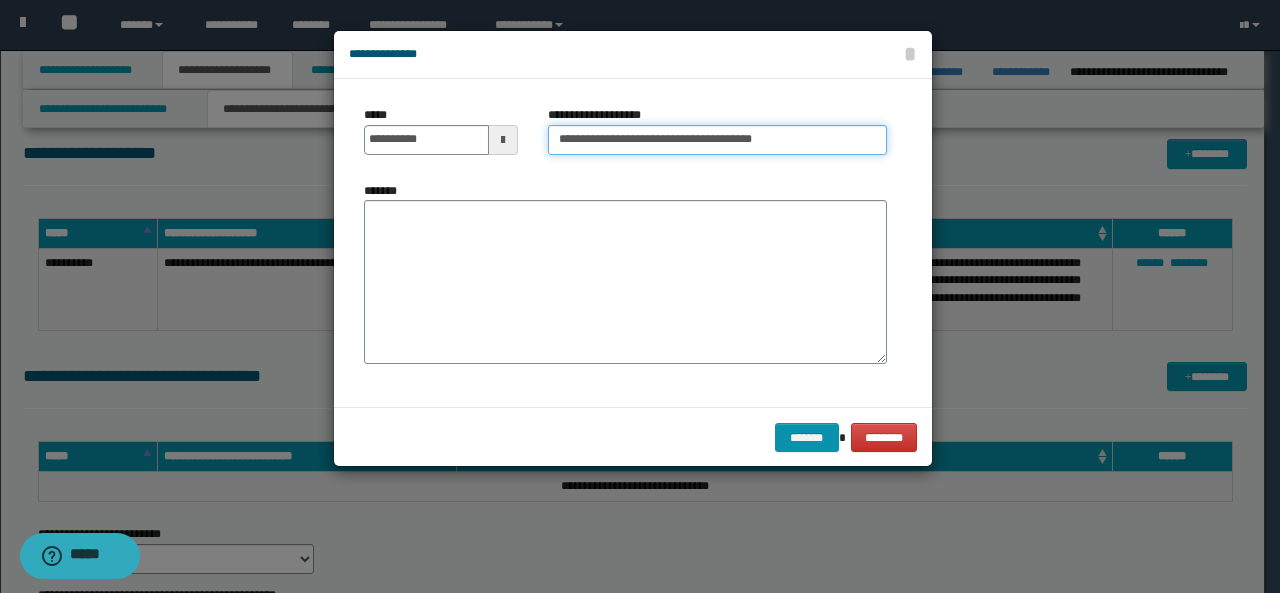 type on "**********" 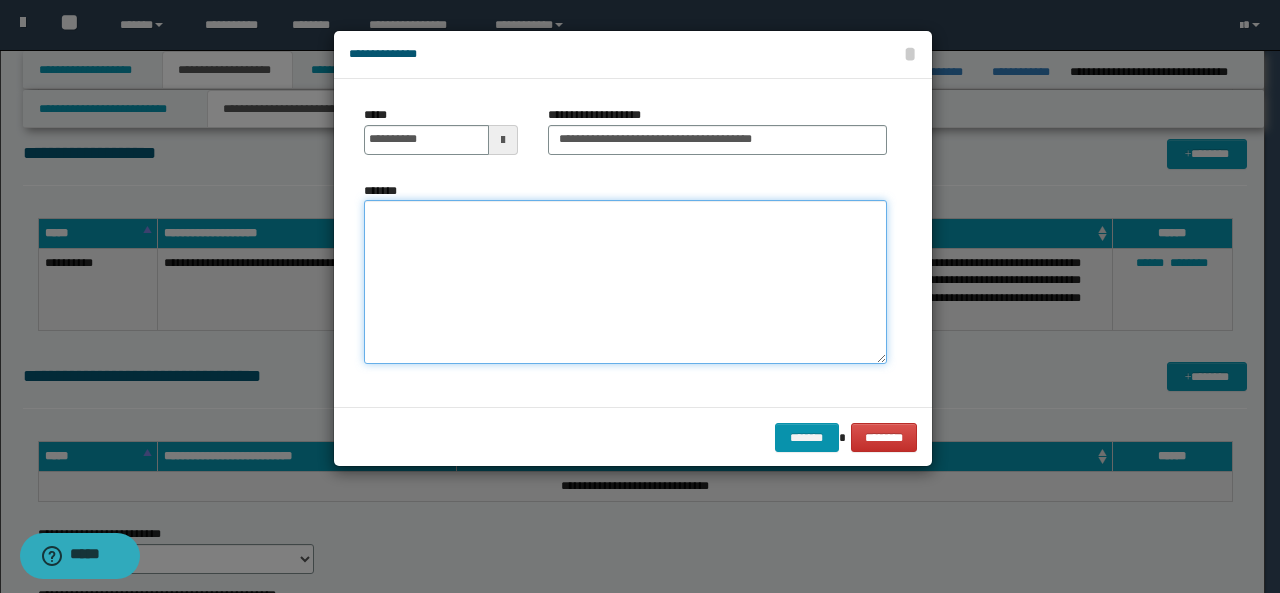 click on "*******" at bounding box center [625, 282] 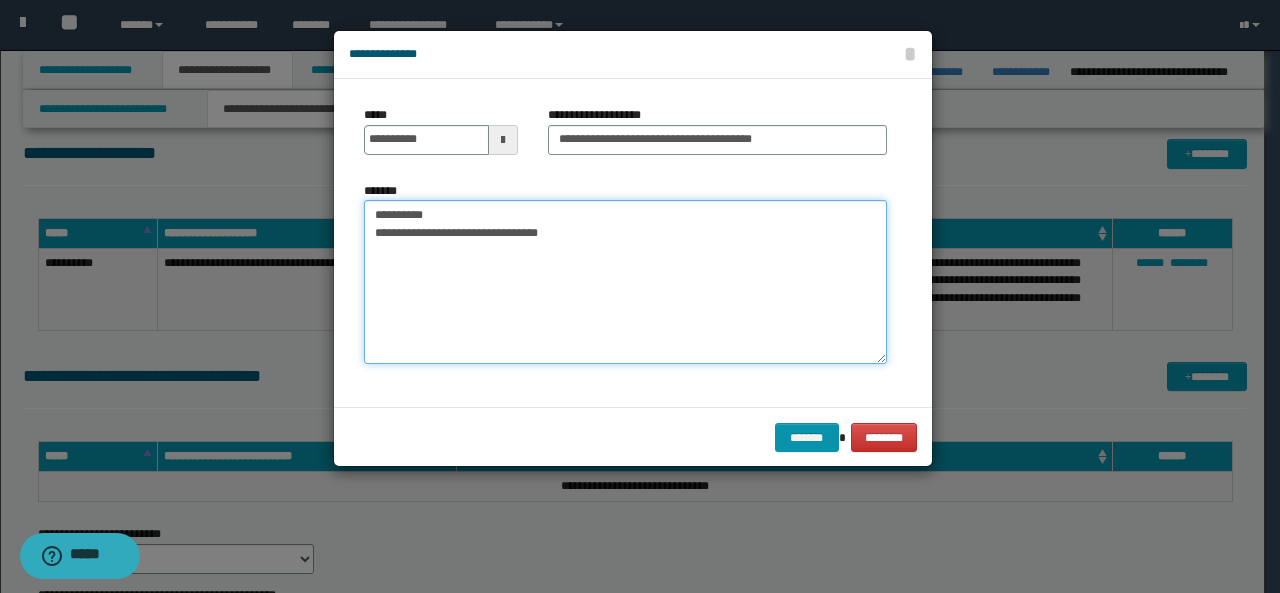 click on "**********" at bounding box center [625, 282] 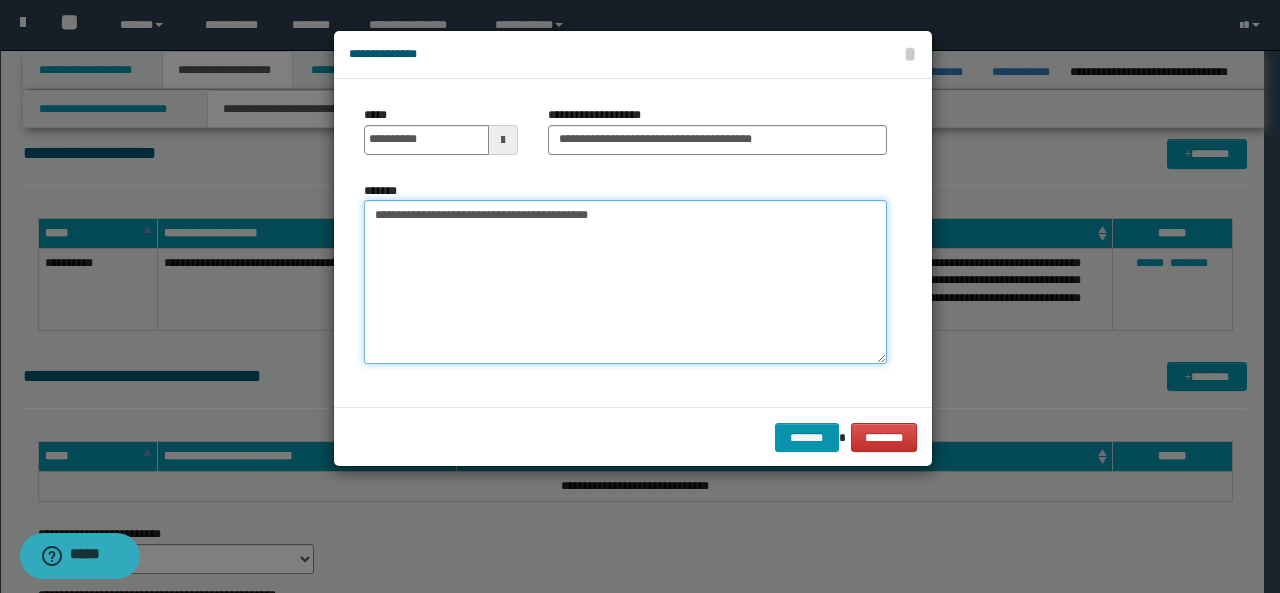 click on "**********" at bounding box center (625, 282) 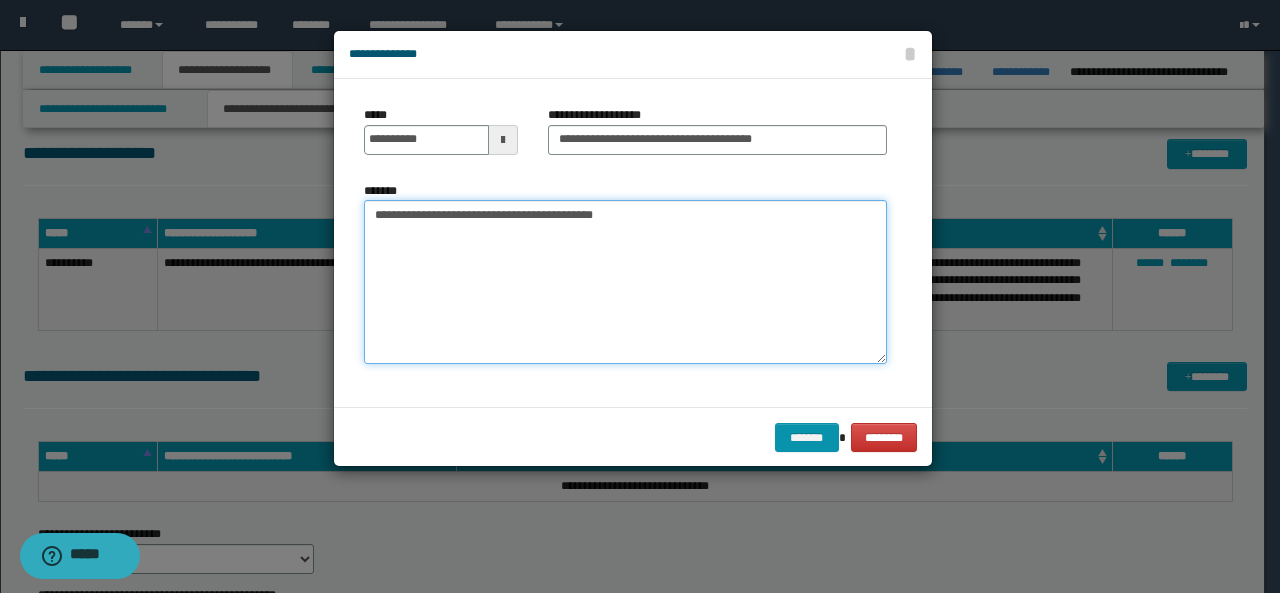 click on "**********" at bounding box center (625, 282) 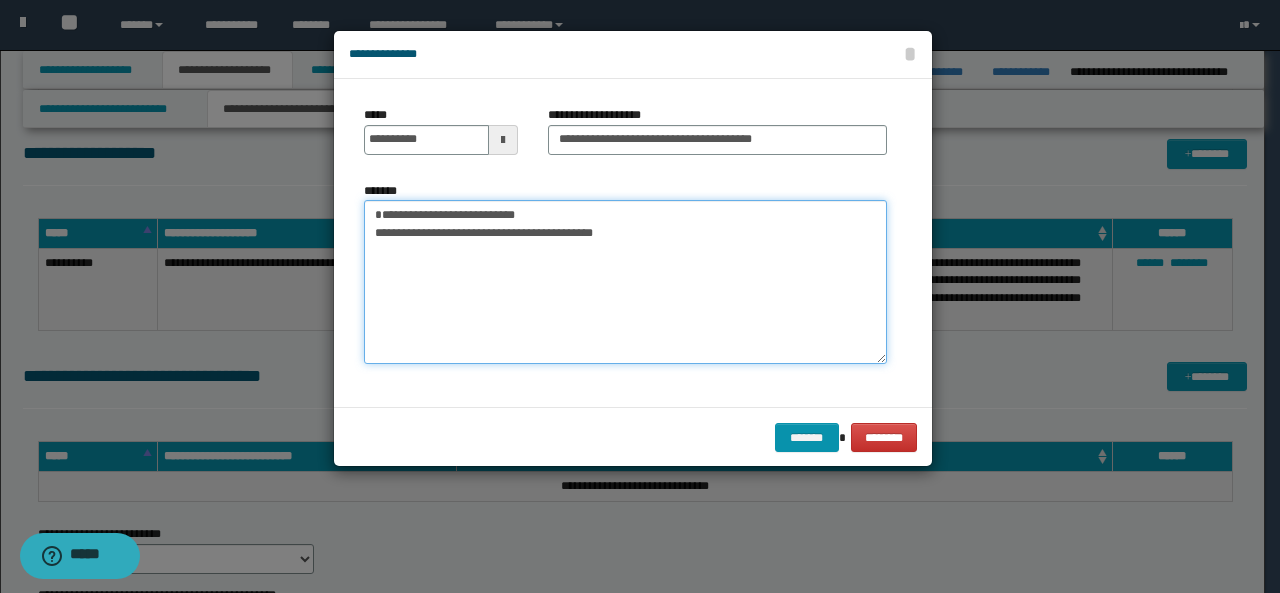 click on "**********" at bounding box center (625, 282) 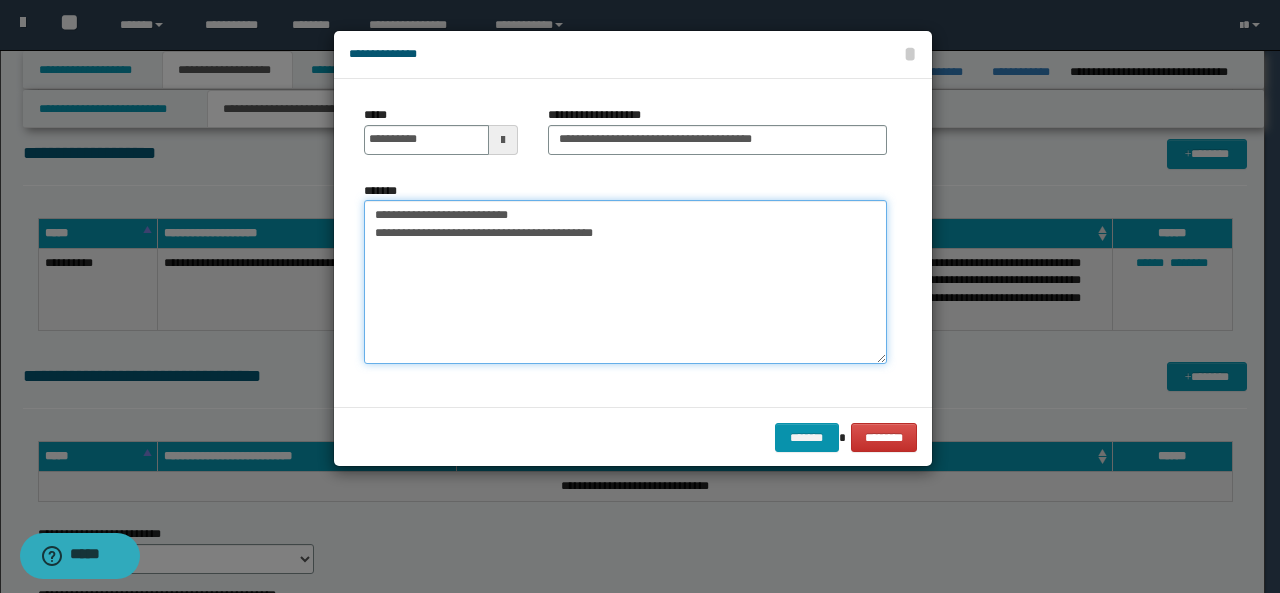 click on "**********" at bounding box center [625, 282] 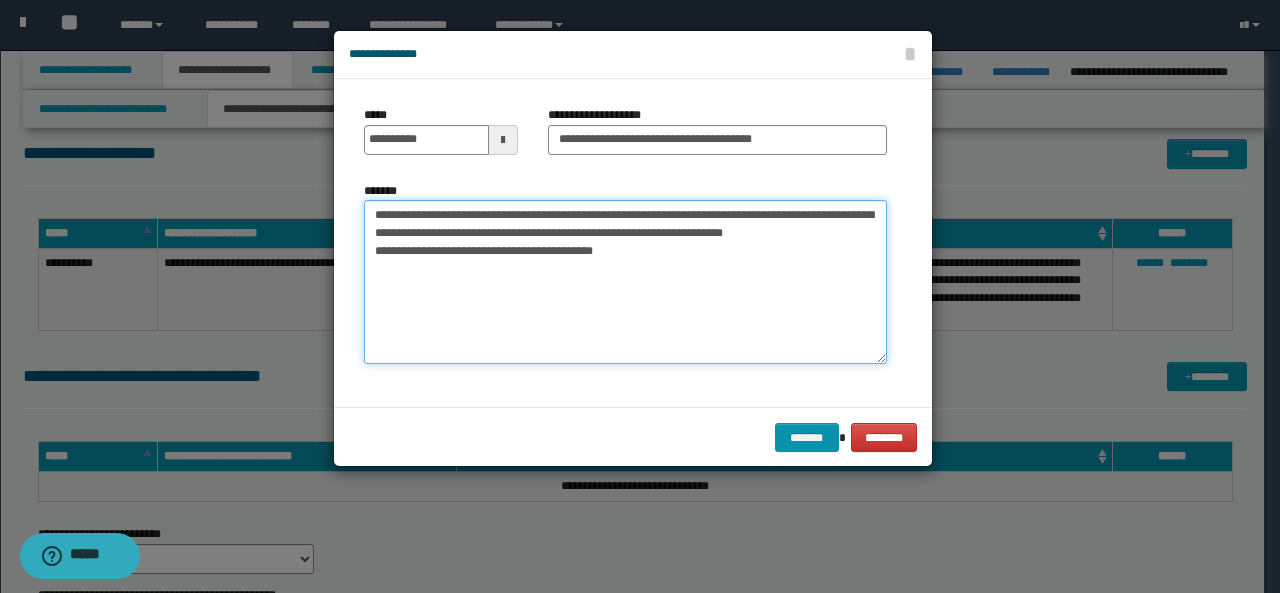 click on "**********" at bounding box center (625, 282) 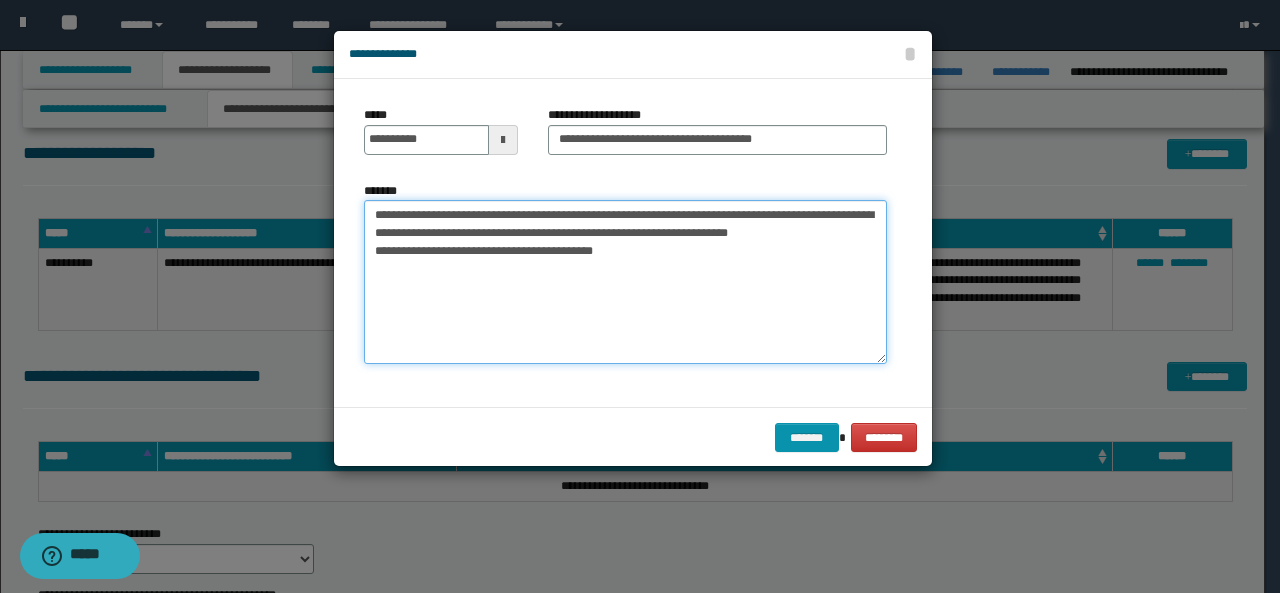 click on "**********" at bounding box center (625, 282) 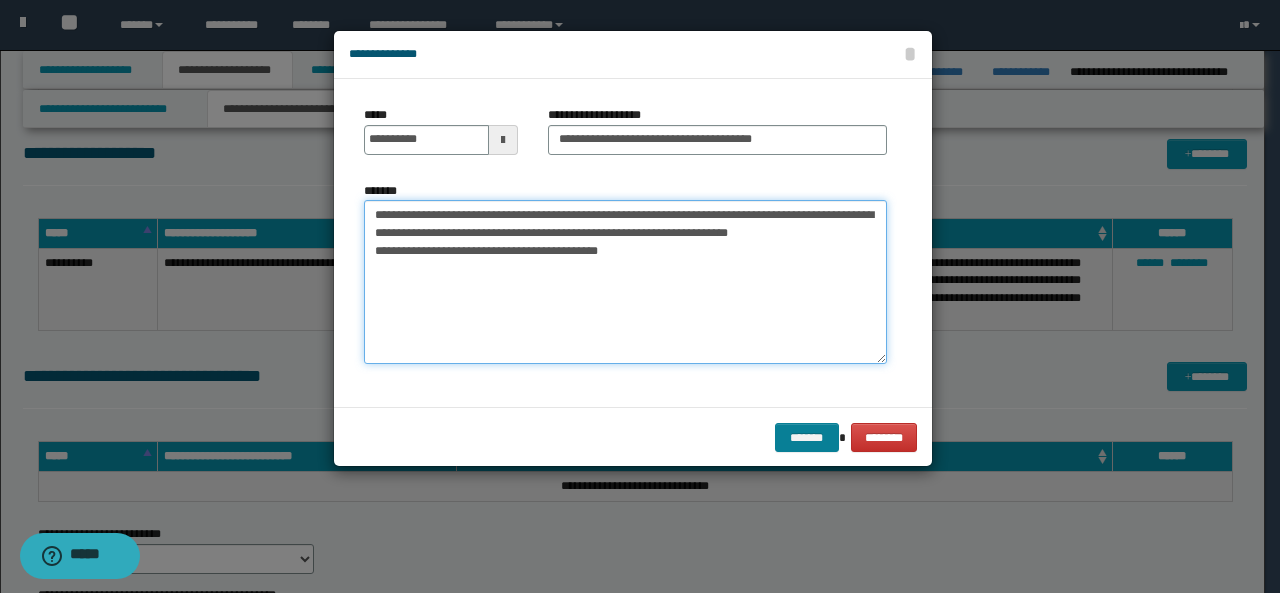 type on "**********" 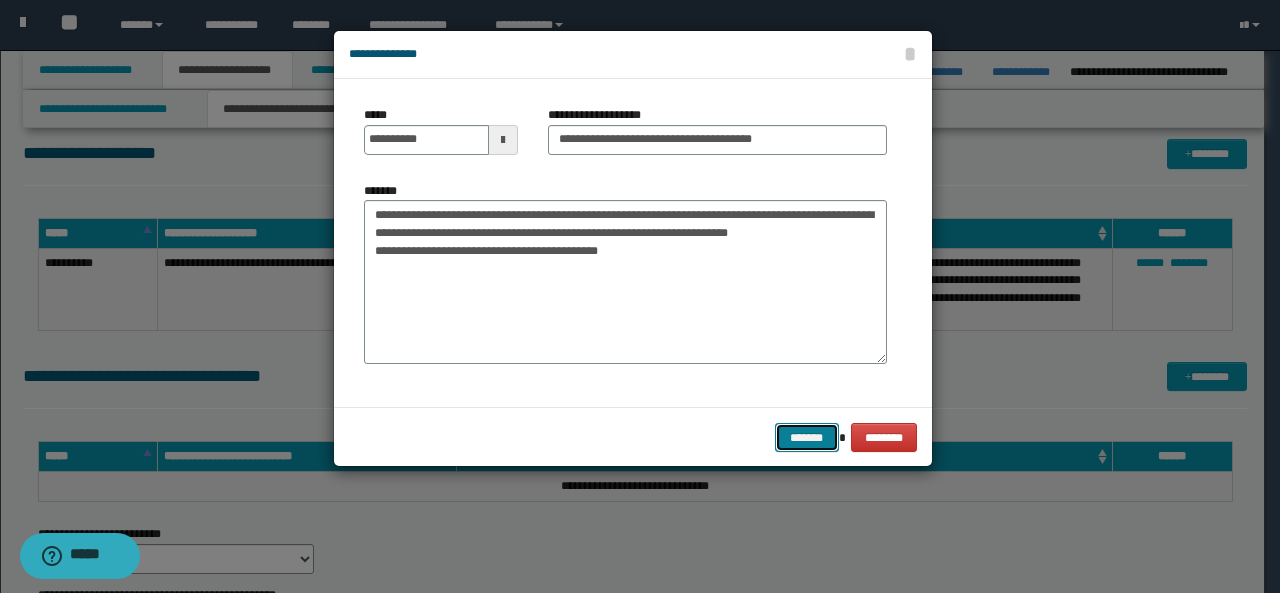 click on "*******" at bounding box center [807, 437] 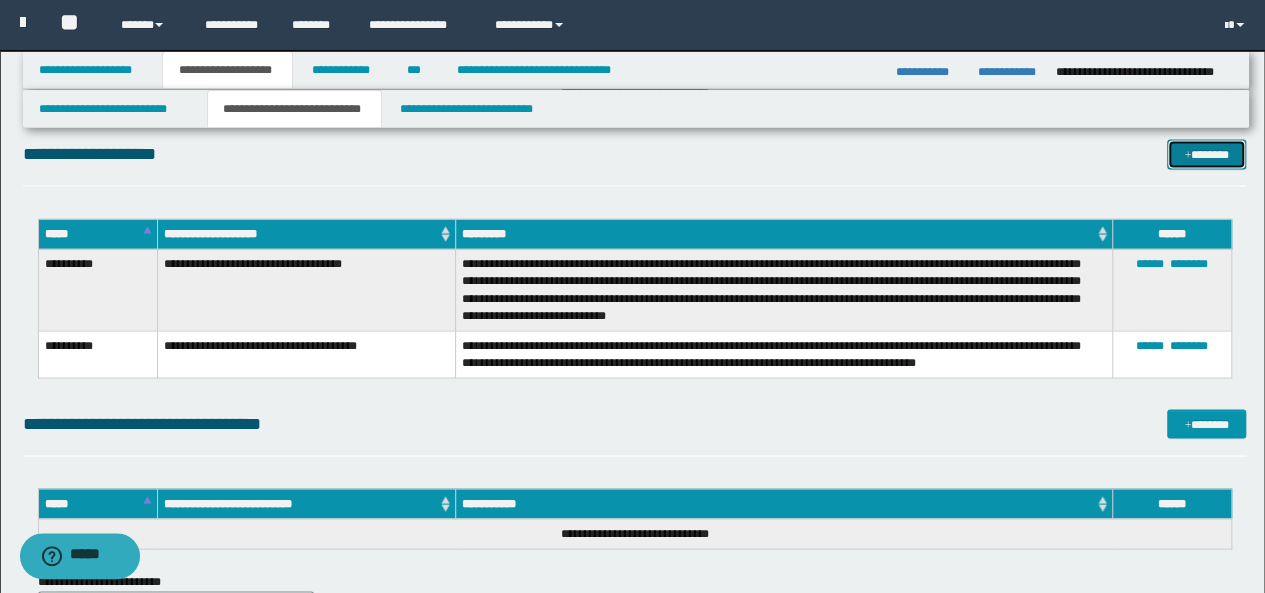 click on "*******" at bounding box center [1206, 153] 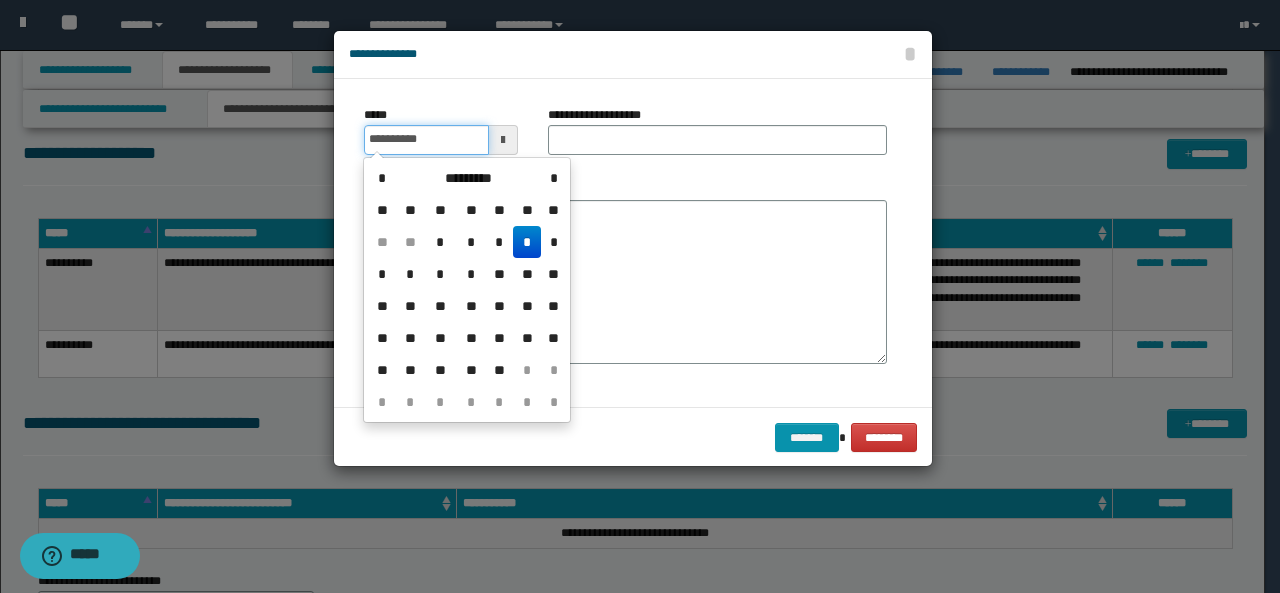 click on "**********" at bounding box center (426, 140) 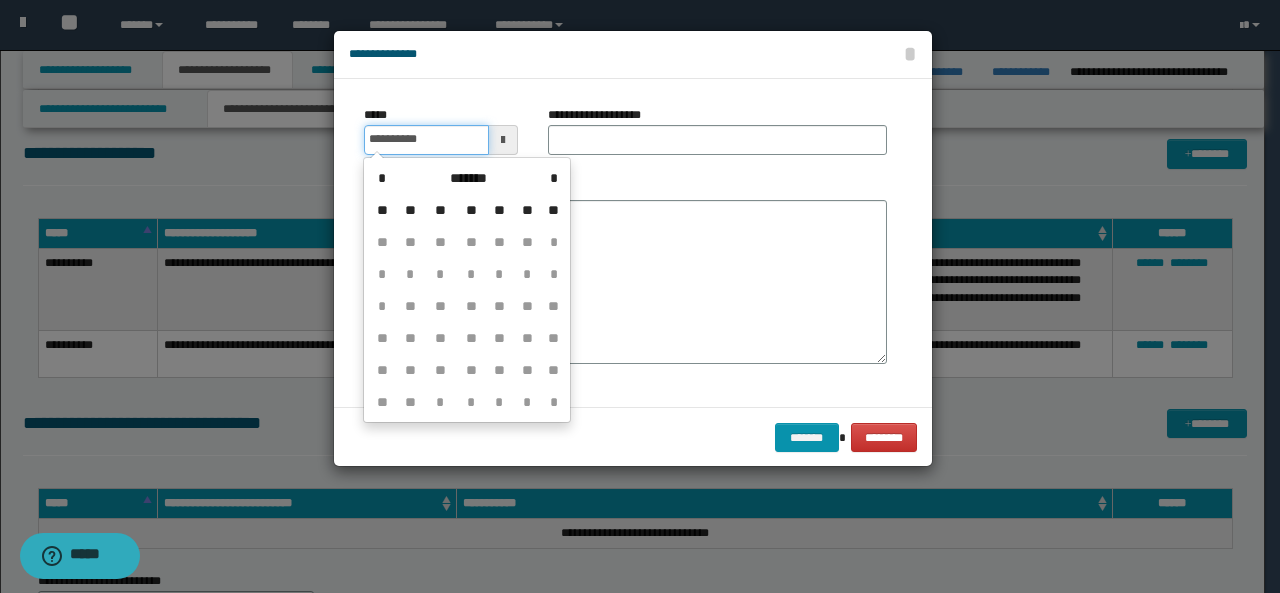 type on "**********" 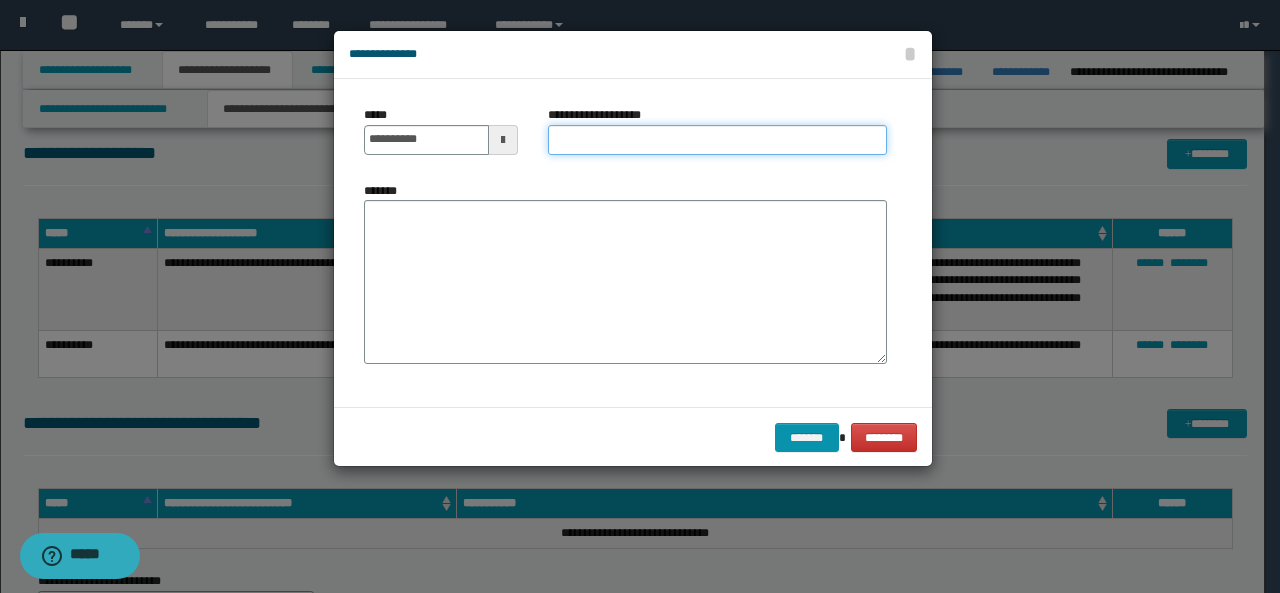 click on "**********" at bounding box center [717, 140] 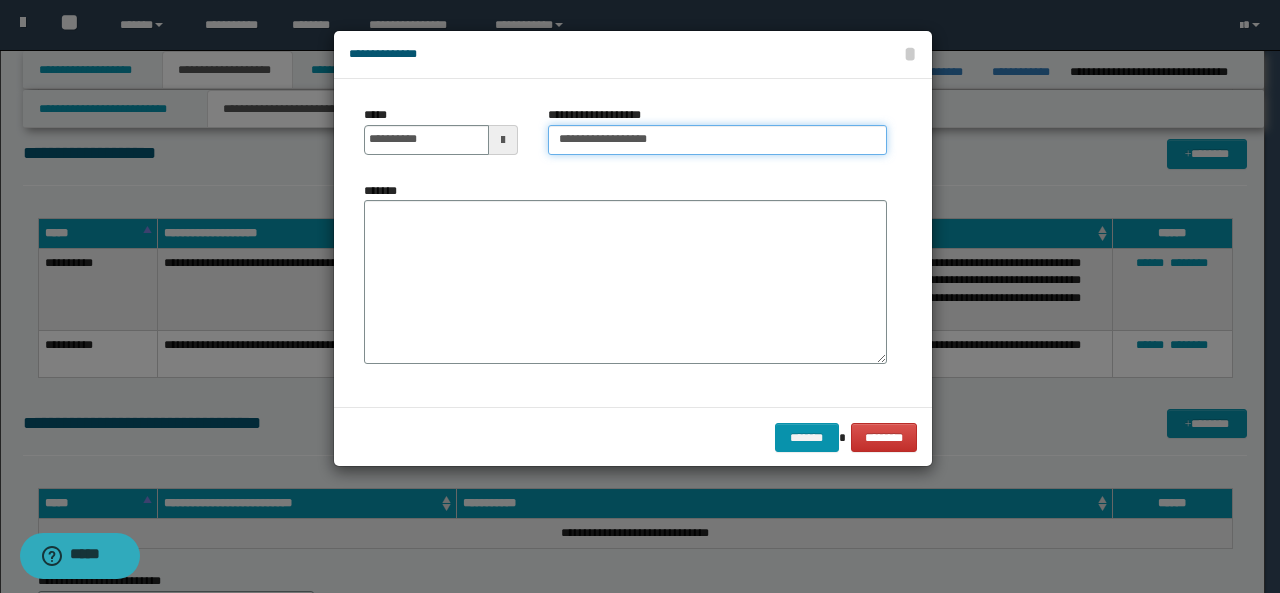 type on "**********" 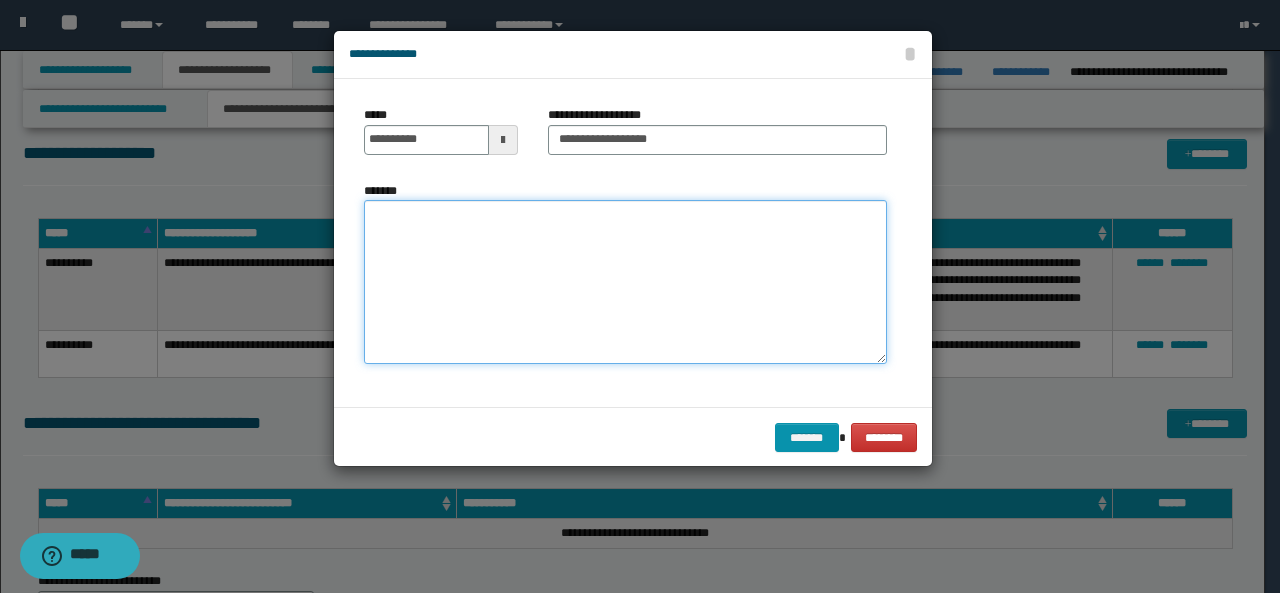 click on "*******" at bounding box center (625, 282) 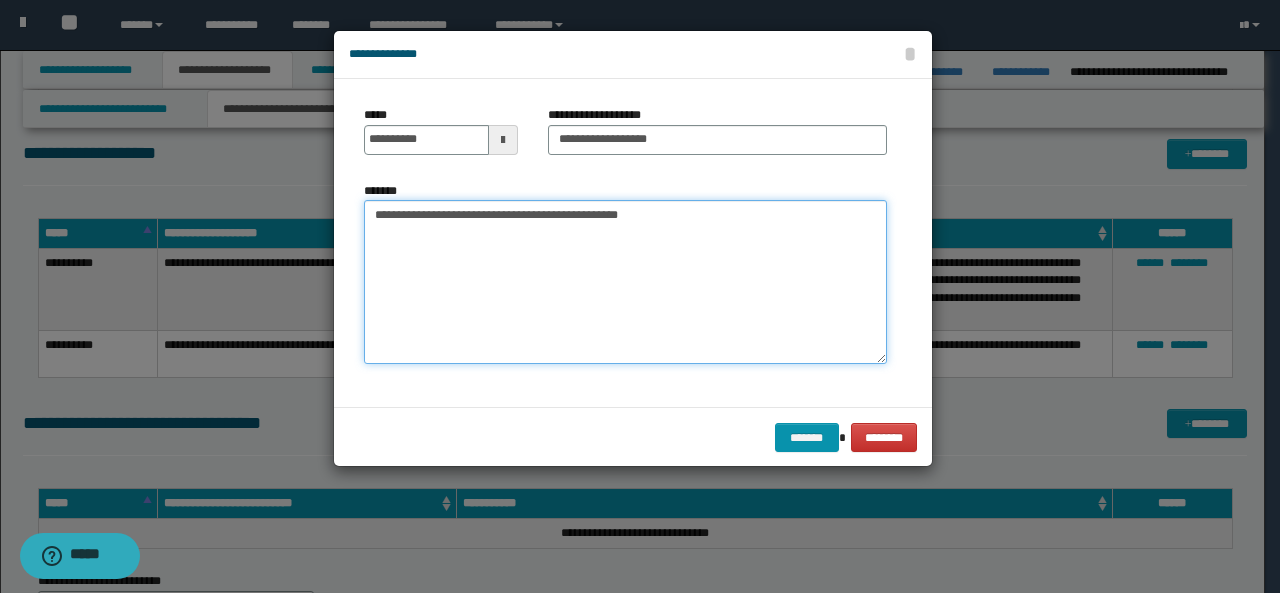 click on "**********" at bounding box center [625, 282] 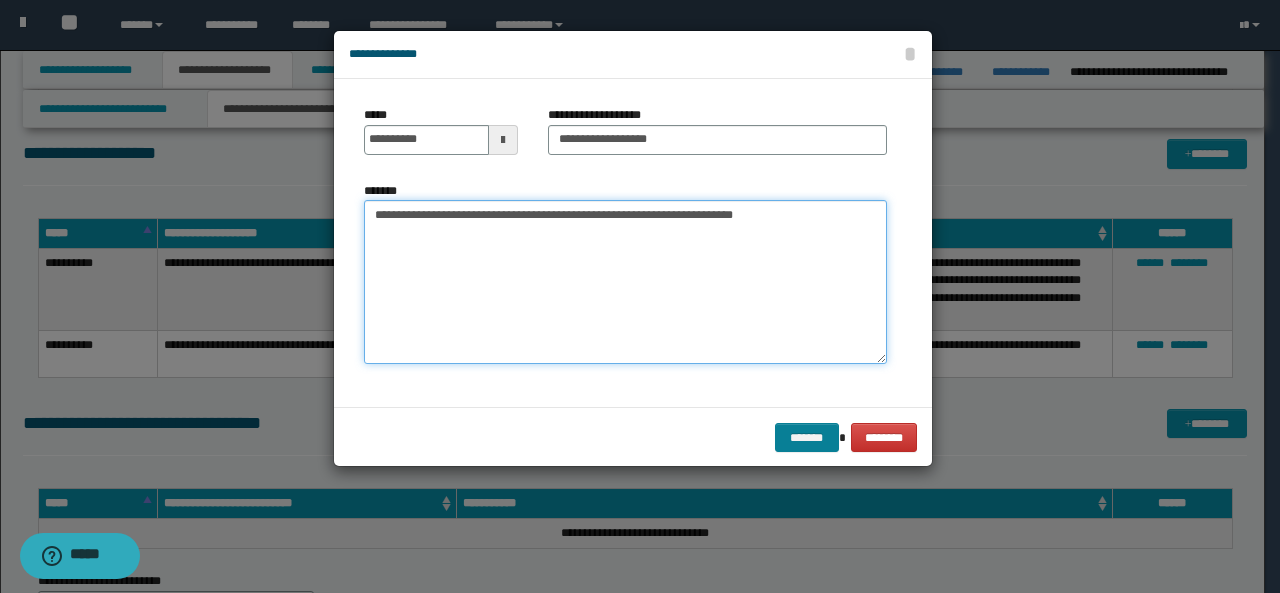 type on "**********" 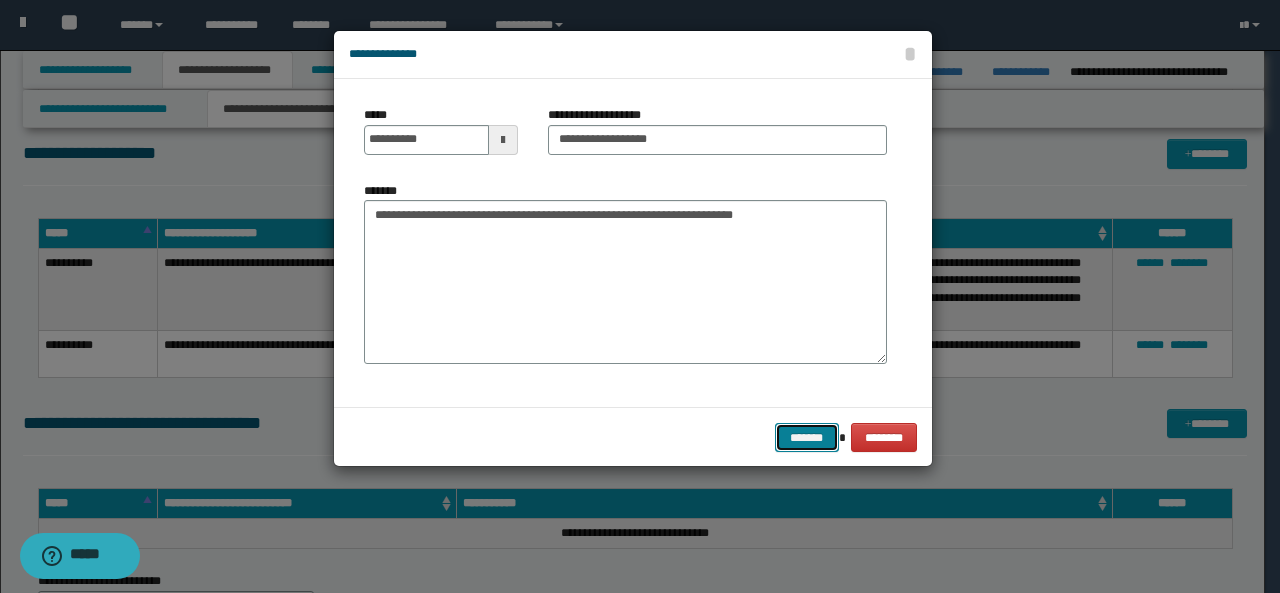 click on "*******" at bounding box center [807, 437] 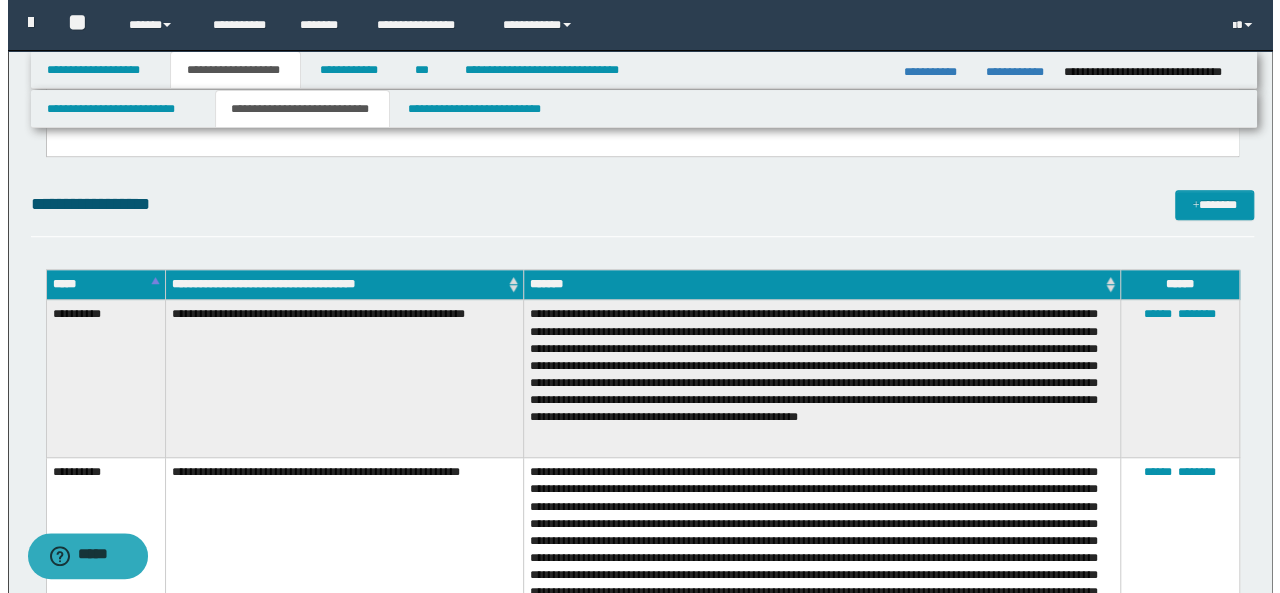 scroll, scrollTop: 481, scrollLeft: 0, axis: vertical 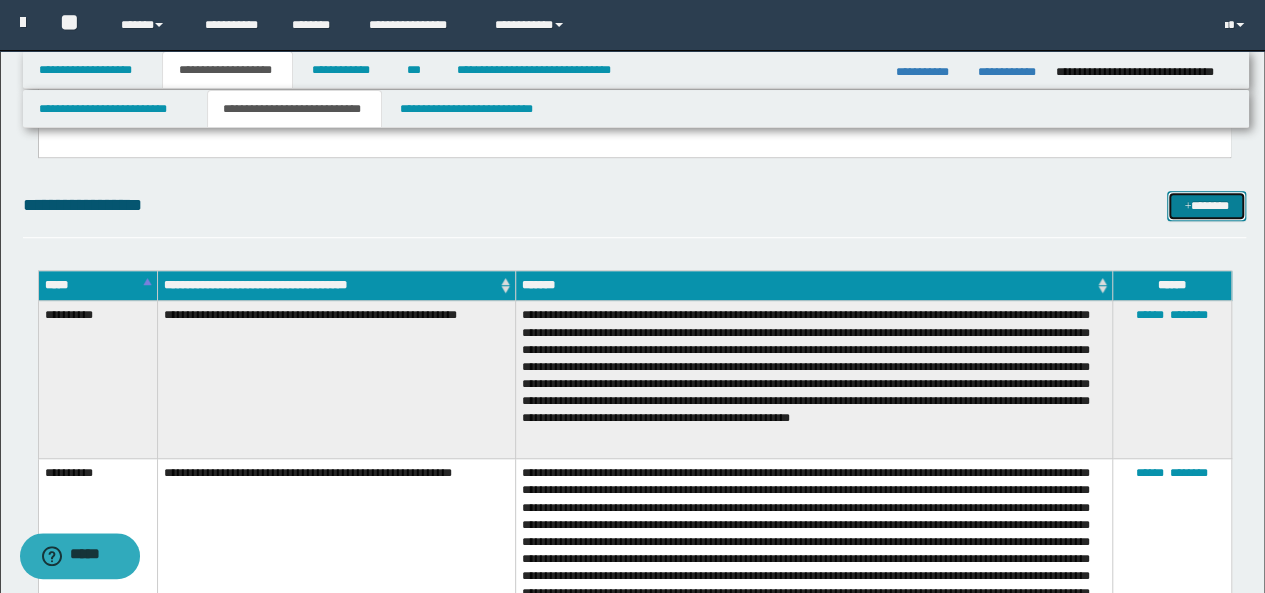 click on "*******" at bounding box center (1206, 205) 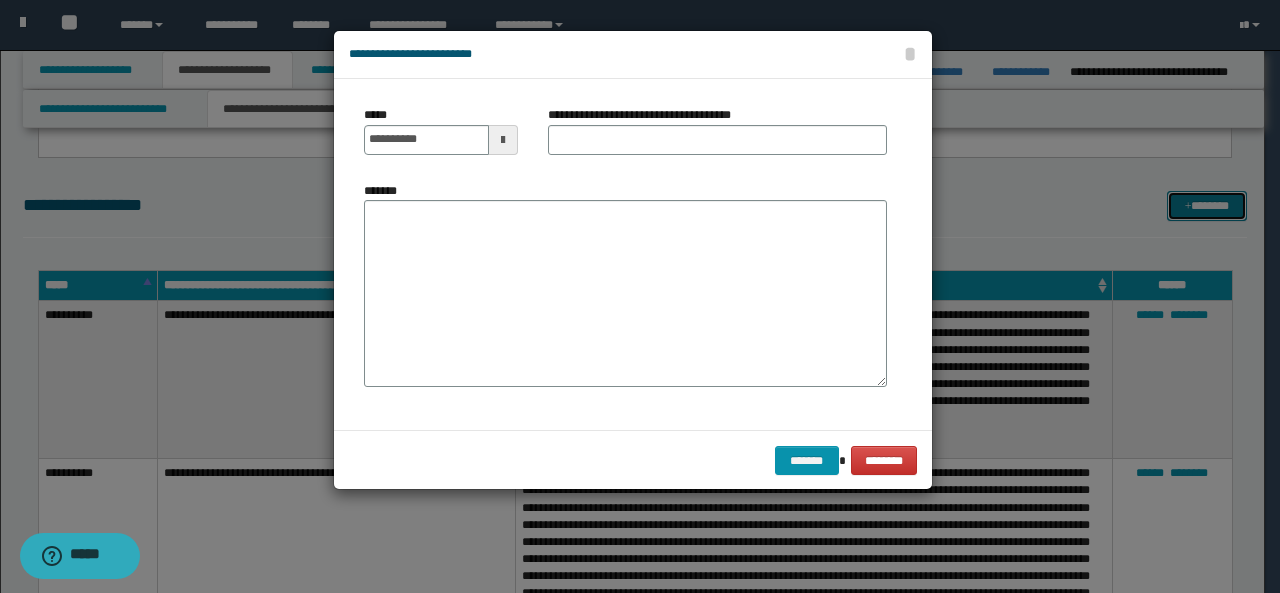 scroll, scrollTop: 0, scrollLeft: 0, axis: both 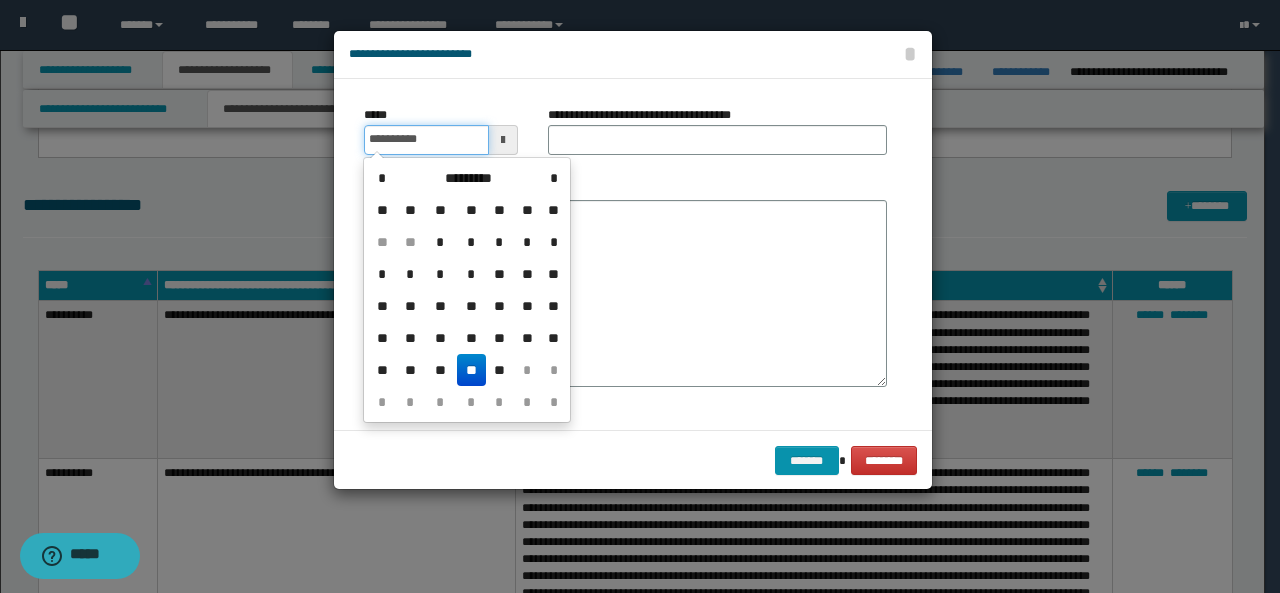 click on "**********" at bounding box center (426, 140) 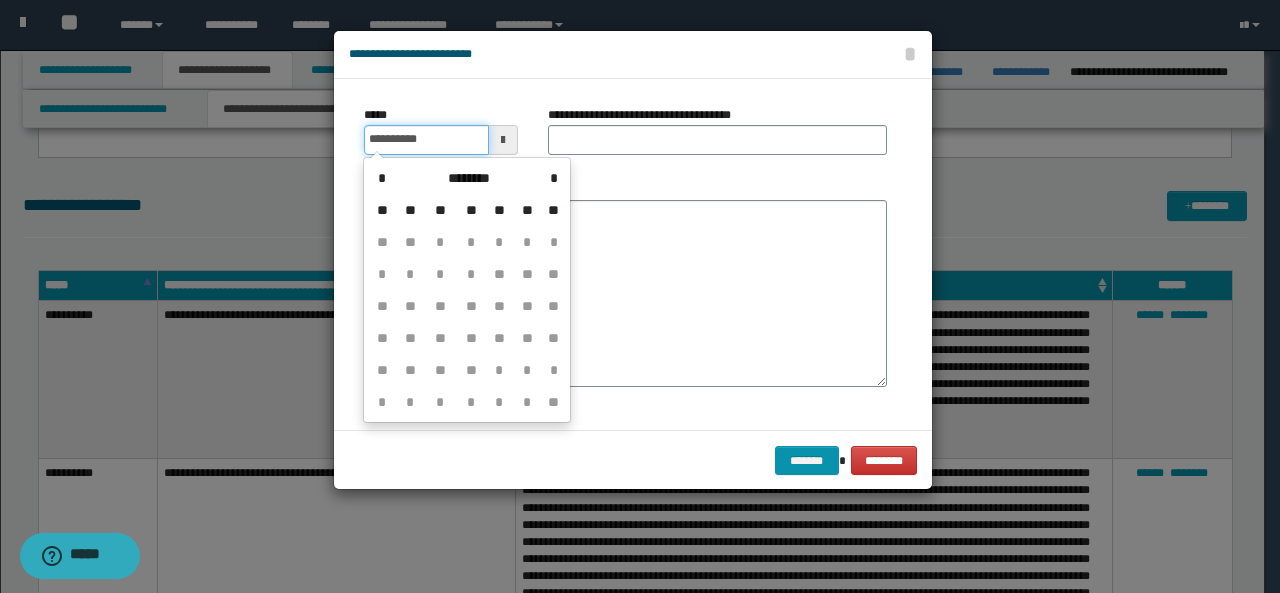 type on "**********" 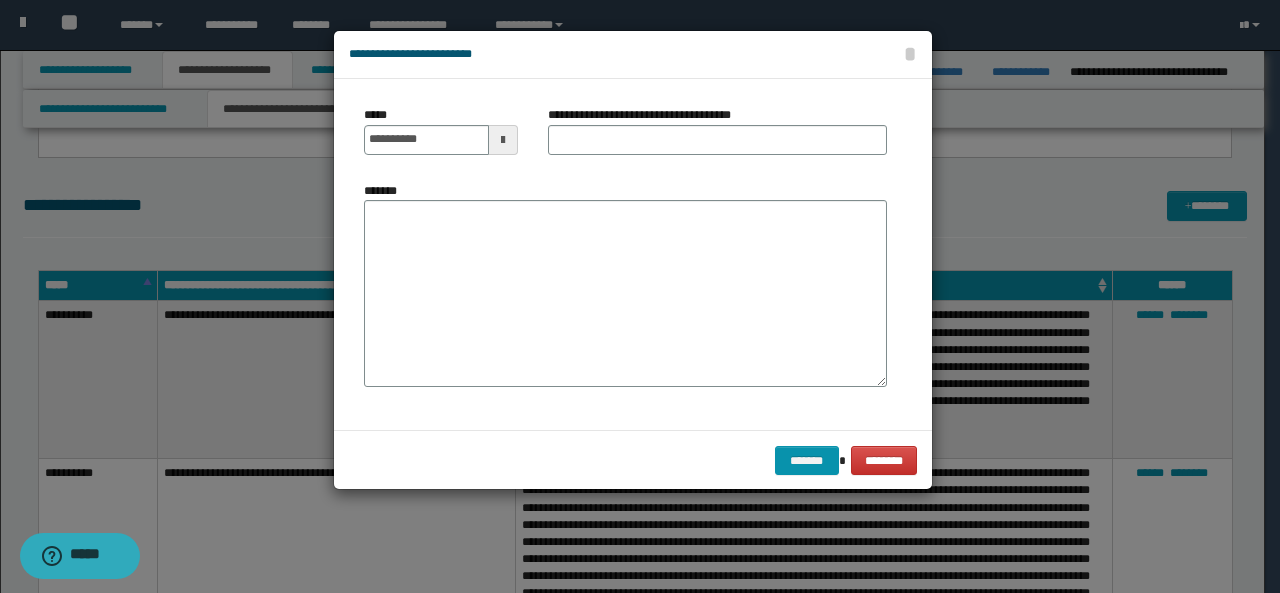 click on "**********" at bounding box center (625, 254) 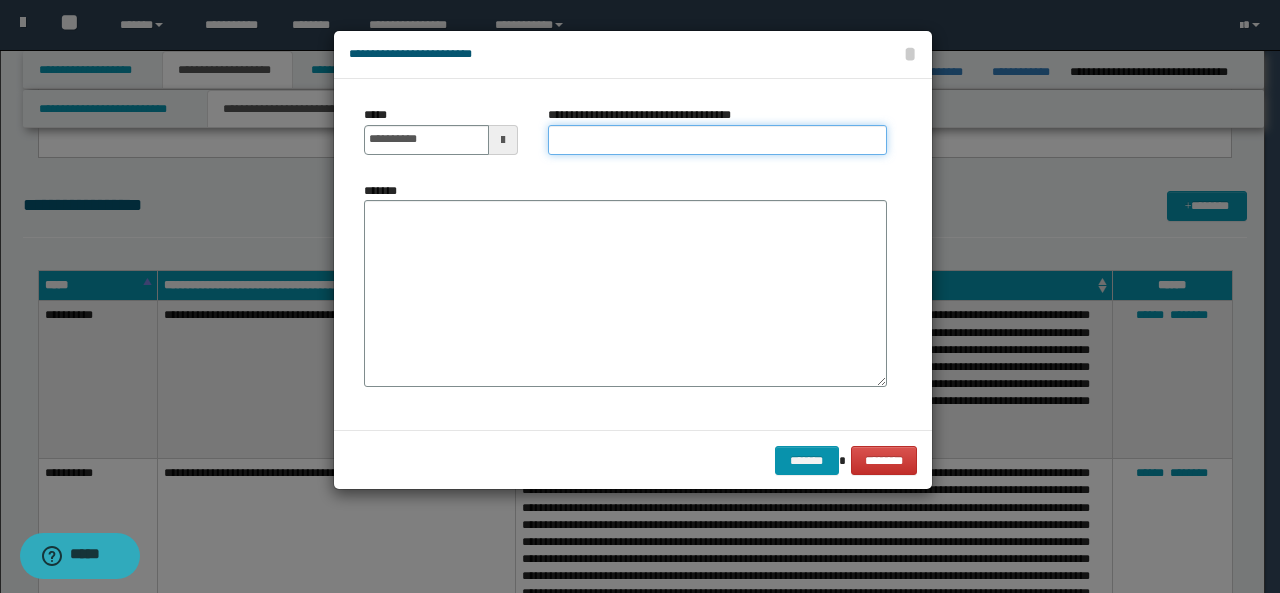 click on "**********" at bounding box center [717, 140] 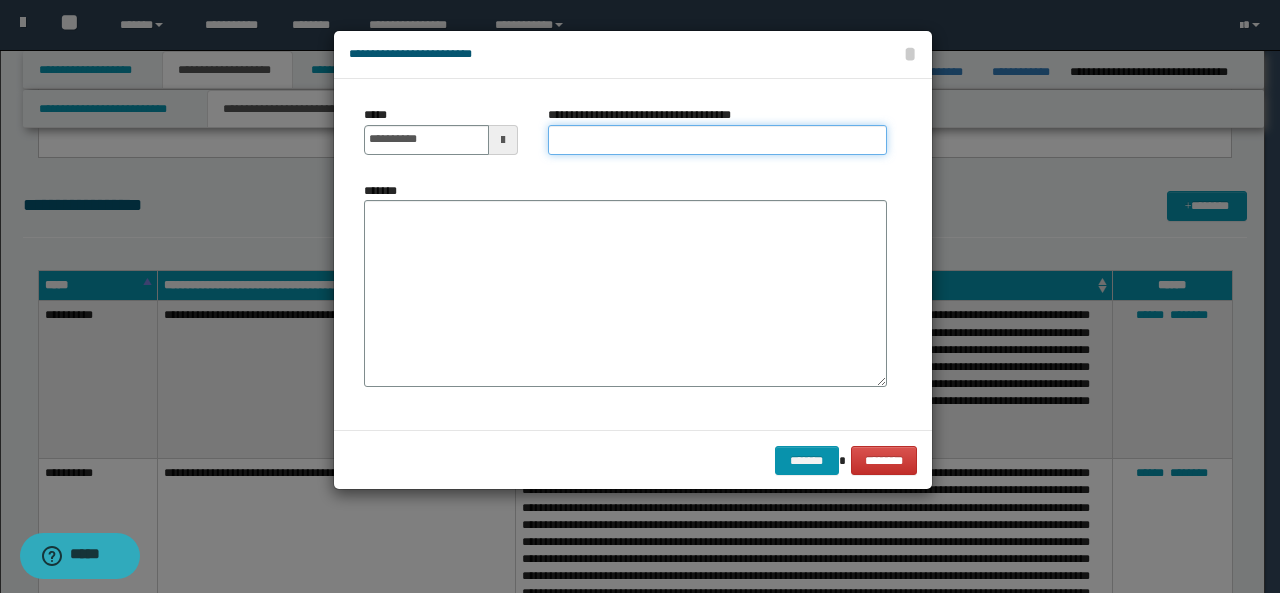 type on "**********" 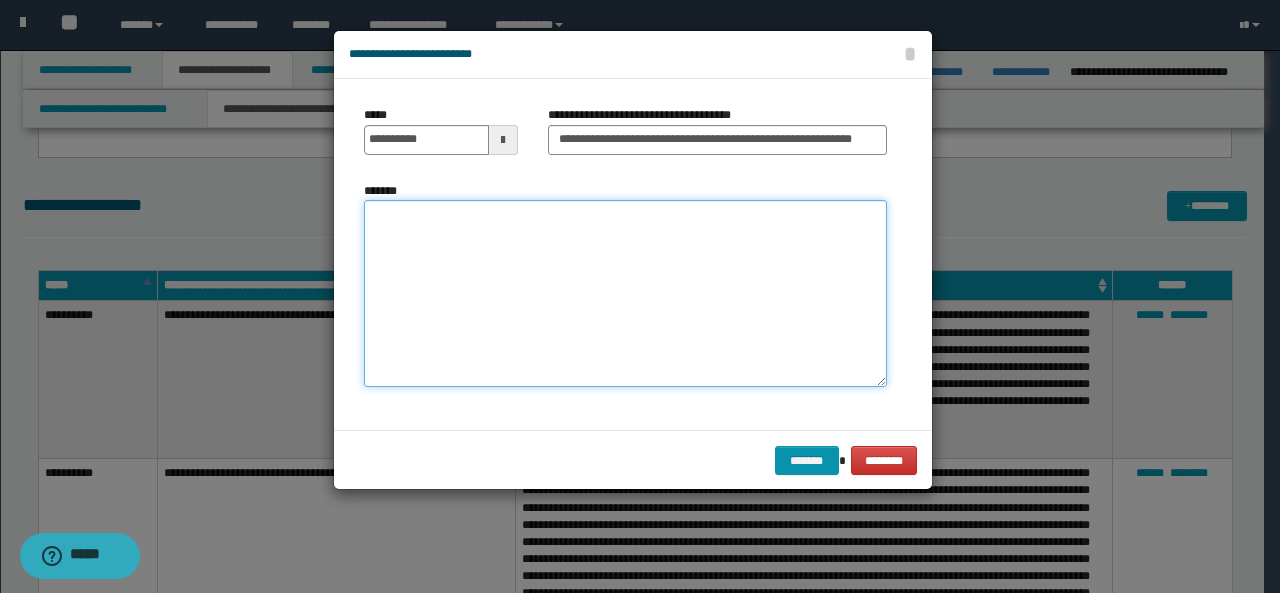 click on "*******" at bounding box center (625, 293) 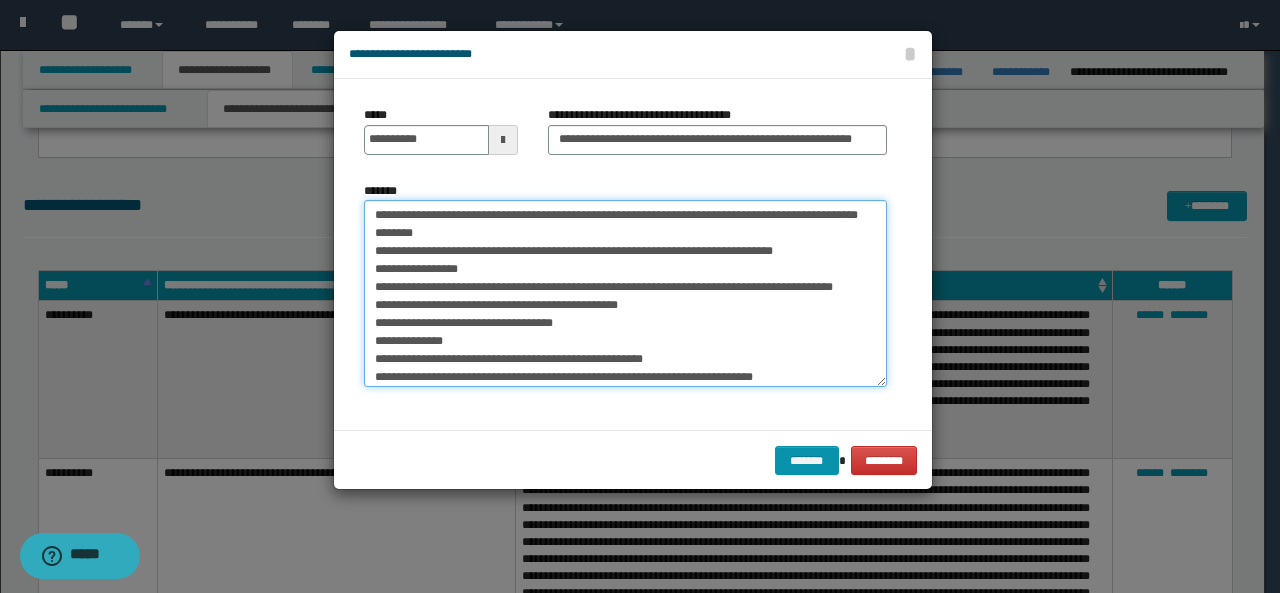 scroll, scrollTop: 538, scrollLeft: 0, axis: vertical 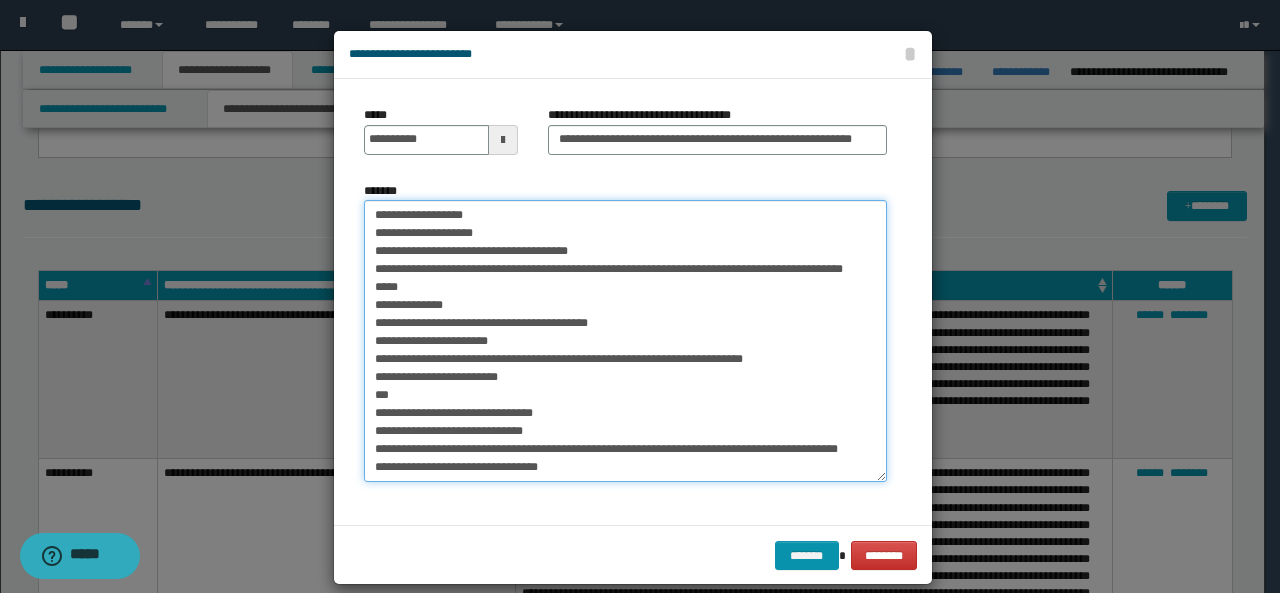drag, startPoint x: 880, startPoint y: 386, endPoint x: 943, endPoint y: 481, distance: 113.99123 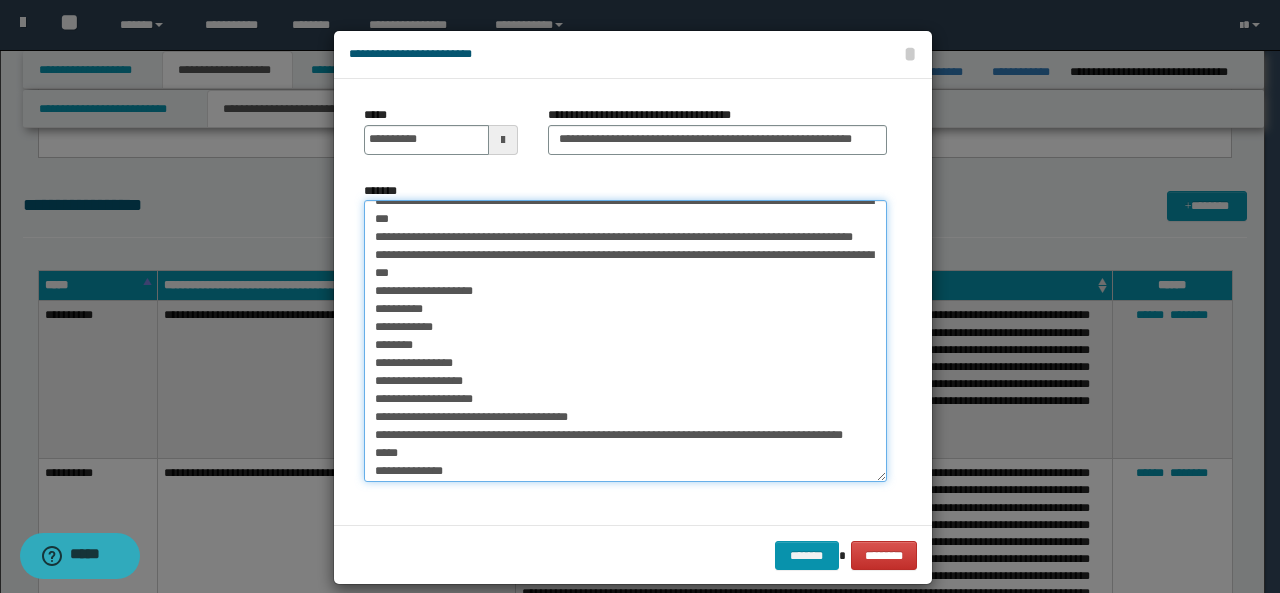 scroll, scrollTop: 0, scrollLeft: 0, axis: both 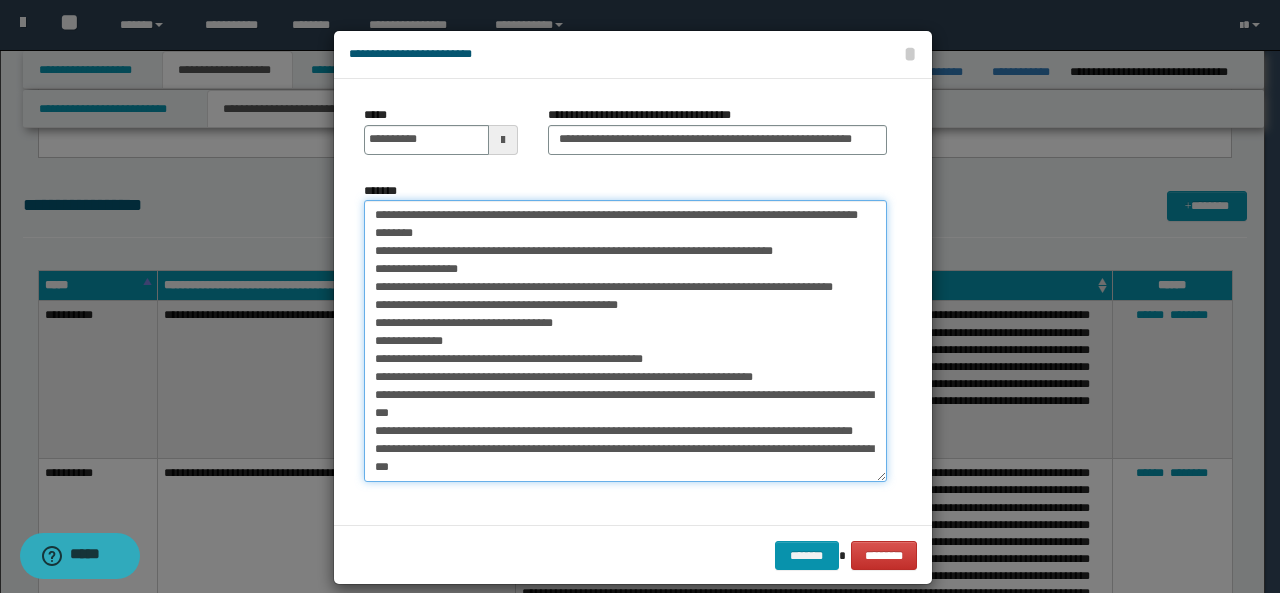 click on "*******" at bounding box center [625, 341] 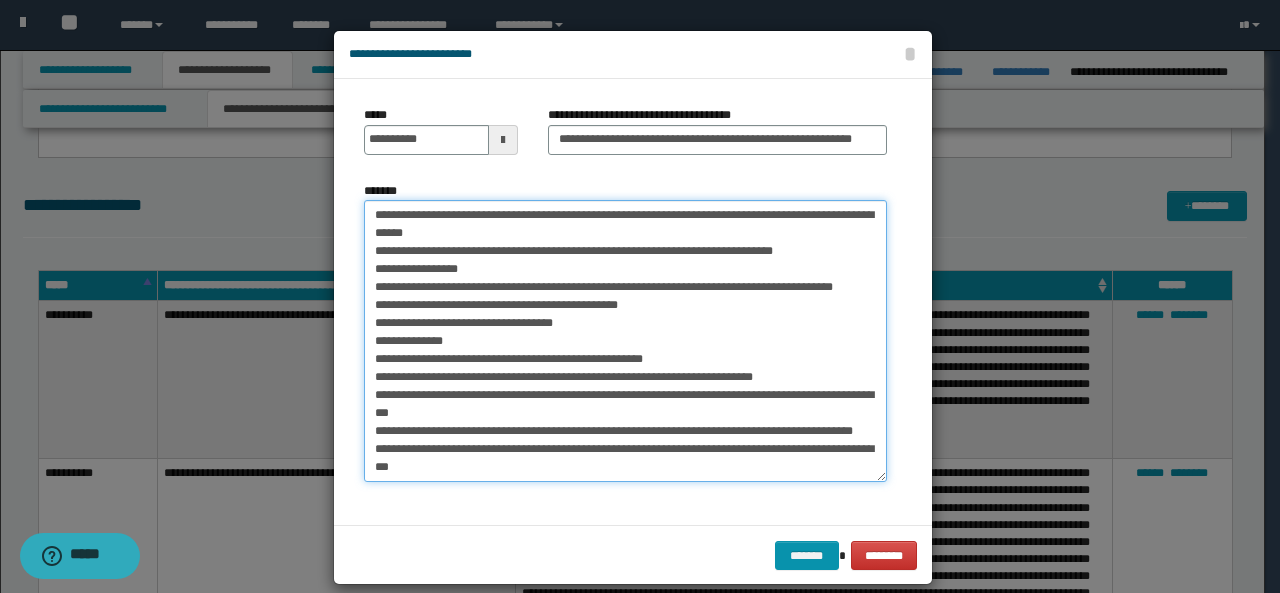 click on "*******" at bounding box center [625, 341] 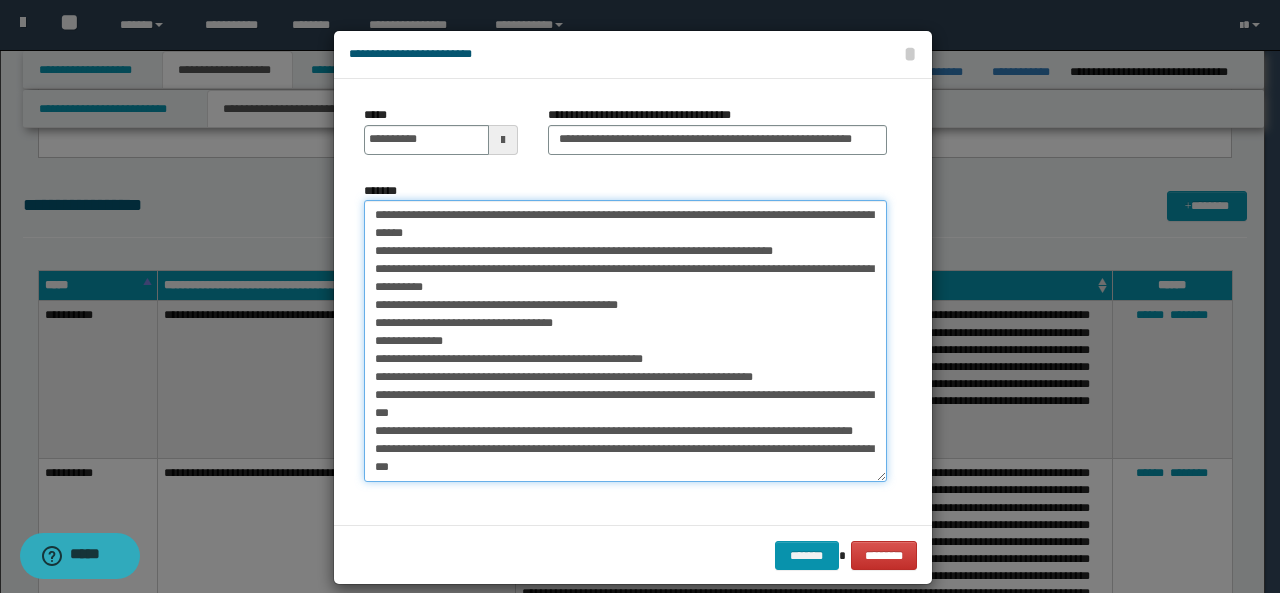 click on "*******" at bounding box center [625, 341] 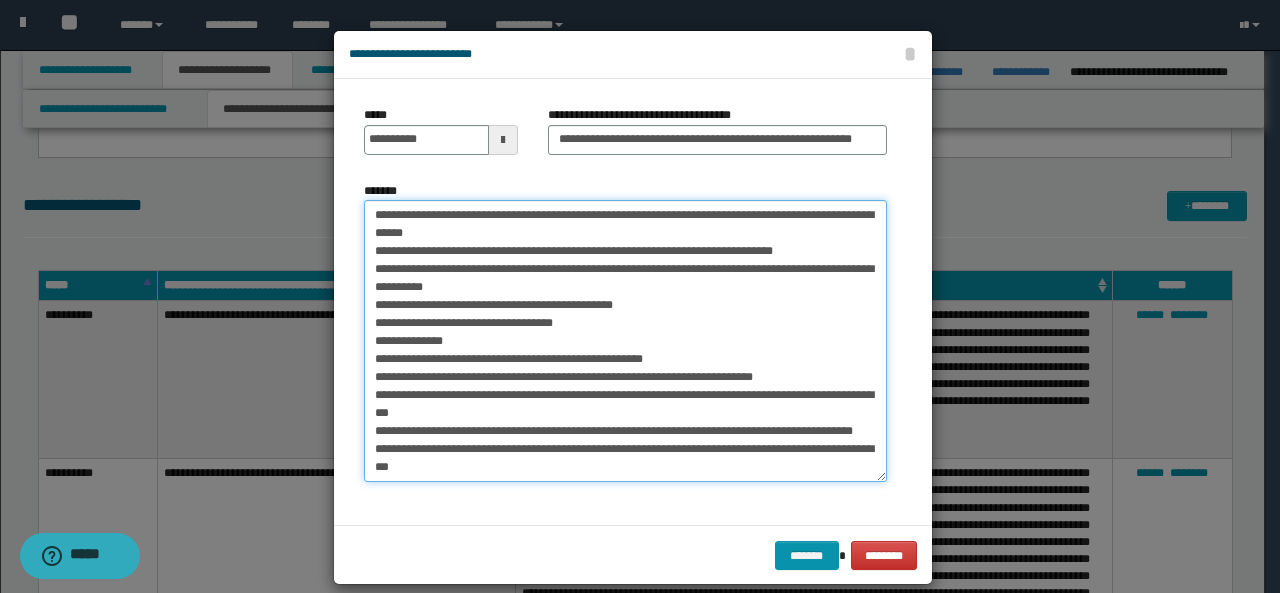 drag, startPoint x: 418, startPoint y: 379, endPoint x: 574, endPoint y: 376, distance: 156.02884 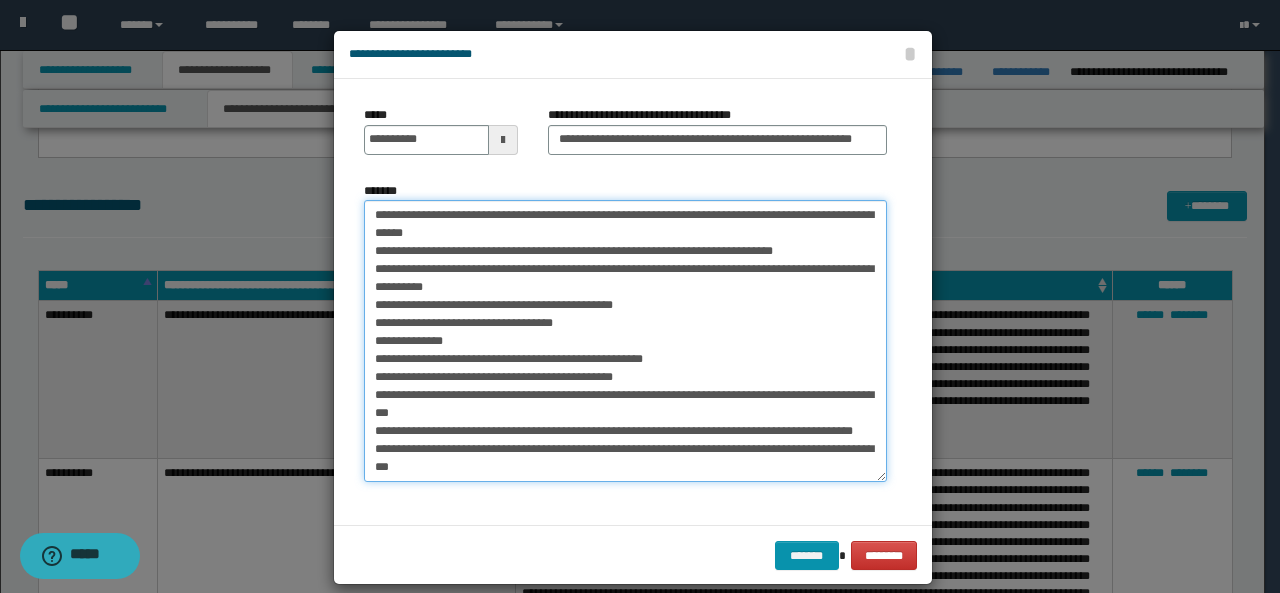 drag, startPoint x: 681, startPoint y: 393, endPoint x: 740, endPoint y: 397, distance: 59.135437 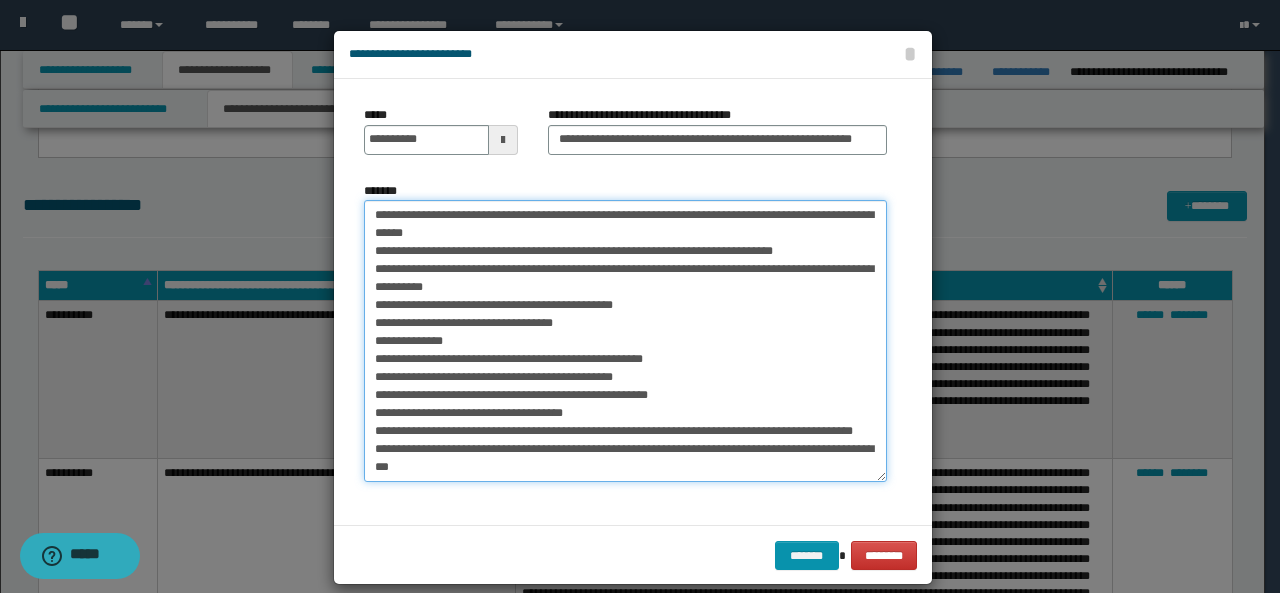 click on "*******" at bounding box center (625, 341) 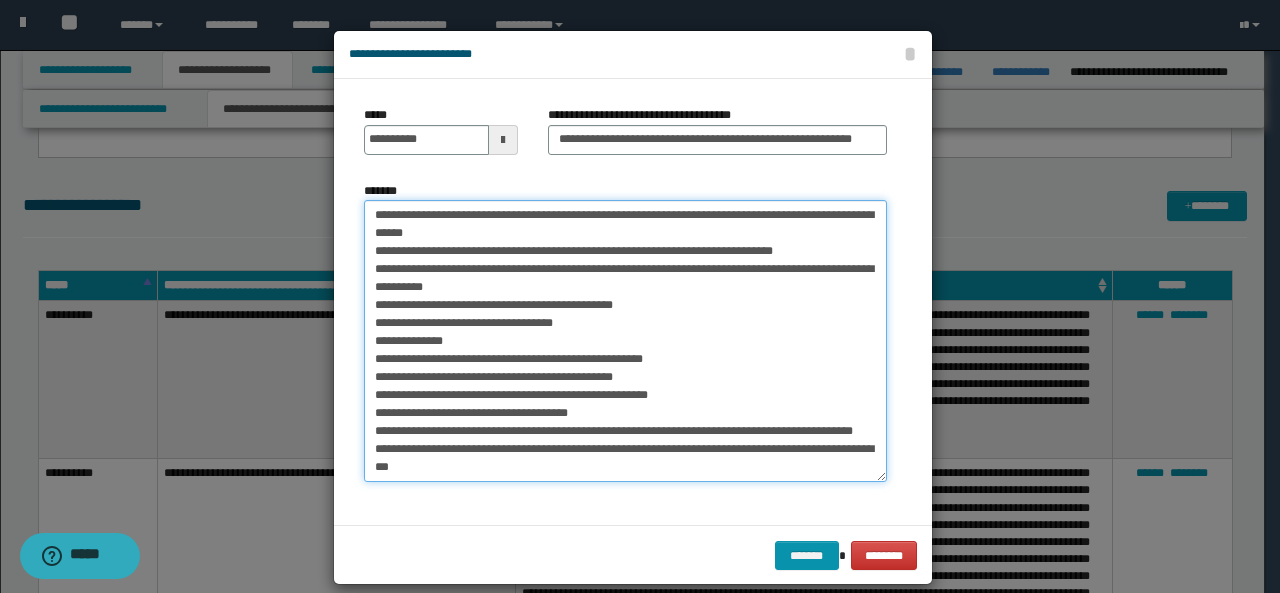 click on "*******" at bounding box center [625, 341] 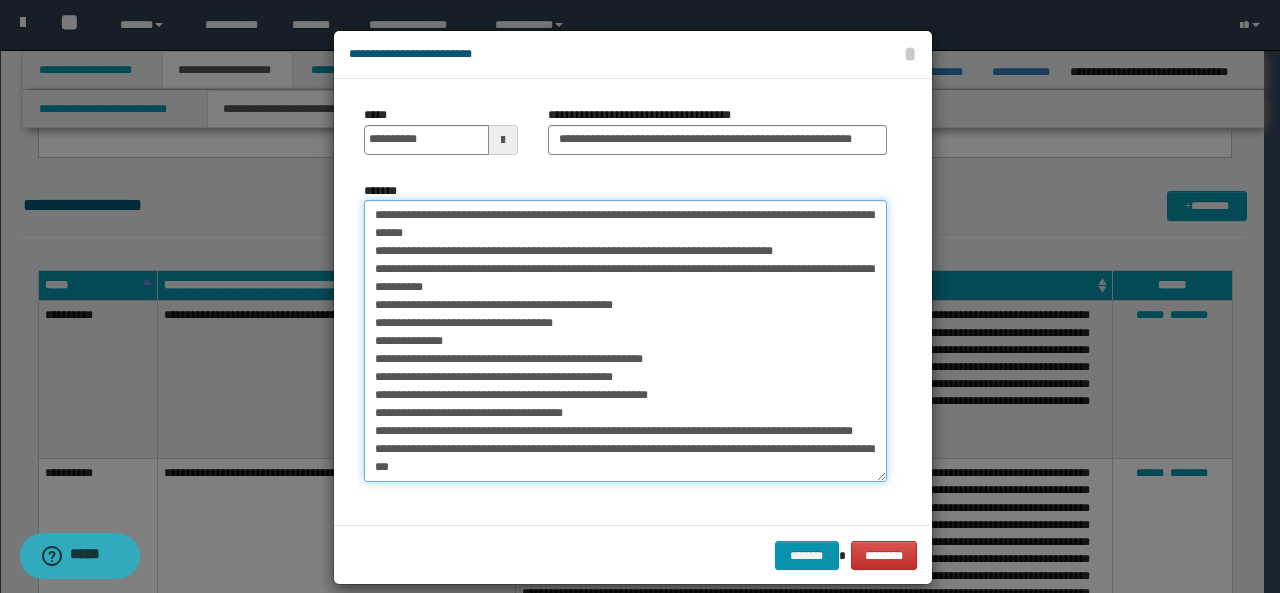 click on "*******" at bounding box center (625, 341) 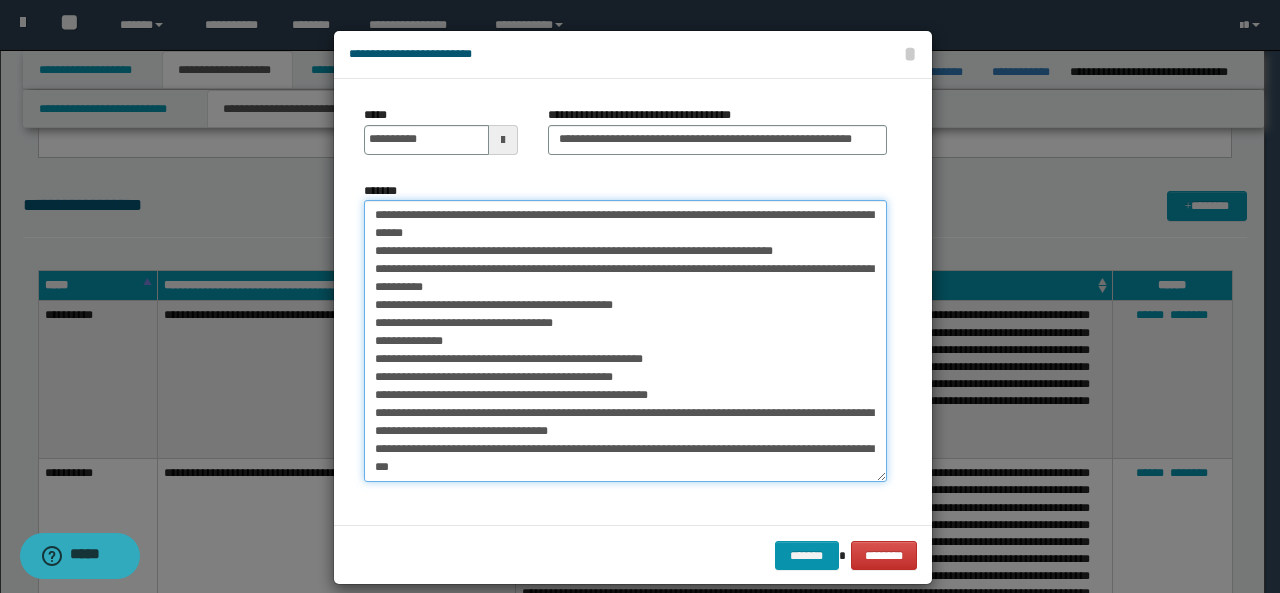 drag, startPoint x: 758, startPoint y: 416, endPoint x: 728, endPoint y: 425, distance: 31.320919 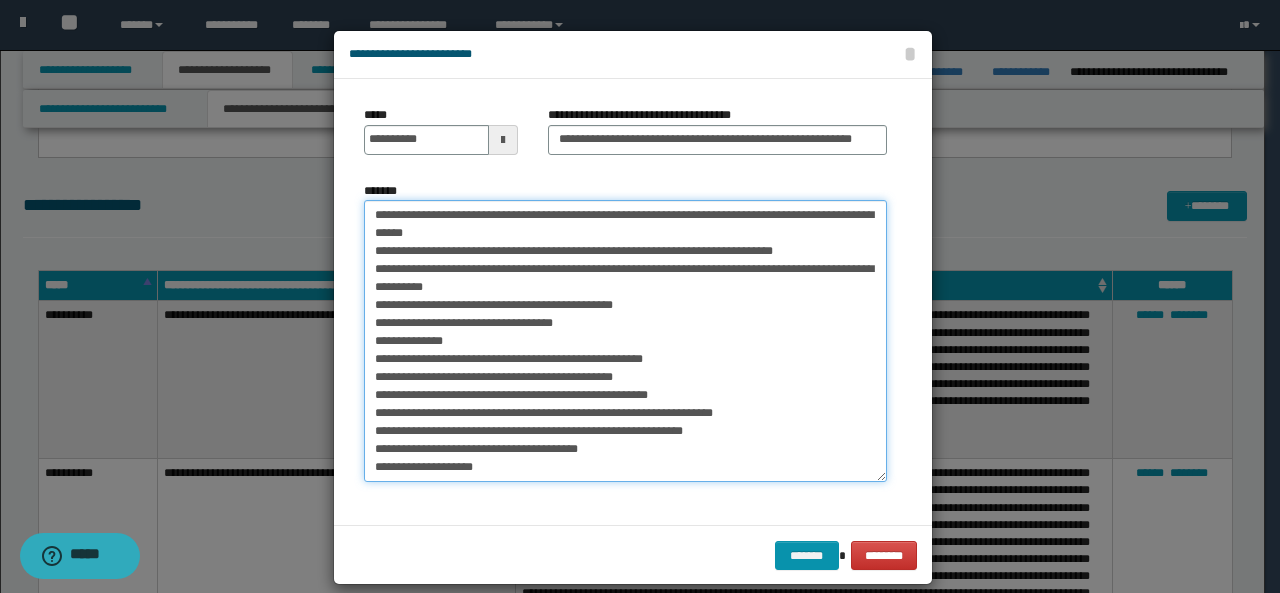 click on "*******" at bounding box center (625, 341) 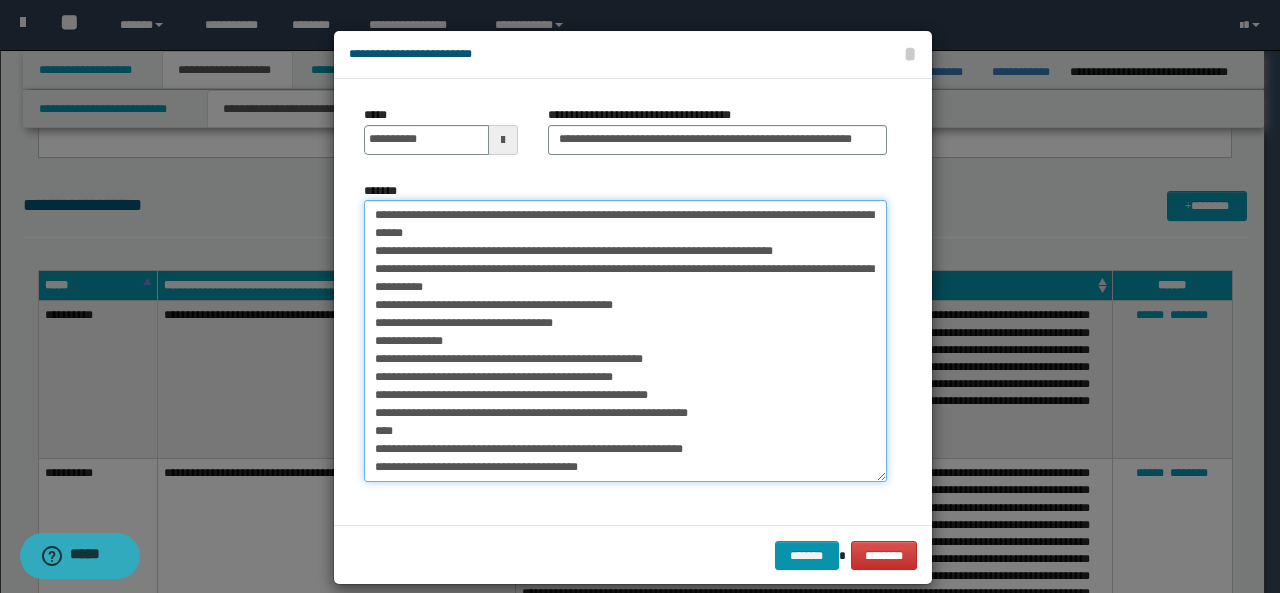 click on "*******" at bounding box center (625, 341) 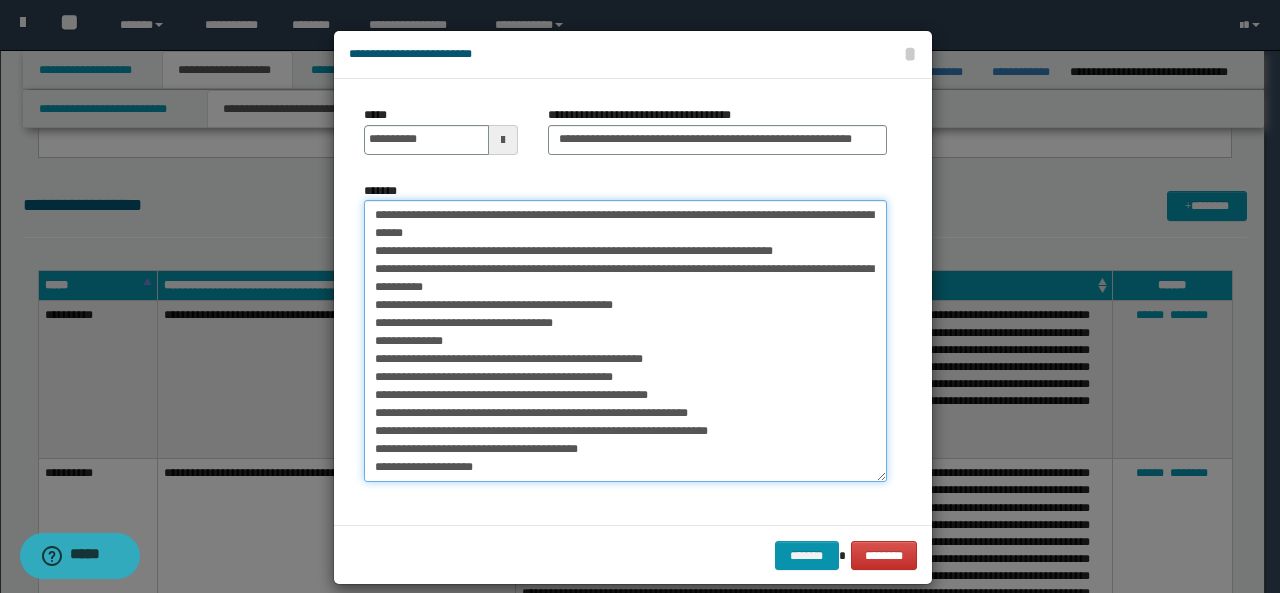 scroll, scrollTop: 65, scrollLeft: 0, axis: vertical 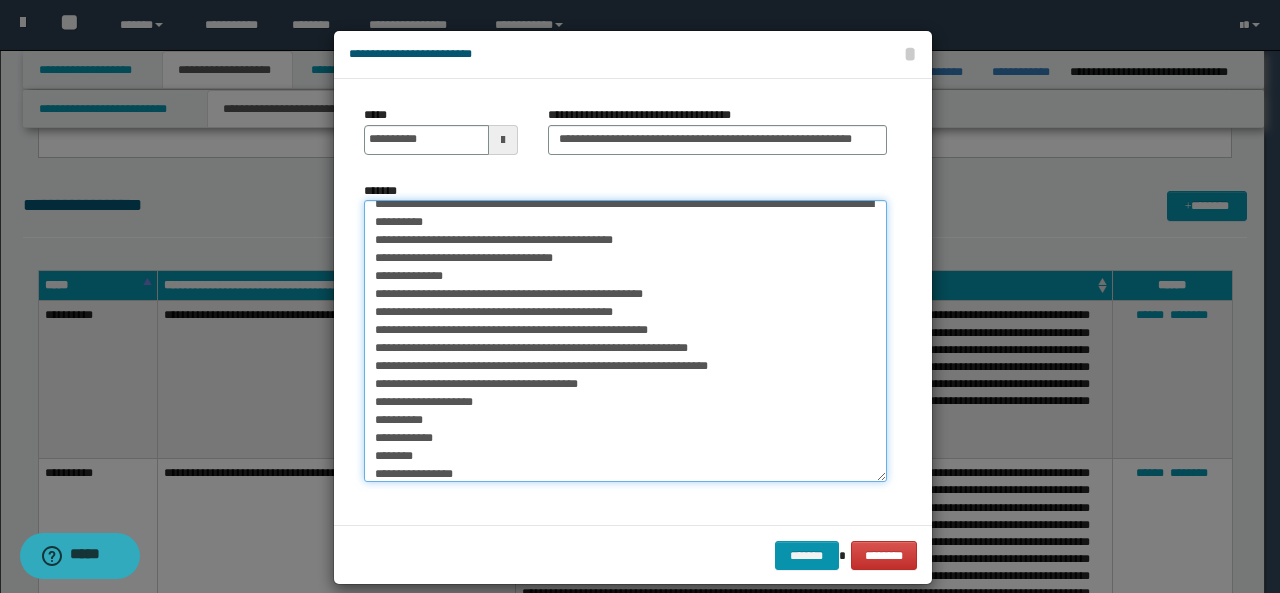 drag, startPoint x: 366, startPoint y: 405, endPoint x: 452, endPoint y: 457, distance: 100.49876 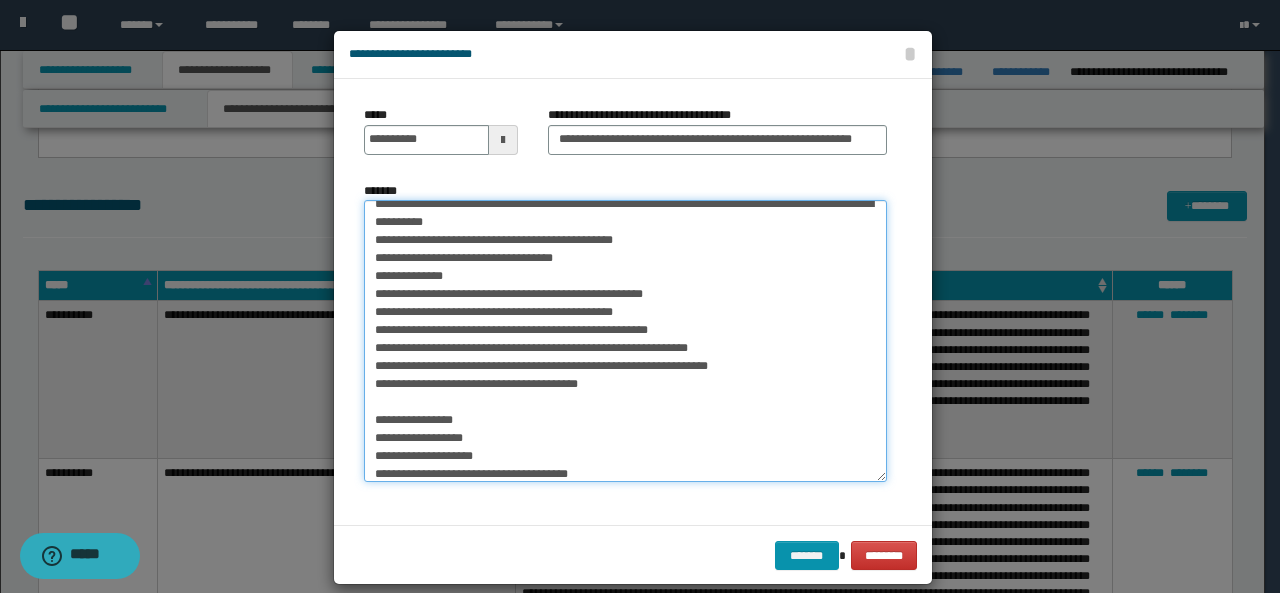 drag, startPoint x: 362, startPoint y: 419, endPoint x: 500, endPoint y: 442, distance: 139.90353 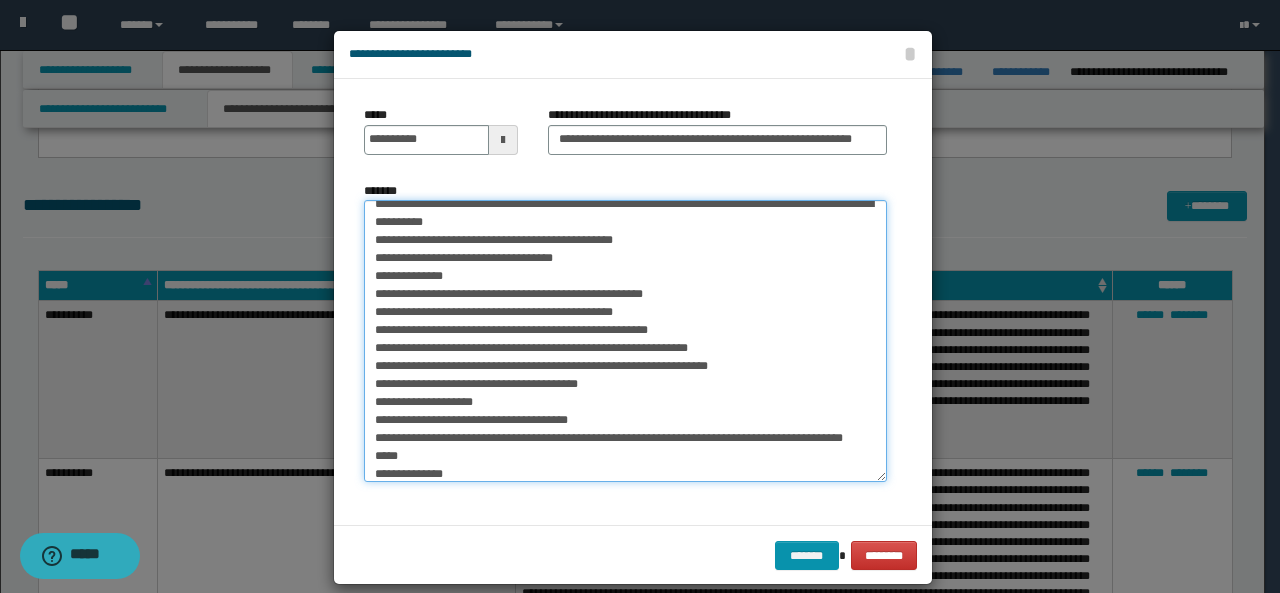 click on "*******" at bounding box center (625, 341) 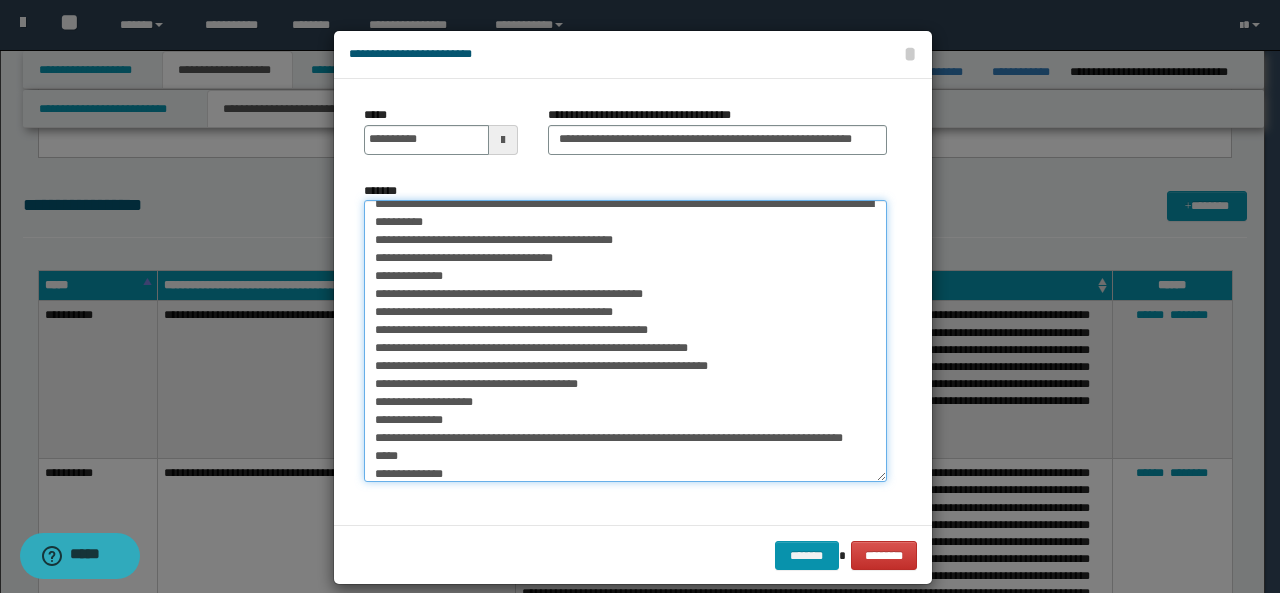 click on "*******" at bounding box center (625, 341) 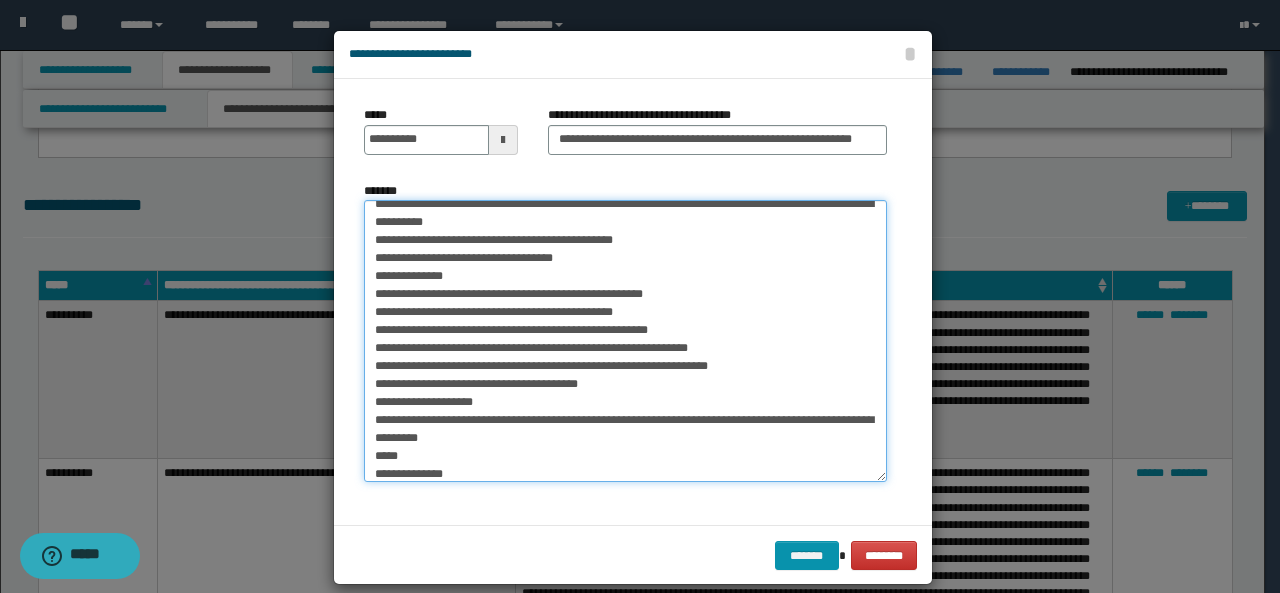 click on "*******" at bounding box center [625, 341] 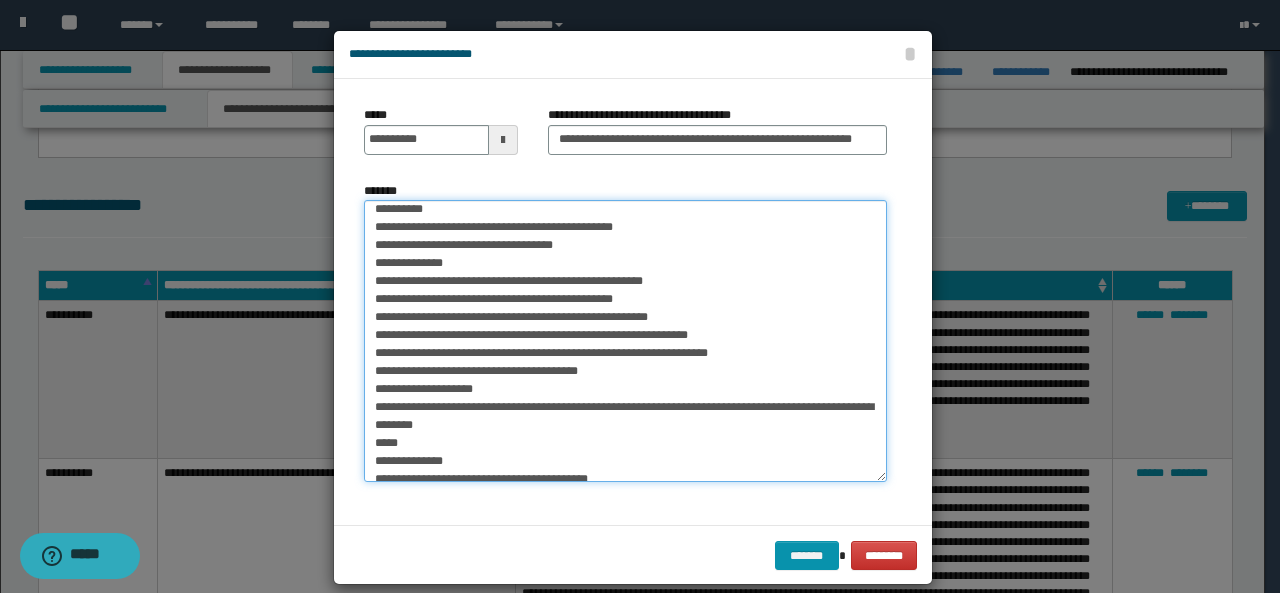 scroll, scrollTop: 88, scrollLeft: 0, axis: vertical 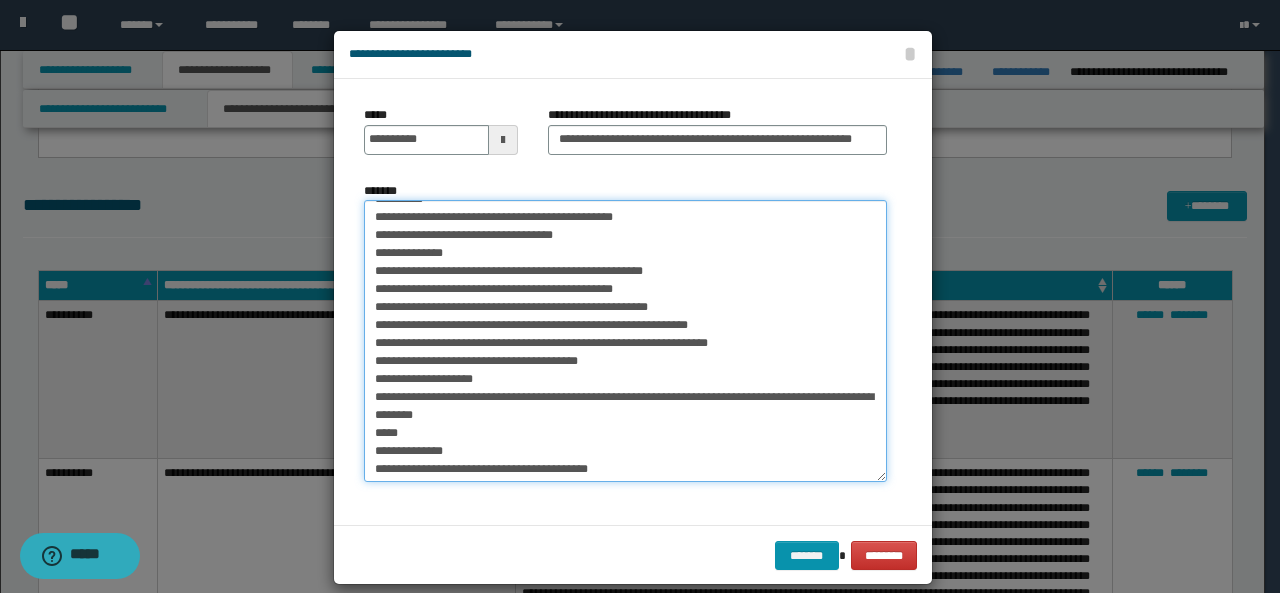 click on "*******" at bounding box center [625, 341] 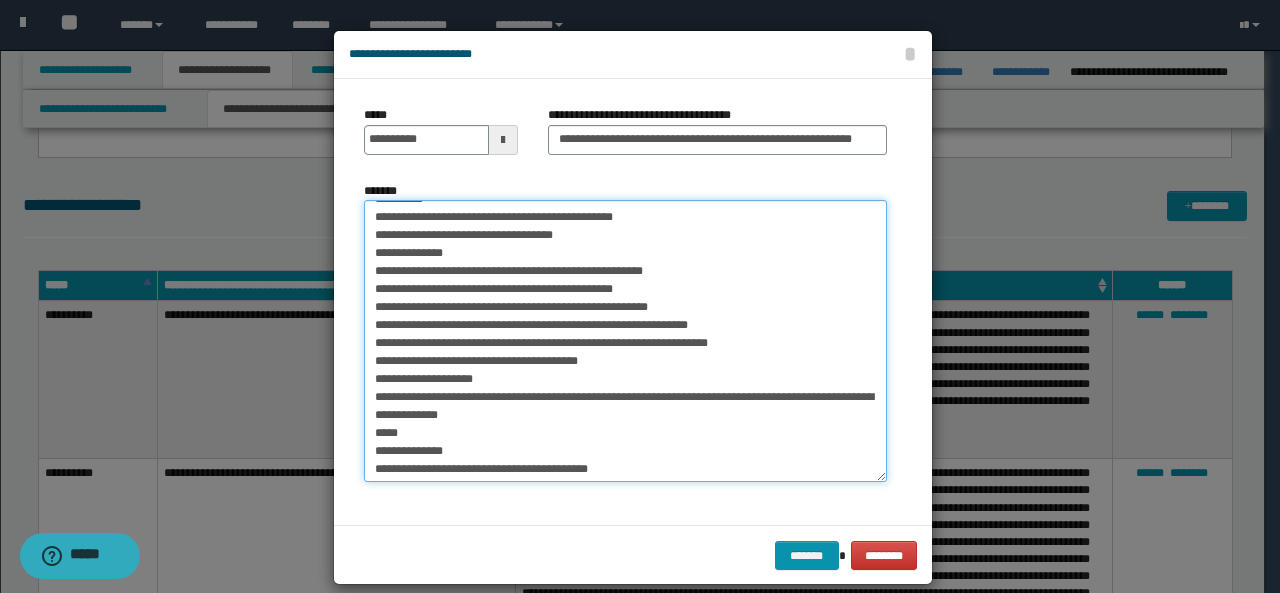 drag, startPoint x: 366, startPoint y: 435, endPoint x: 457, endPoint y: 447, distance: 91.787796 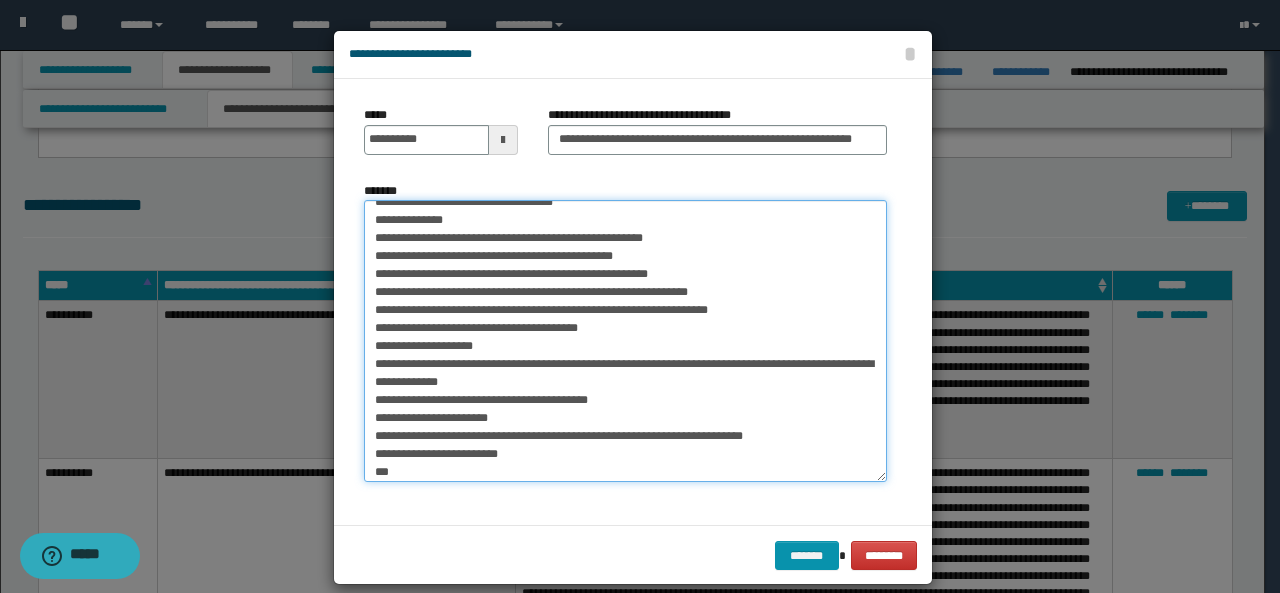 scroll, scrollTop: 122, scrollLeft: 0, axis: vertical 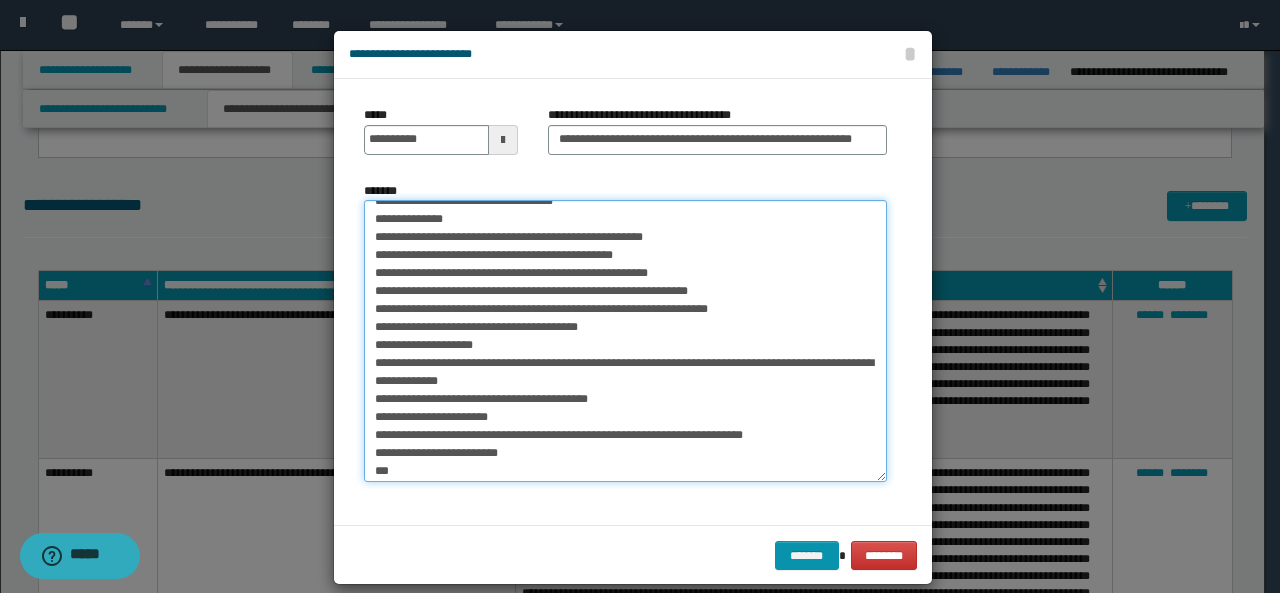 drag, startPoint x: 499, startPoint y: 401, endPoint x: 656, endPoint y: 392, distance: 157.25775 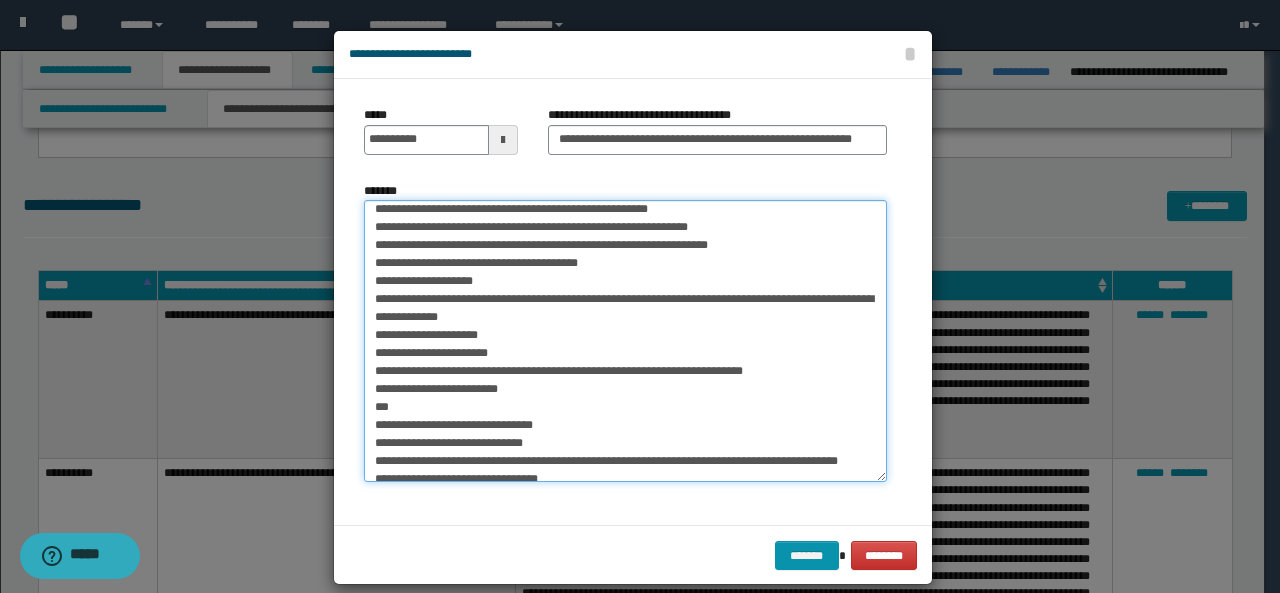 scroll, scrollTop: 190, scrollLeft: 0, axis: vertical 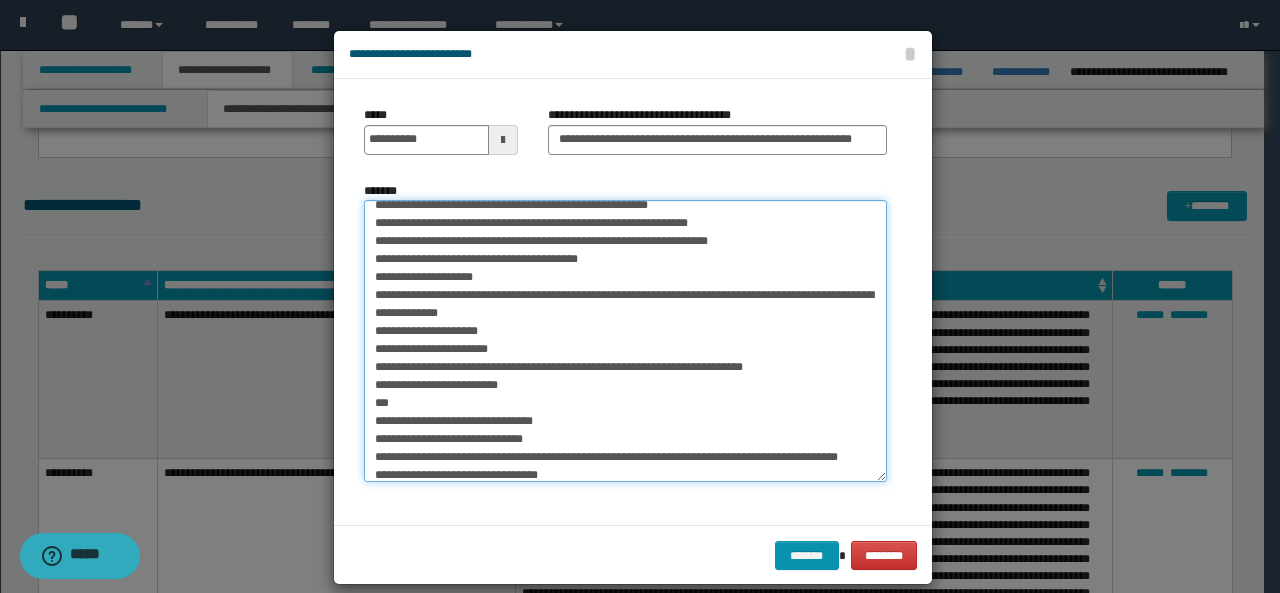 click on "*******" at bounding box center (625, 341) 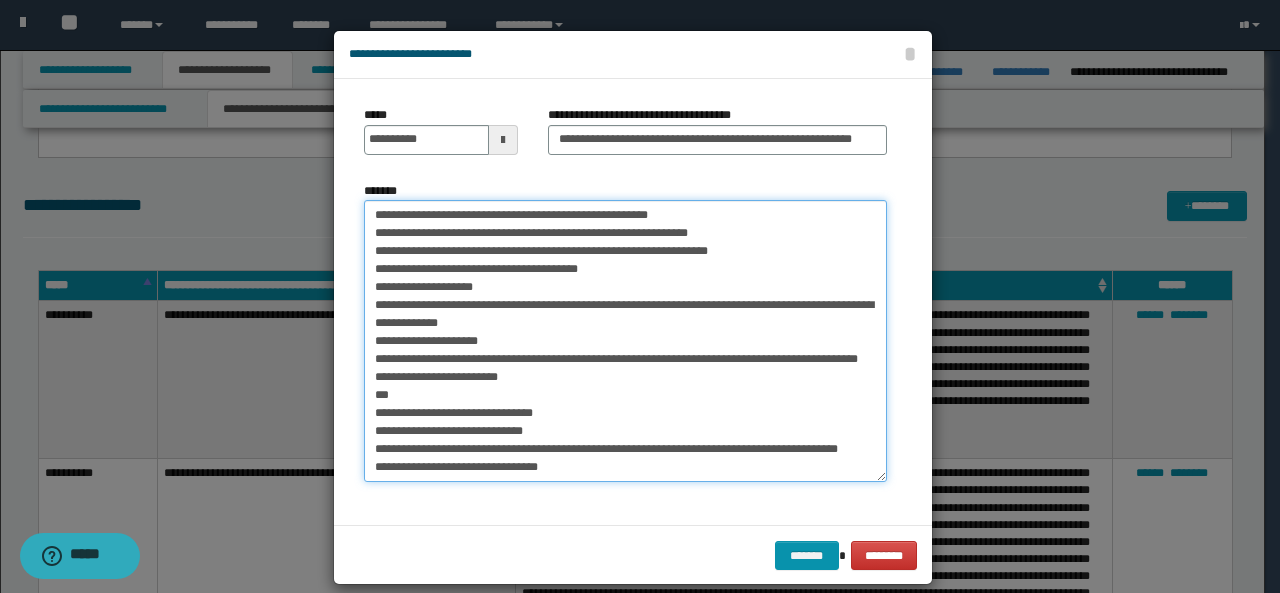 click on "*******" at bounding box center [625, 341] 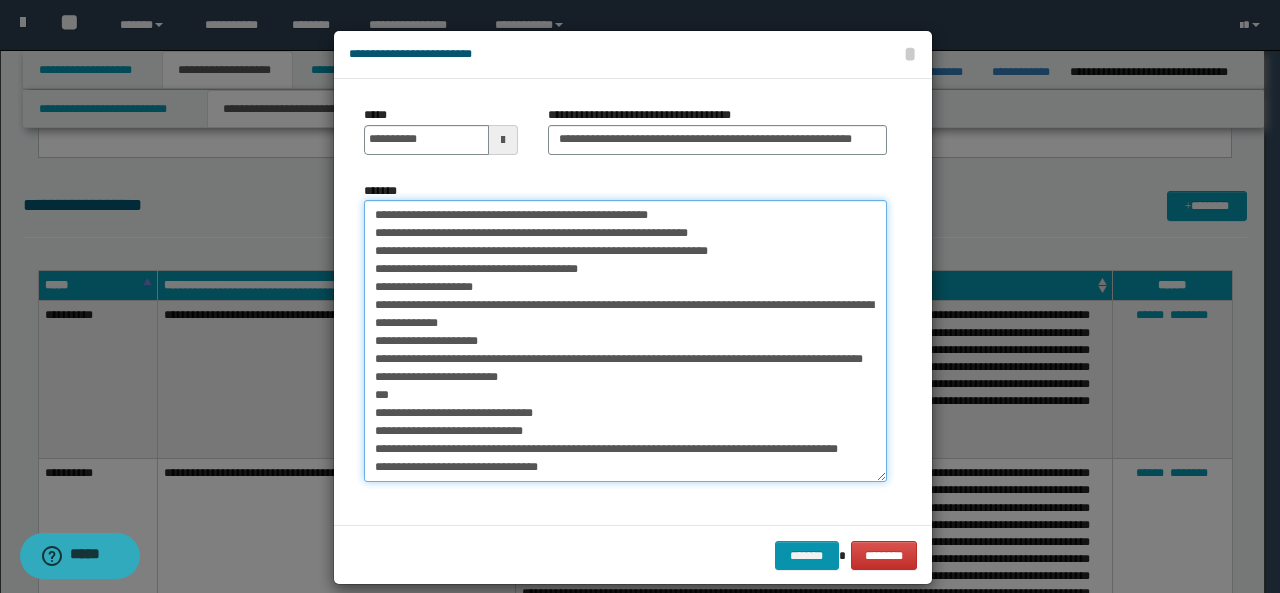 drag, startPoint x: 363, startPoint y: 435, endPoint x: 536, endPoint y: 439, distance: 173.04623 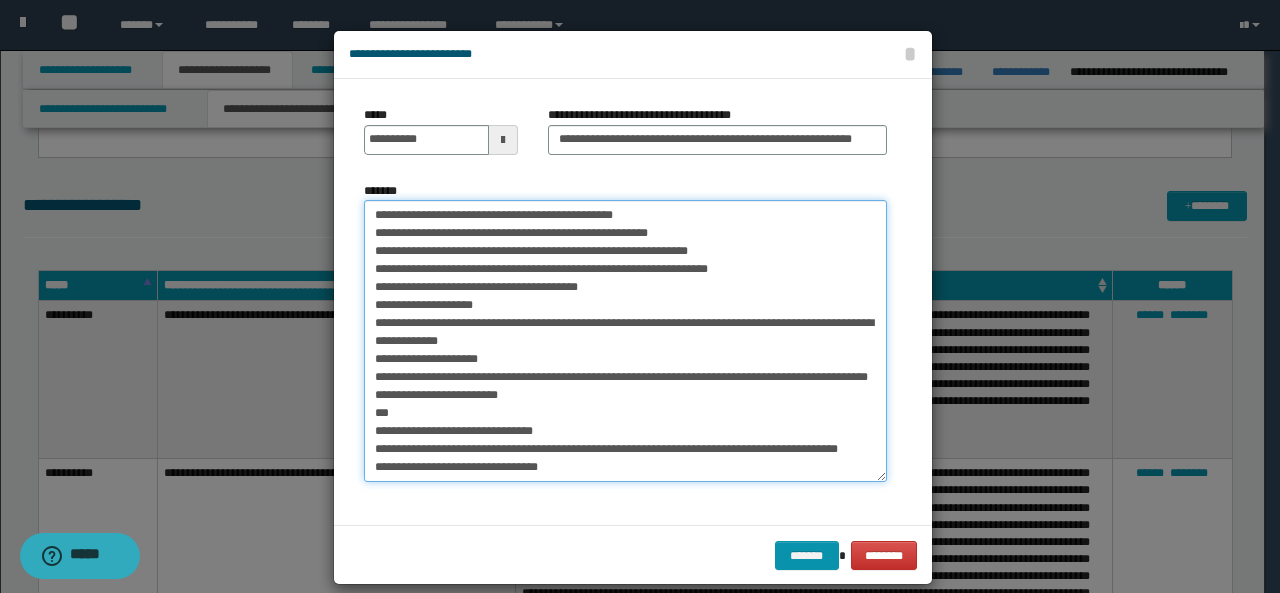 click on "*******" at bounding box center [625, 341] 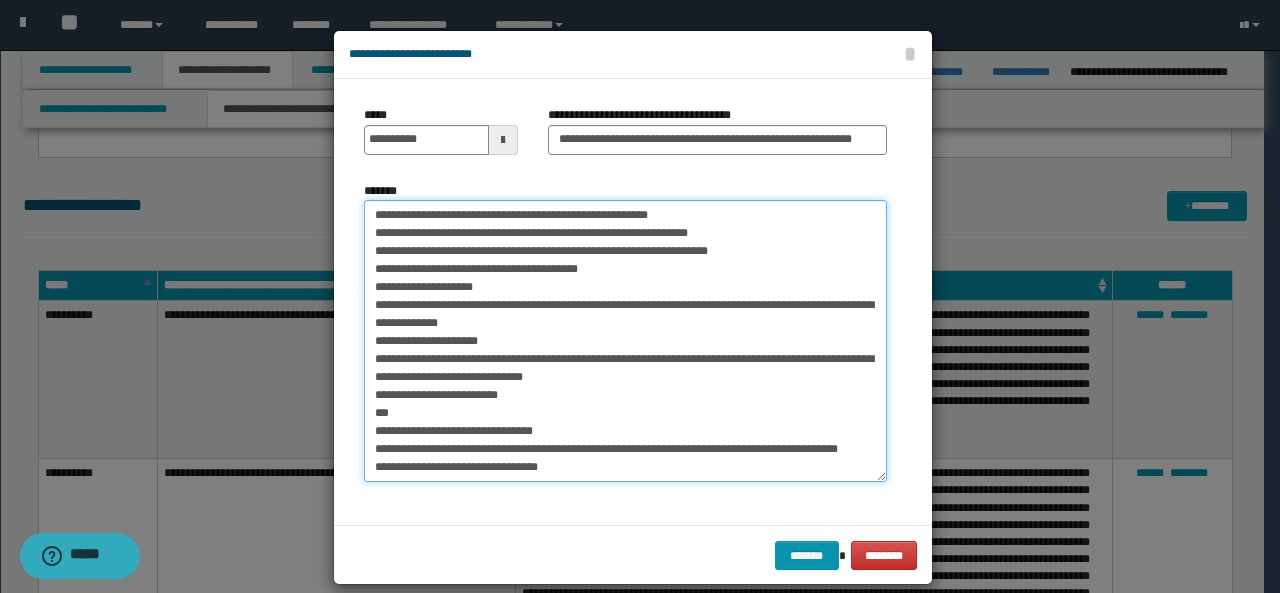 drag, startPoint x: 362, startPoint y: 421, endPoint x: 541, endPoint y: 420, distance: 179.00279 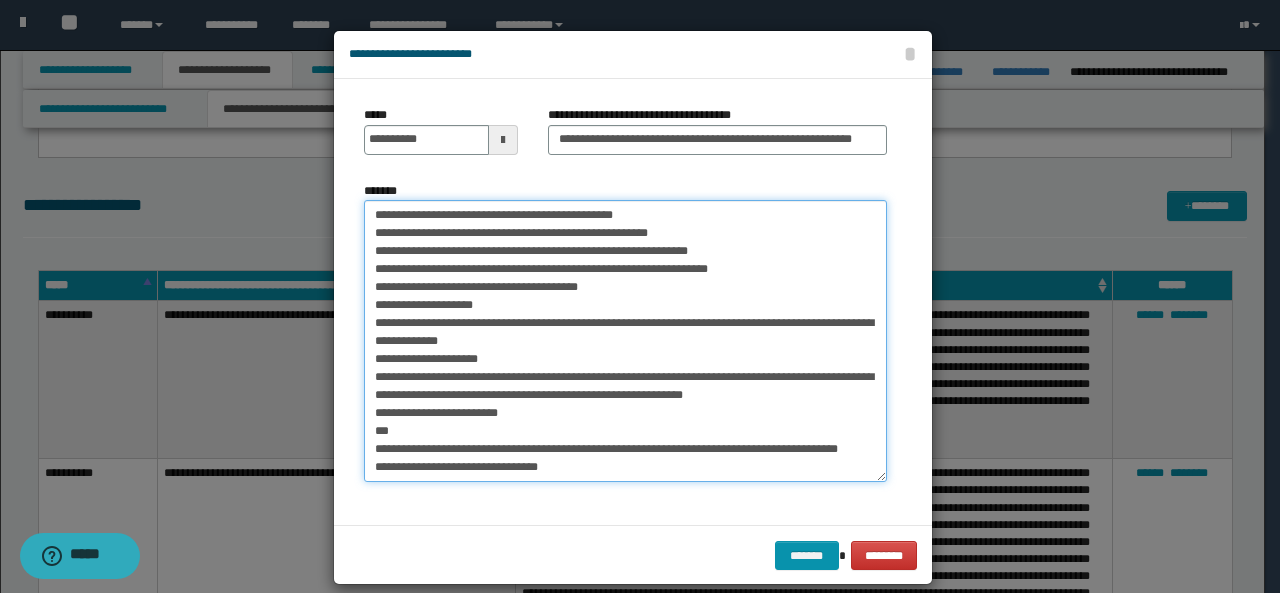 scroll, scrollTop: 179, scrollLeft: 0, axis: vertical 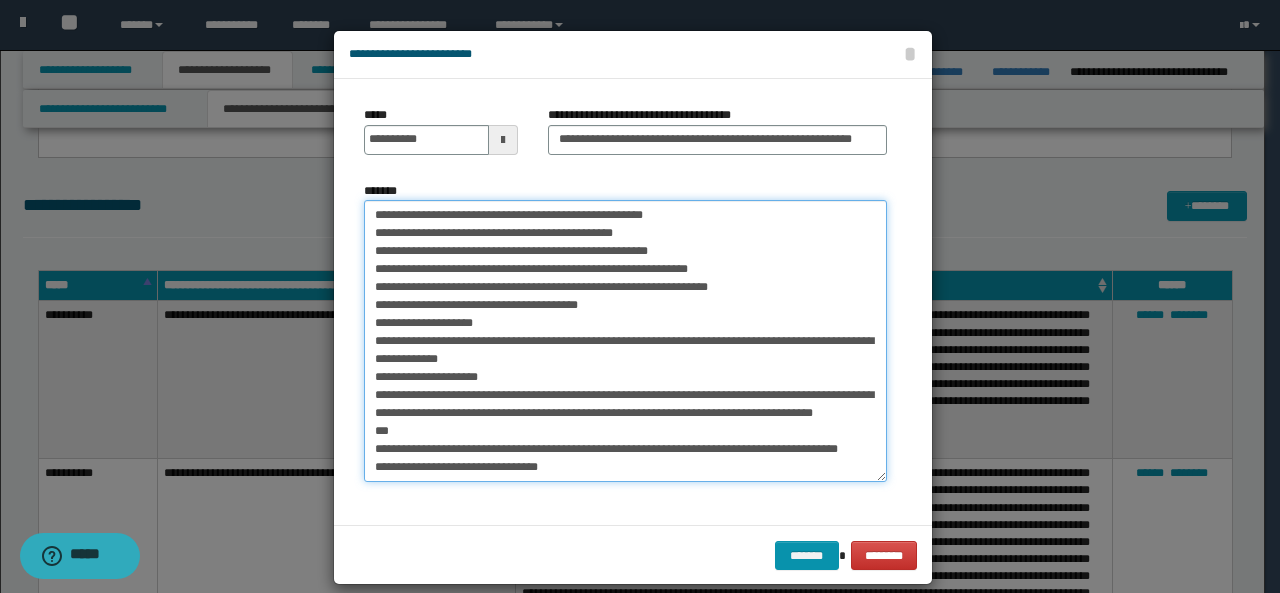 click on "*******" at bounding box center (625, 341) 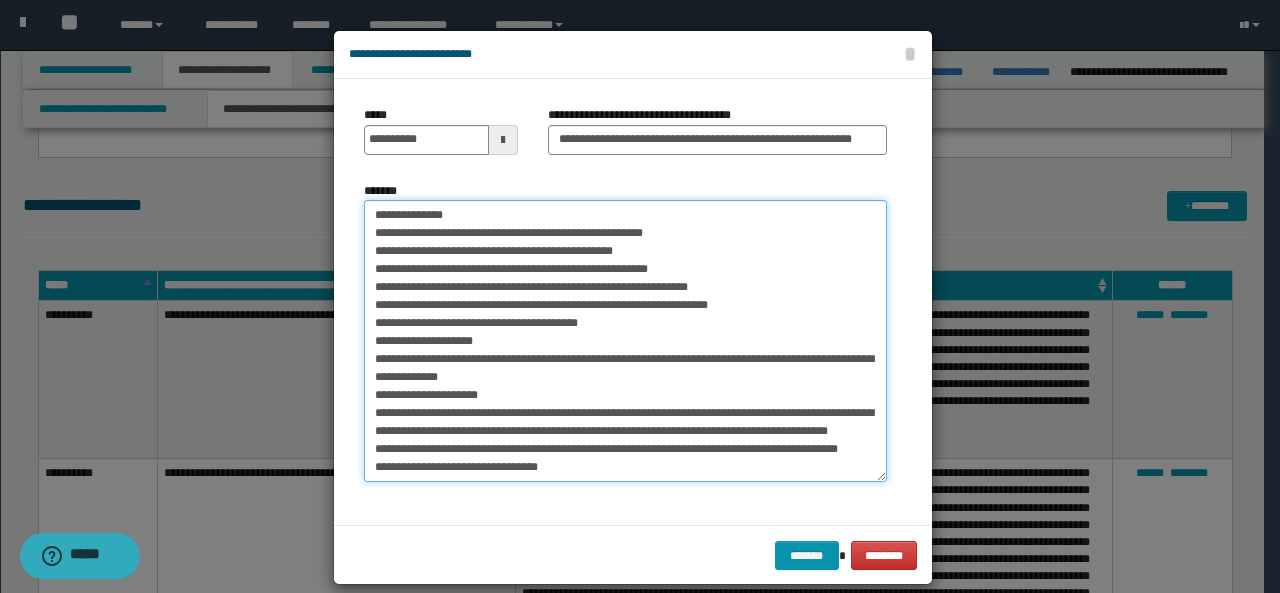 scroll, scrollTop: 161, scrollLeft: 0, axis: vertical 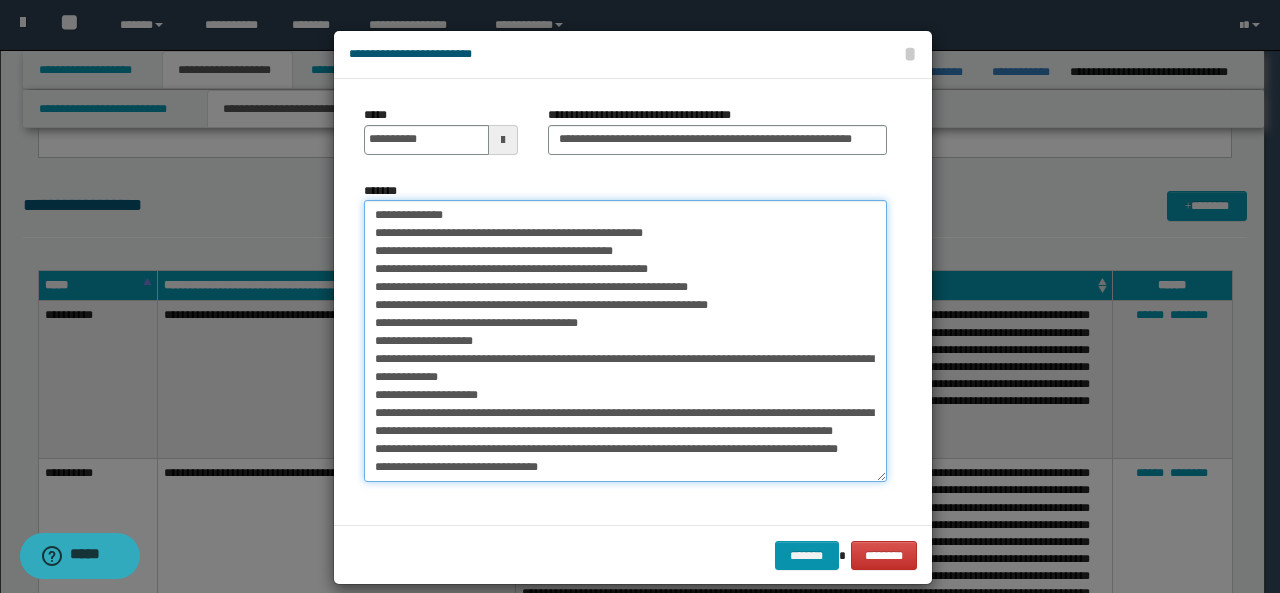 click on "*******" at bounding box center [625, 341] 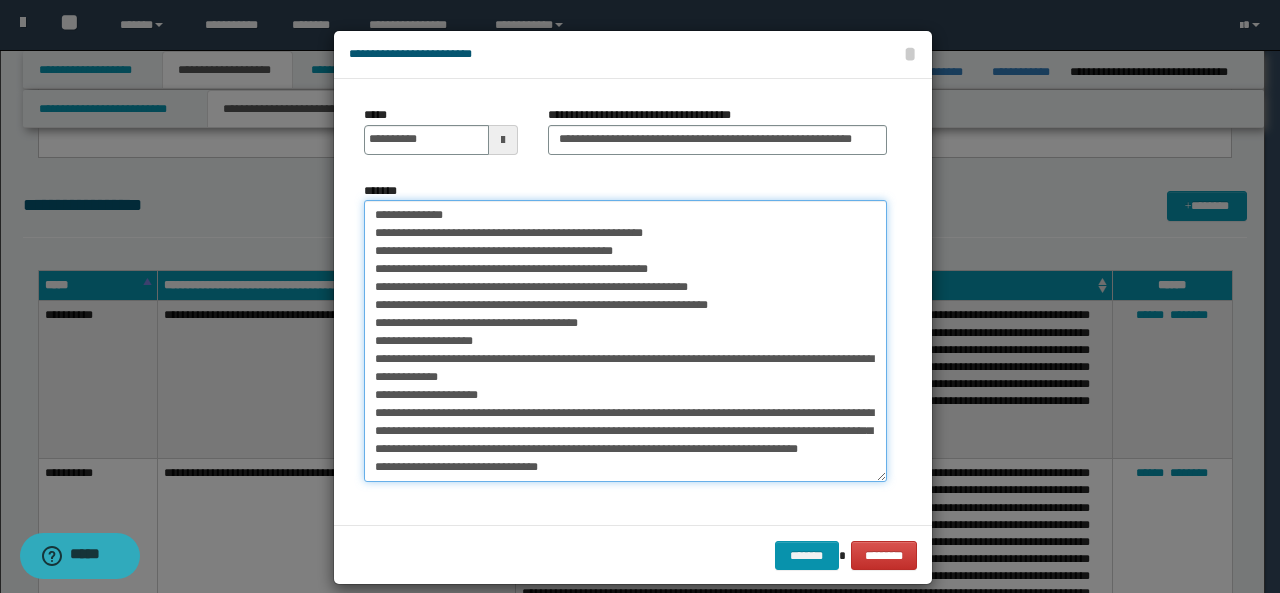 scroll, scrollTop: 143, scrollLeft: 0, axis: vertical 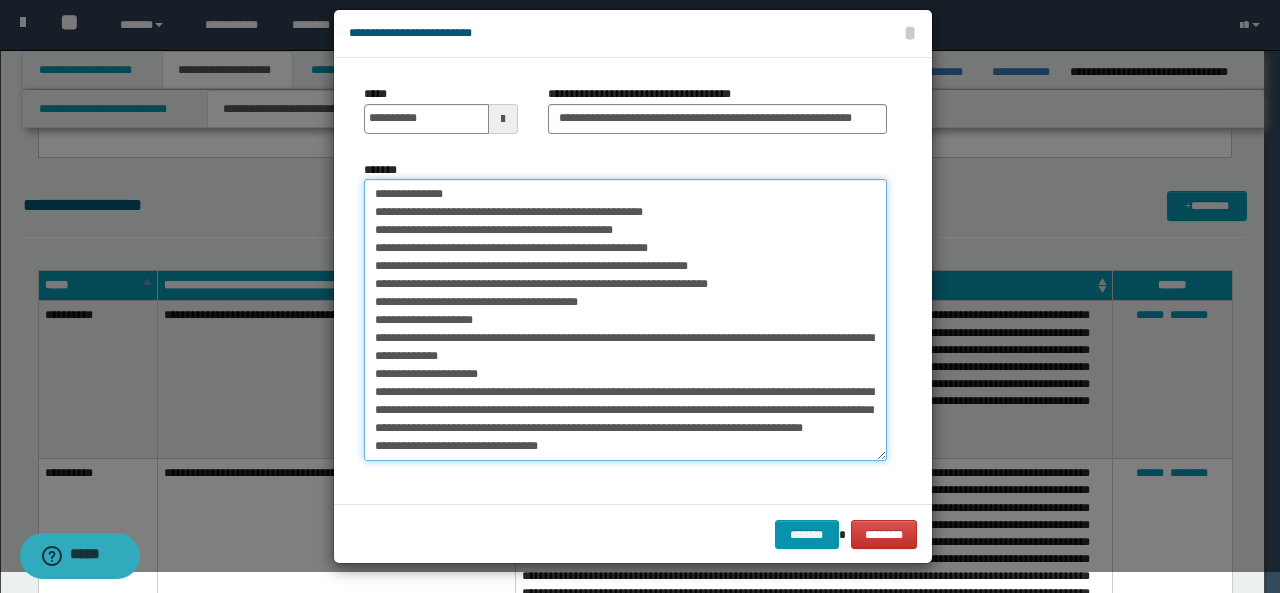 click on "*******" at bounding box center (625, 320) 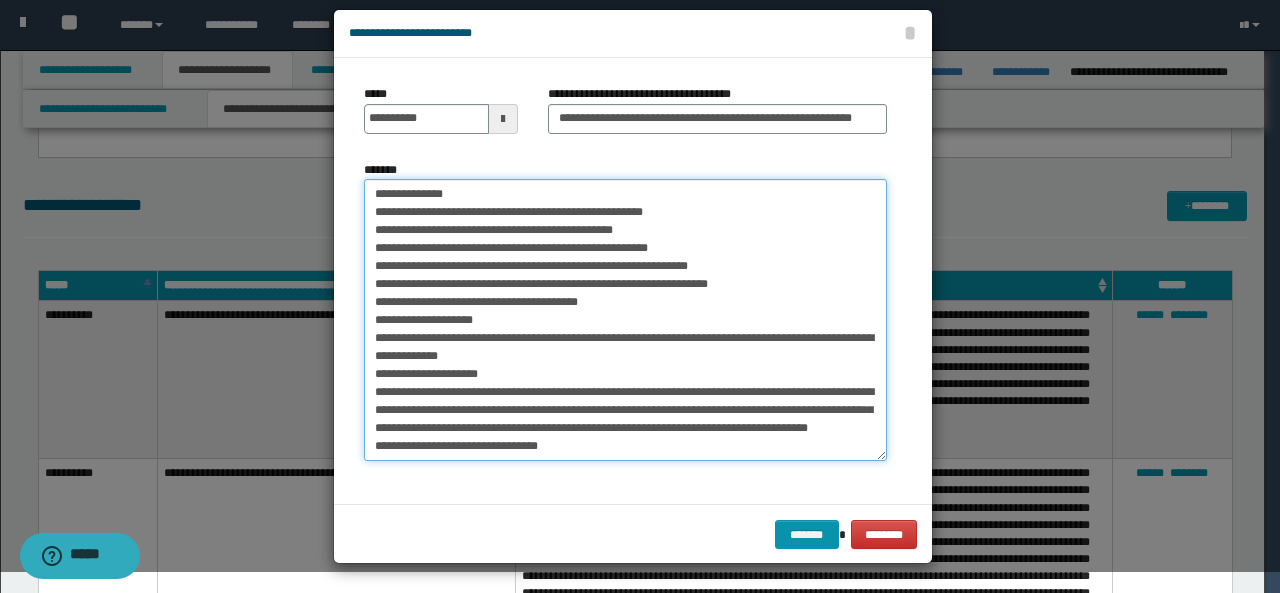 click on "*******" at bounding box center [625, 320] 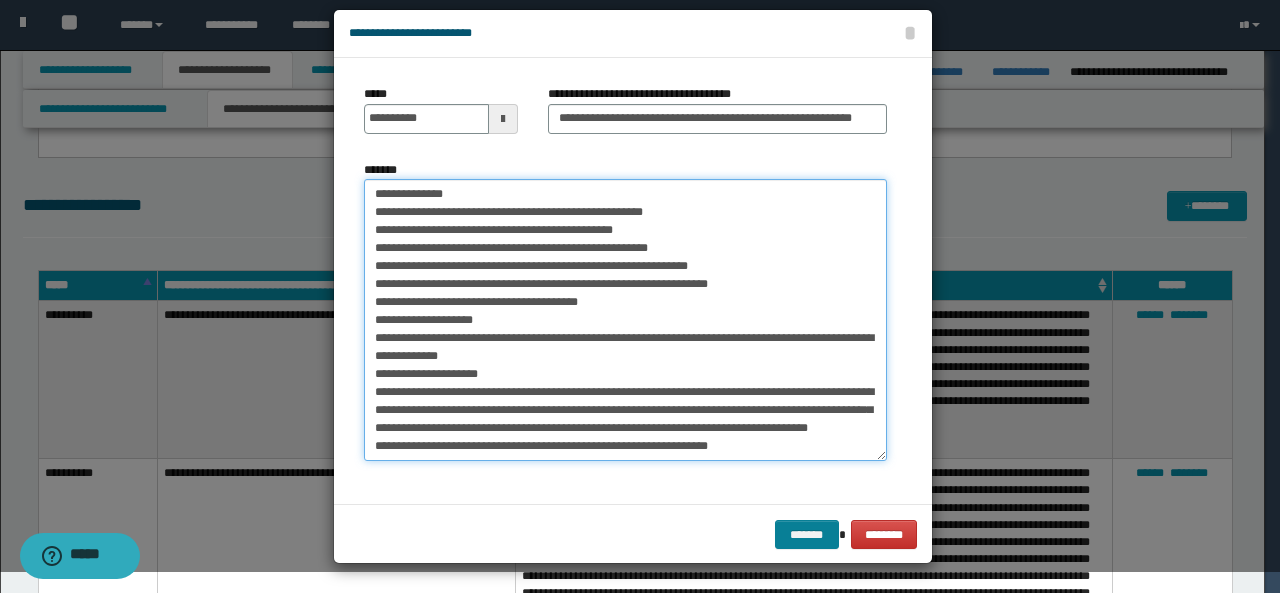 type on "**********" 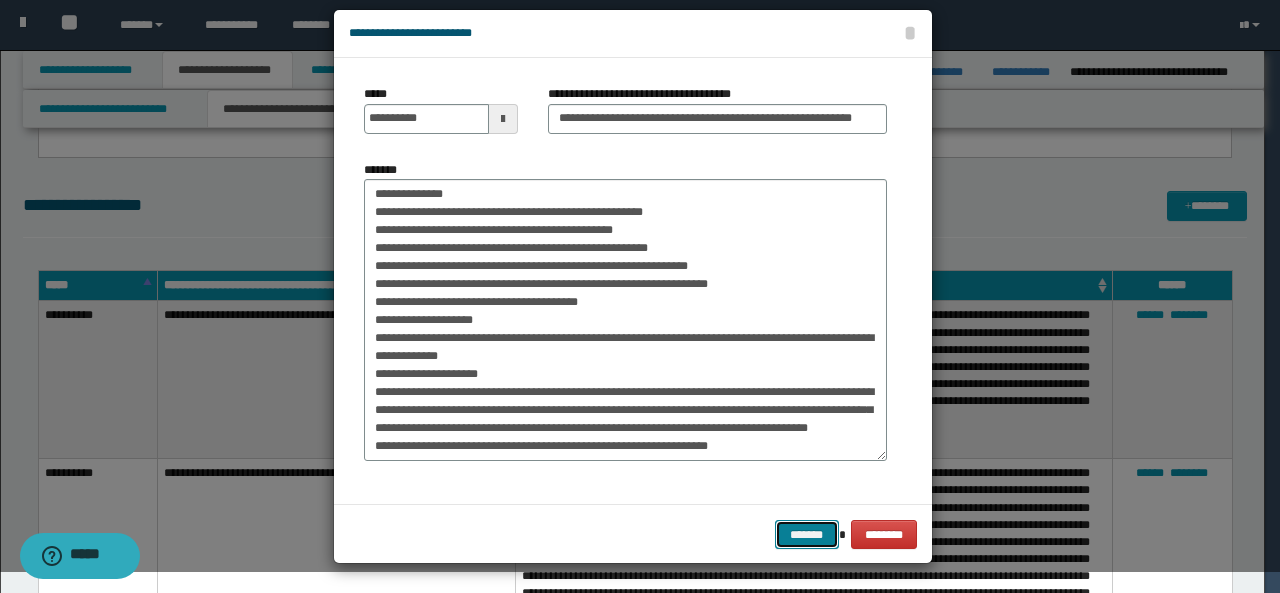 click on "*******" at bounding box center (807, 534) 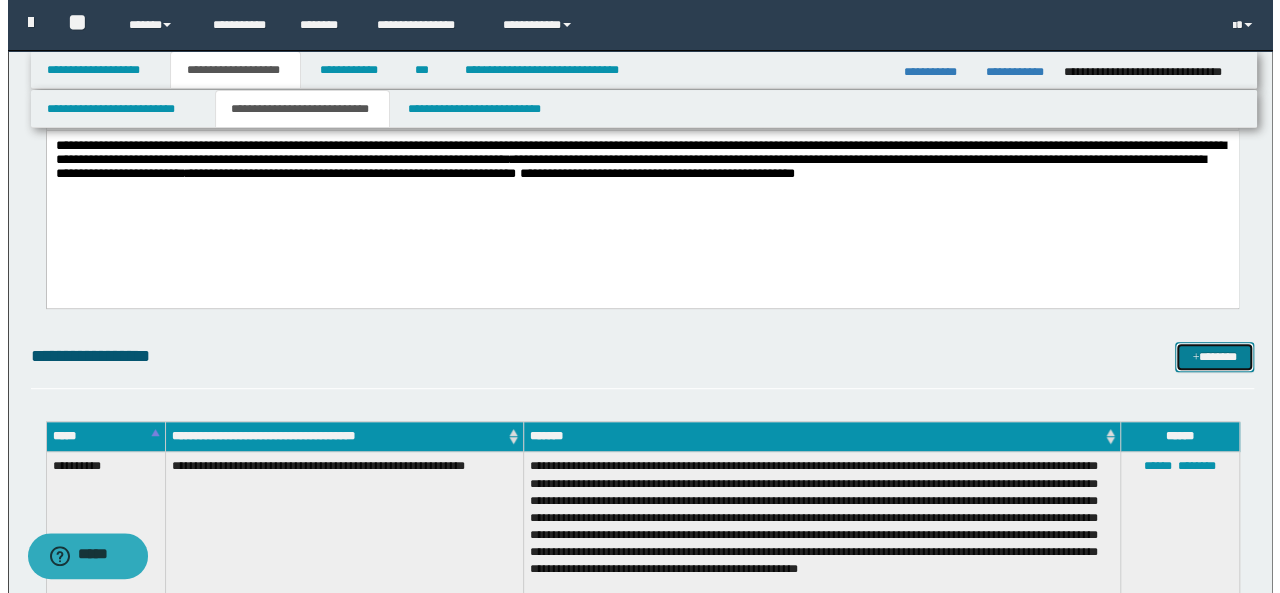 scroll, scrollTop: 331, scrollLeft: 0, axis: vertical 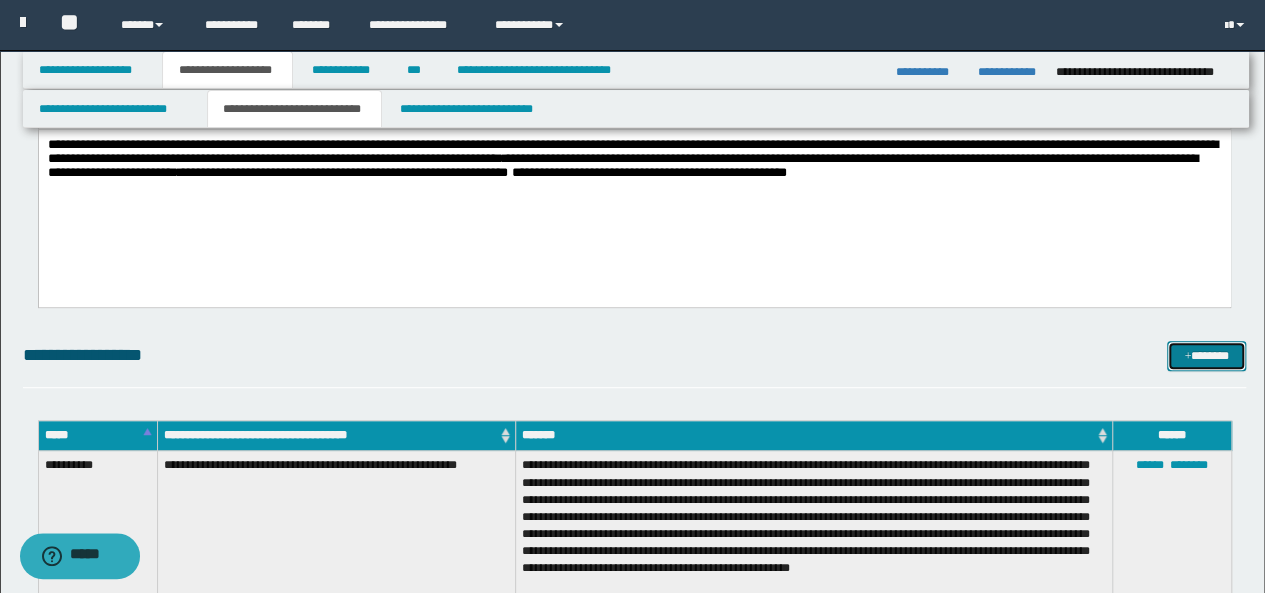 click on "*******" at bounding box center (1206, 355) 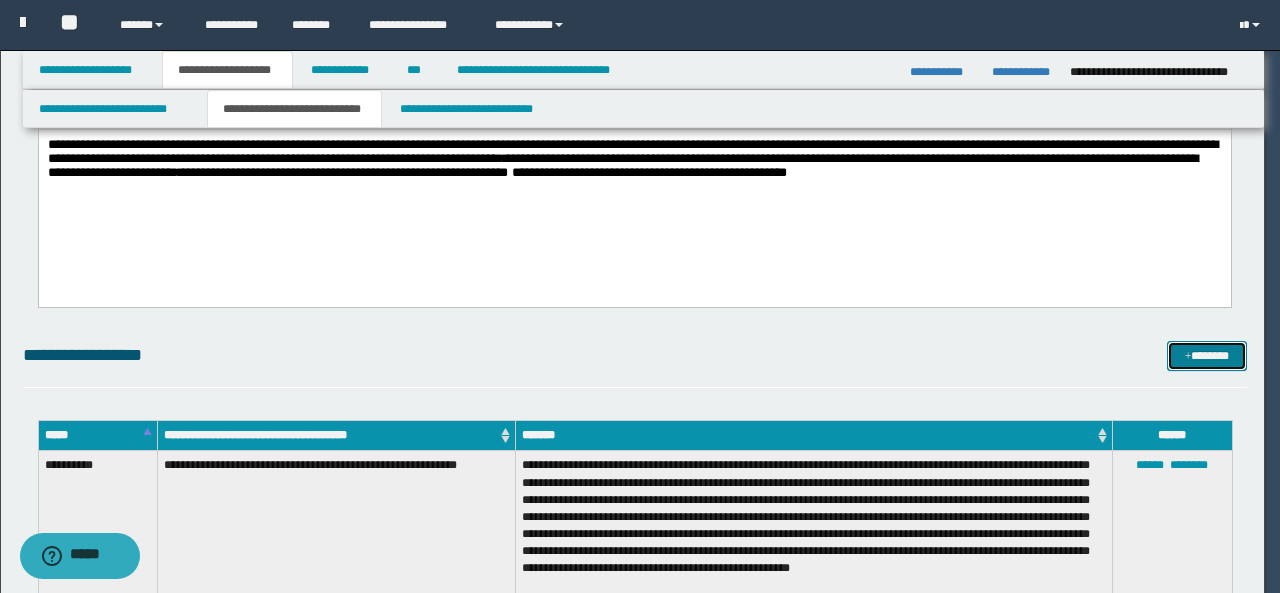 scroll, scrollTop: 0, scrollLeft: 0, axis: both 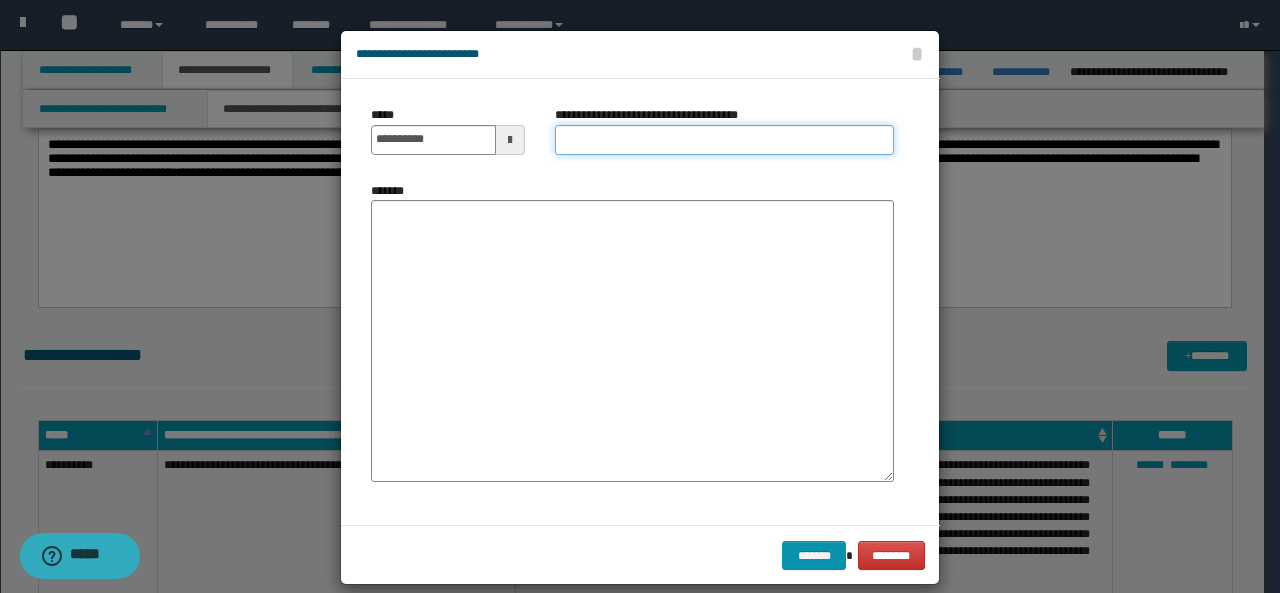 click on "**********" at bounding box center (724, 140) 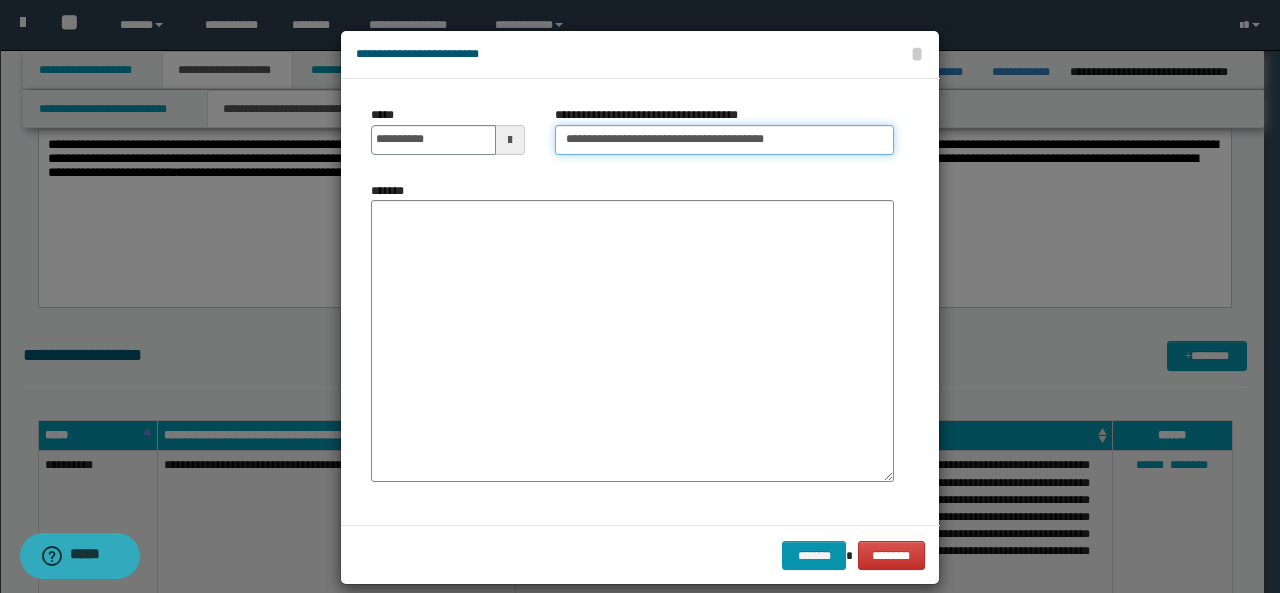 type on "**********" 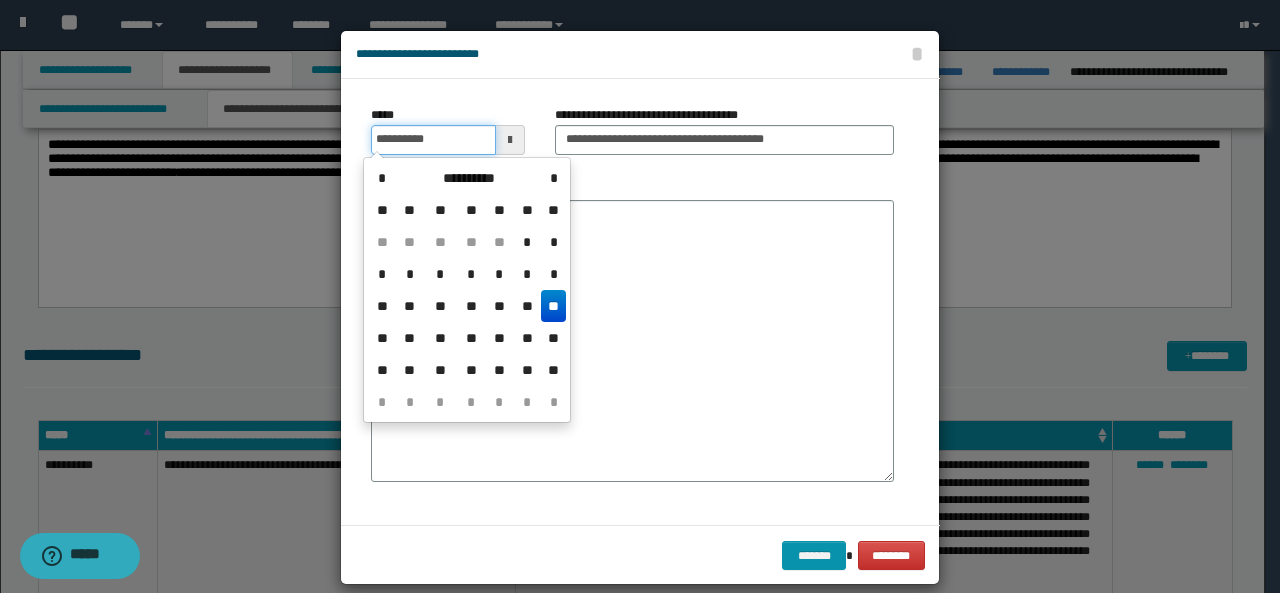 click on "**********" at bounding box center (433, 140) 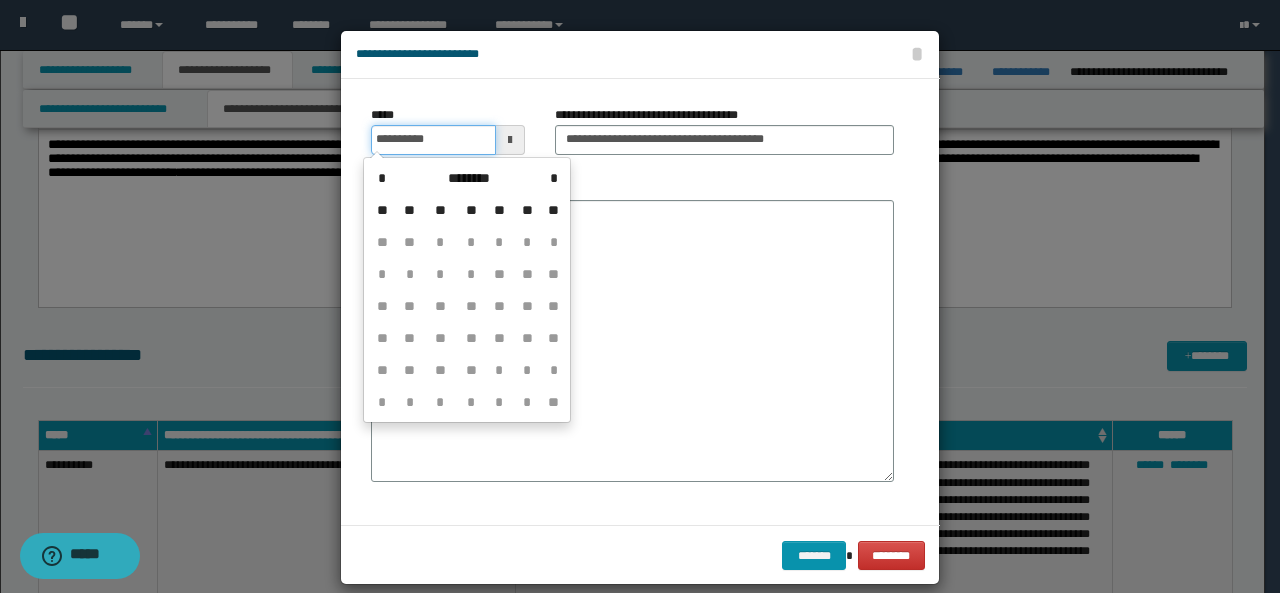 type on "**********" 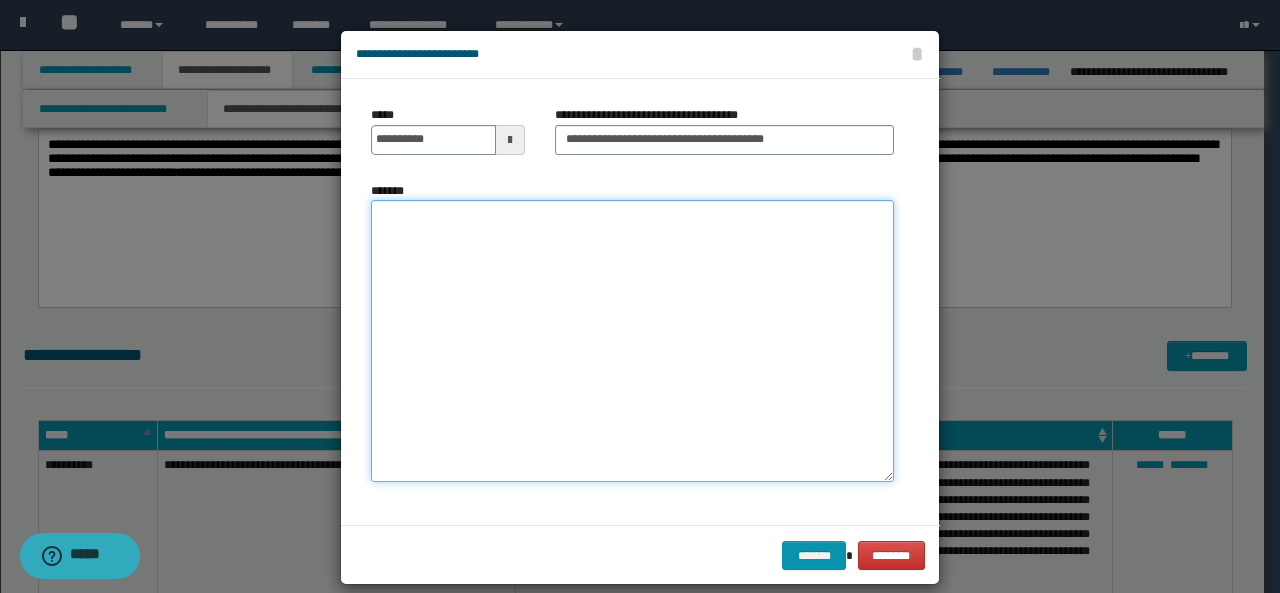 click on "*******" at bounding box center [632, 341] 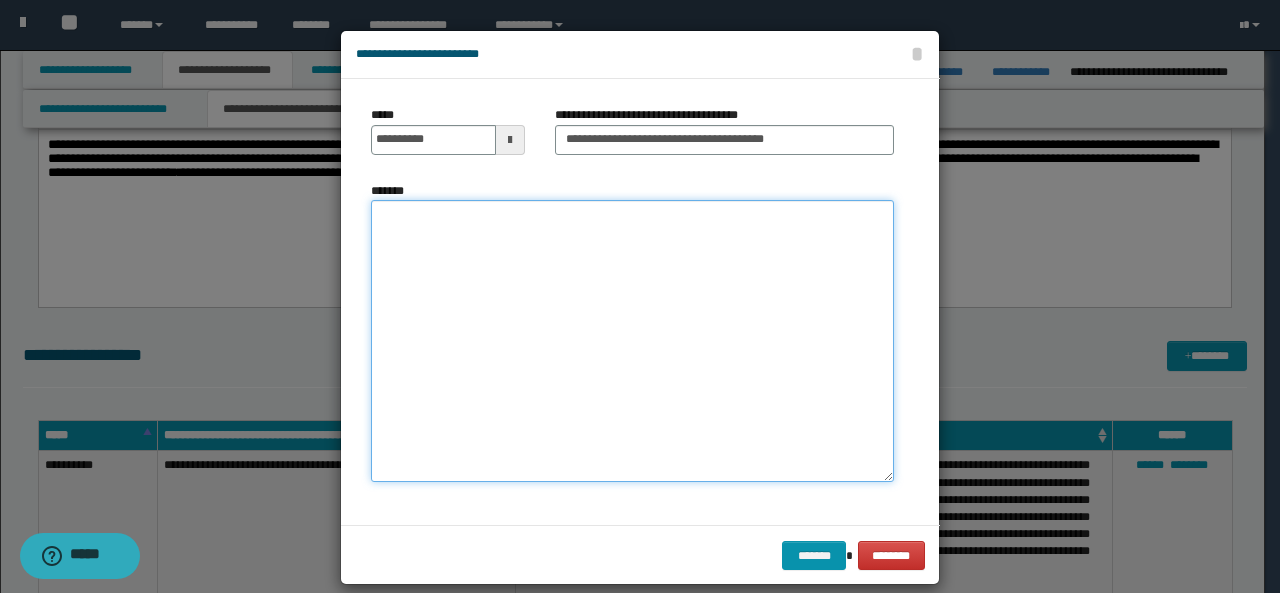 click on "*******" at bounding box center [632, 341] 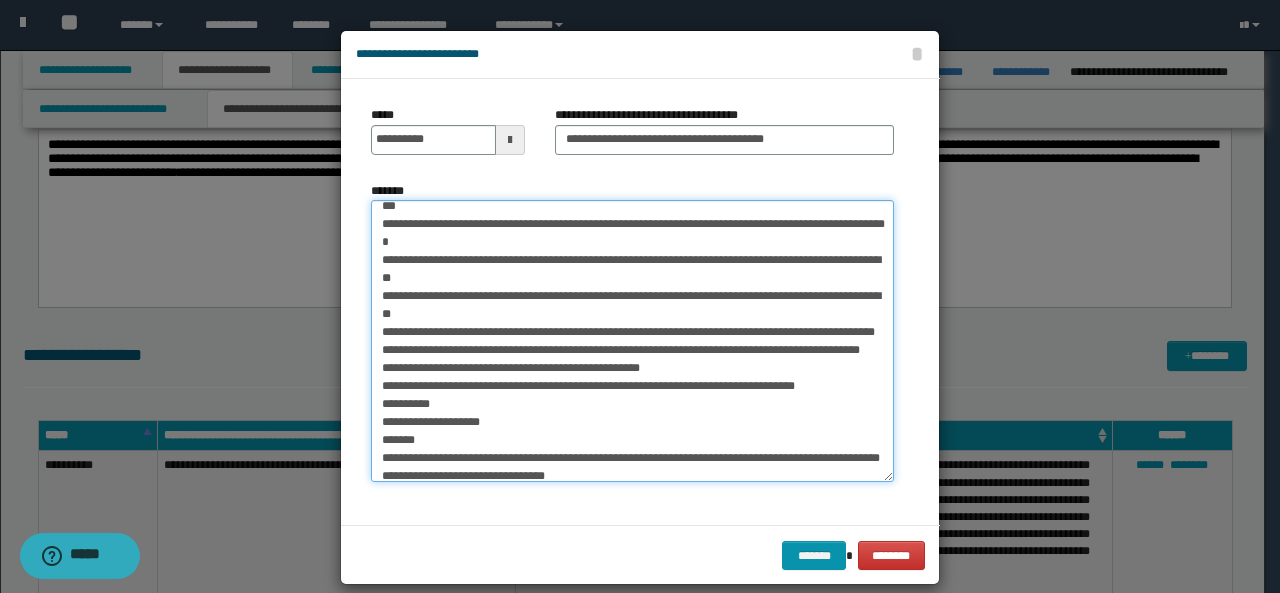 scroll, scrollTop: 0, scrollLeft: 0, axis: both 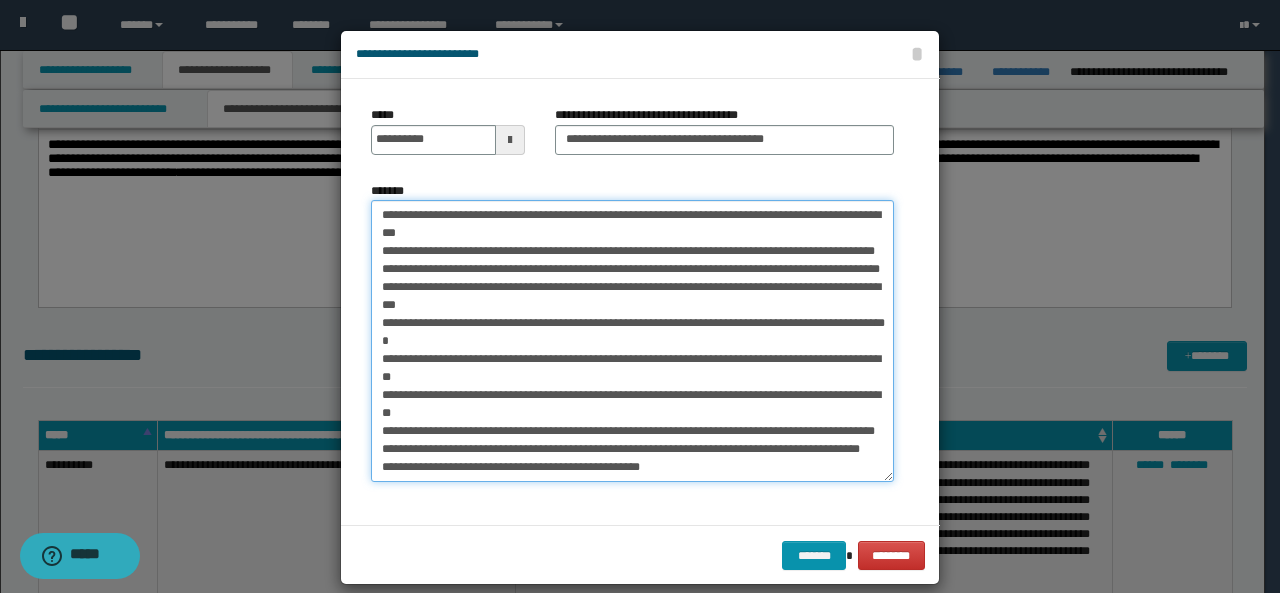 click on "*******" at bounding box center [632, 341] 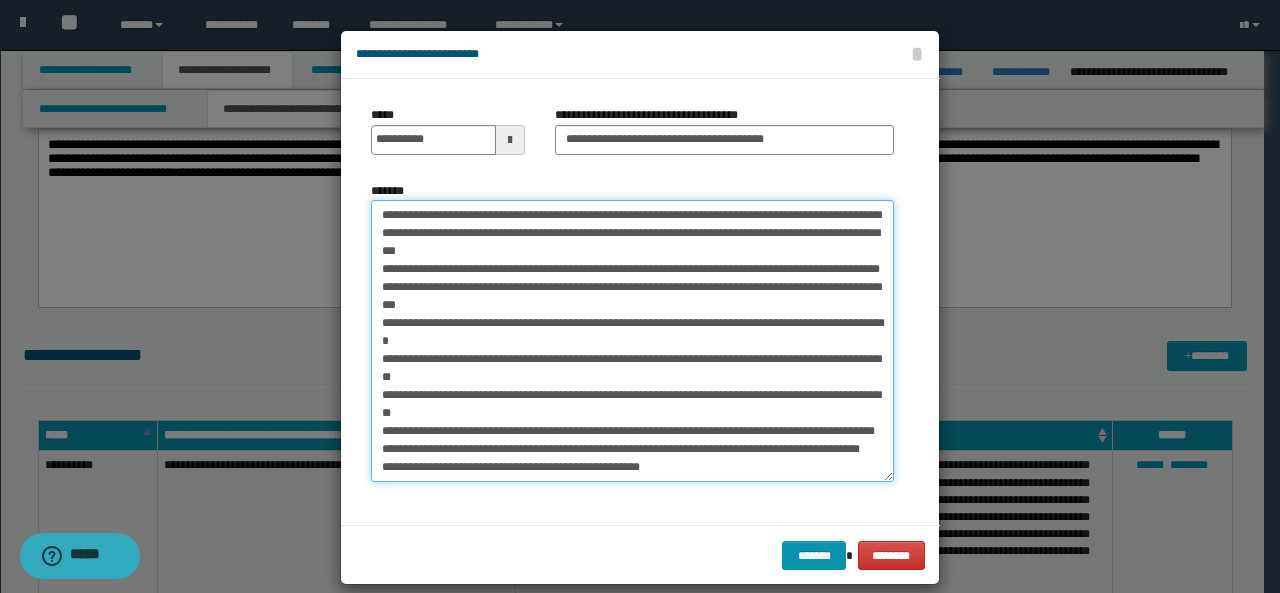 click on "*******" at bounding box center (632, 341) 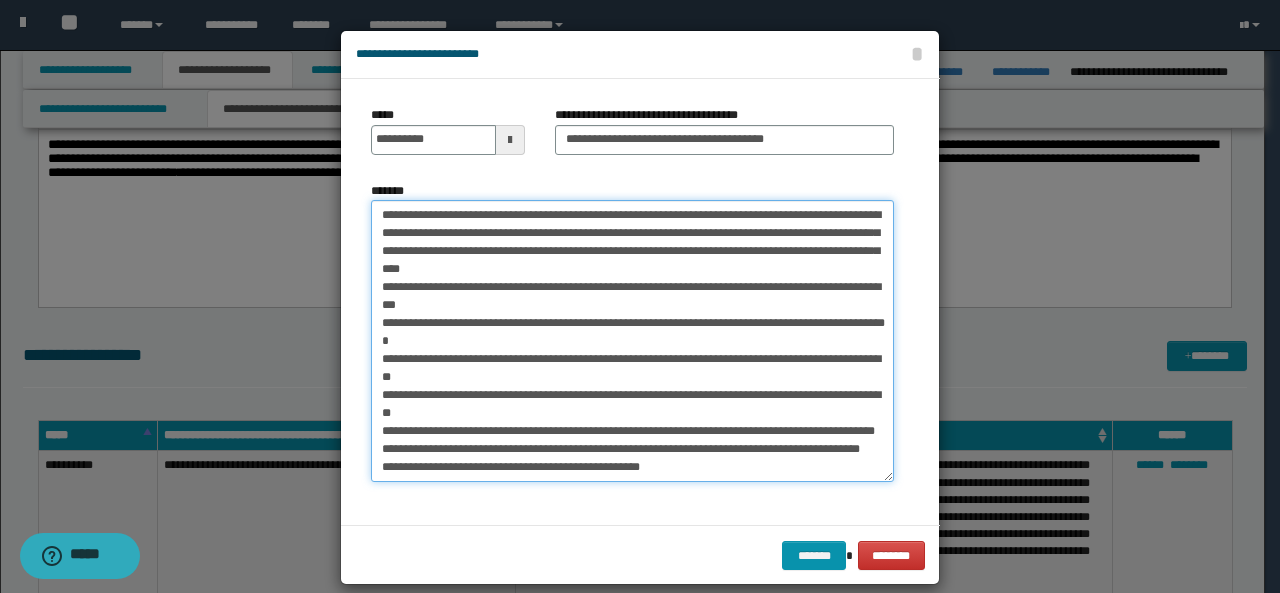click on "*******" at bounding box center (632, 341) 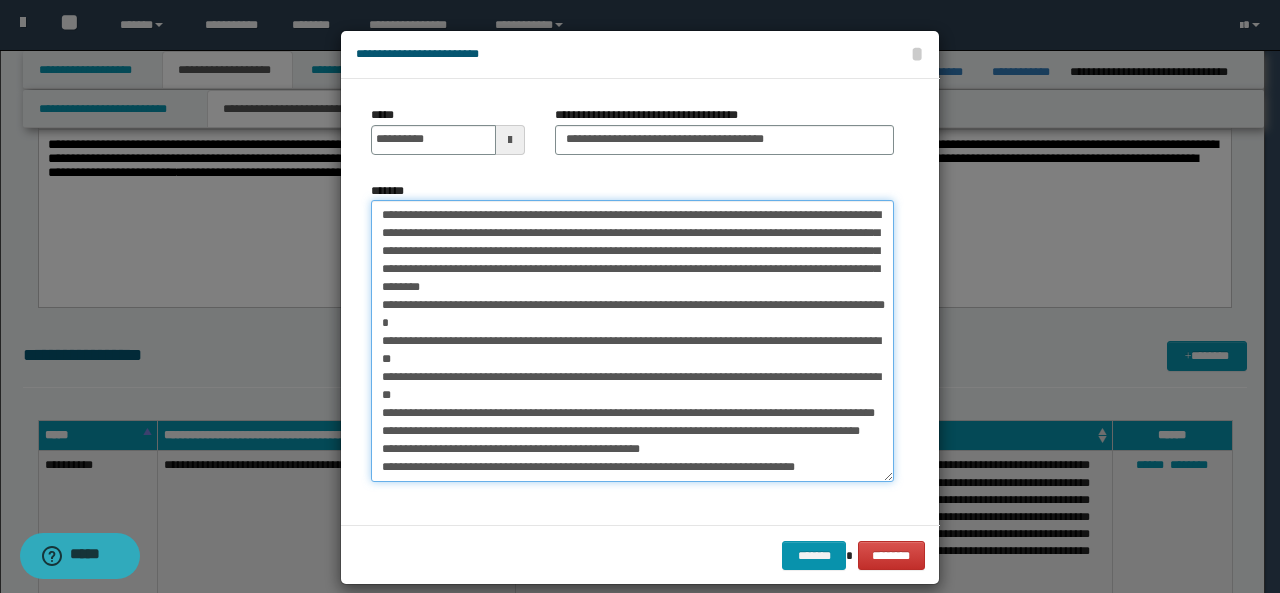 click on "*******" at bounding box center [632, 341] 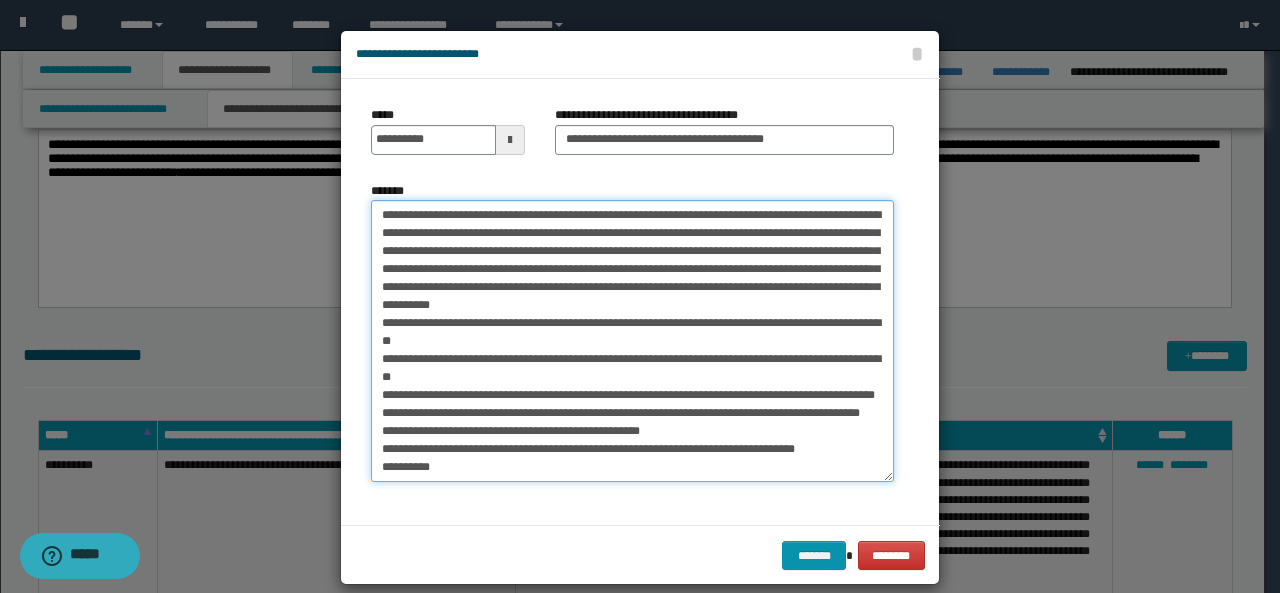 click on "*******" at bounding box center [632, 341] 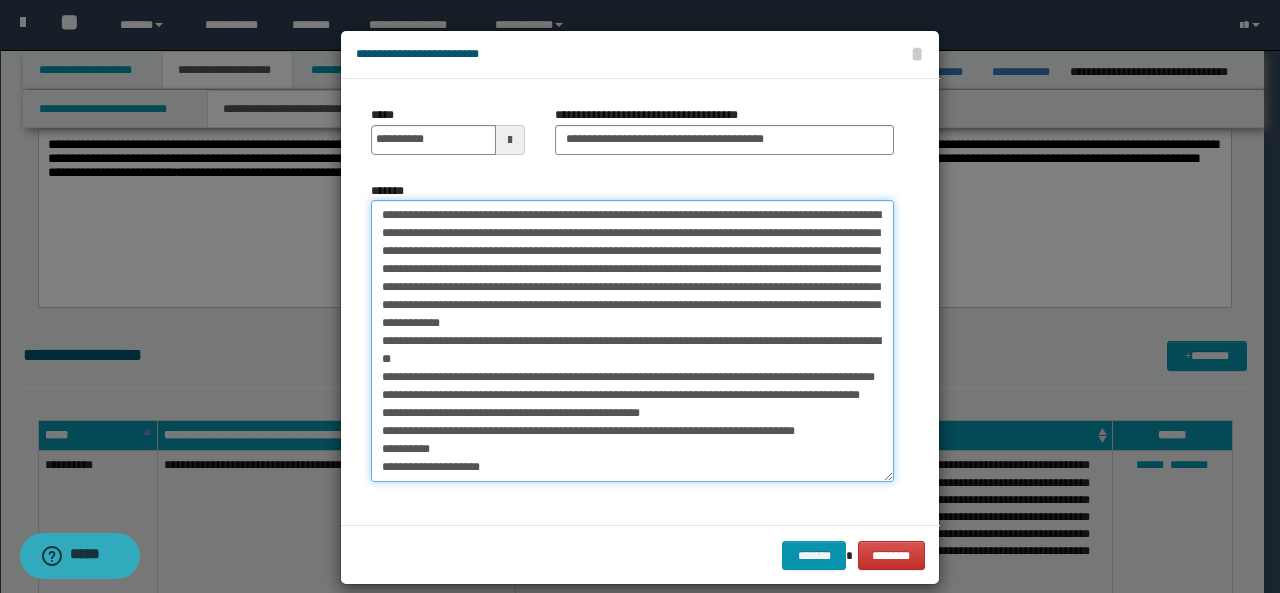 click on "*******" at bounding box center (632, 341) 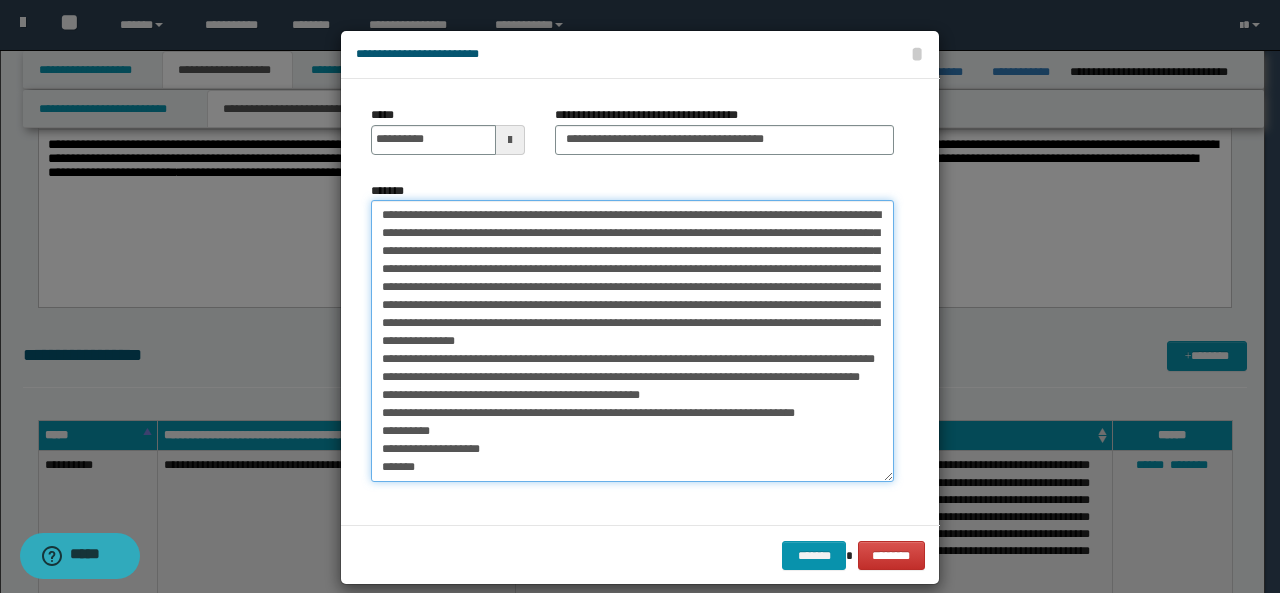 click on "*******" at bounding box center [632, 341] 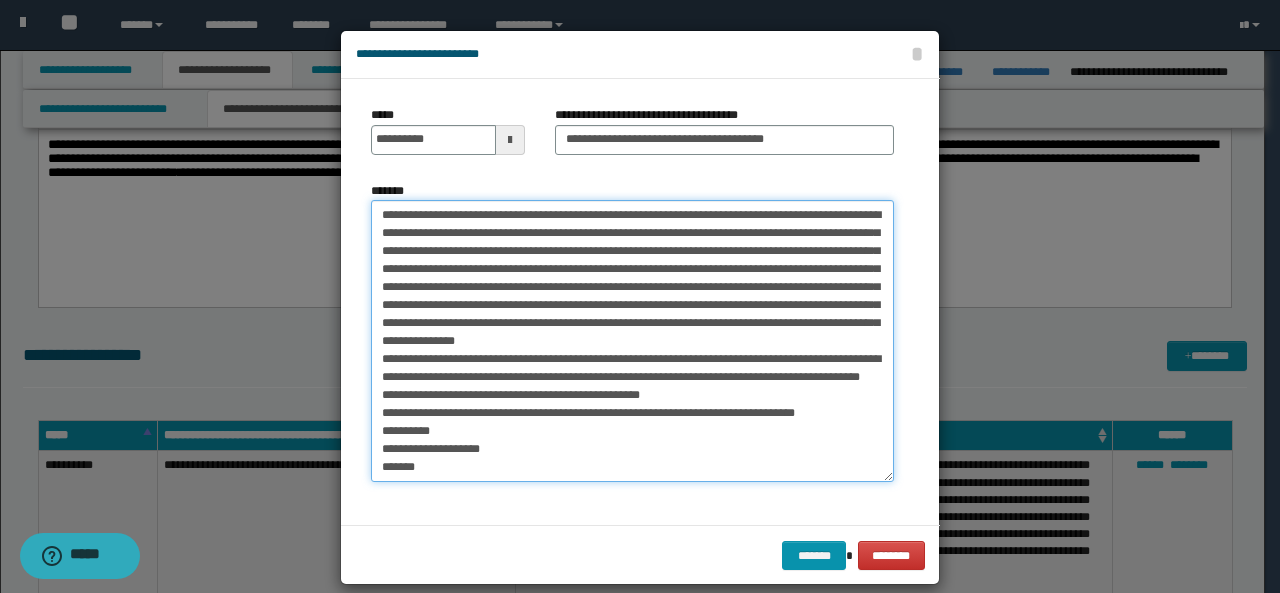 click on "*******" at bounding box center (632, 341) 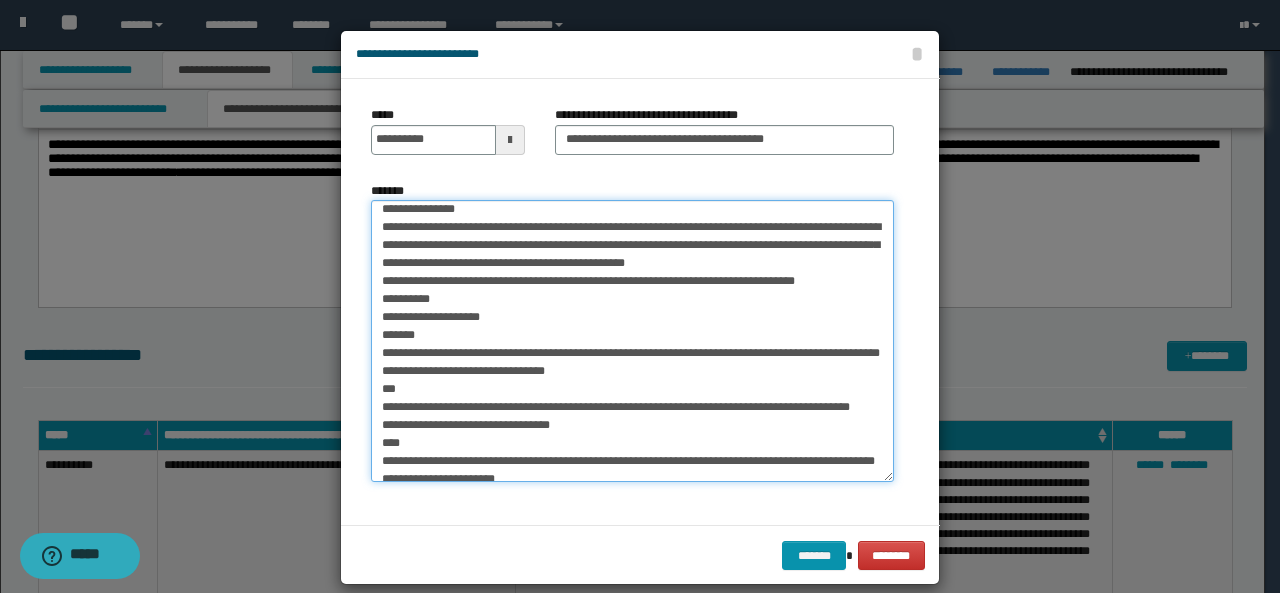 scroll, scrollTop: 133, scrollLeft: 0, axis: vertical 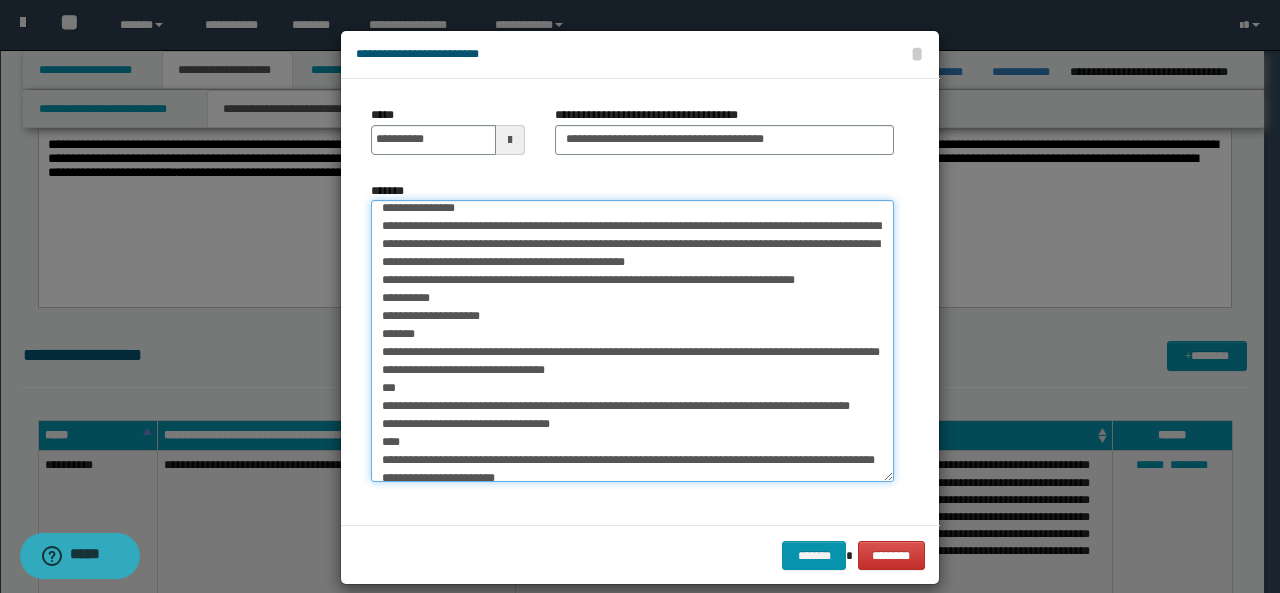 drag, startPoint x: 374, startPoint y: 331, endPoint x: 457, endPoint y: 387, distance: 100.12492 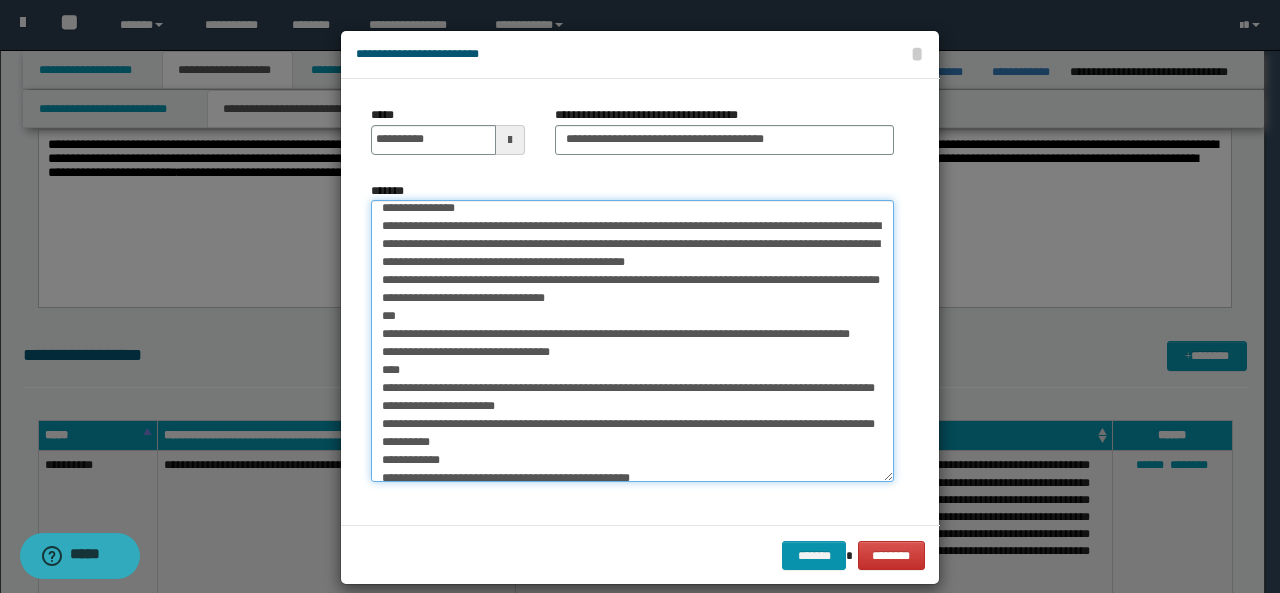 click on "*******" at bounding box center [632, 341] 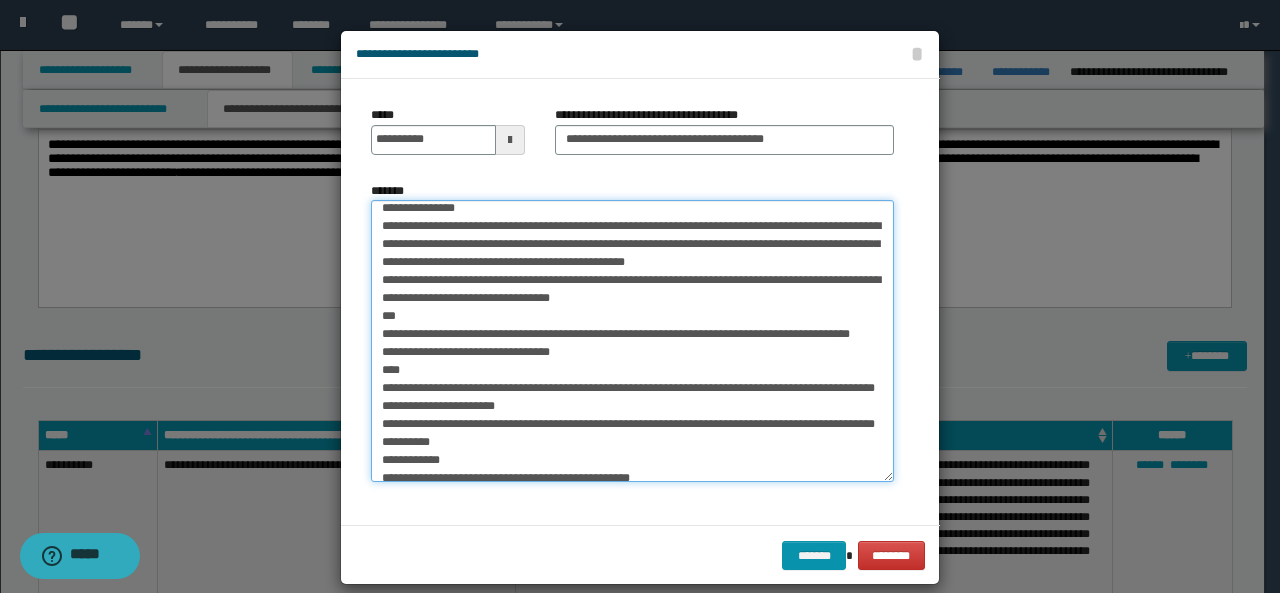 click on "*******" at bounding box center (632, 341) 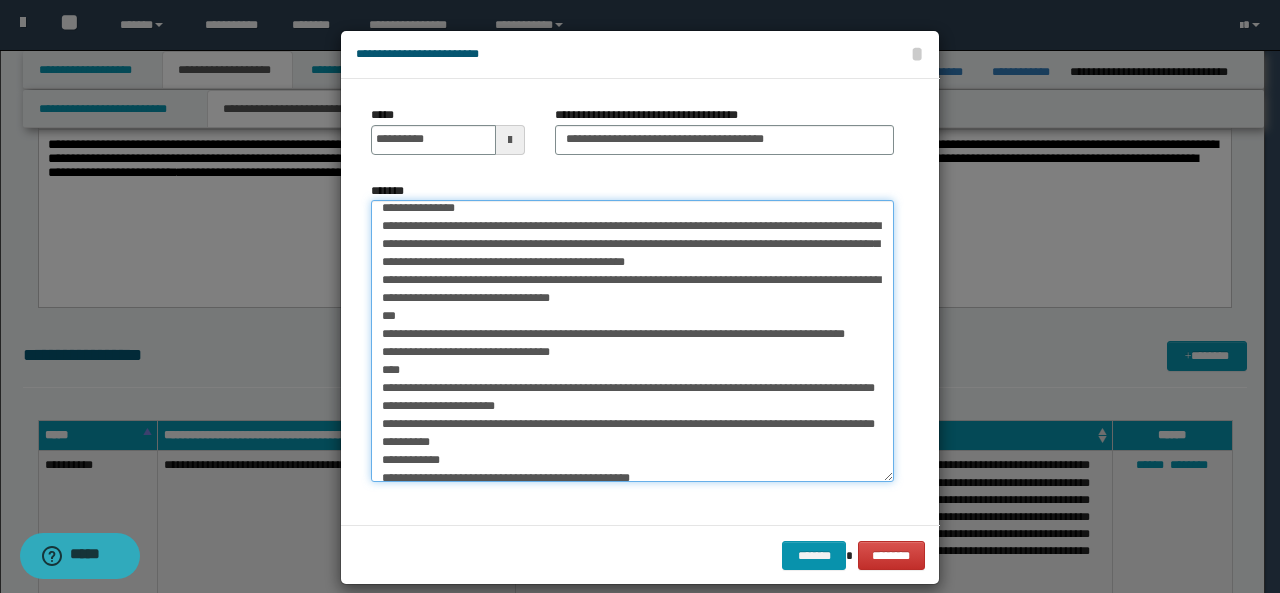 click on "*******" at bounding box center (632, 341) 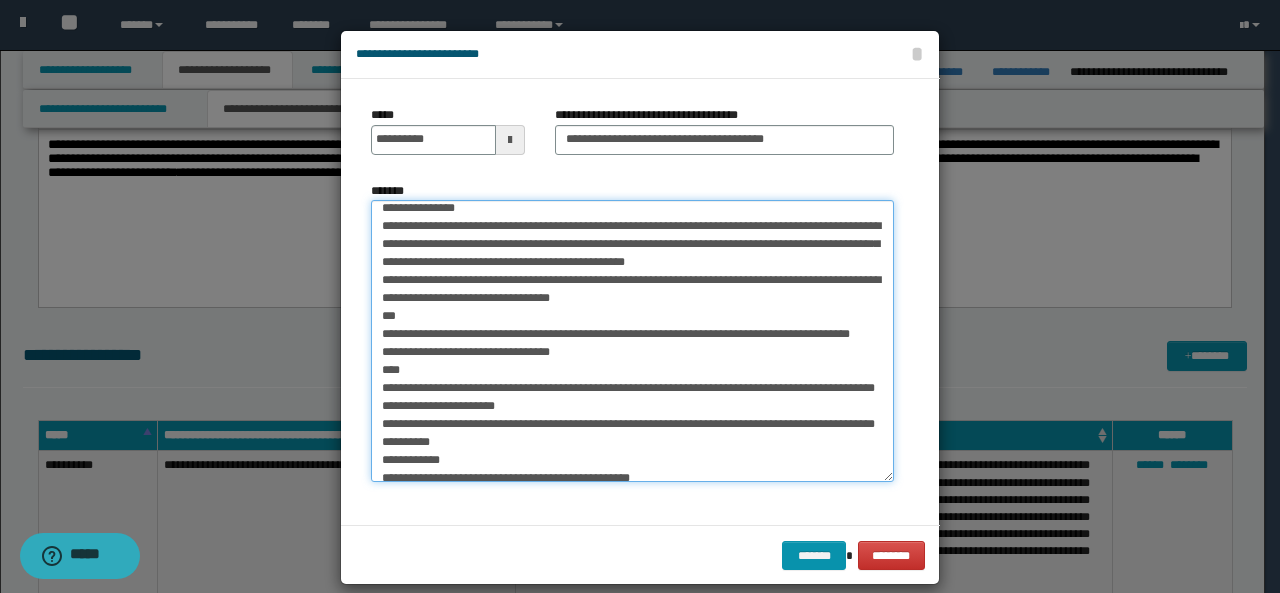click on "*******" at bounding box center [632, 341] 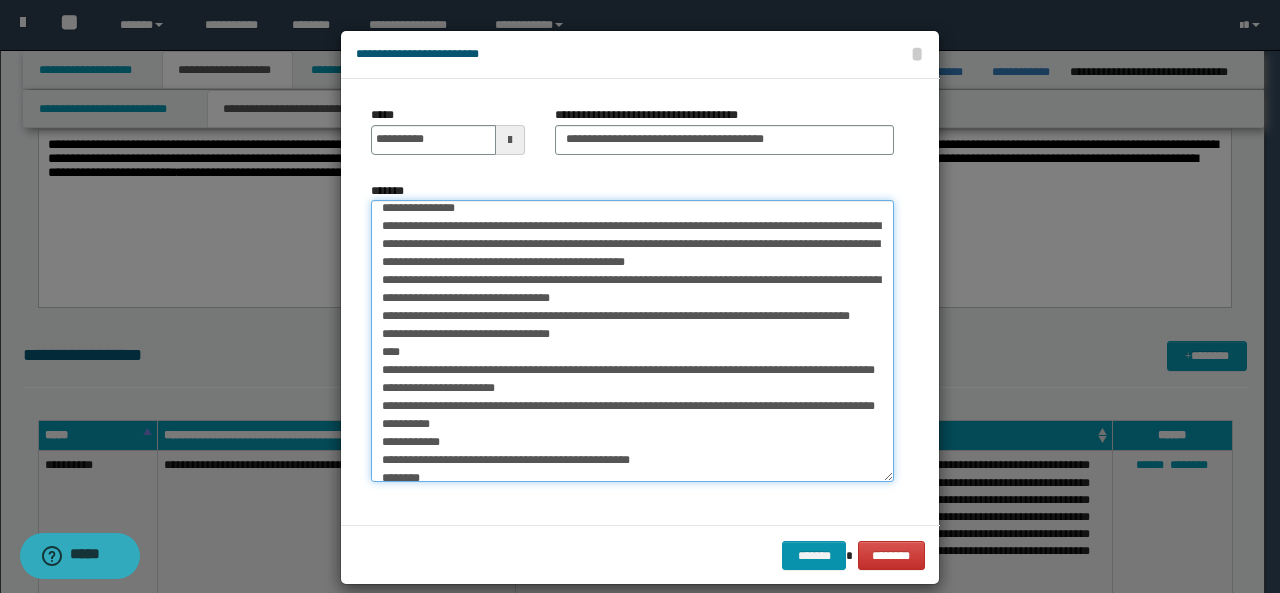 click on "*******" at bounding box center (632, 341) 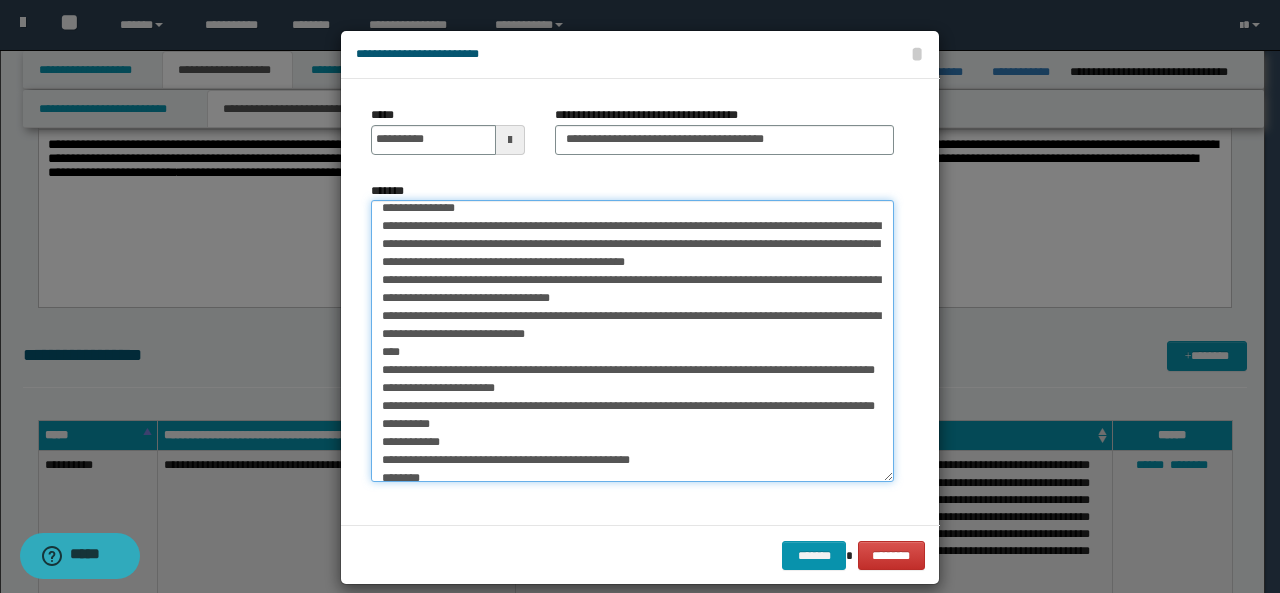 click on "*******" at bounding box center (632, 341) 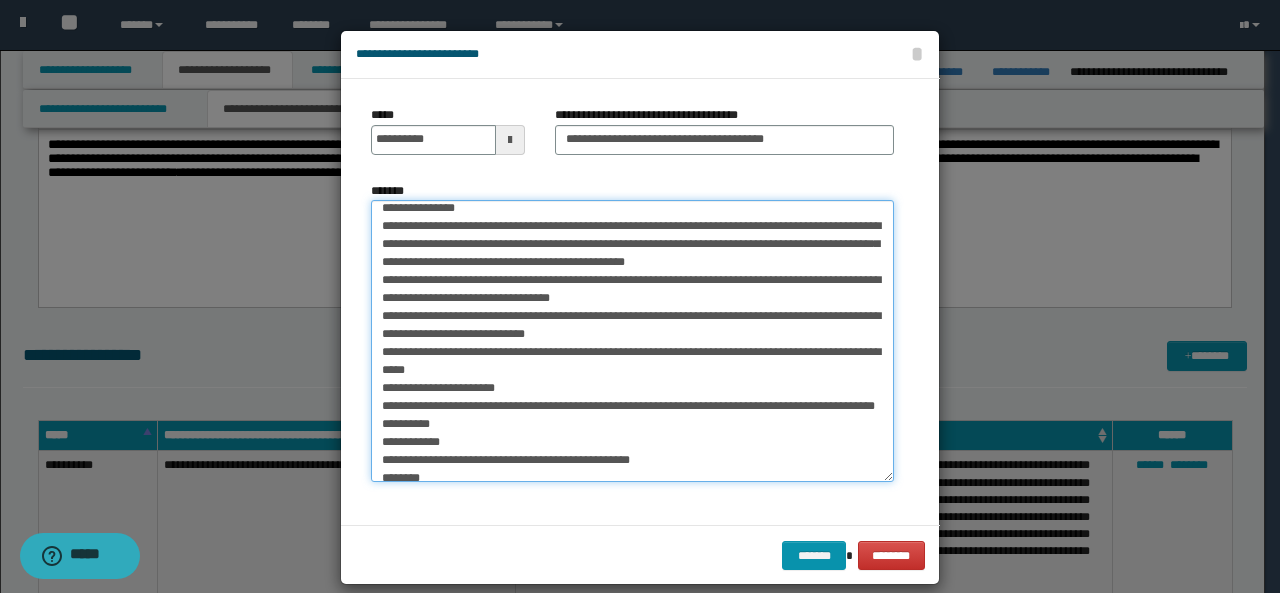 click on "*******" at bounding box center (632, 341) 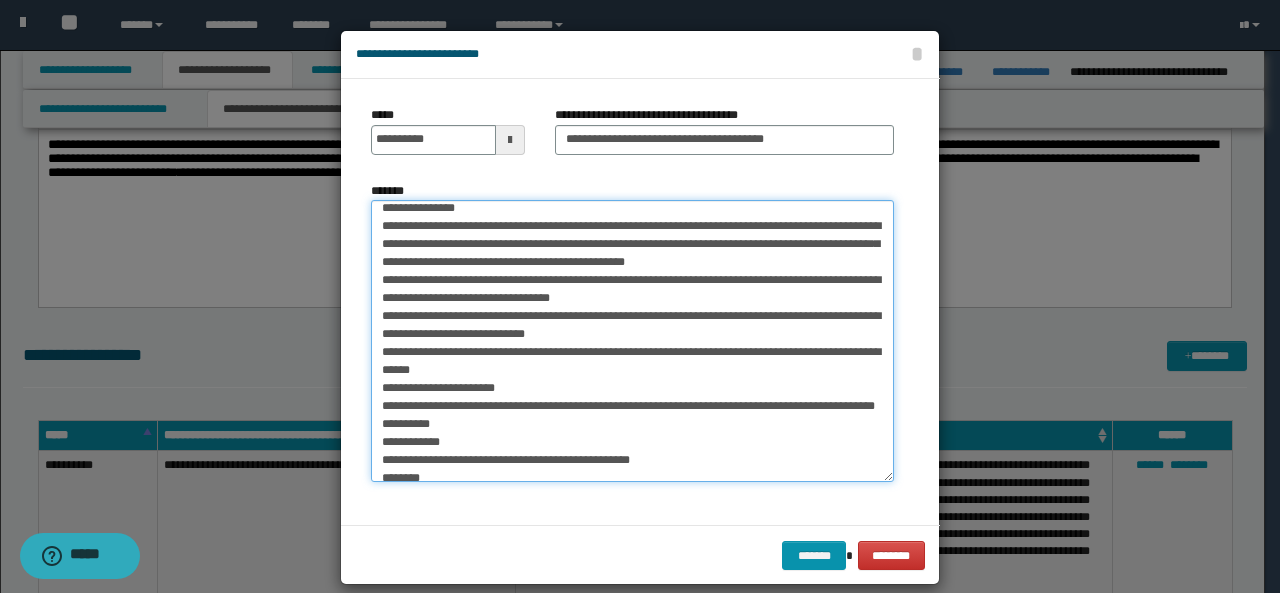 click on "*******" at bounding box center (632, 341) 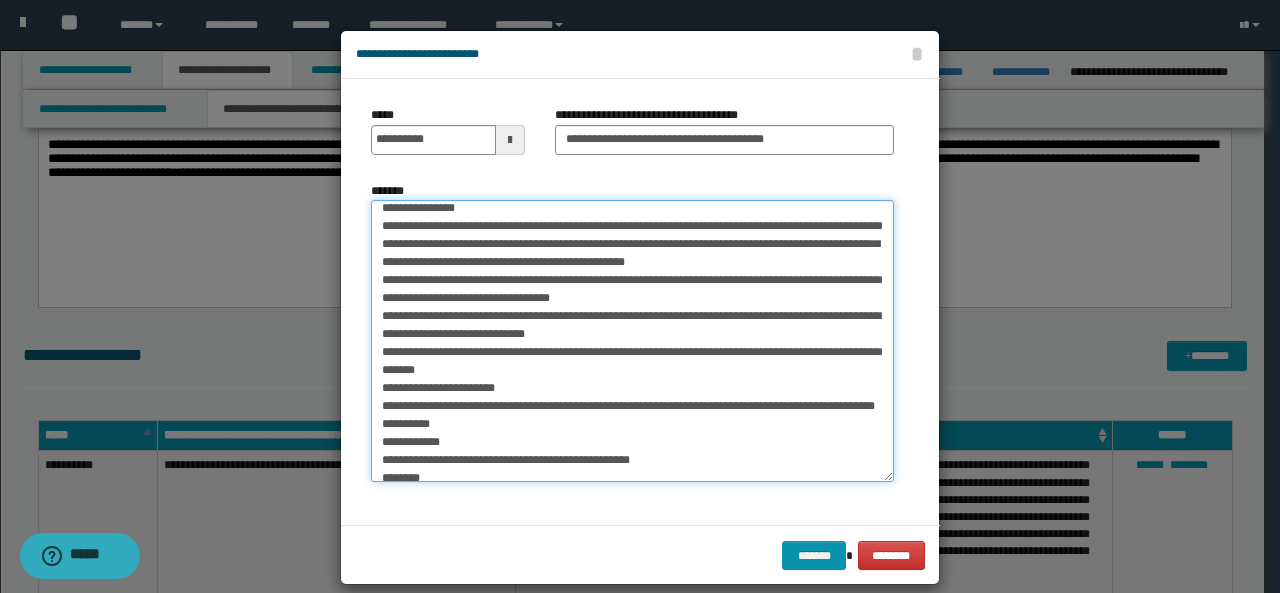 click on "*******" at bounding box center (632, 341) 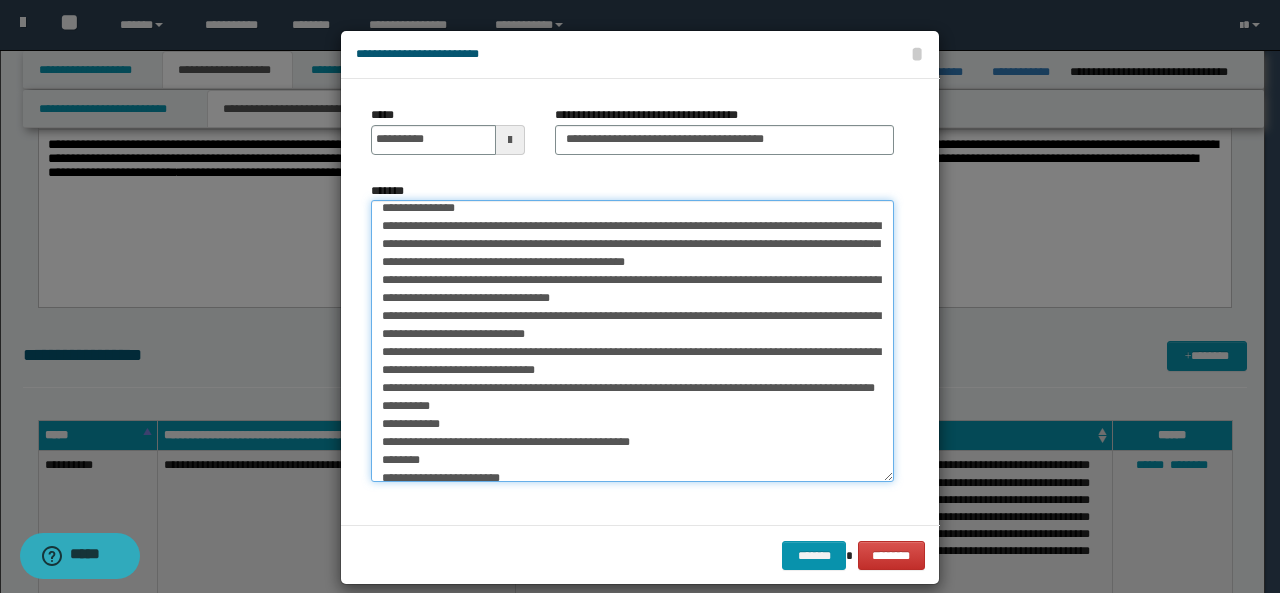 click on "*******" at bounding box center (632, 341) 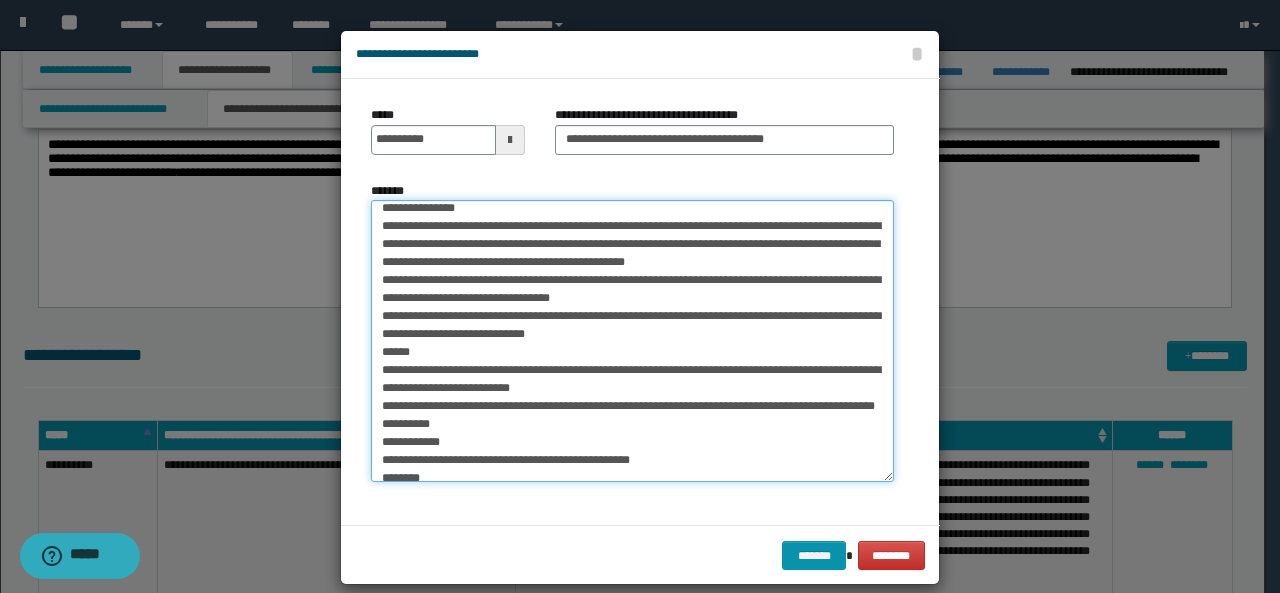 click on "*******" at bounding box center [632, 341] 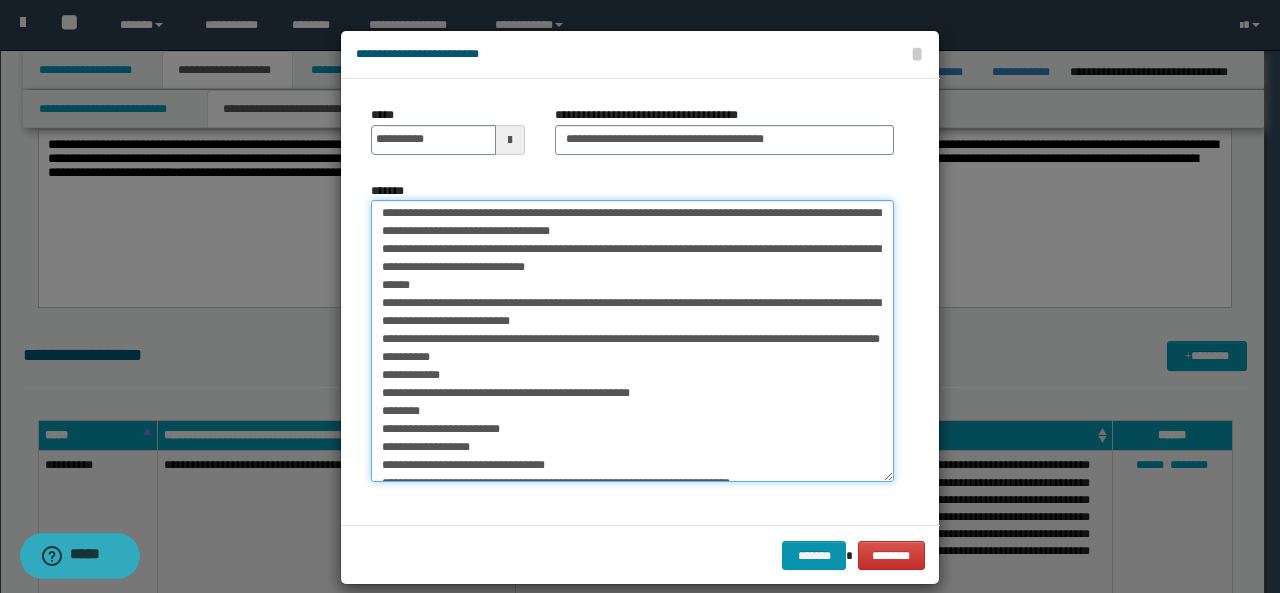 scroll, scrollTop: 201, scrollLeft: 0, axis: vertical 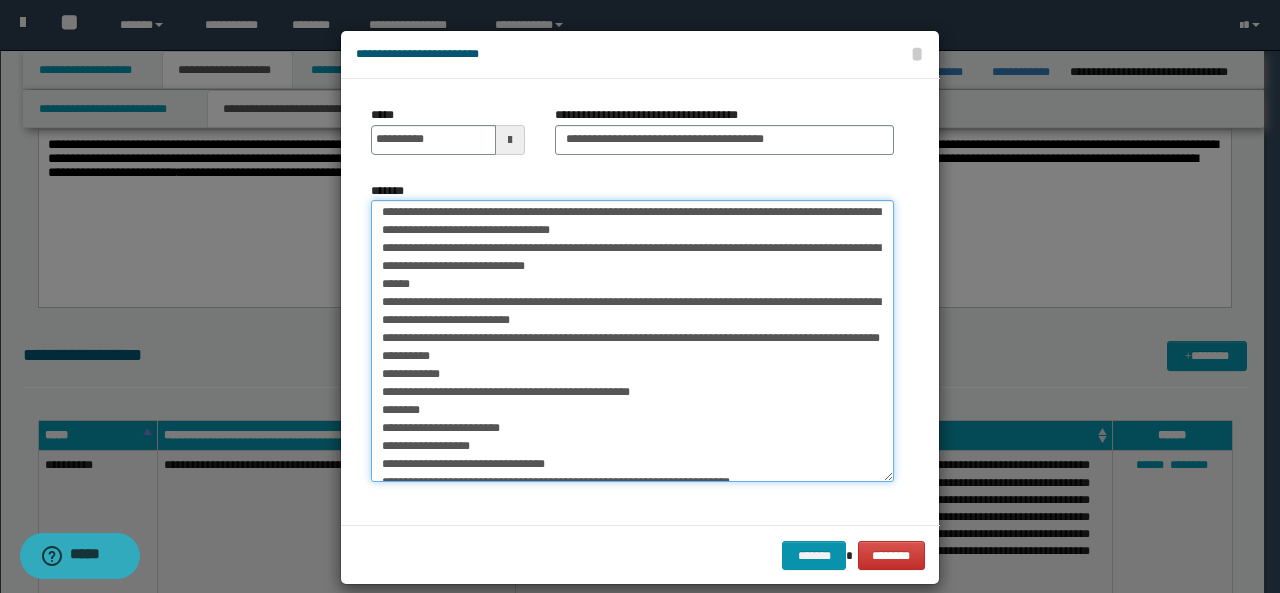 click on "*******" at bounding box center (632, 341) 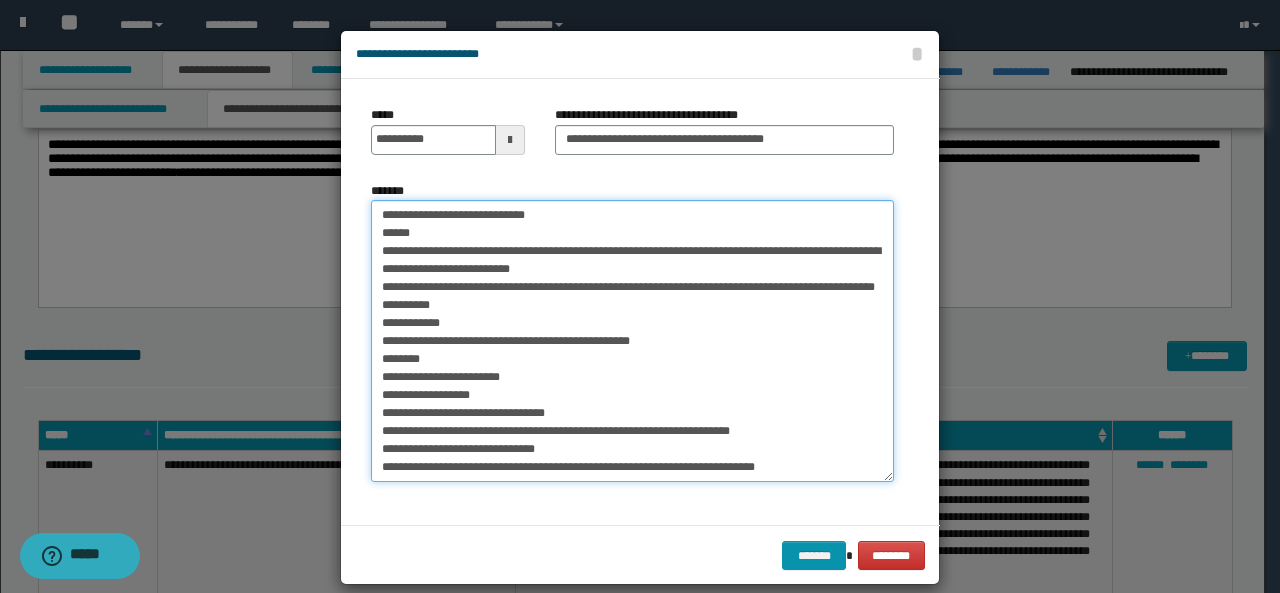 scroll, scrollTop: 253, scrollLeft: 0, axis: vertical 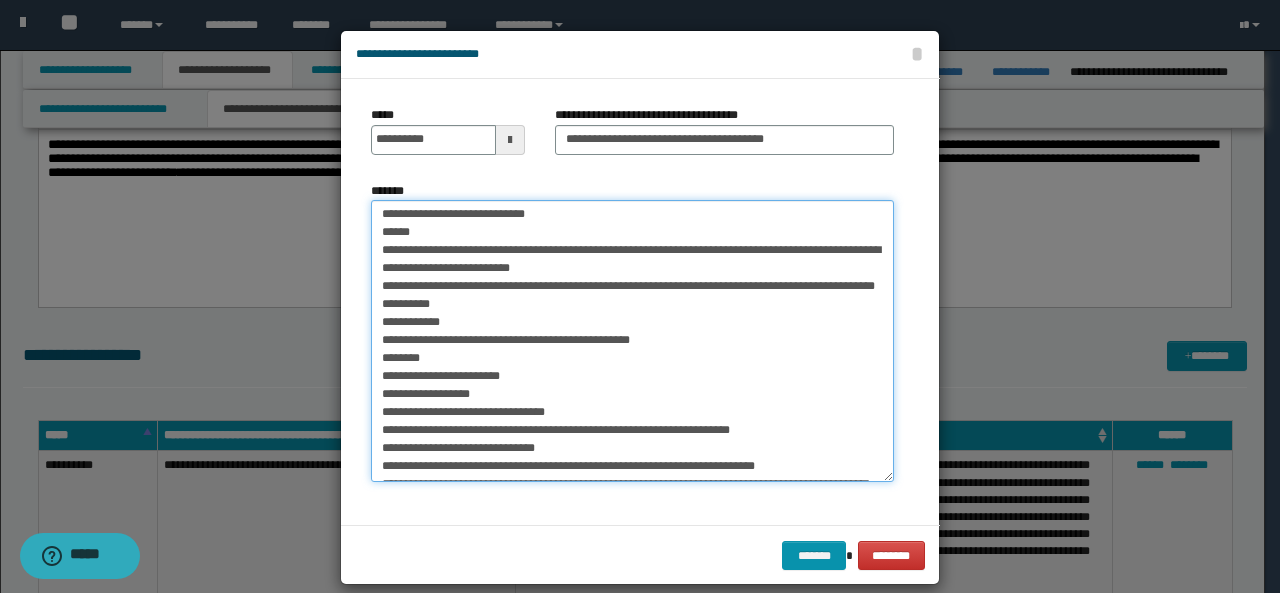 drag, startPoint x: 371, startPoint y: 376, endPoint x: 441, endPoint y: 388, distance: 71.021126 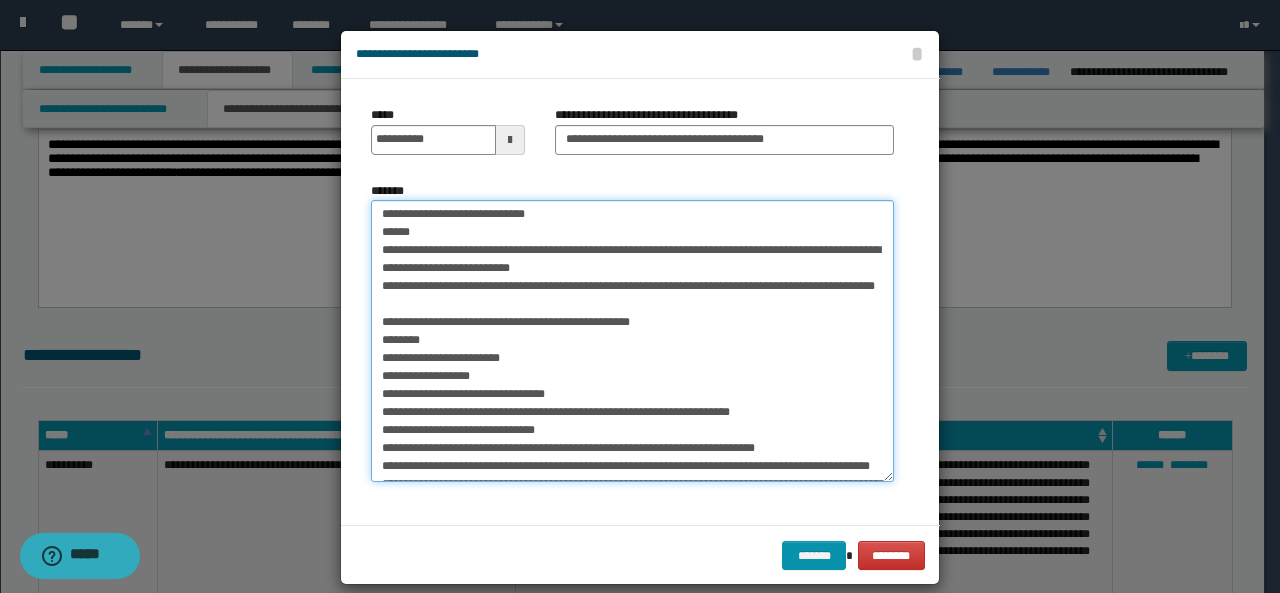 click on "*******" at bounding box center [632, 341] 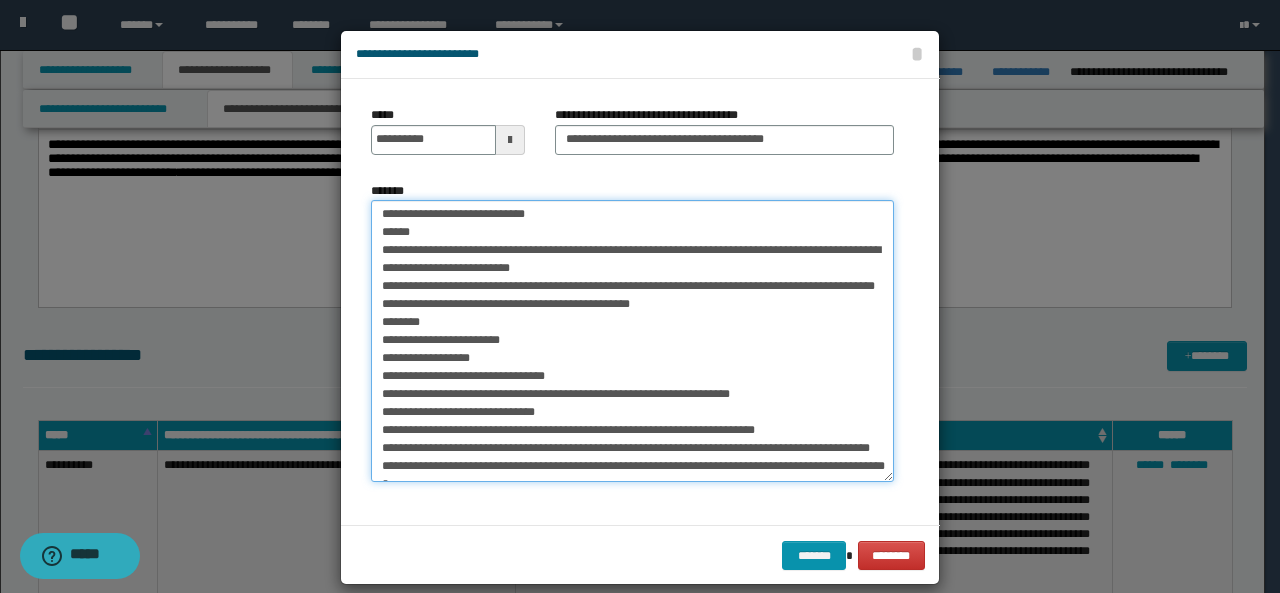 click on "*******" at bounding box center (632, 341) 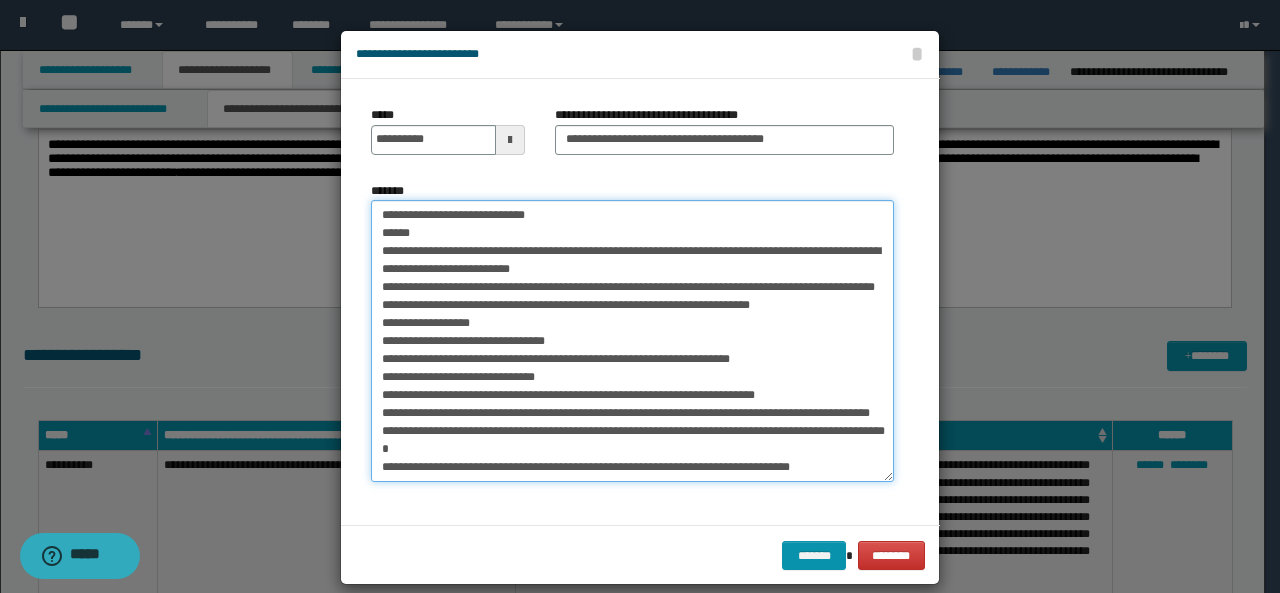 click on "*******" at bounding box center [632, 341] 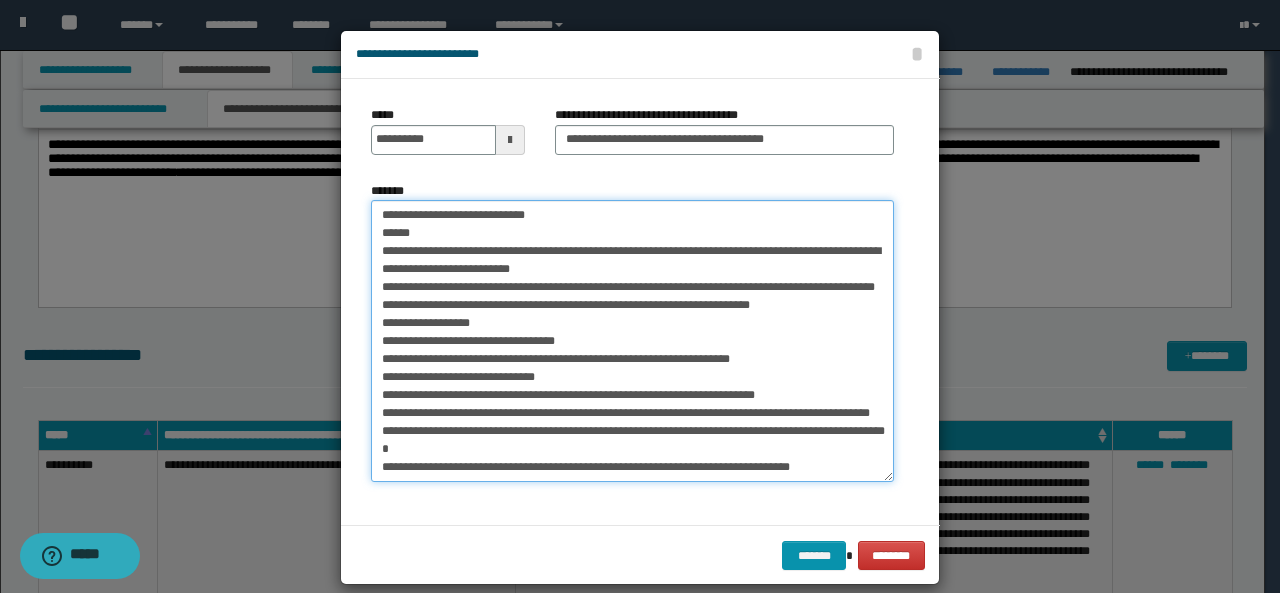 click on "*******" at bounding box center (632, 341) 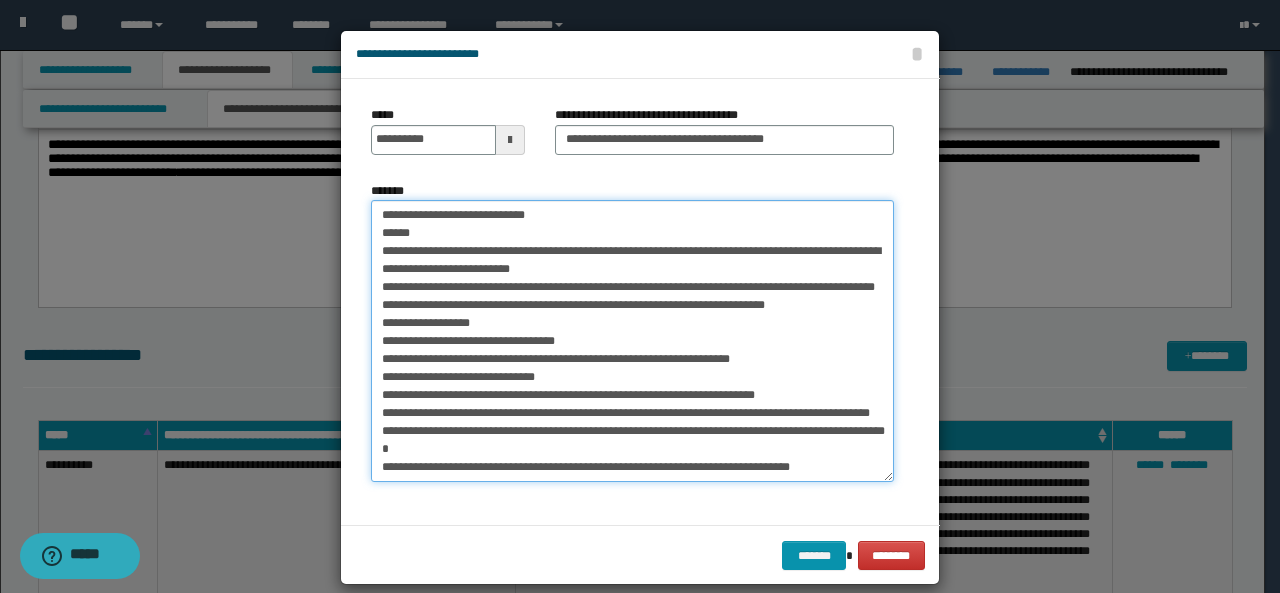 drag, startPoint x: 366, startPoint y: 393, endPoint x: 472, endPoint y: 396, distance: 106.04244 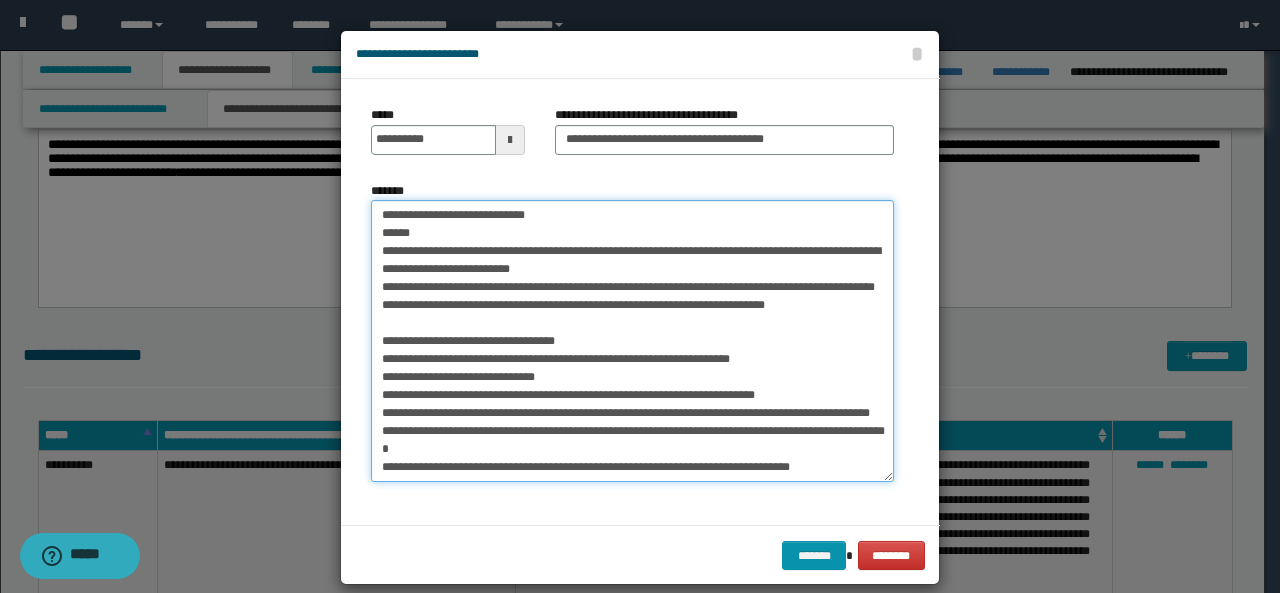 click on "*******" at bounding box center [632, 341] 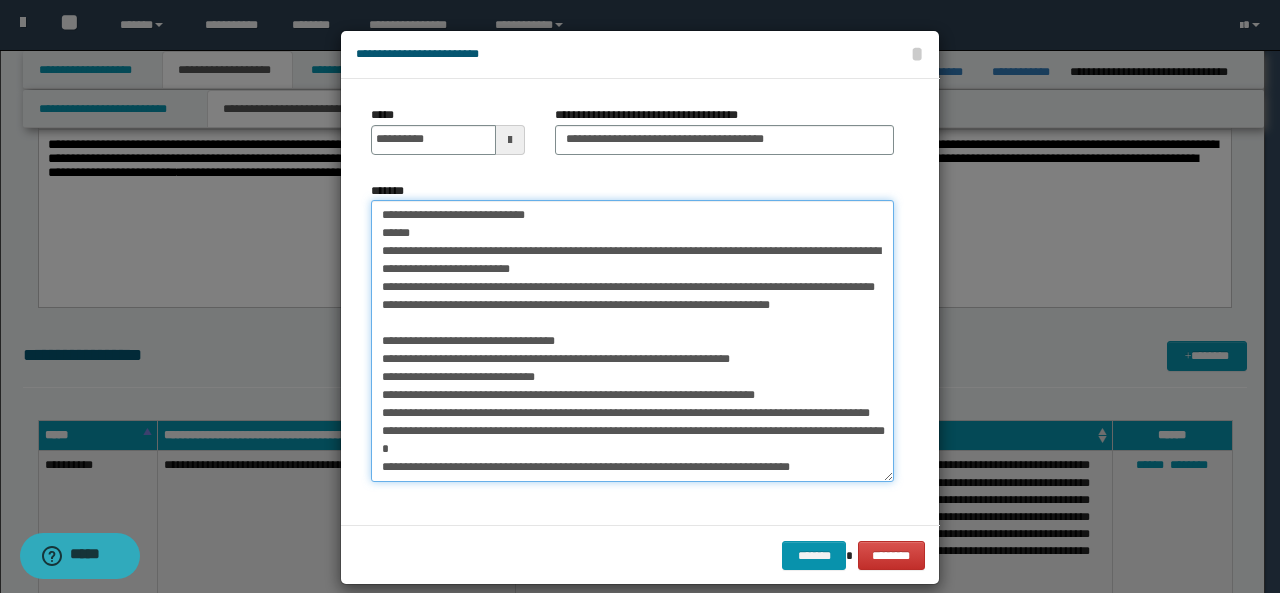 click on "*******" at bounding box center (632, 341) 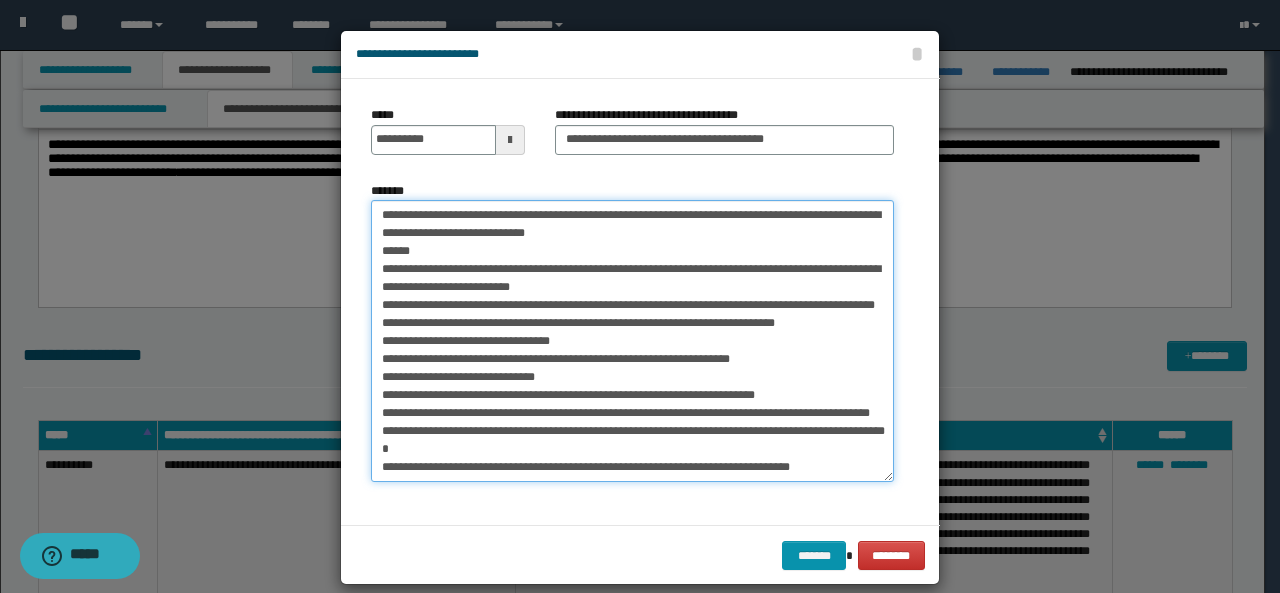 click on "*******" at bounding box center (632, 341) 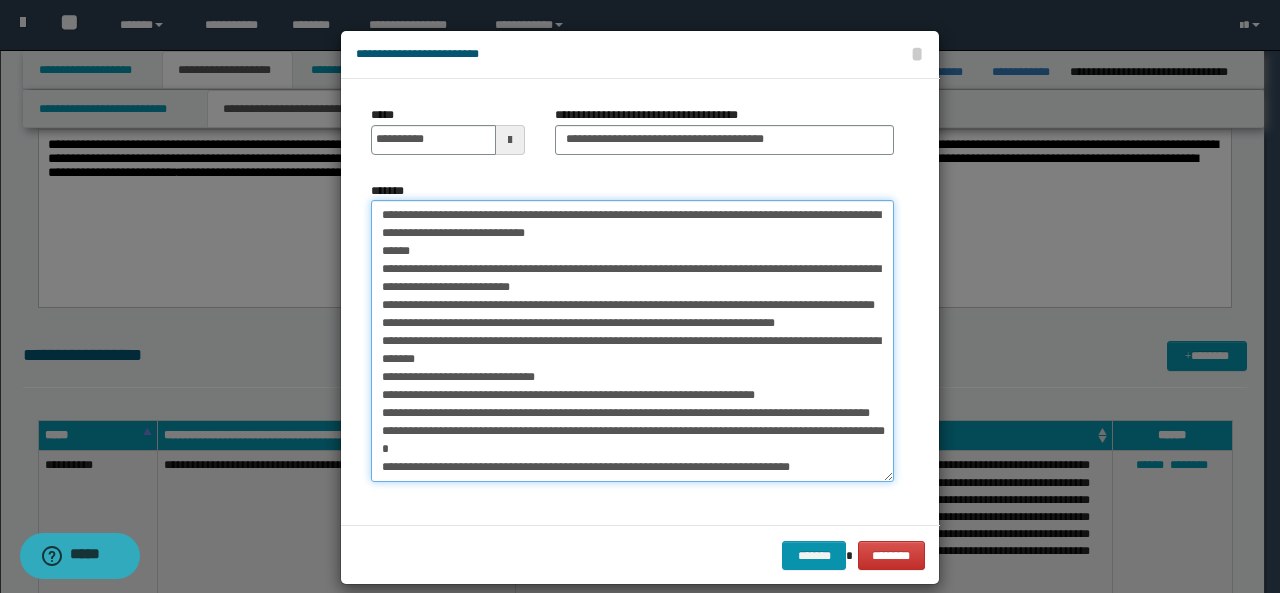 scroll, scrollTop: 310, scrollLeft: 0, axis: vertical 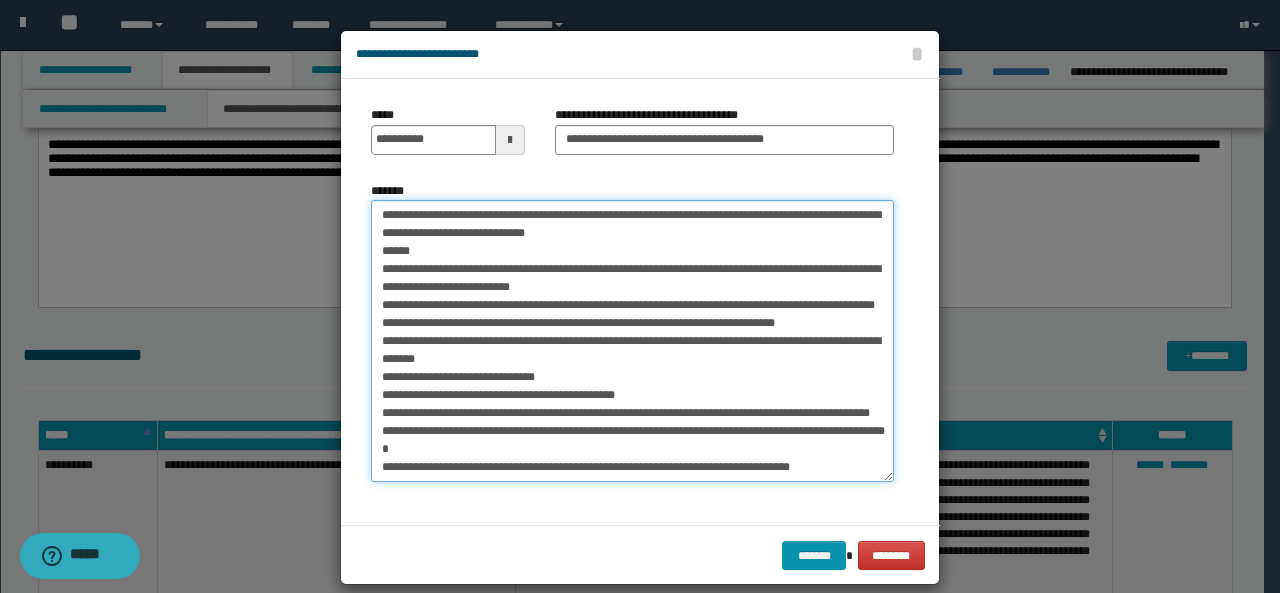 click on "*******" at bounding box center (632, 341) 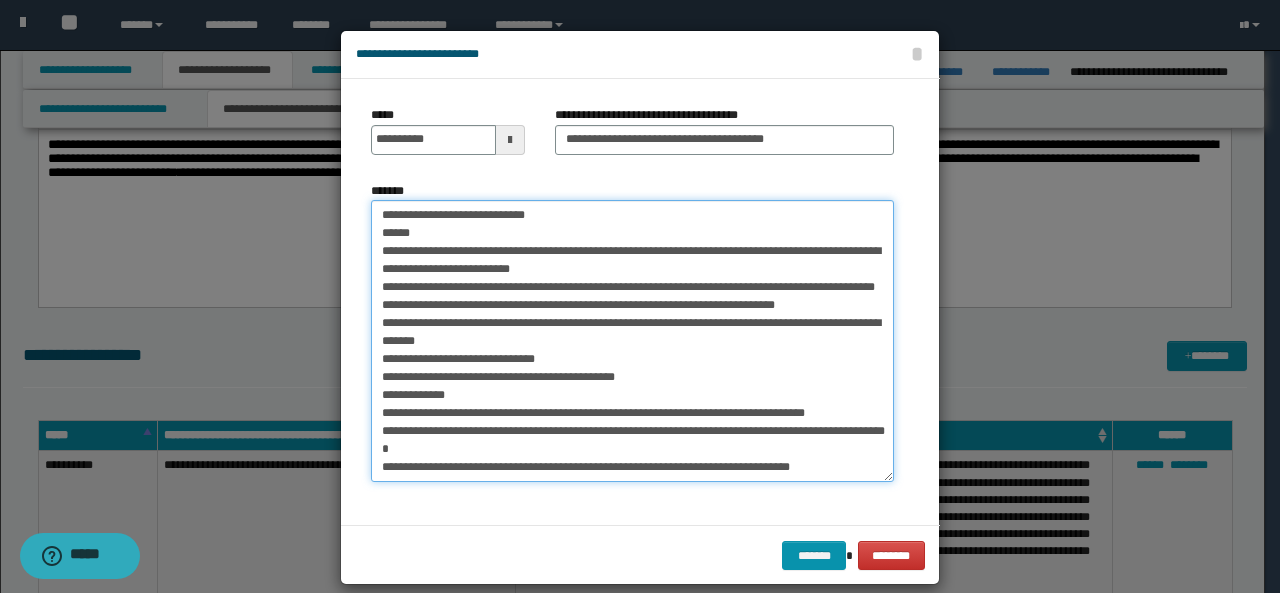 scroll, scrollTop: 349, scrollLeft: 0, axis: vertical 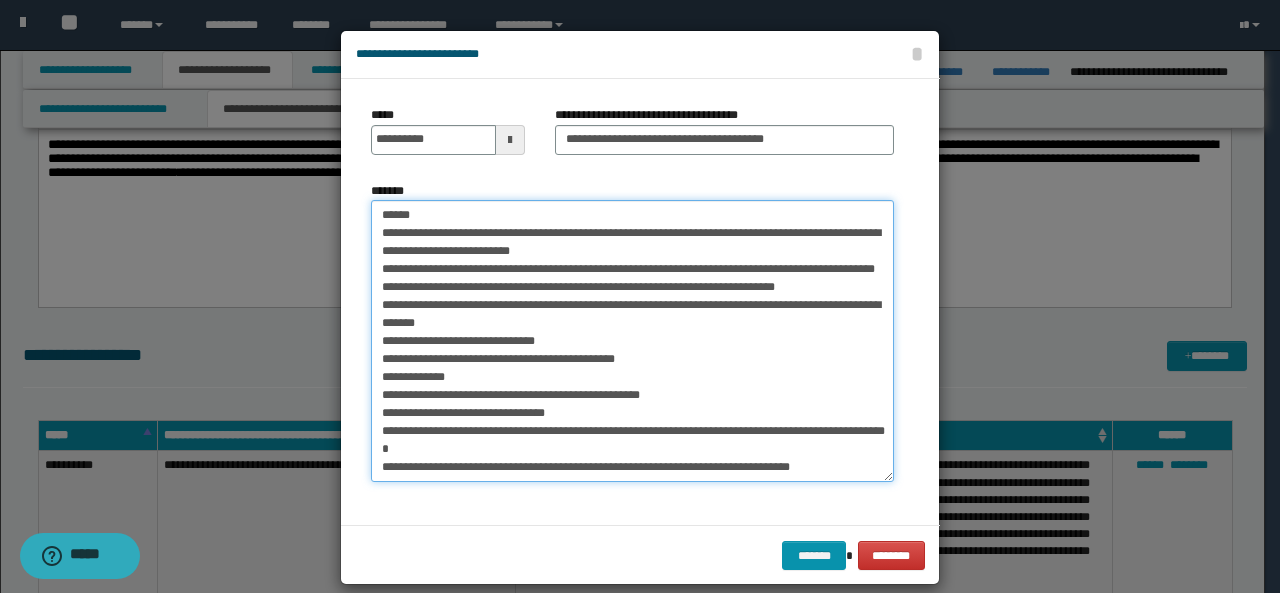 drag, startPoint x: 371, startPoint y: 411, endPoint x: 760, endPoint y: 426, distance: 389.2891 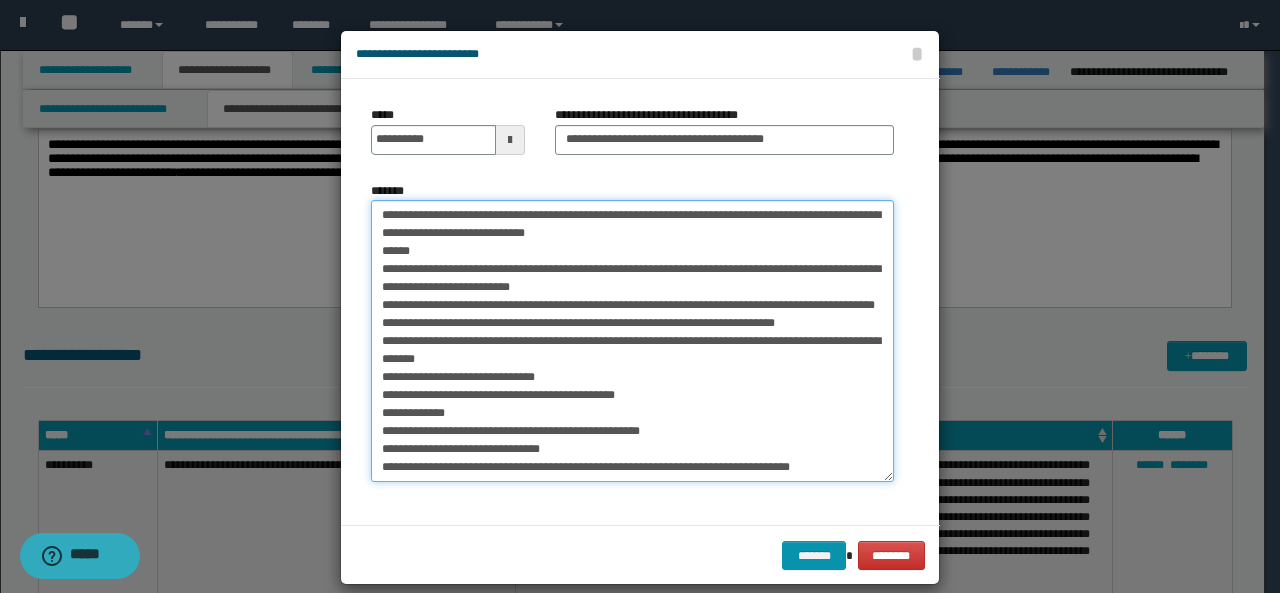 scroll, scrollTop: 341, scrollLeft: 0, axis: vertical 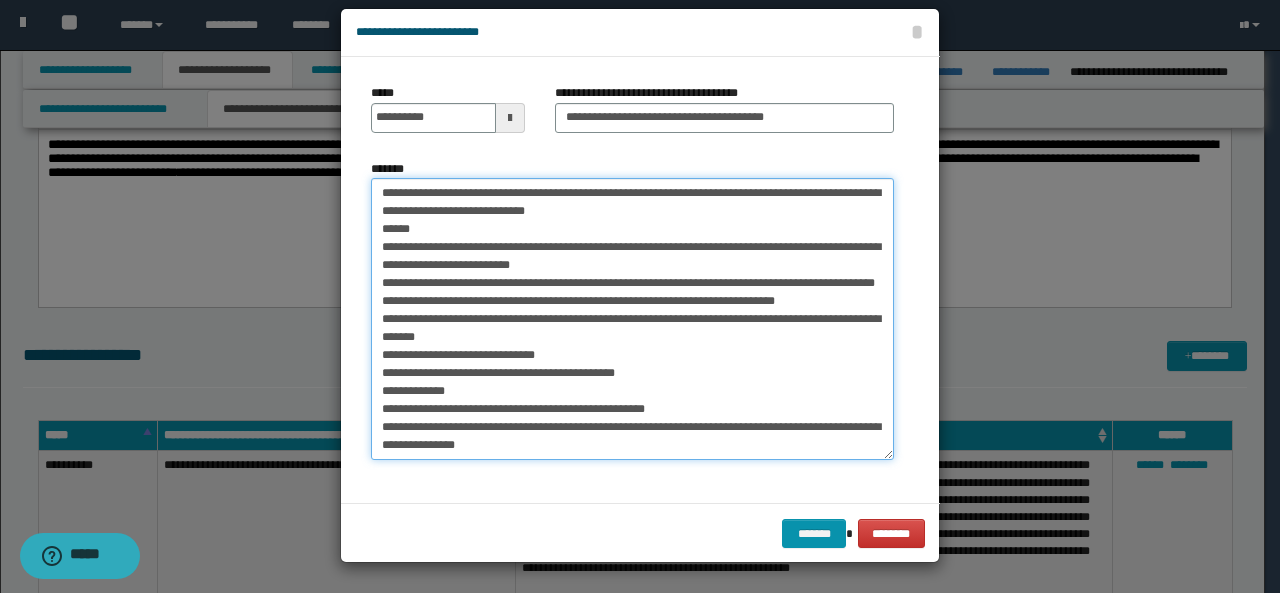 click on "*******" at bounding box center (632, 319) 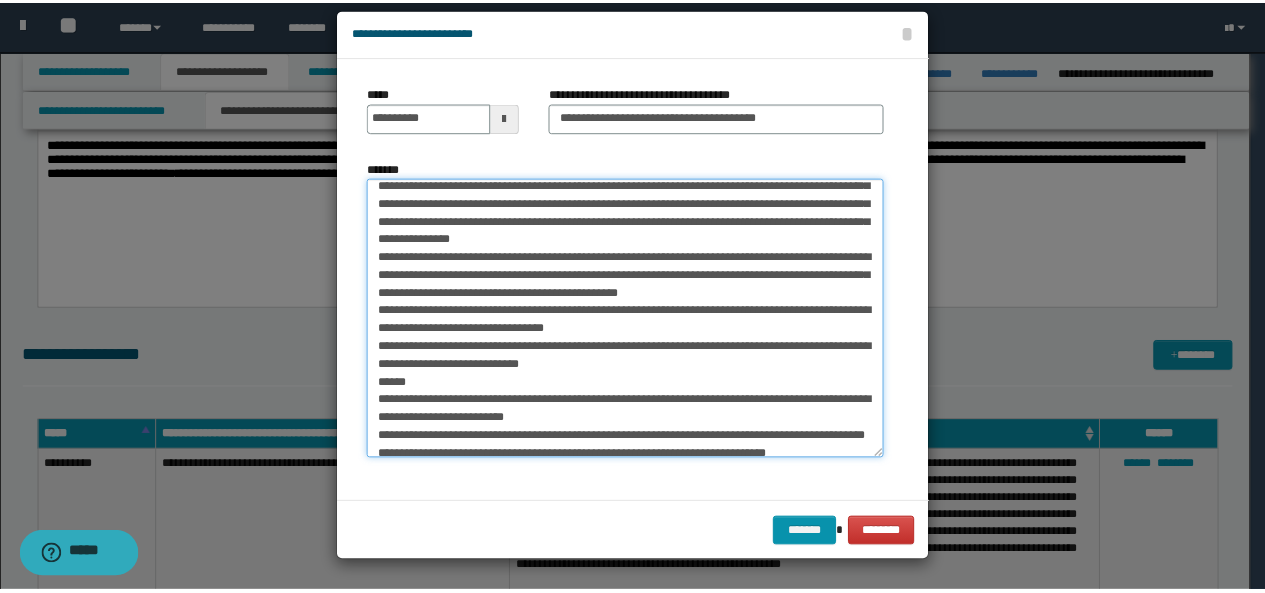 scroll, scrollTop: 0, scrollLeft: 0, axis: both 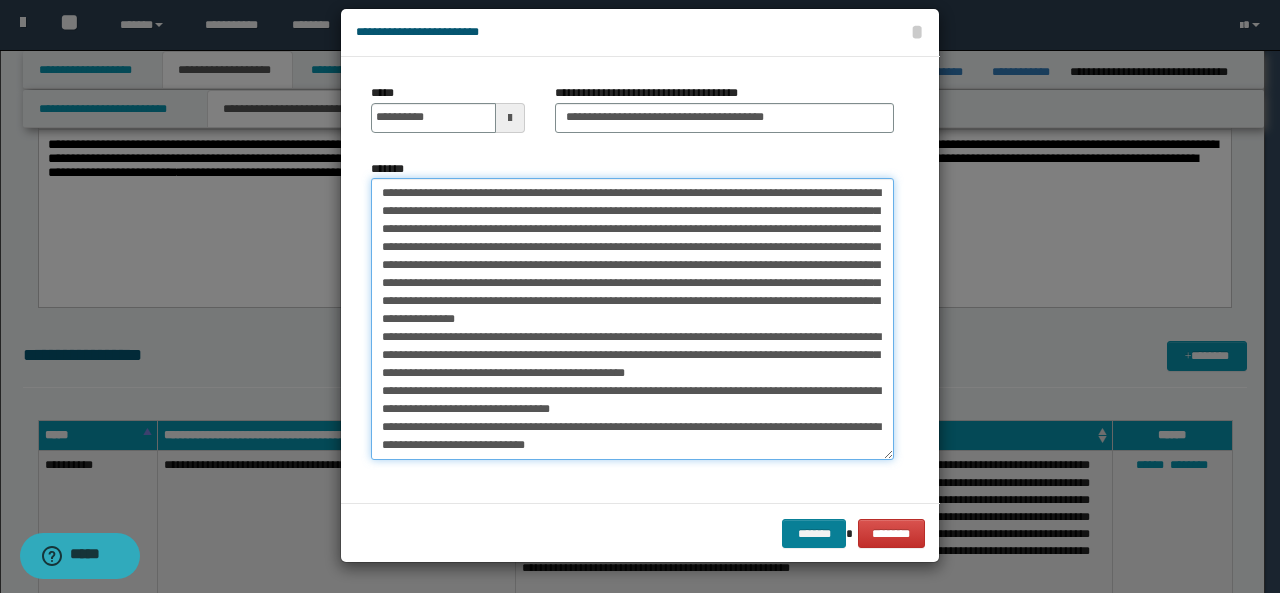 type on "**********" 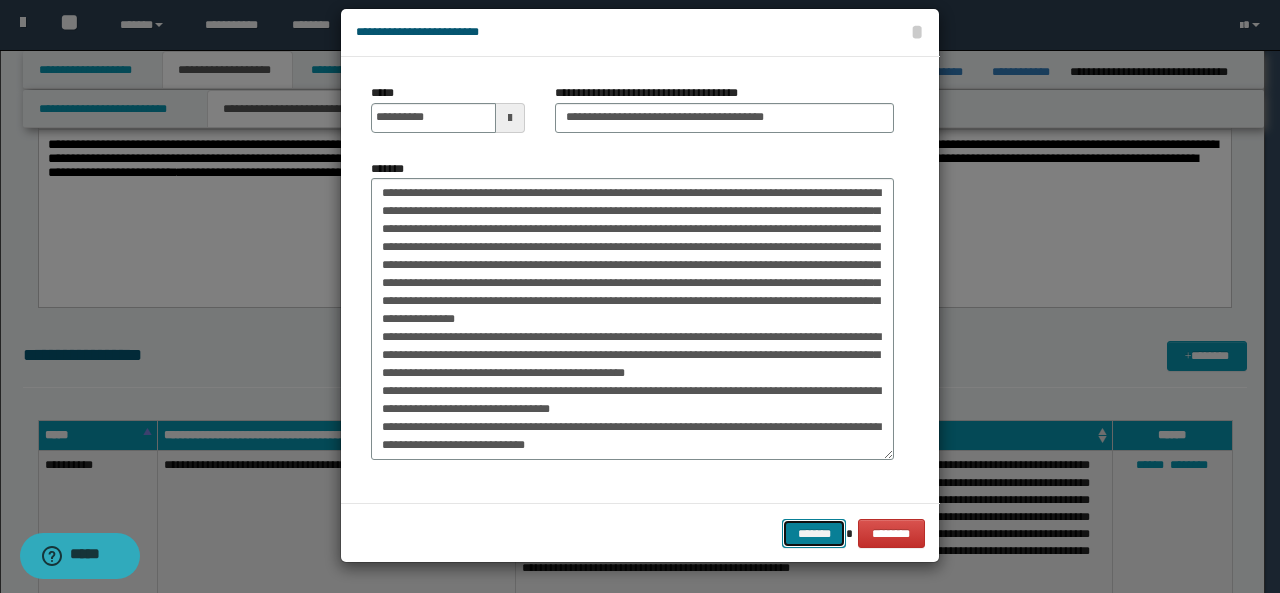 click on "*******" at bounding box center (814, 533) 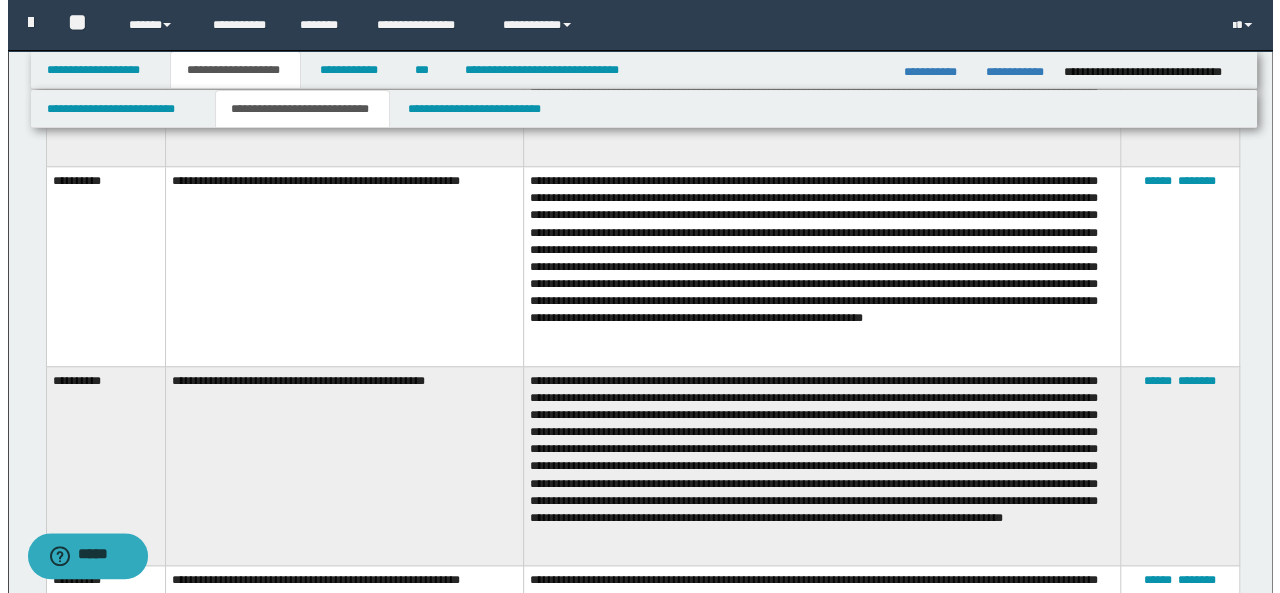 scroll, scrollTop: 775, scrollLeft: 0, axis: vertical 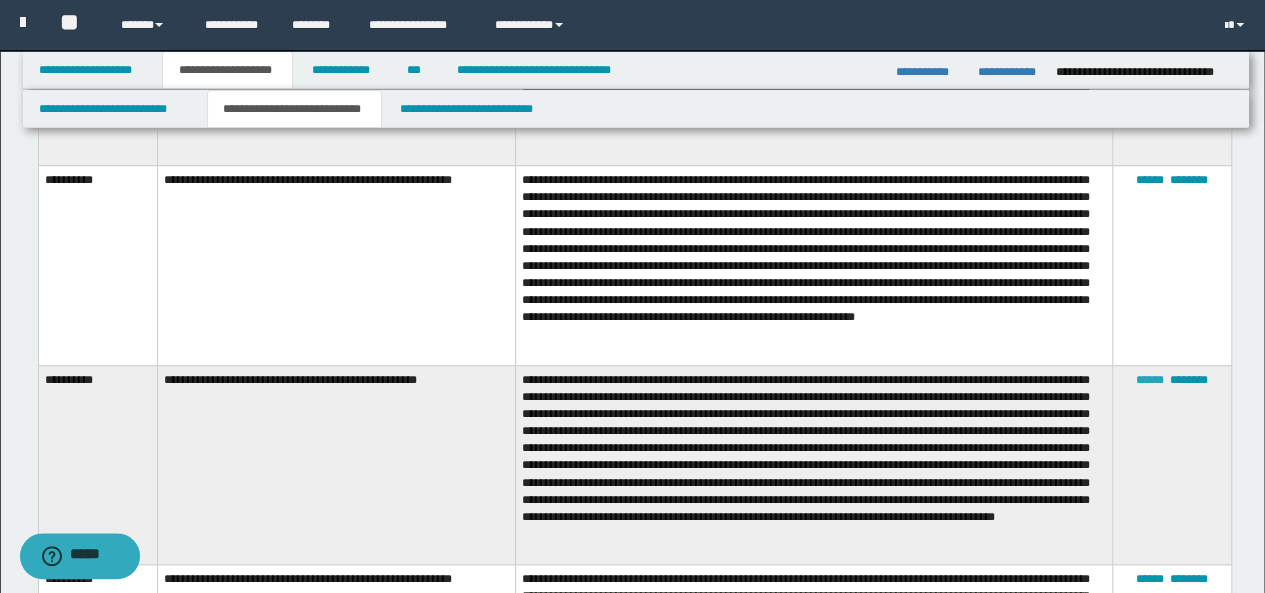 click on "******" at bounding box center [1150, 380] 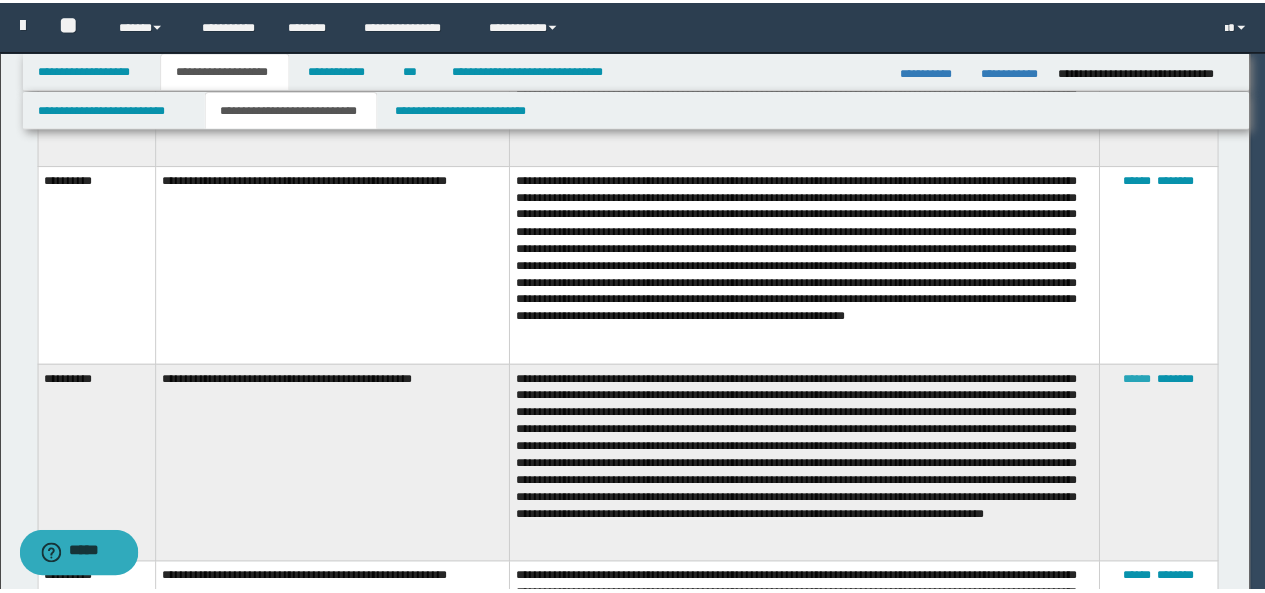 scroll, scrollTop: 0, scrollLeft: 0, axis: both 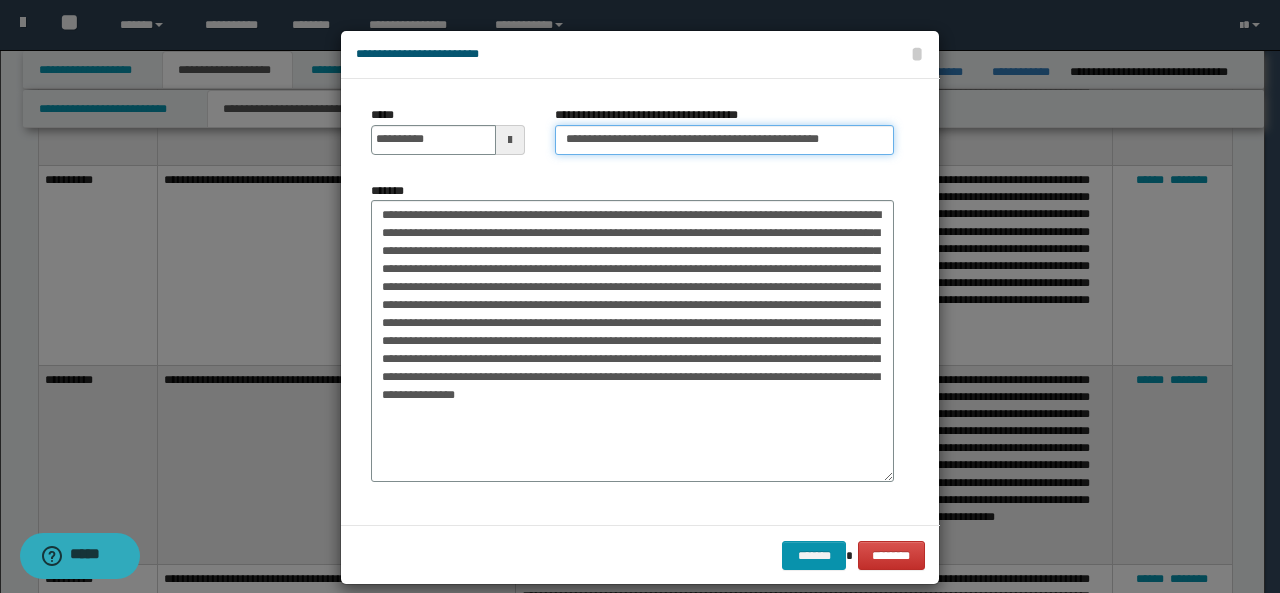 drag, startPoint x: 842, startPoint y: 141, endPoint x: 671, endPoint y: 141, distance: 171 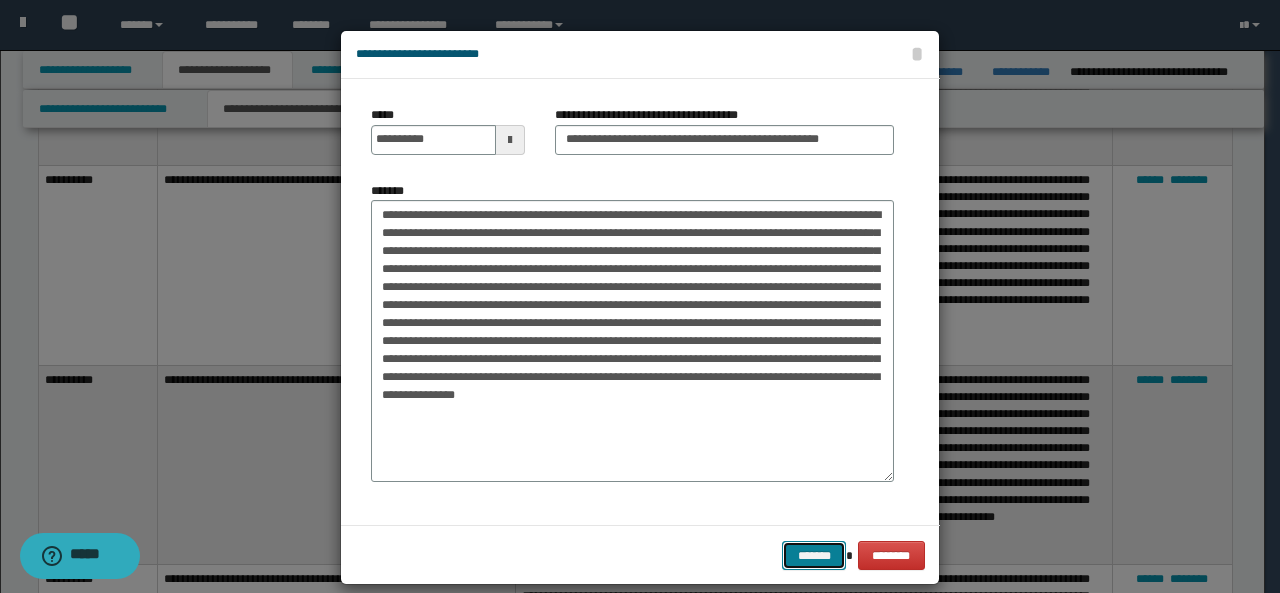 click on "*******" at bounding box center [814, 555] 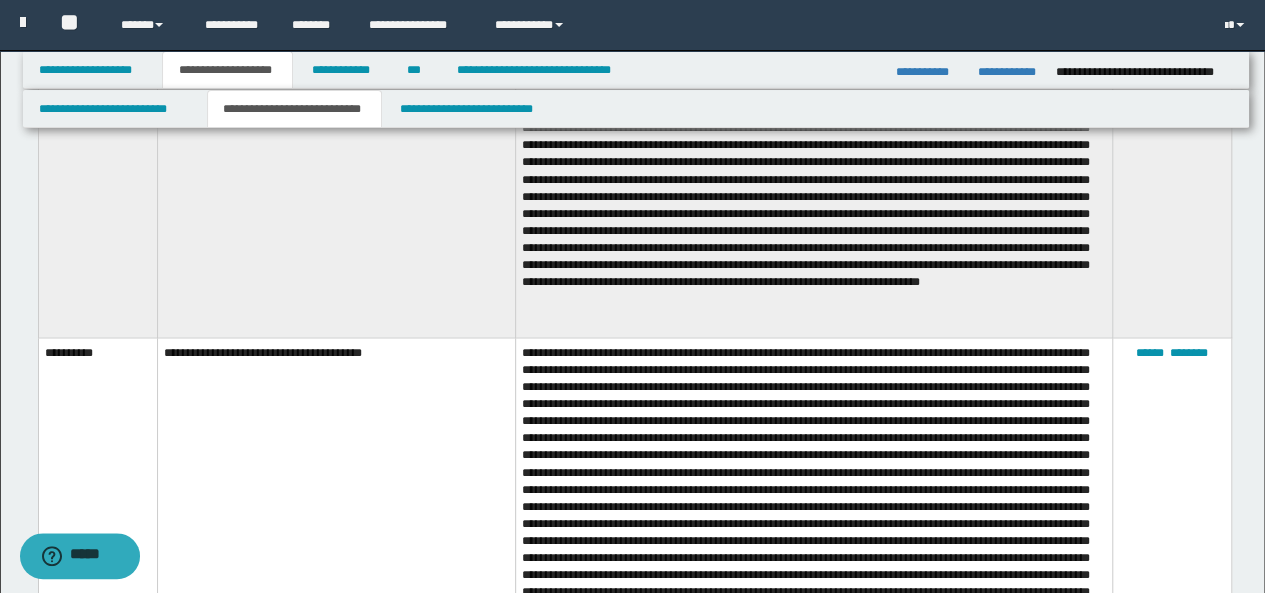 scroll, scrollTop: 1547, scrollLeft: 0, axis: vertical 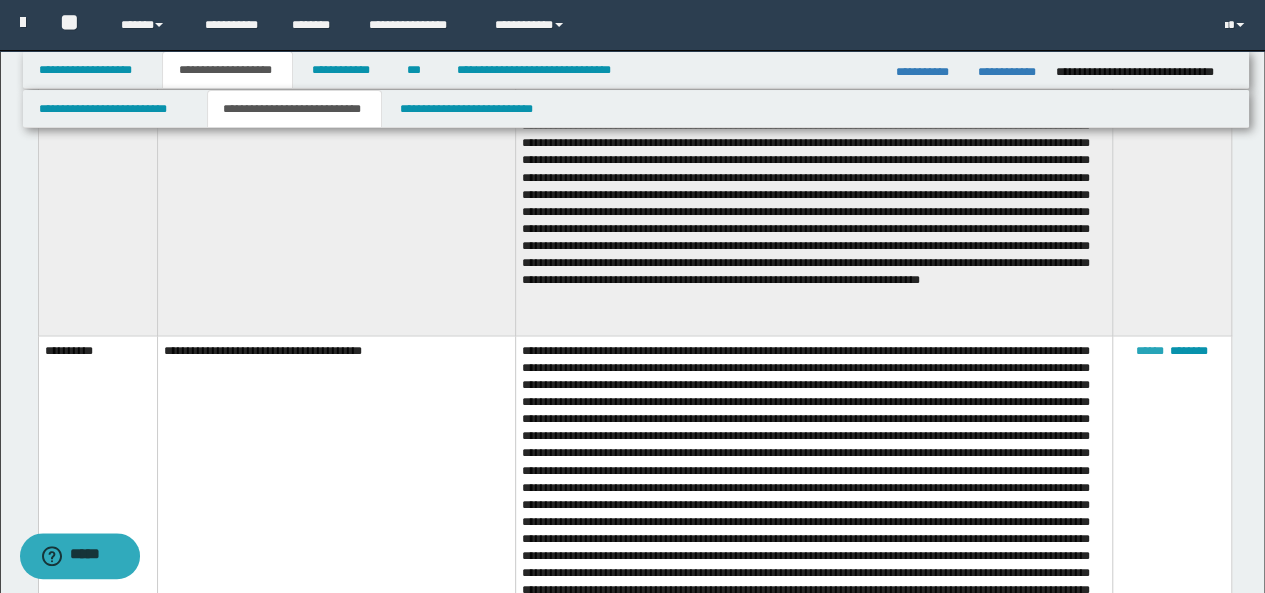 click on "******" at bounding box center [1150, 350] 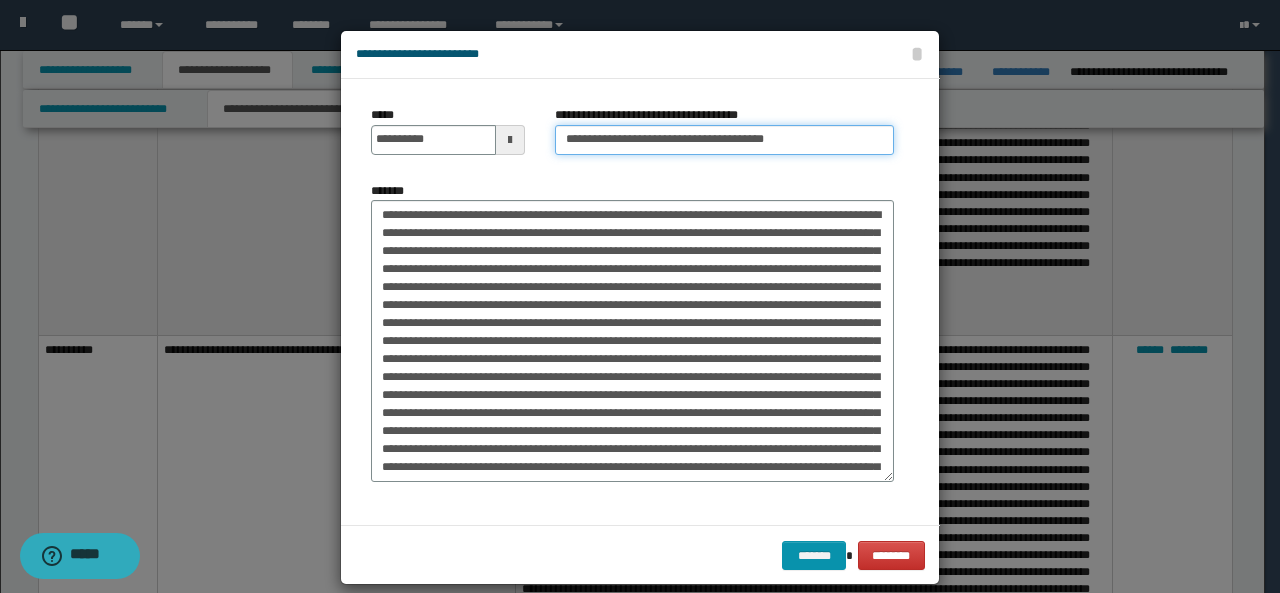 drag, startPoint x: 654, startPoint y: 139, endPoint x: 625, endPoint y: 140, distance: 29.017237 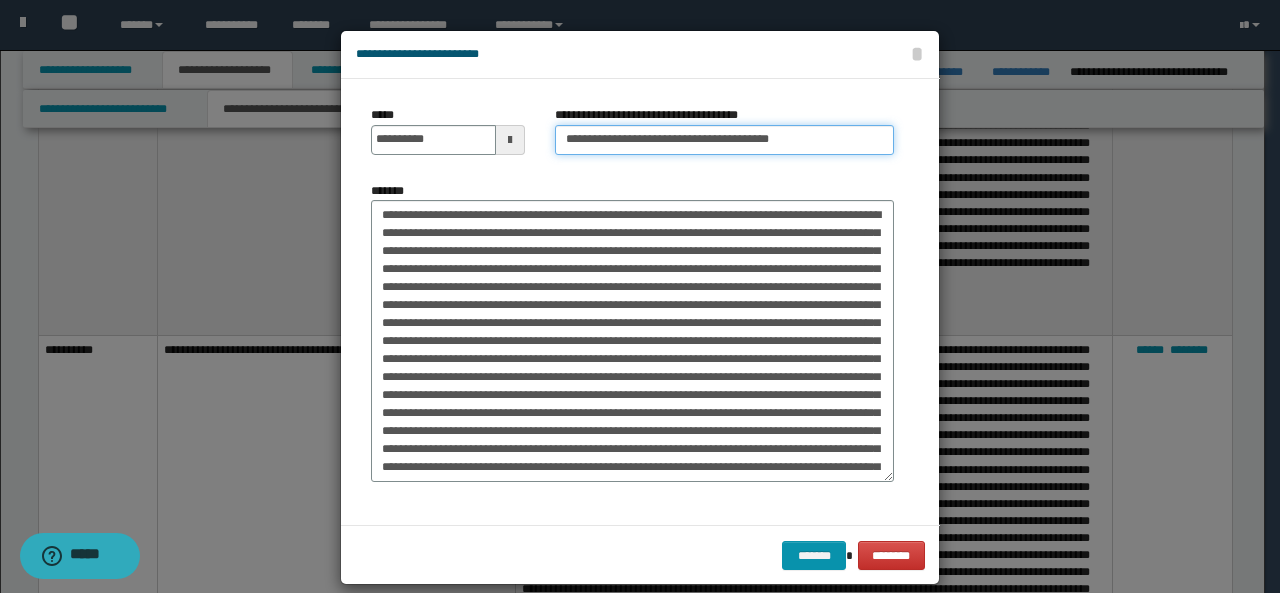 drag, startPoint x: 812, startPoint y: 139, endPoint x: 737, endPoint y: 137, distance: 75.026665 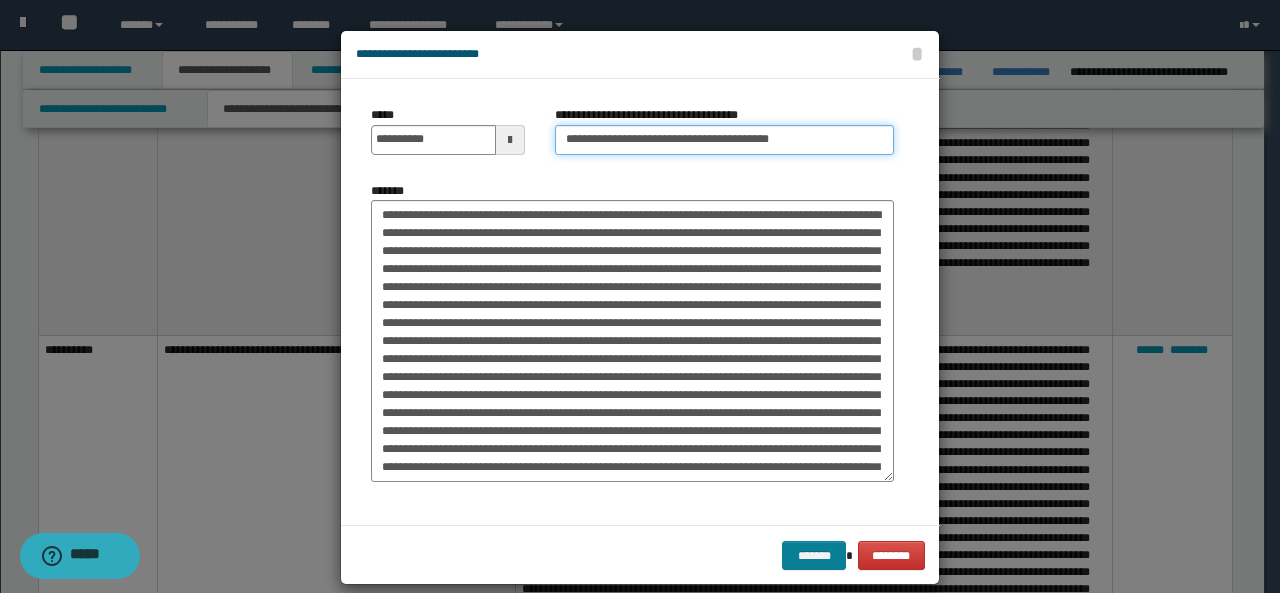 type on "**********" 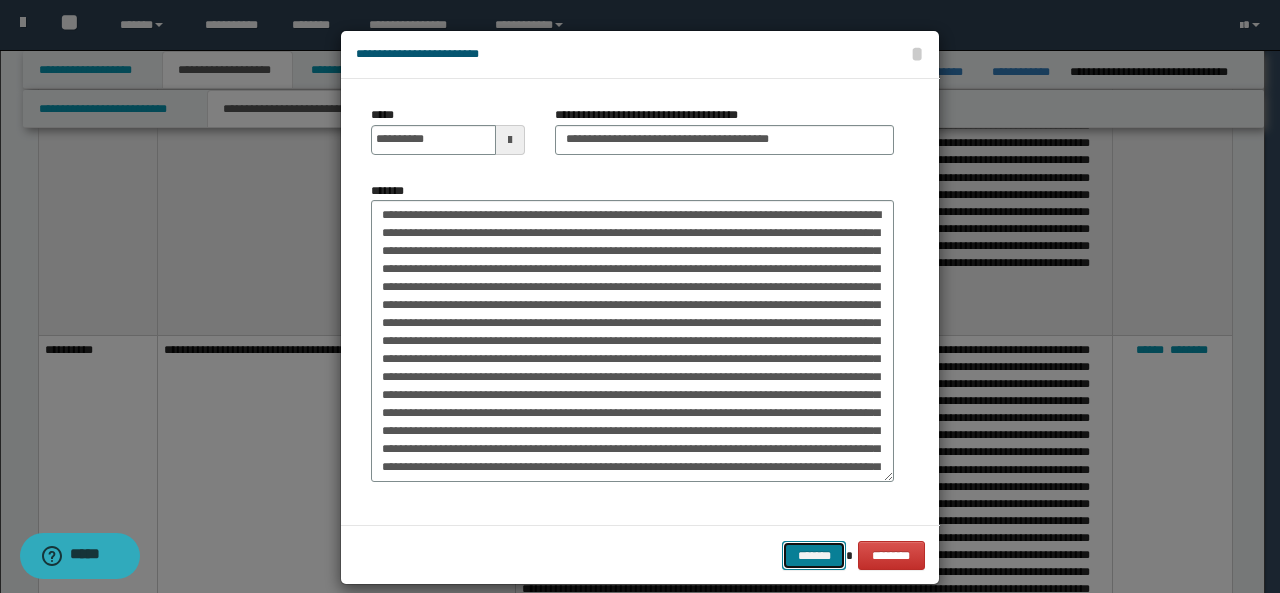 click on "*******" at bounding box center [814, 555] 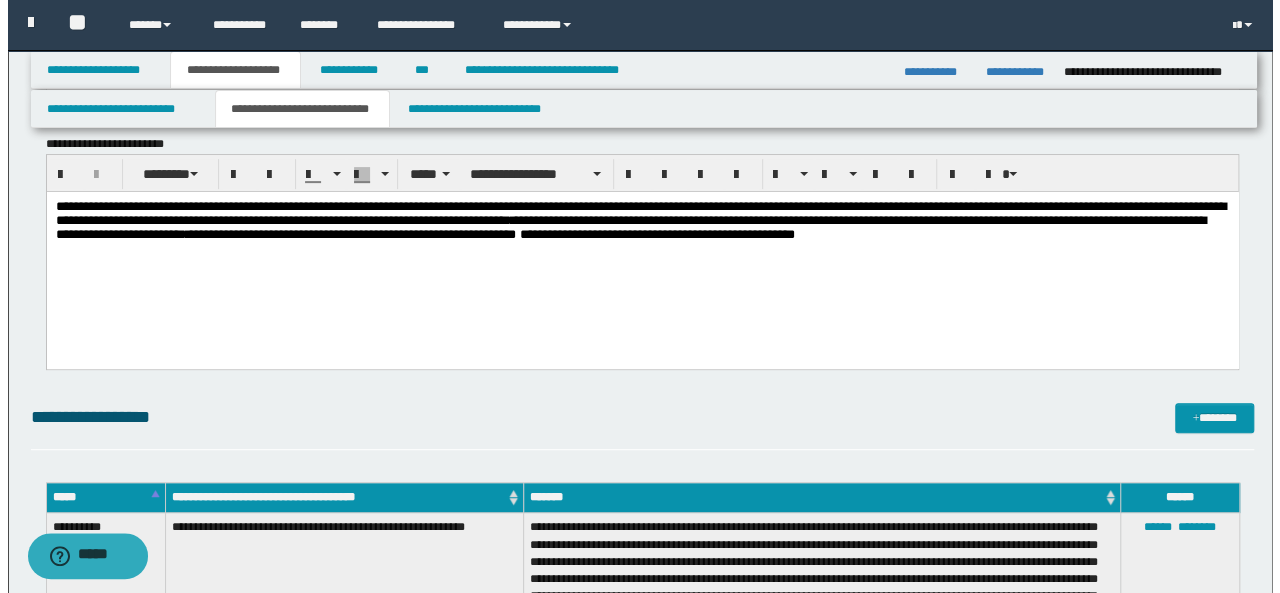 scroll, scrollTop: 273, scrollLeft: 0, axis: vertical 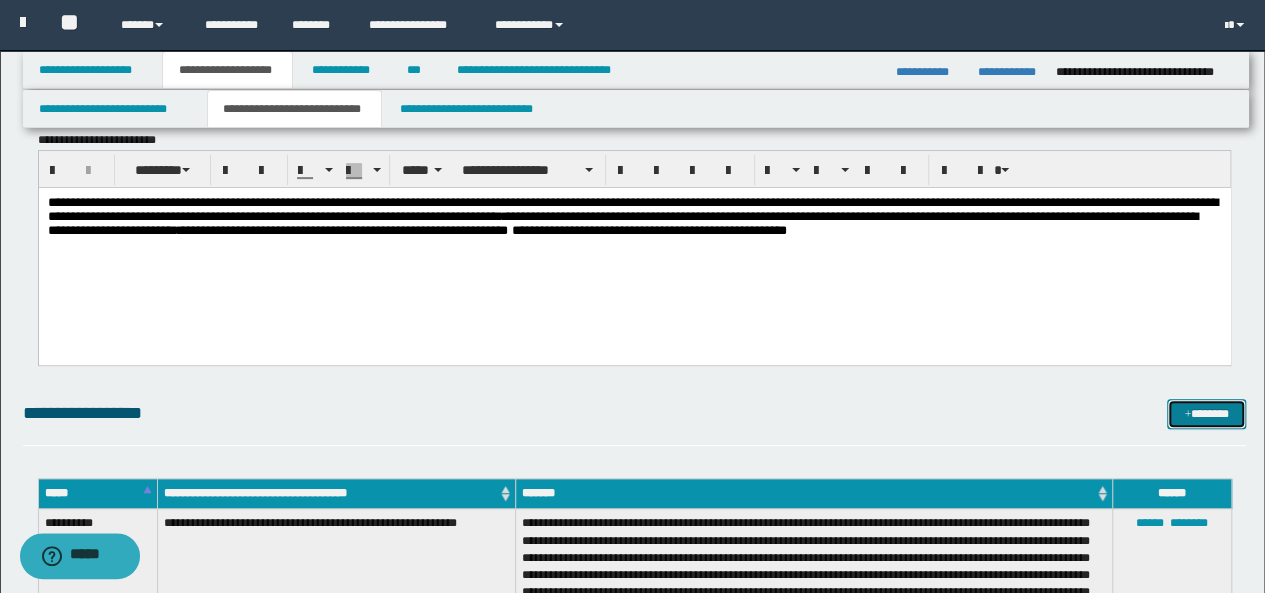 click on "*******" at bounding box center [1206, 413] 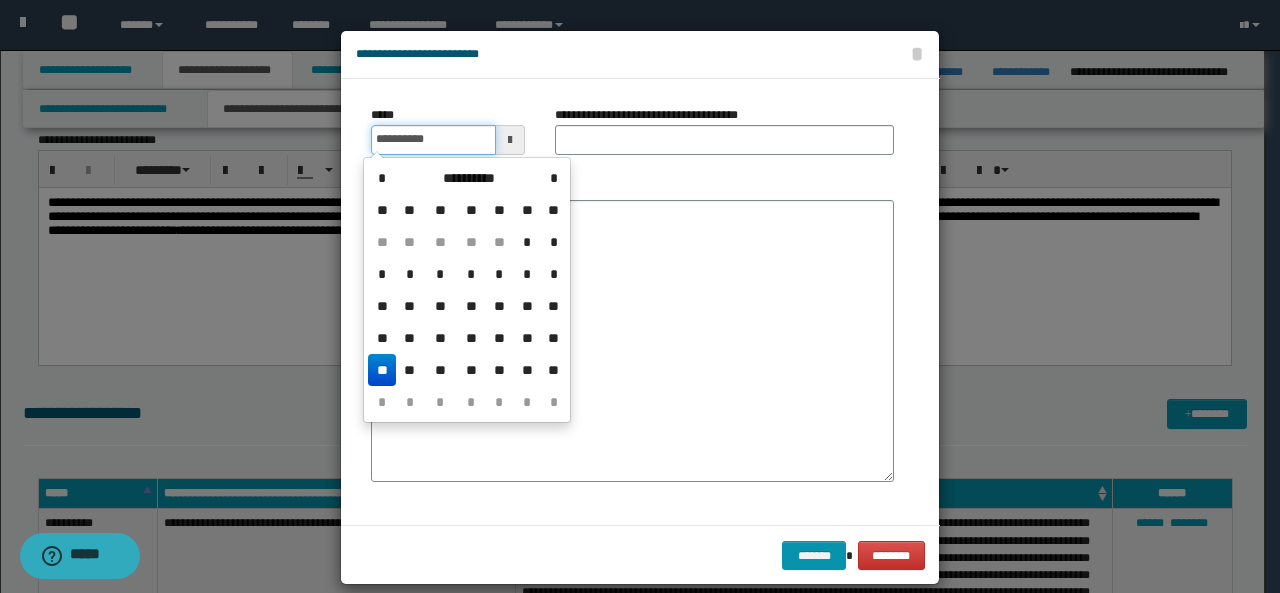 click on "**********" at bounding box center [433, 140] 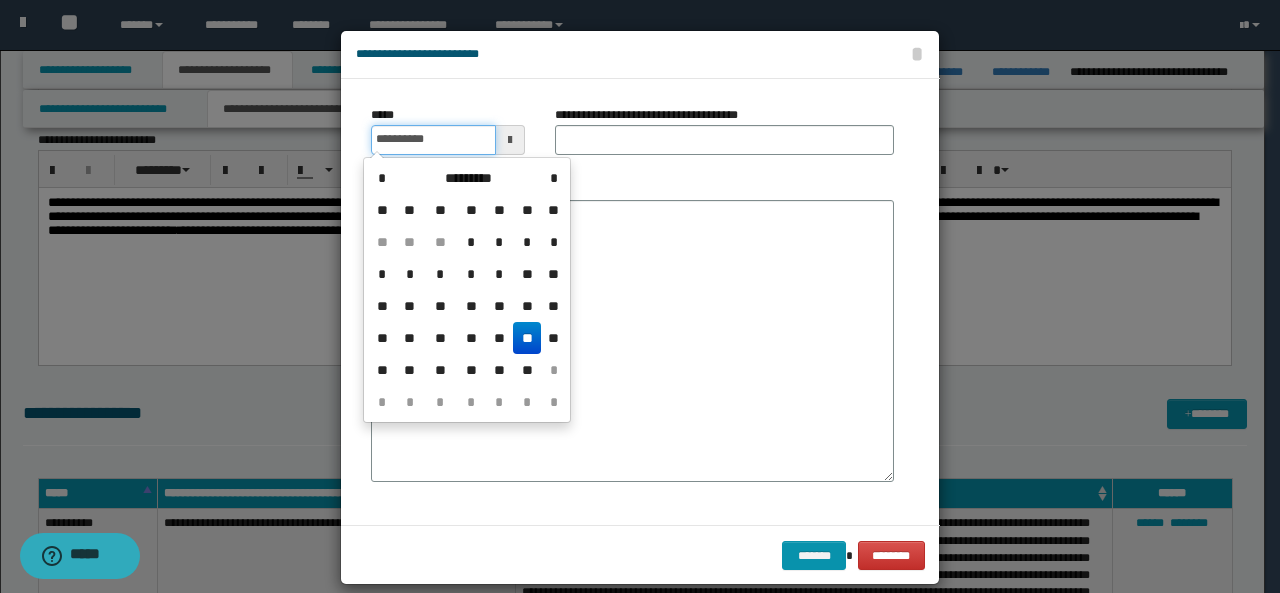 type on "**********" 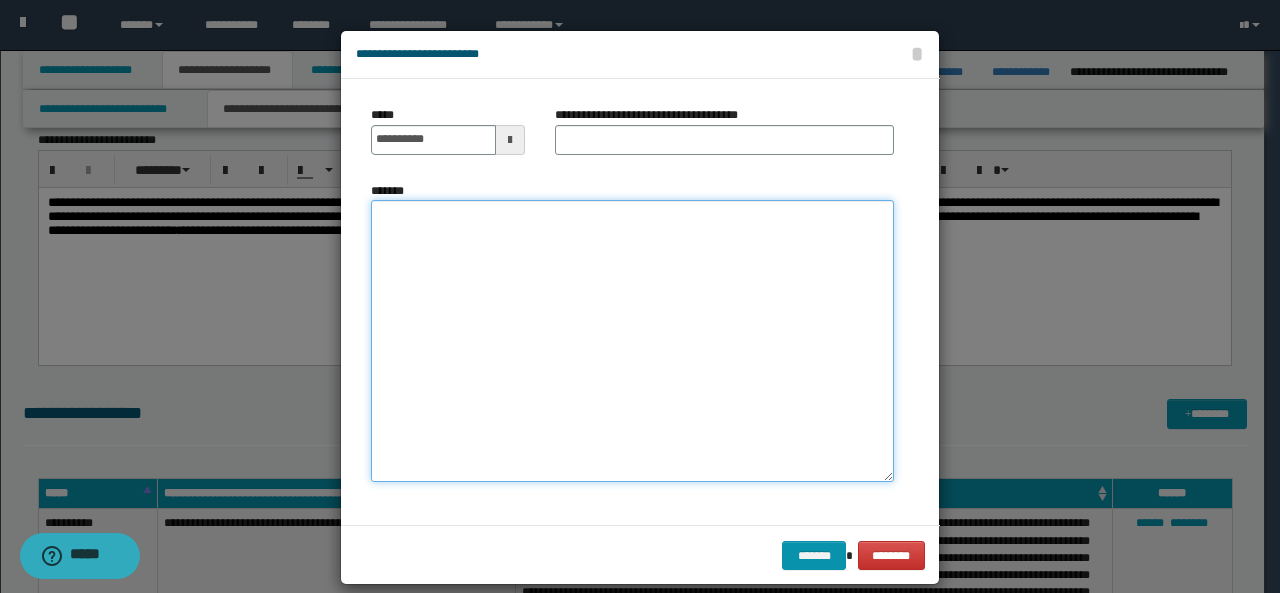 click on "*******" at bounding box center [632, 341] 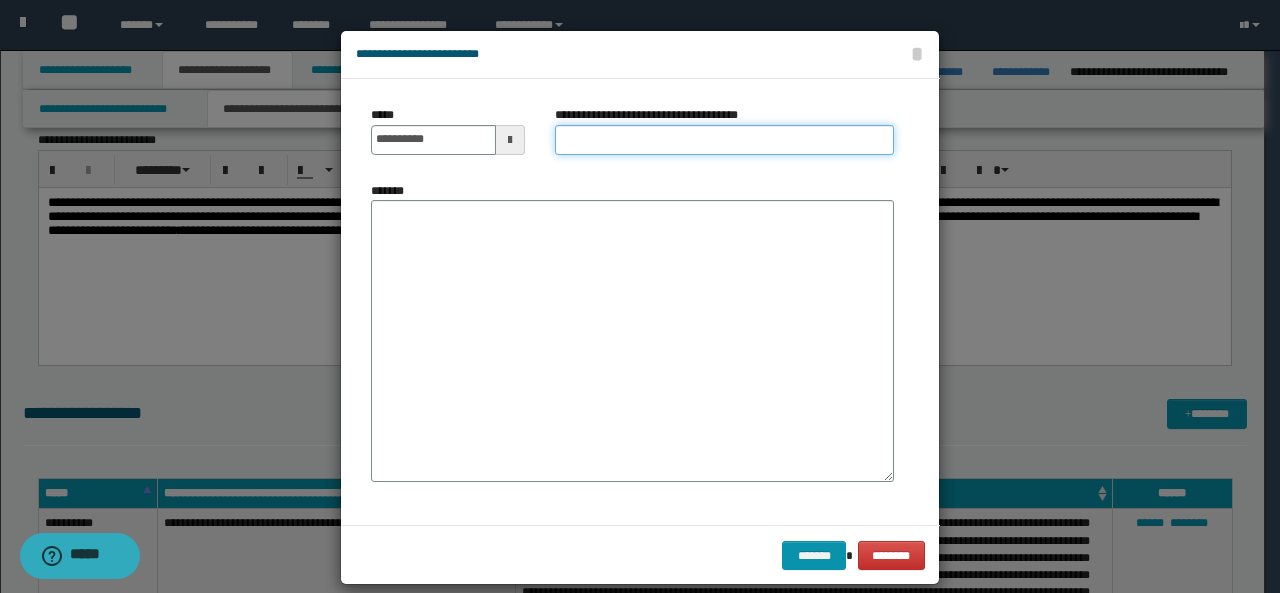 click on "**********" at bounding box center (724, 140) 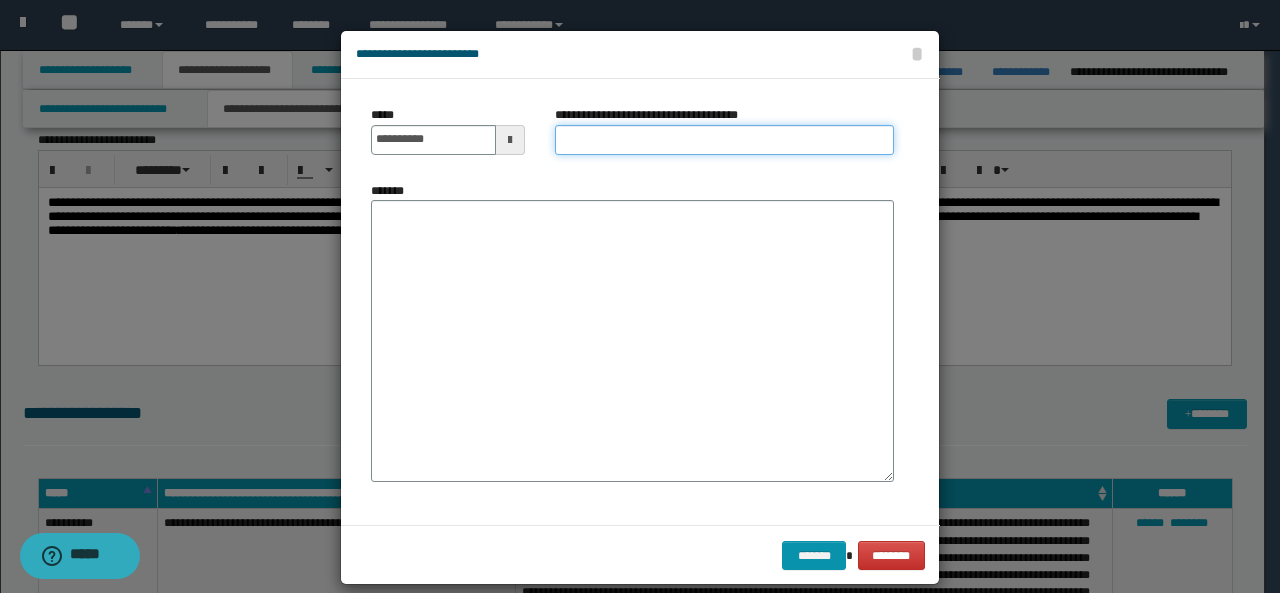 type on "**********" 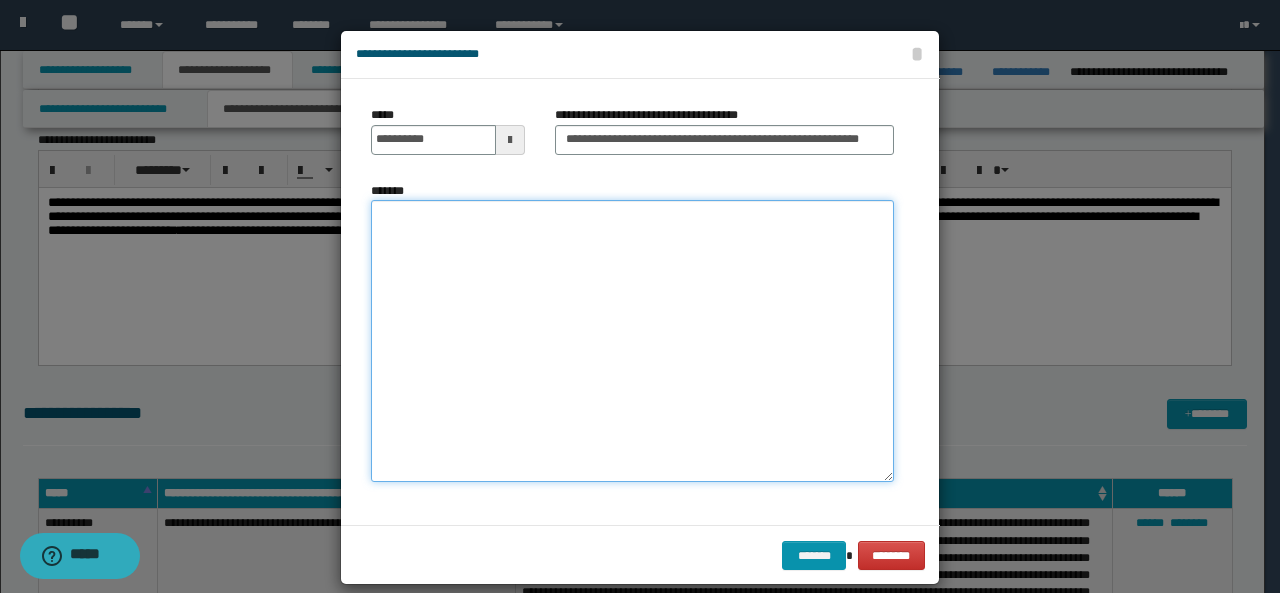 click on "*******" at bounding box center (632, 341) 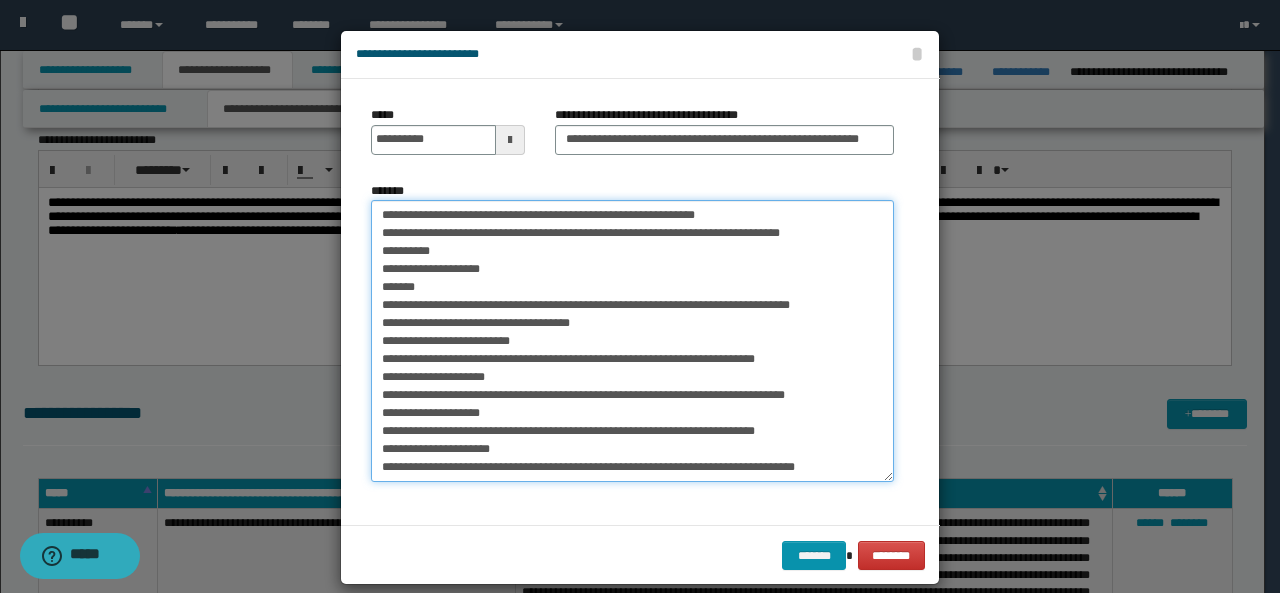 scroll, scrollTop: 137, scrollLeft: 0, axis: vertical 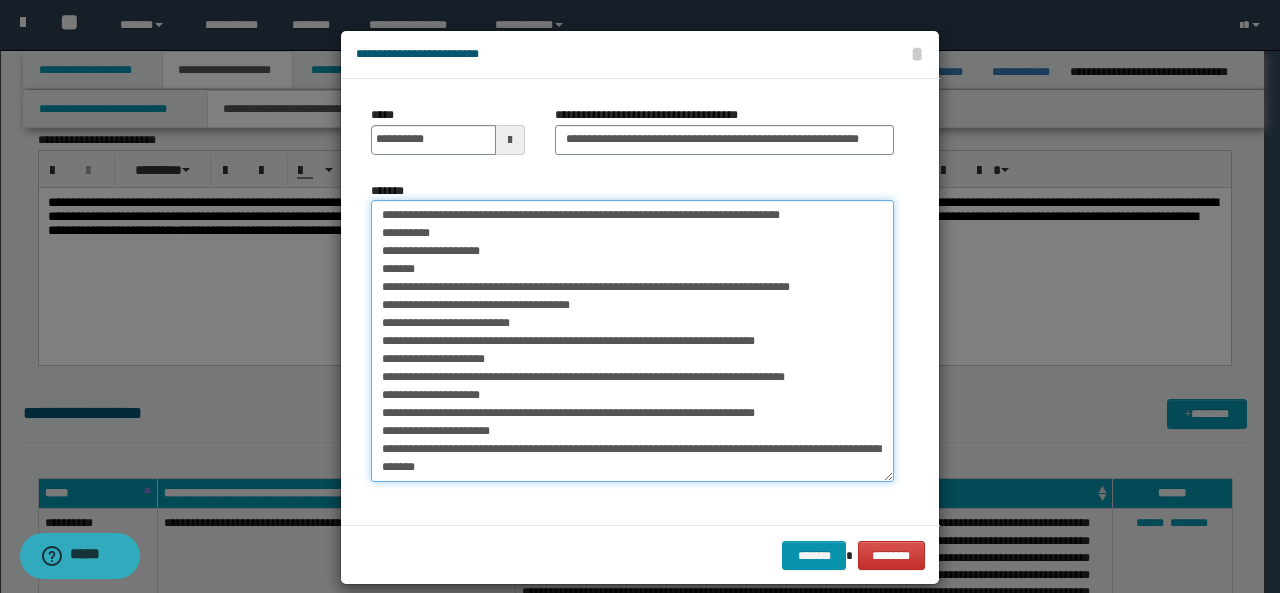 click on "*******" at bounding box center (632, 341) 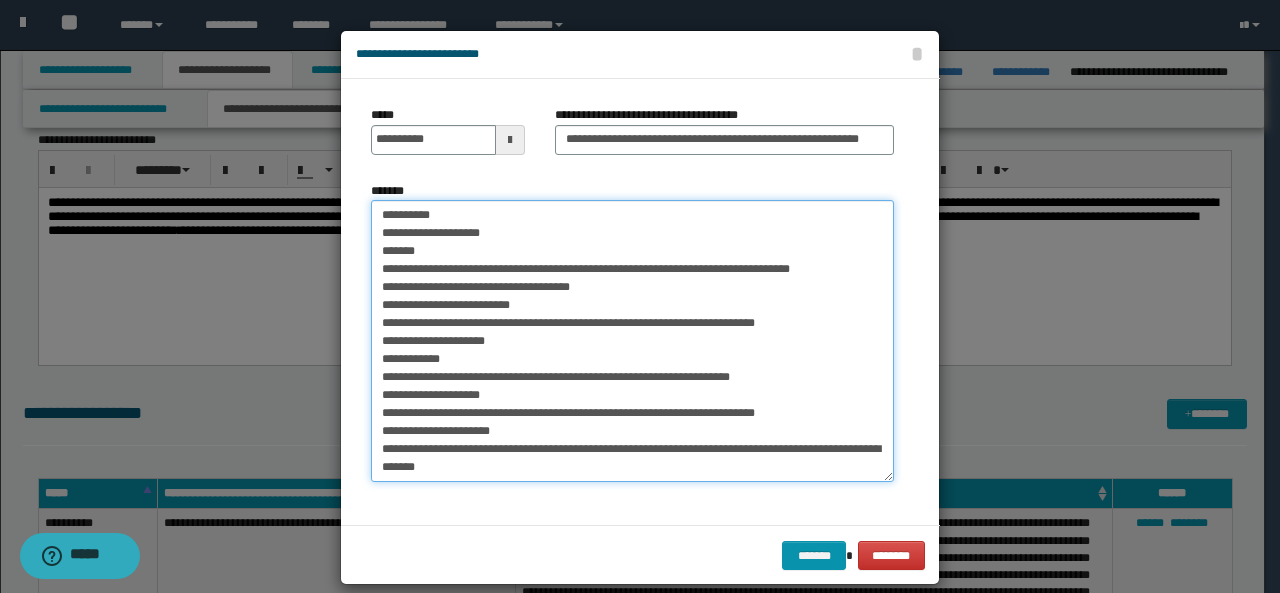 drag, startPoint x: 618, startPoint y: 399, endPoint x: 469, endPoint y: 417, distance: 150.08331 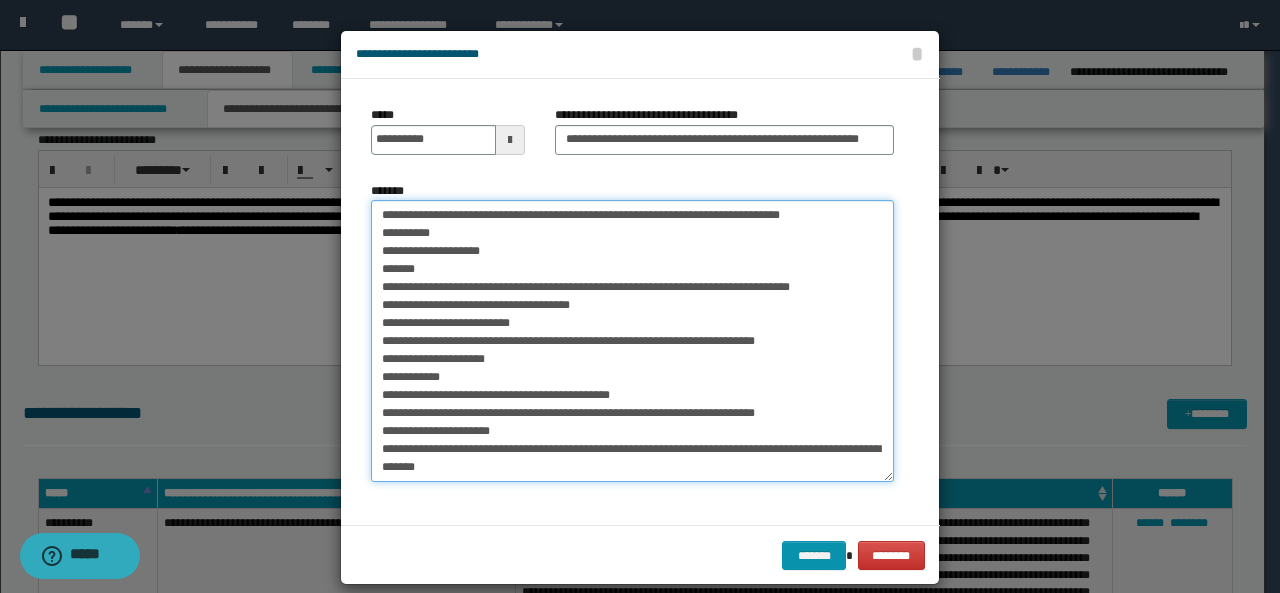 click on "**********" at bounding box center (632, 341) 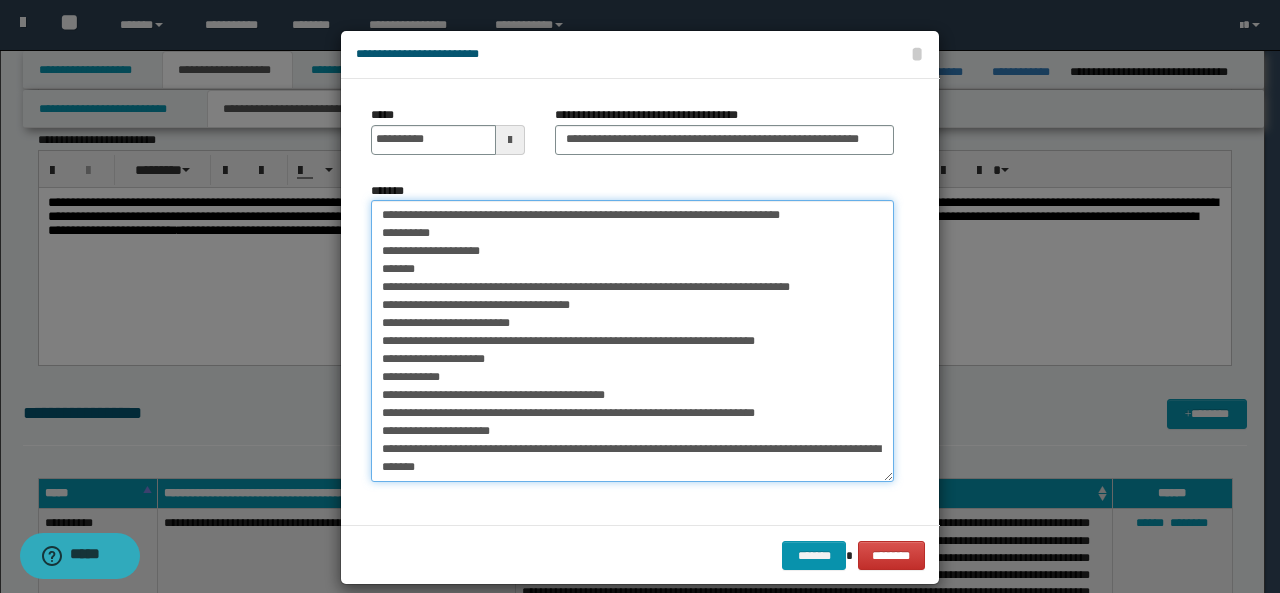 click on "**********" at bounding box center (632, 341) 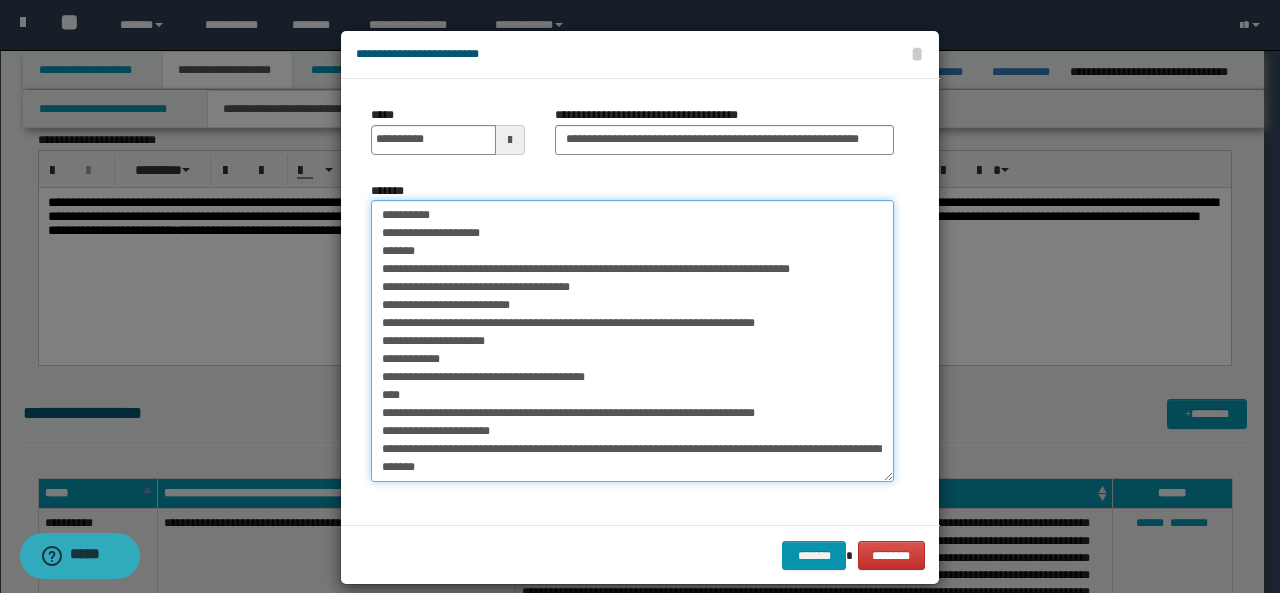 click on "**********" at bounding box center (632, 341) 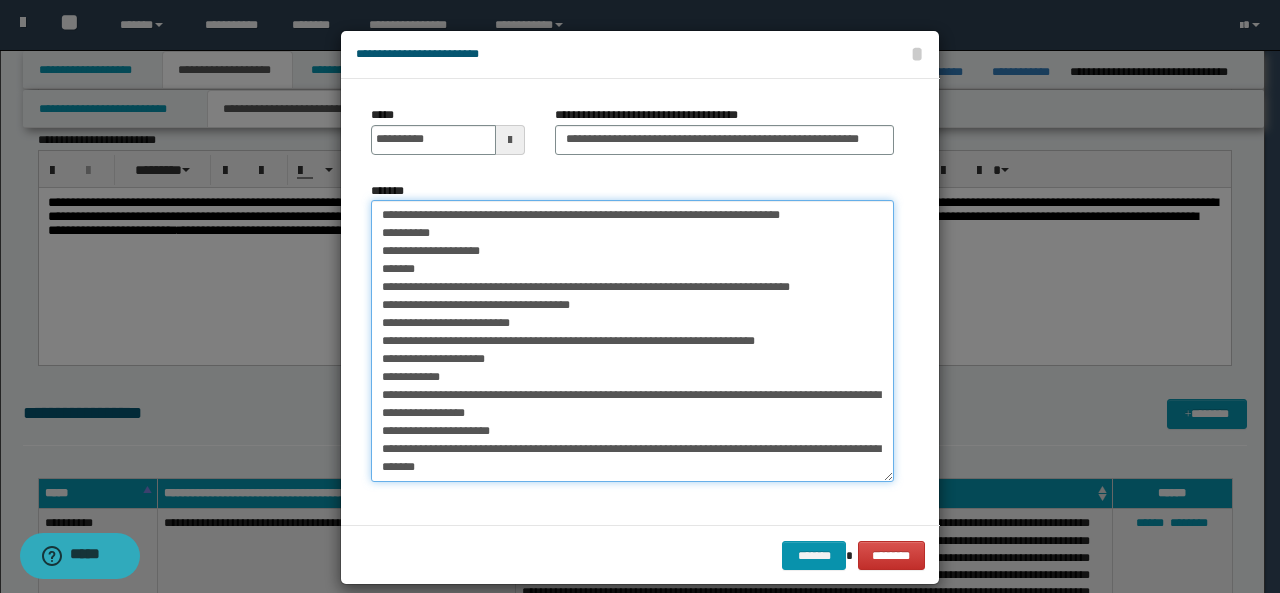 scroll, scrollTop: 143, scrollLeft: 0, axis: vertical 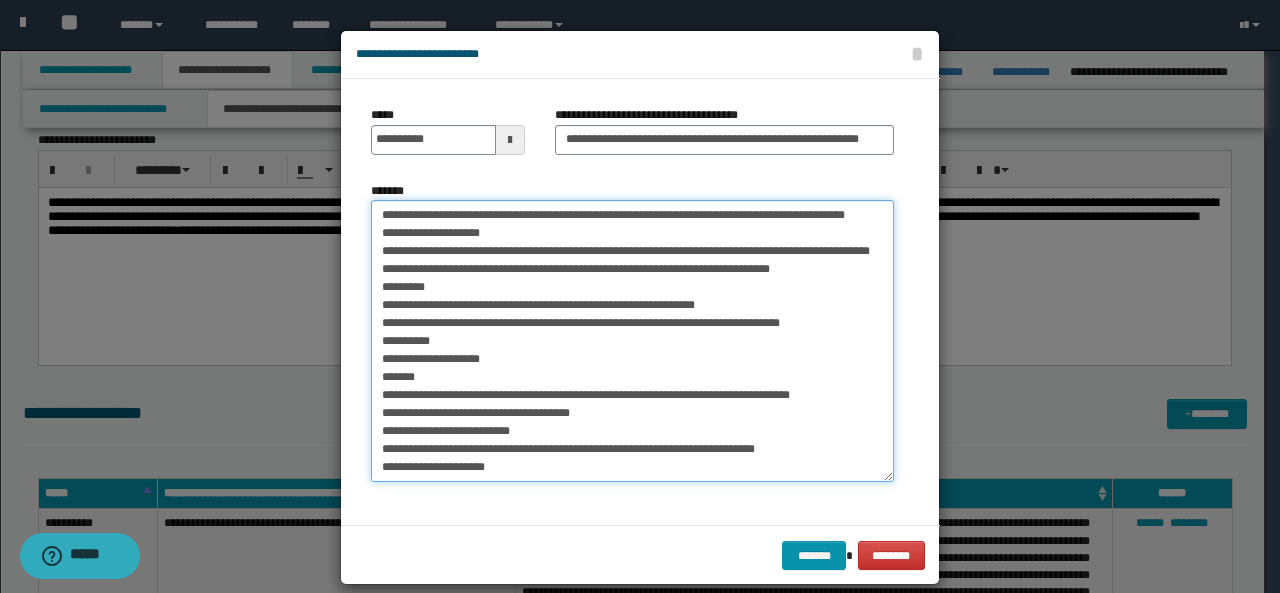 drag, startPoint x: 848, startPoint y: 451, endPoint x: 372, endPoint y: 181, distance: 547.244 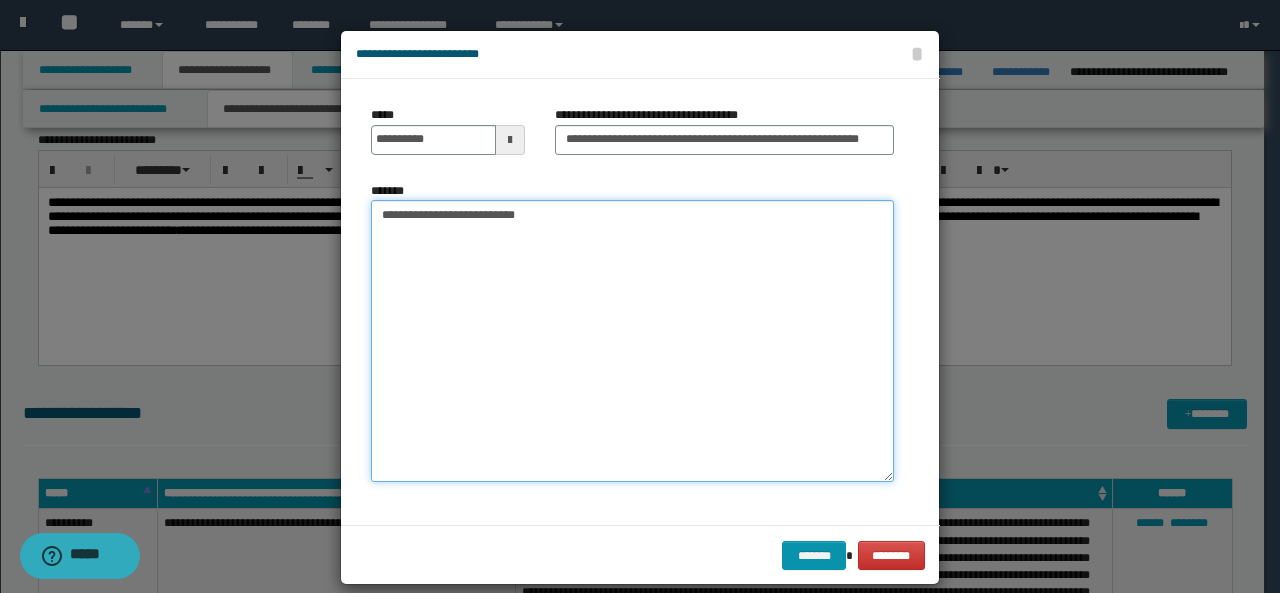 paste on "**********" 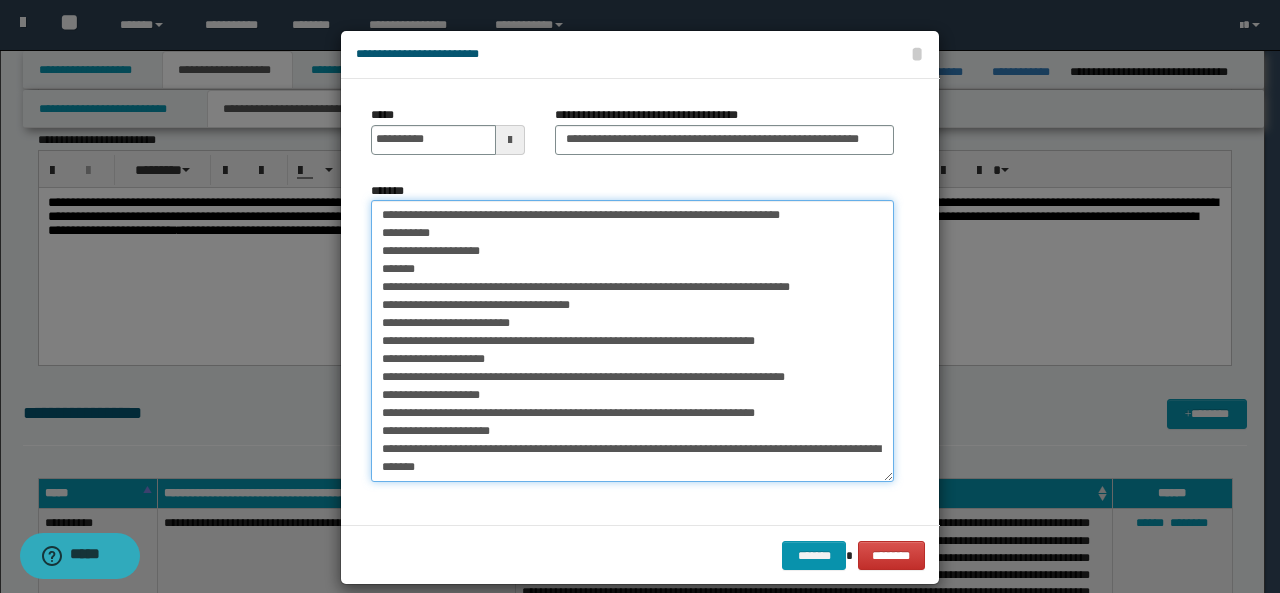 scroll, scrollTop: 0, scrollLeft: 0, axis: both 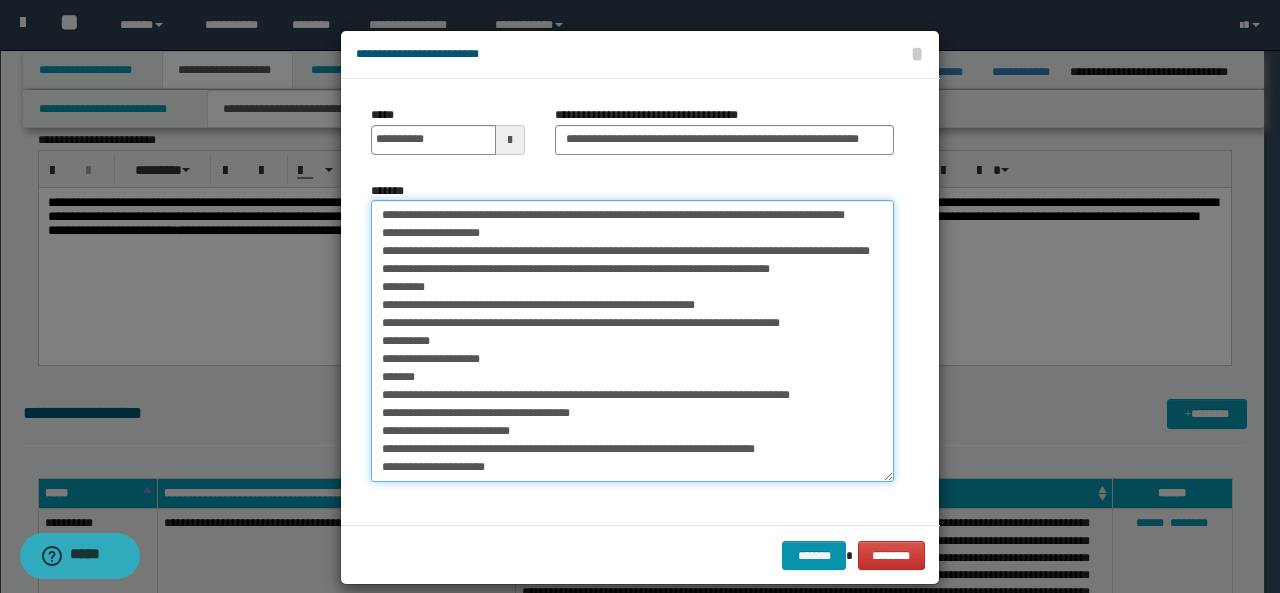 click on "*******" at bounding box center (632, 341) 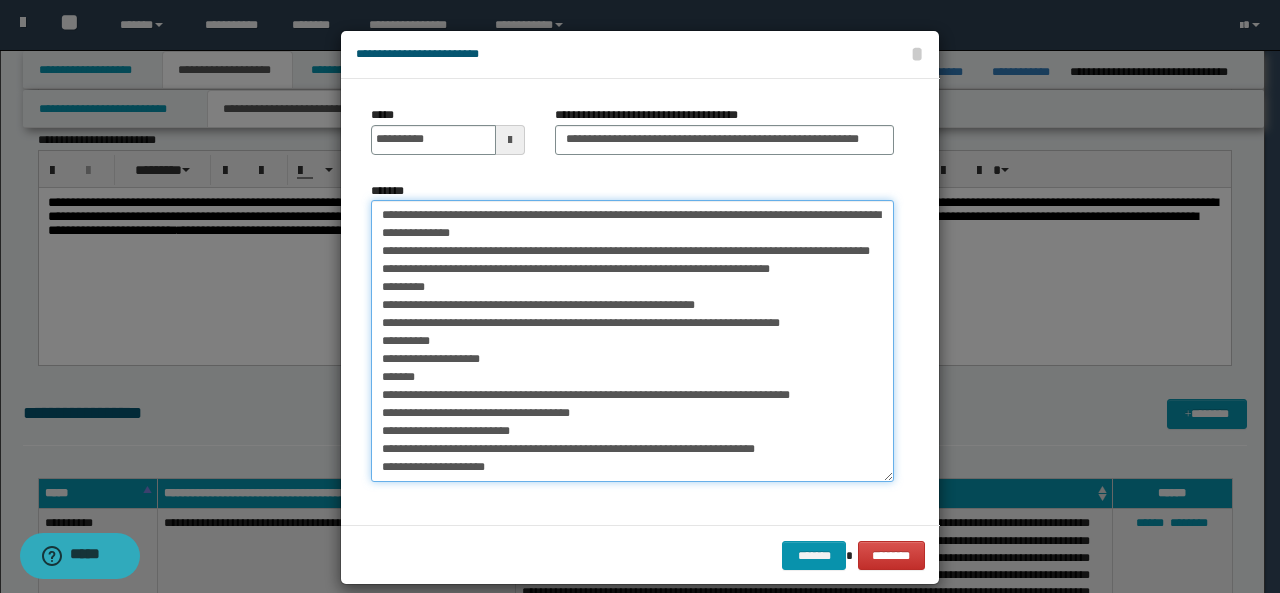 click on "*******" at bounding box center (632, 341) 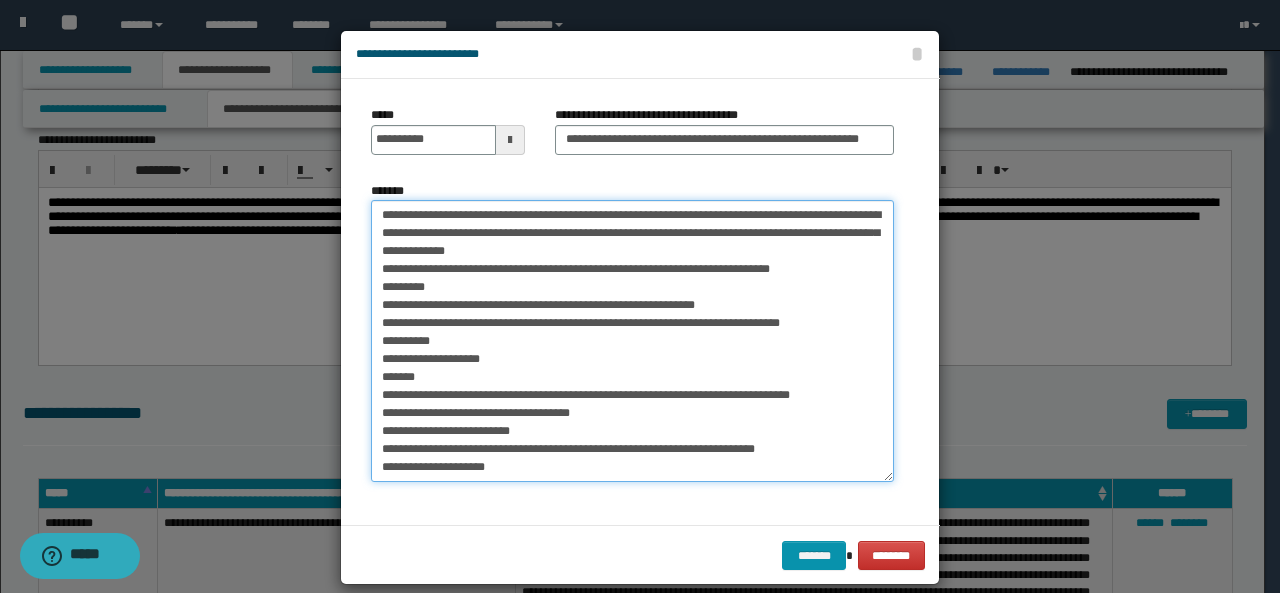 click on "*******" at bounding box center (632, 341) 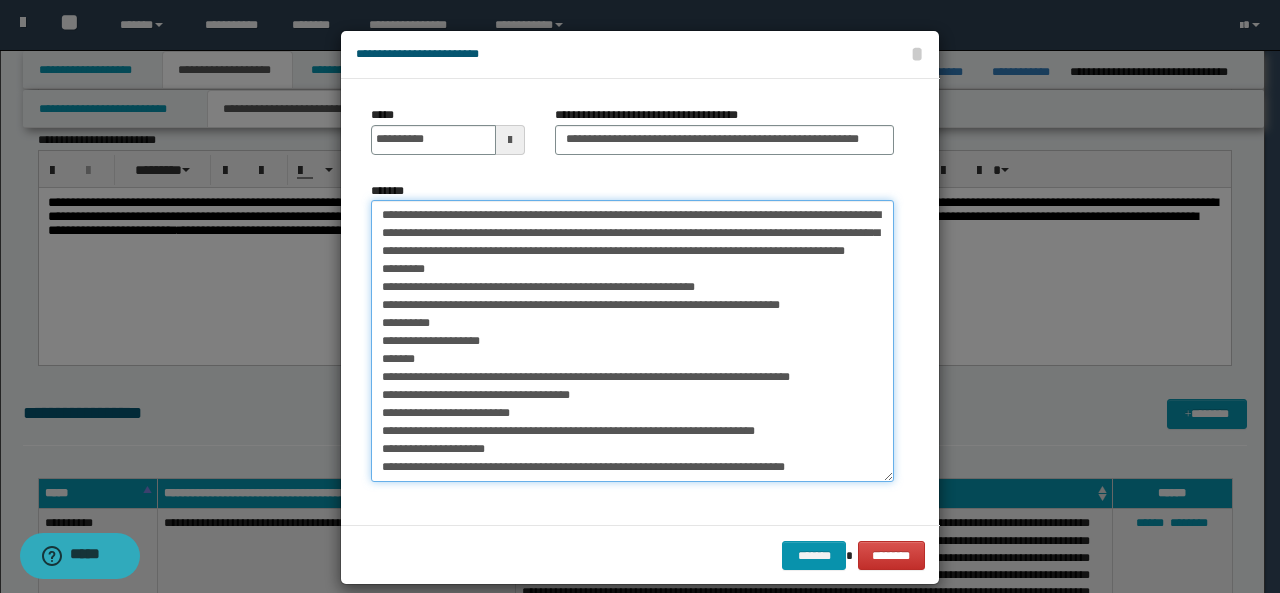 click on "*******" at bounding box center (632, 341) 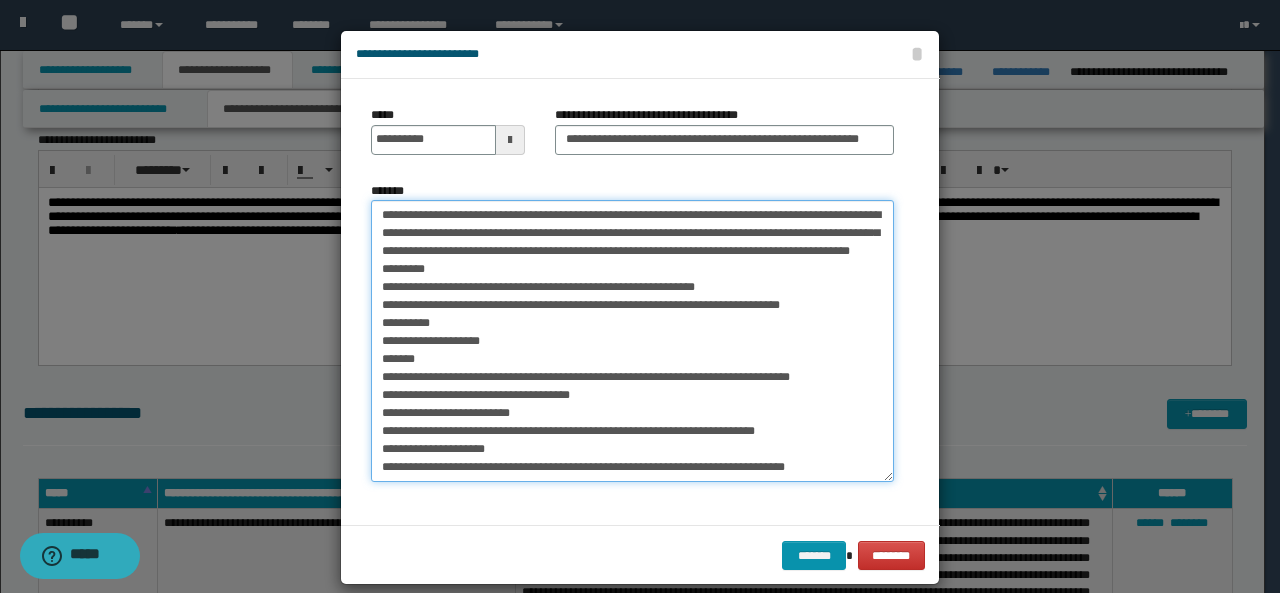 click on "*******" at bounding box center [632, 341] 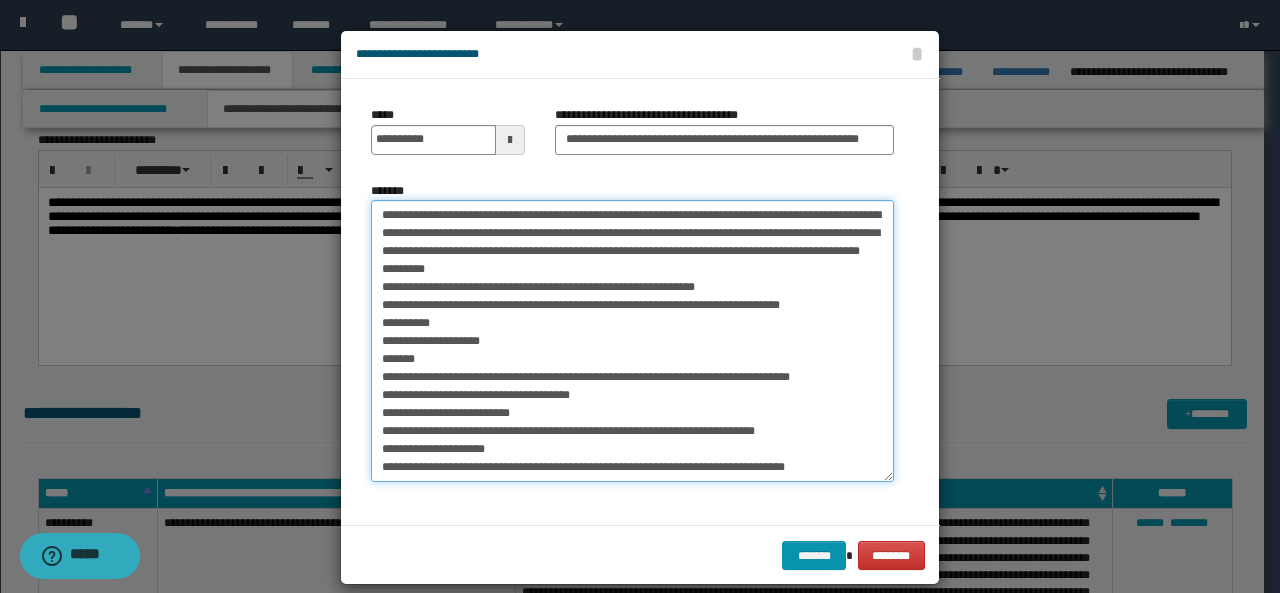 click on "*******" at bounding box center (632, 341) 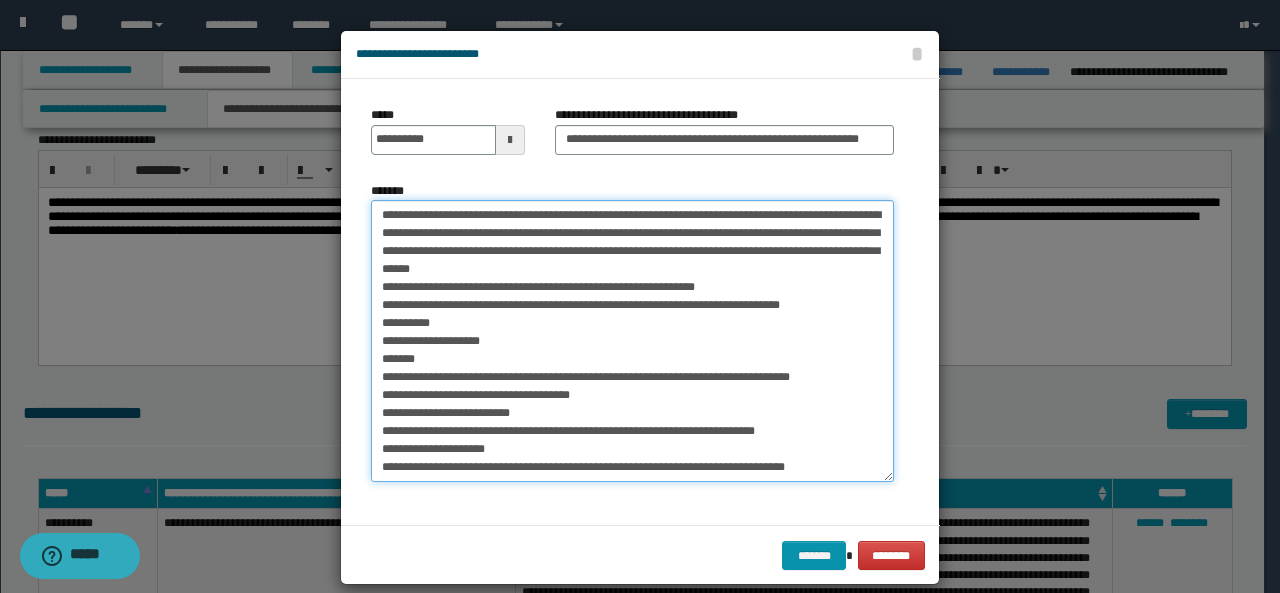 click on "*******" at bounding box center [632, 341] 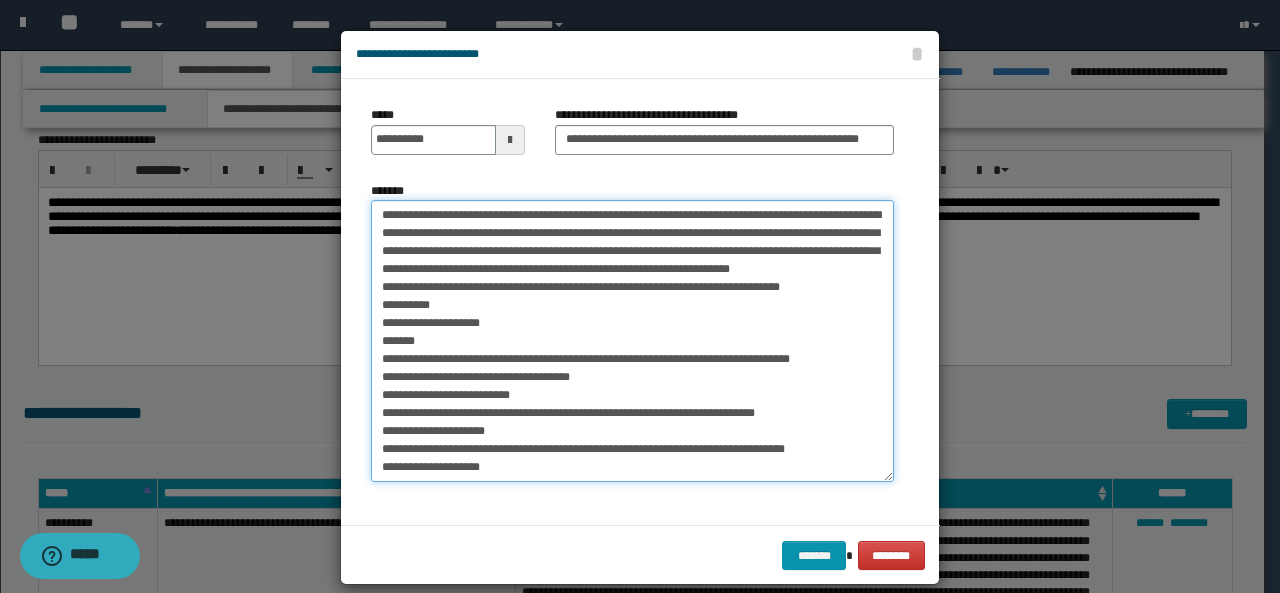 drag, startPoint x: 374, startPoint y: 309, endPoint x: 440, endPoint y: 357, distance: 81.608826 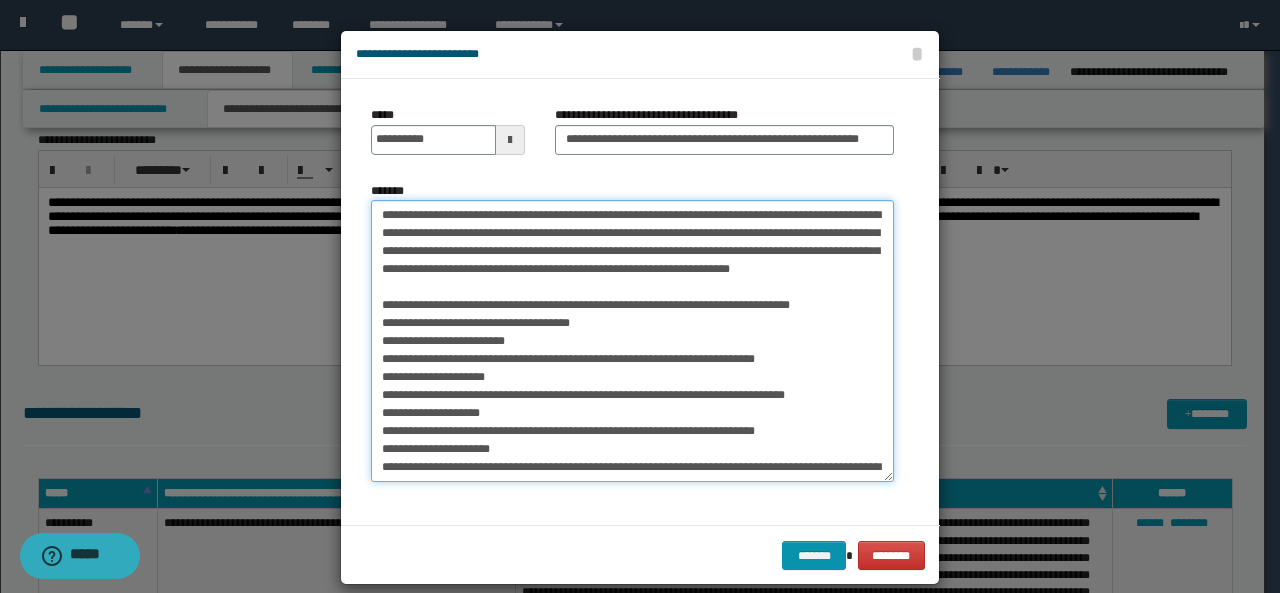click on "**********" at bounding box center (632, 341) 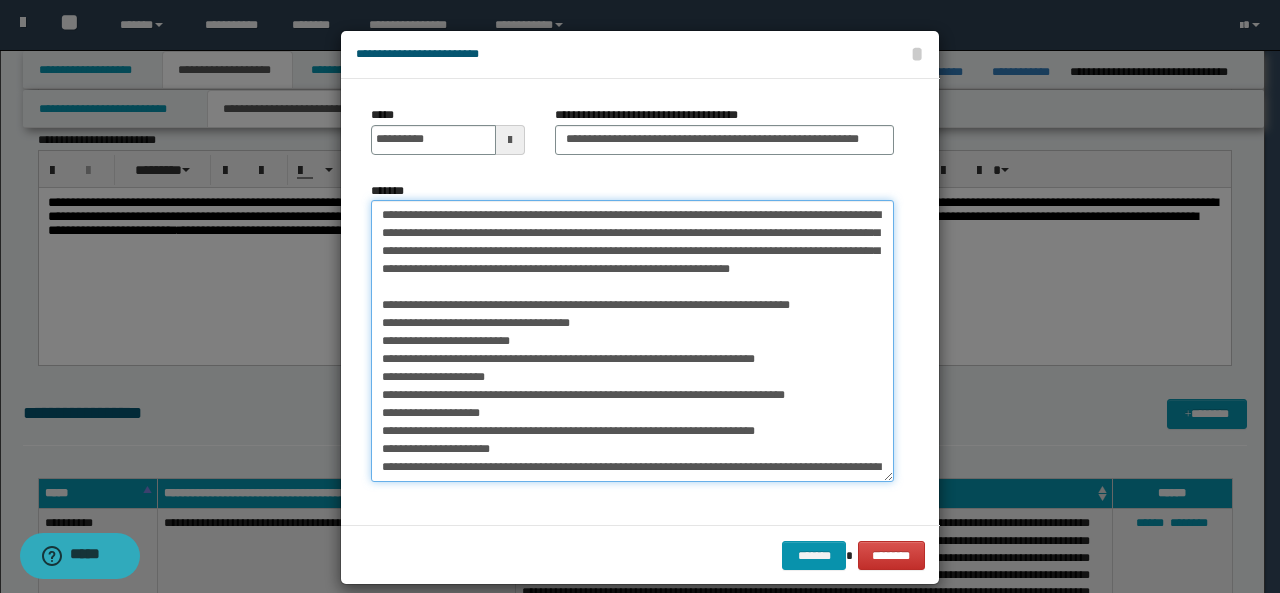 click on "**********" at bounding box center [632, 341] 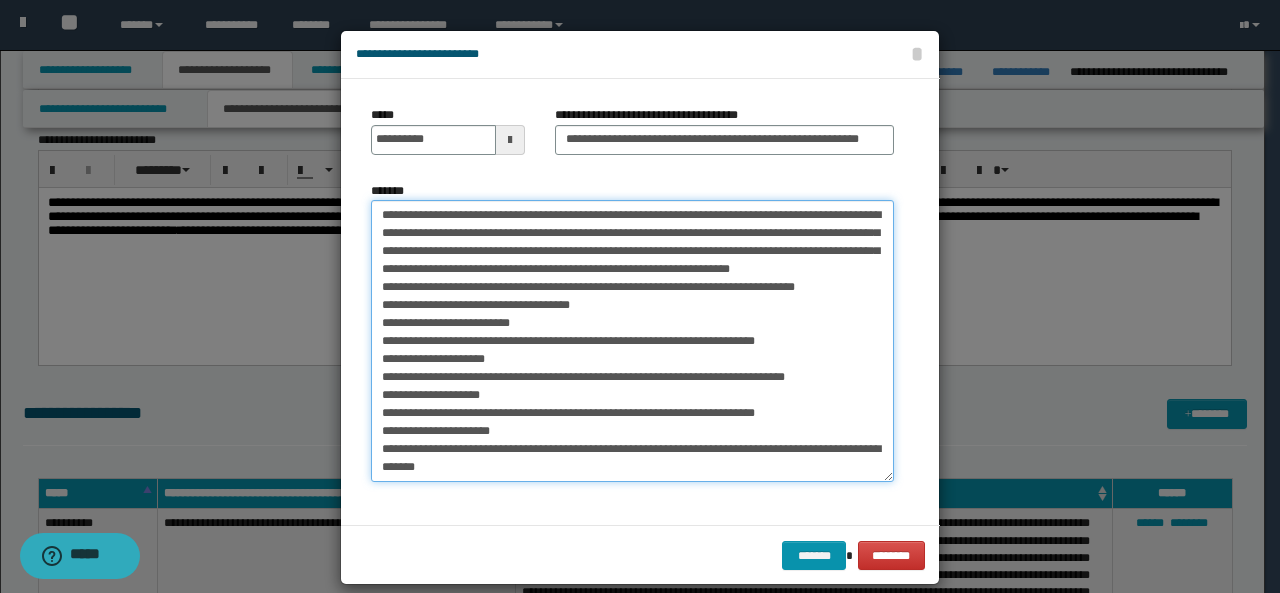 click on "**********" at bounding box center [632, 341] 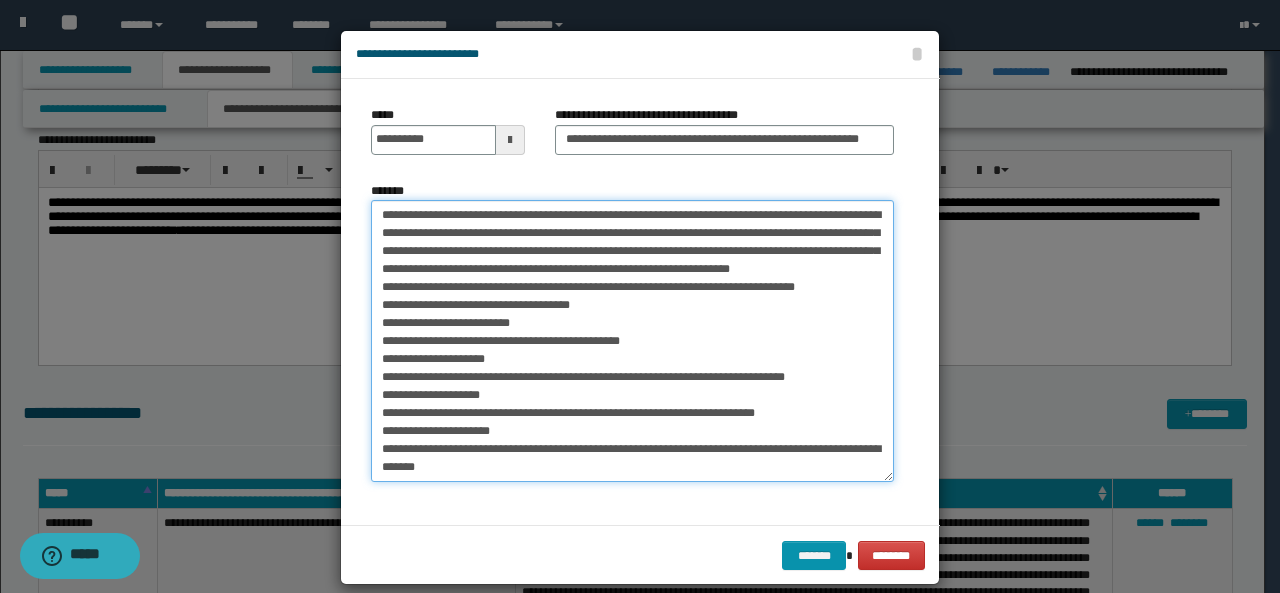 click on "**********" at bounding box center [632, 341] 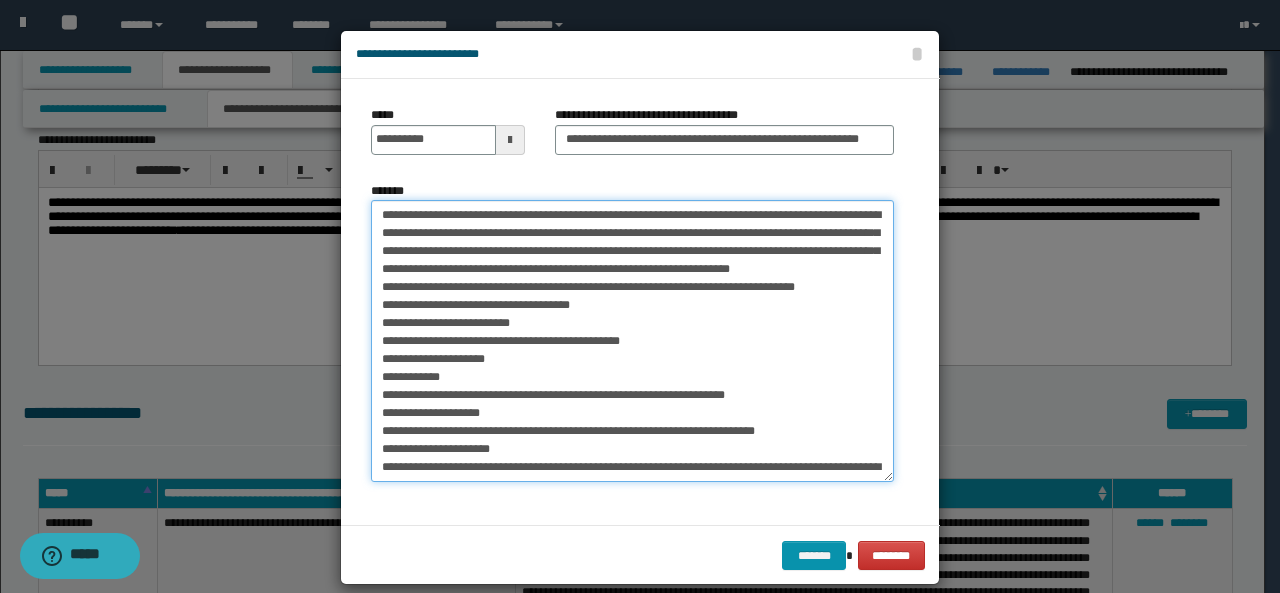 drag, startPoint x: 620, startPoint y: 409, endPoint x: 676, endPoint y: 416, distance: 56.435802 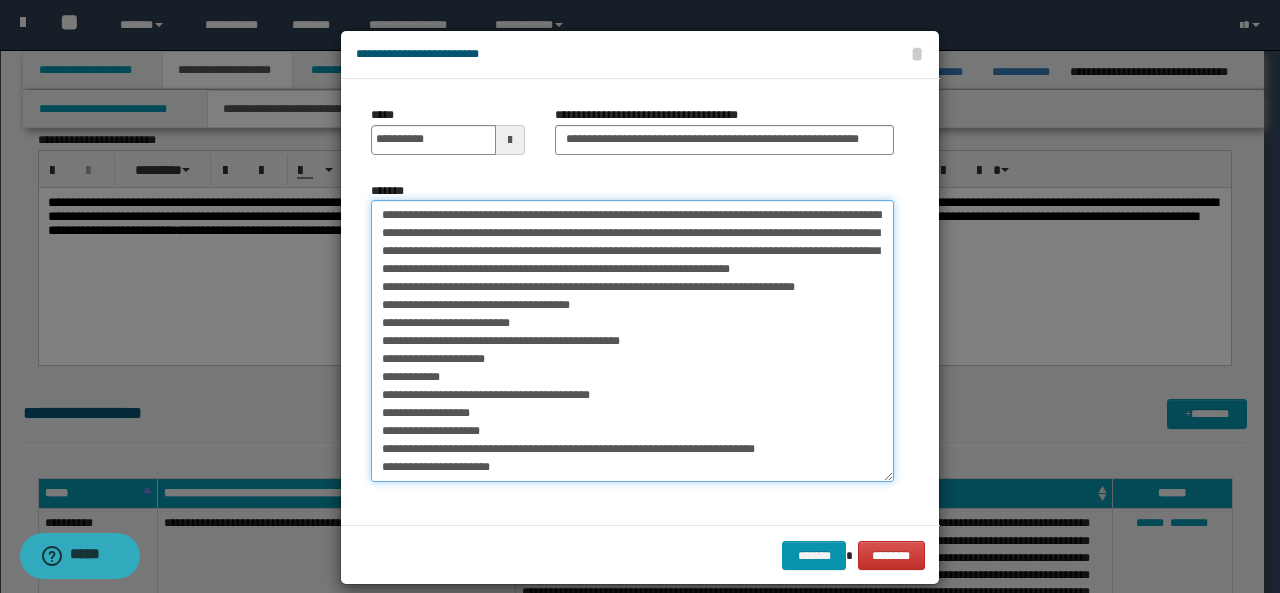 click on "**********" at bounding box center (632, 341) 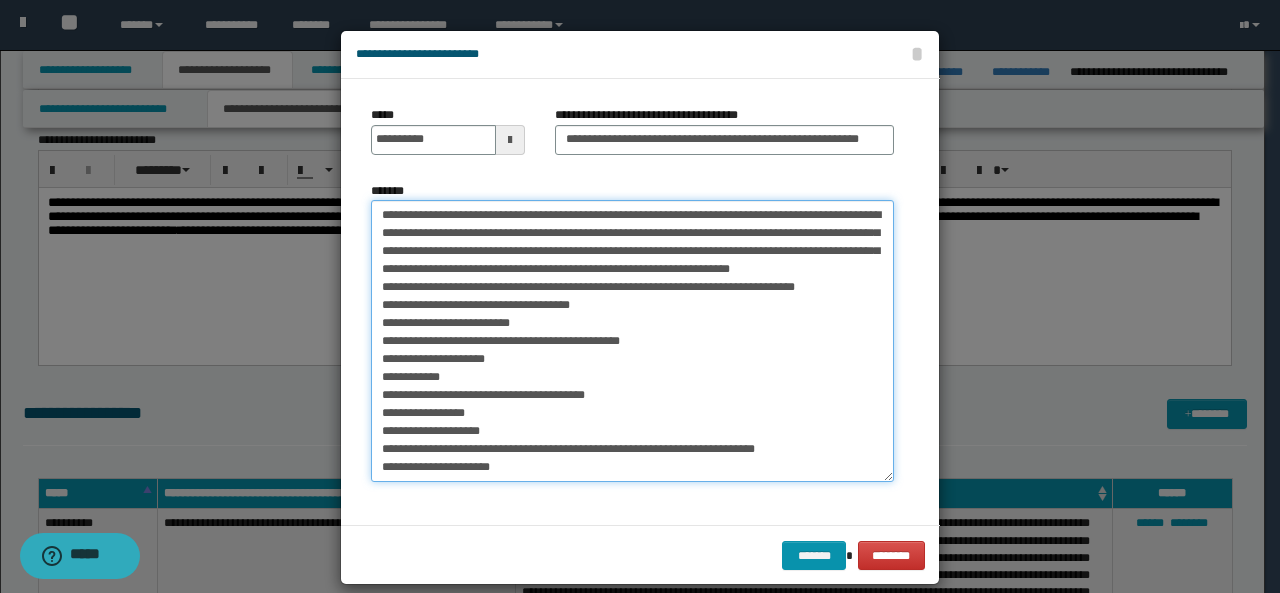 click on "**********" at bounding box center [632, 341] 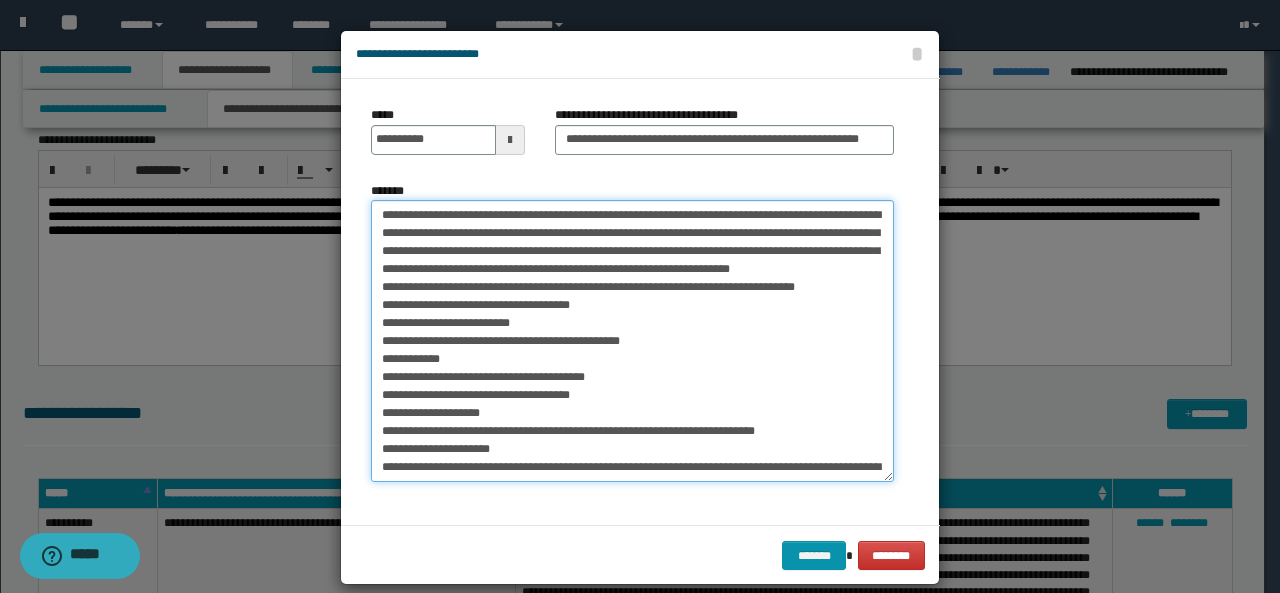 click on "**********" at bounding box center [632, 341] 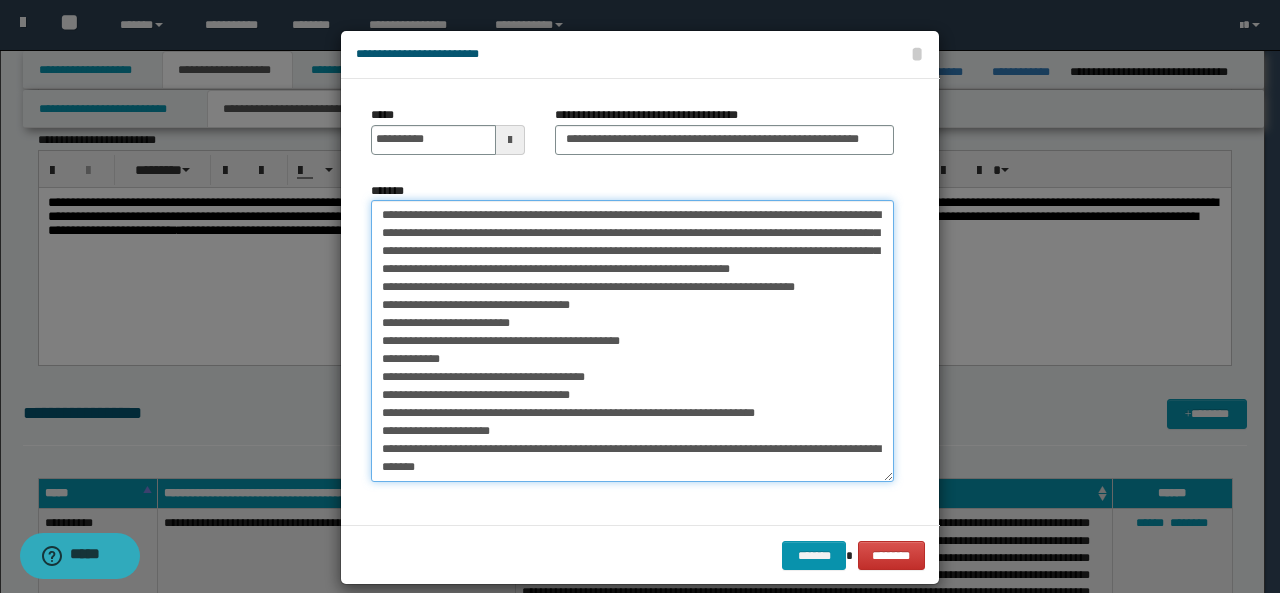 click on "**********" at bounding box center [632, 341] 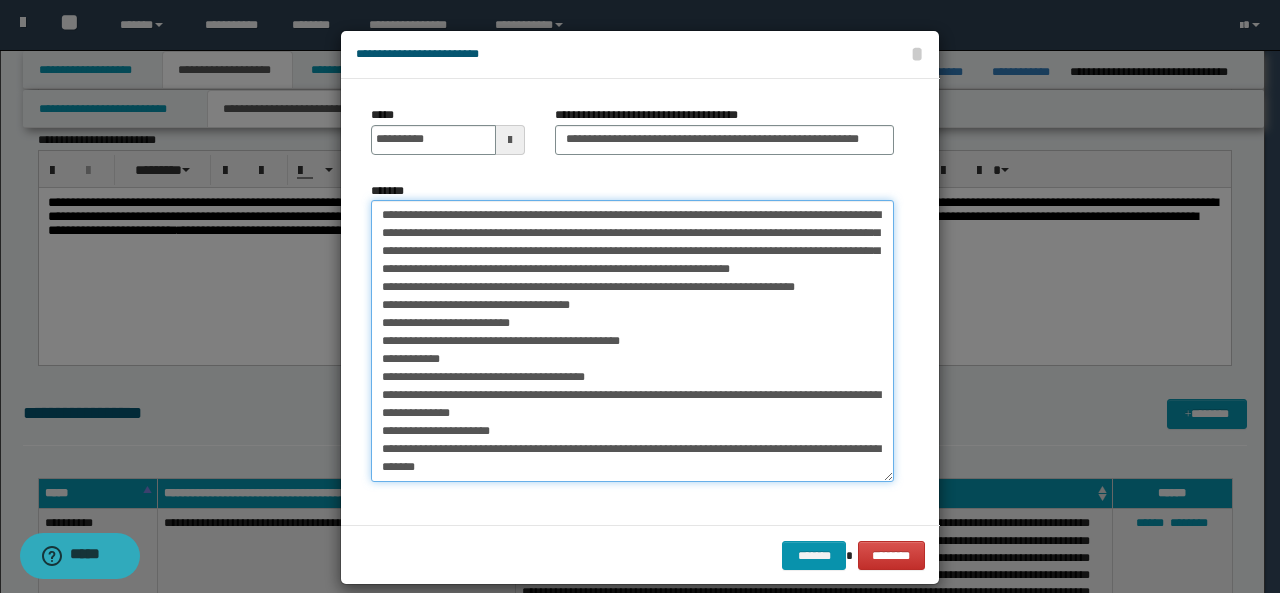 drag, startPoint x: 773, startPoint y: 417, endPoint x: 646, endPoint y: 428, distance: 127.47549 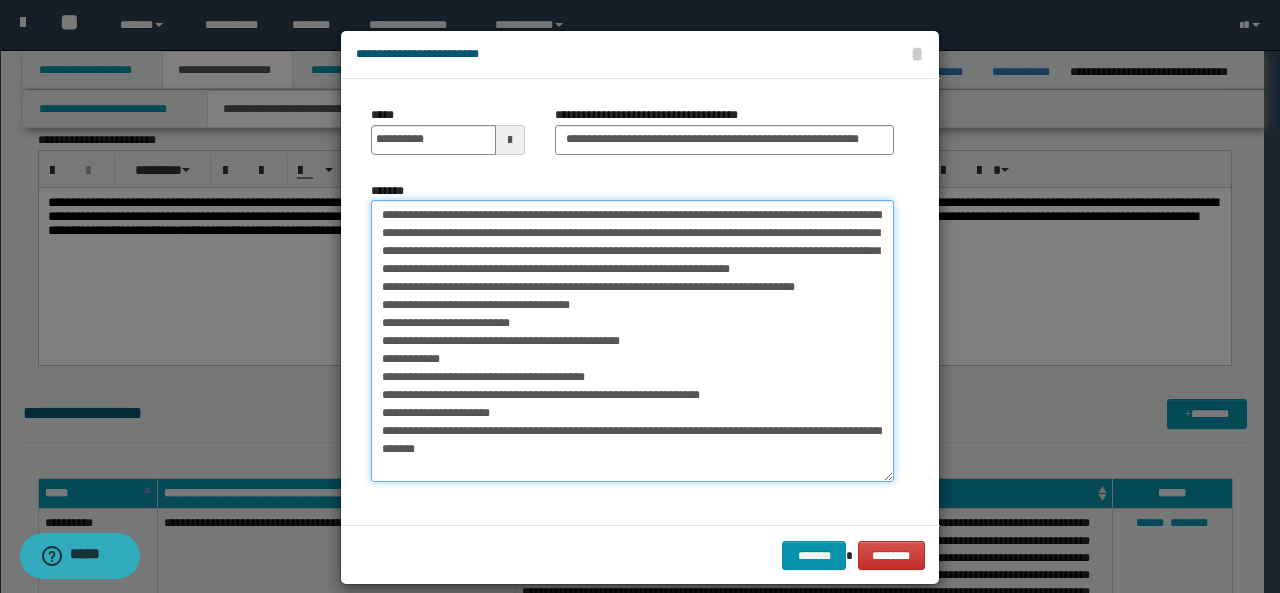 drag, startPoint x: 646, startPoint y: 428, endPoint x: 413, endPoint y: 450, distance: 234.03632 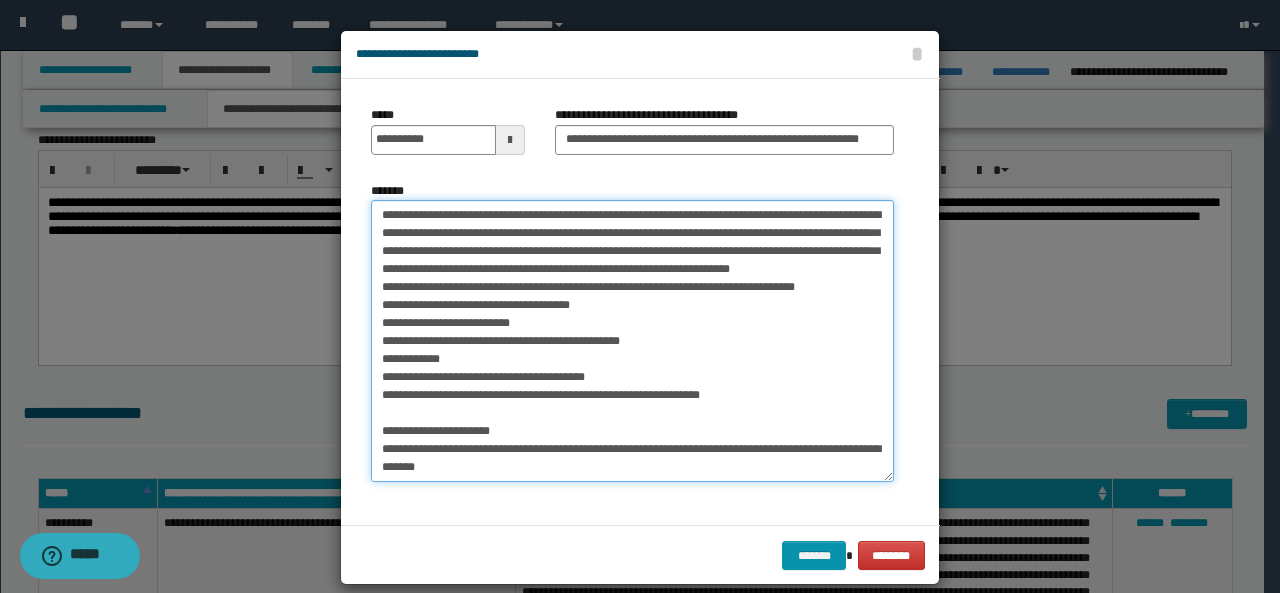 scroll, scrollTop: 17, scrollLeft: 0, axis: vertical 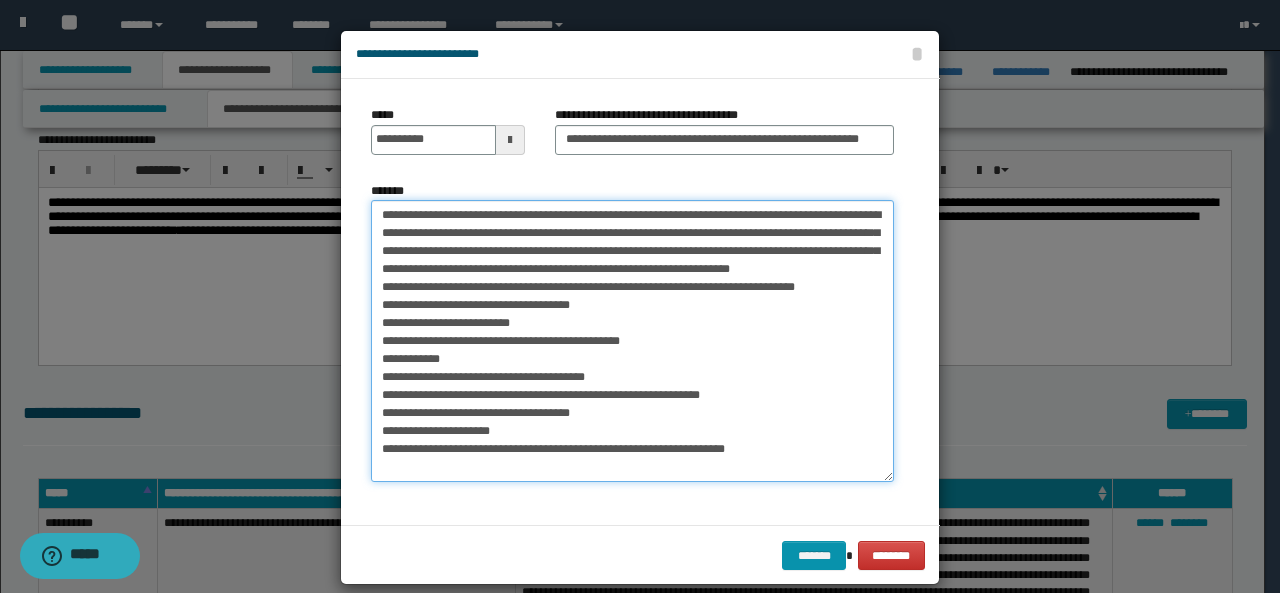 click on "**********" at bounding box center [632, 341] 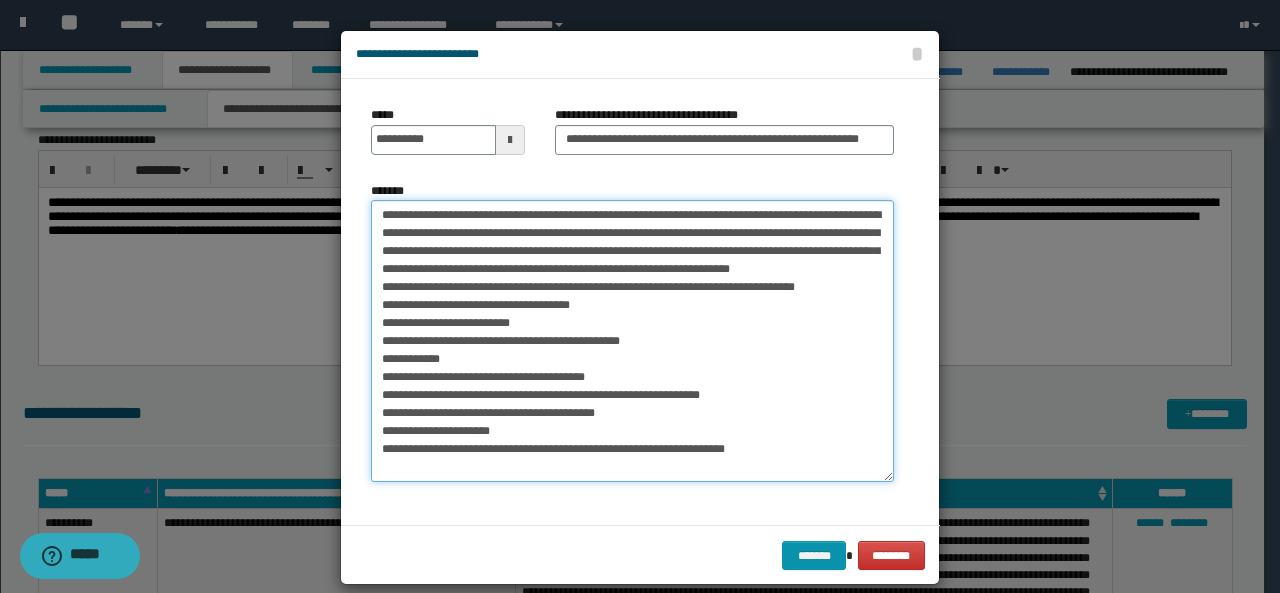 scroll, scrollTop: 22, scrollLeft: 0, axis: vertical 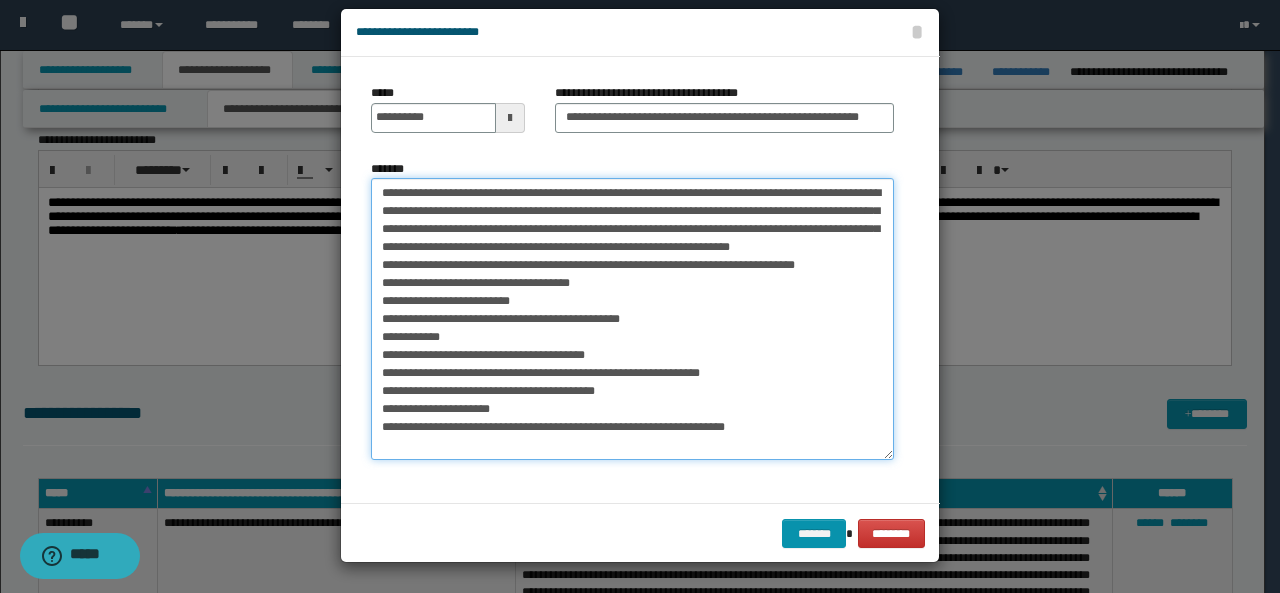 drag, startPoint x: 526, startPoint y: 429, endPoint x: 365, endPoint y: 430, distance: 161.00311 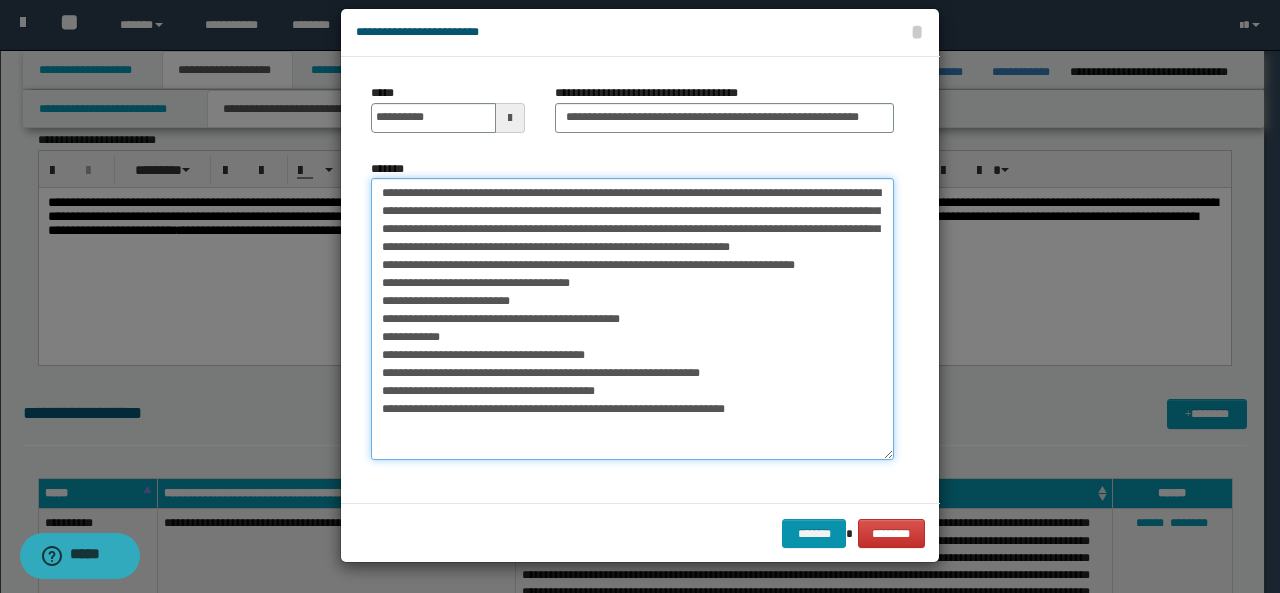 click on "**********" at bounding box center (632, 319) 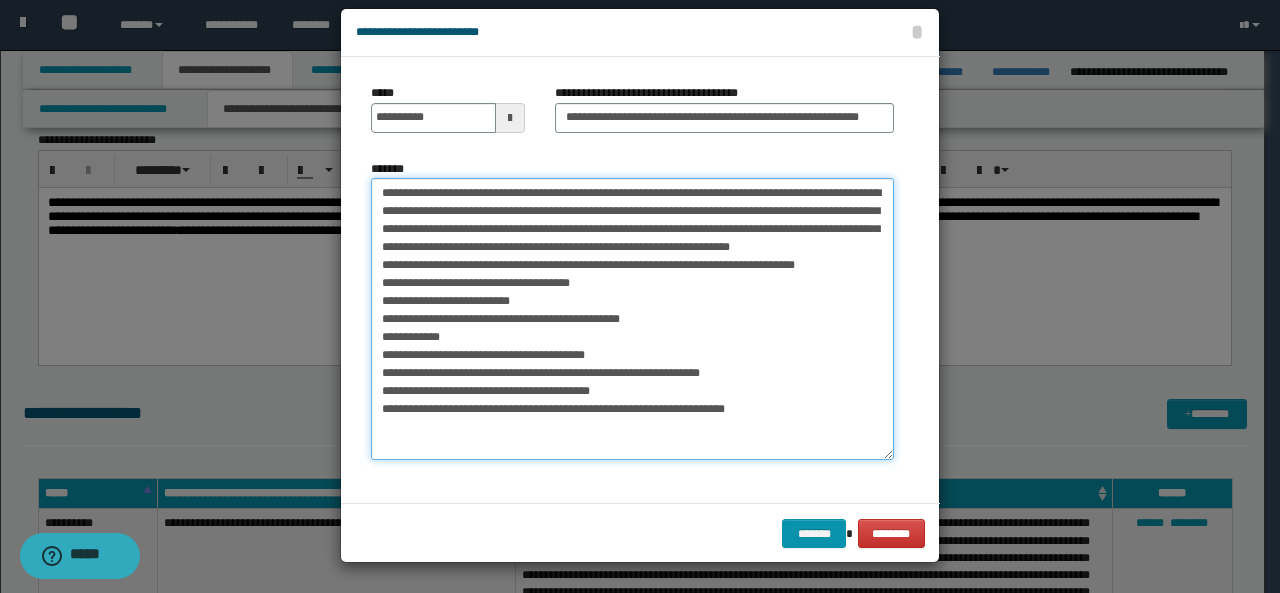click on "**********" at bounding box center (632, 319) 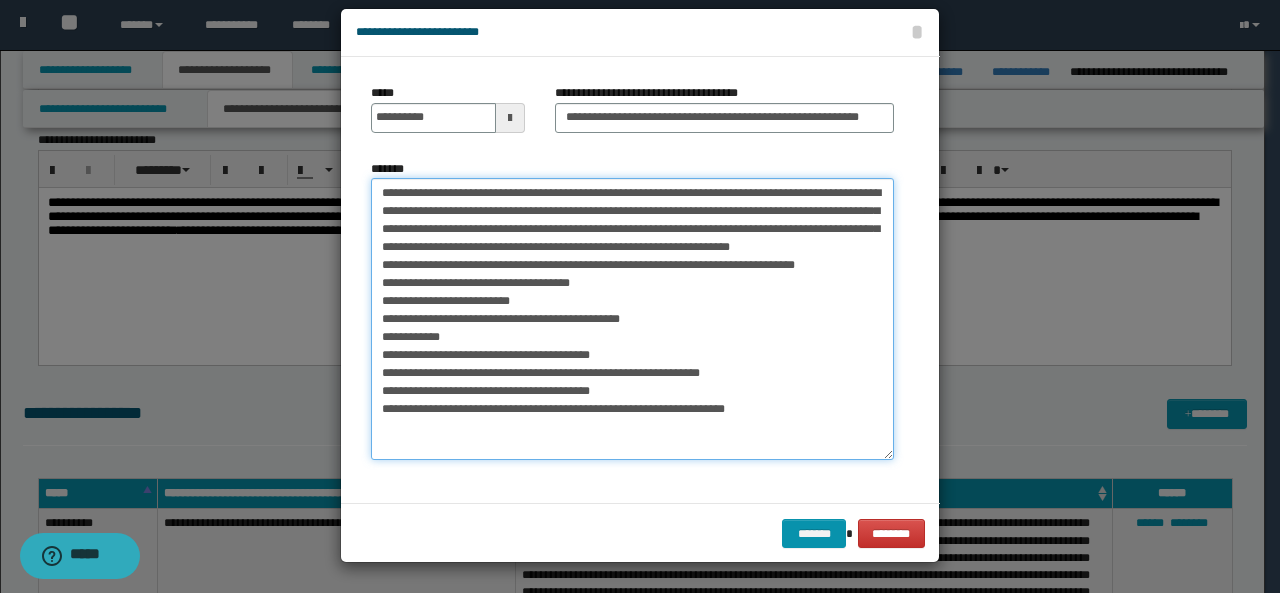 click on "**********" at bounding box center [632, 319] 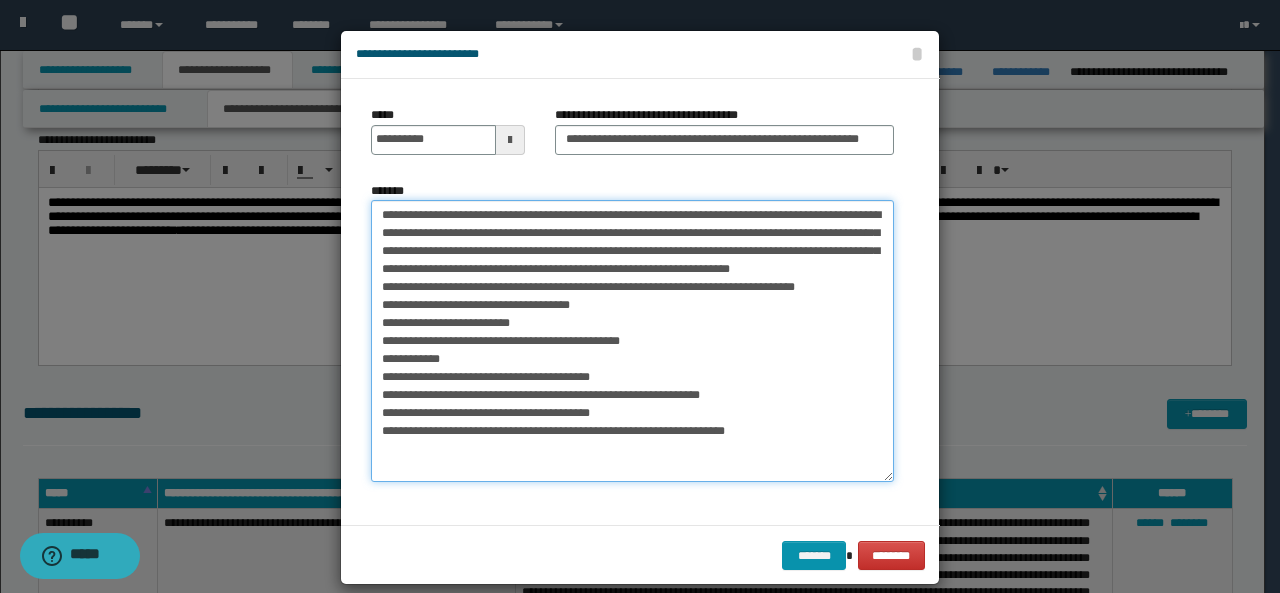 scroll, scrollTop: 22, scrollLeft: 0, axis: vertical 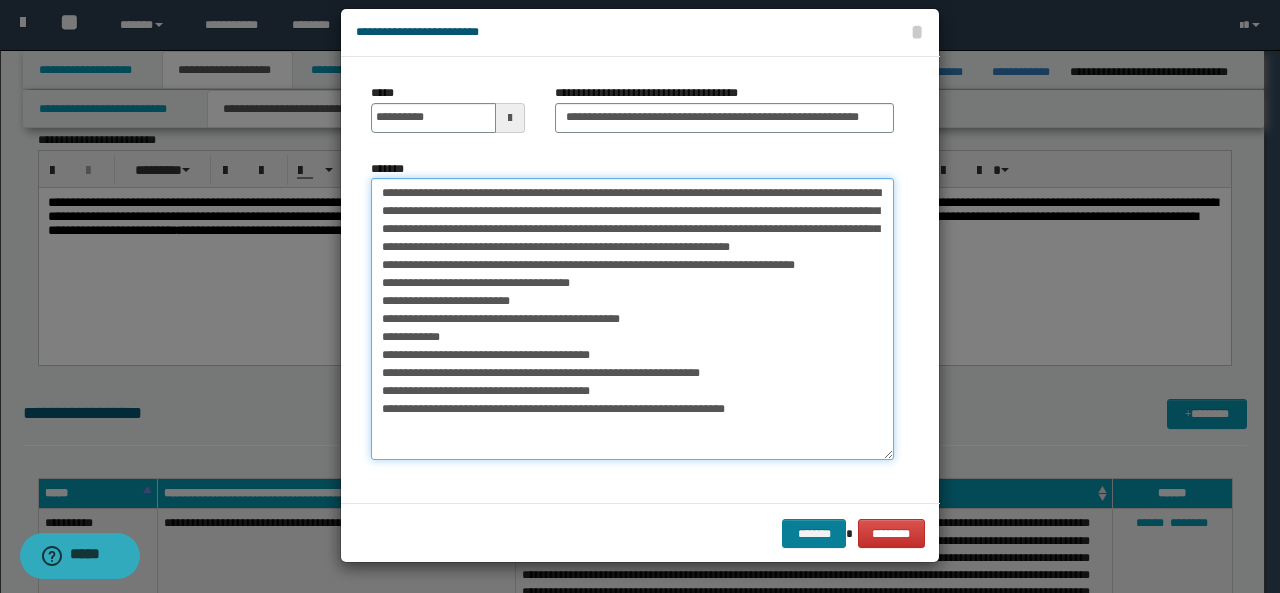 type on "**********" 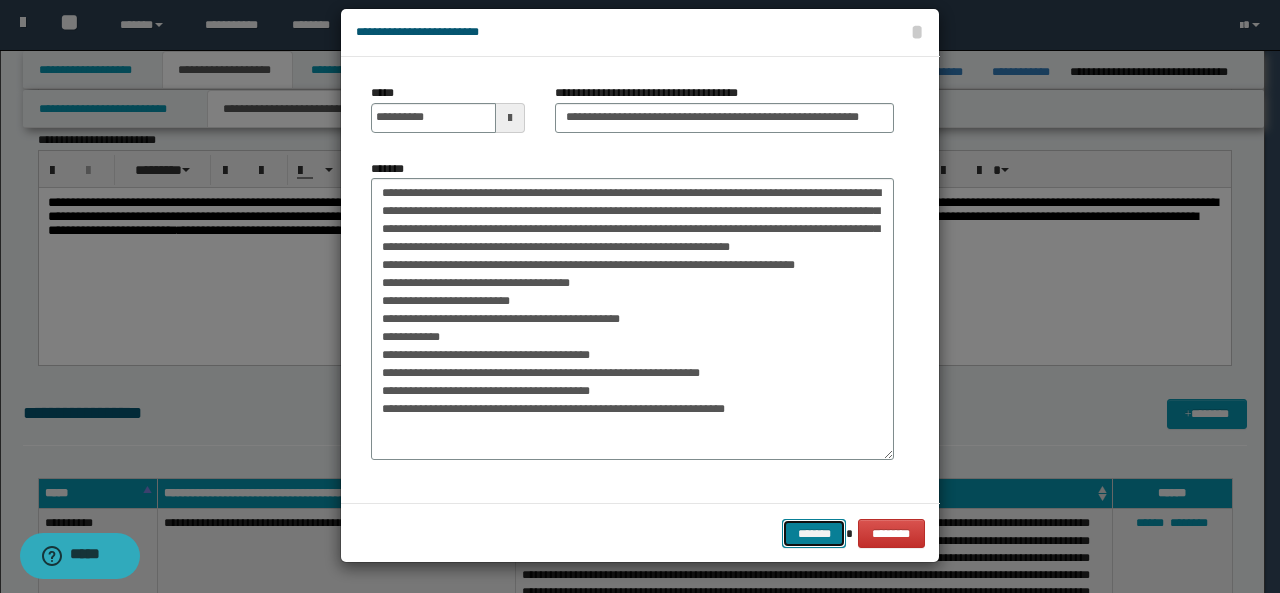 click on "*******" at bounding box center [814, 533] 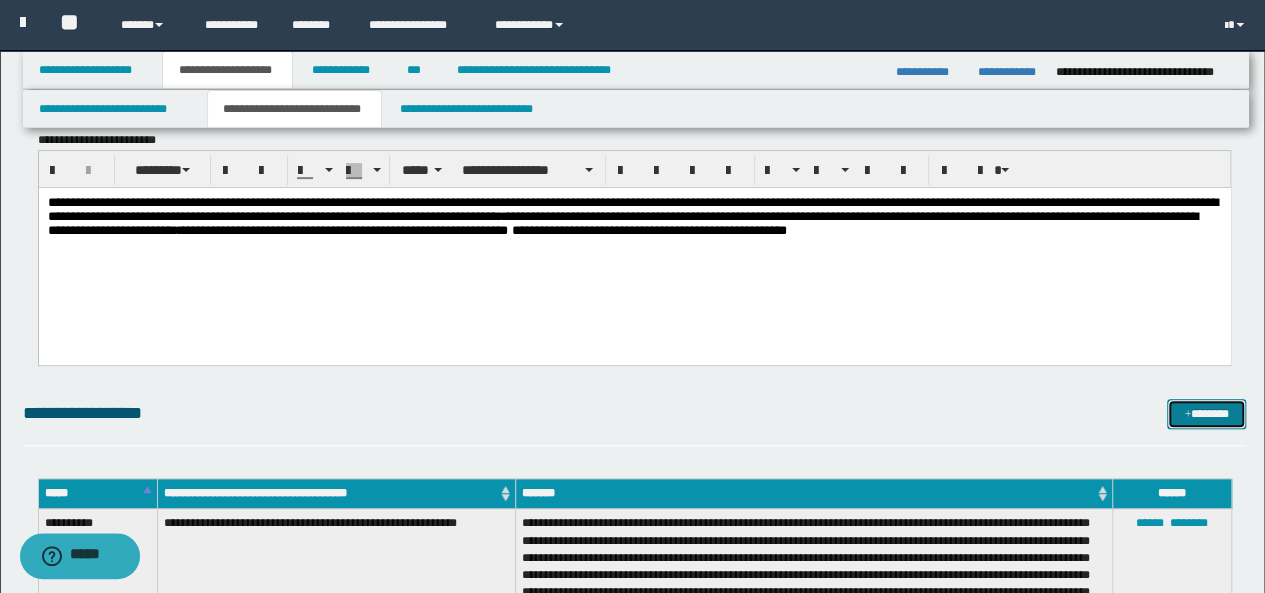 click on "*******" at bounding box center (1206, 413) 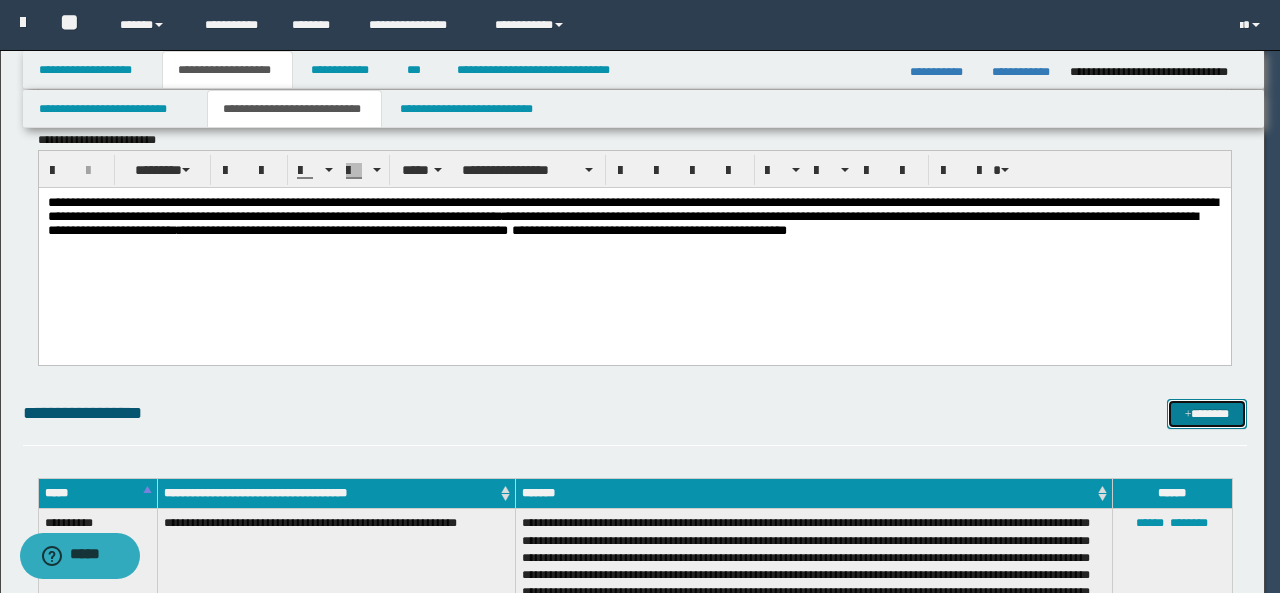 scroll, scrollTop: 0, scrollLeft: 0, axis: both 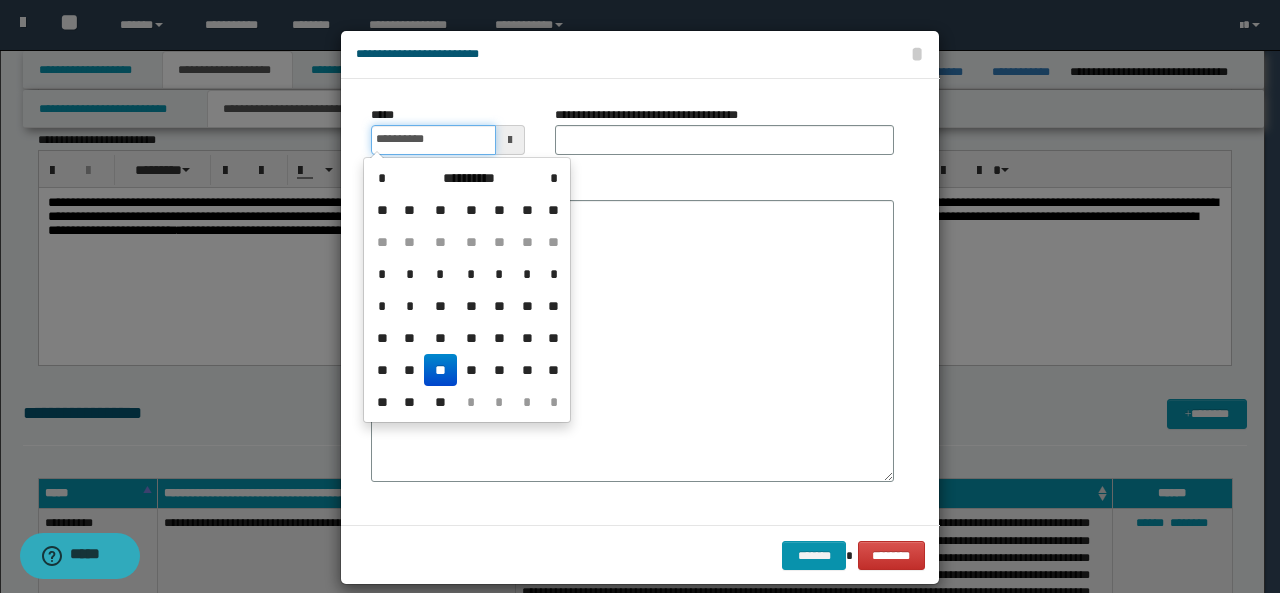 click on "**********" at bounding box center (433, 140) 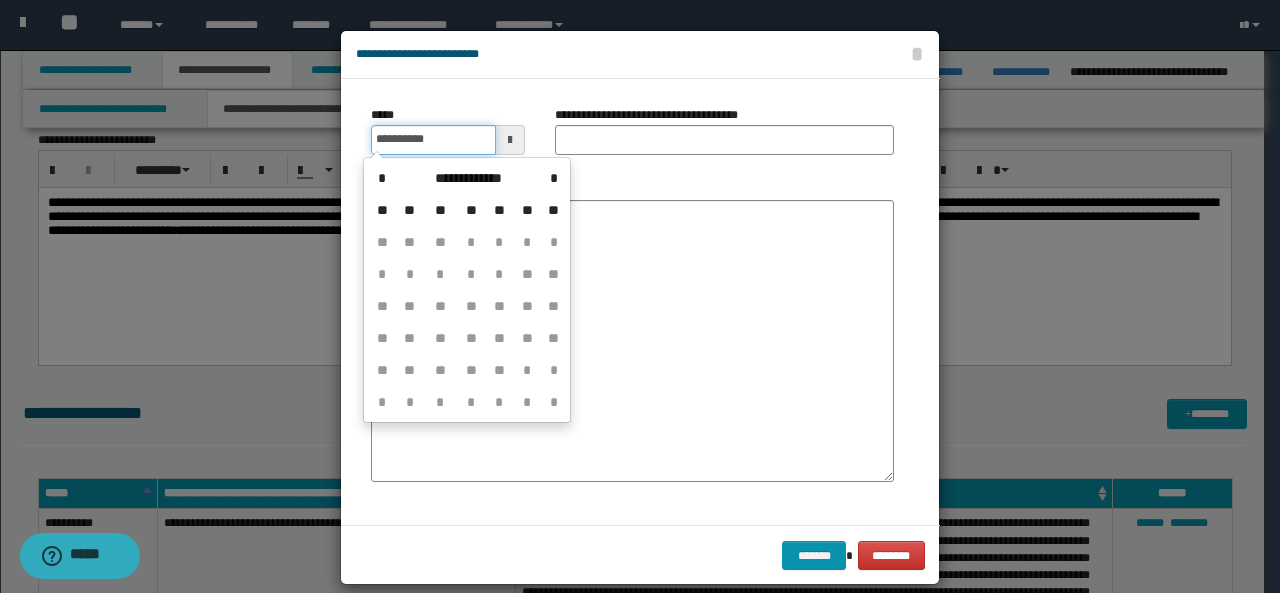 type on "**********" 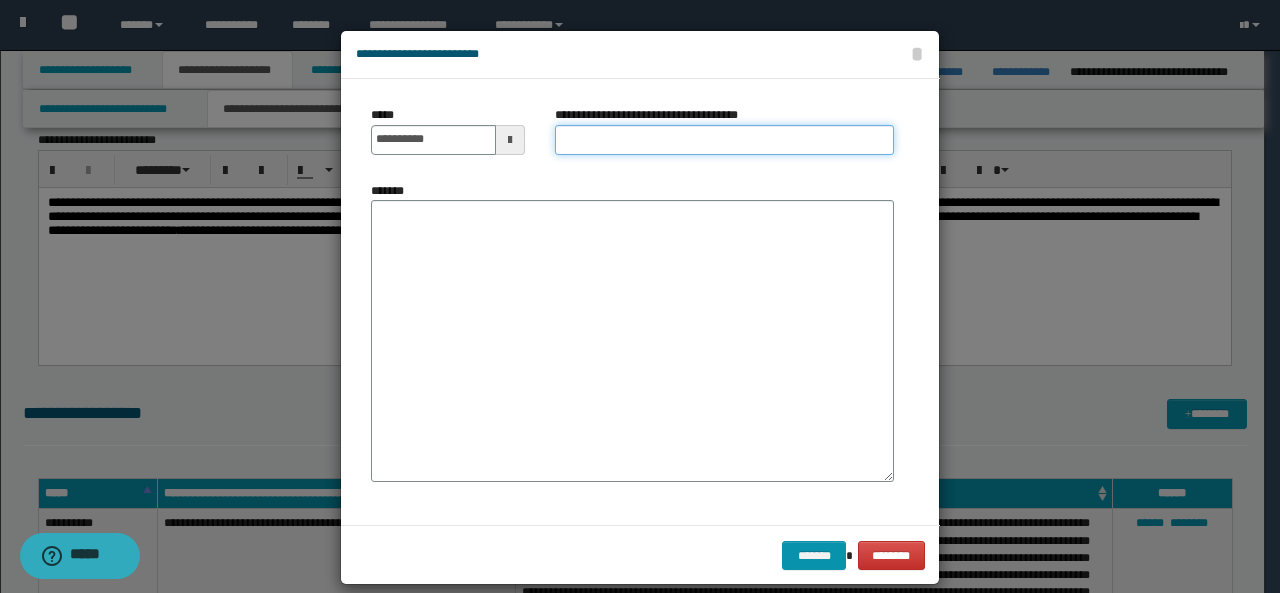 click on "**********" at bounding box center (724, 140) 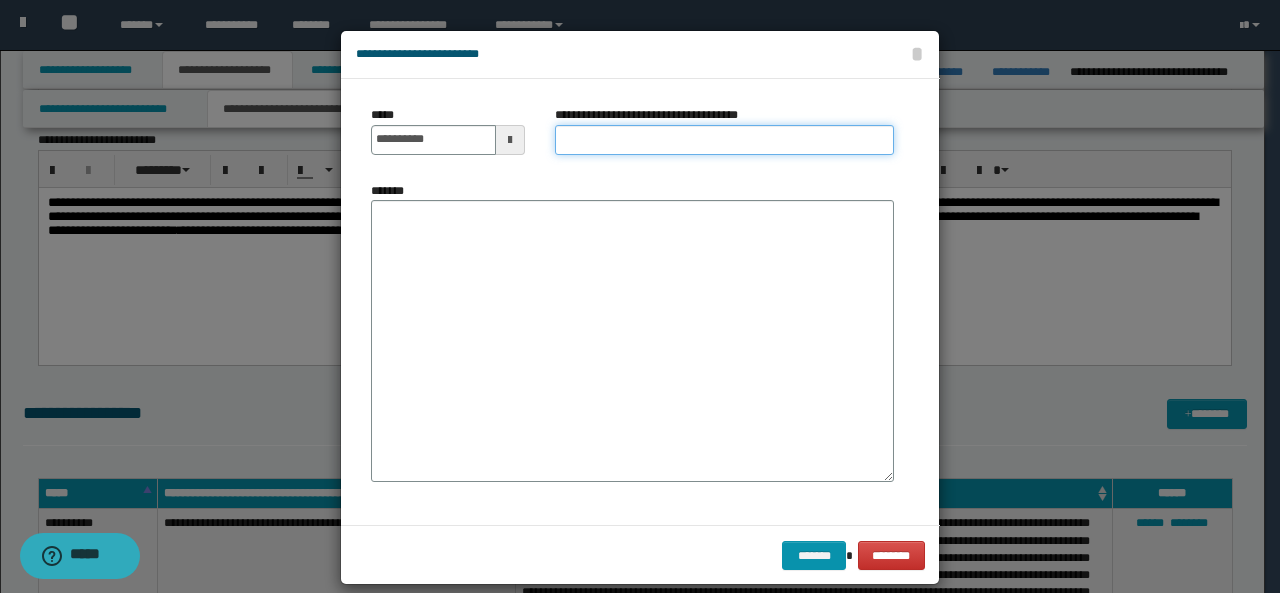 click on "**********" at bounding box center [724, 140] 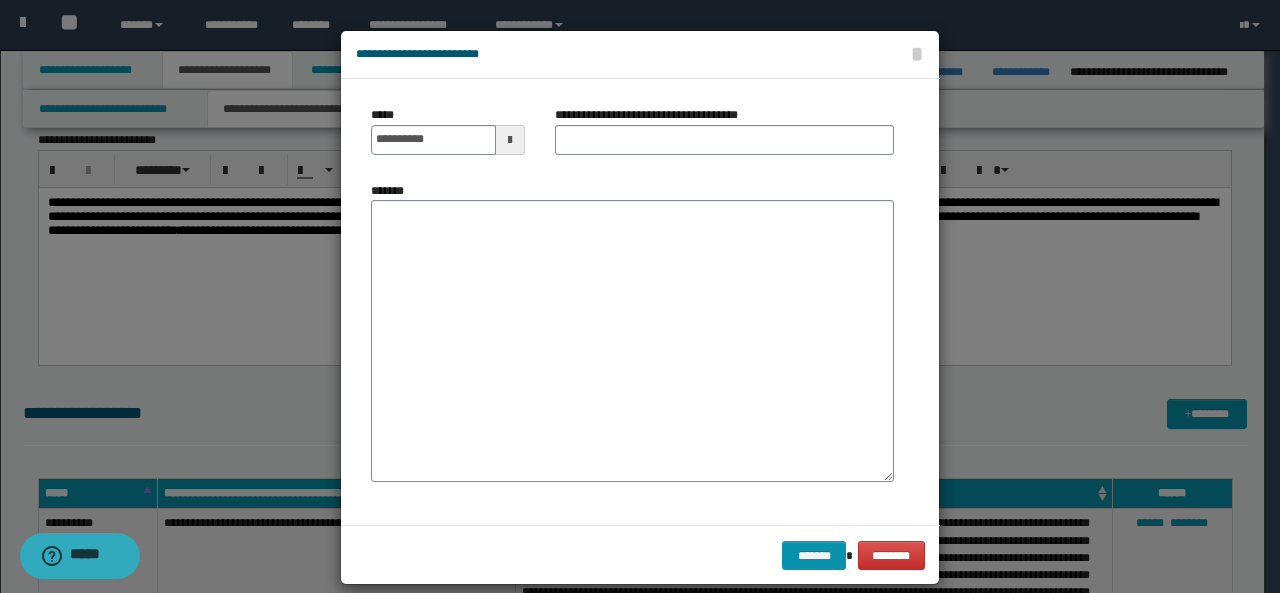 click on "**********" at bounding box center (632, 302) 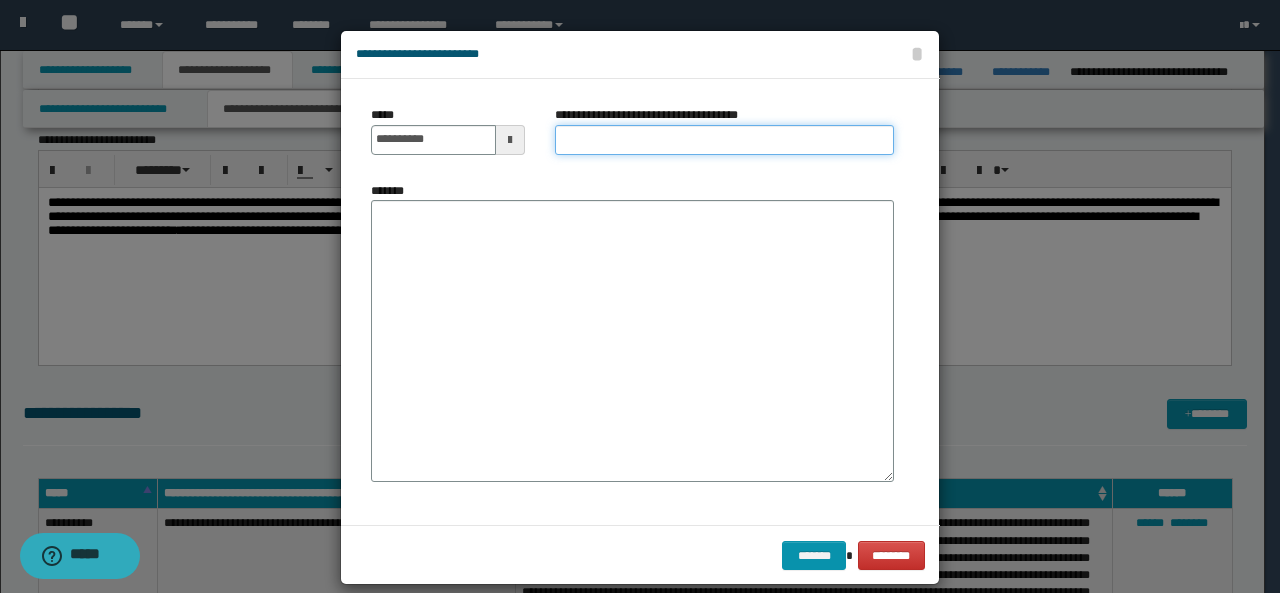 click on "**********" at bounding box center (724, 140) 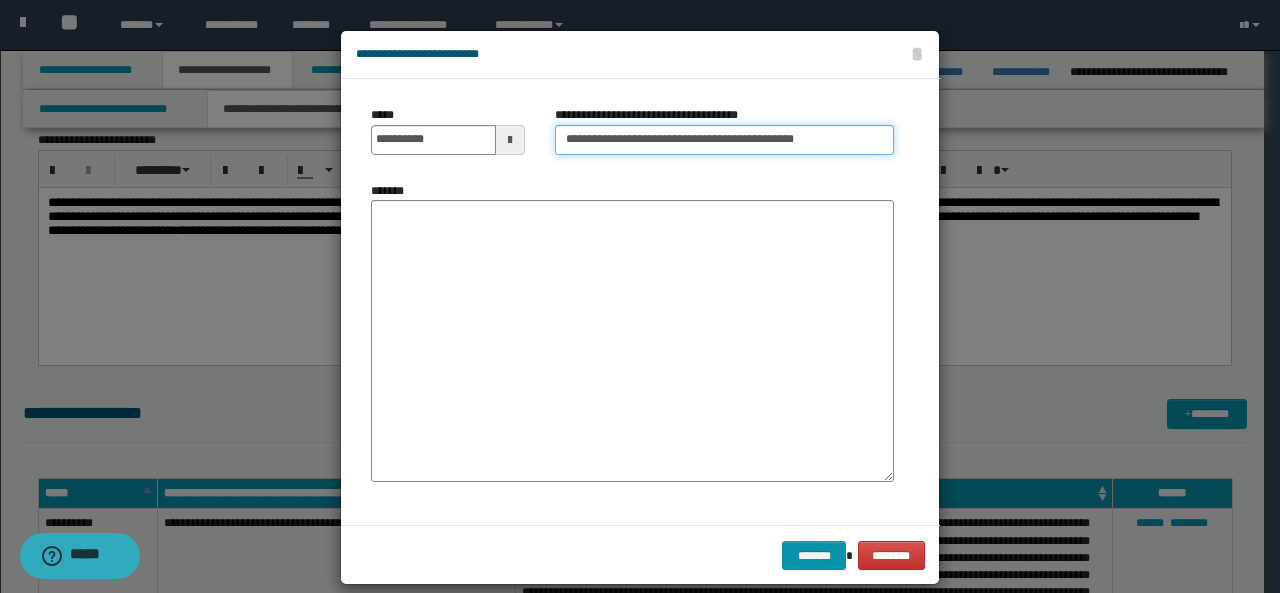 type on "**********" 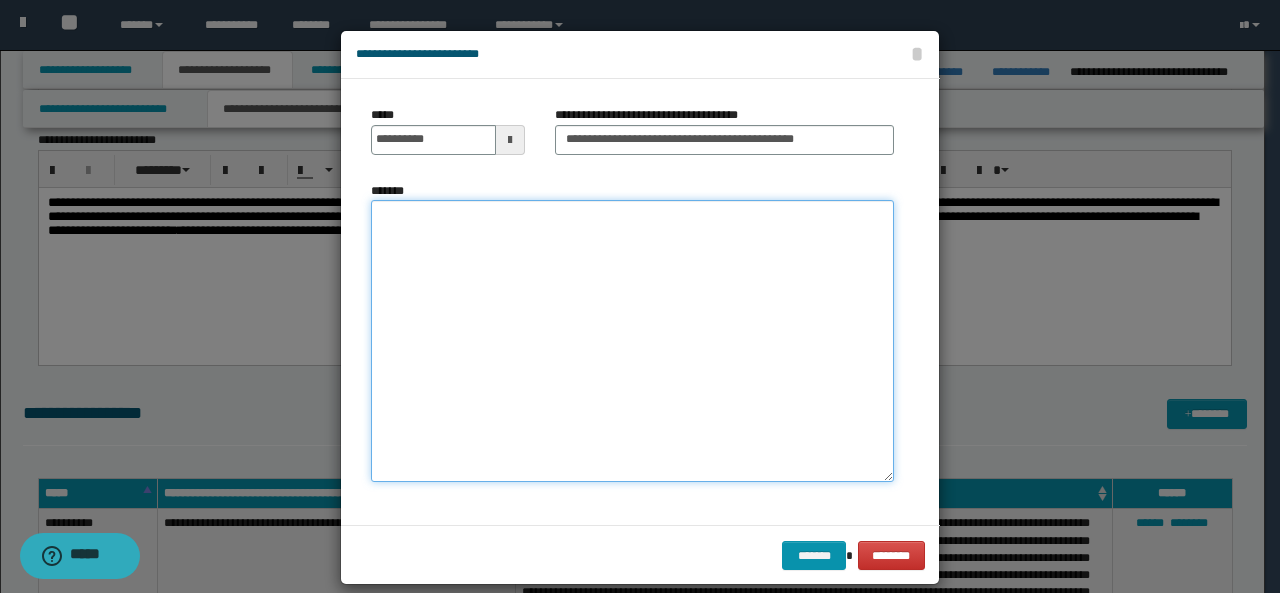 click on "*******" at bounding box center (632, 341) 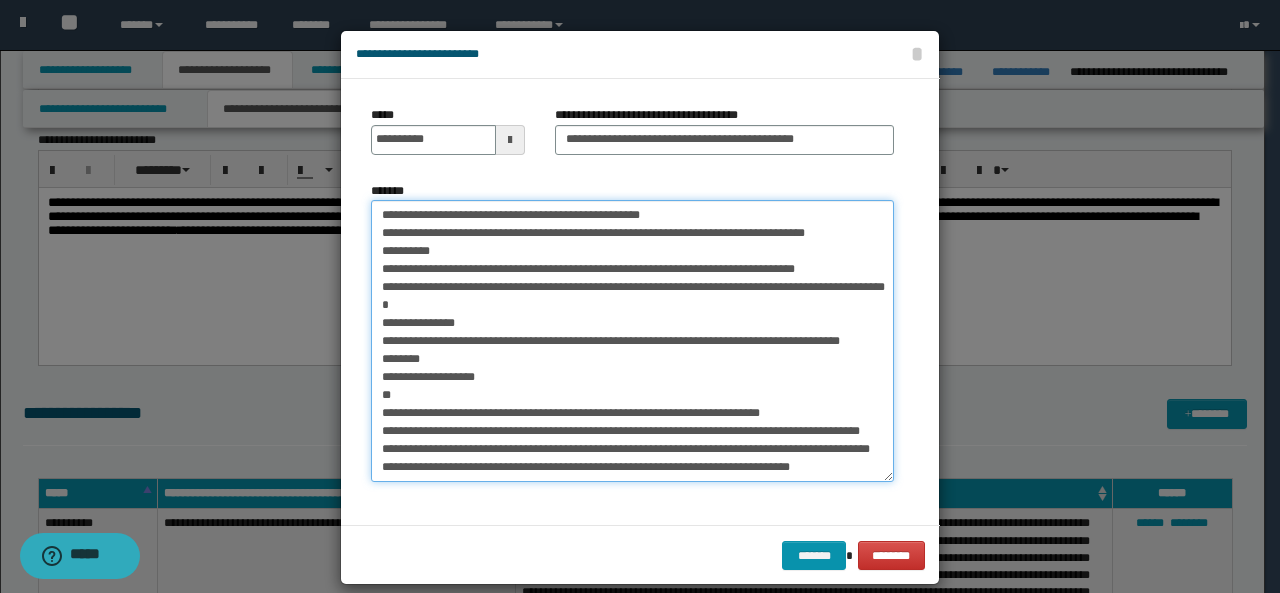 scroll, scrollTop: 953, scrollLeft: 0, axis: vertical 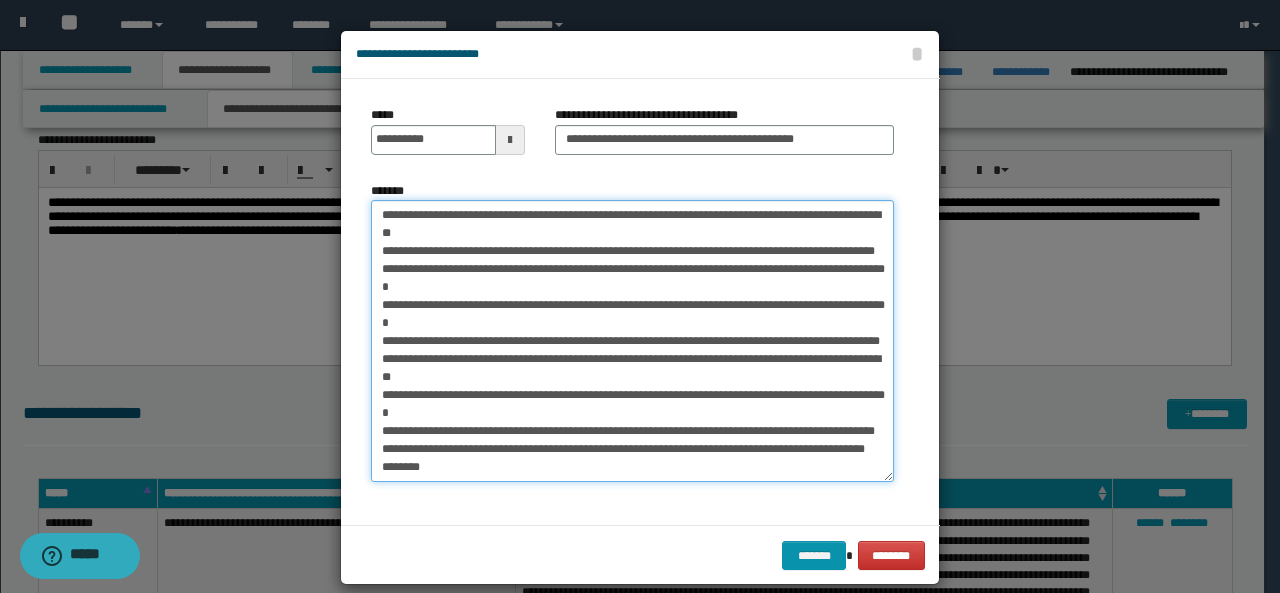 click on "*******" at bounding box center [632, 341] 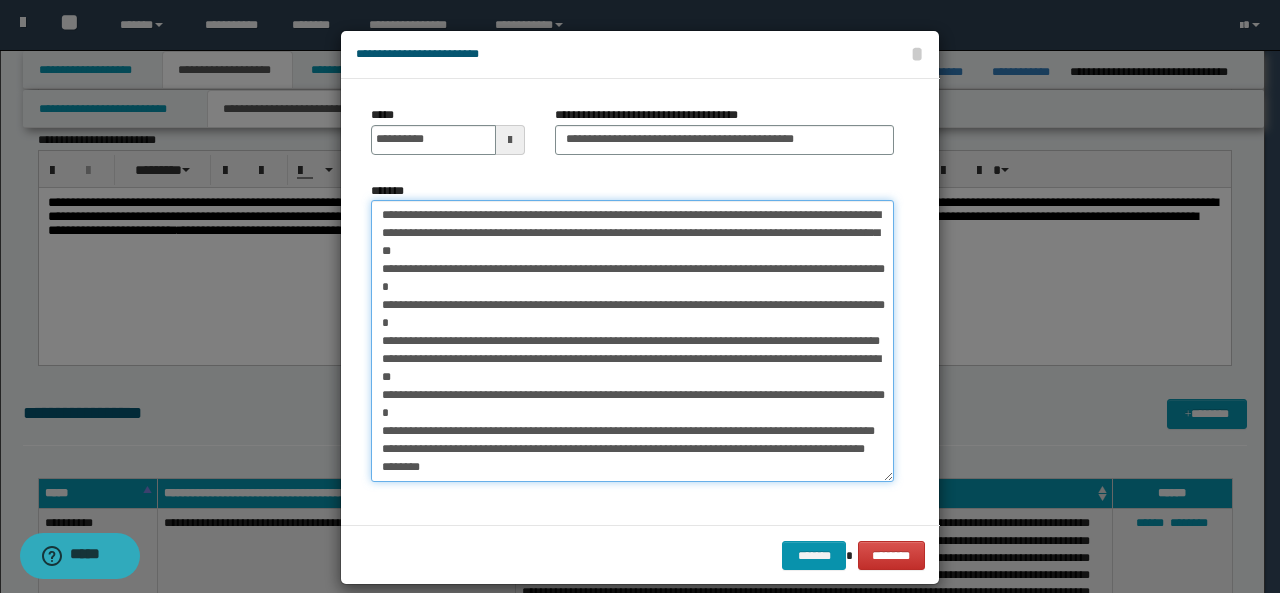 click on "*******" at bounding box center [632, 341] 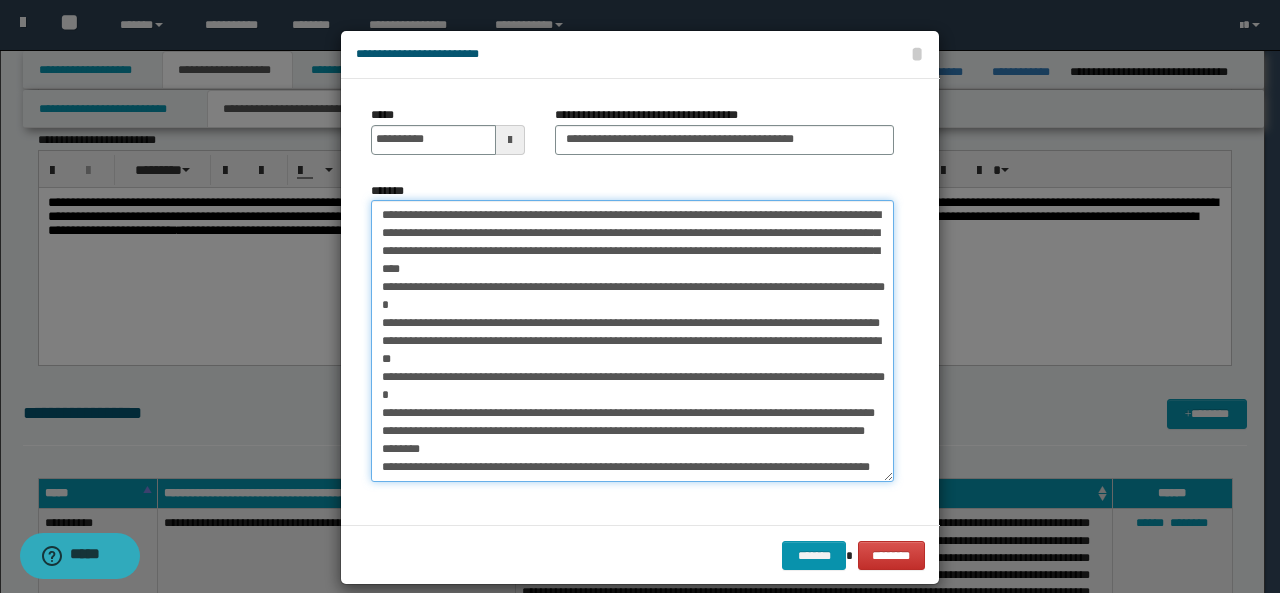 click on "*******" at bounding box center [632, 341] 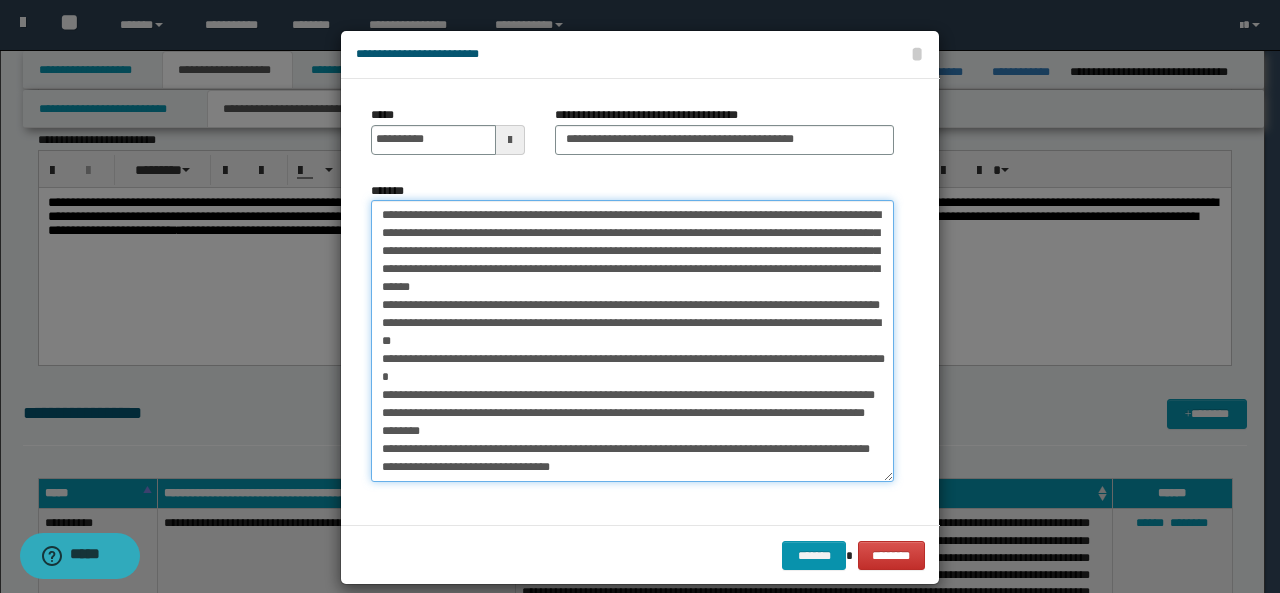 click on "*******" at bounding box center [632, 341] 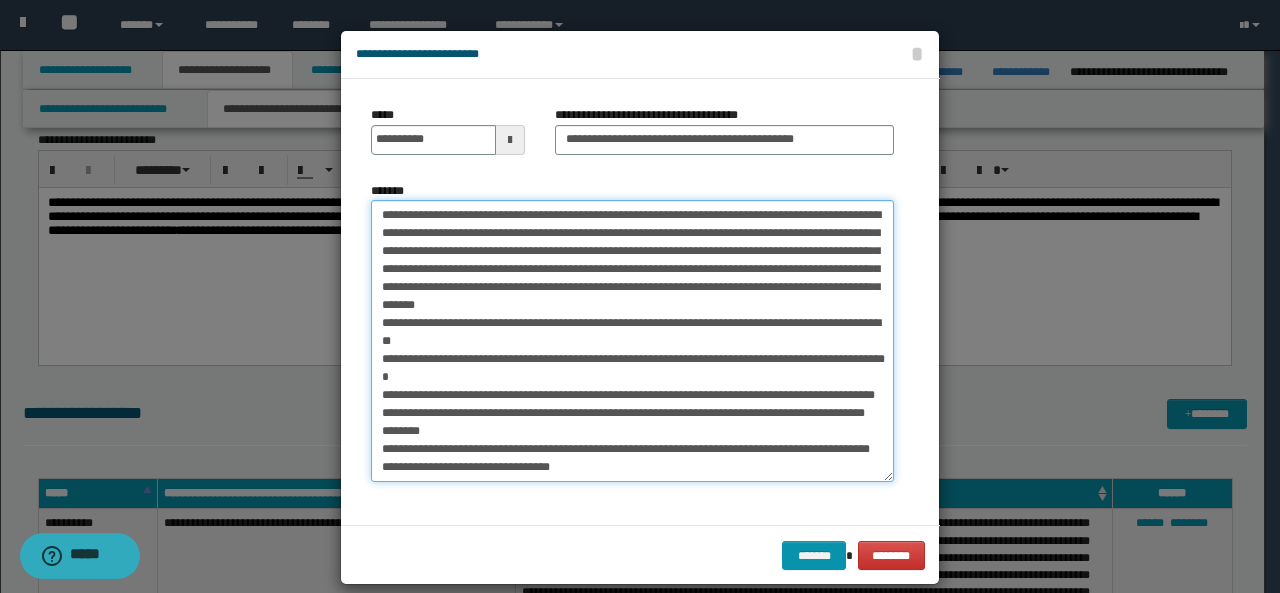 click on "*******" at bounding box center (632, 341) 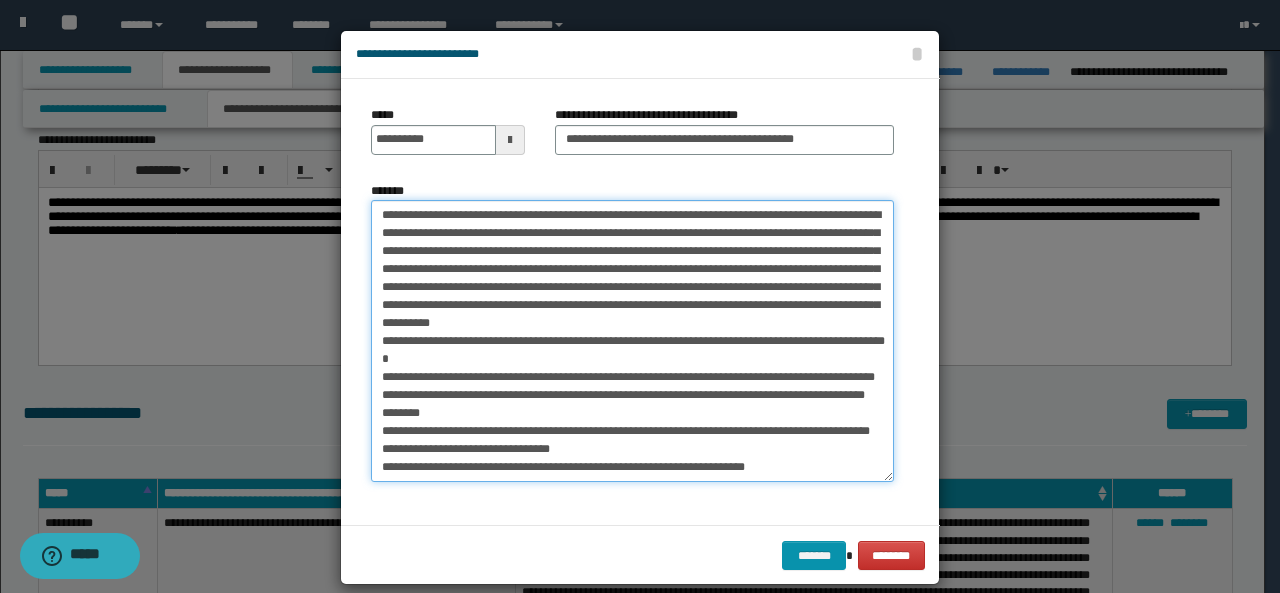 click on "*******" at bounding box center (632, 341) 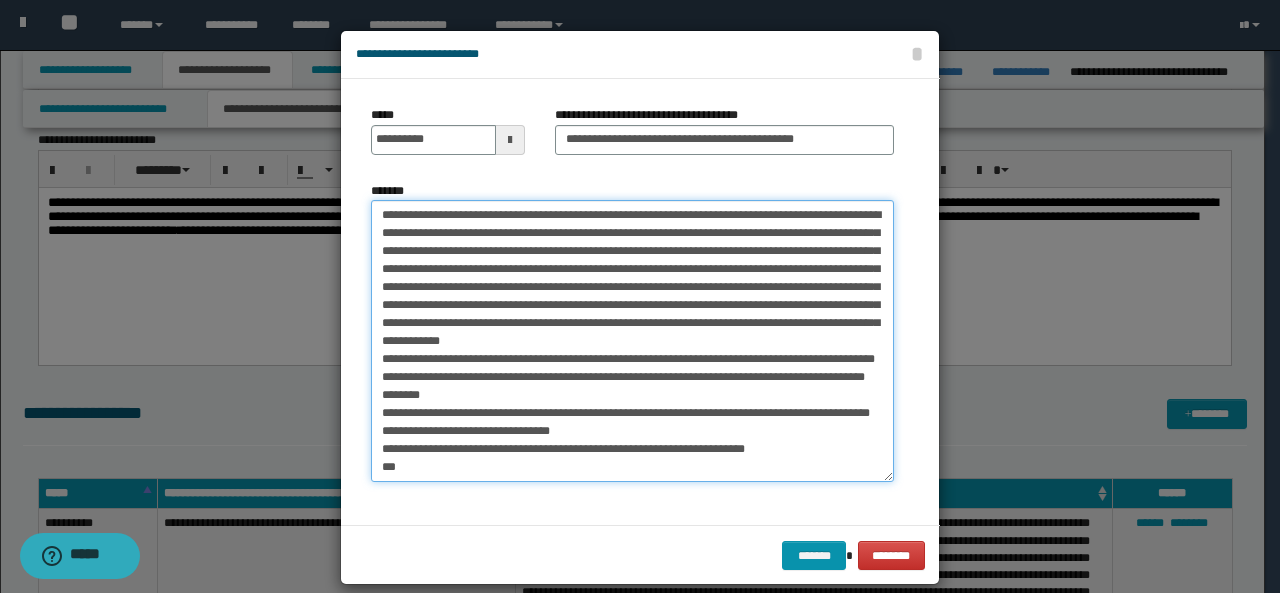 click on "*******" at bounding box center [632, 341] 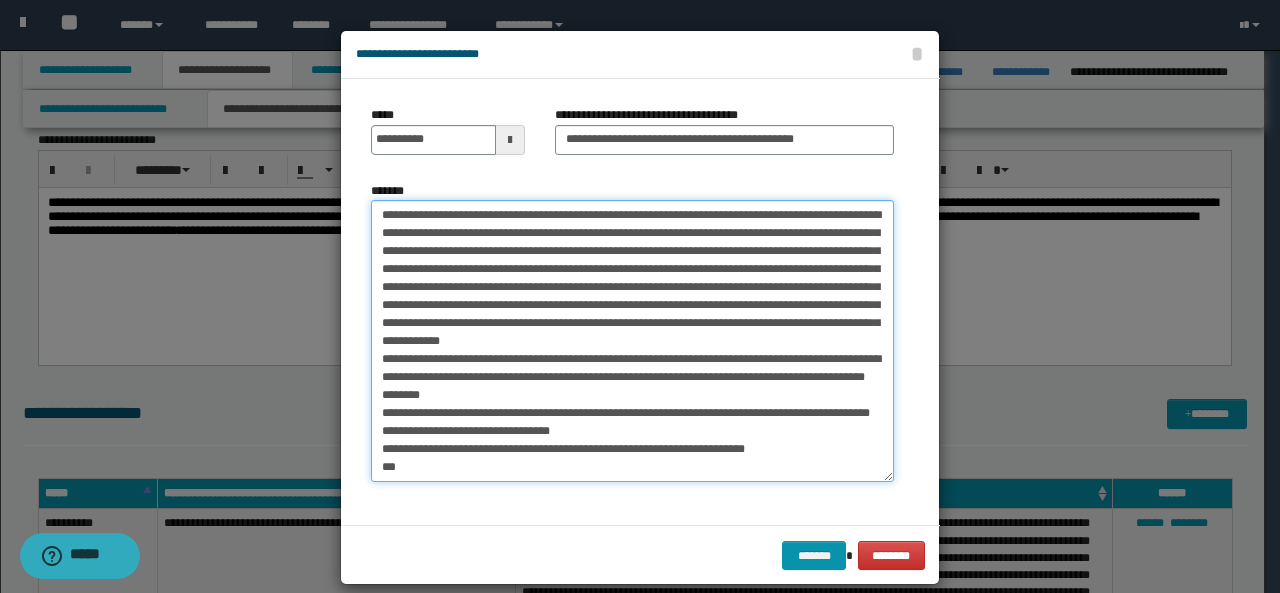 click on "*******" at bounding box center [632, 341] 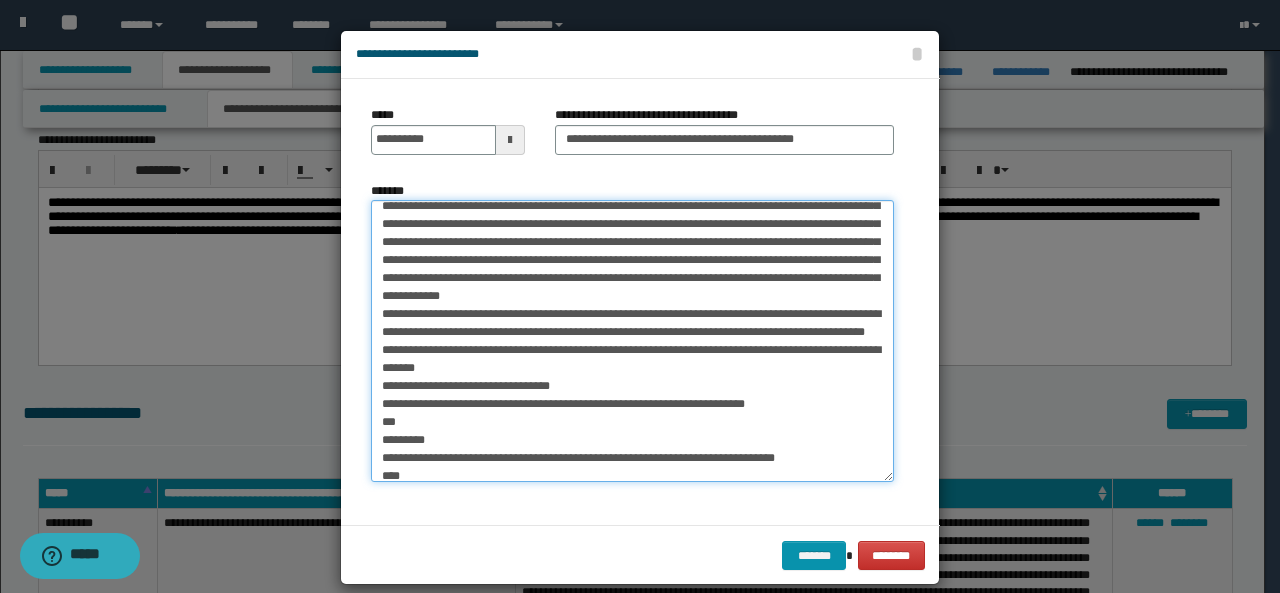 scroll, scrollTop: 46, scrollLeft: 0, axis: vertical 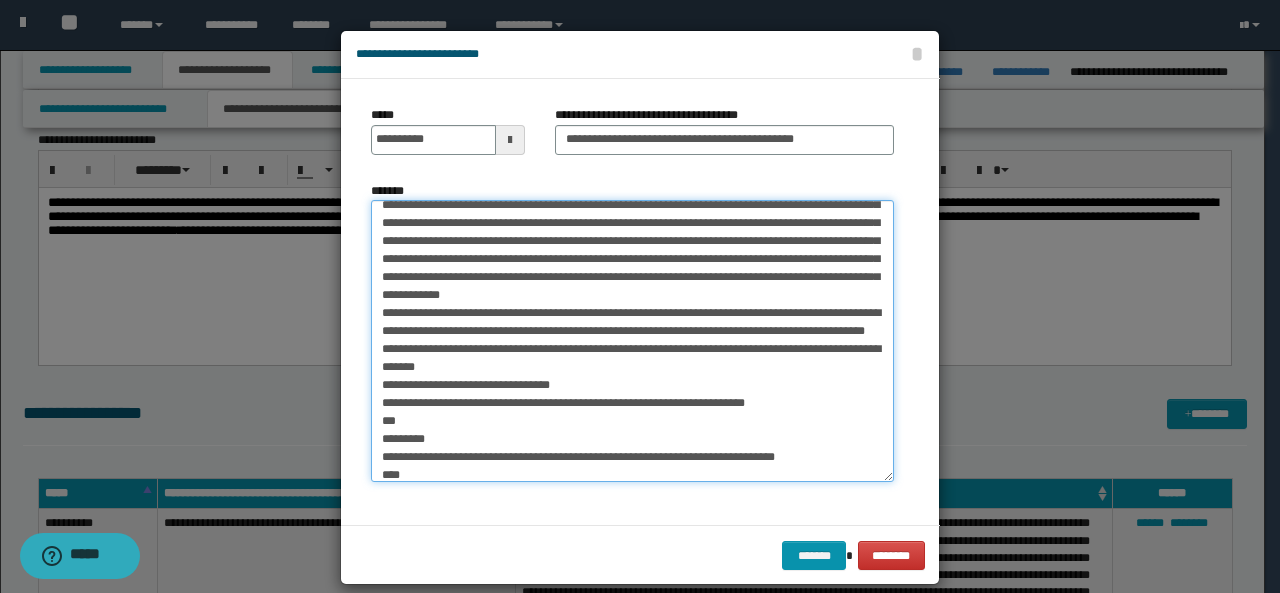 click on "*******" at bounding box center (632, 341) 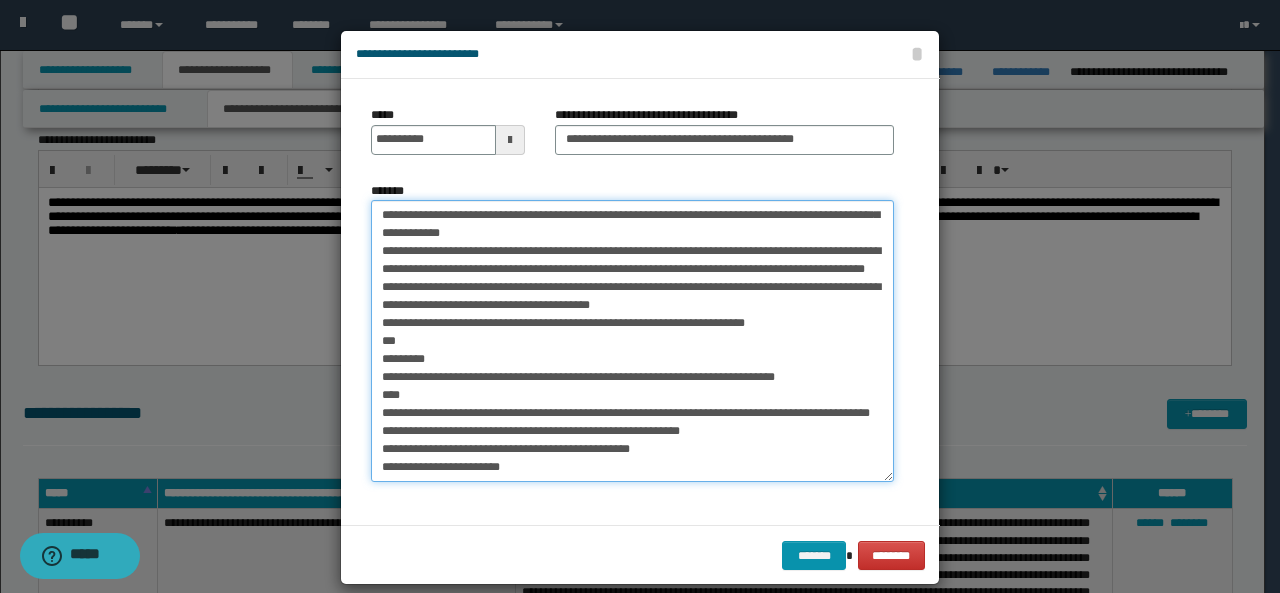 scroll, scrollTop: 121, scrollLeft: 0, axis: vertical 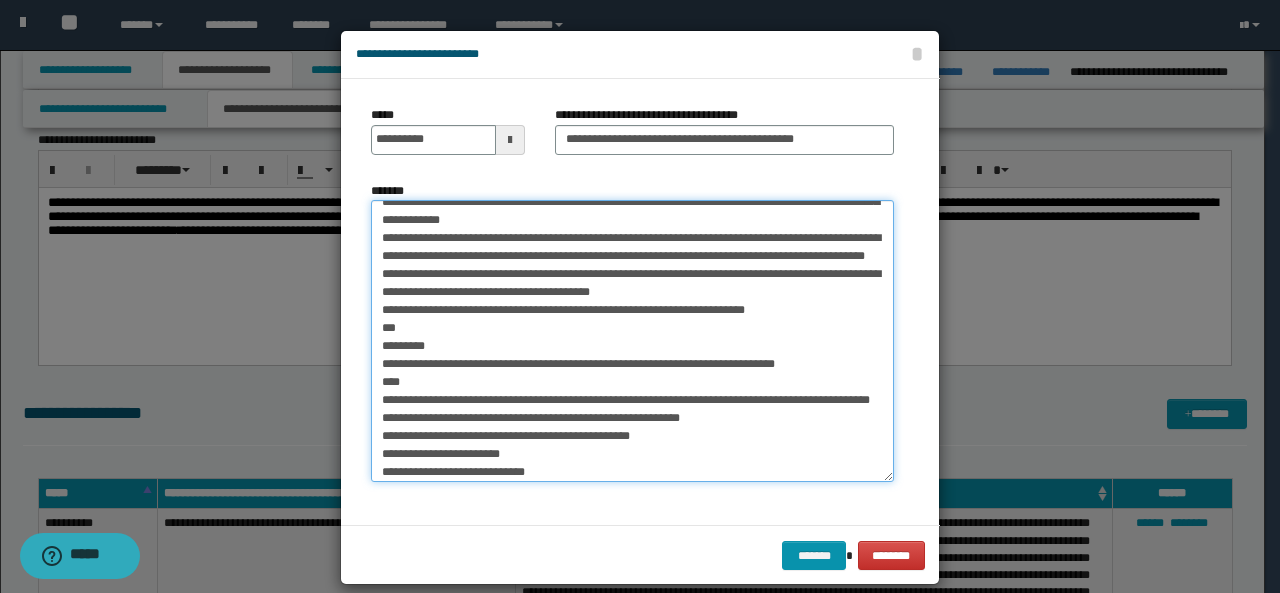 click on "*******" at bounding box center (632, 341) 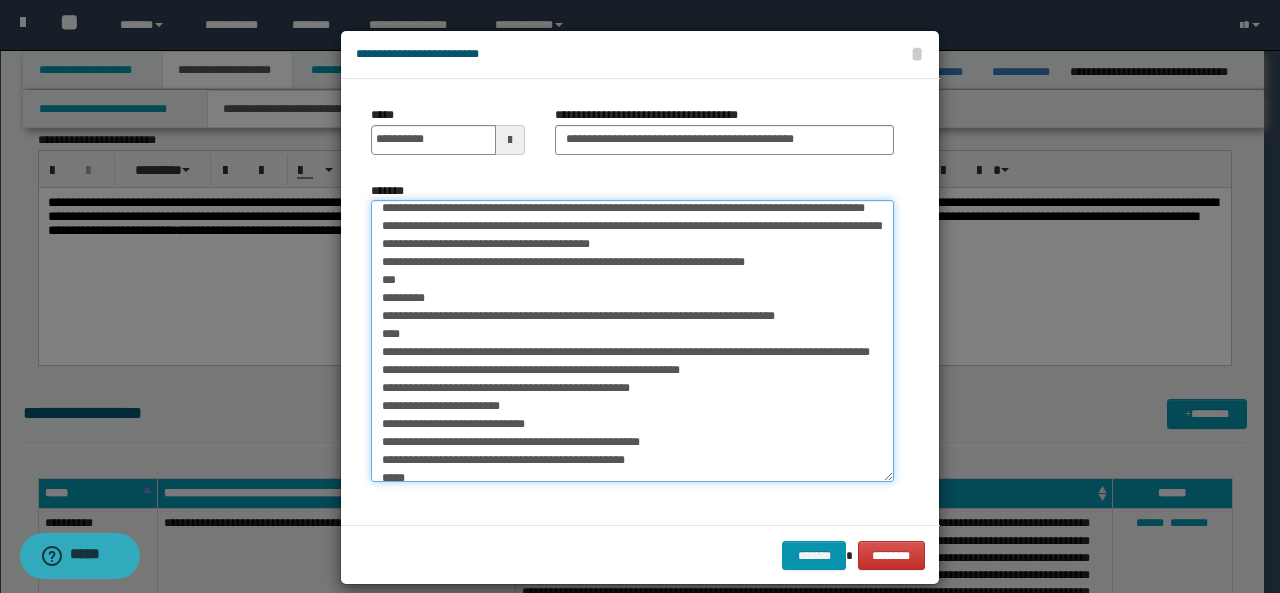 scroll, scrollTop: 171, scrollLeft: 0, axis: vertical 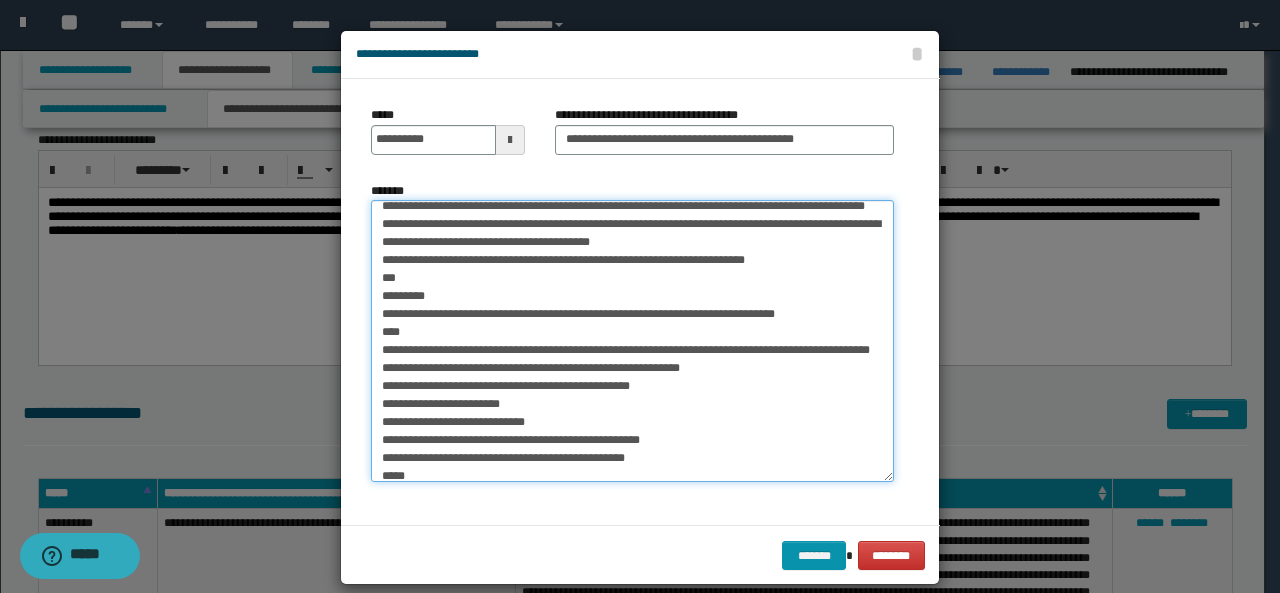 click on "*******" at bounding box center (632, 341) 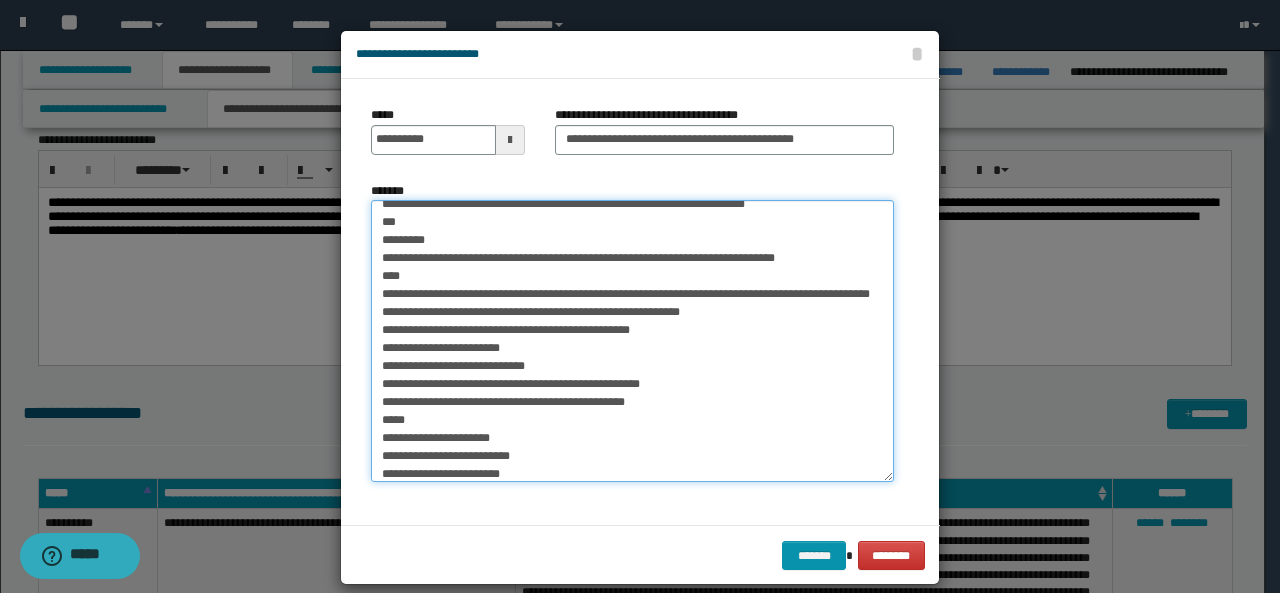 scroll, scrollTop: 229, scrollLeft: 0, axis: vertical 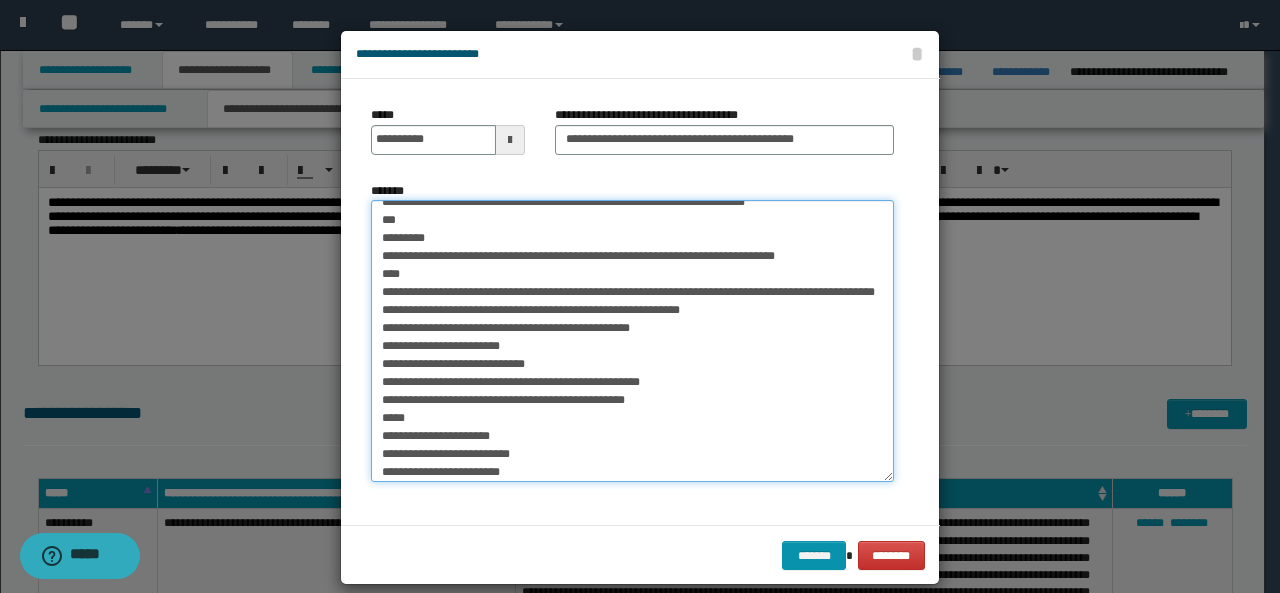 click on "*******" at bounding box center (632, 341) 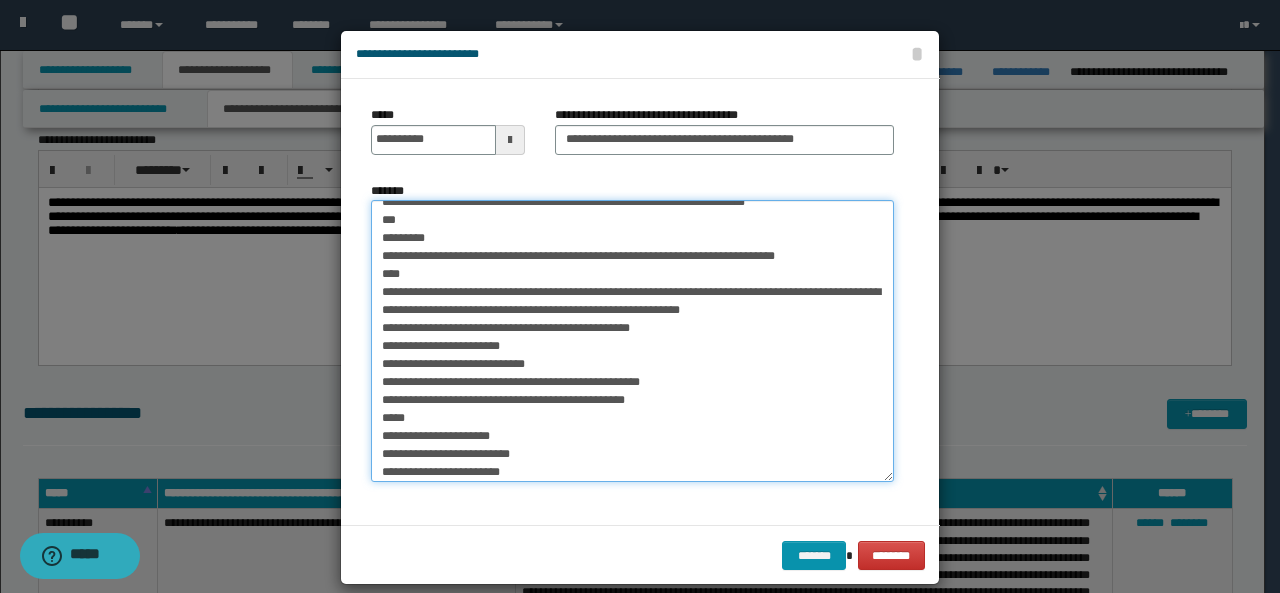 click on "*******" at bounding box center [632, 341] 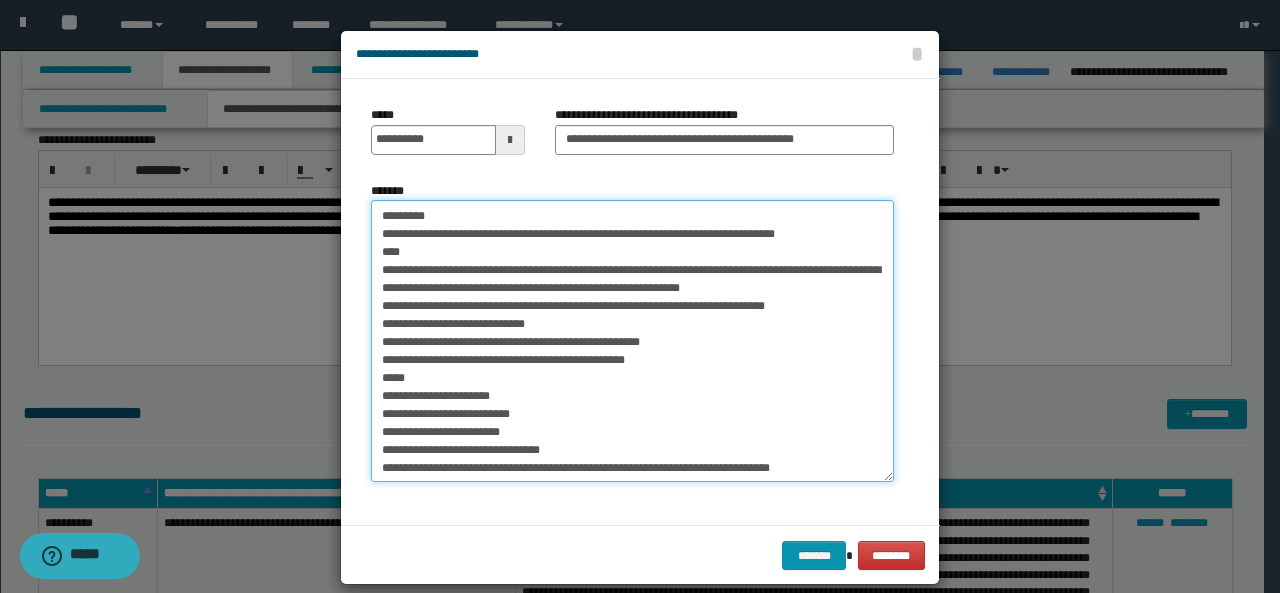 scroll, scrollTop: 257, scrollLeft: 0, axis: vertical 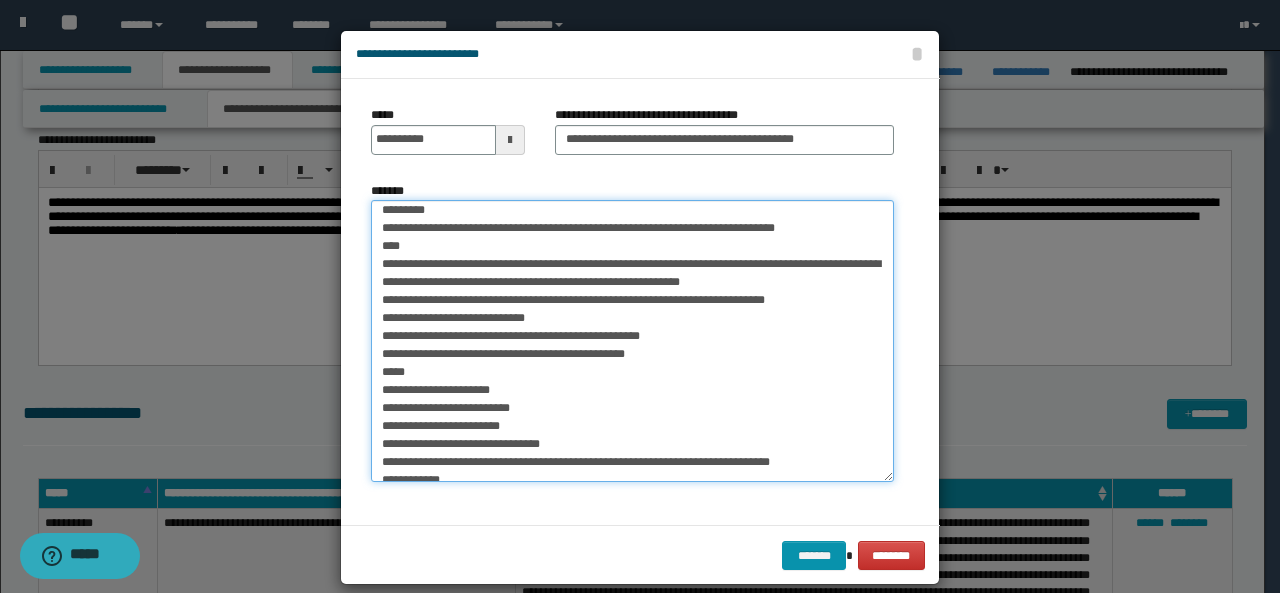 click on "*******" at bounding box center (632, 341) 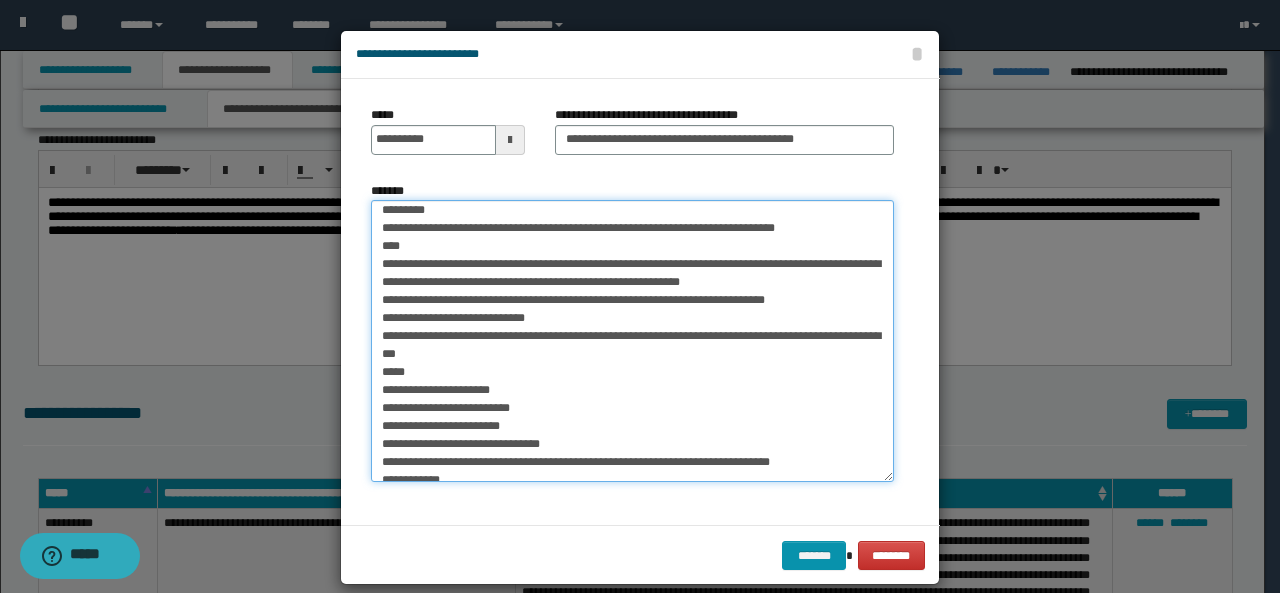 click on "*******" at bounding box center [632, 341] 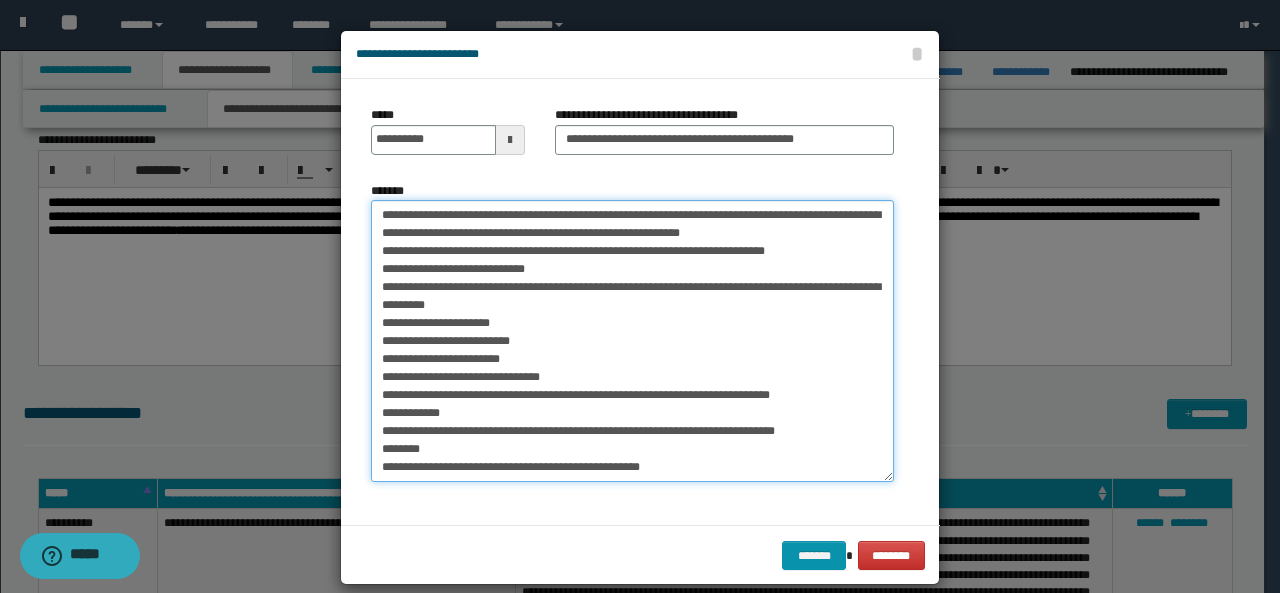 scroll, scrollTop: 305, scrollLeft: 0, axis: vertical 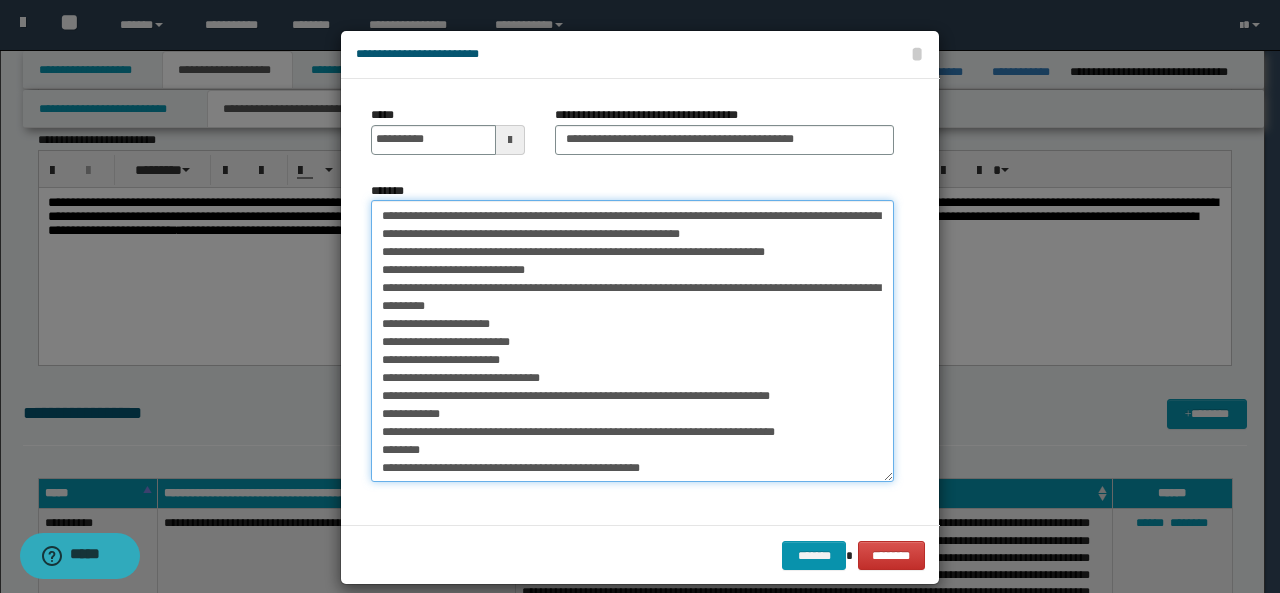 drag, startPoint x: 373, startPoint y: 413, endPoint x: 521, endPoint y: 408, distance: 148.08444 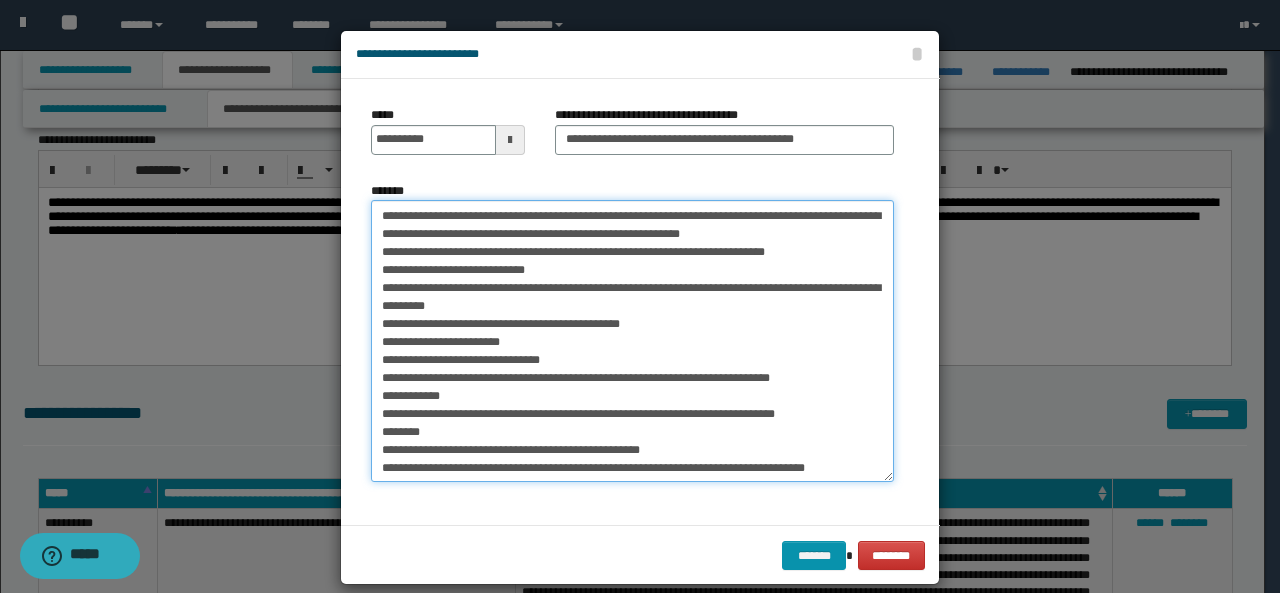 click on "*******" at bounding box center (632, 341) 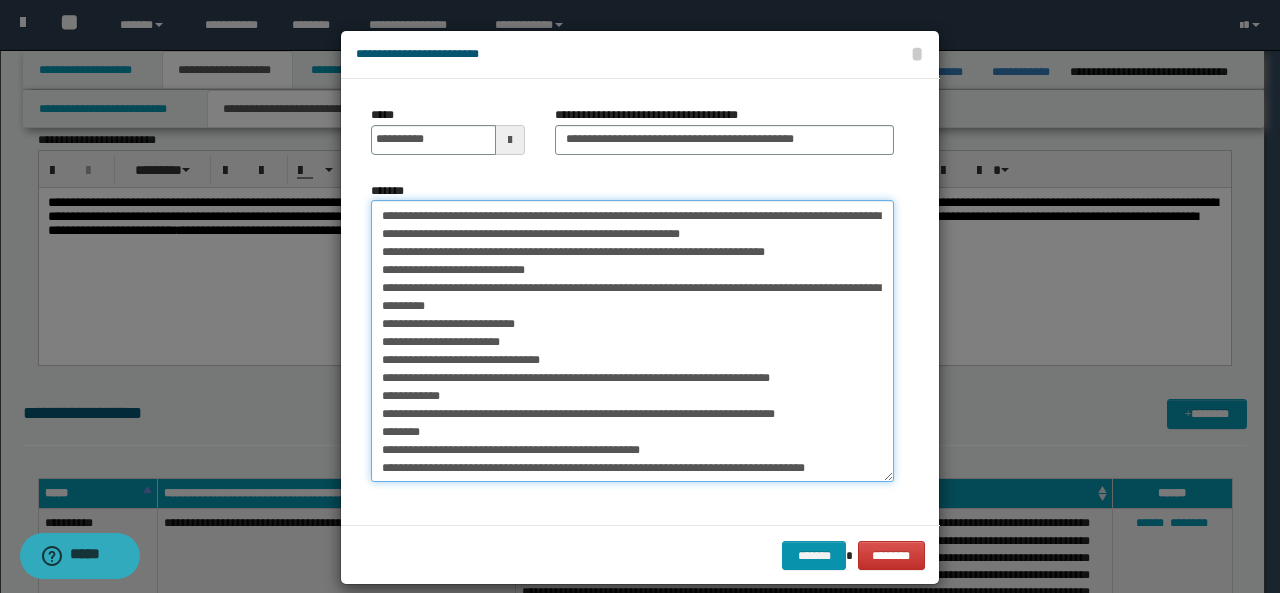 paste on "**********" 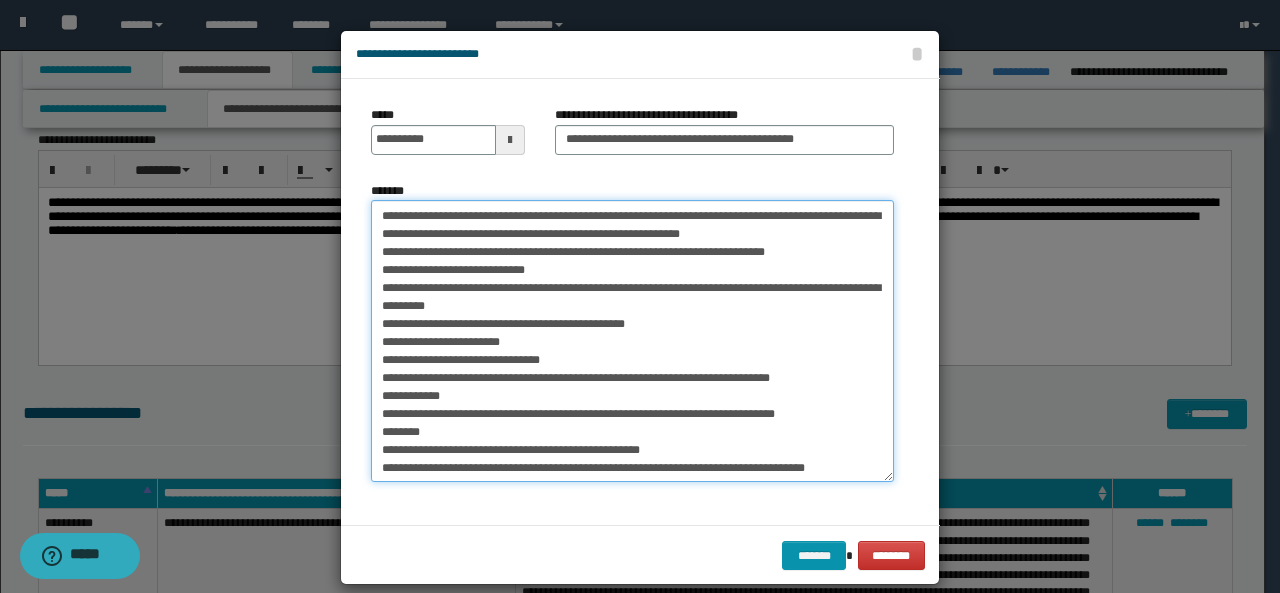 click on "*******" at bounding box center [632, 341] 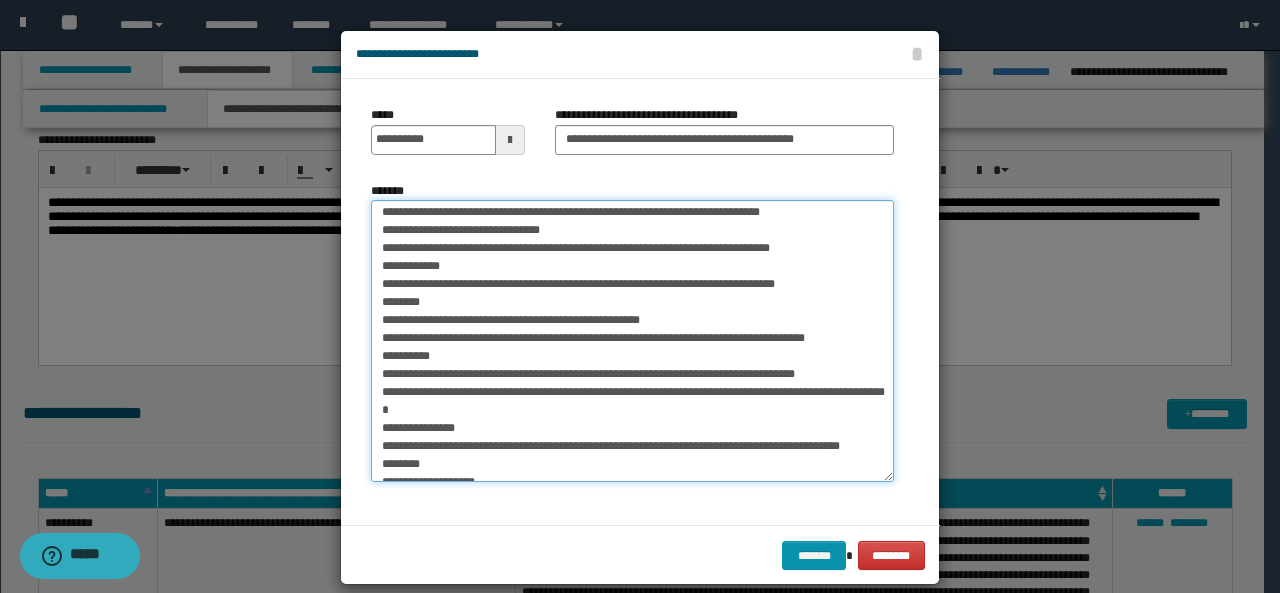 scroll, scrollTop: 421, scrollLeft: 0, axis: vertical 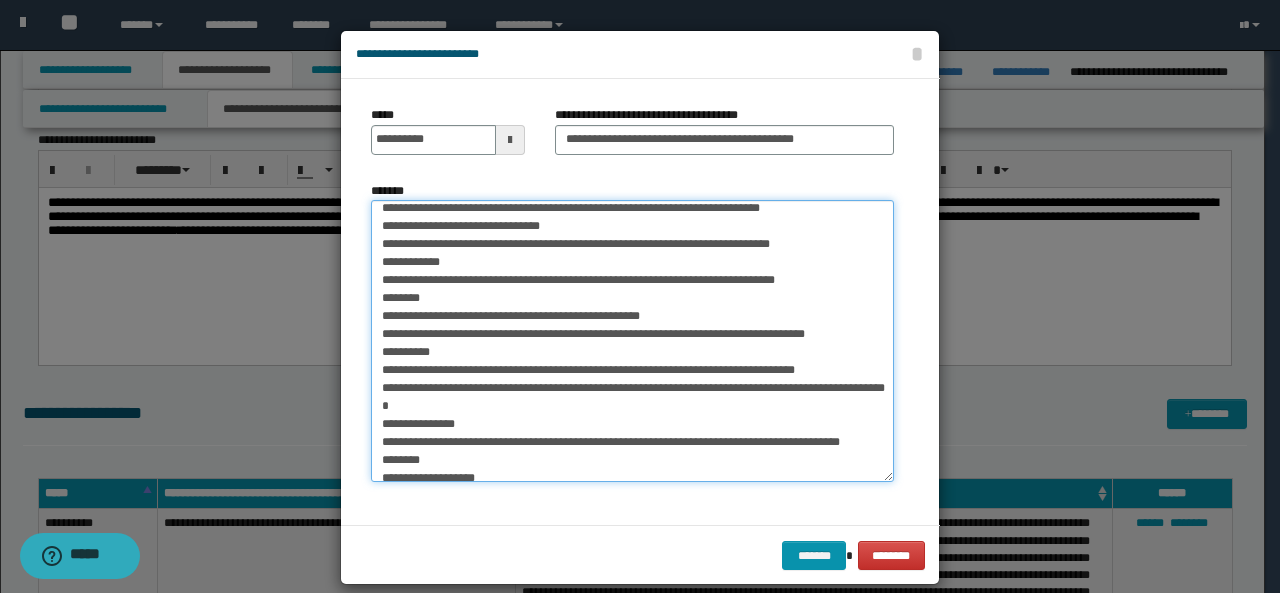 drag, startPoint x: 370, startPoint y: 385, endPoint x: 401, endPoint y: 387, distance: 31.06445 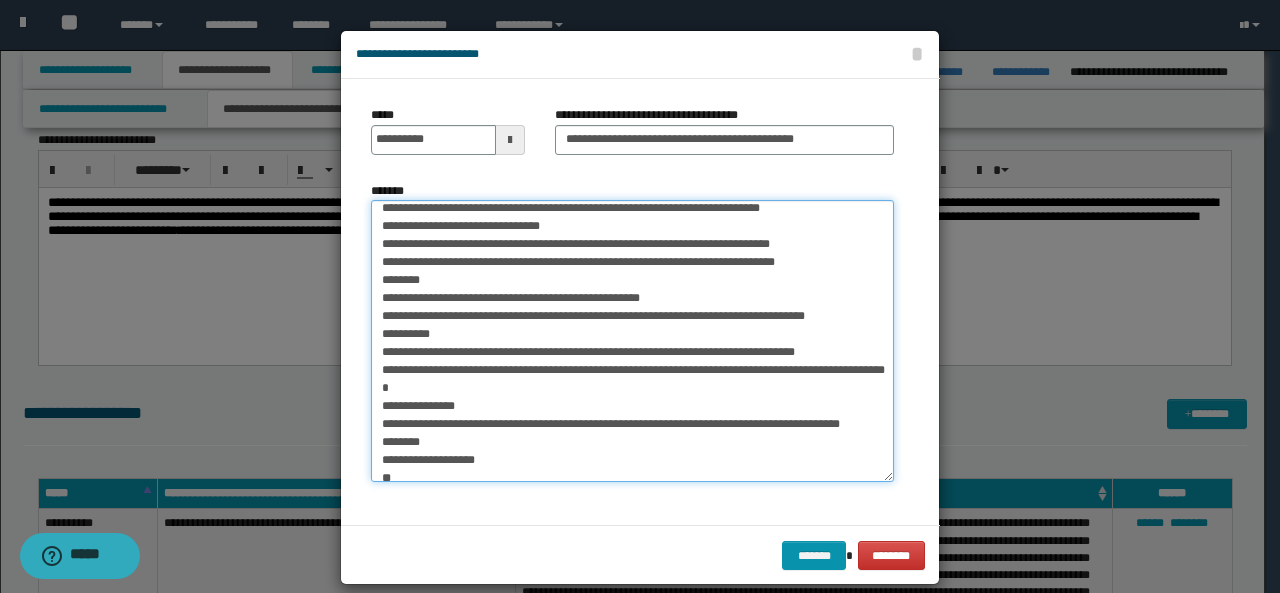 click on "*******" at bounding box center (632, 341) 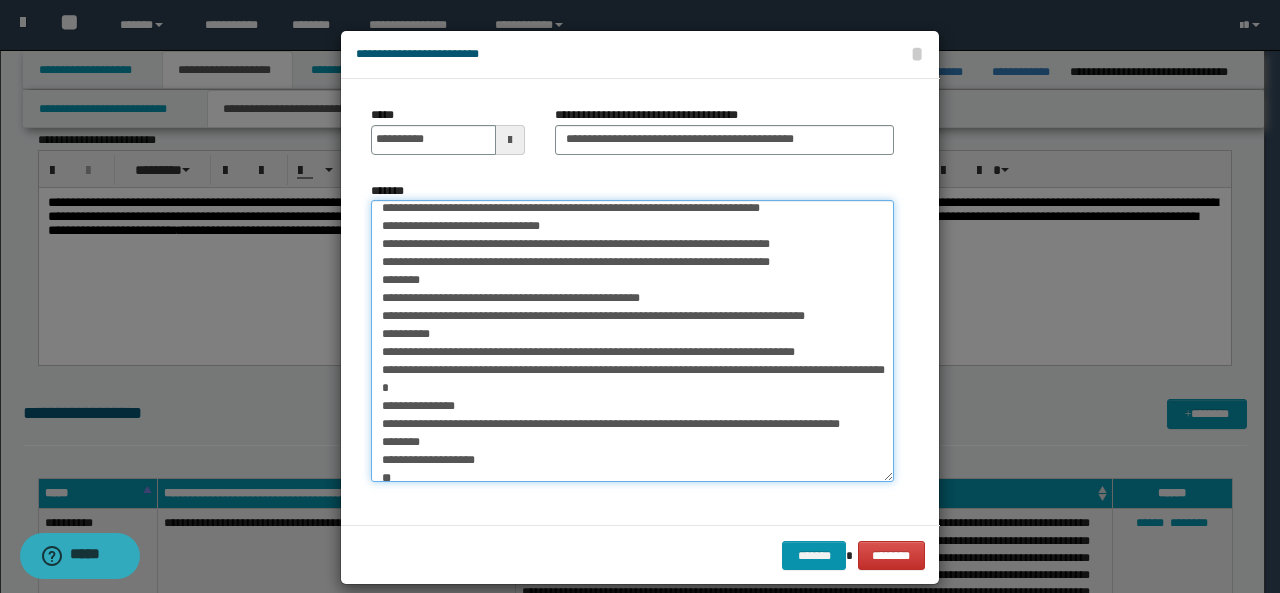 click on "*******" at bounding box center [632, 341] 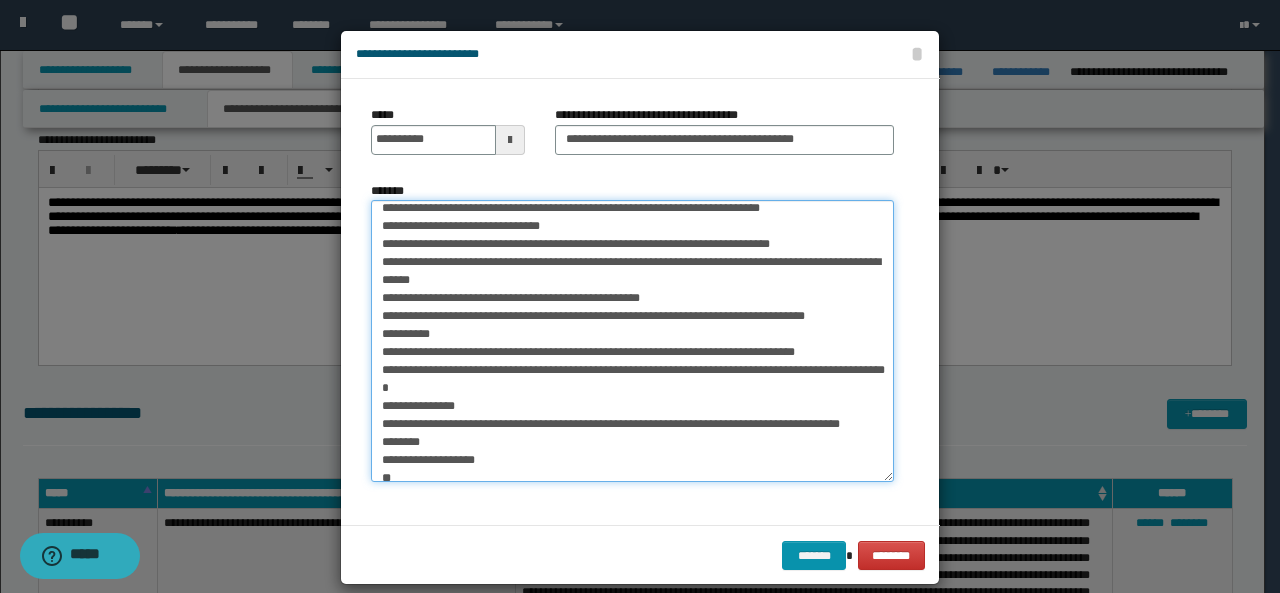 click on "*******" at bounding box center [632, 341] 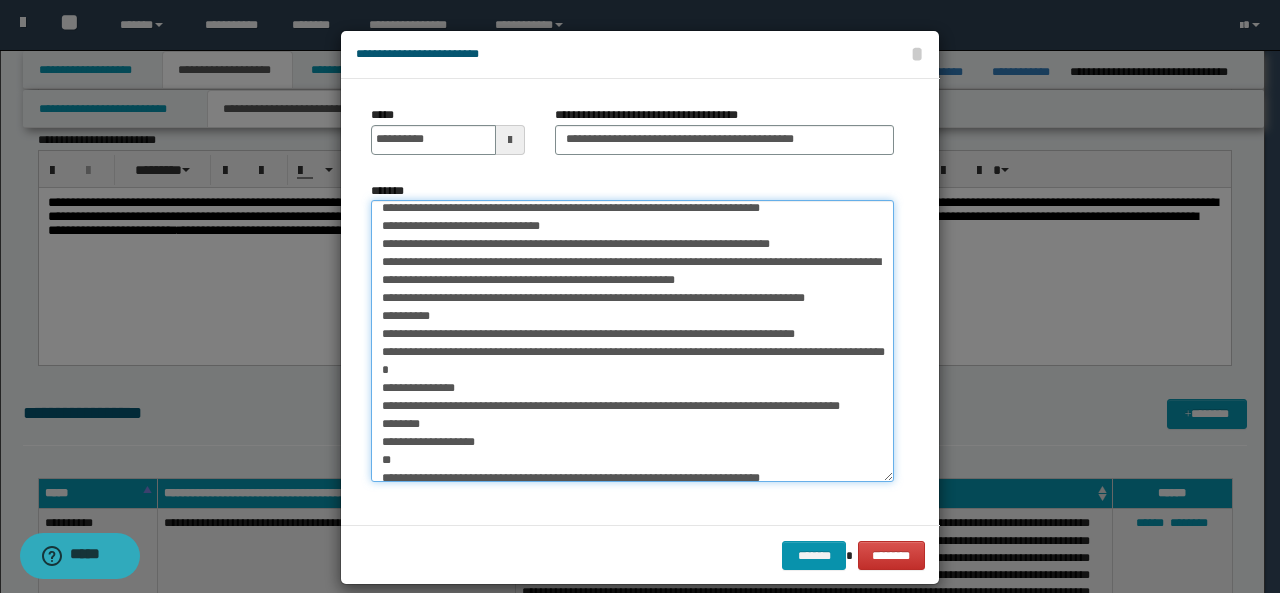 click on "*******" at bounding box center [632, 341] 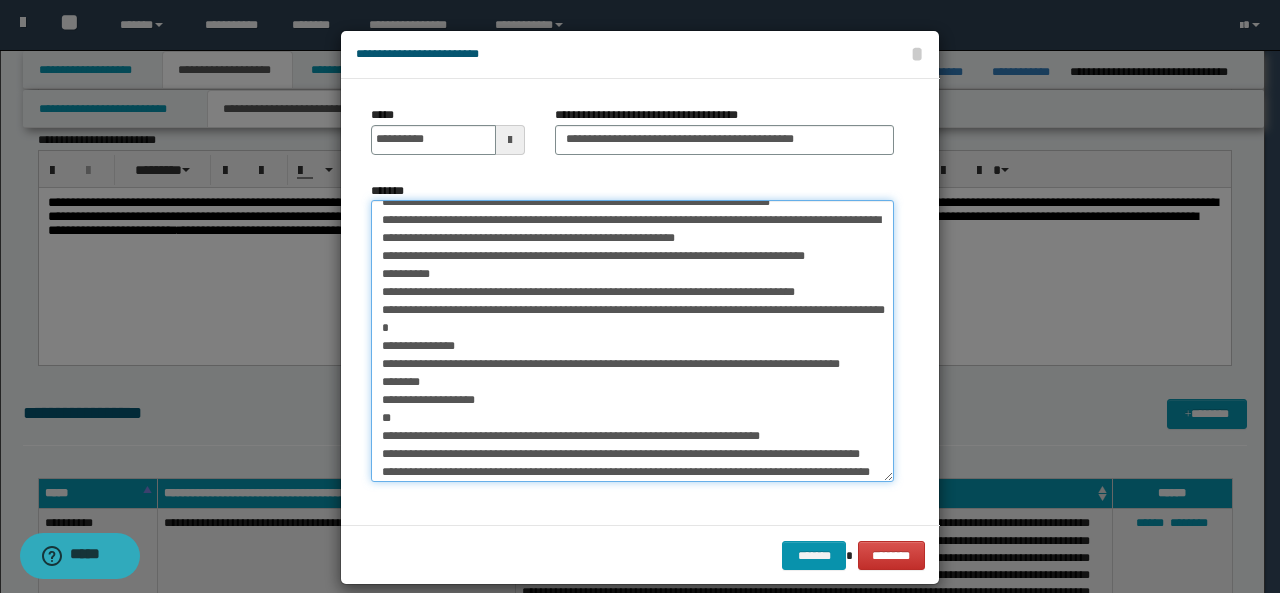 scroll, scrollTop: 467, scrollLeft: 0, axis: vertical 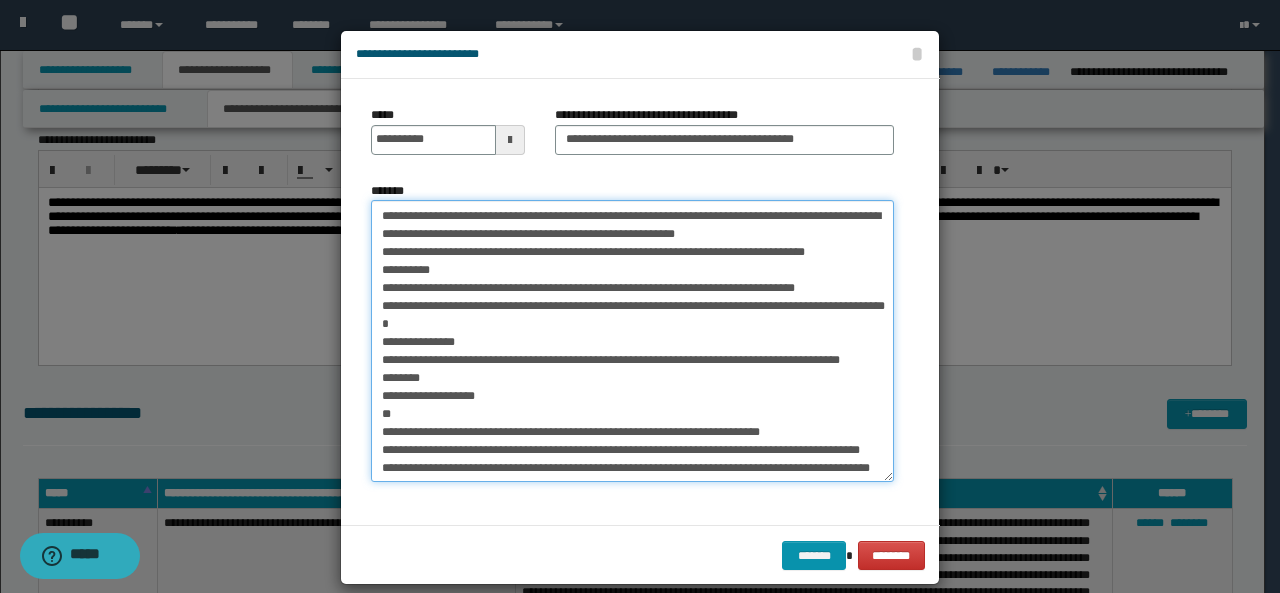 click on "*******" at bounding box center [632, 341] 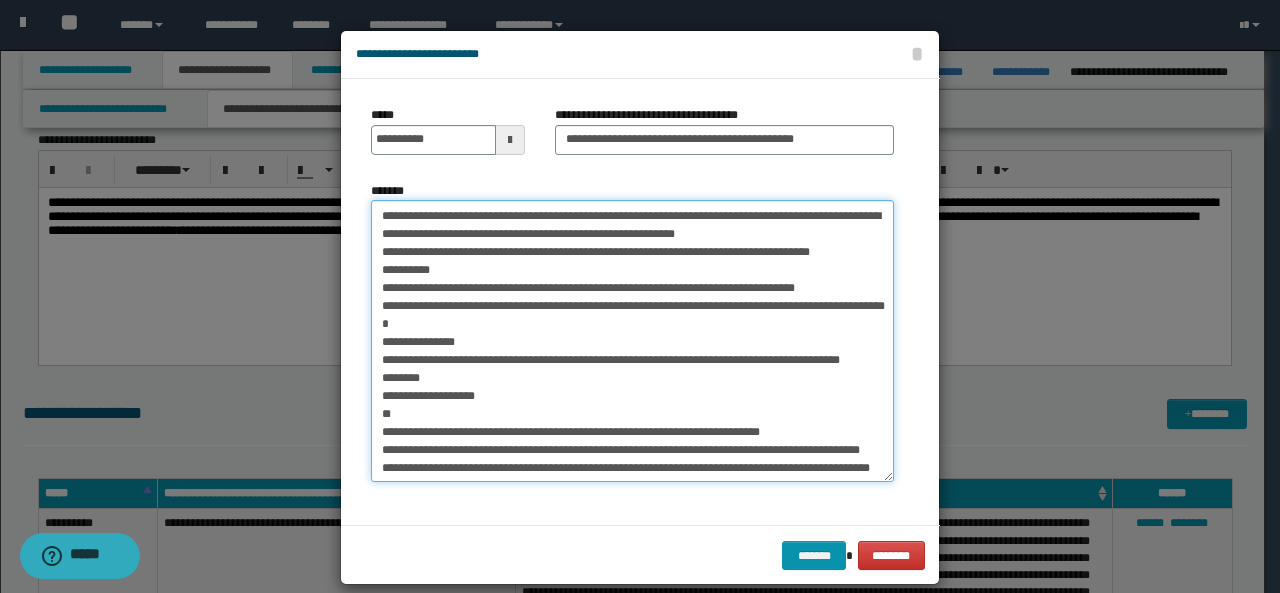 click on "*******" at bounding box center (632, 341) 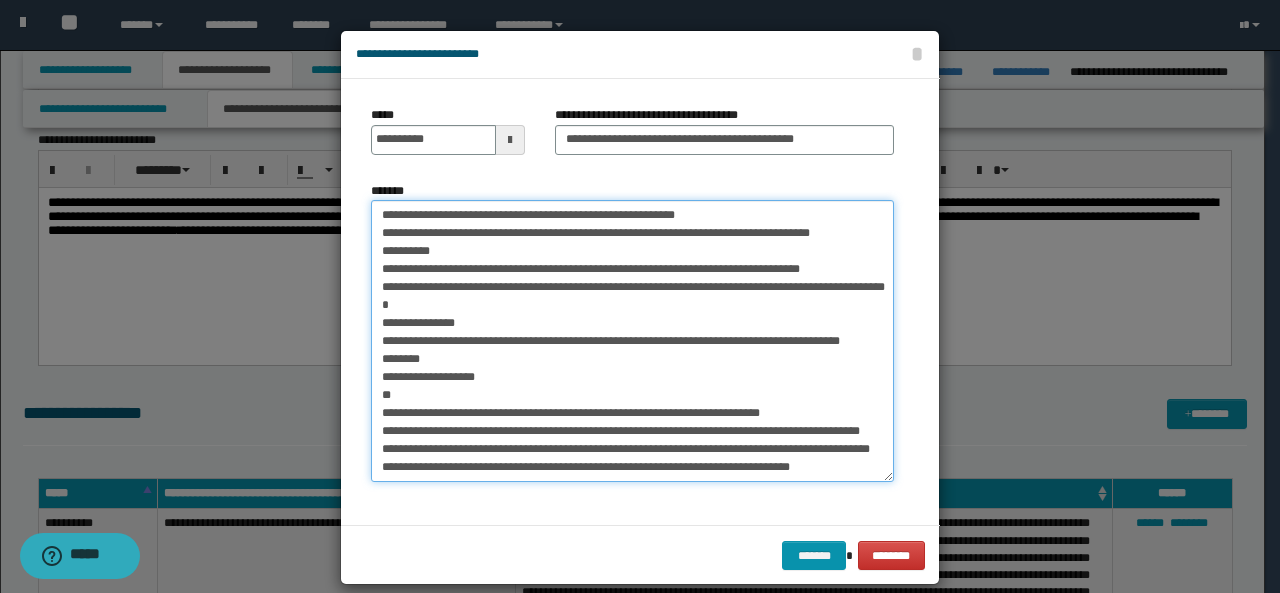 scroll, scrollTop: 537, scrollLeft: 0, axis: vertical 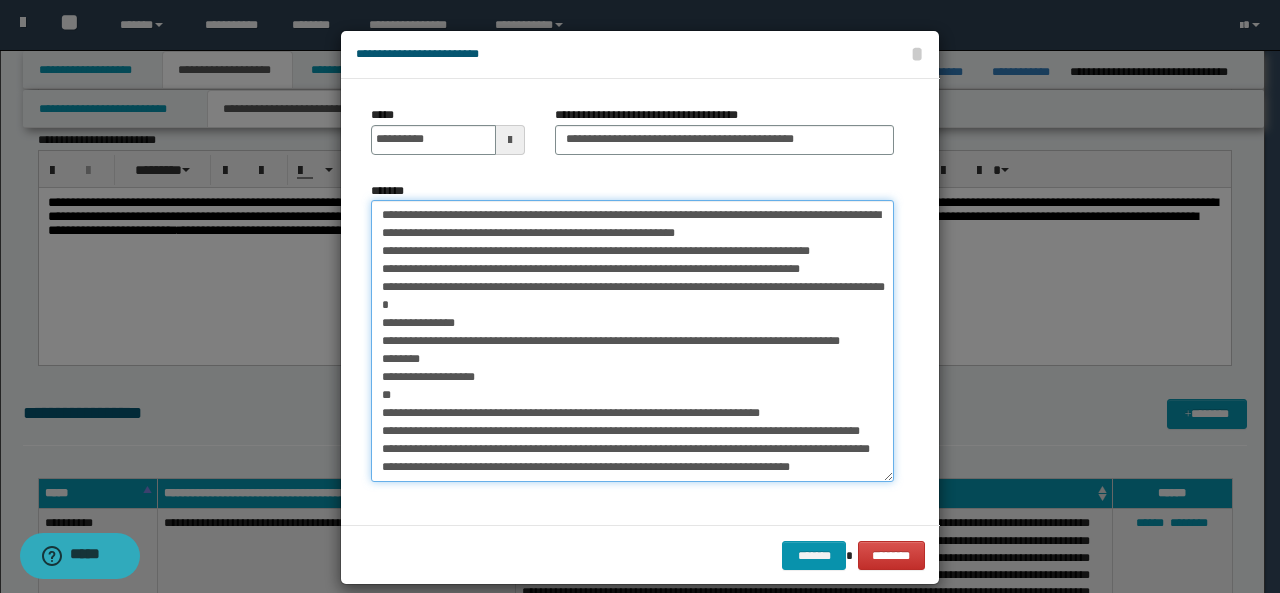 click on "*******" at bounding box center (632, 341) 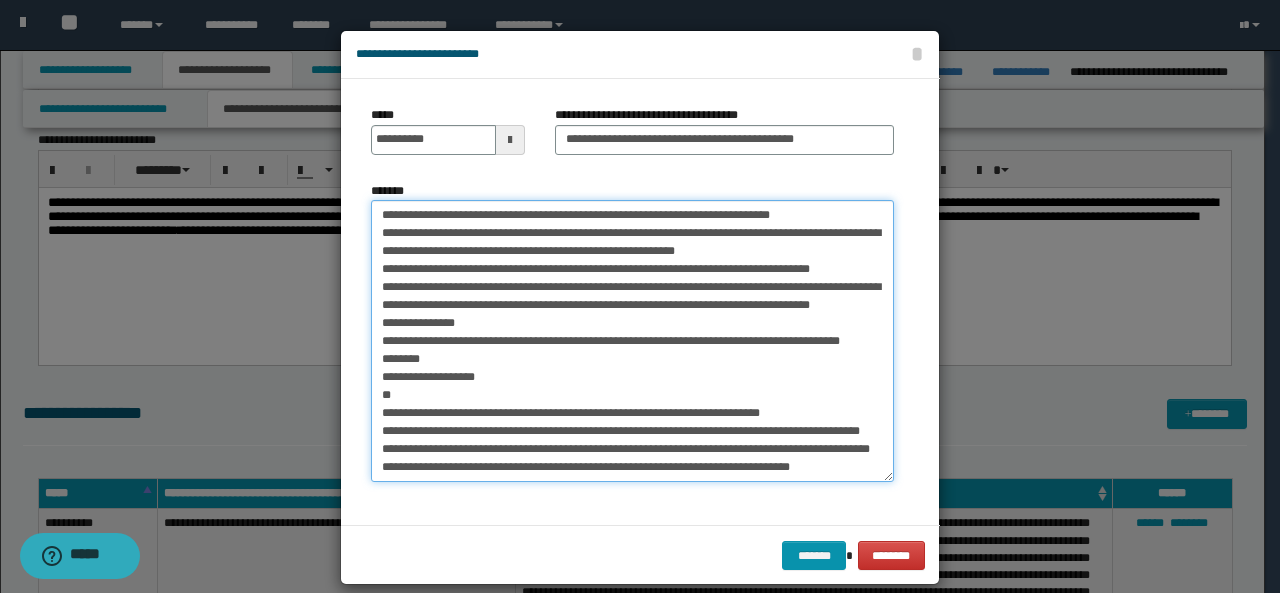 click on "*******" at bounding box center (632, 341) 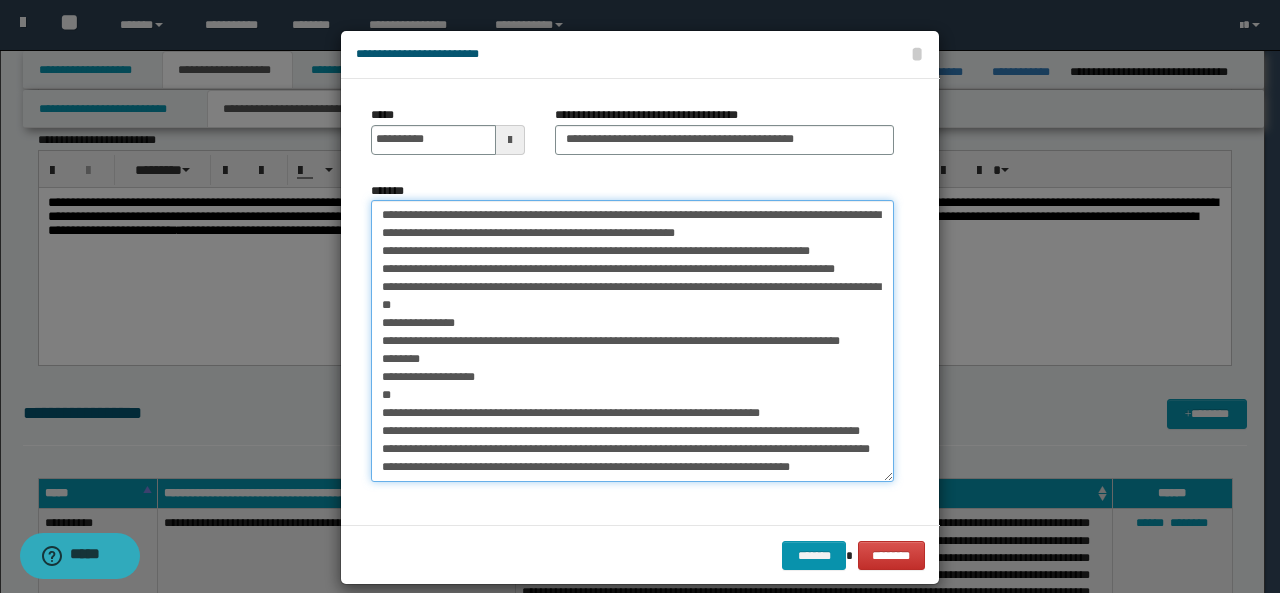 click on "*******" at bounding box center [632, 341] 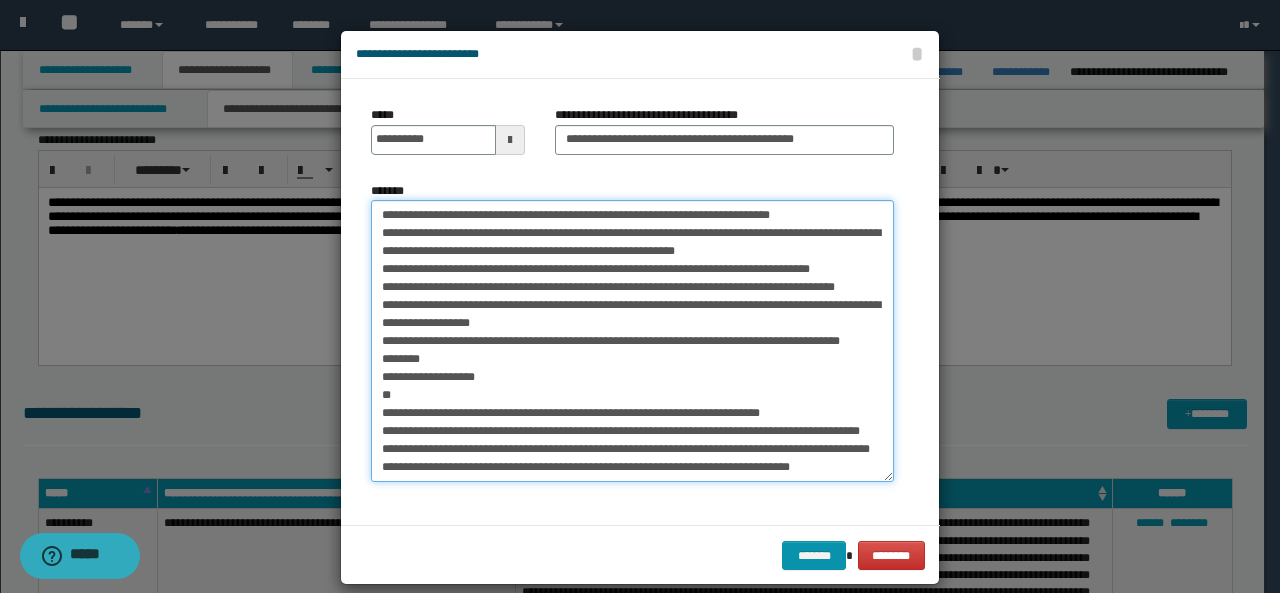 click on "*******" at bounding box center [632, 341] 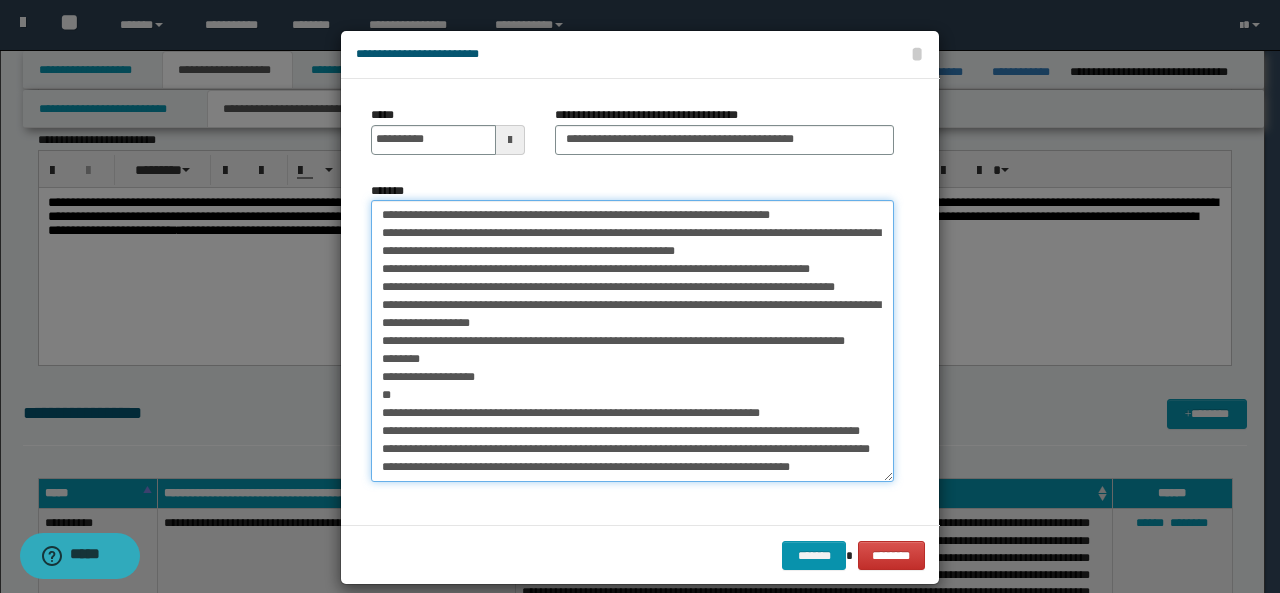 scroll, scrollTop: 604, scrollLeft: 0, axis: vertical 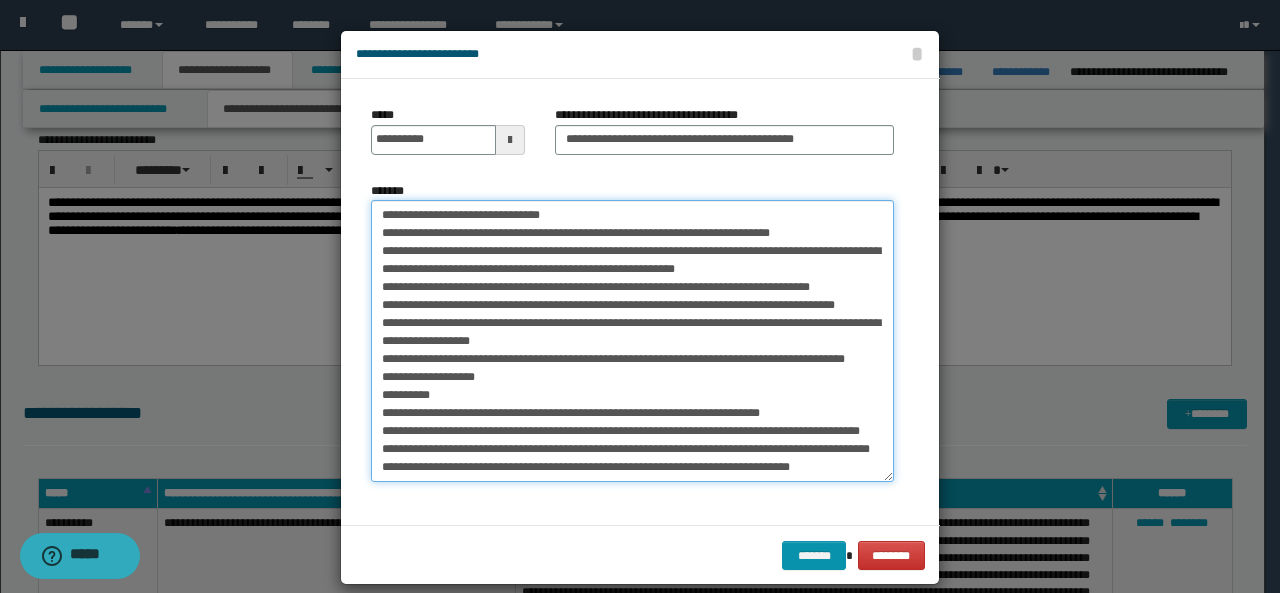 click on "*******" at bounding box center (632, 341) 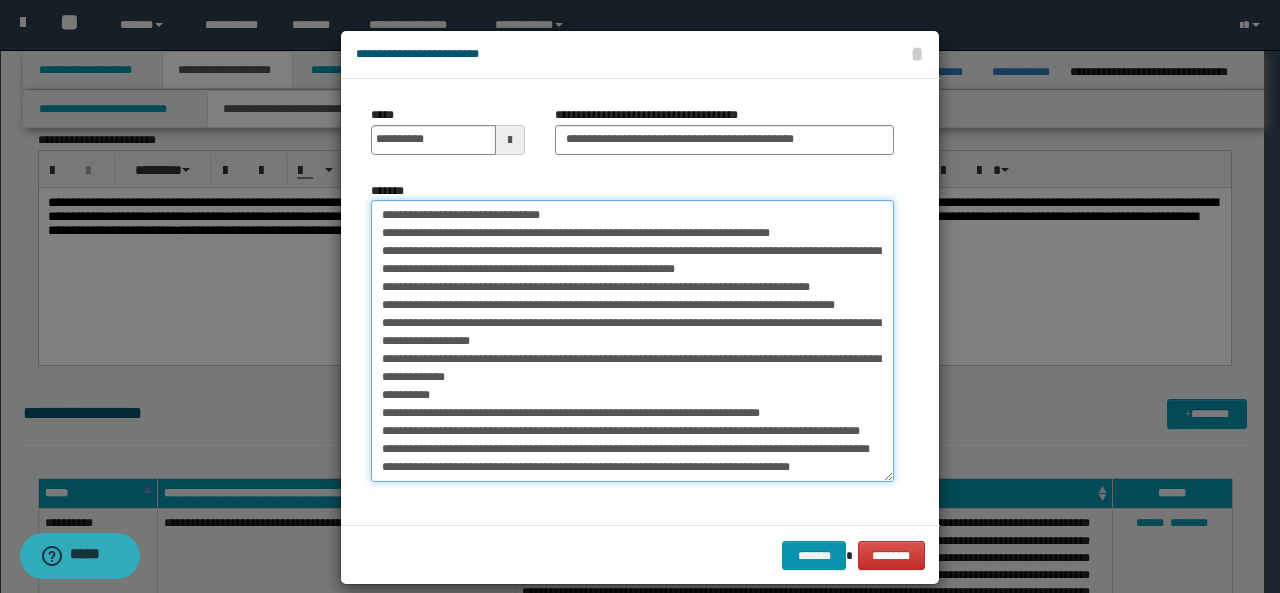 scroll, scrollTop: 665, scrollLeft: 0, axis: vertical 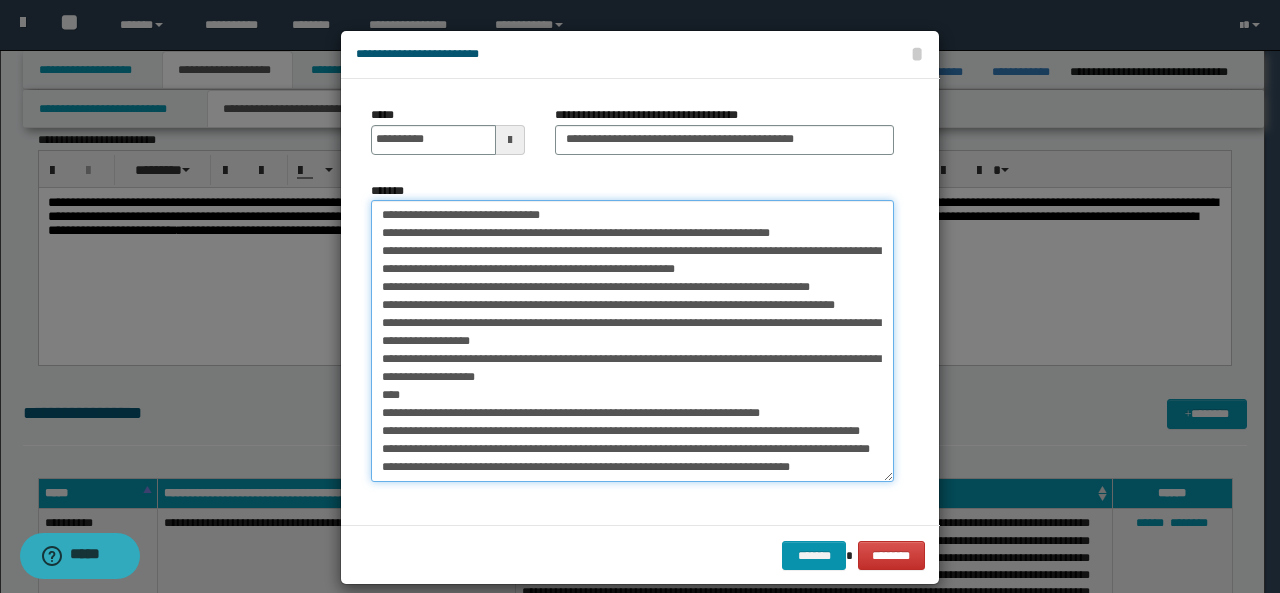 click on "*******" at bounding box center [632, 341] 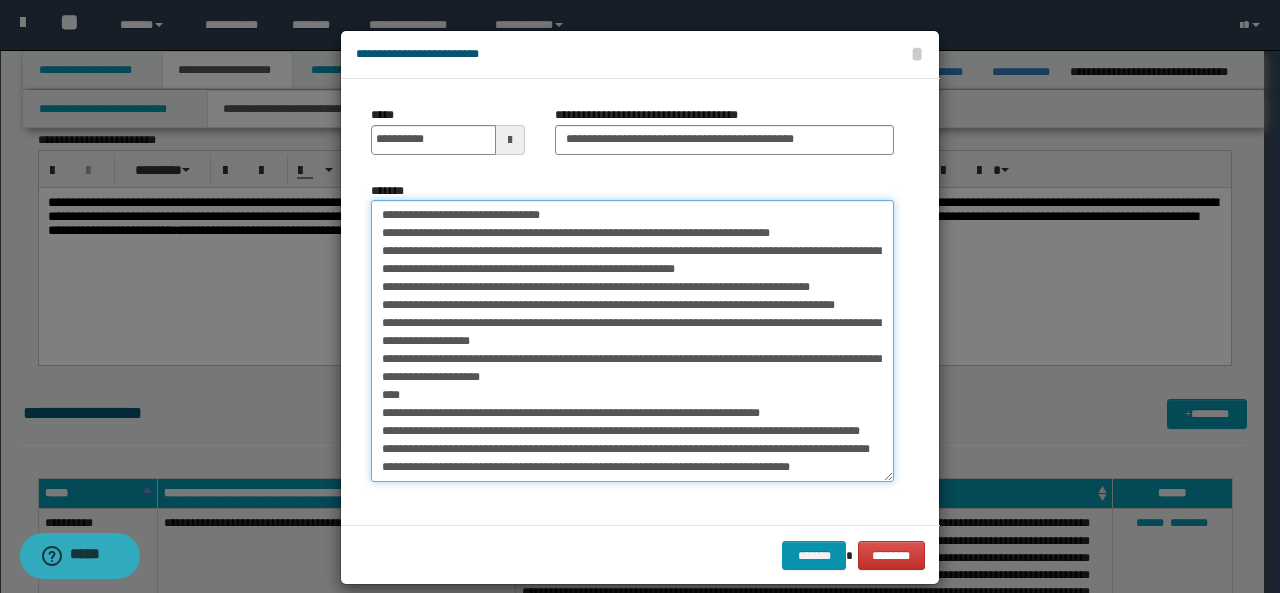 click on "*******" at bounding box center [632, 341] 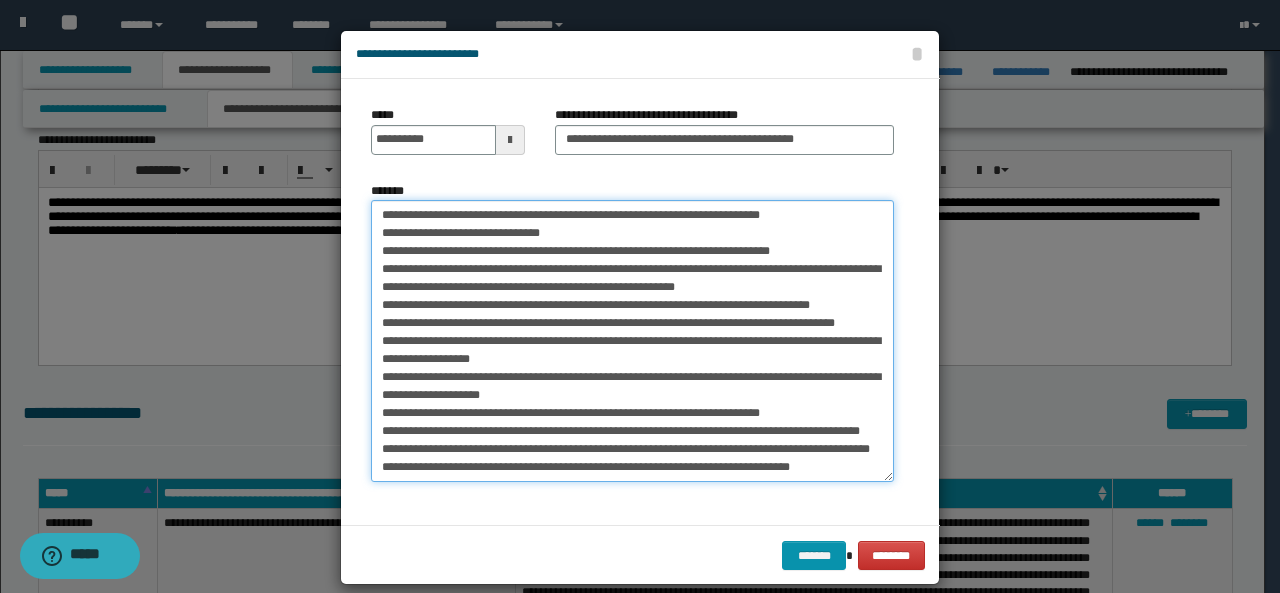 scroll, scrollTop: 647, scrollLeft: 0, axis: vertical 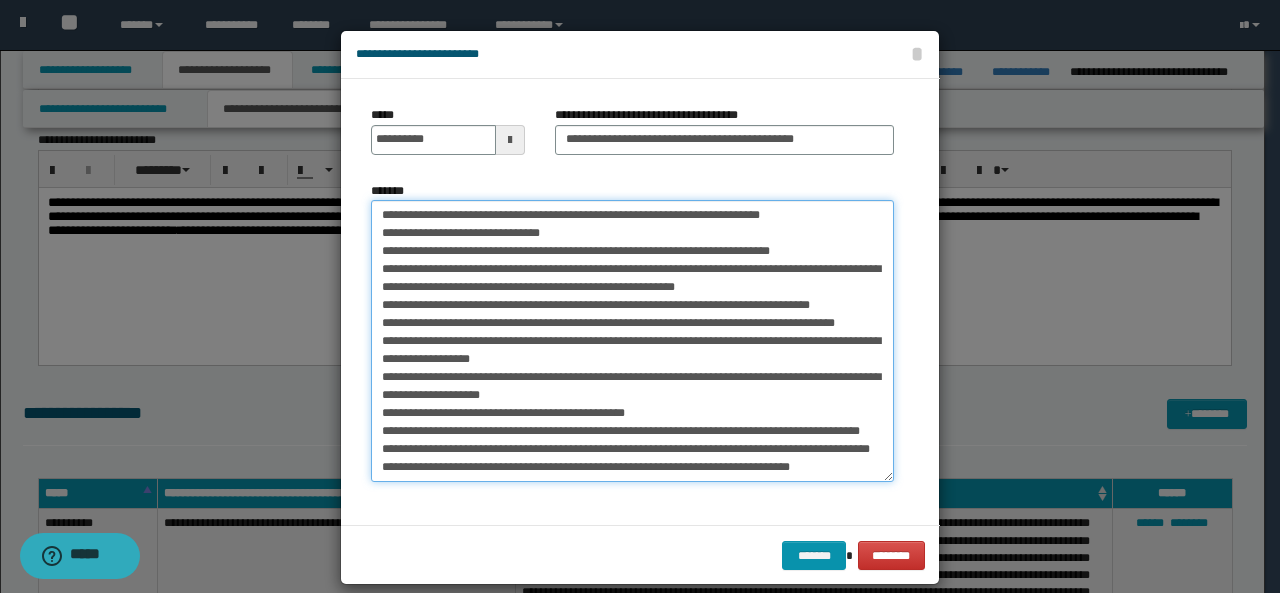 drag, startPoint x: 439, startPoint y: 377, endPoint x: 451, endPoint y: 377, distance: 12 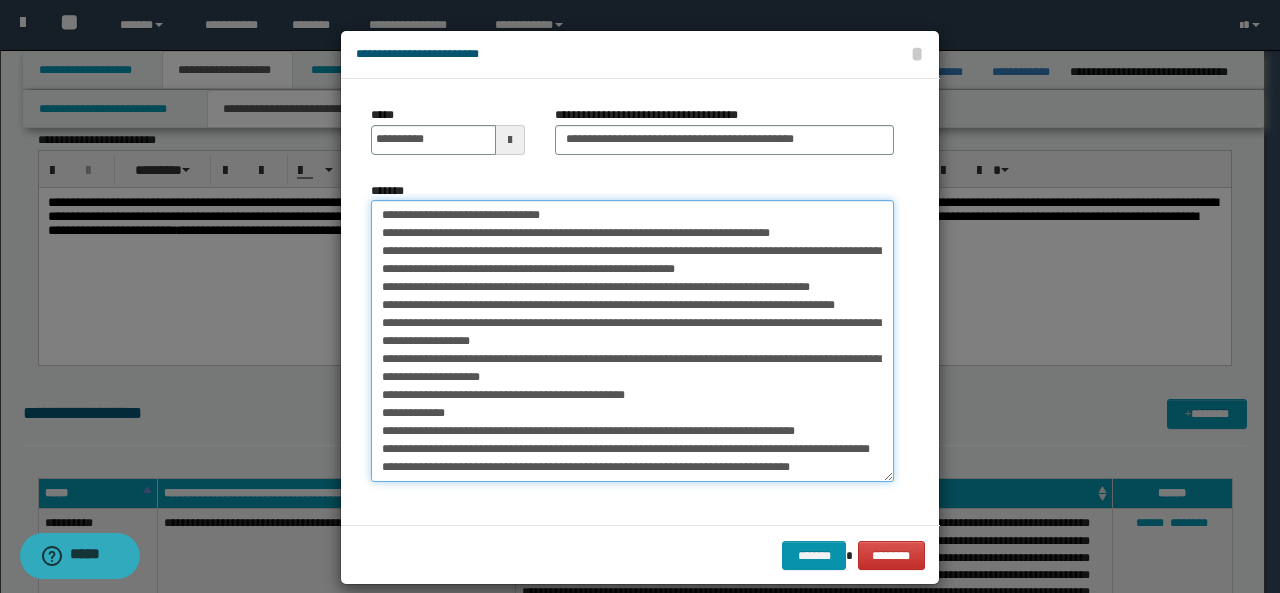 scroll, scrollTop: 665, scrollLeft: 0, axis: vertical 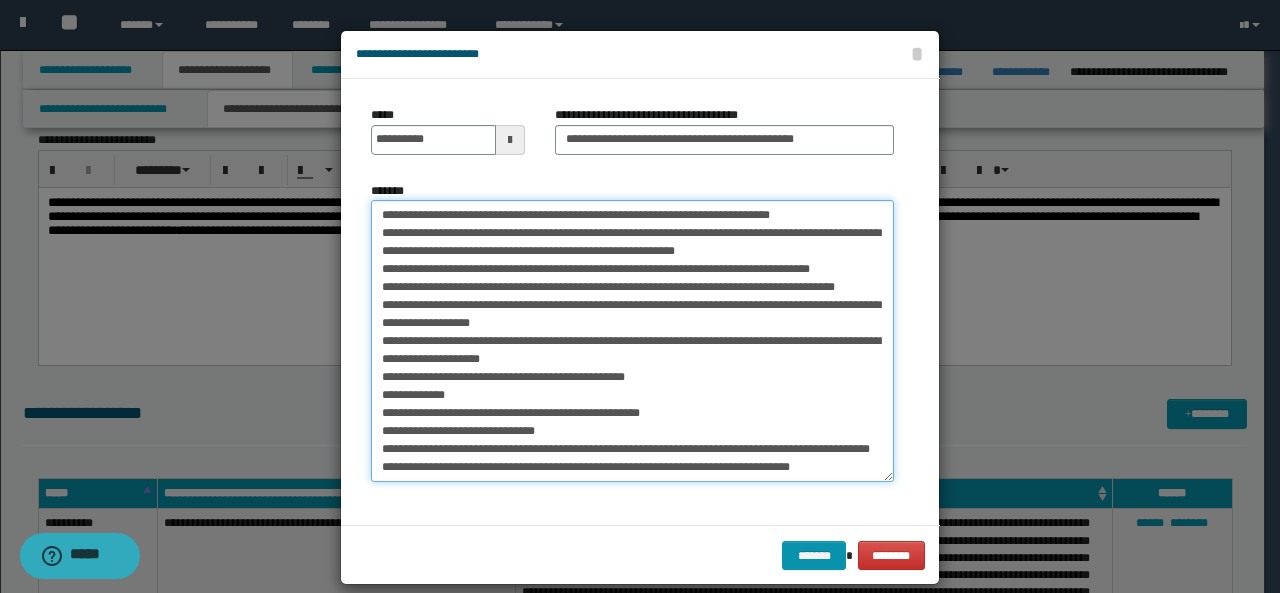 drag, startPoint x: 375, startPoint y: 396, endPoint x: 756, endPoint y: 412, distance: 381.33582 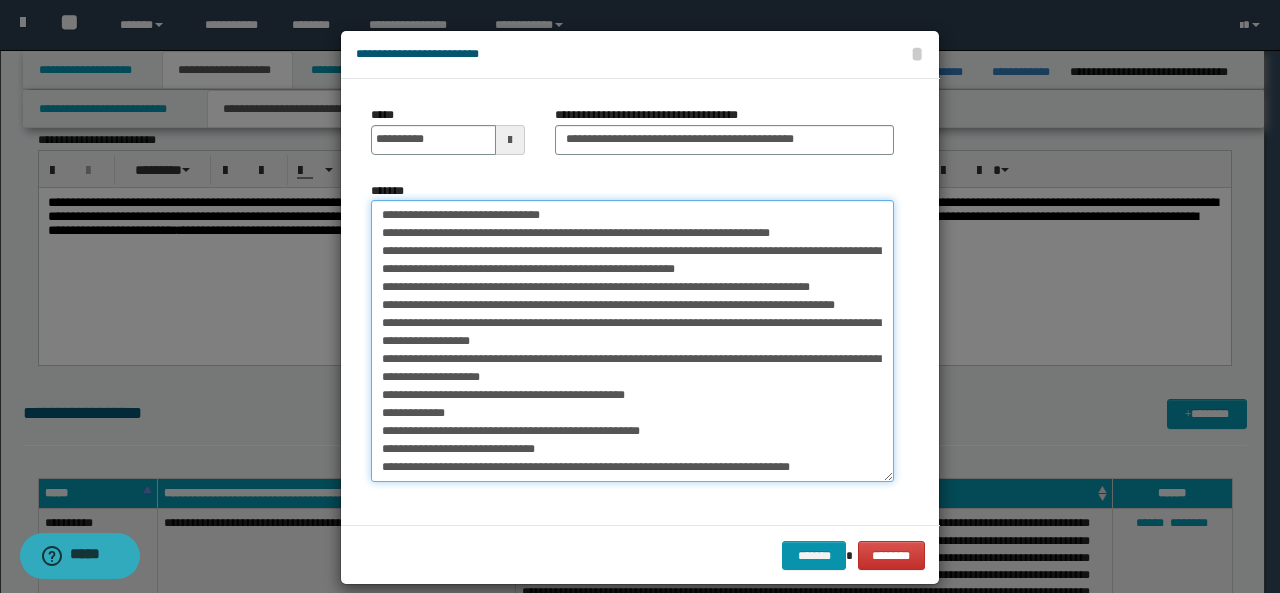 scroll, scrollTop: 629, scrollLeft: 0, axis: vertical 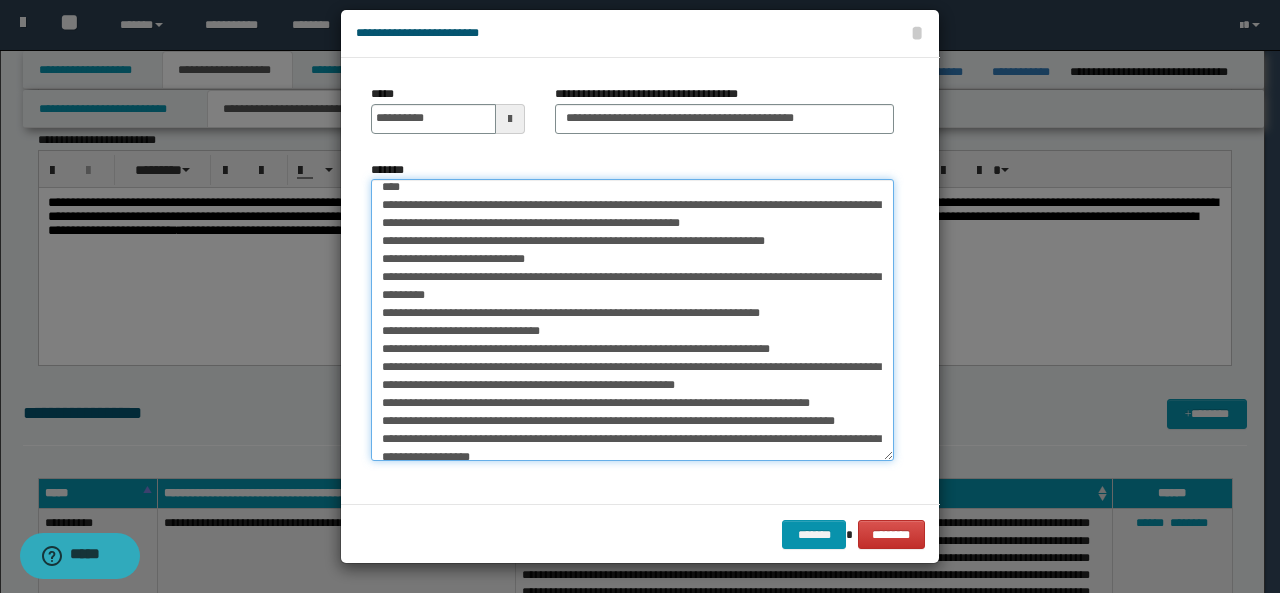 click on "*******" at bounding box center [632, 320] 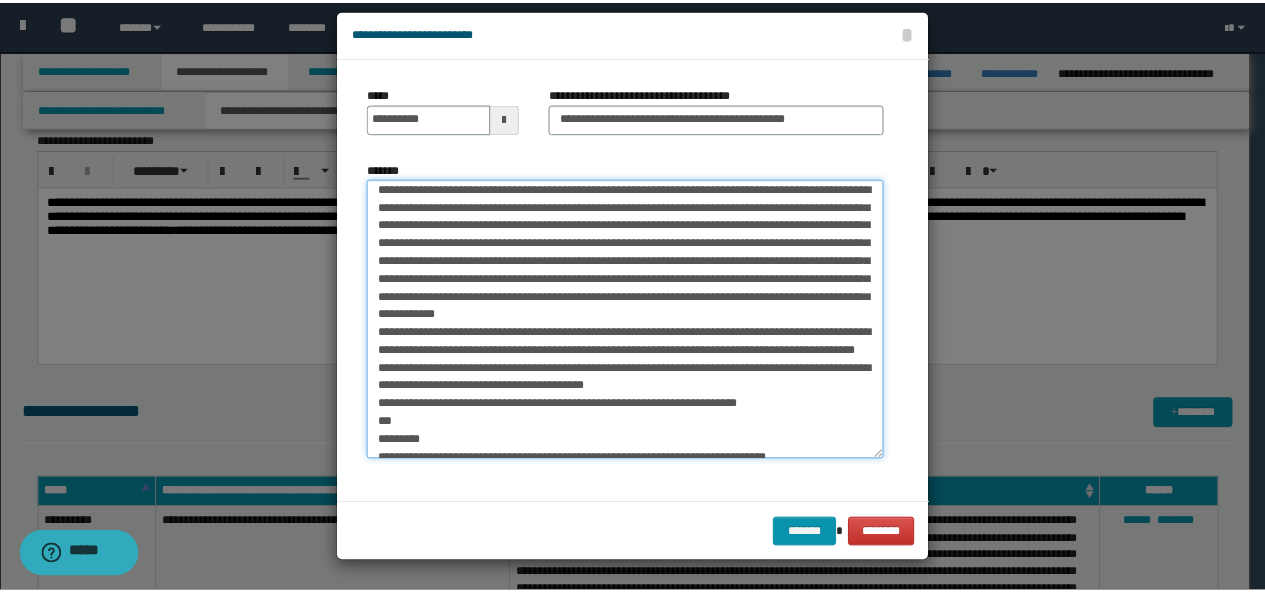 scroll, scrollTop: 0, scrollLeft: 0, axis: both 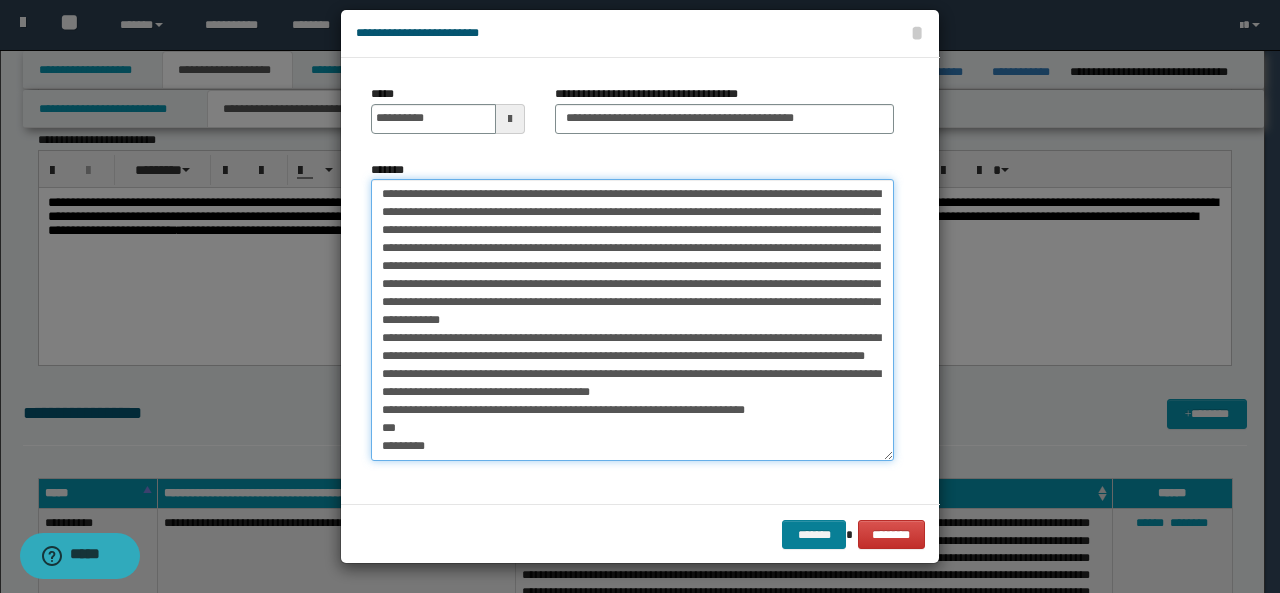 type on "**********" 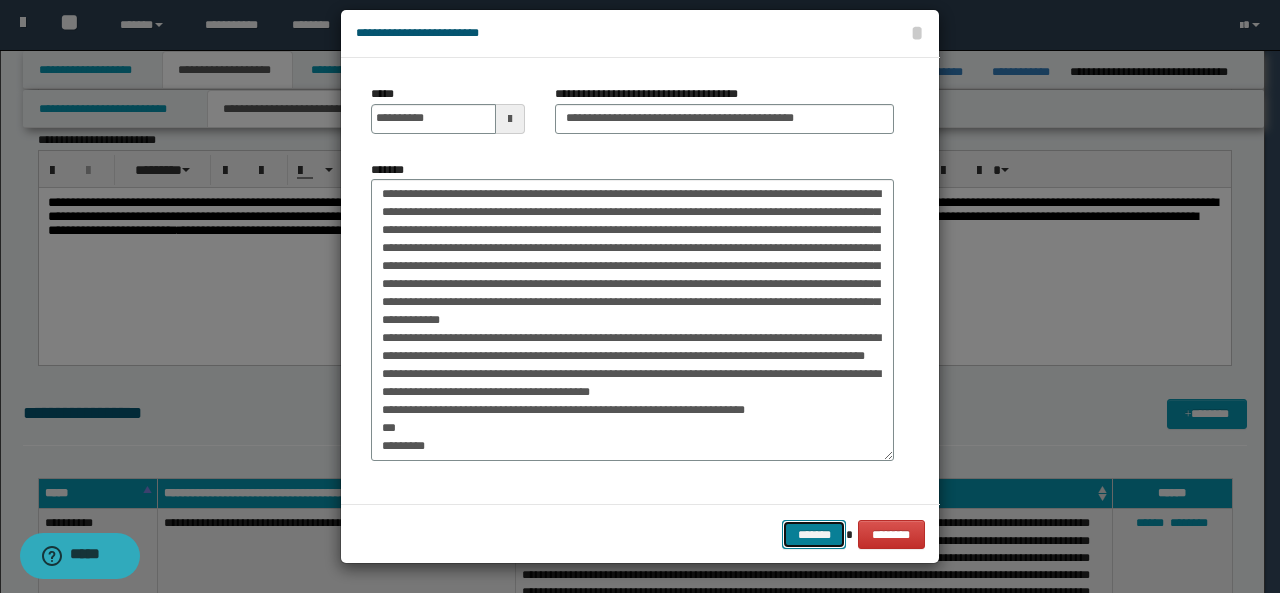 click on "*******" at bounding box center (814, 534) 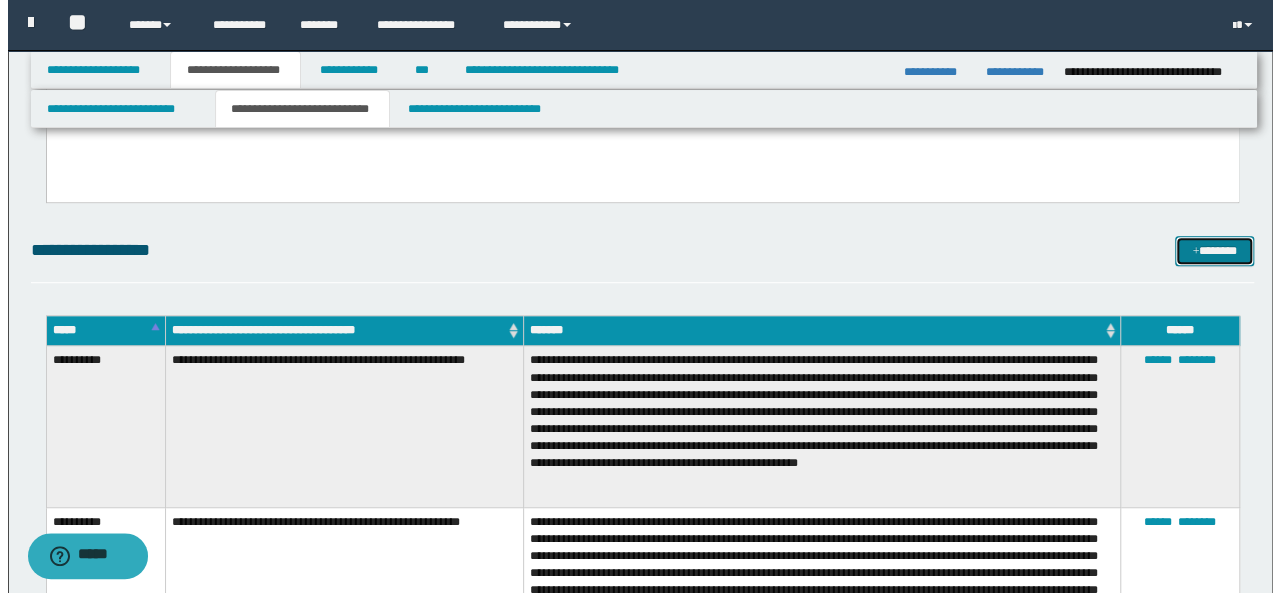 scroll, scrollTop: 434, scrollLeft: 0, axis: vertical 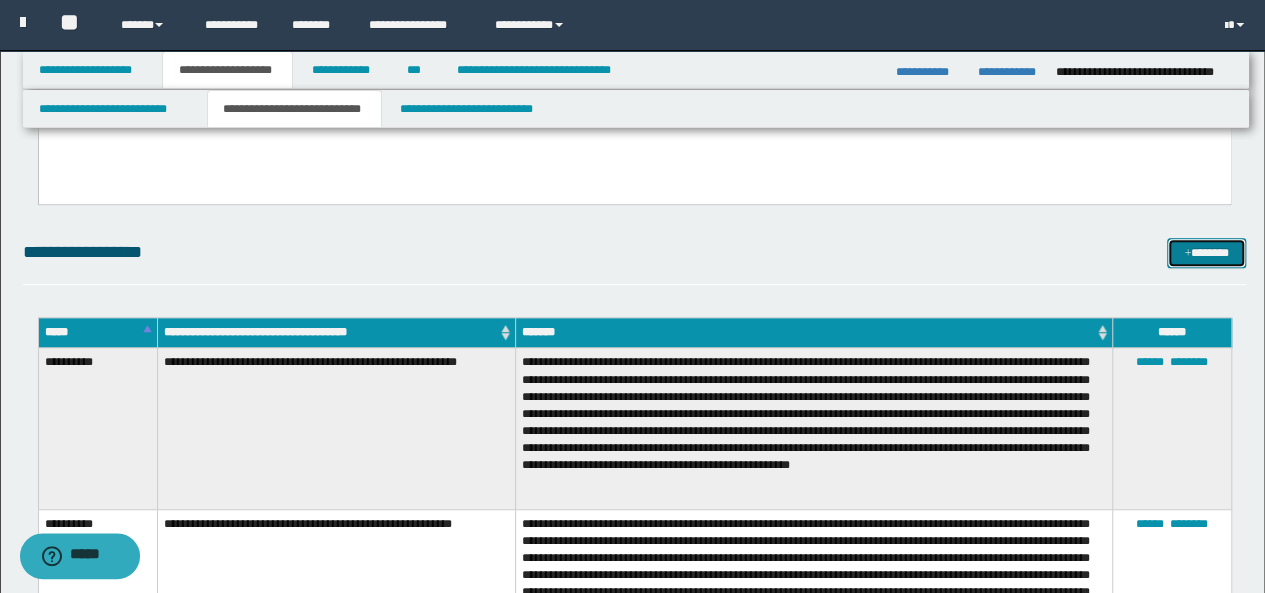 click on "*******" at bounding box center [1206, 252] 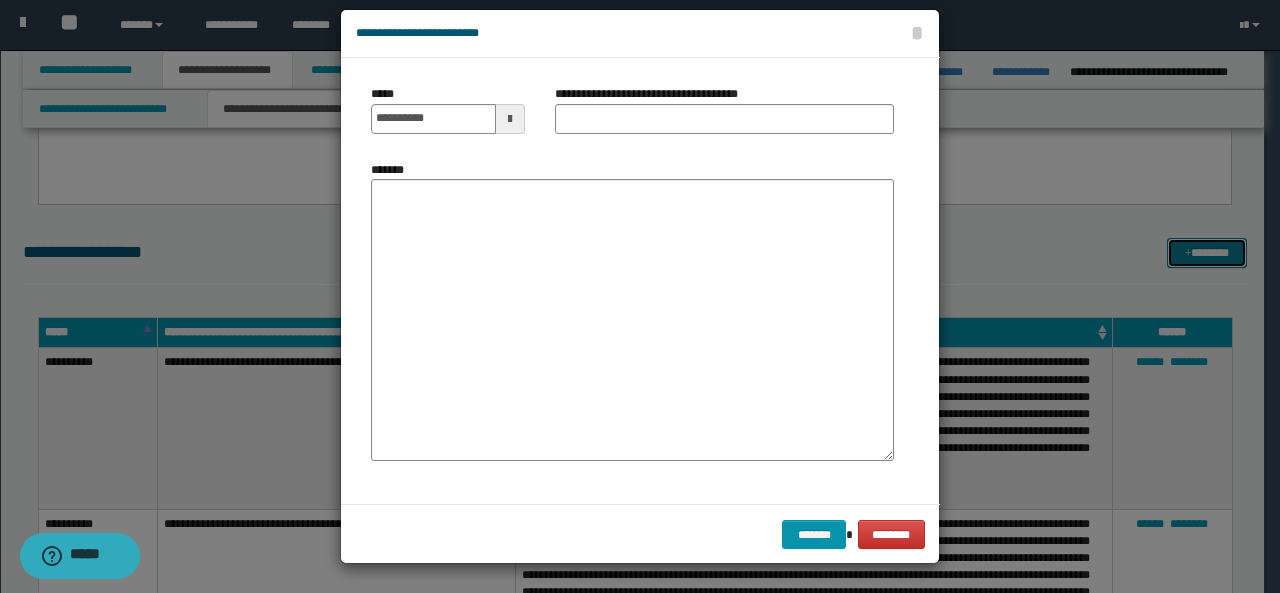 scroll, scrollTop: 0, scrollLeft: 0, axis: both 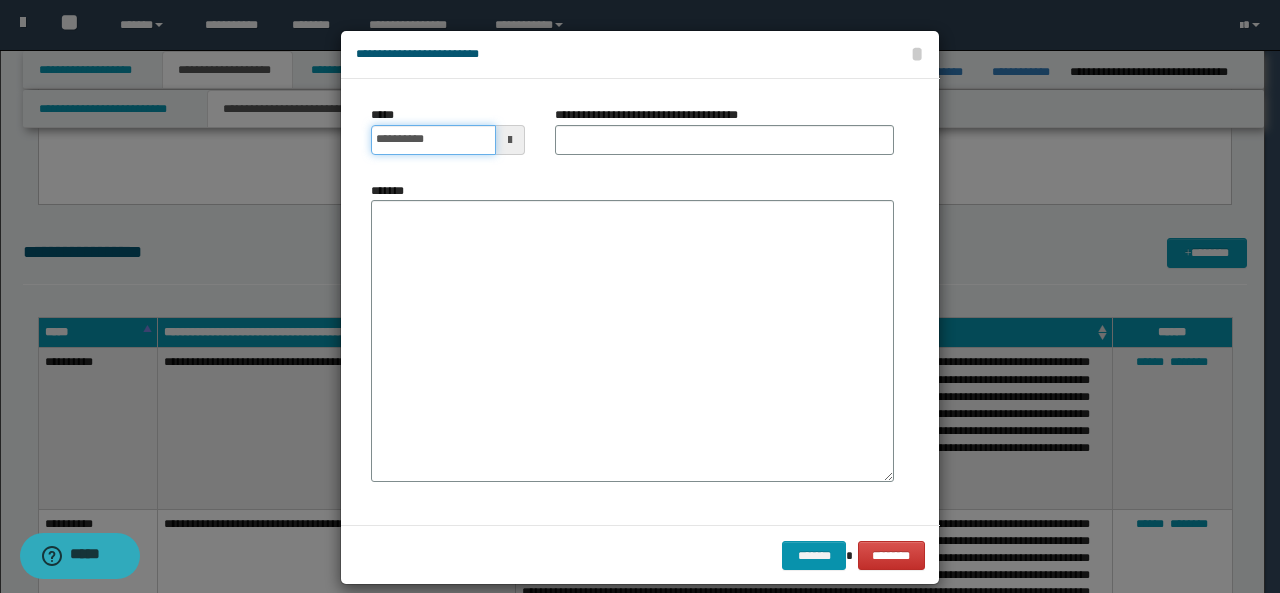 click on "**********" at bounding box center [433, 140] 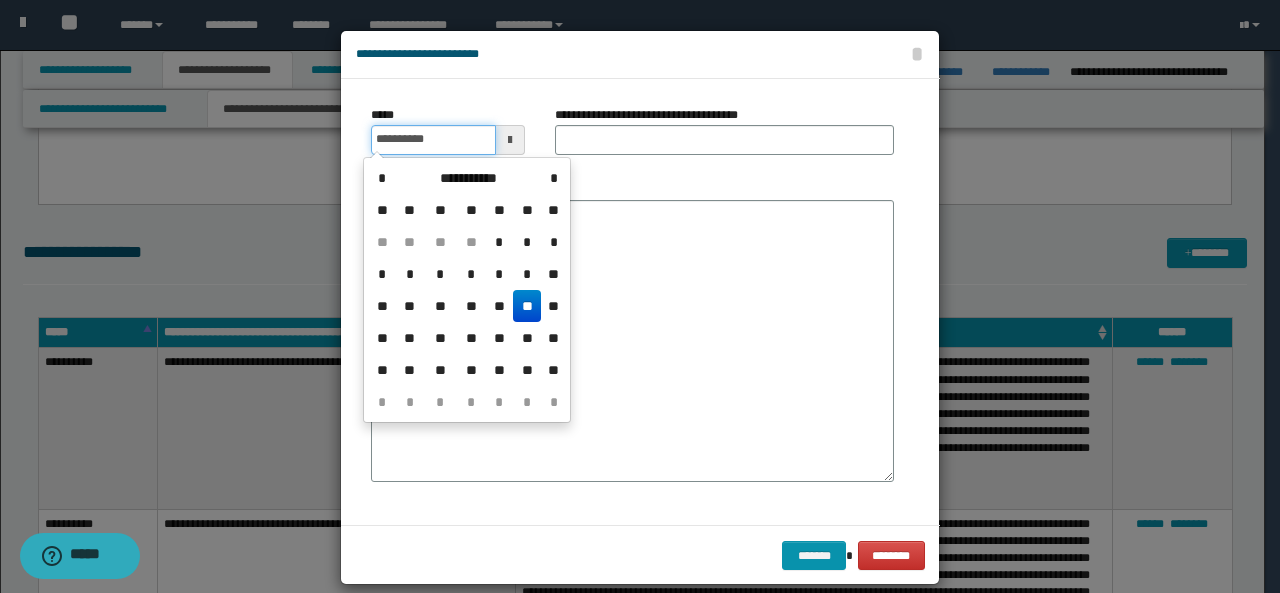 type on "**********" 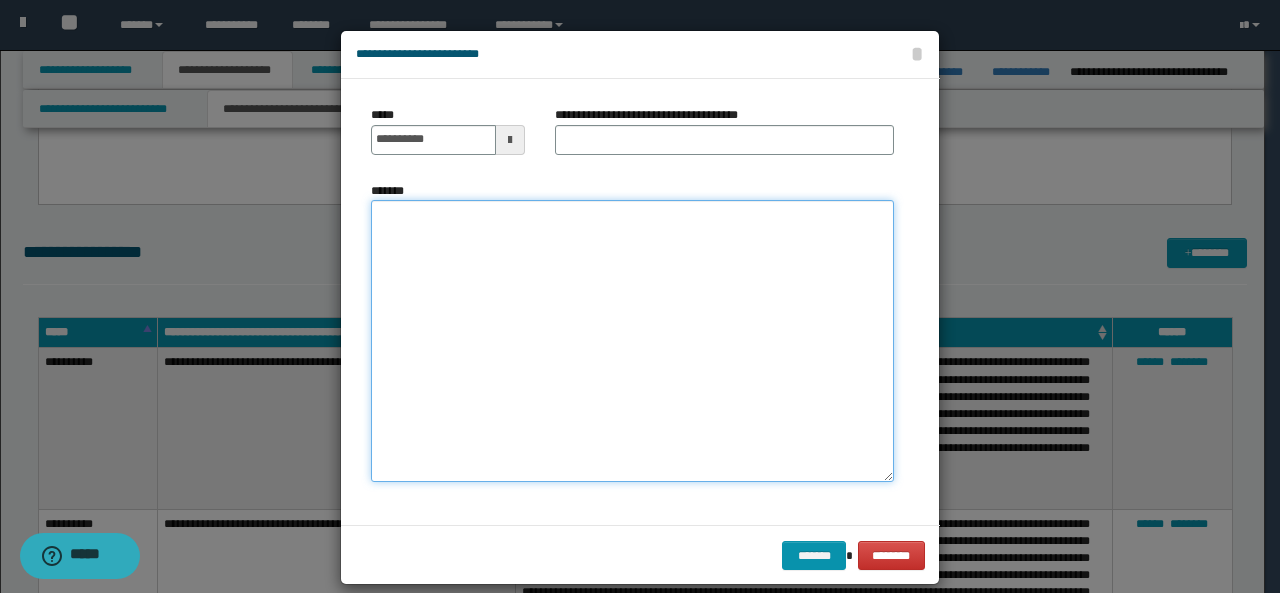 click on "*******" at bounding box center [632, 341] 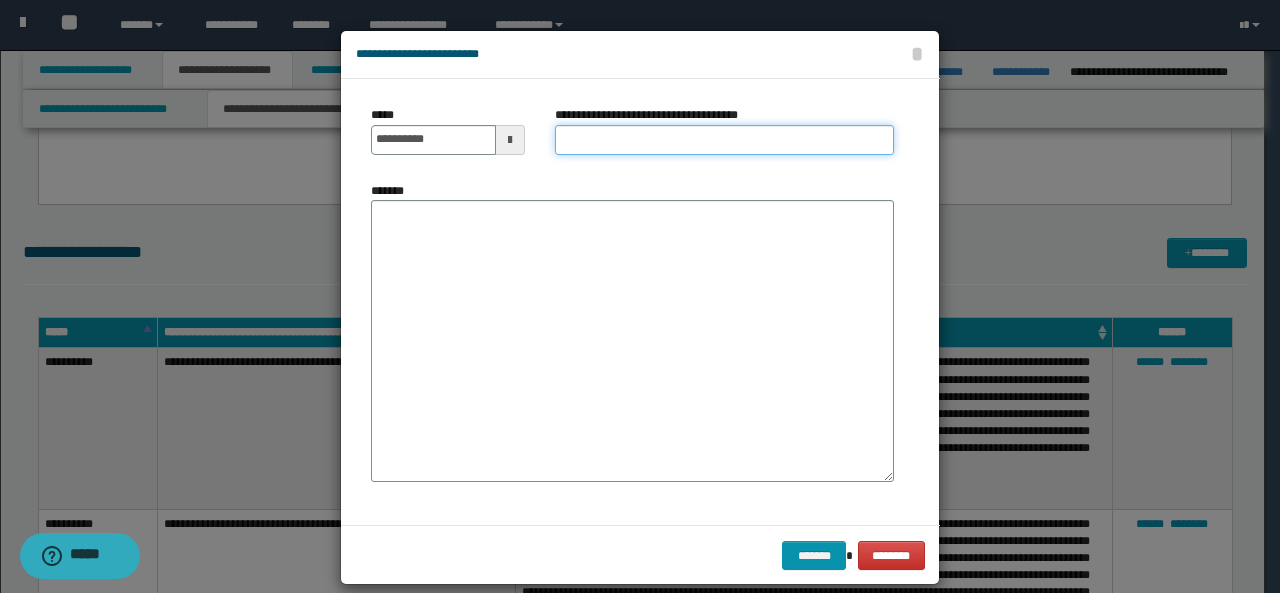 click on "**********" at bounding box center (724, 140) 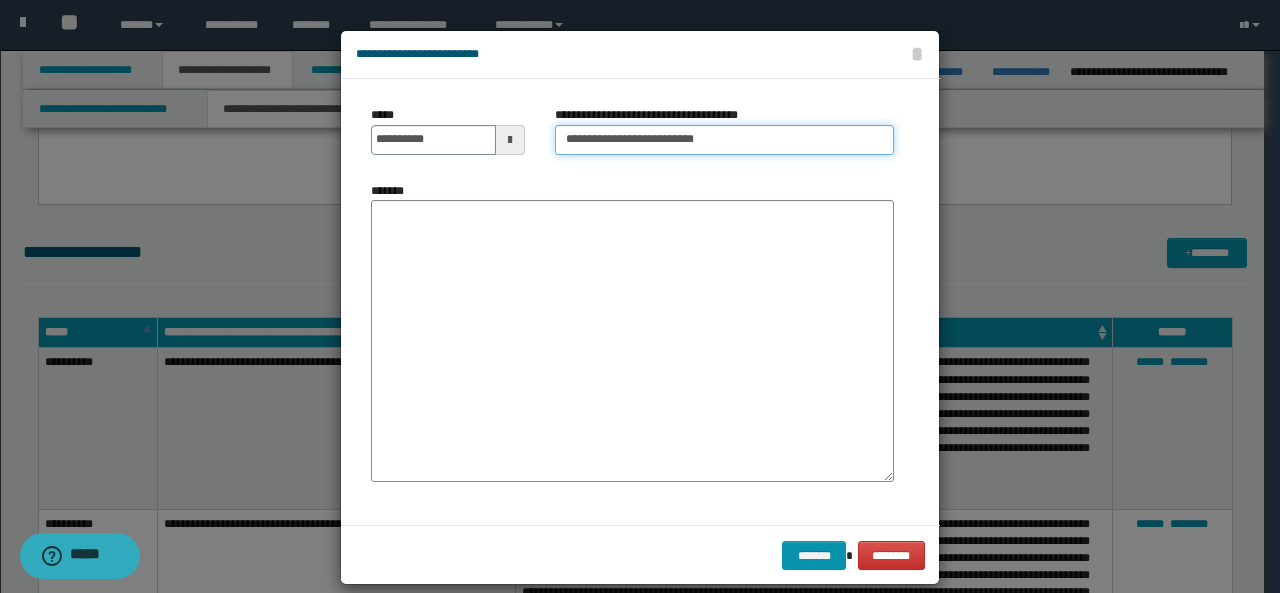 click on "**********" at bounding box center (724, 140) 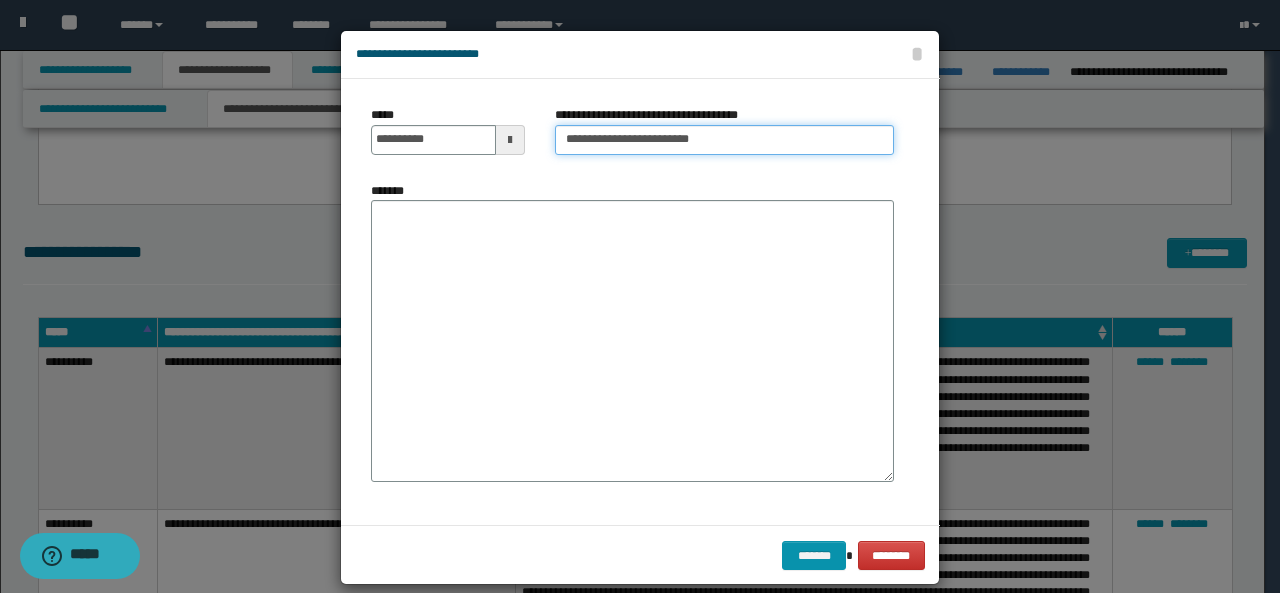 click on "**********" at bounding box center [724, 140] 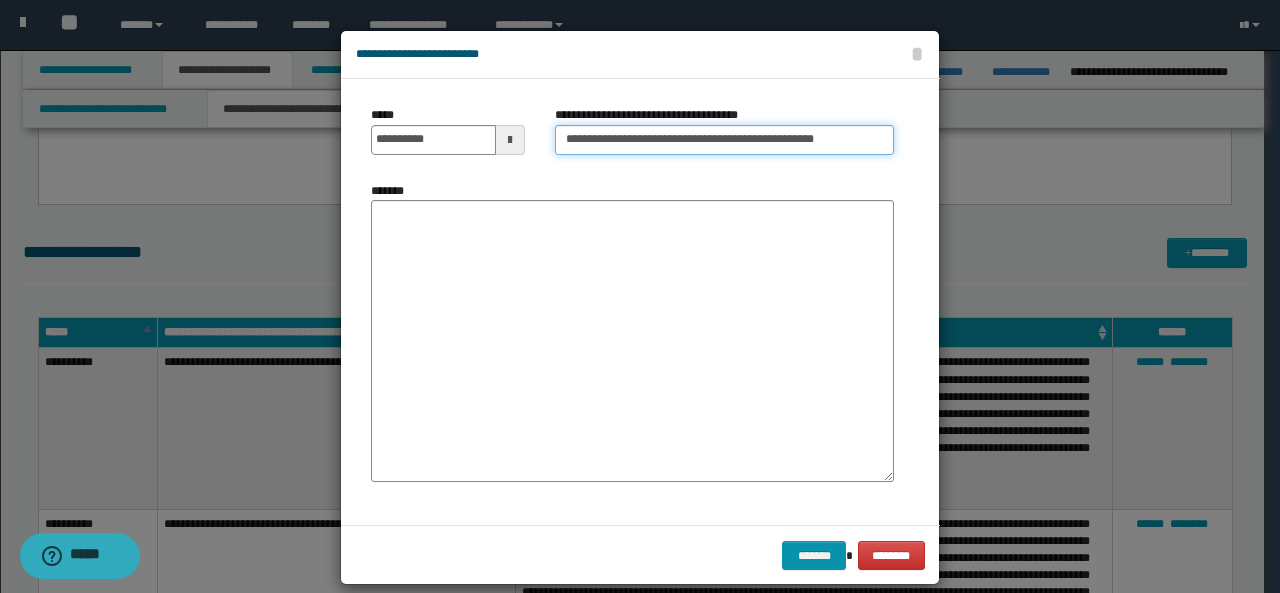 scroll, scrollTop: 0, scrollLeft: 7, axis: horizontal 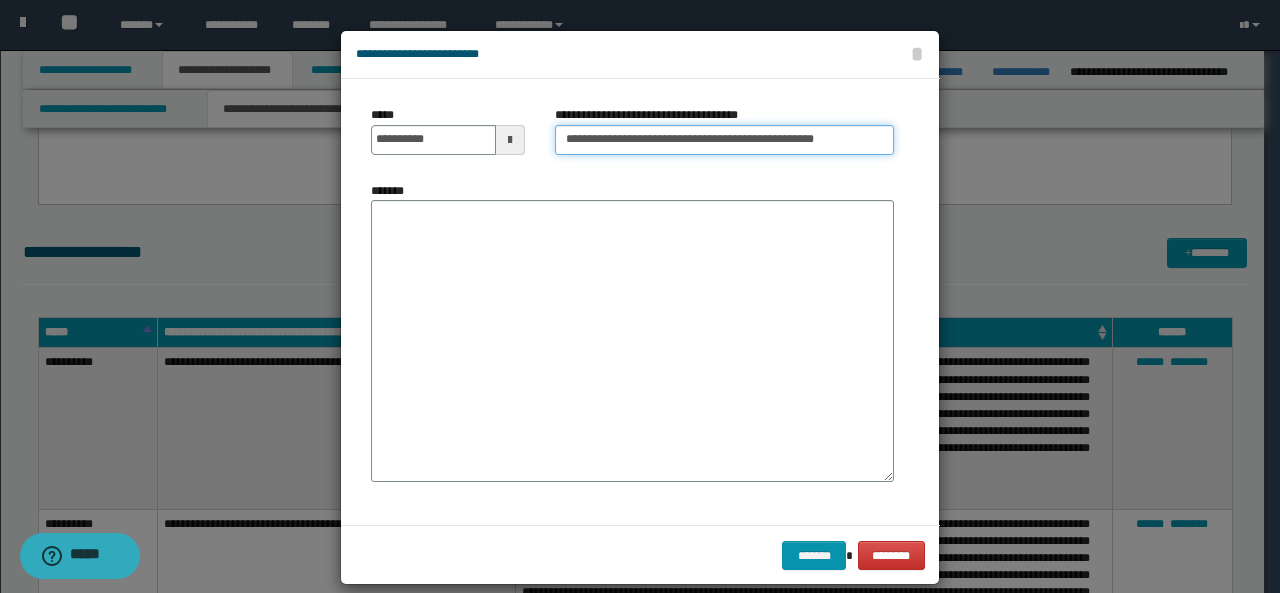 click on "**********" at bounding box center [724, 140] 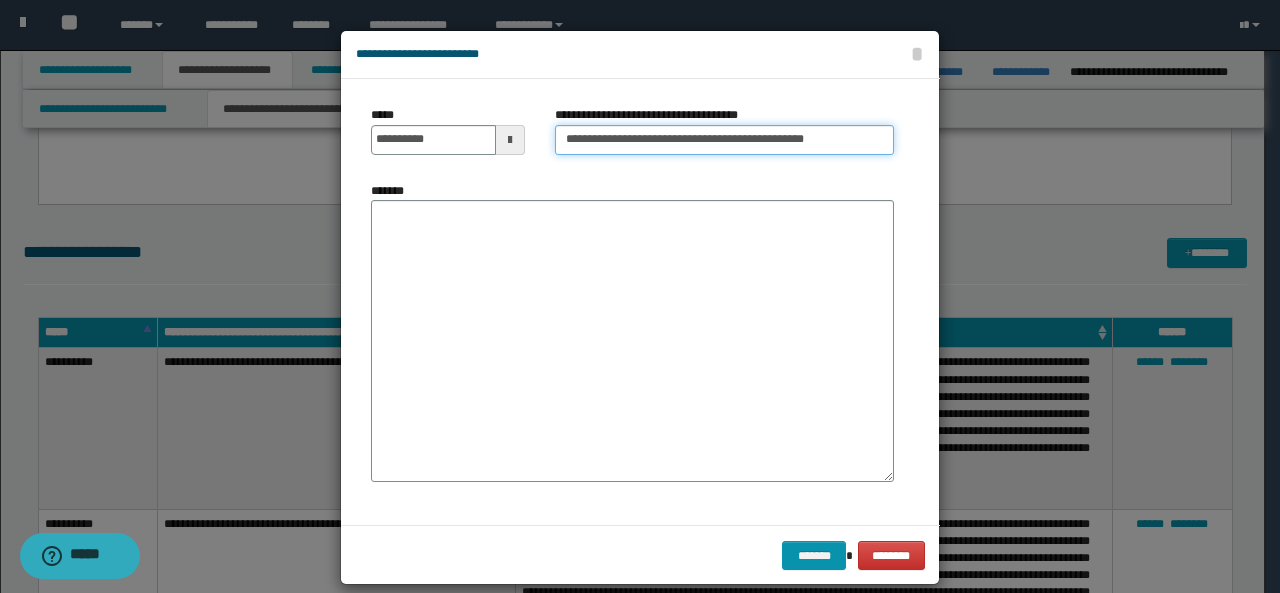 scroll, scrollTop: 0, scrollLeft: 0, axis: both 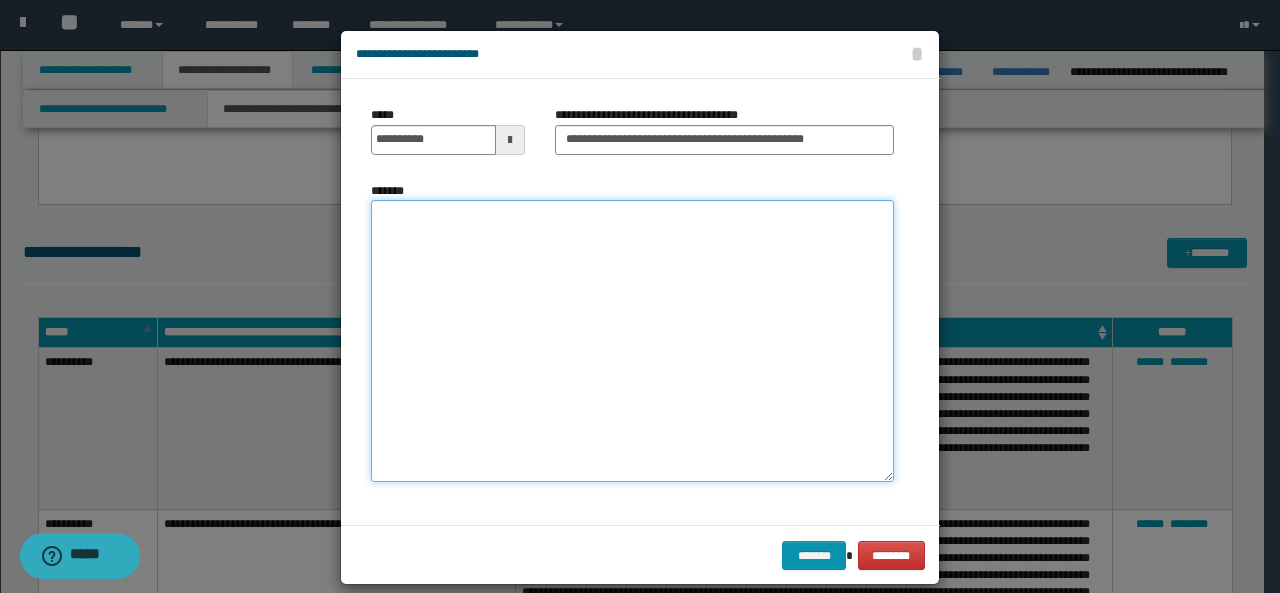 click on "*******" at bounding box center [632, 341] 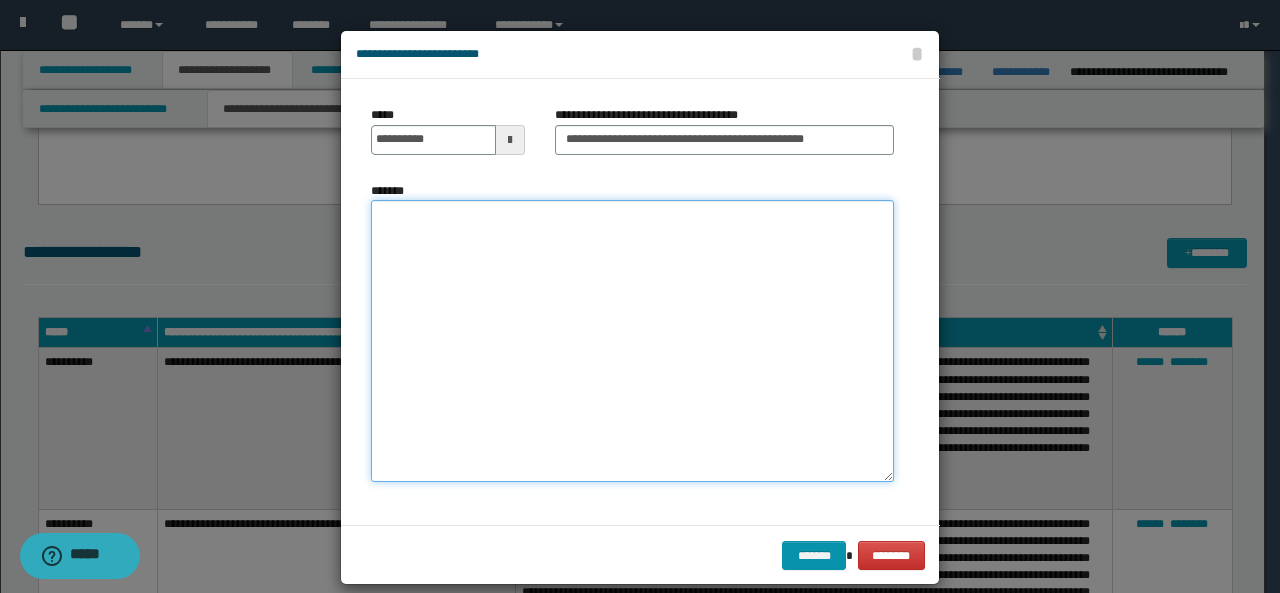 paste on "**********" 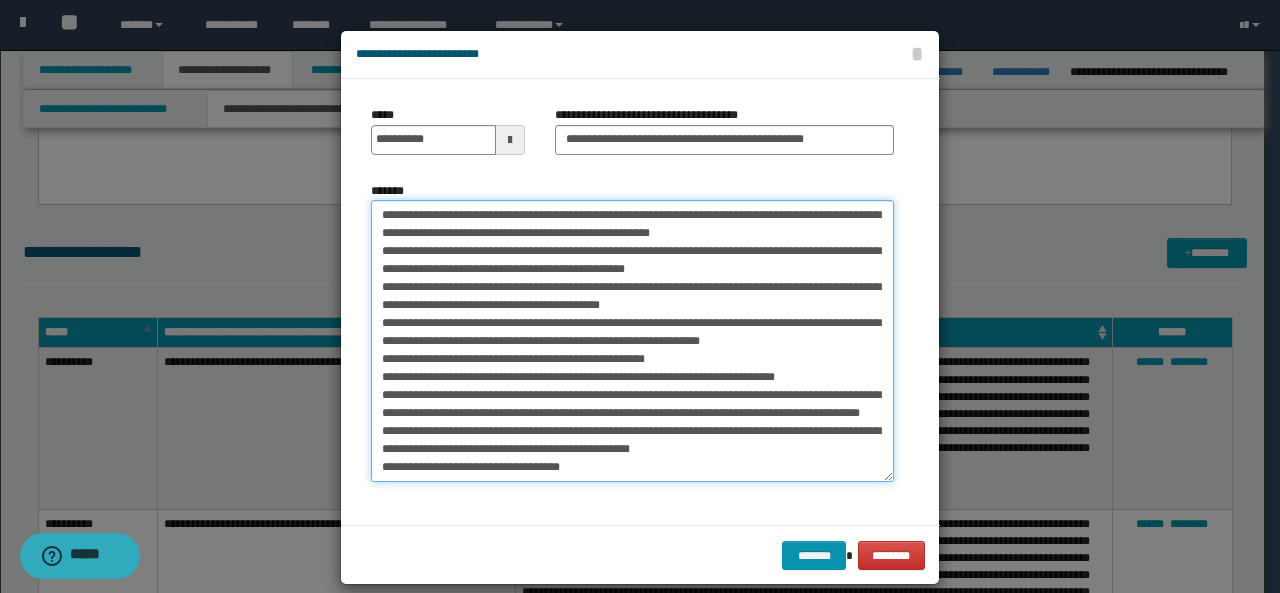 scroll, scrollTop: 0, scrollLeft: 0, axis: both 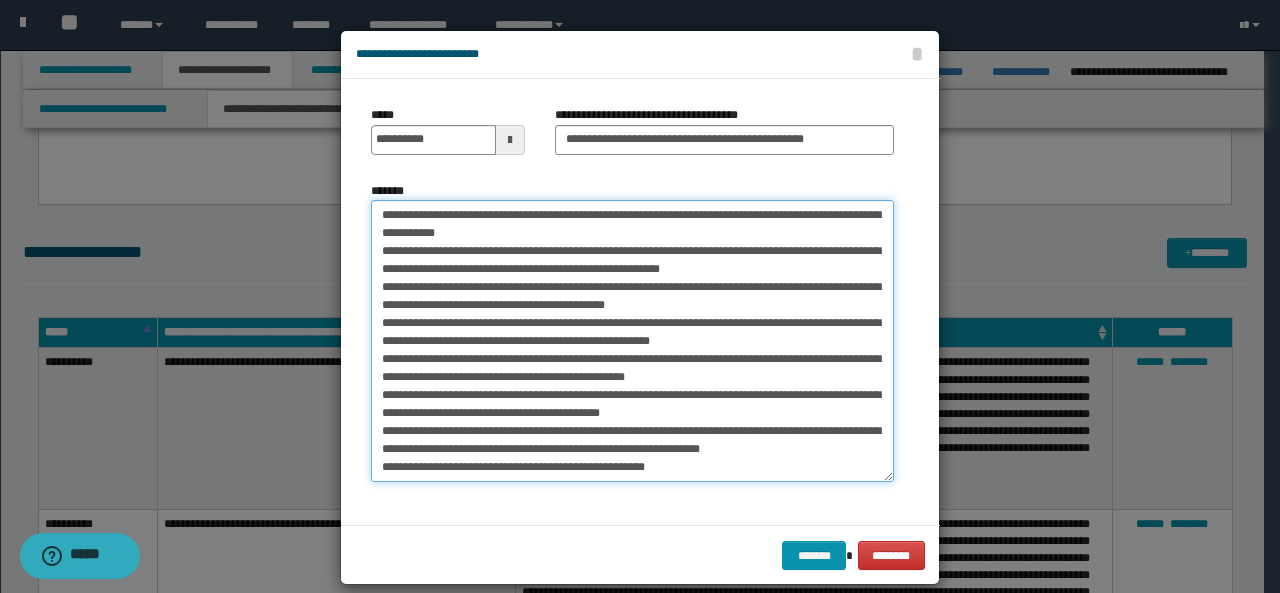 drag, startPoint x: 564, startPoint y: 215, endPoint x: 366, endPoint y: 213, distance: 198.0101 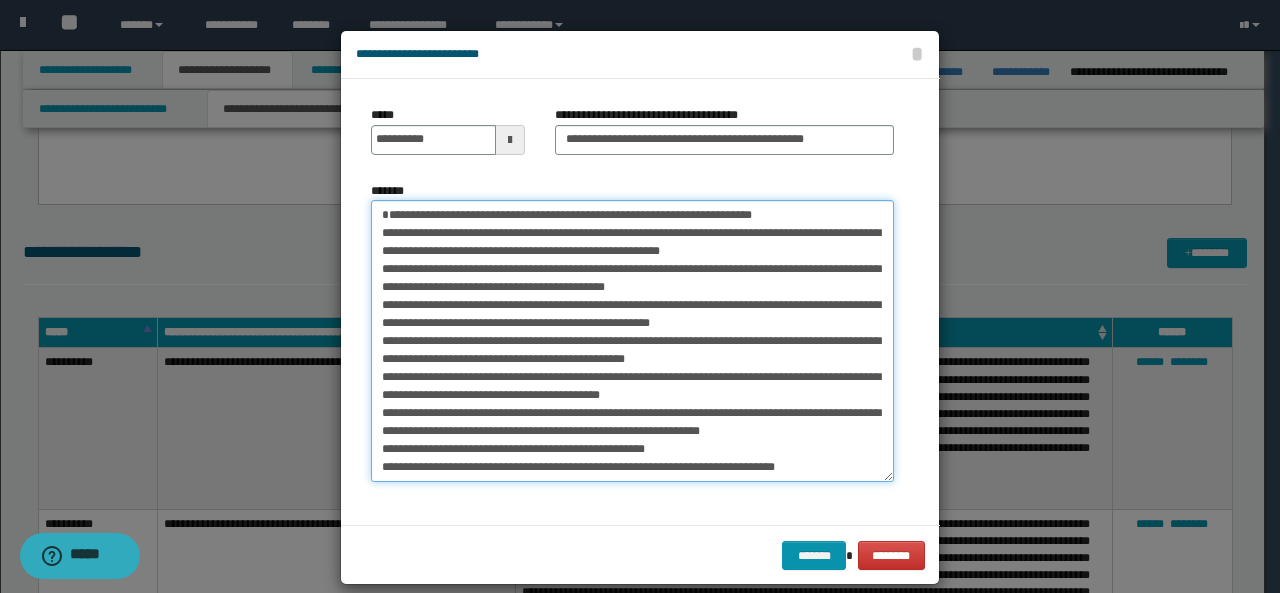click on "*******" at bounding box center [632, 341] 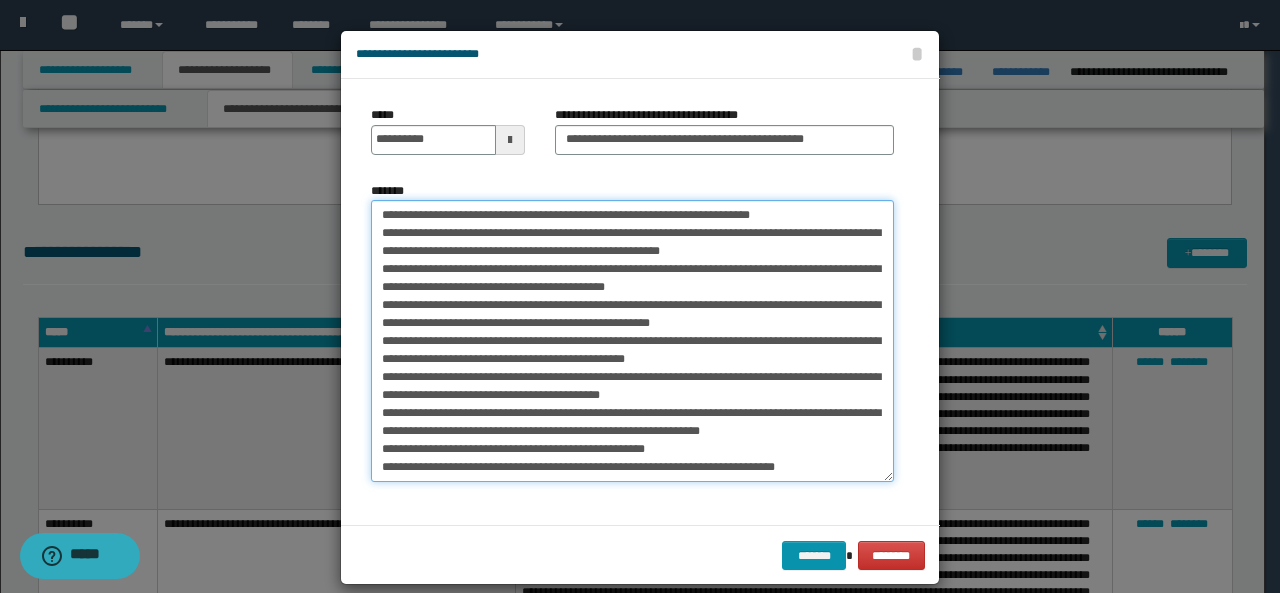click on "*******" at bounding box center [632, 341] 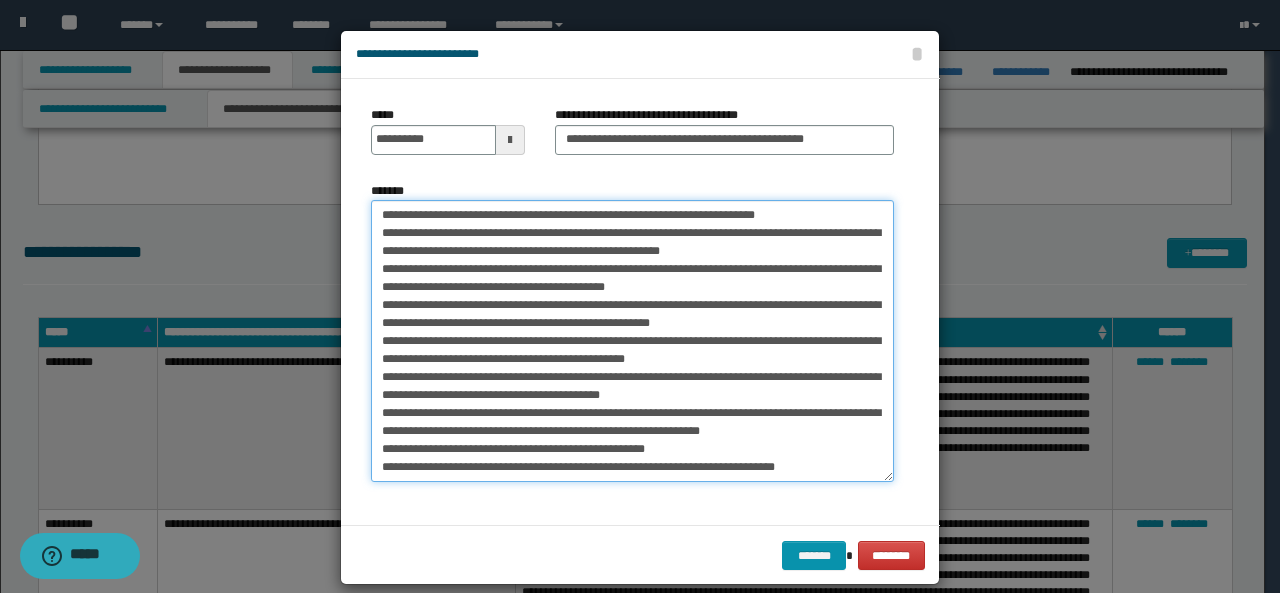 click on "*******" at bounding box center (632, 341) 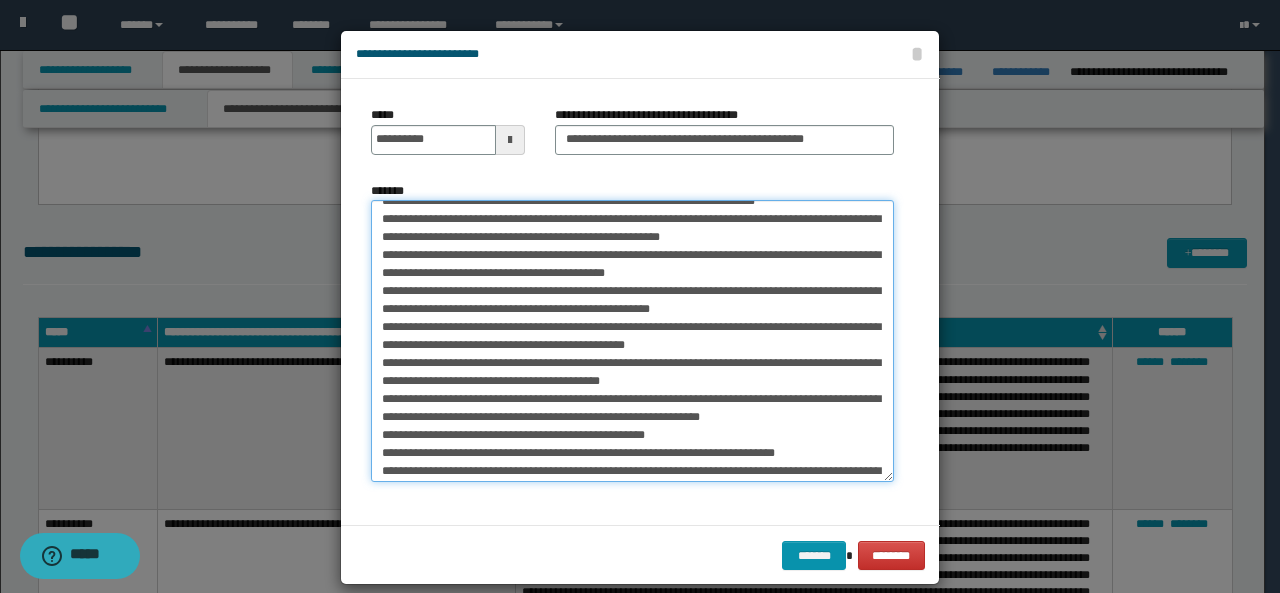 click on "*******" at bounding box center [632, 341] 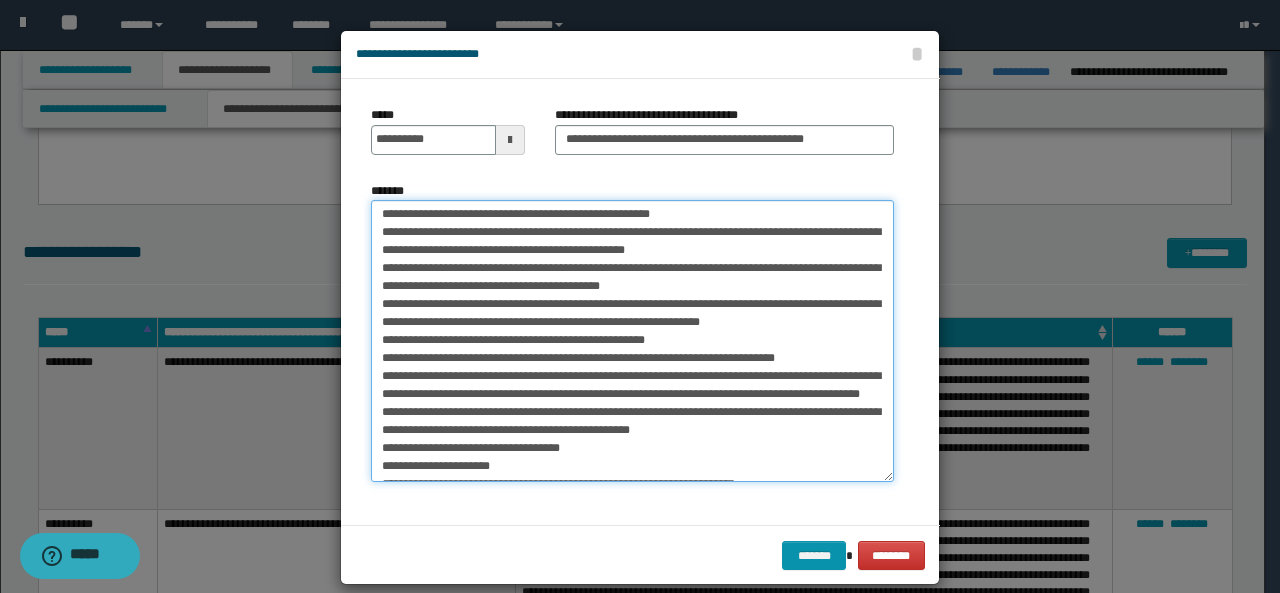 scroll, scrollTop: 0, scrollLeft: 0, axis: both 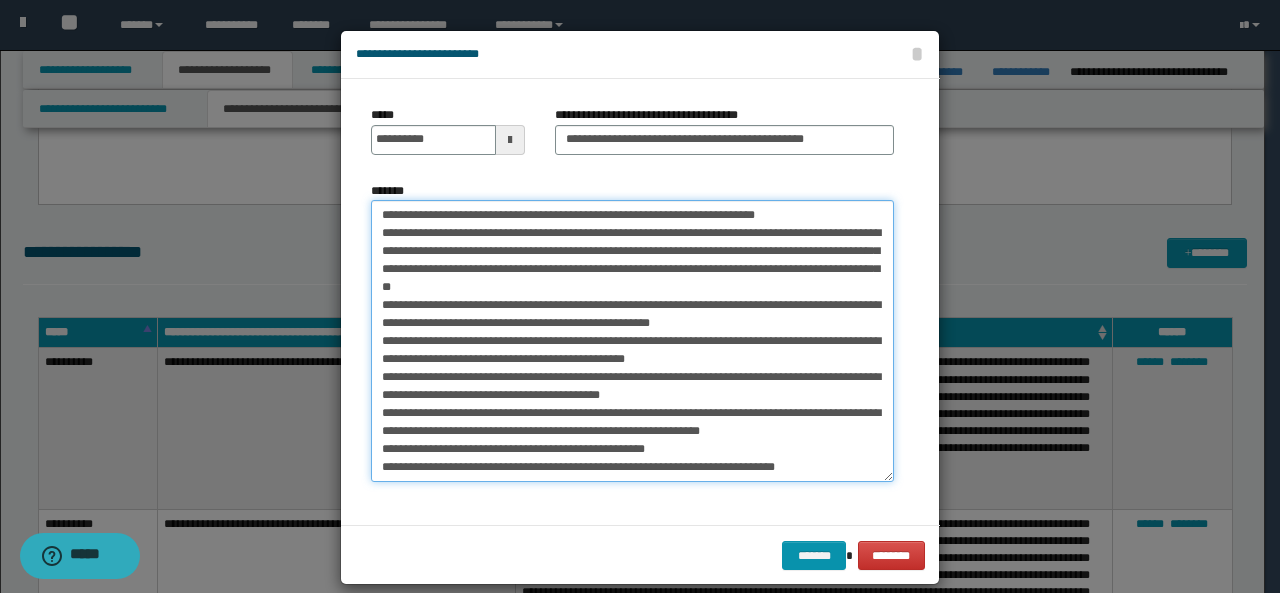 click on "*******" at bounding box center [632, 341] 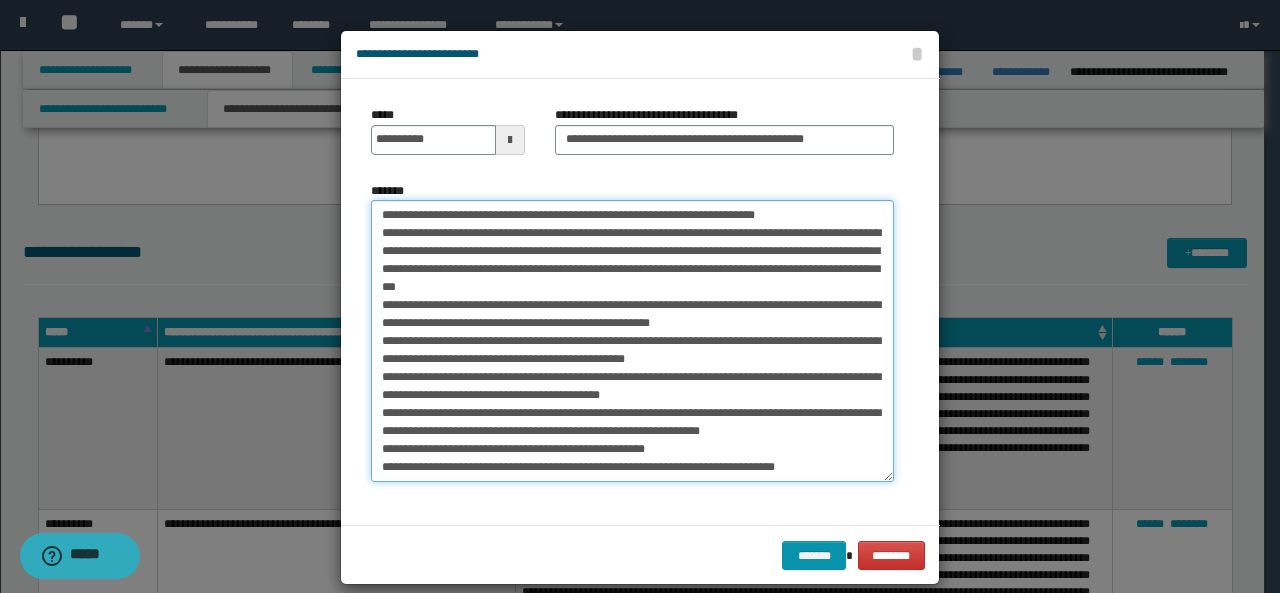 click on "*******" at bounding box center [632, 341] 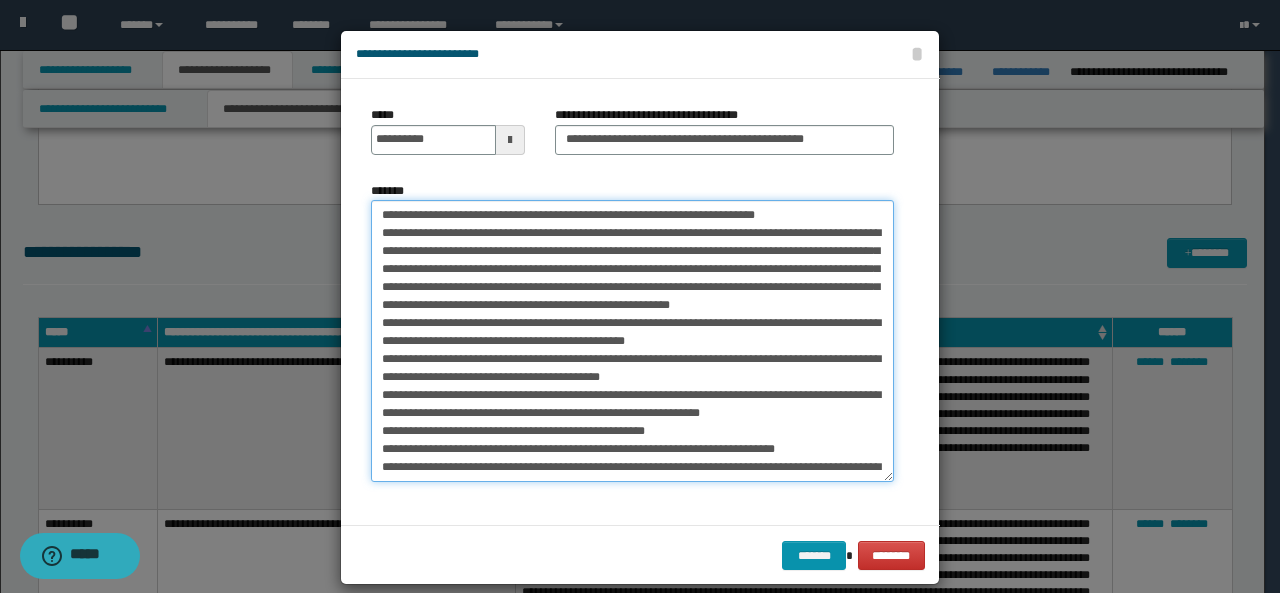 click on "*******" at bounding box center (632, 341) 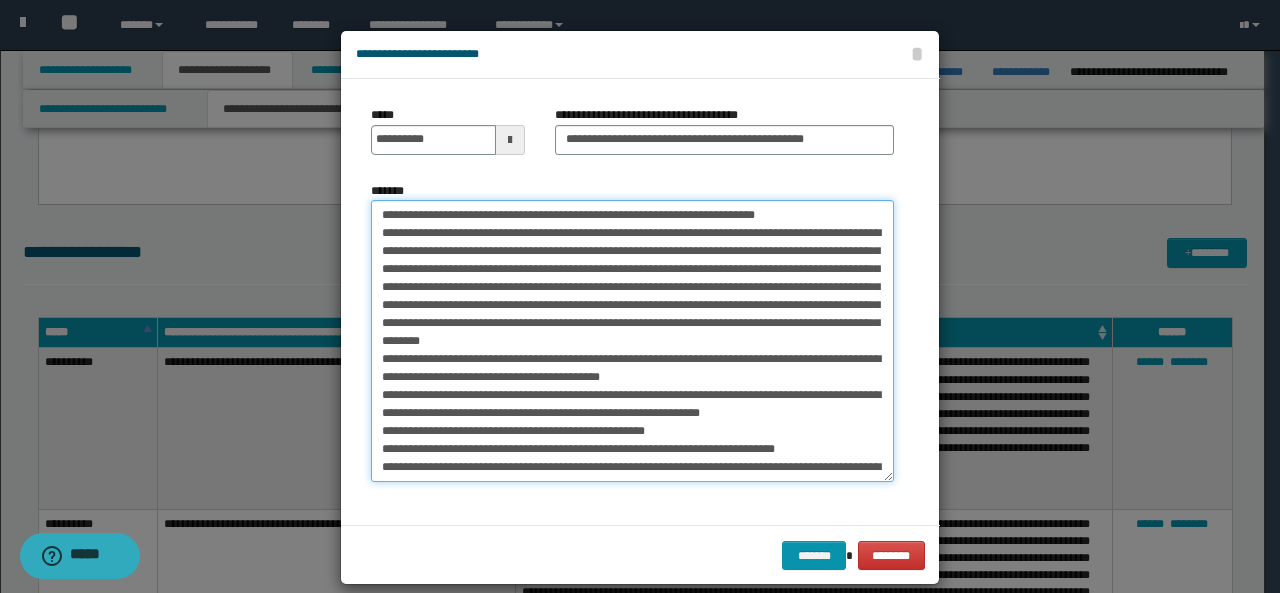 click on "*******" at bounding box center (632, 341) 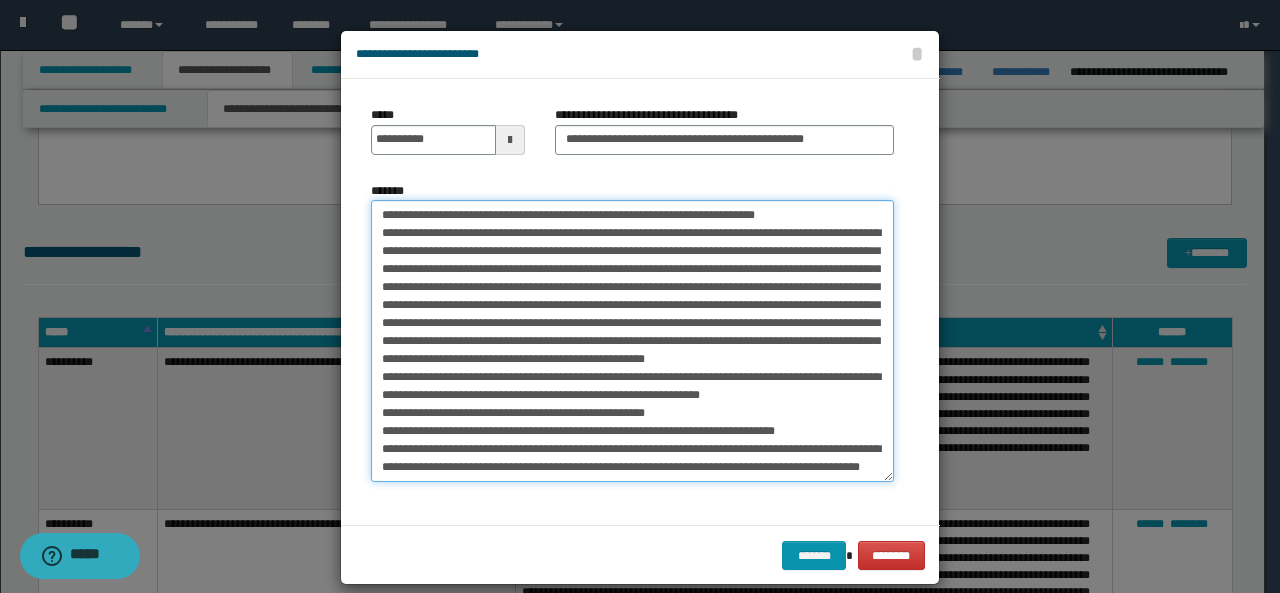 click on "*******" at bounding box center [632, 341] 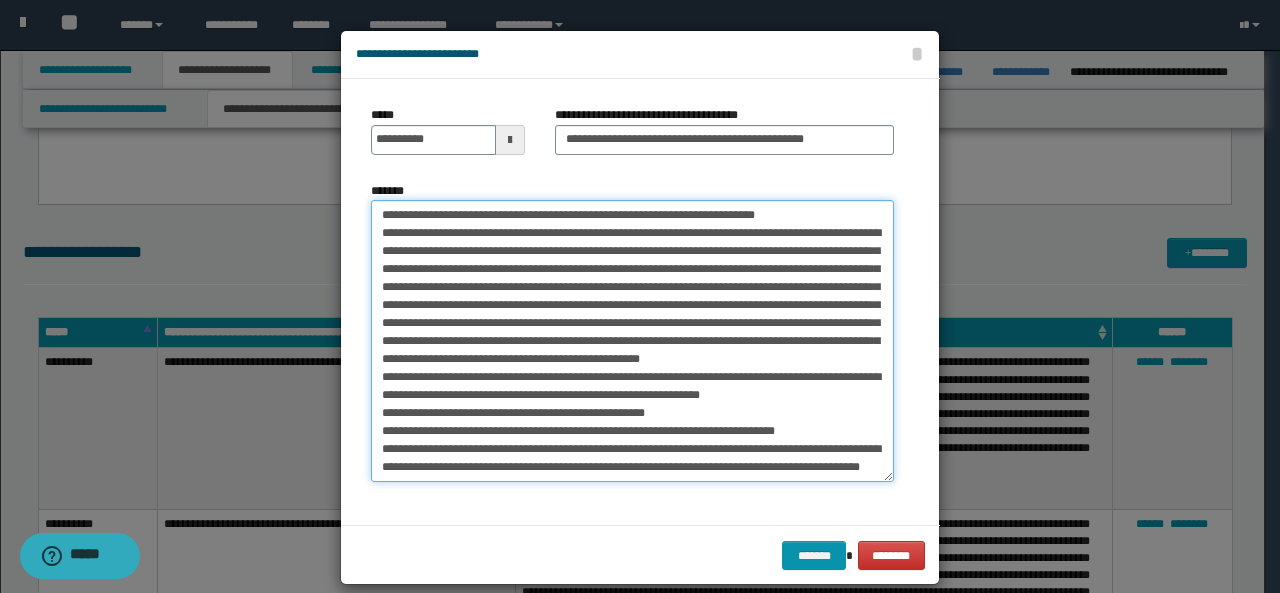 click on "*******" at bounding box center [632, 341] 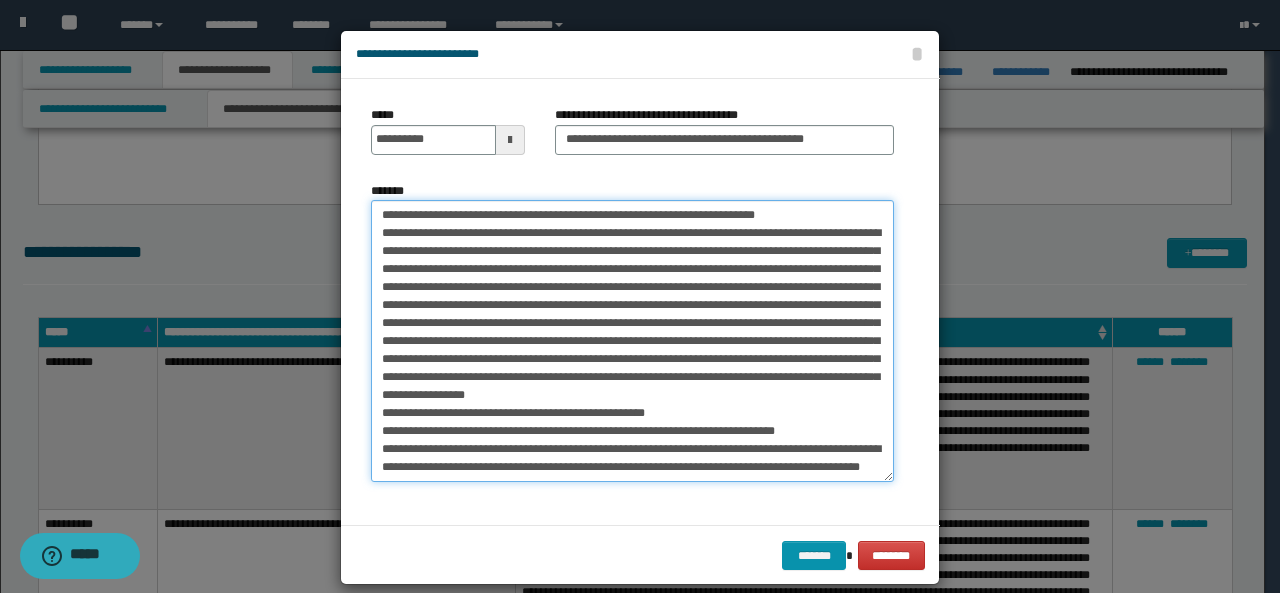 scroll, scrollTop: 22, scrollLeft: 0, axis: vertical 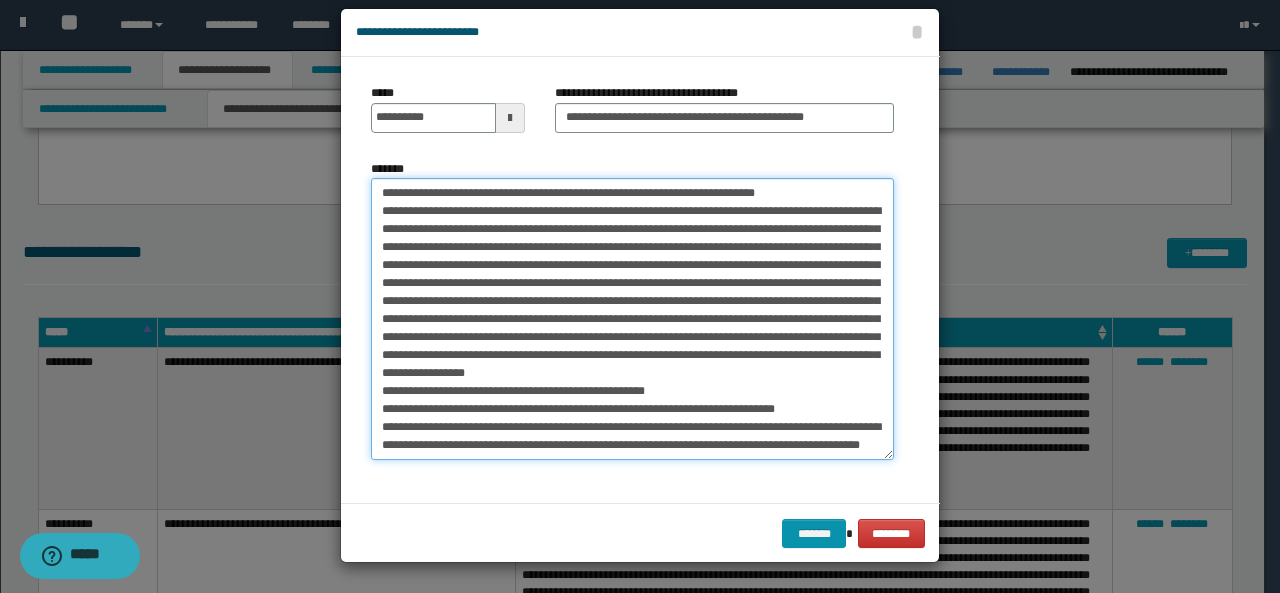 click on "*******" at bounding box center (632, 319) 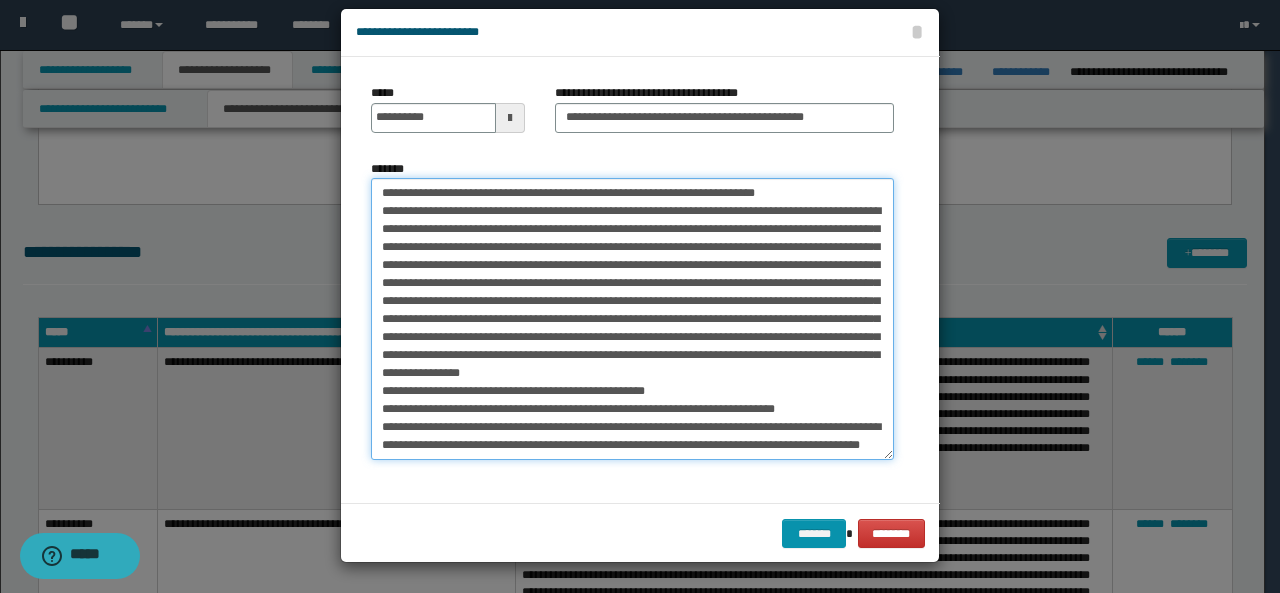 click on "*******" at bounding box center (632, 319) 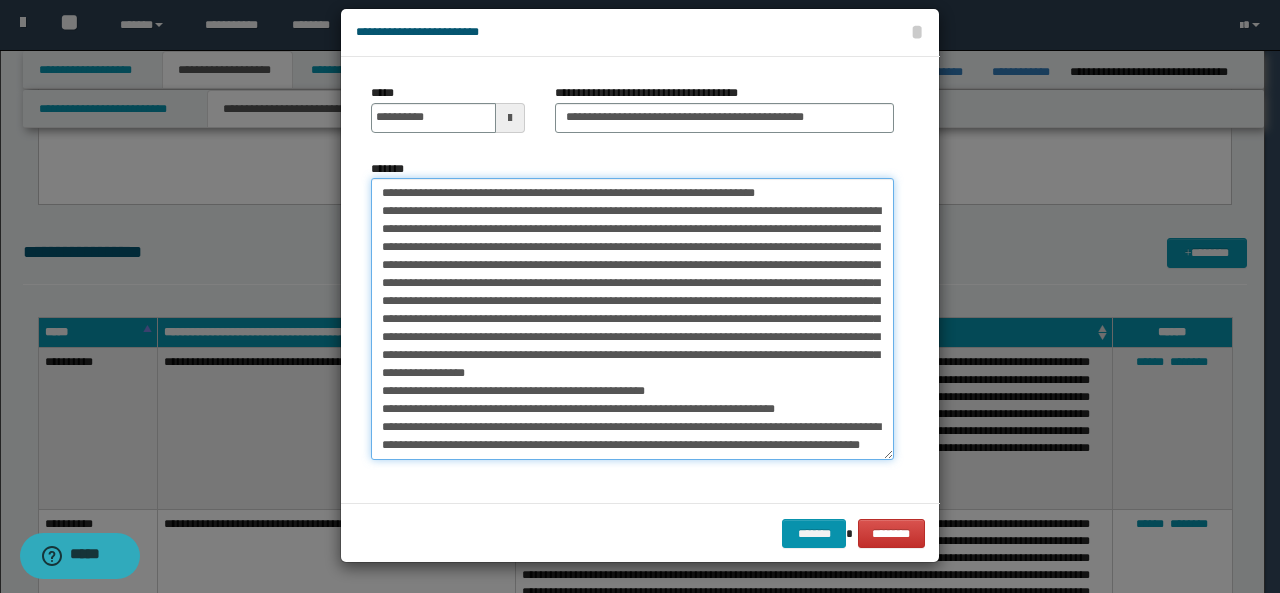 scroll, scrollTop: 34, scrollLeft: 0, axis: vertical 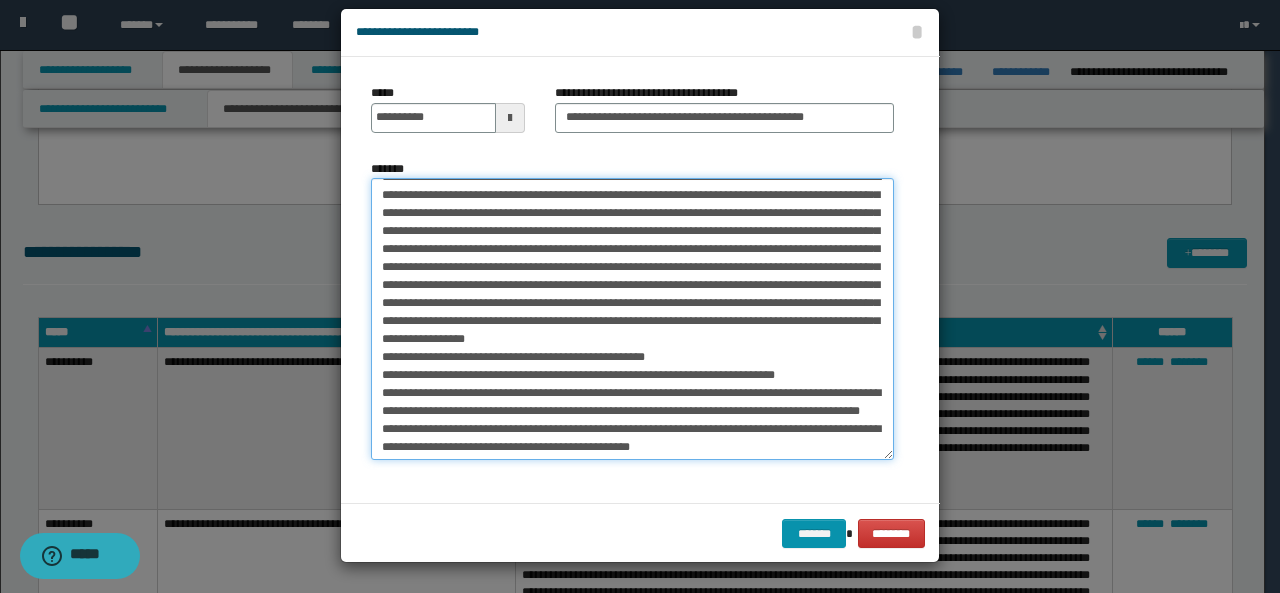 click on "*******" at bounding box center [632, 319] 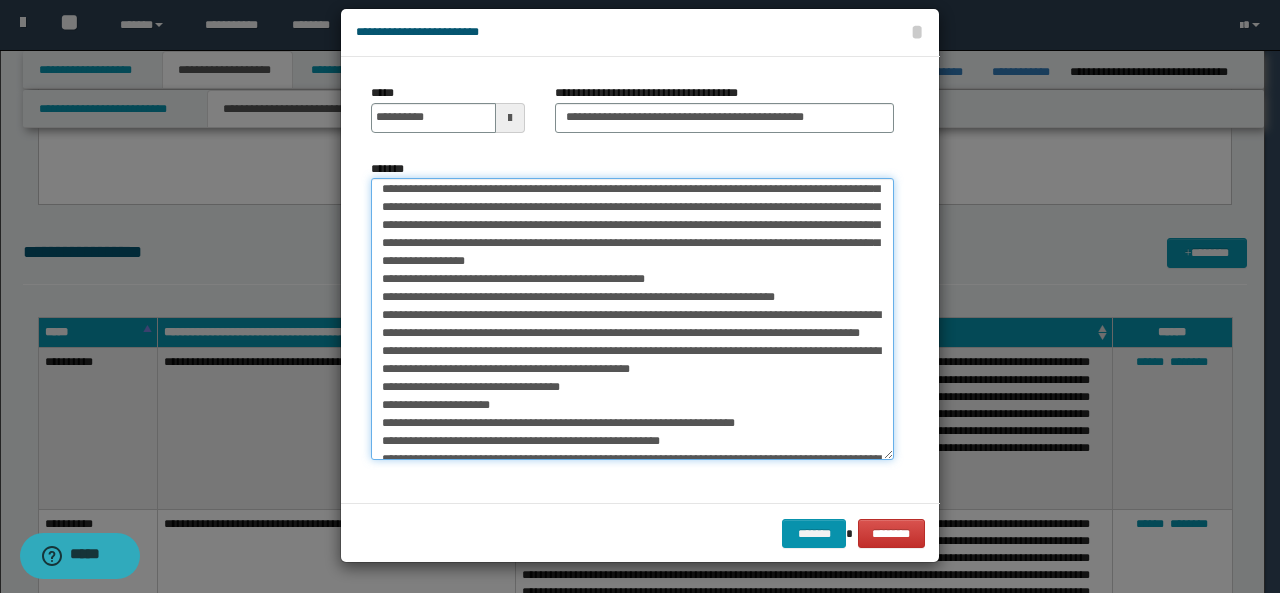 scroll, scrollTop: 121, scrollLeft: 0, axis: vertical 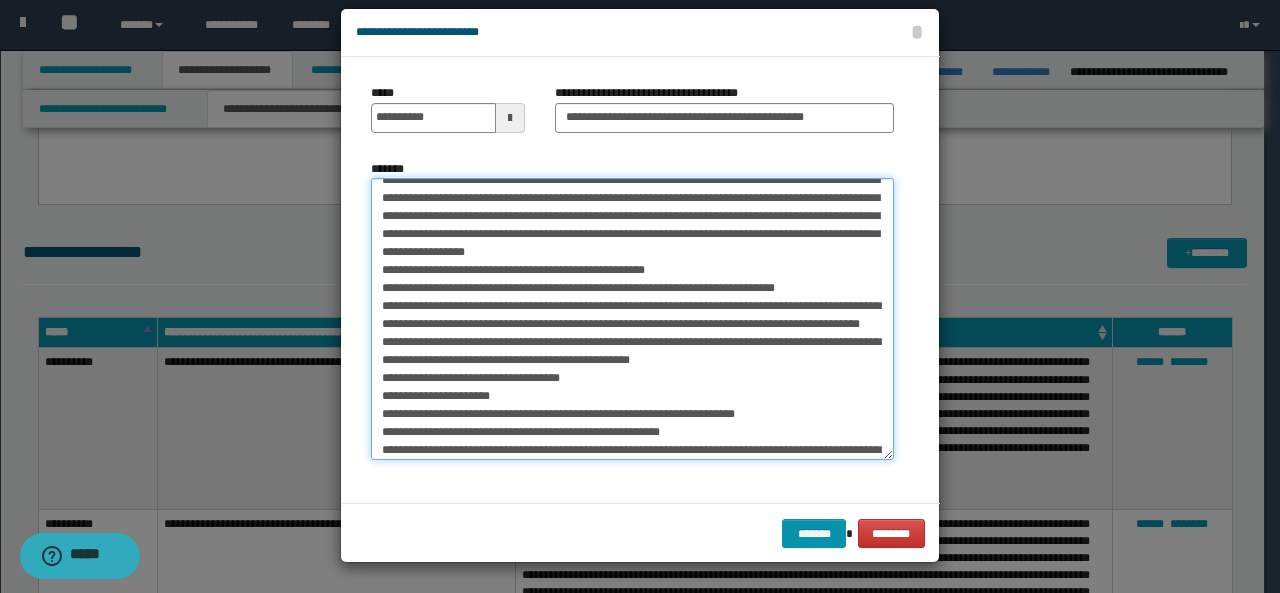 click on "*******" at bounding box center (632, 319) 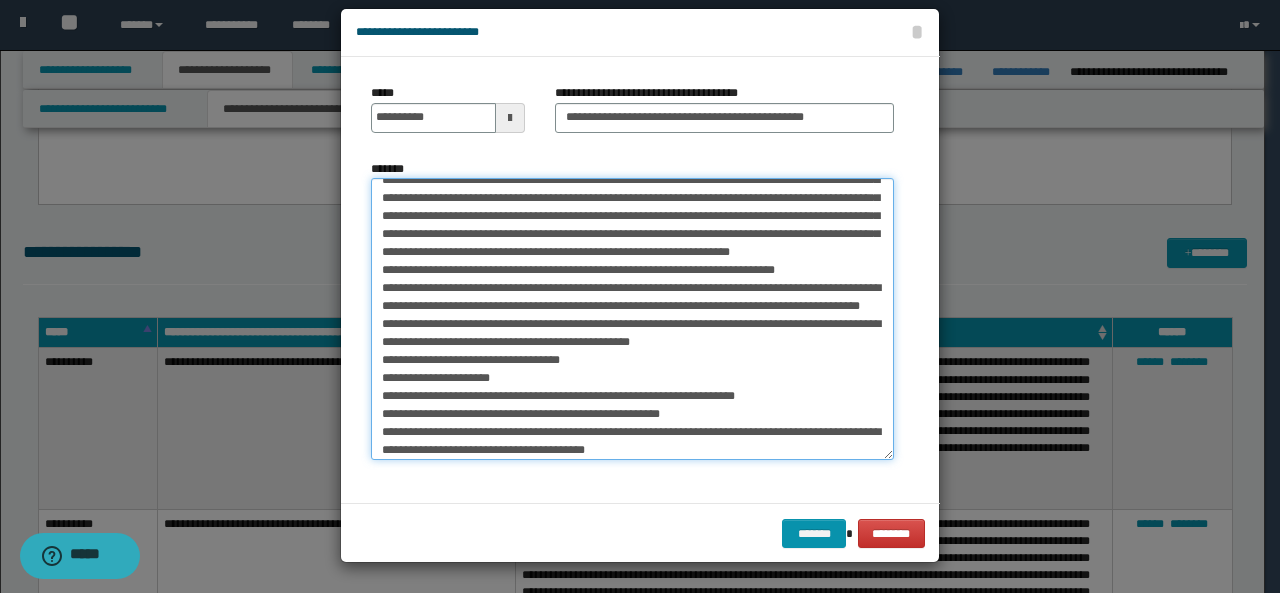 scroll, scrollTop: 103, scrollLeft: 0, axis: vertical 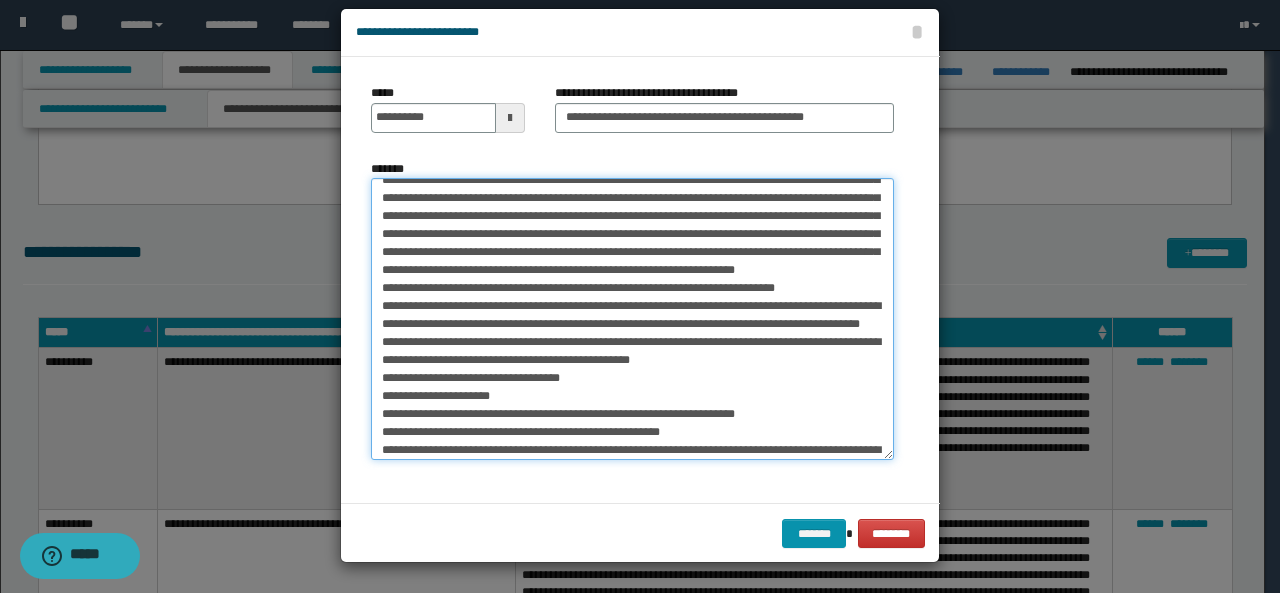 click on "*******" at bounding box center (632, 319) 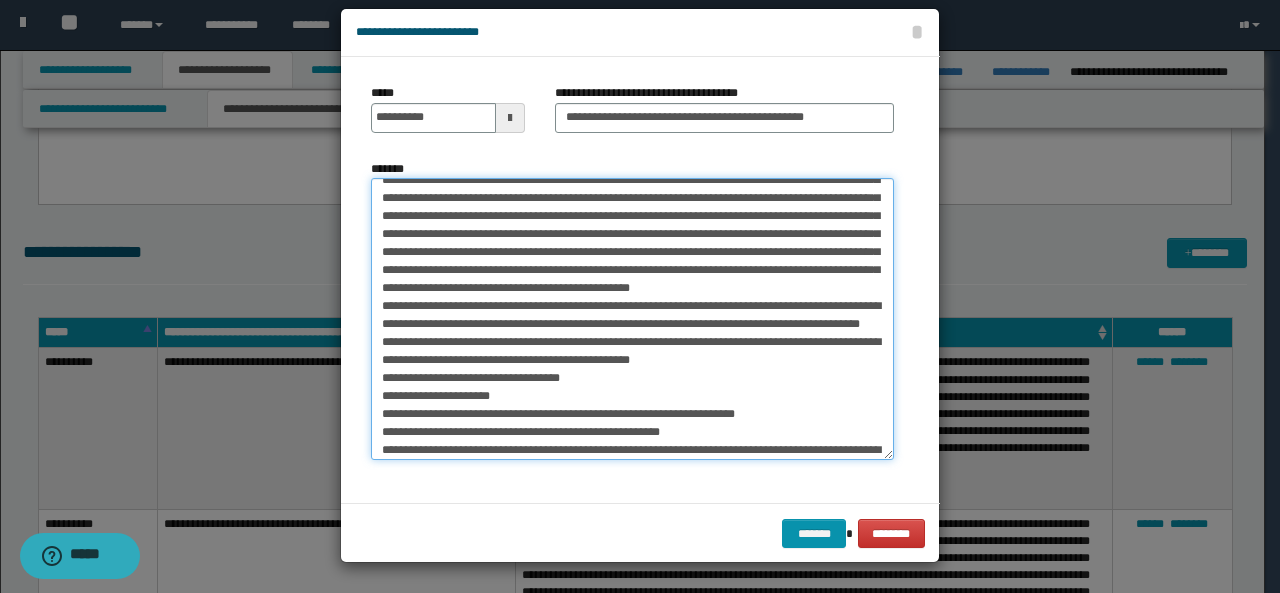 scroll, scrollTop: 85, scrollLeft: 0, axis: vertical 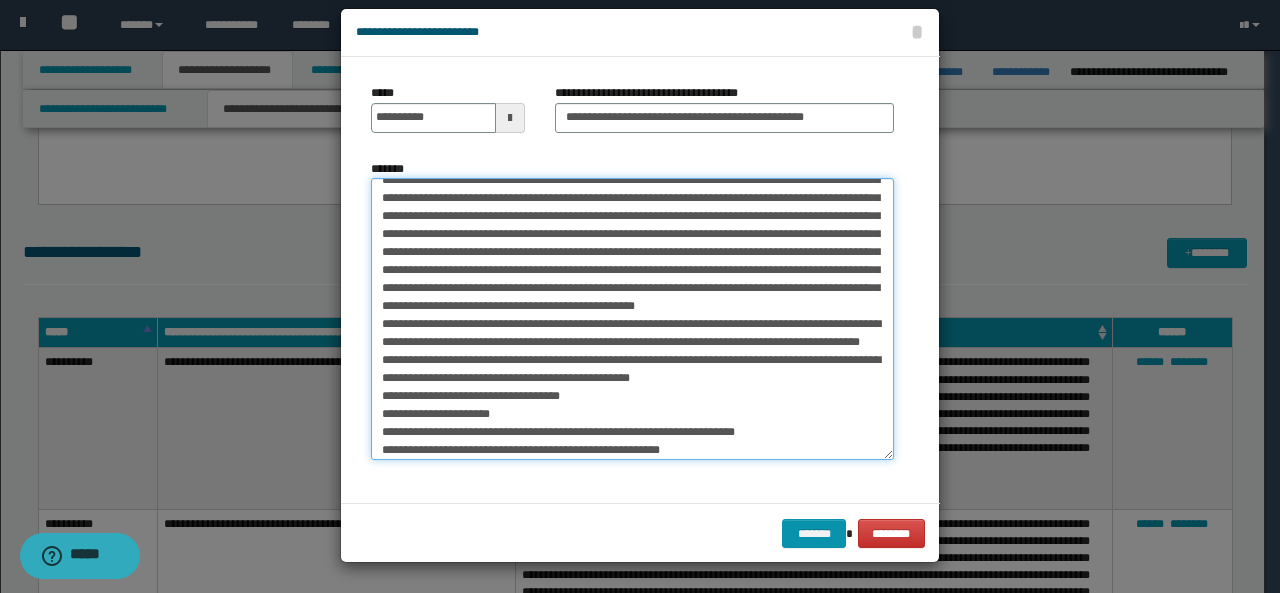 drag, startPoint x: 567, startPoint y: 397, endPoint x: 360, endPoint y: 397, distance: 207 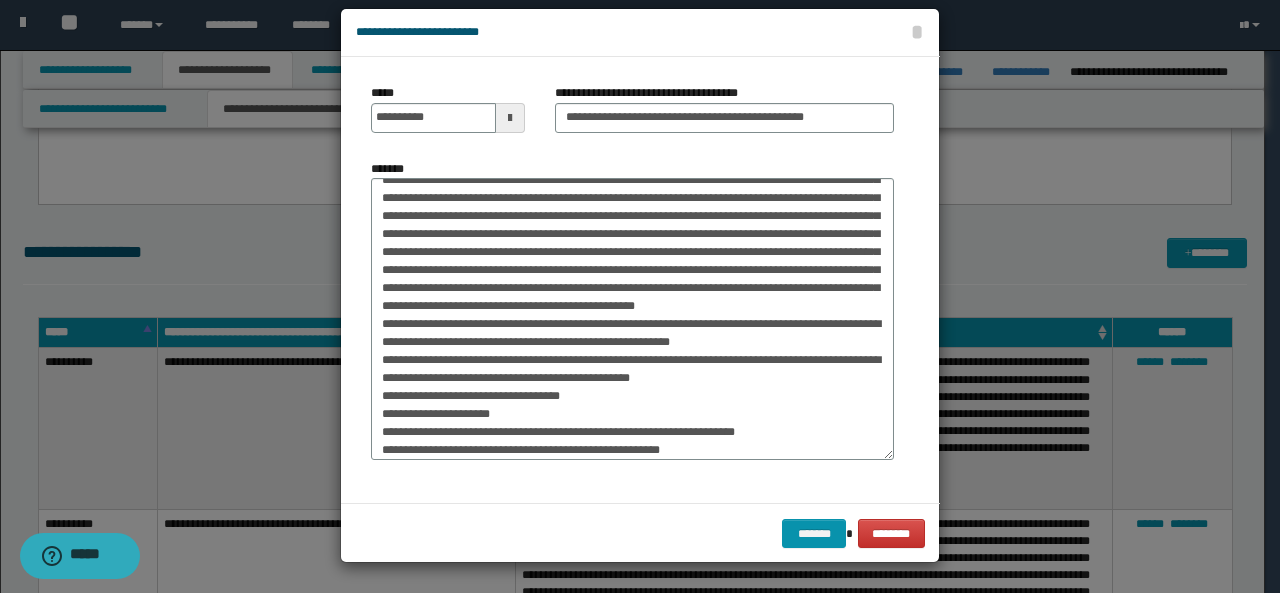 click on "*******" at bounding box center (632, 318) 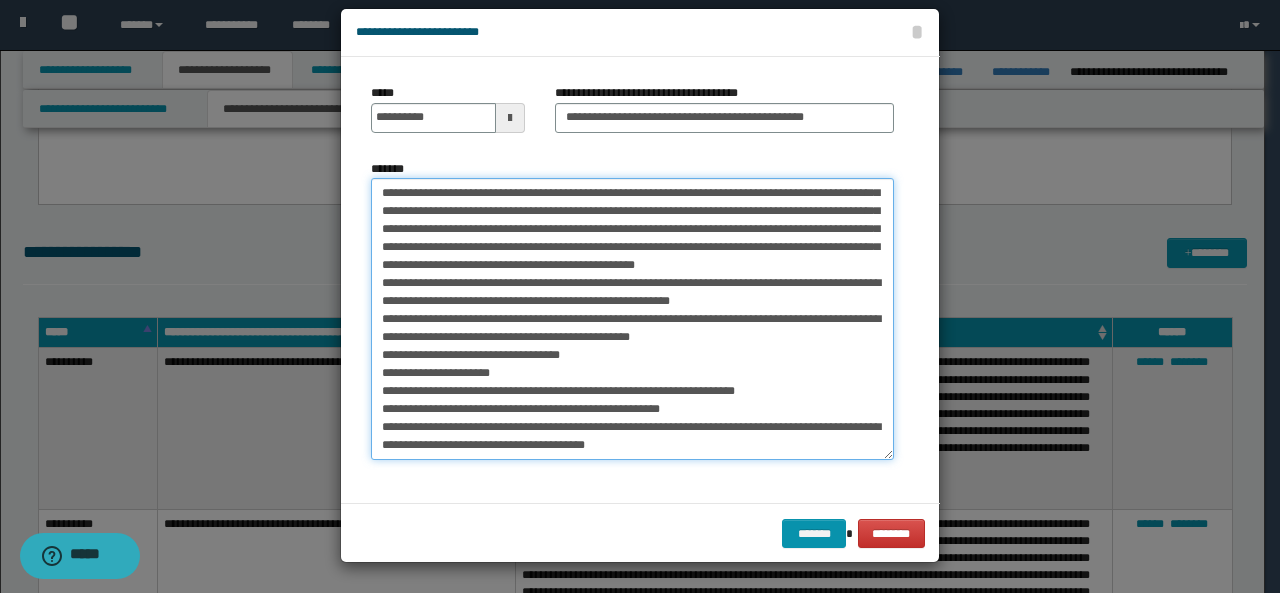 scroll, scrollTop: 127, scrollLeft: 0, axis: vertical 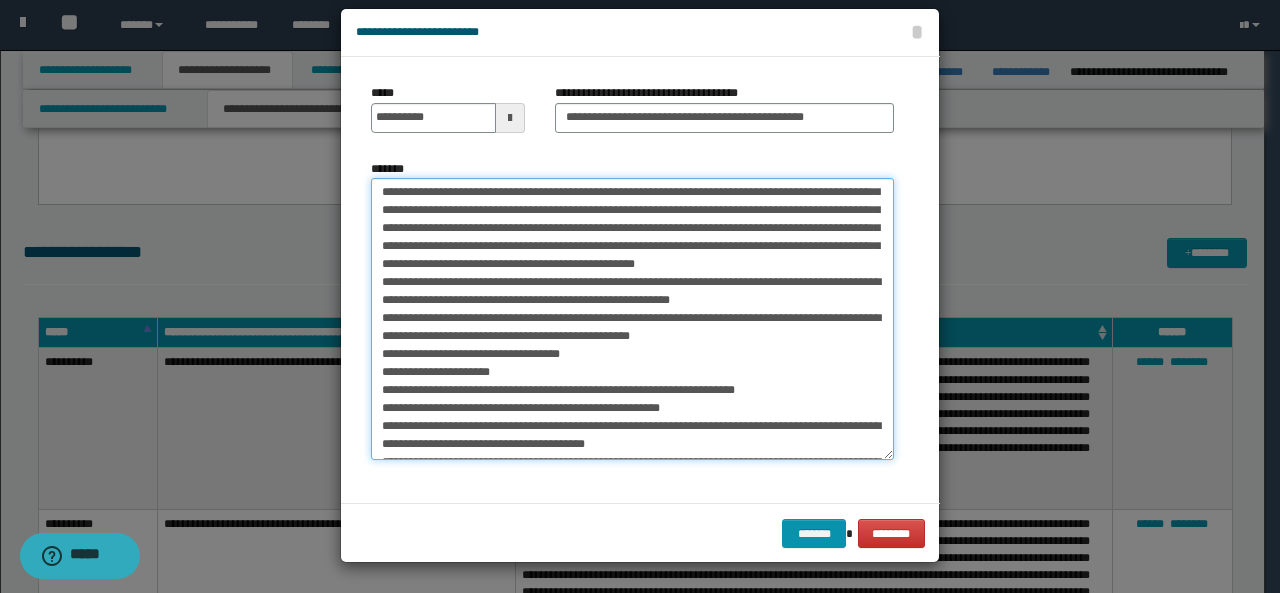 click on "*******" at bounding box center (632, 319) 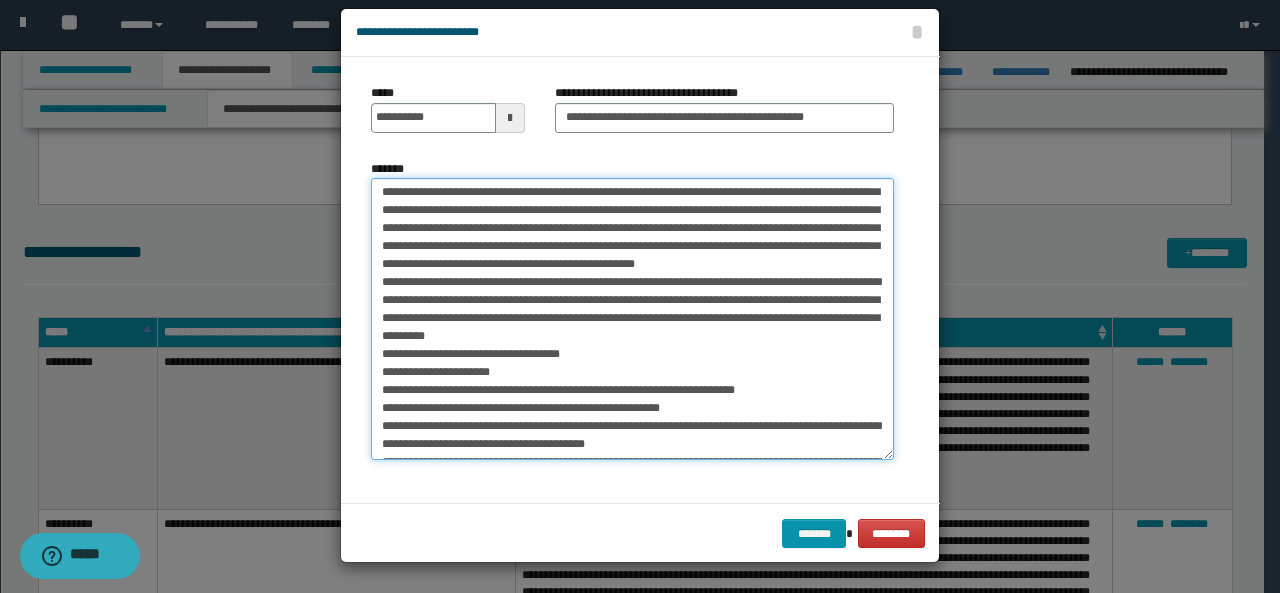 click on "*******" at bounding box center [632, 319] 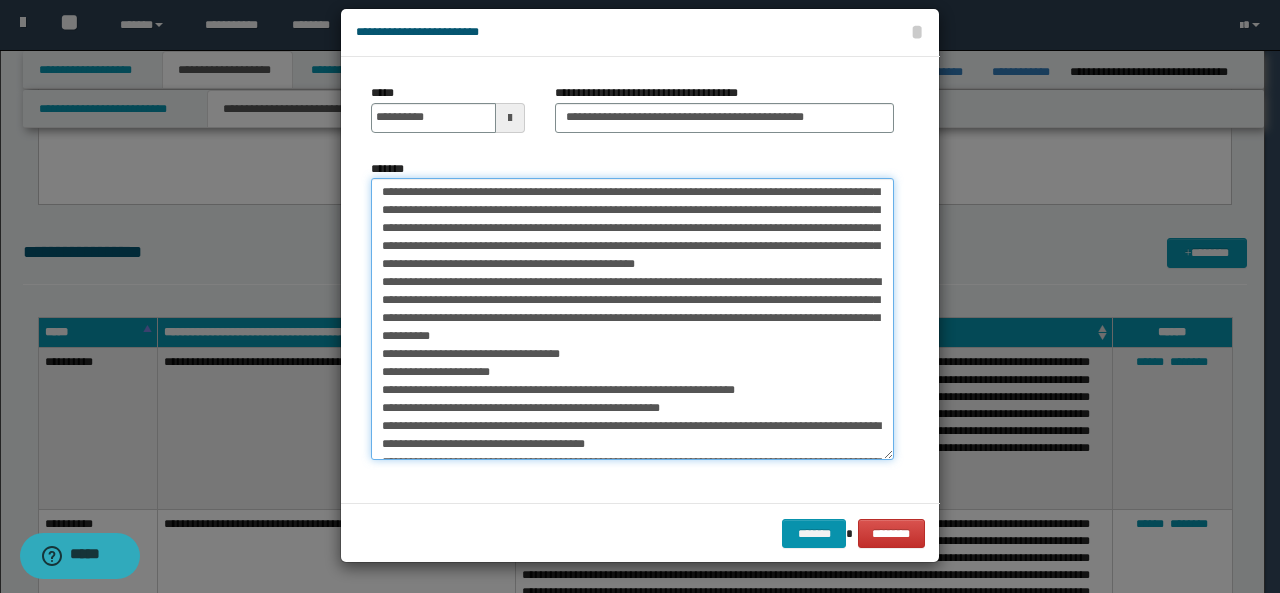 click on "*******" at bounding box center (632, 319) 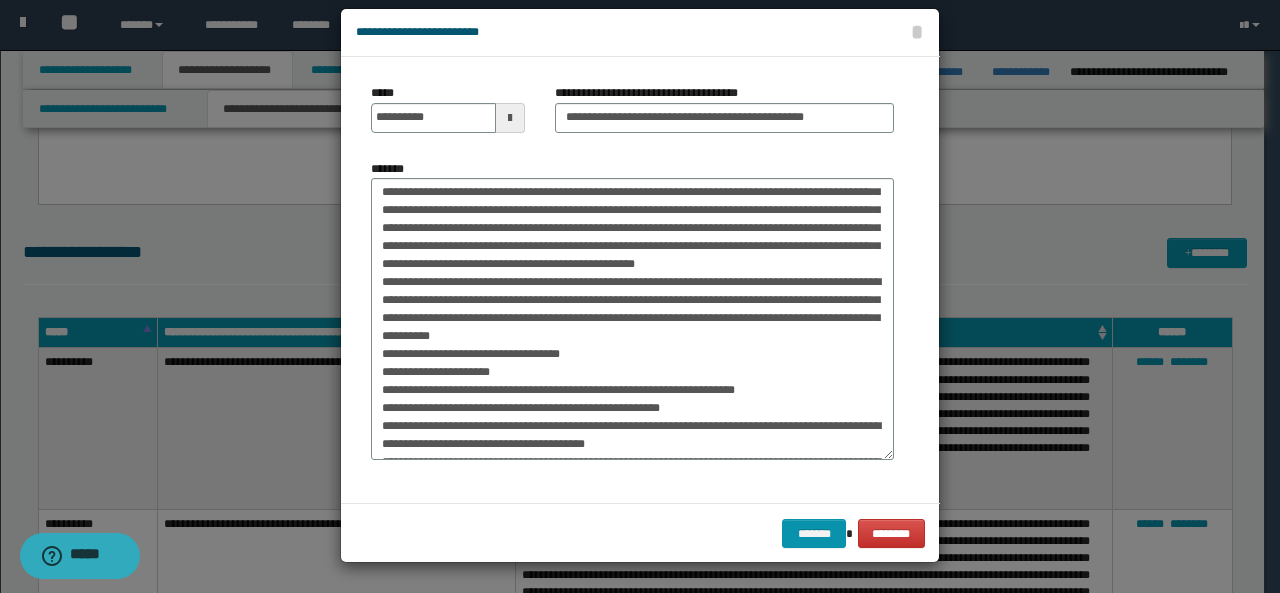 drag, startPoint x: 739, startPoint y: 389, endPoint x: 767, endPoint y: 471, distance: 86.64872 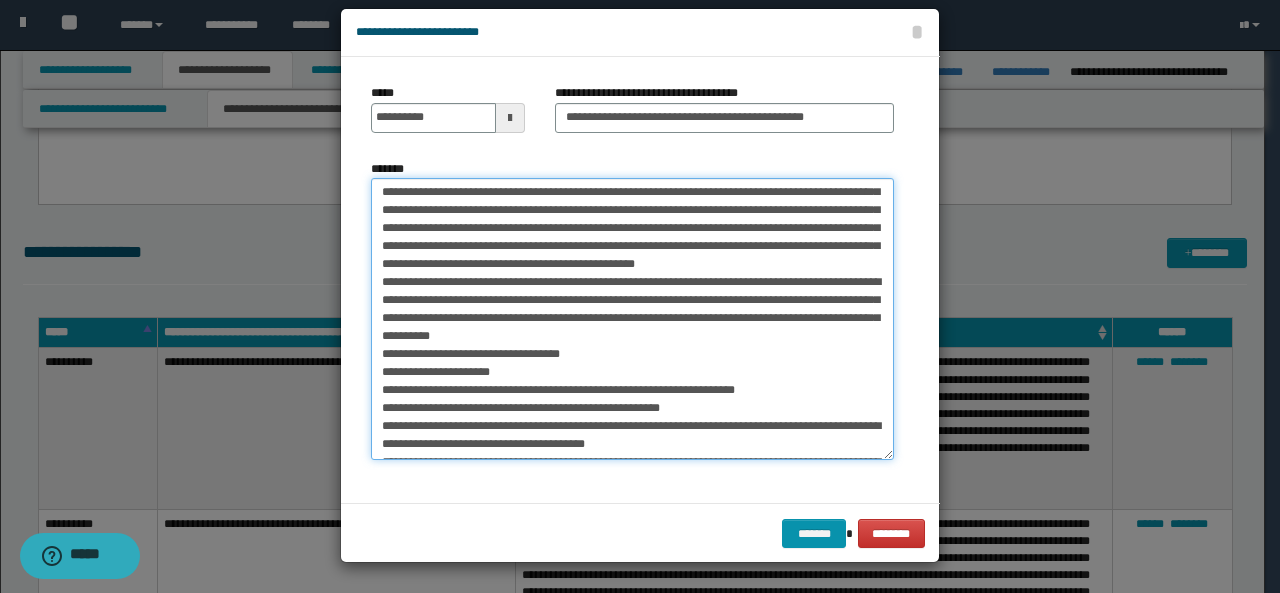 click on "*******" at bounding box center [632, 319] 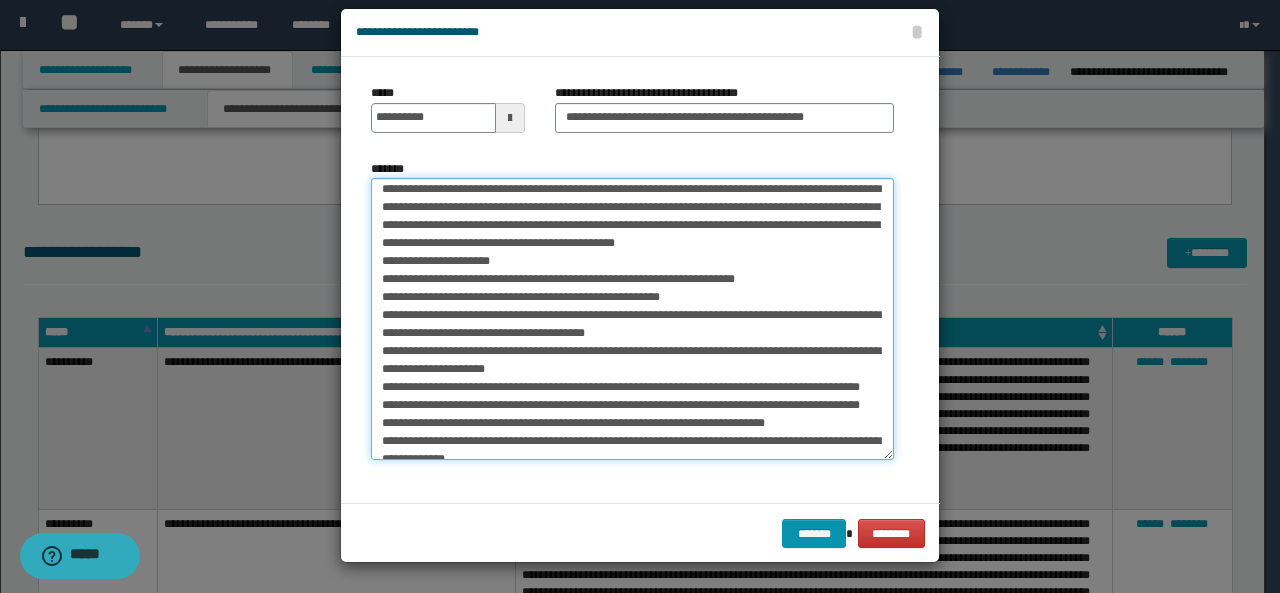 scroll, scrollTop: 221, scrollLeft: 0, axis: vertical 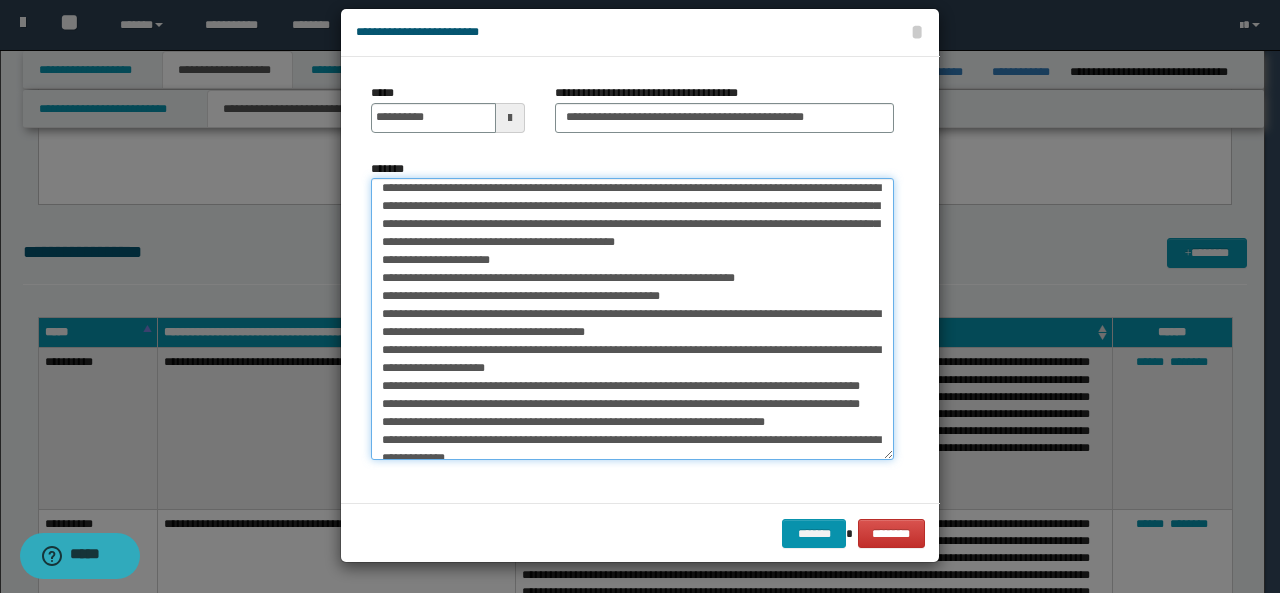 click on "*******" at bounding box center (632, 319) 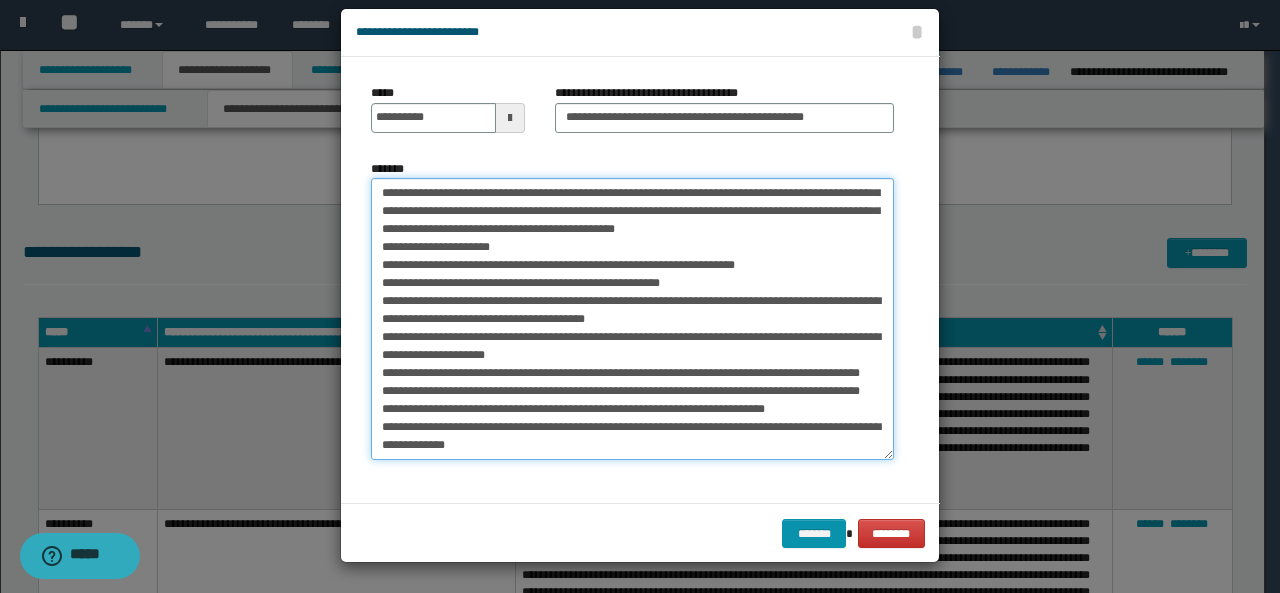 drag, startPoint x: 567, startPoint y: 363, endPoint x: 354, endPoint y: 367, distance: 213.03755 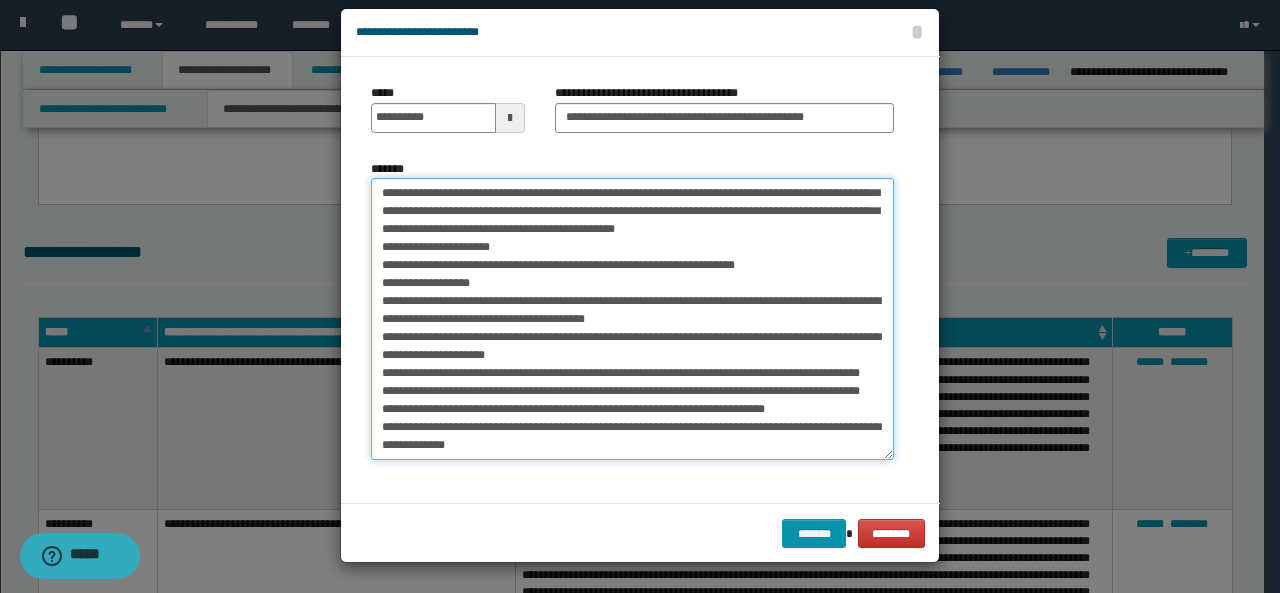 scroll, scrollTop: 315, scrollLeft: 0, axis: vertical 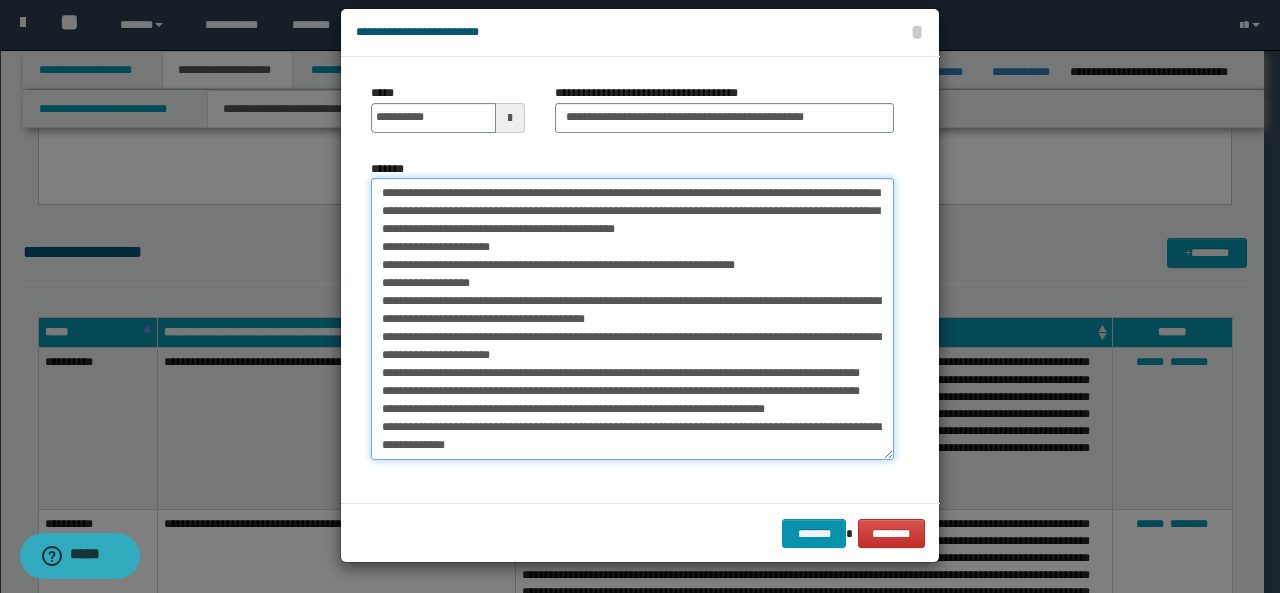 click on "*******" at bounding box center (632, 319) 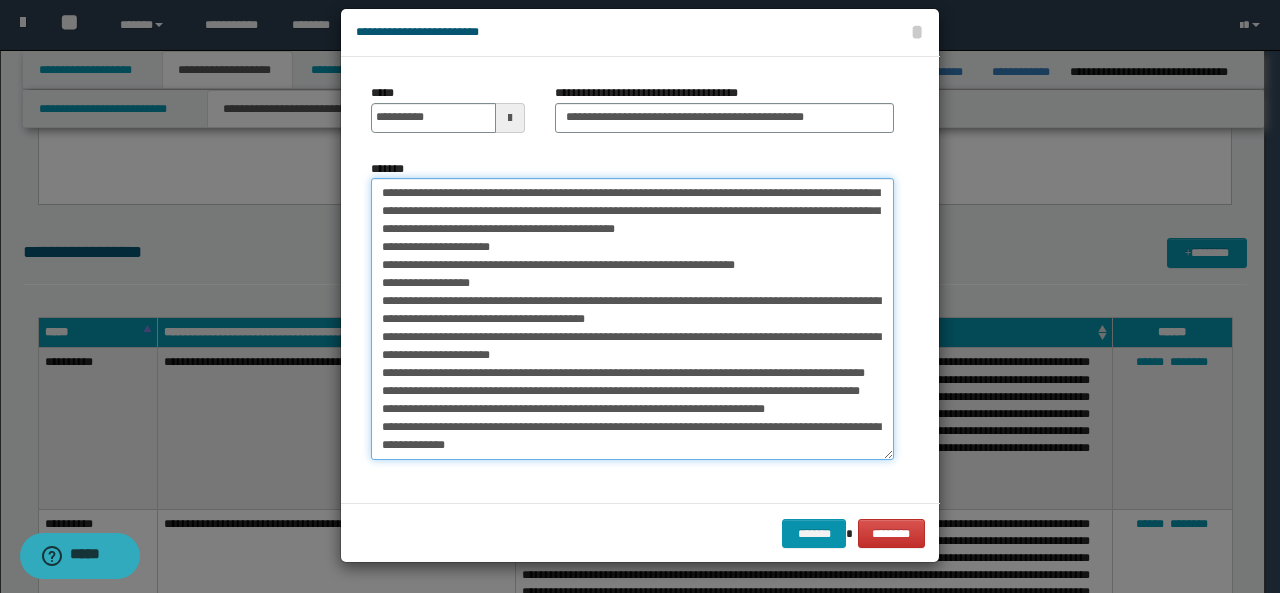 scroll, scrollTop: 395, scrollLeft: 0, axis: vertical 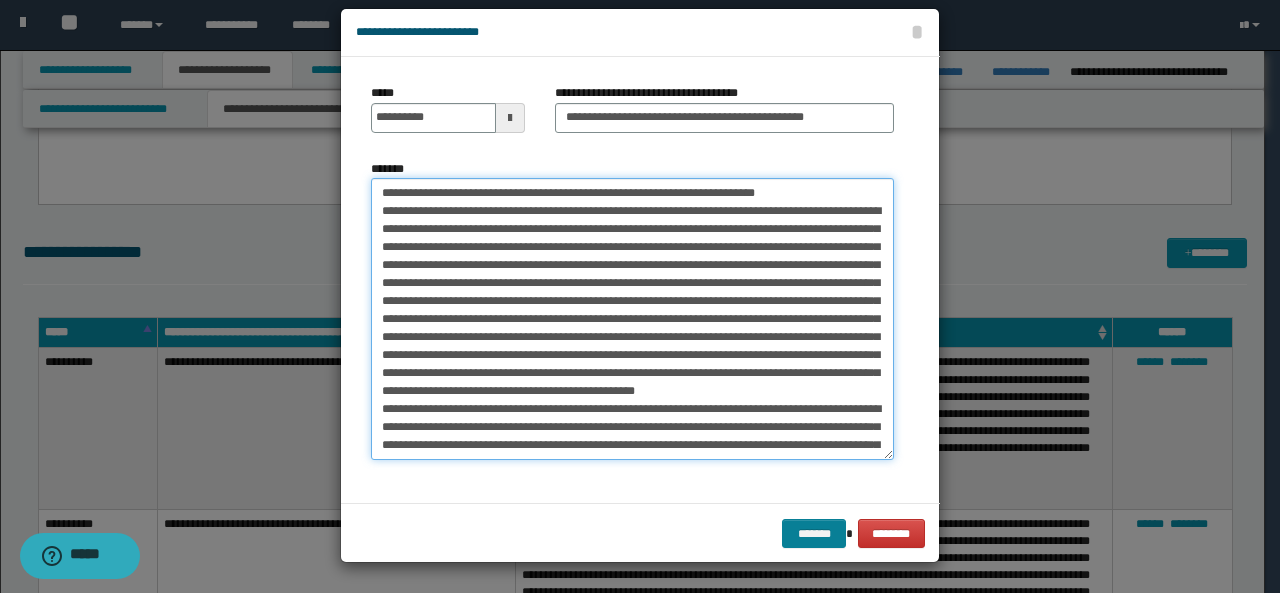 type on "**********" 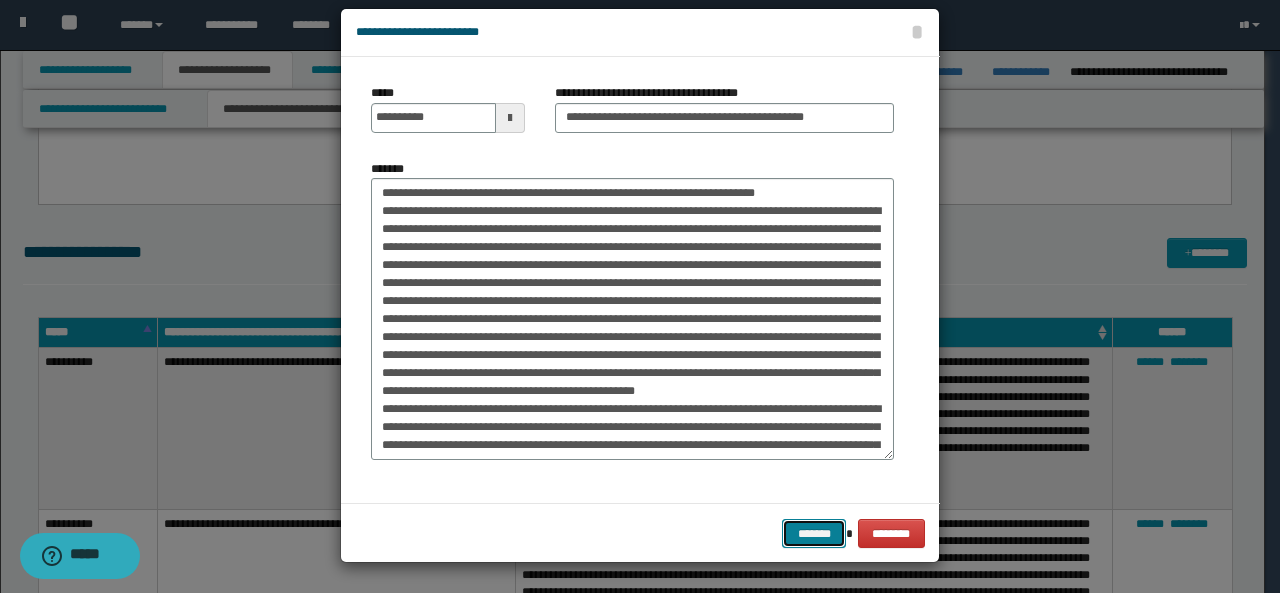 click on "*******" at bounding box center (814, 533) 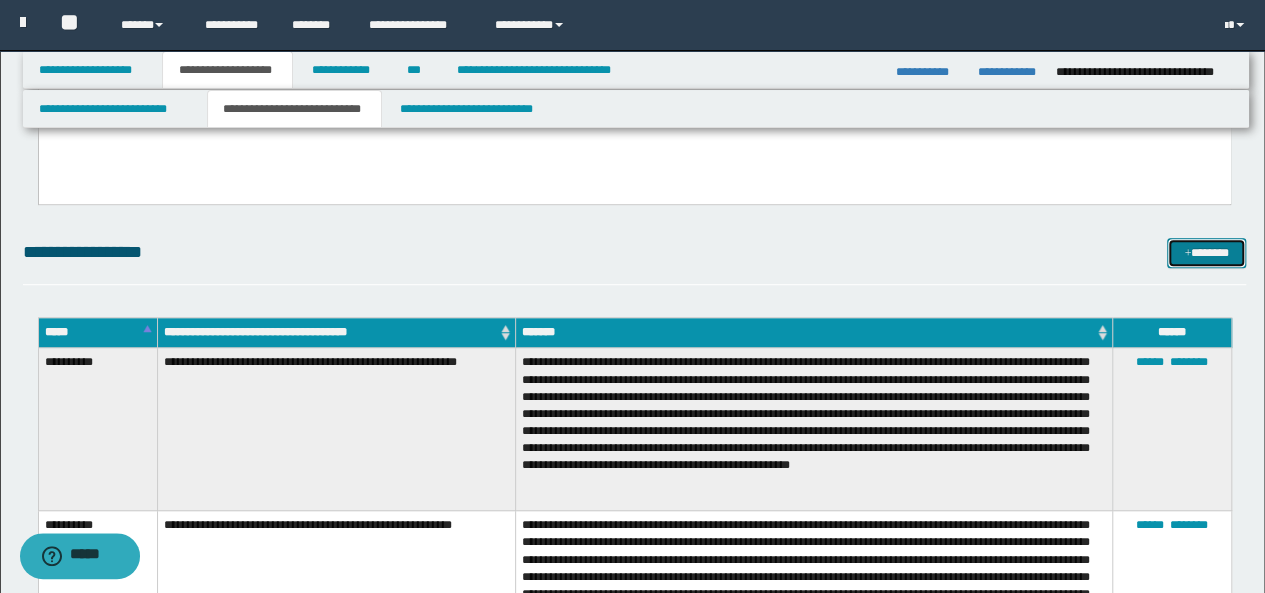 click on "*******" at bounding box center [1206, 252] 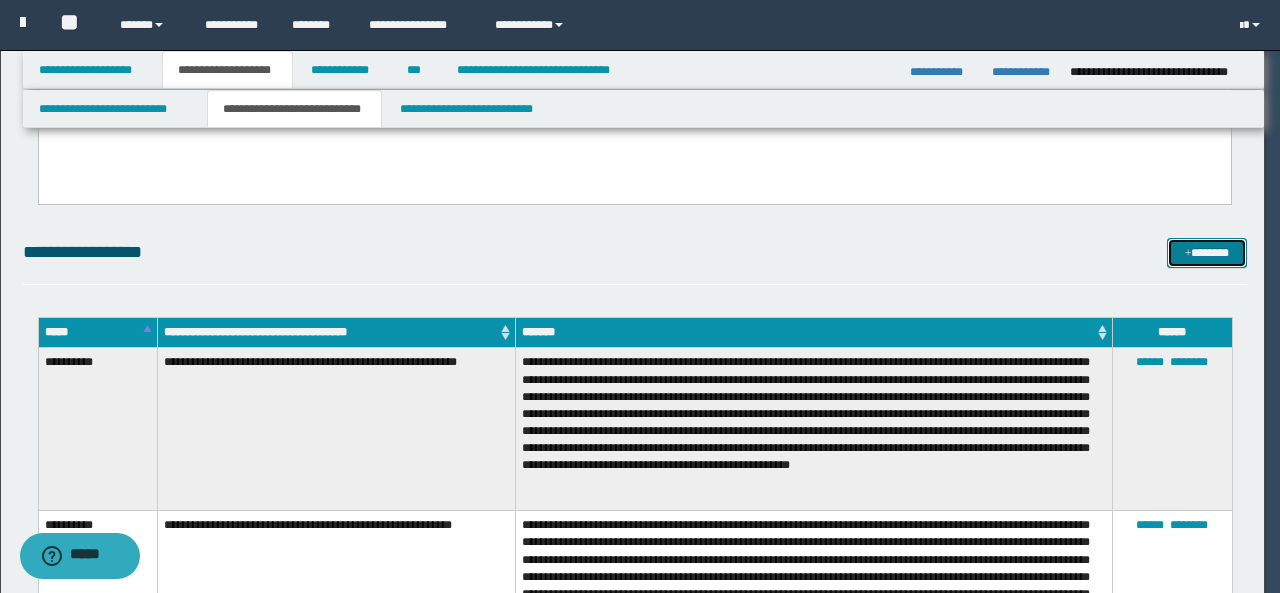 scroll, scrollTop: 0, scrollLeft: 0, axis: both 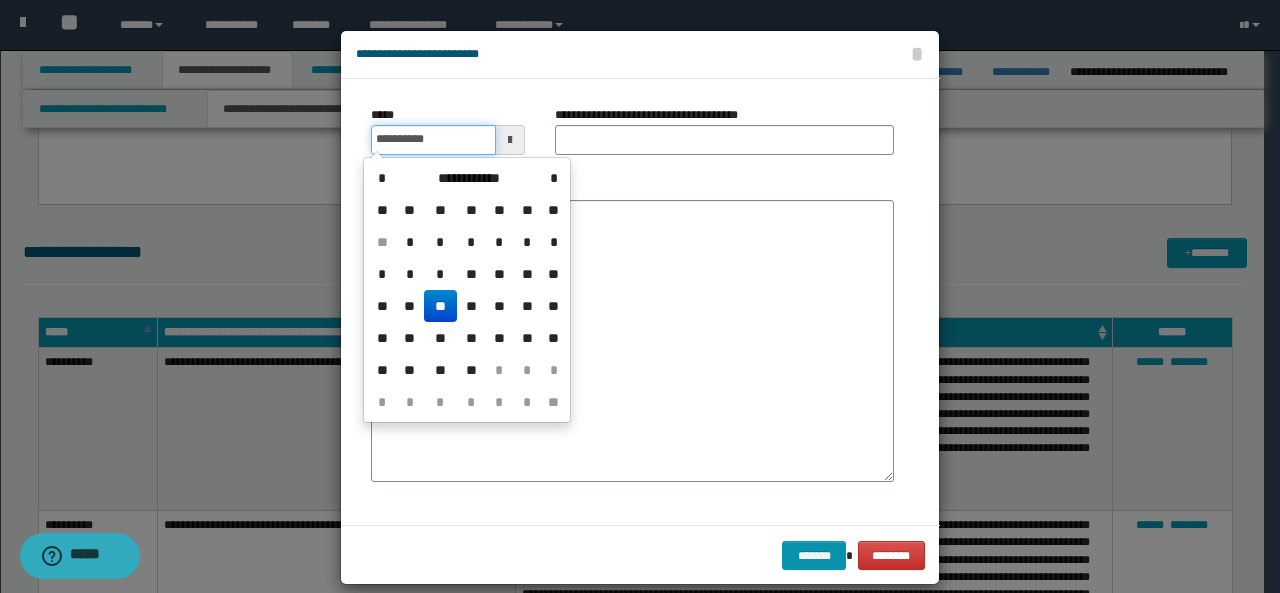 click on "**********" at bounding box center [433, 140] 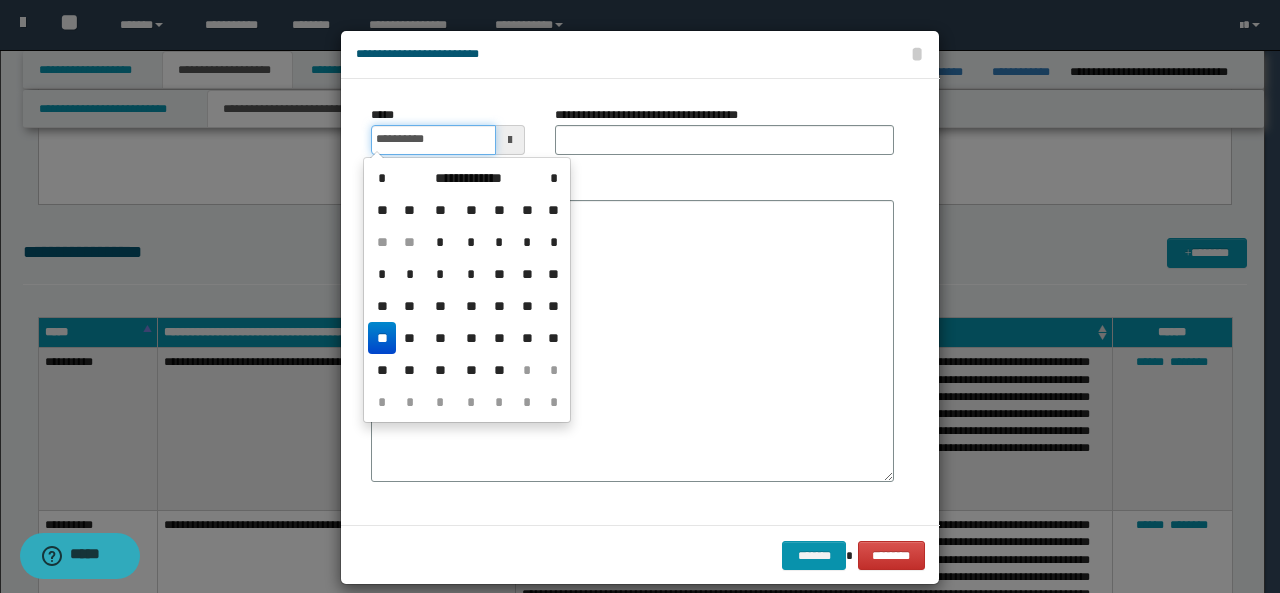 type on "**********" 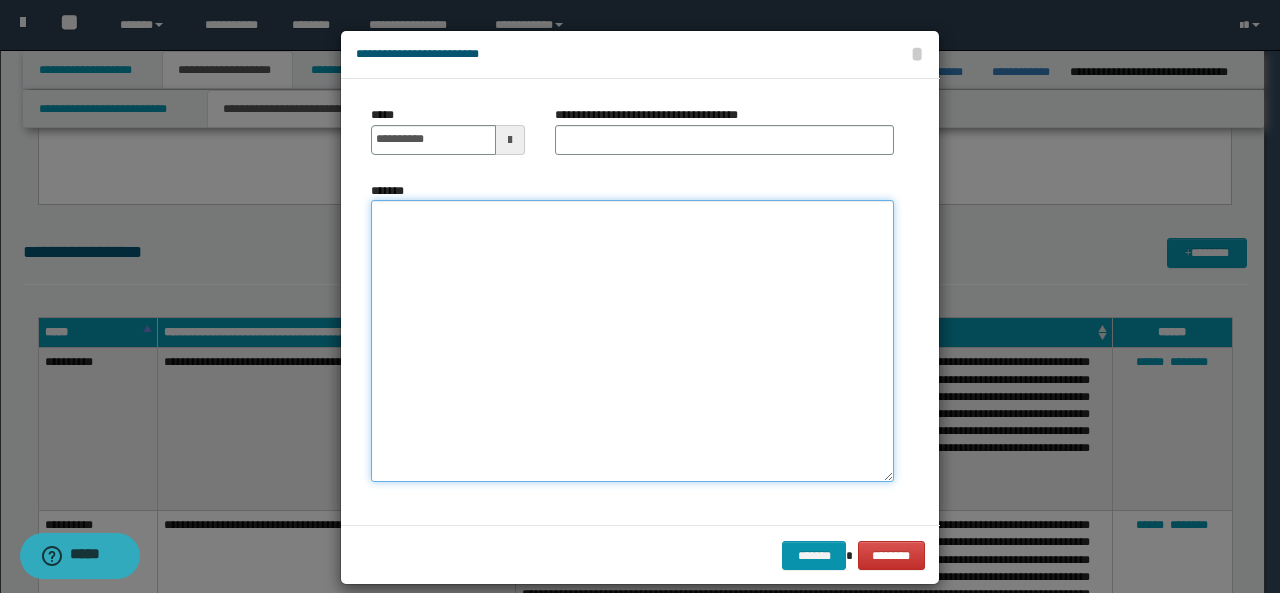 click on "*******" at bounding box center [632, 341] 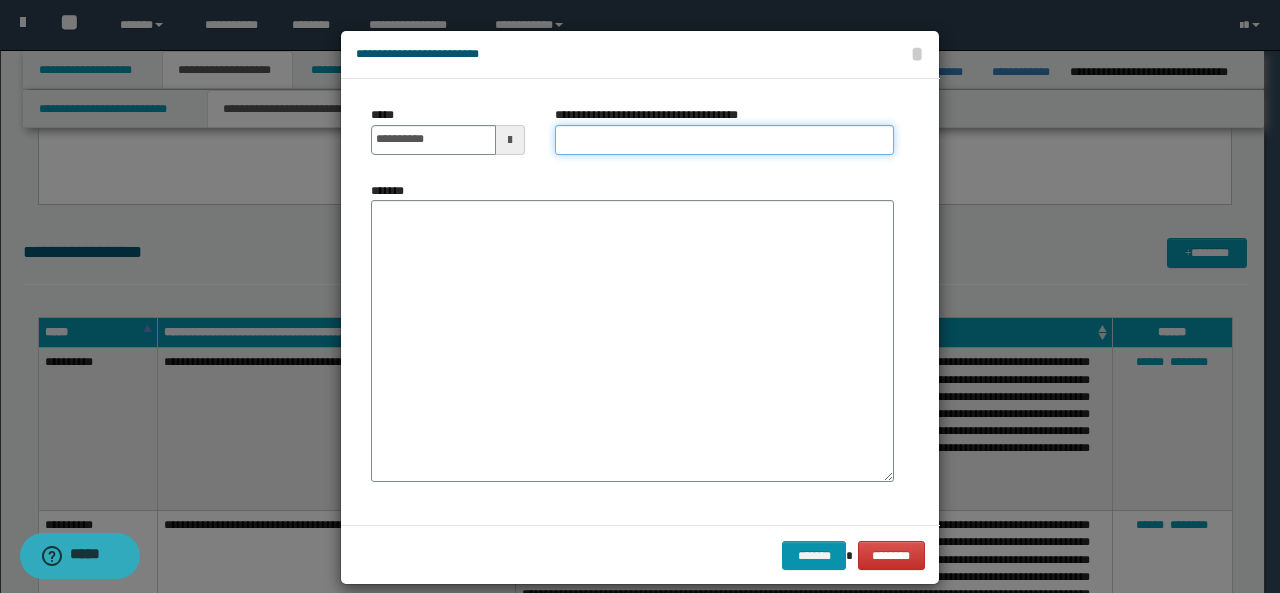 click on "**********" at bounding box center (724, 140) 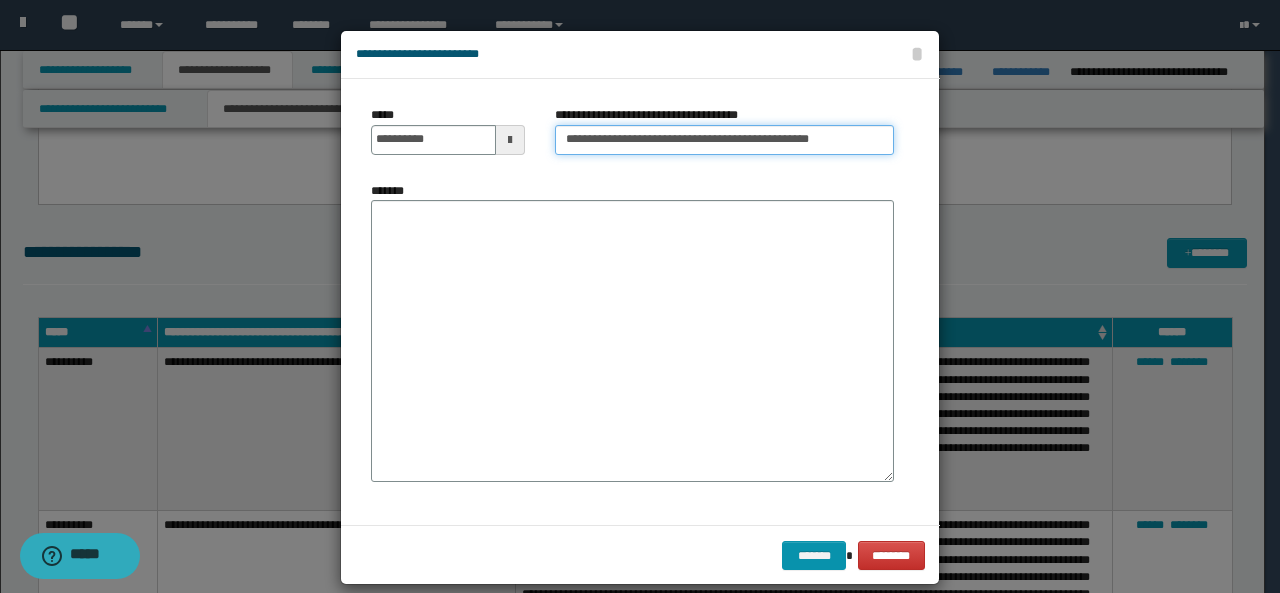 drag, startPoint x: 856, startPoint y: 143, endPoint x: 666, endPoint y: 135, distance: 190.16835 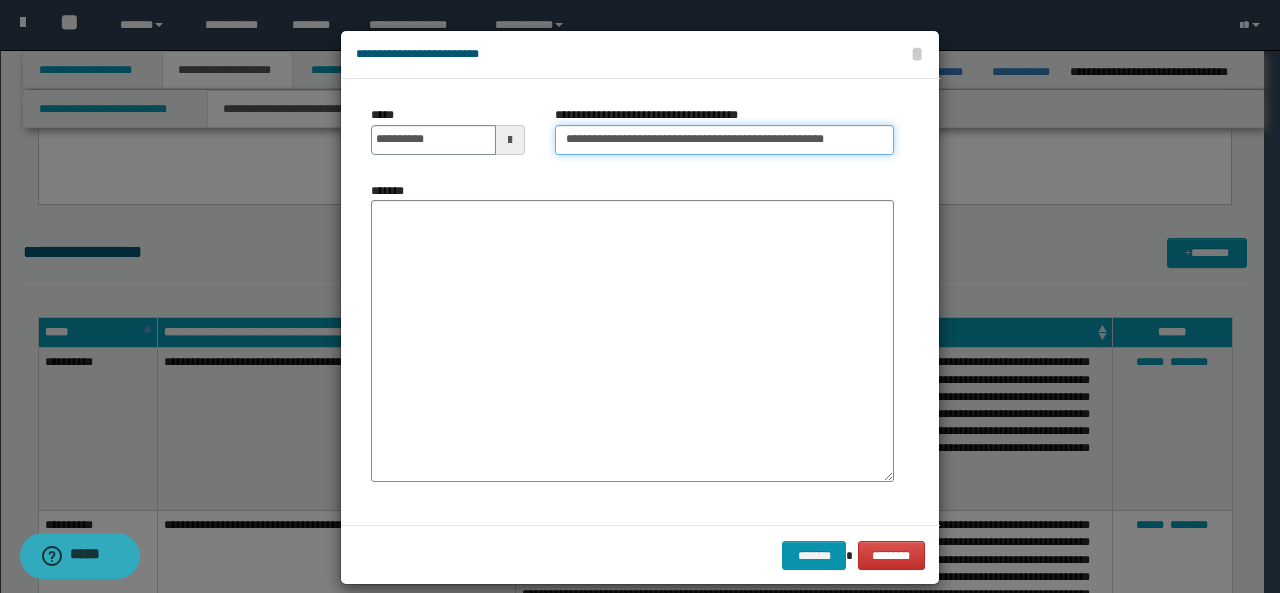 scroll, scrollTop: 0, scrollLeft: 9, axis: horizontal 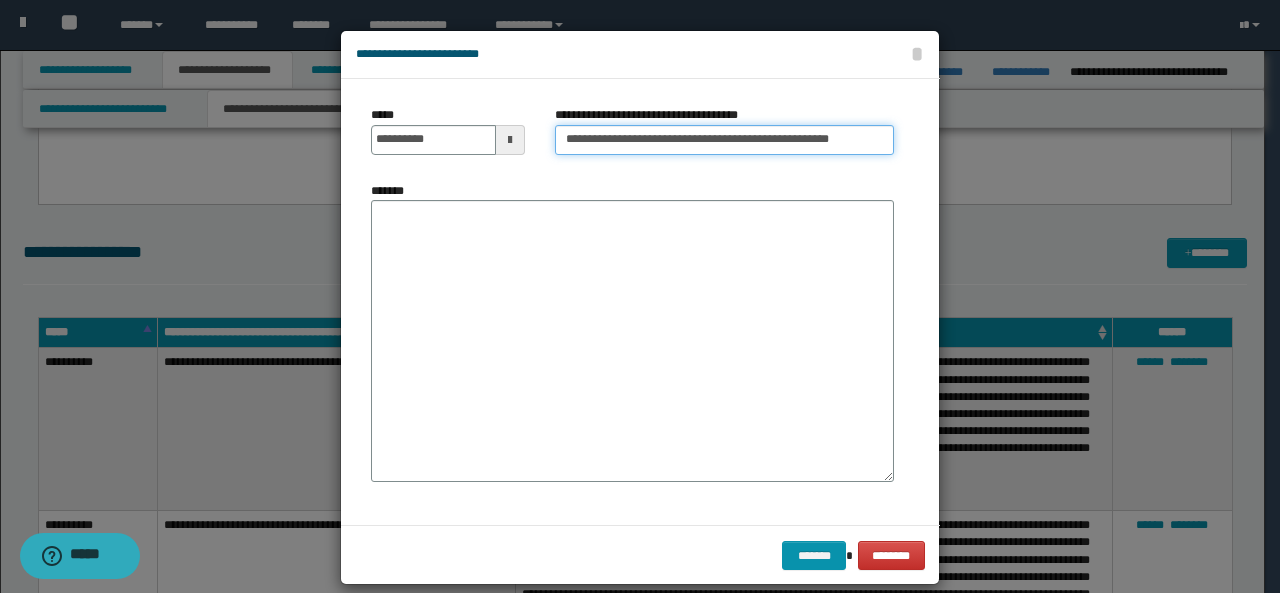 type on "**********" 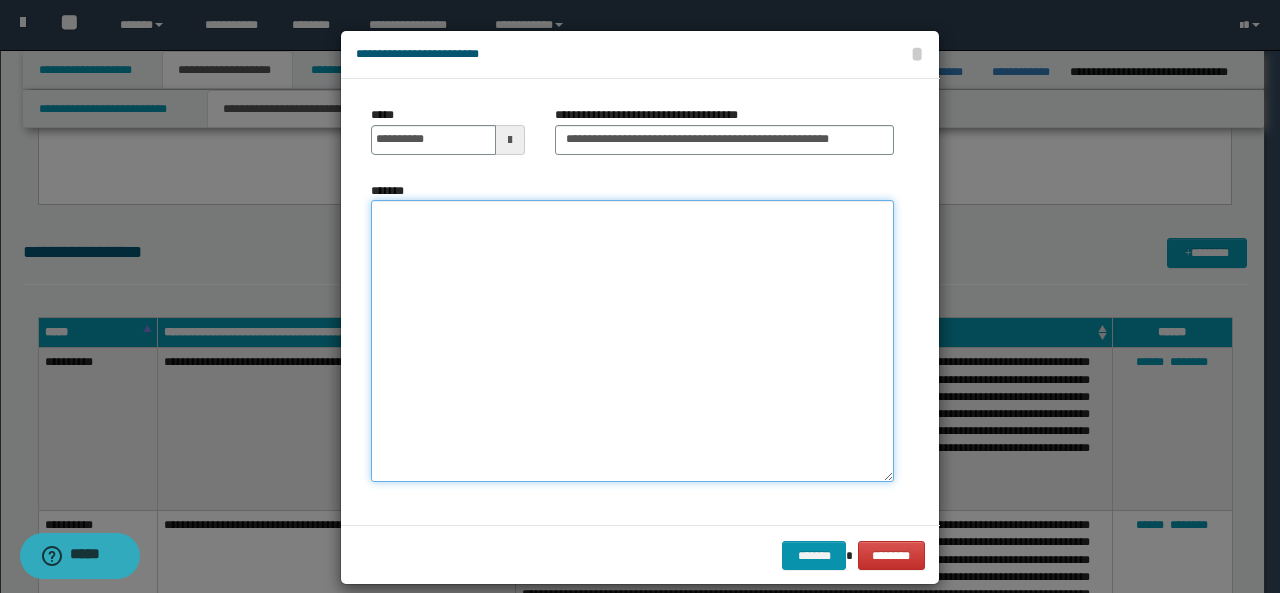 scroll, scrollTop: 0, scrollLeft: 0, axis: both 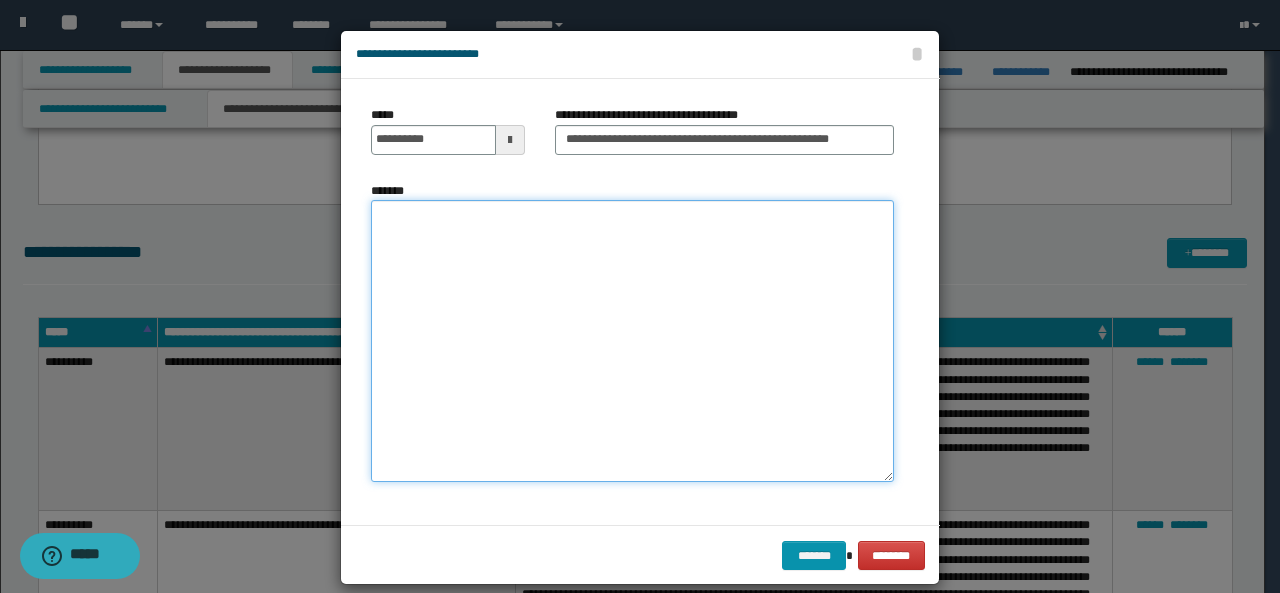click on "*******" at bounding box center [632, 341] 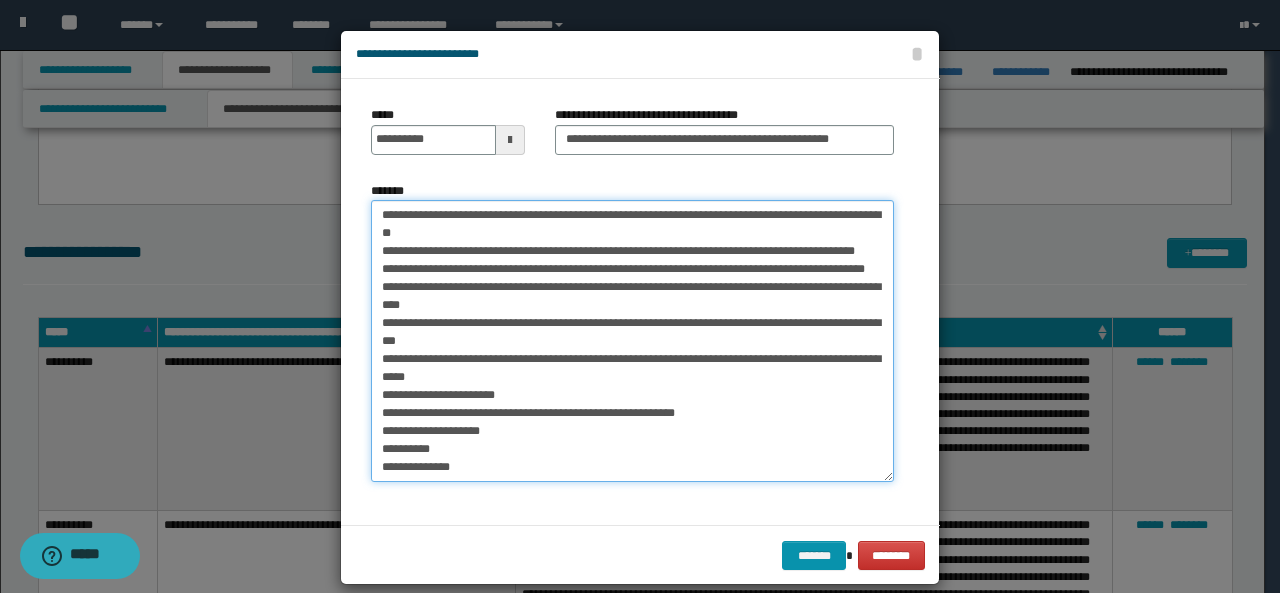 scroll, scrollTop: 0, scrollLeft: 0, axis: both 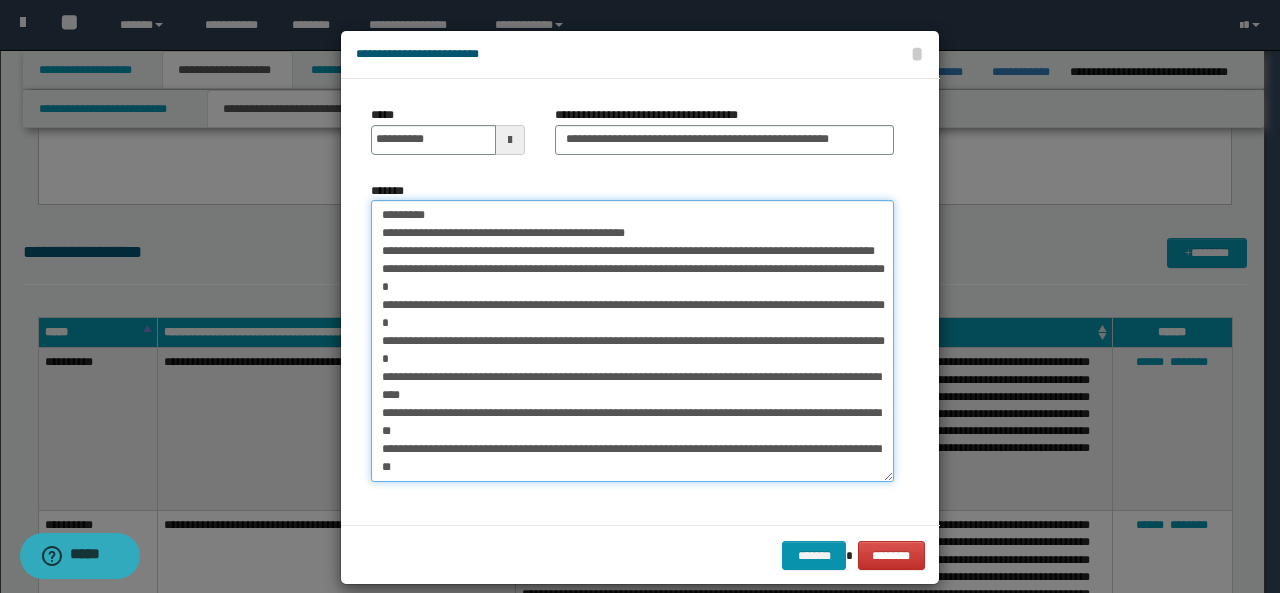 click on "*******" at bounding box center [632, 341] 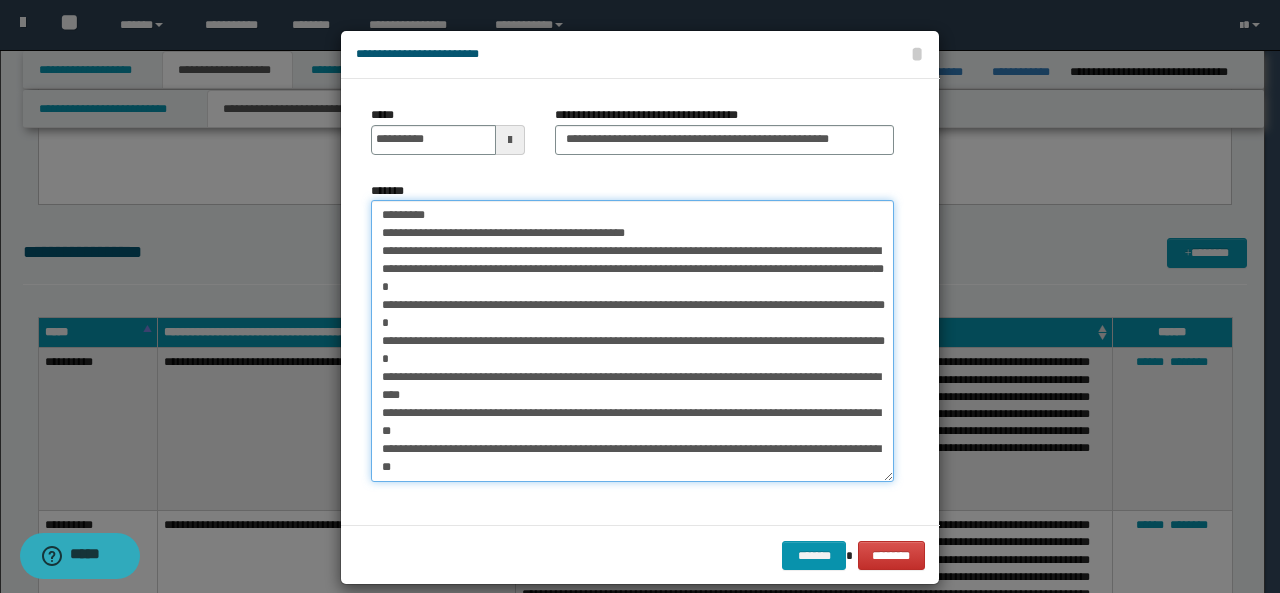 drag, startPoint x: 437, startPoint y: 282, endPoint x: 375, endPoint y: 286, distance: 62.1289 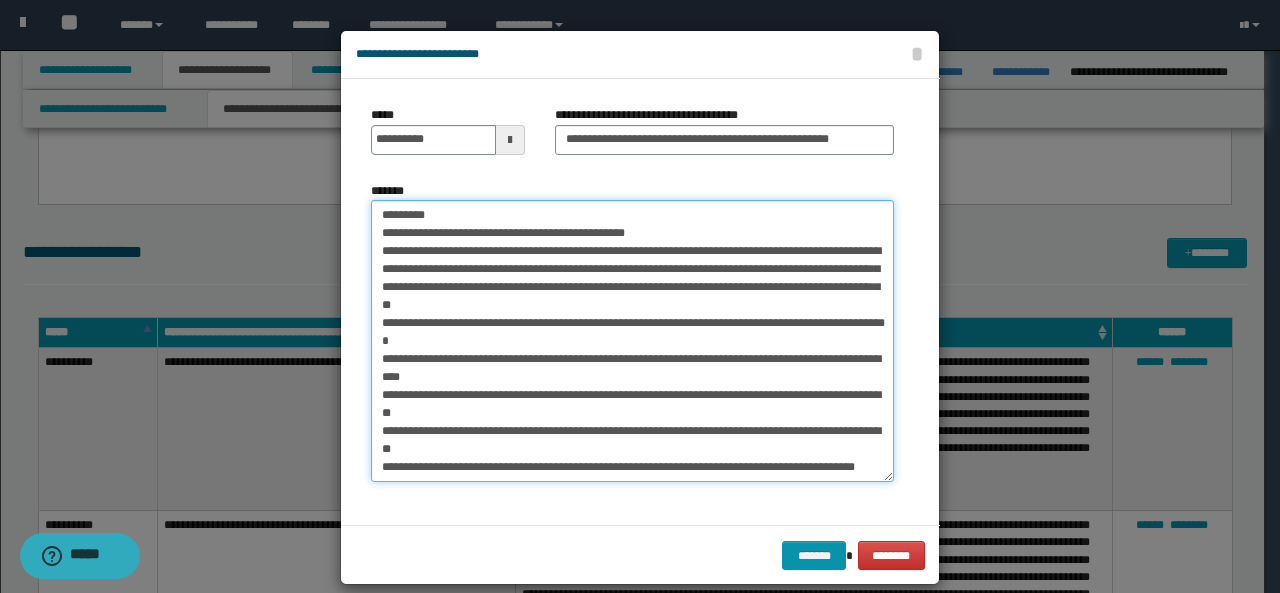 click on "*******" at bounding box center [632, 341] 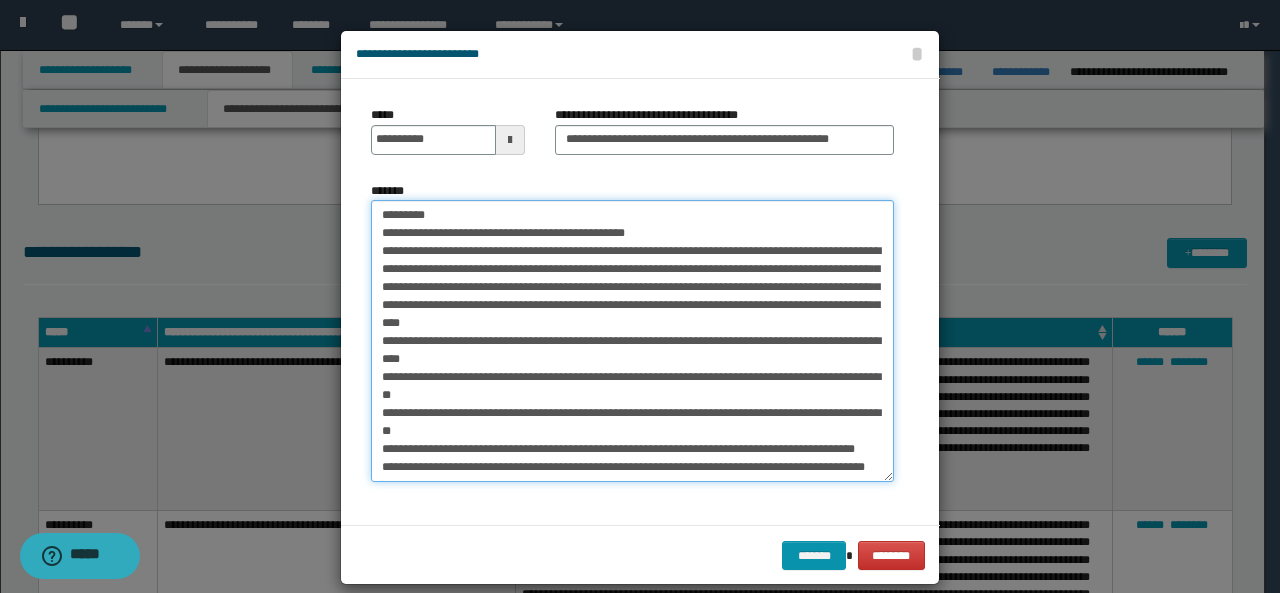 click on "*******" at bounding box center (632, 341) 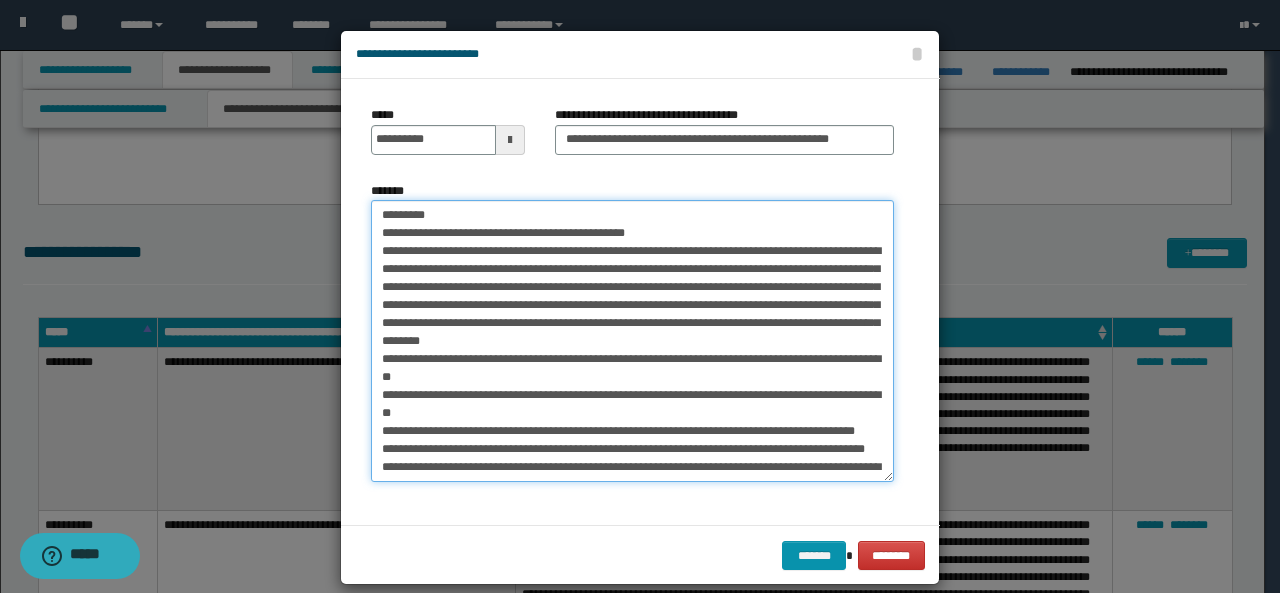 click on "*******" at bounding box center (632, 341) 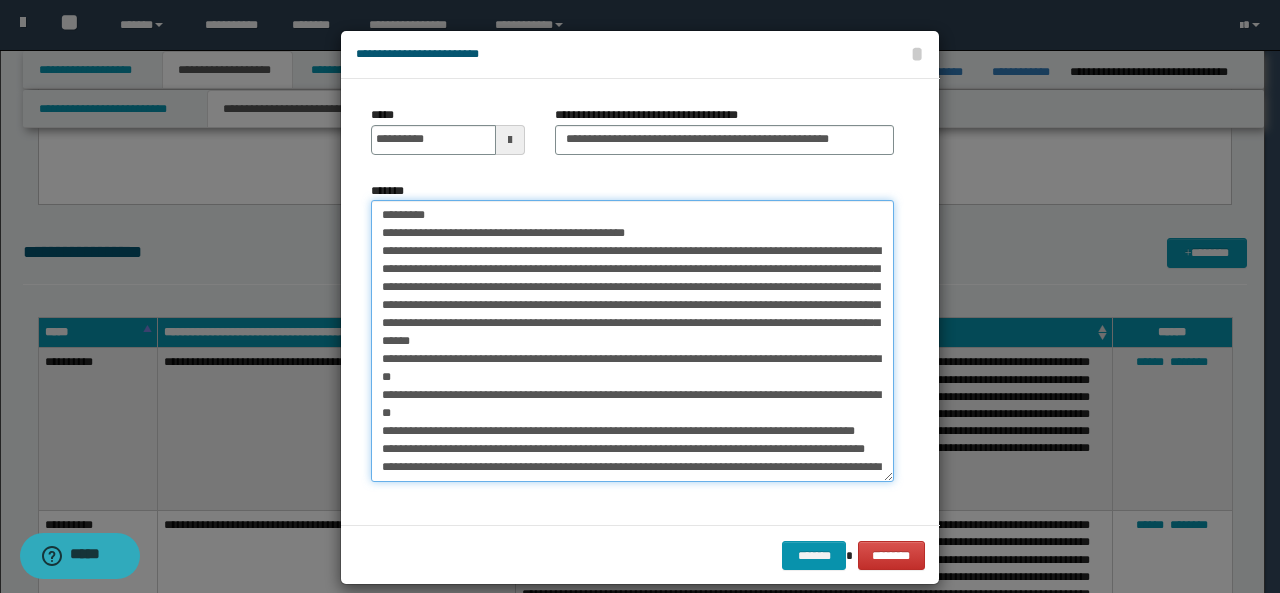 click on "*******" at bounding box center (632, 341) 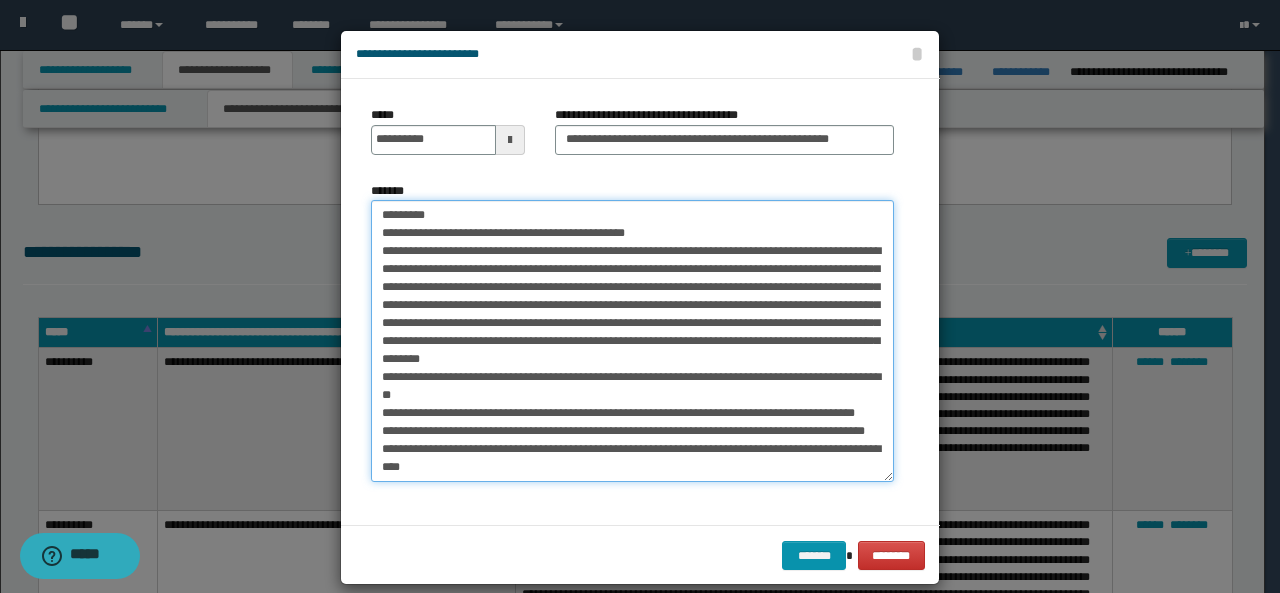 click on "*******" at bounding box center (632, 341) 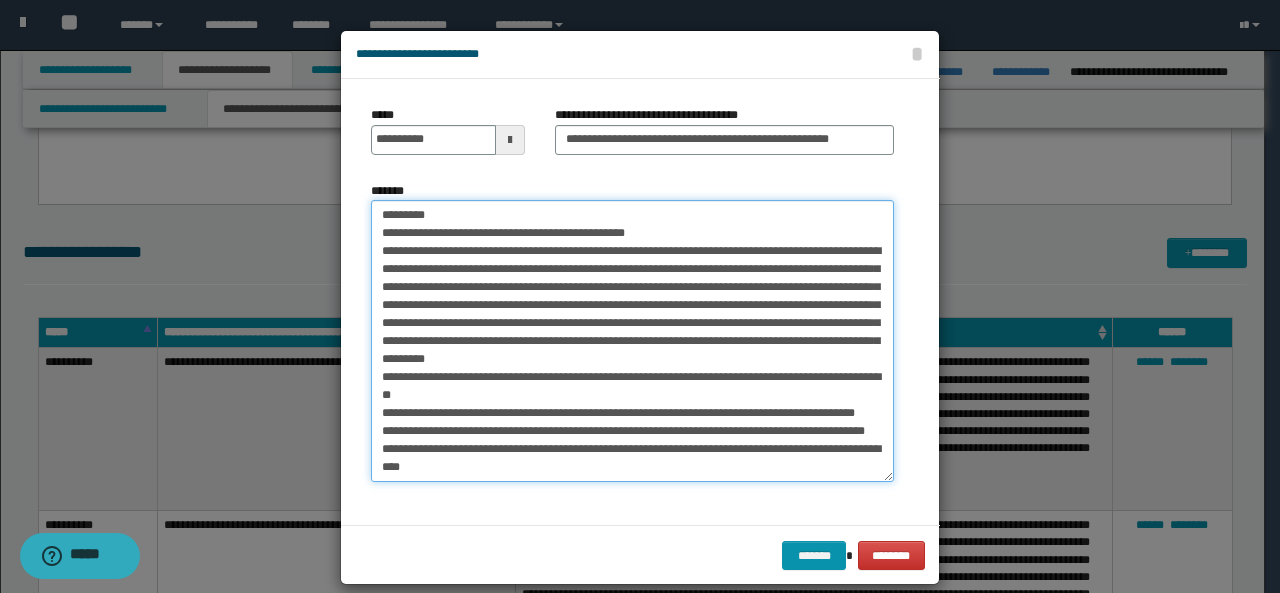 click on "*******" at bounding box center [632, 341] 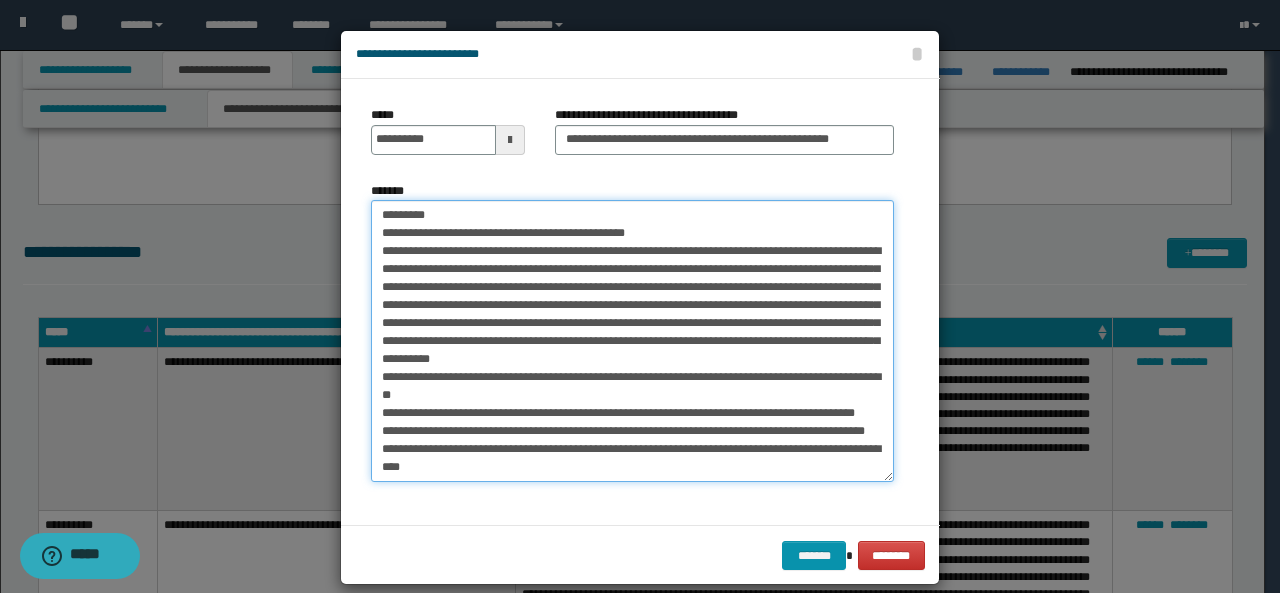 click on "*******" at bounding box center [632, 341] 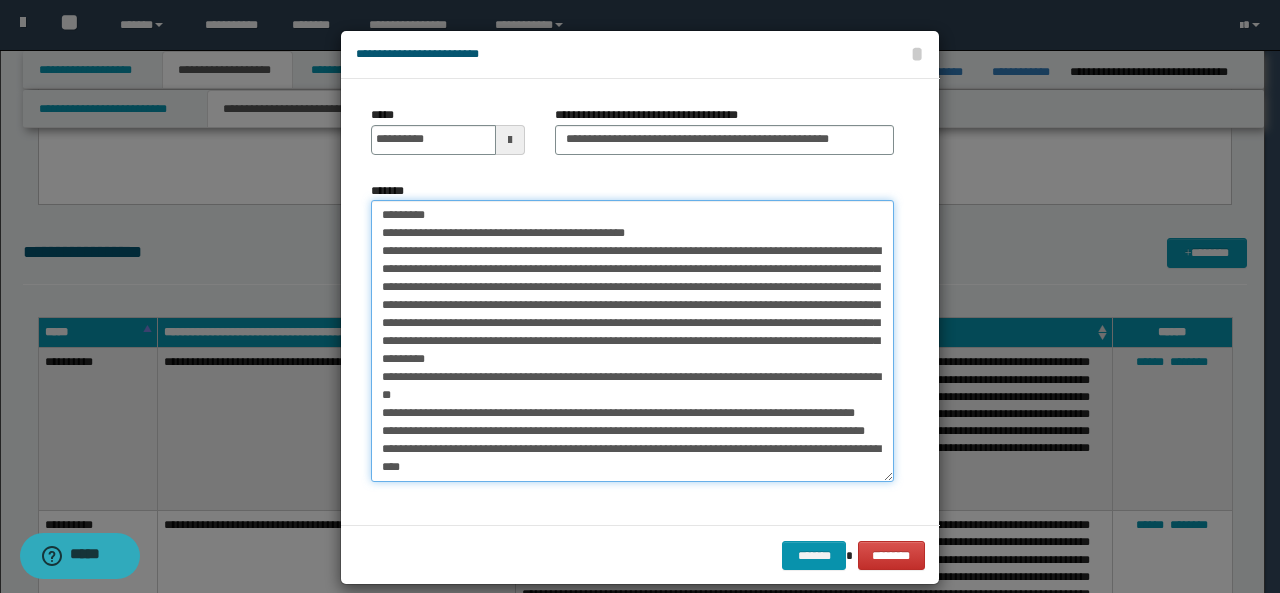 click on "*******" at bounding box center [632, 341] 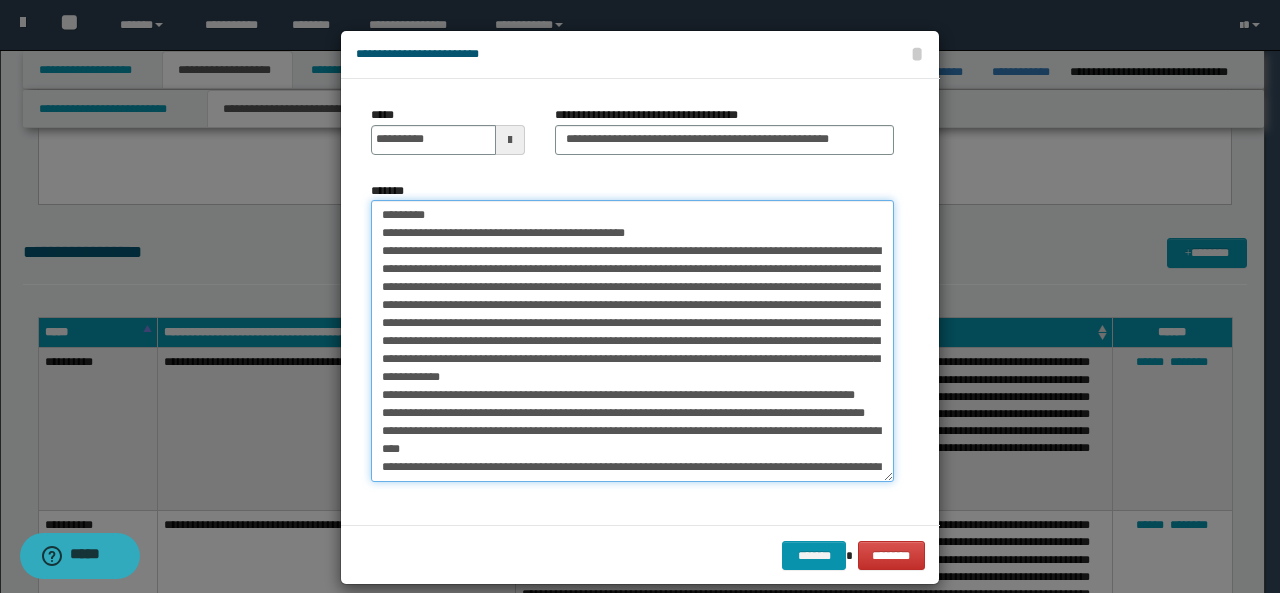 click on "*******" at bounding box center (632, 341) 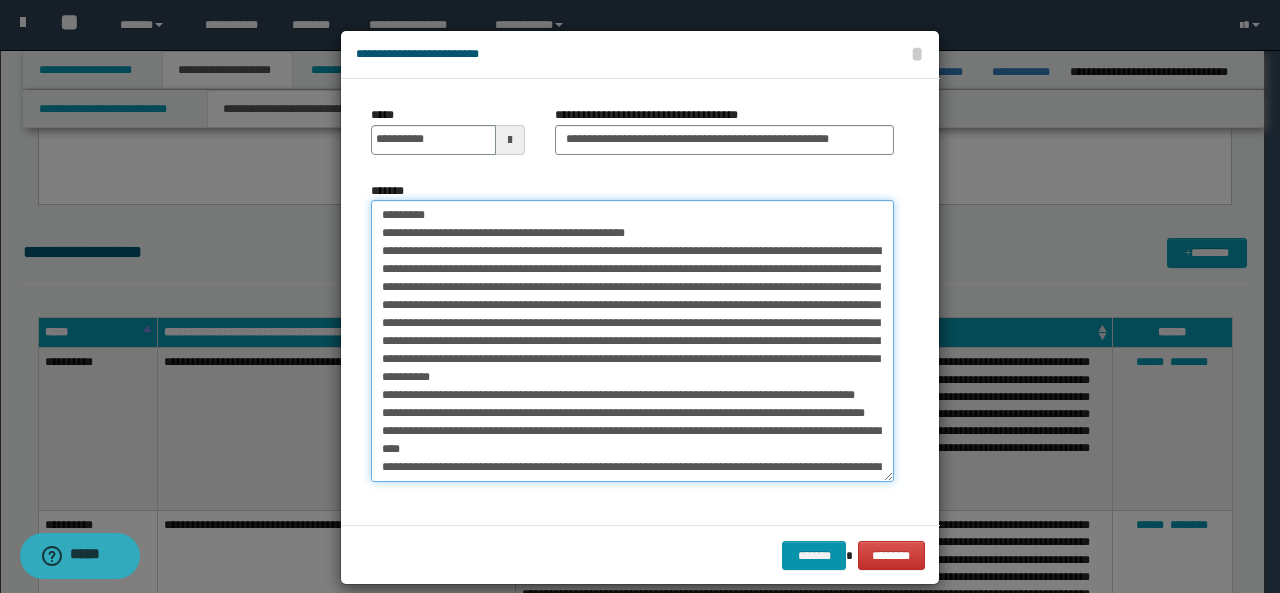 click on "*******" at bounding box center (632, 341) 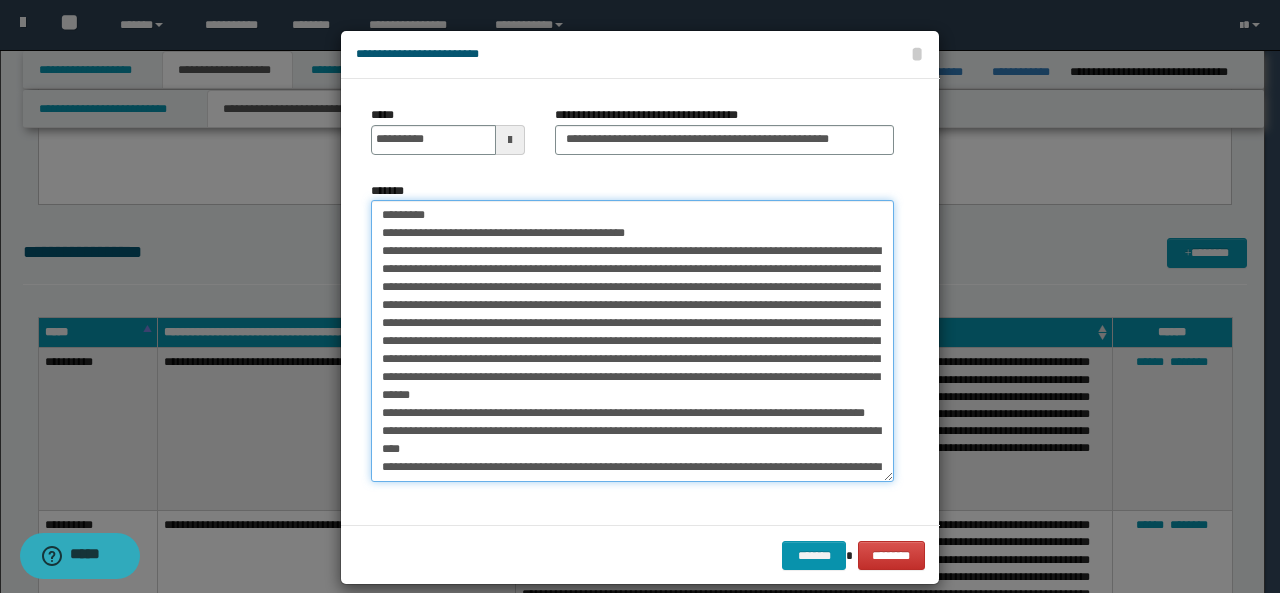 click on "*******" at bounding box center (632, 341) 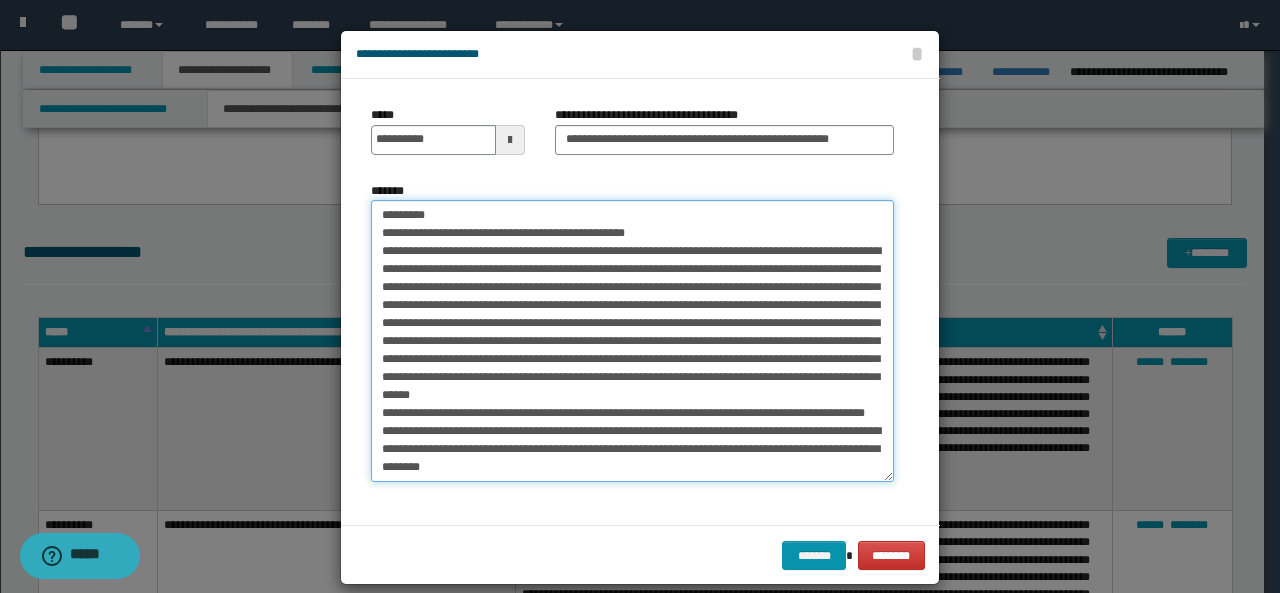 click on "*******" at bounding box center (632, 341) 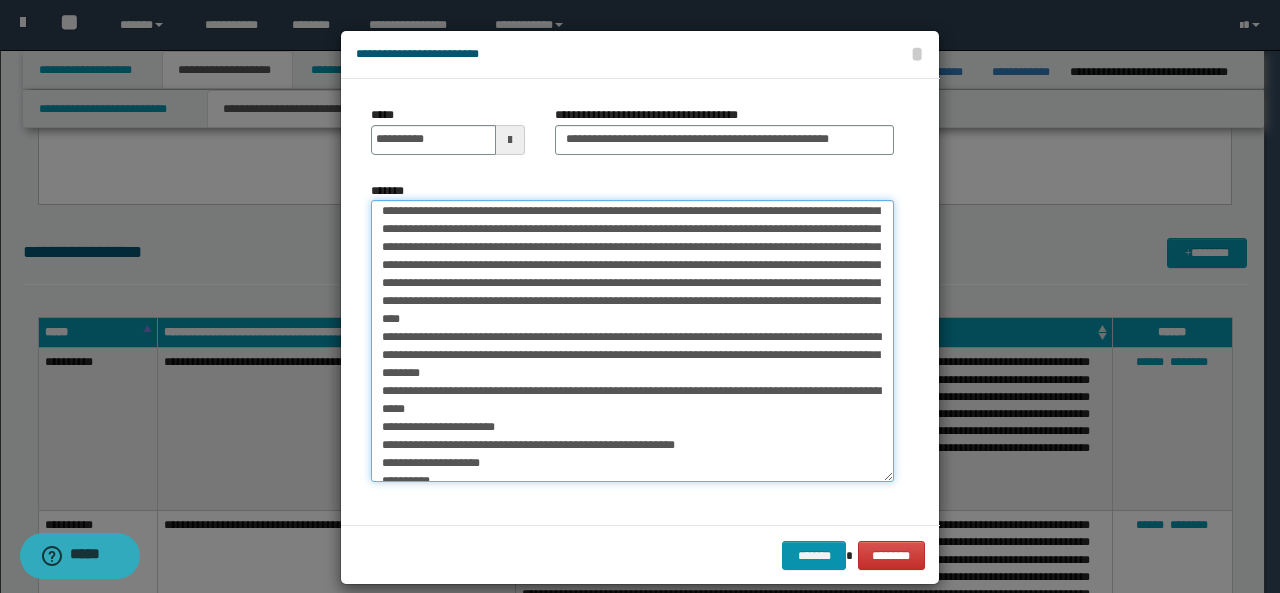 scroll, scrollTop: 102, scrollLeft: 0, axis: vertical 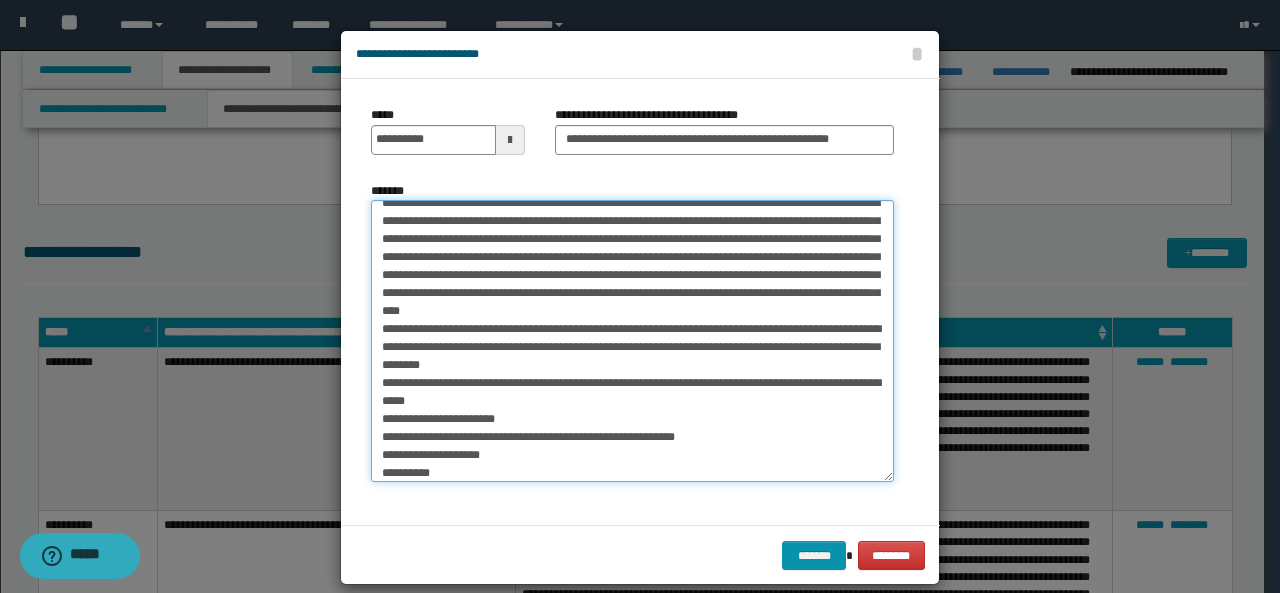 click on "*******" at bounding box center (632, 341) 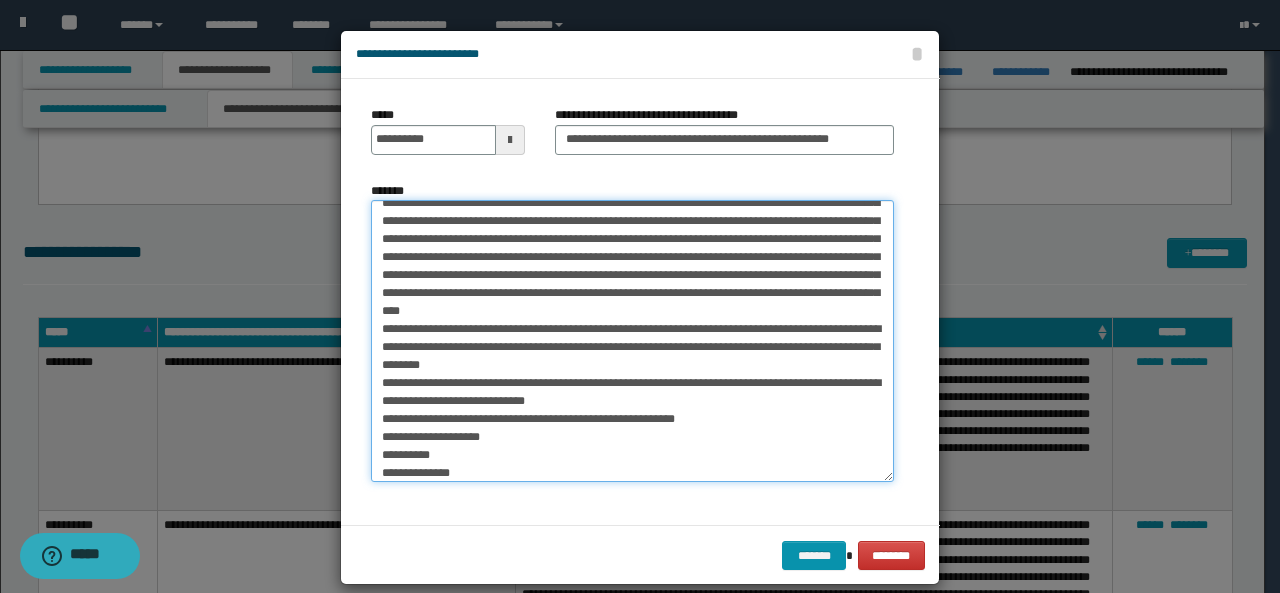 click on "*******" at bounding box center (632, 341) 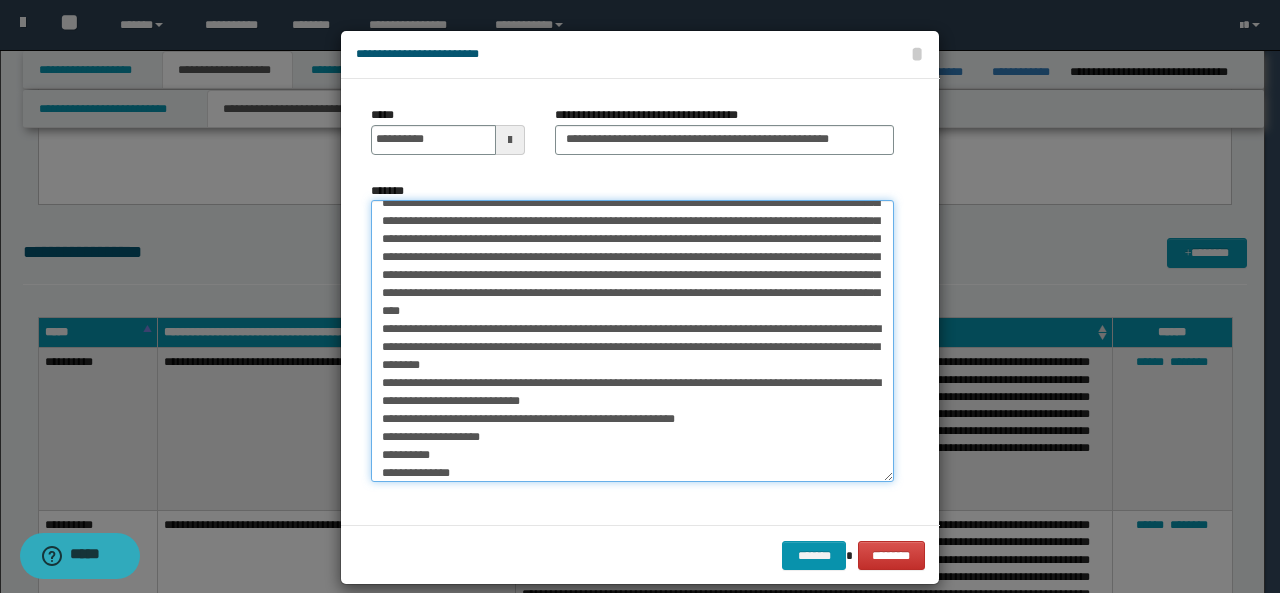 click on "*******" at bounding box center [632, 341] 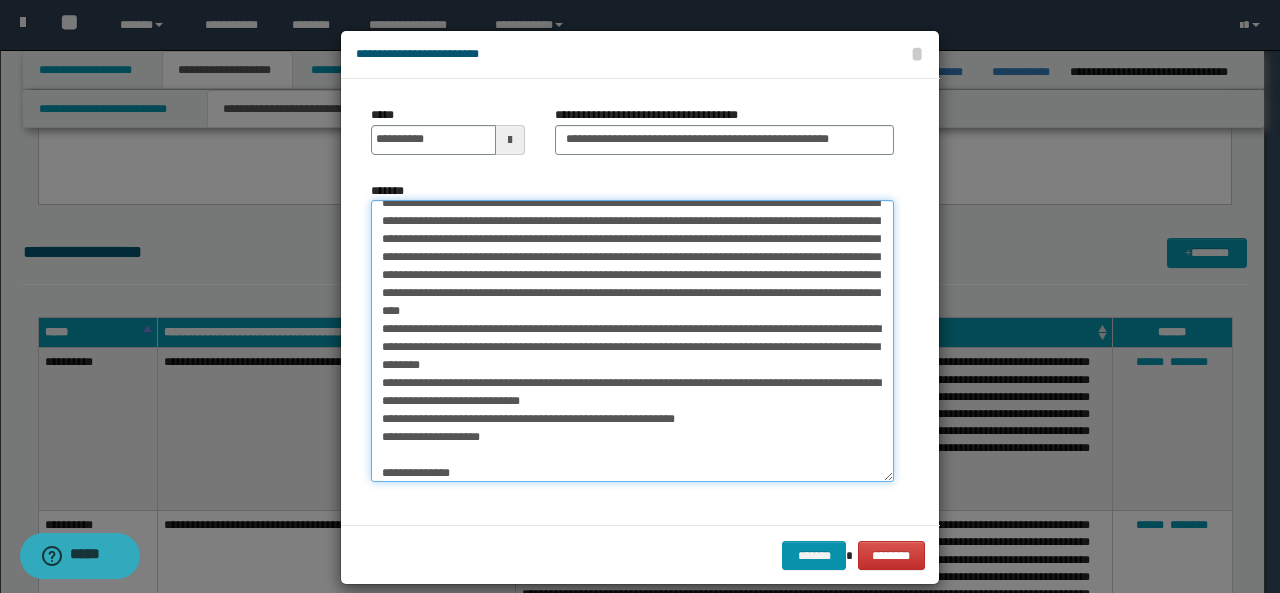 click on "*******" at bounding box center (632, 341) 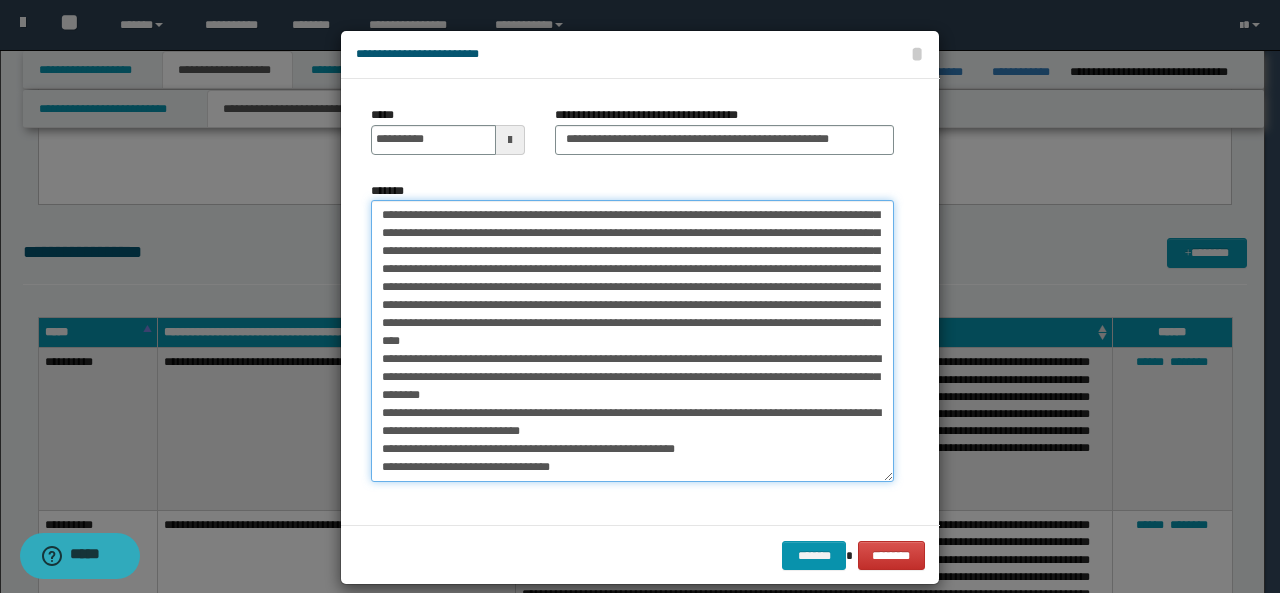 scroll, scrollTop: 71, scrollLeft: 0, axis: vertical 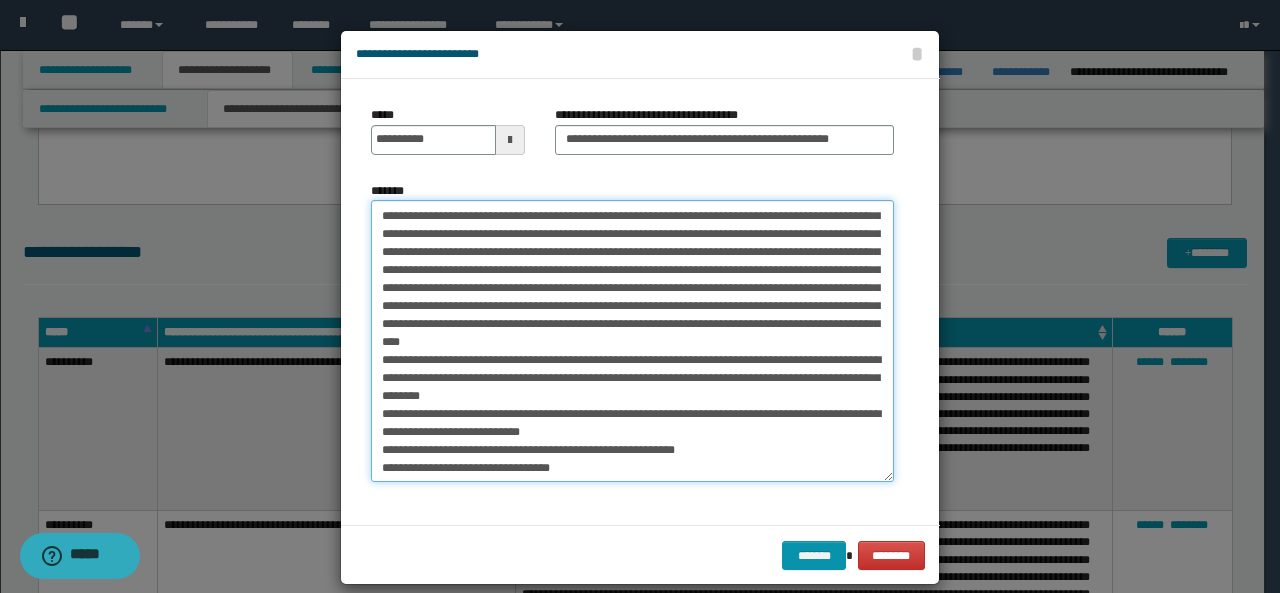 click on "*******" at bounding box center (632, 341) 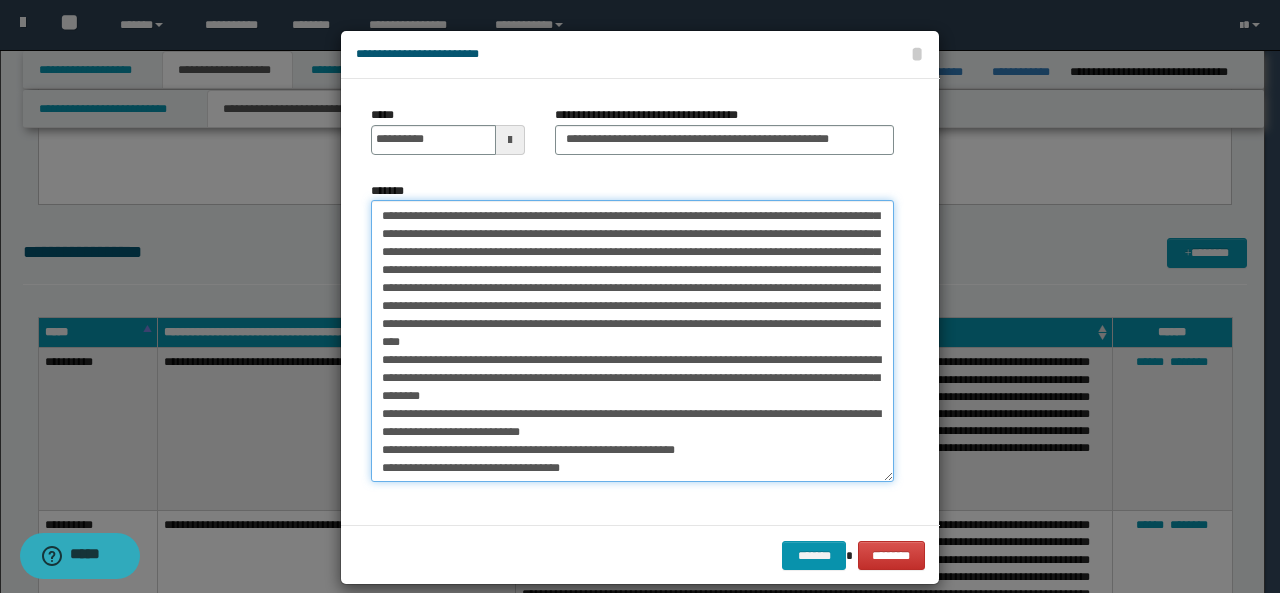 click on "*******" at bounding box center (632, 341) 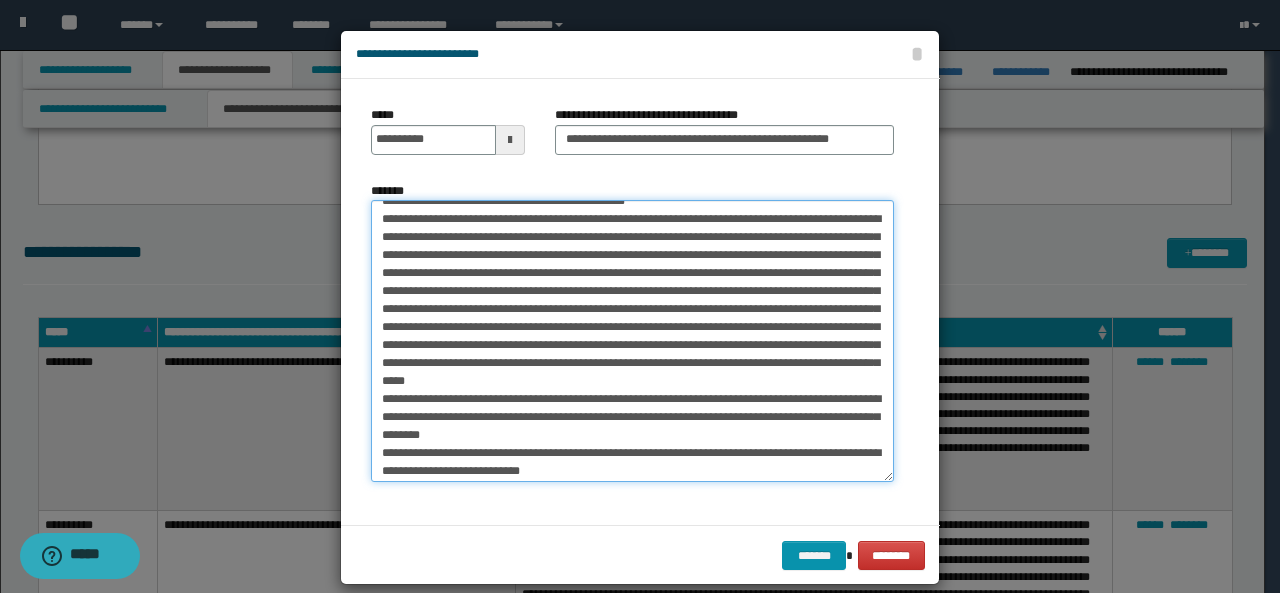 click on "*******" at bounding box center (632, 341) 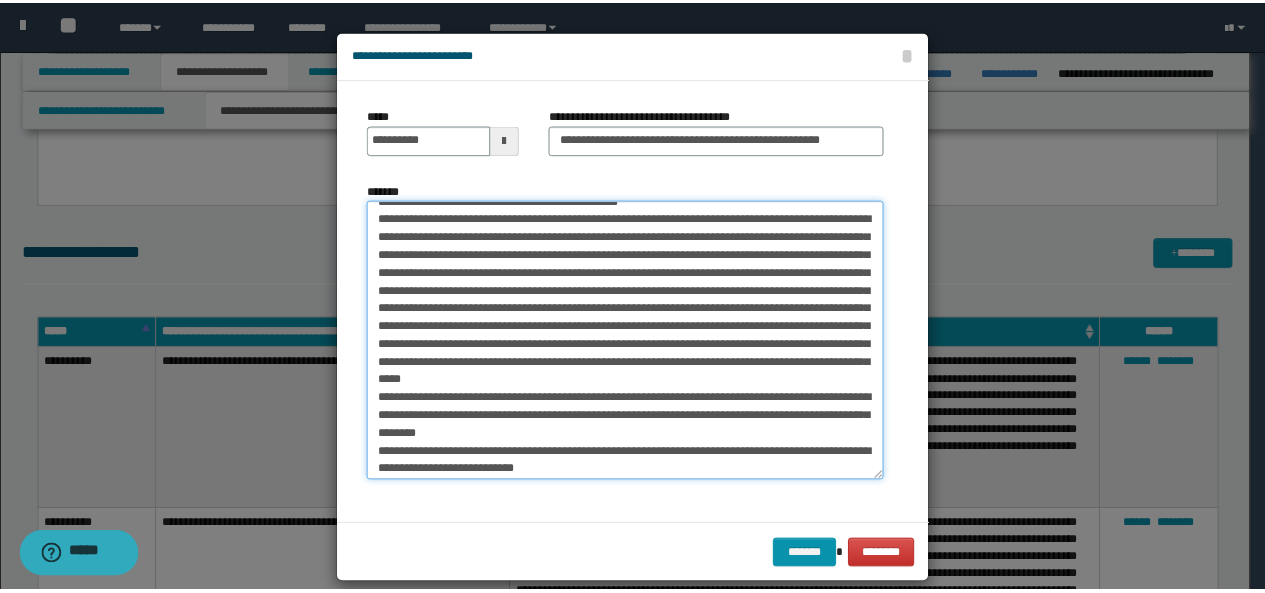 scroll, scrollTop: 0, scrollLeft: 0, axis: both 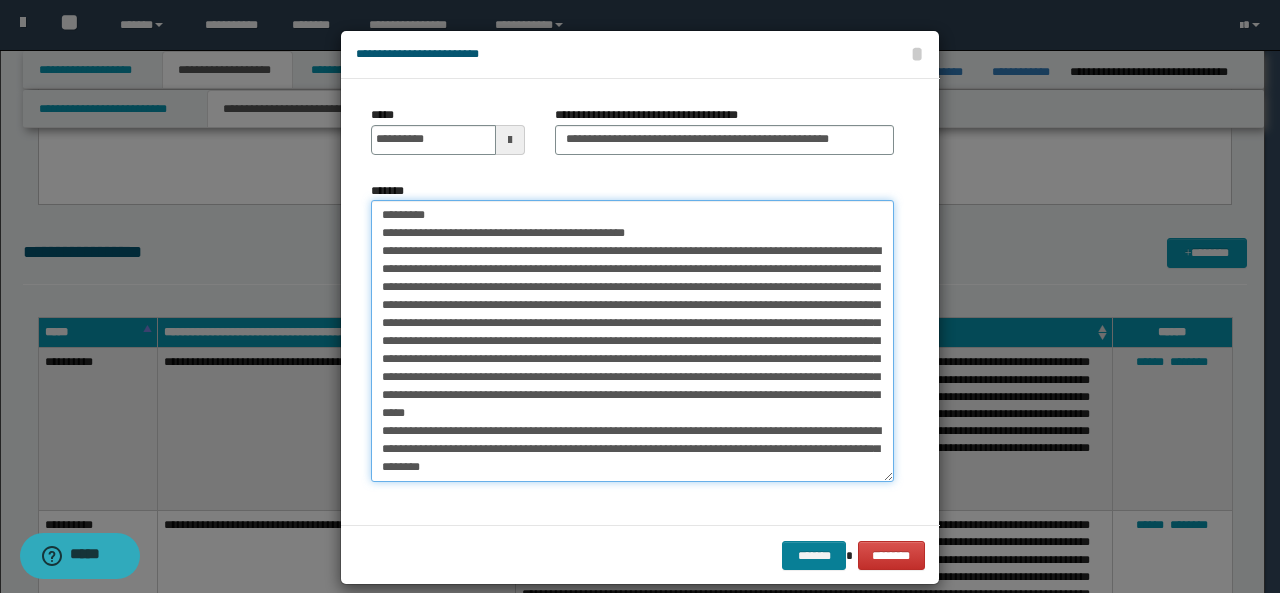 type on "**********" 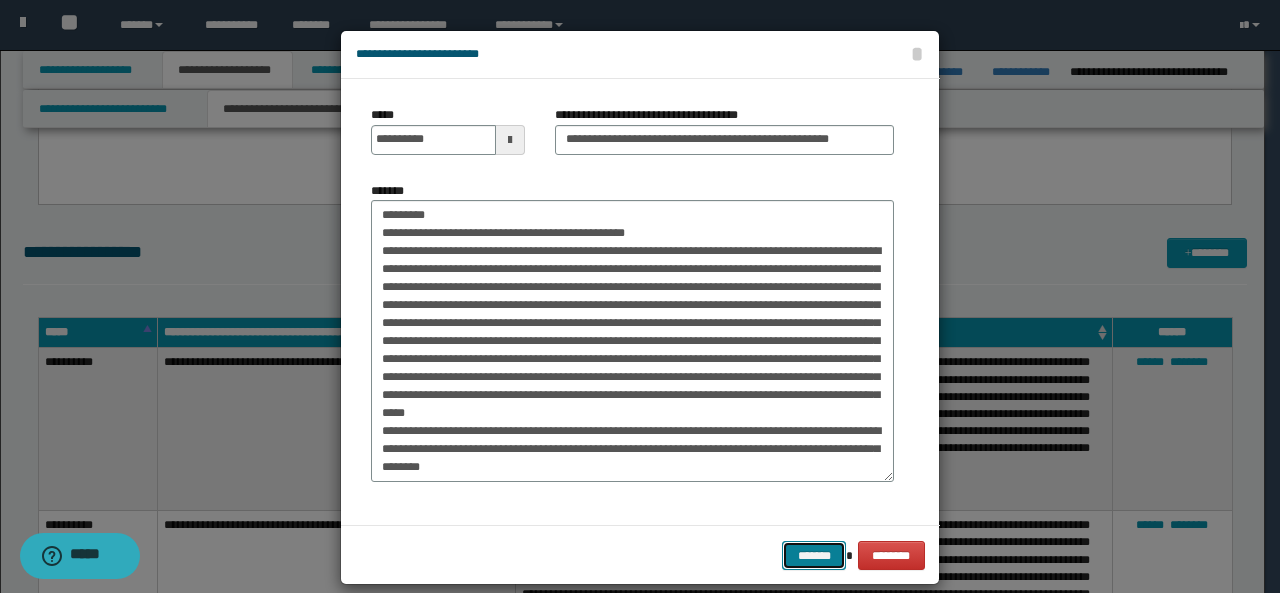 click on "*******" at bounding box center (814, 555) 